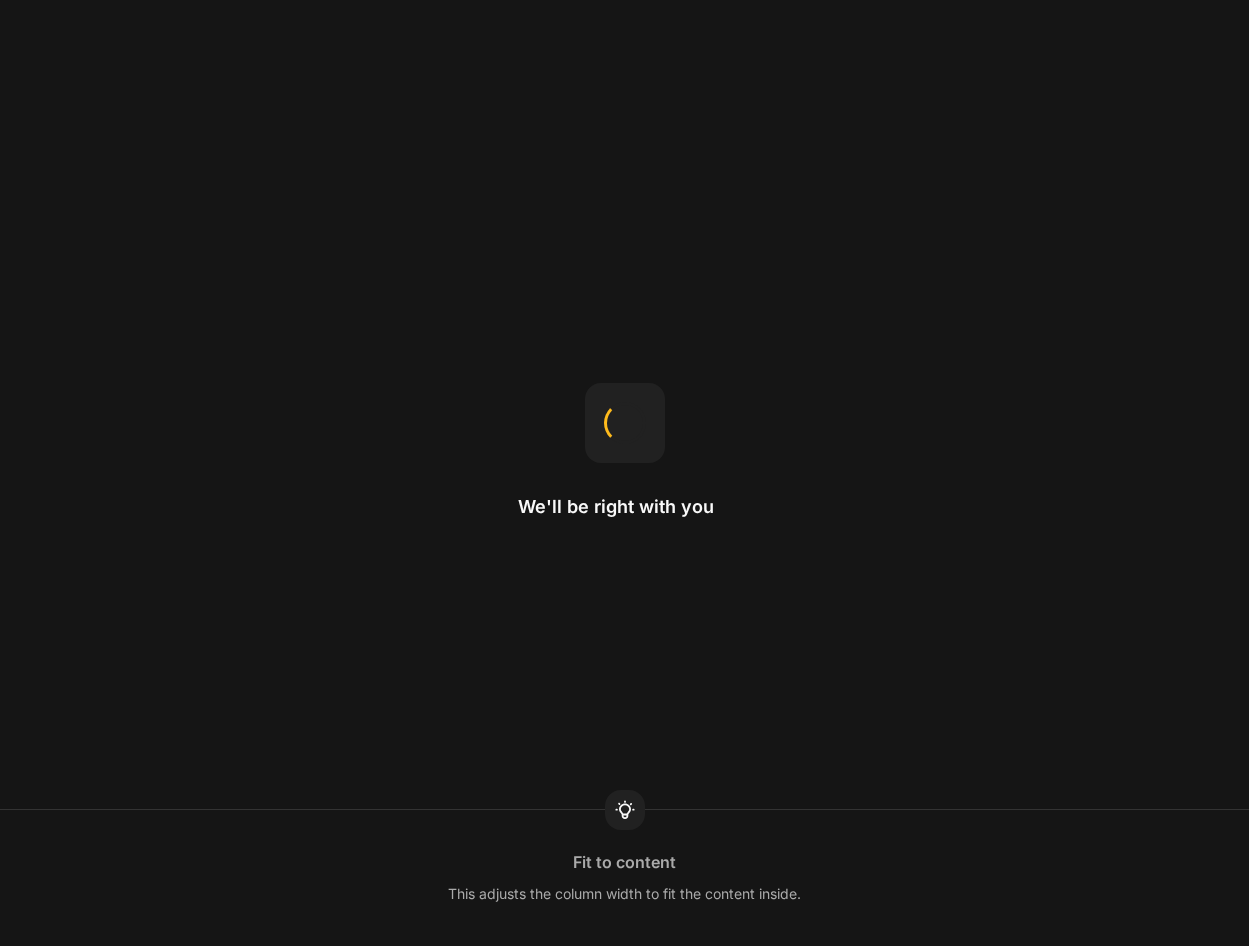scroll, scrollTop: 0, scrollLeft: 0, axis: both 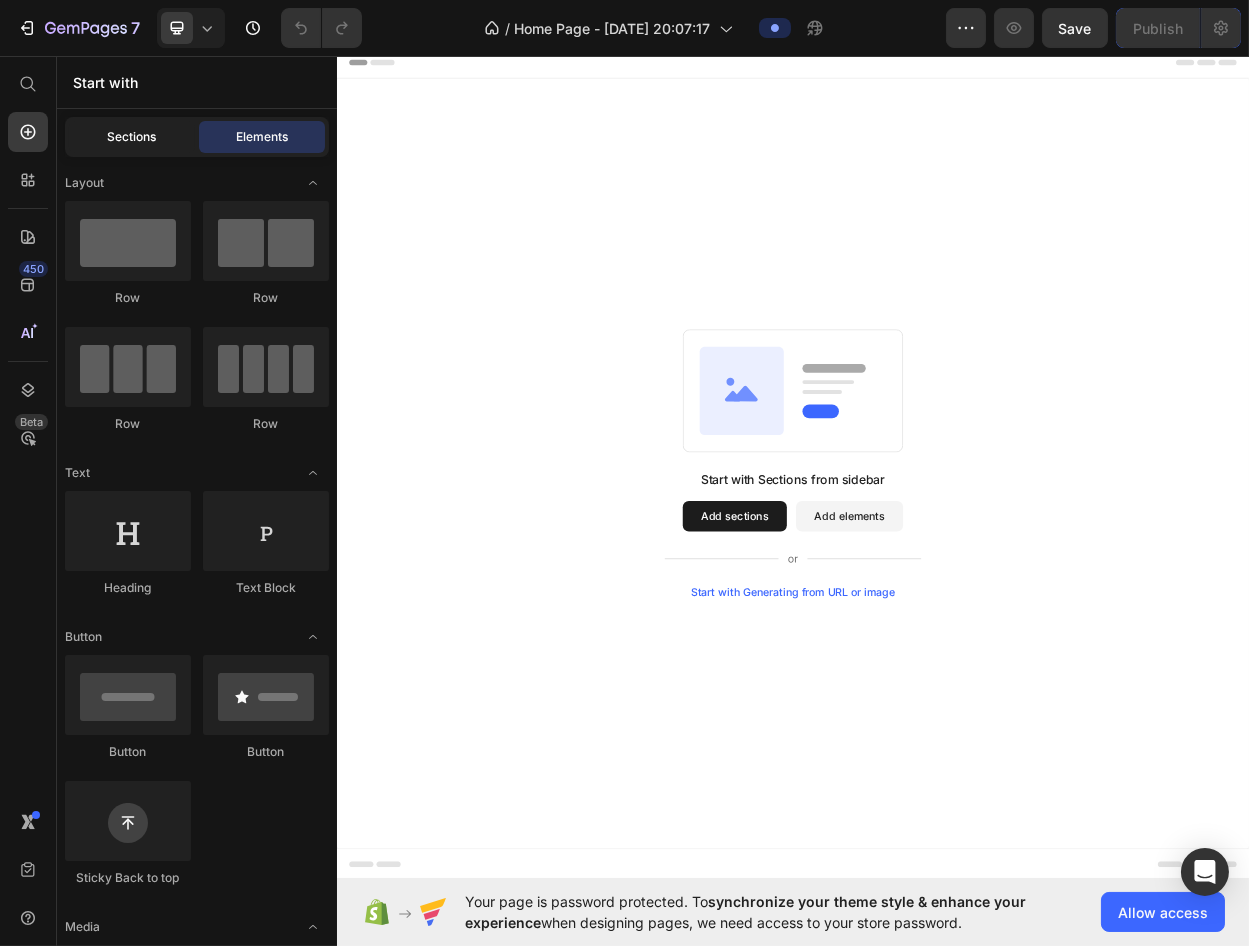 click on "Sections" 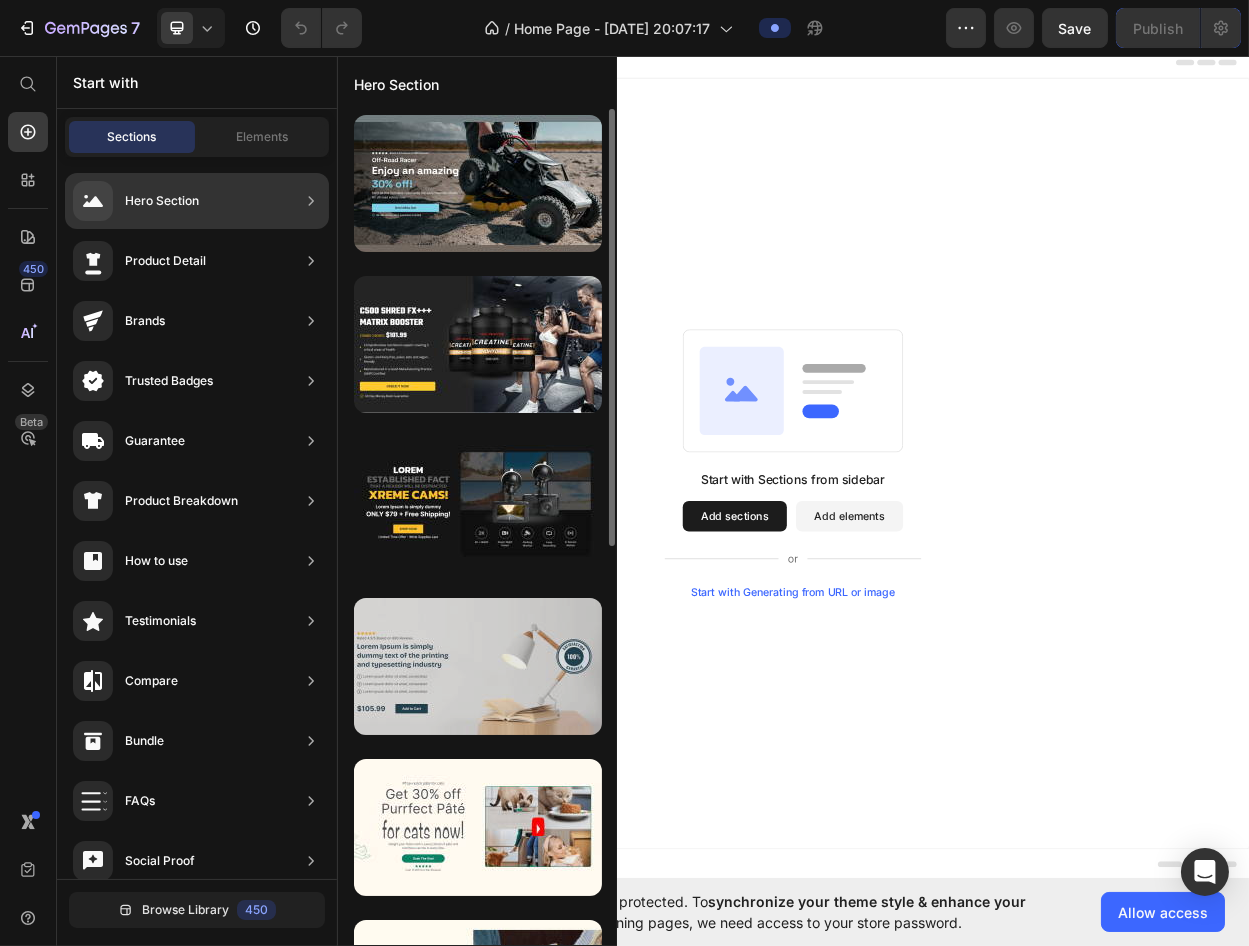 click at bounding box center [478, 666] 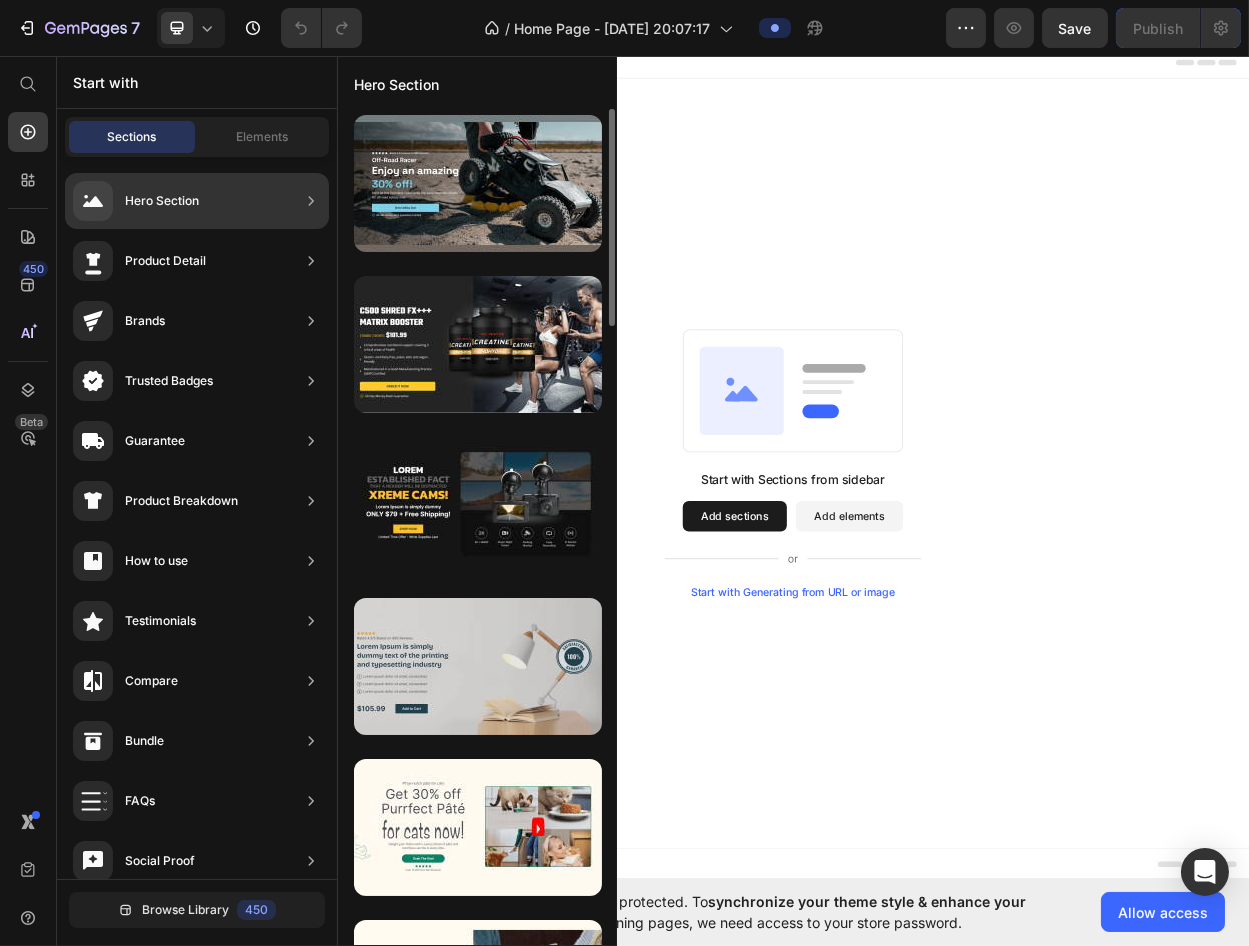 scroll, scrollTop: 90, scrollLeft: 0, axis: vertical 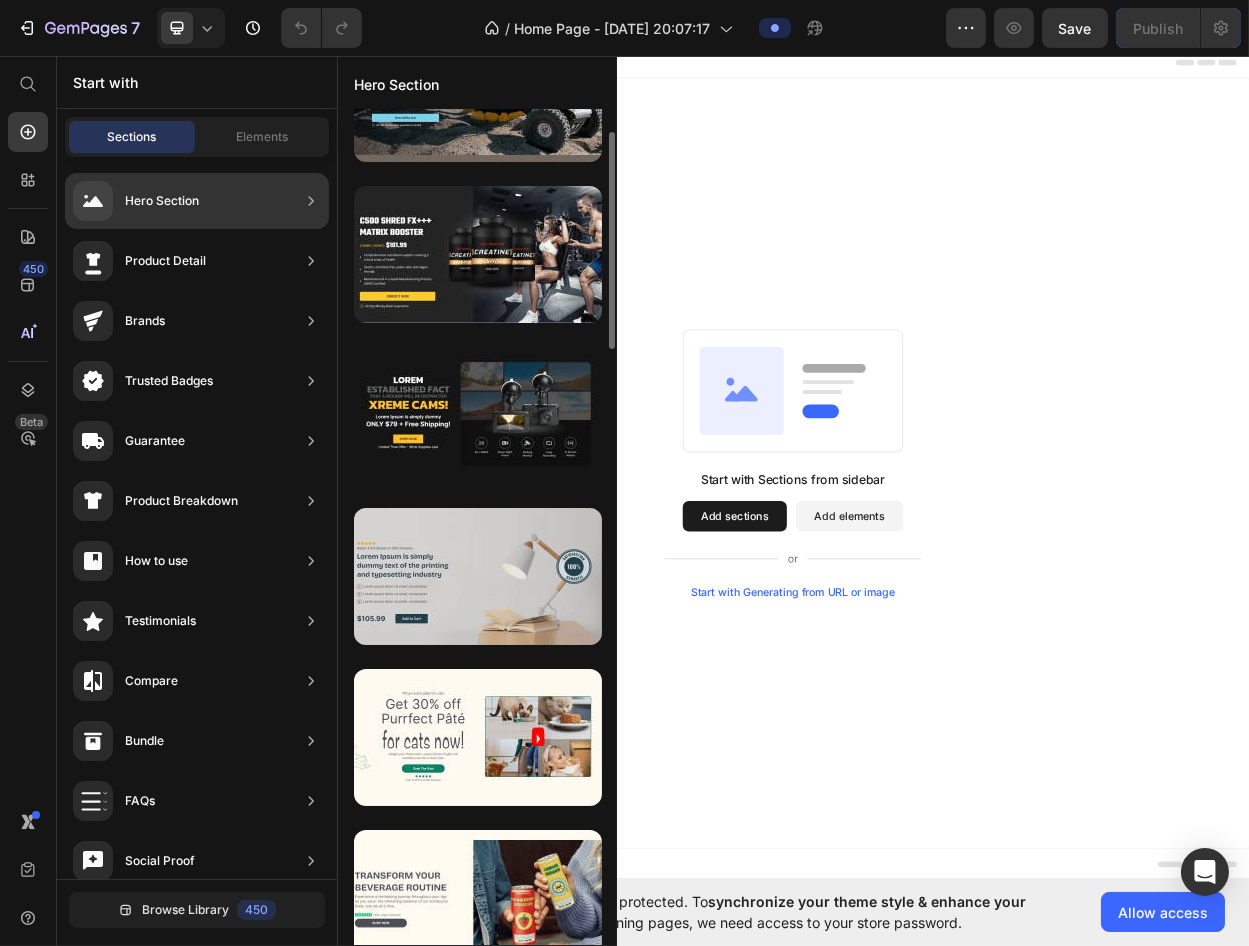 click at bounding box center (478, 576) 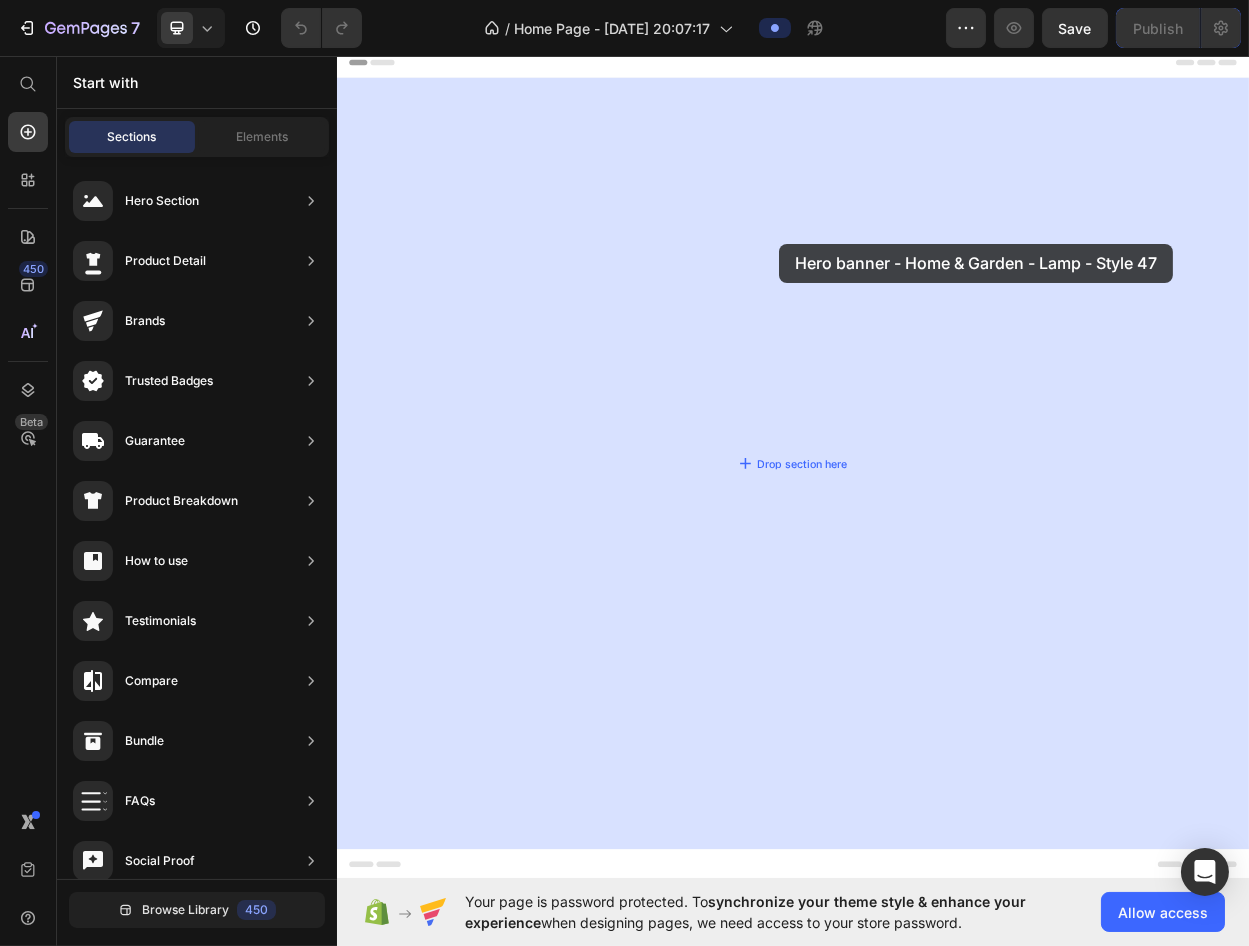 drag, startPoint x: 825, startPoint y: 650, endPoint x: 917, endPoint y: 305, distance: 357.05603 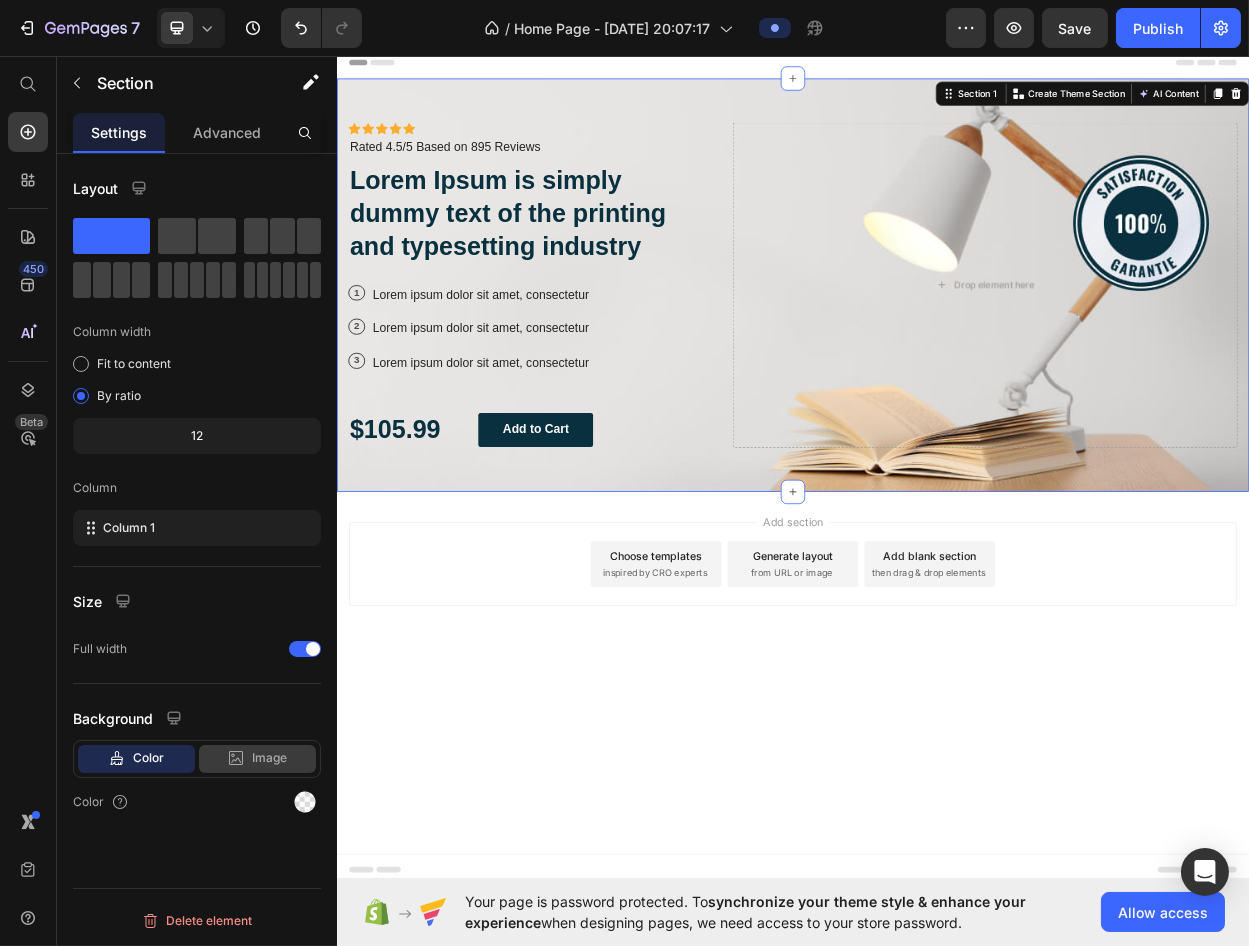 click on "Image" at bounding box center (269, 758) 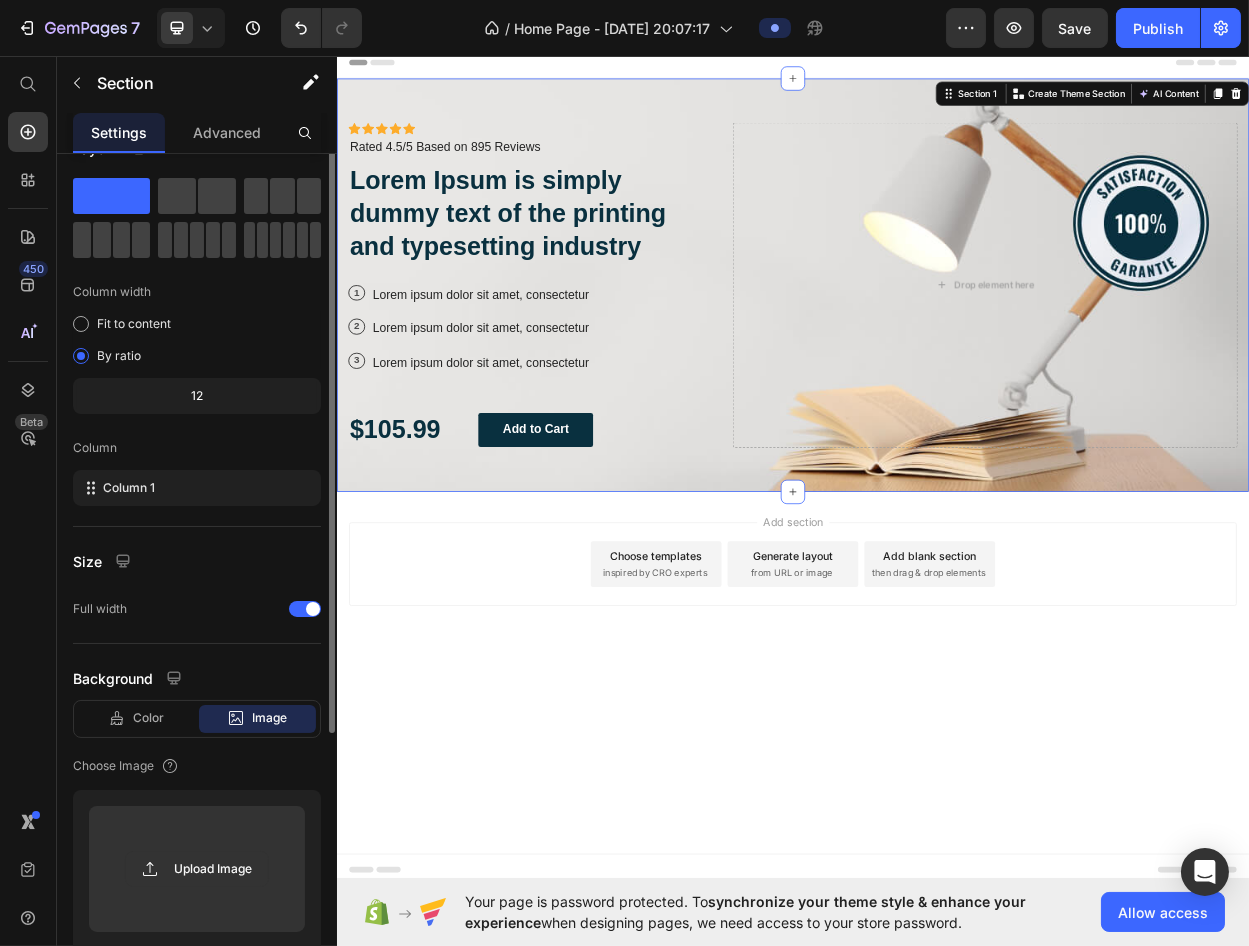 scroll, scrollTop: 0, scrollLeft: 0, axis: both 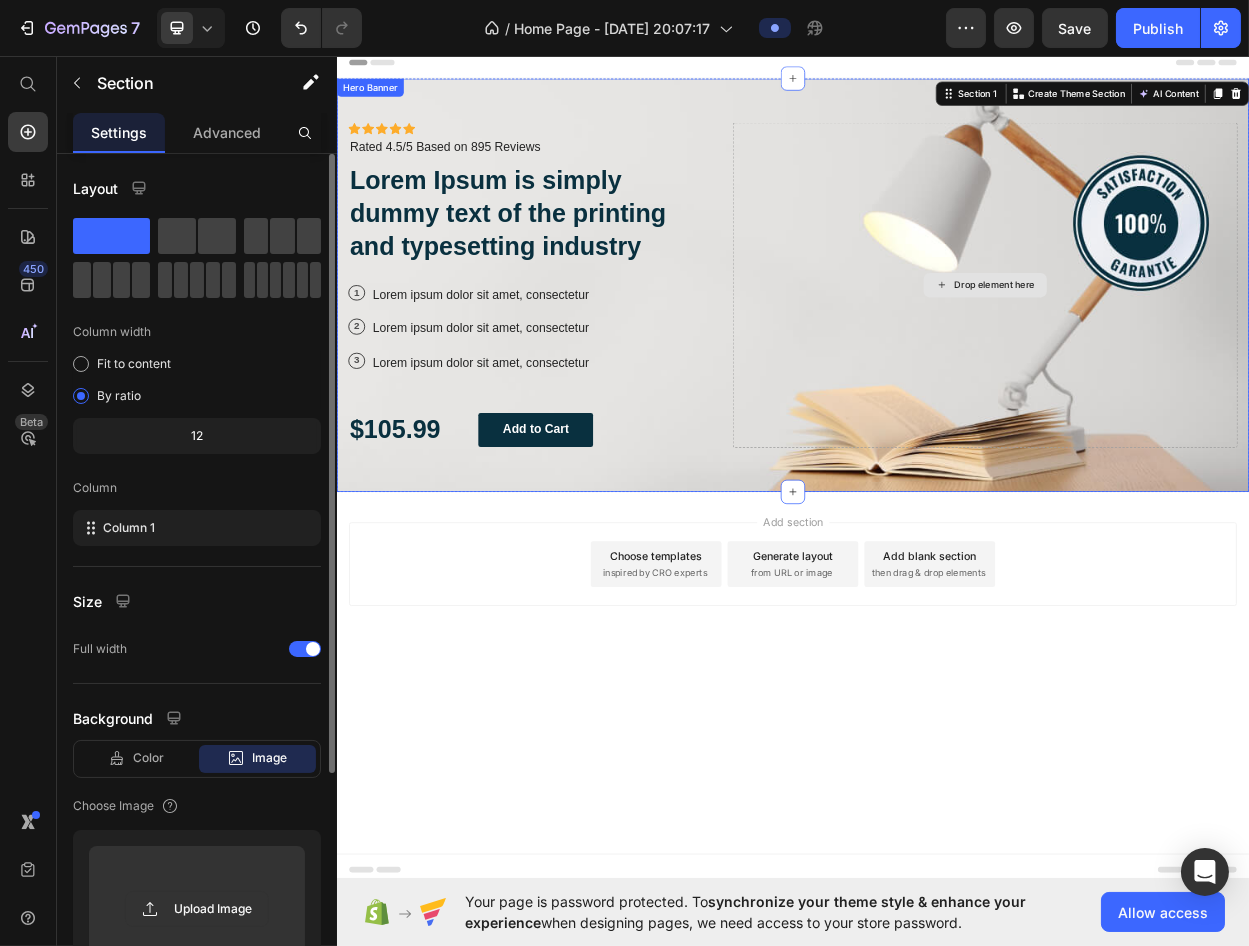 click on "Drop element here" at bounding box center [1189, 360] 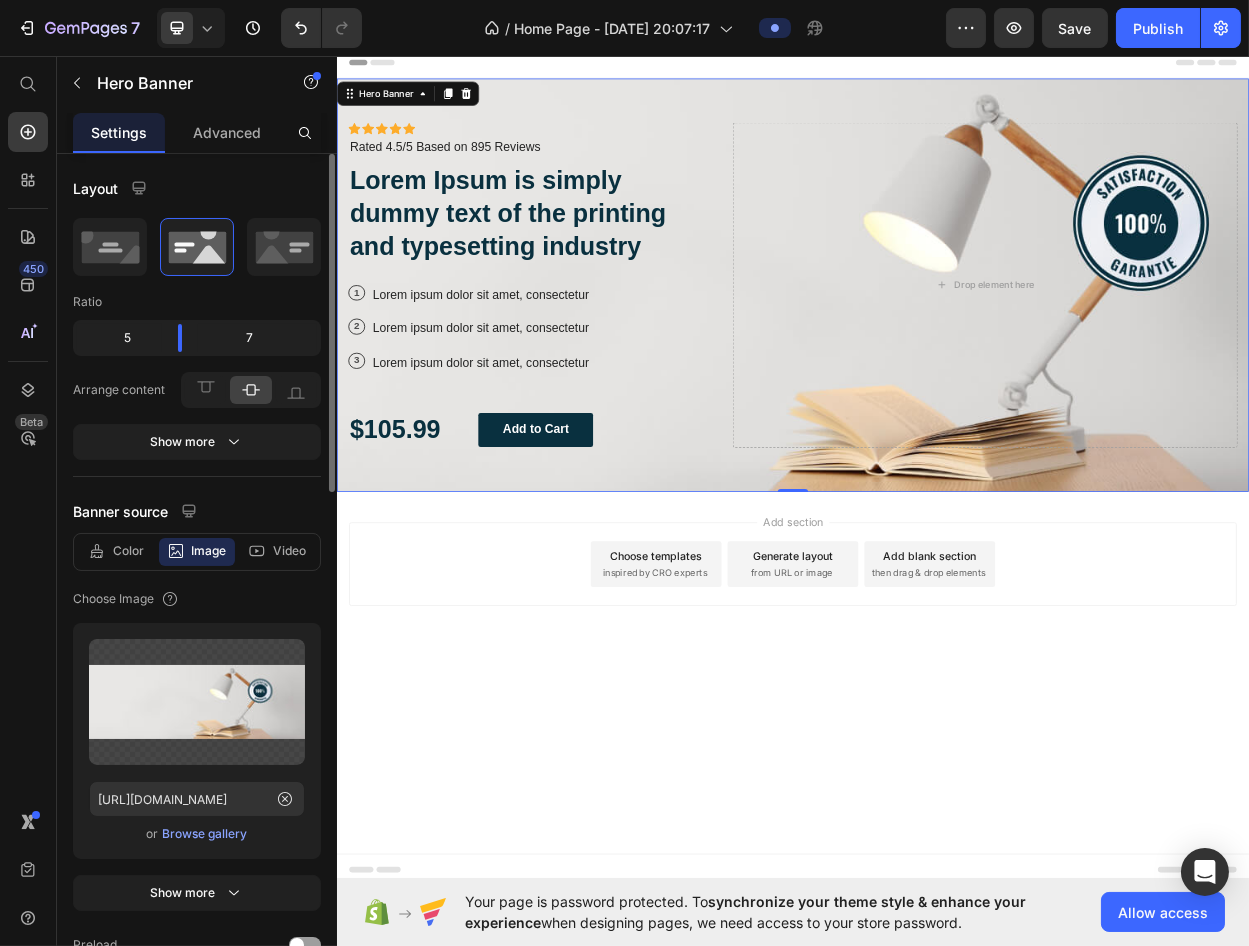 click on "Browse gallery" at bounding box center (205, 834) 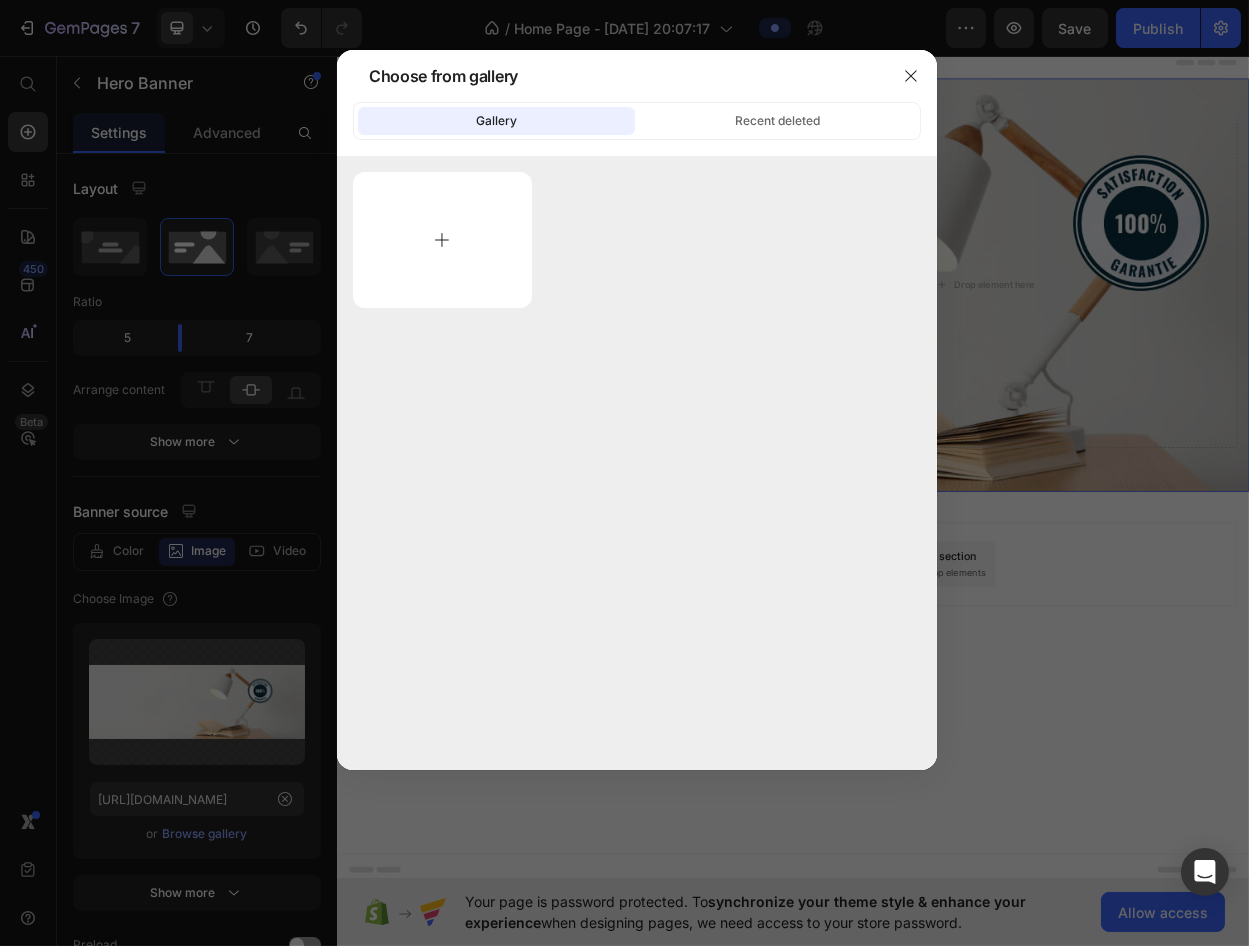 click at bounding box center [442, 240] 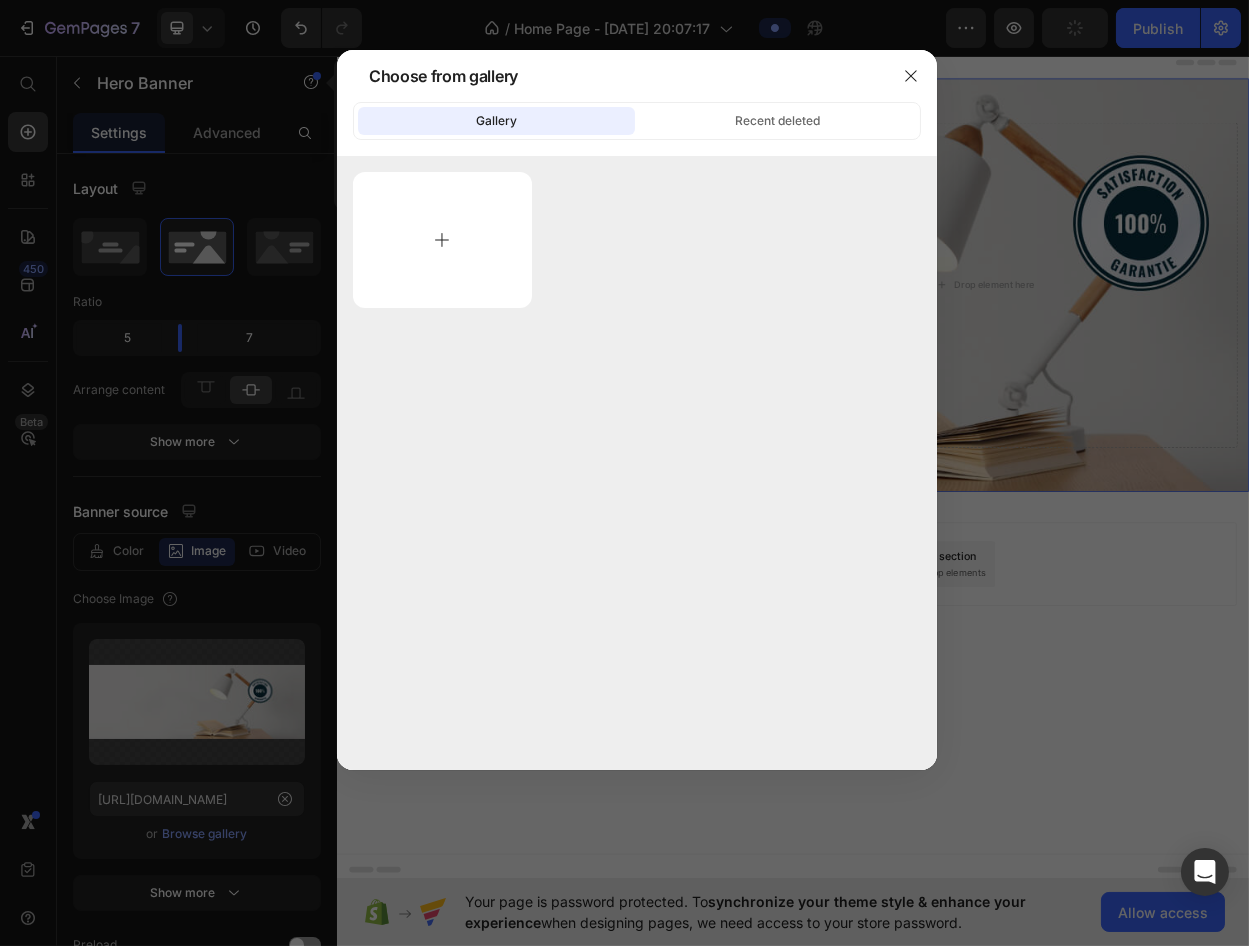 type on "C:\fakepath\ChatGPT Image [DATE], 08_15_22 PM.png" 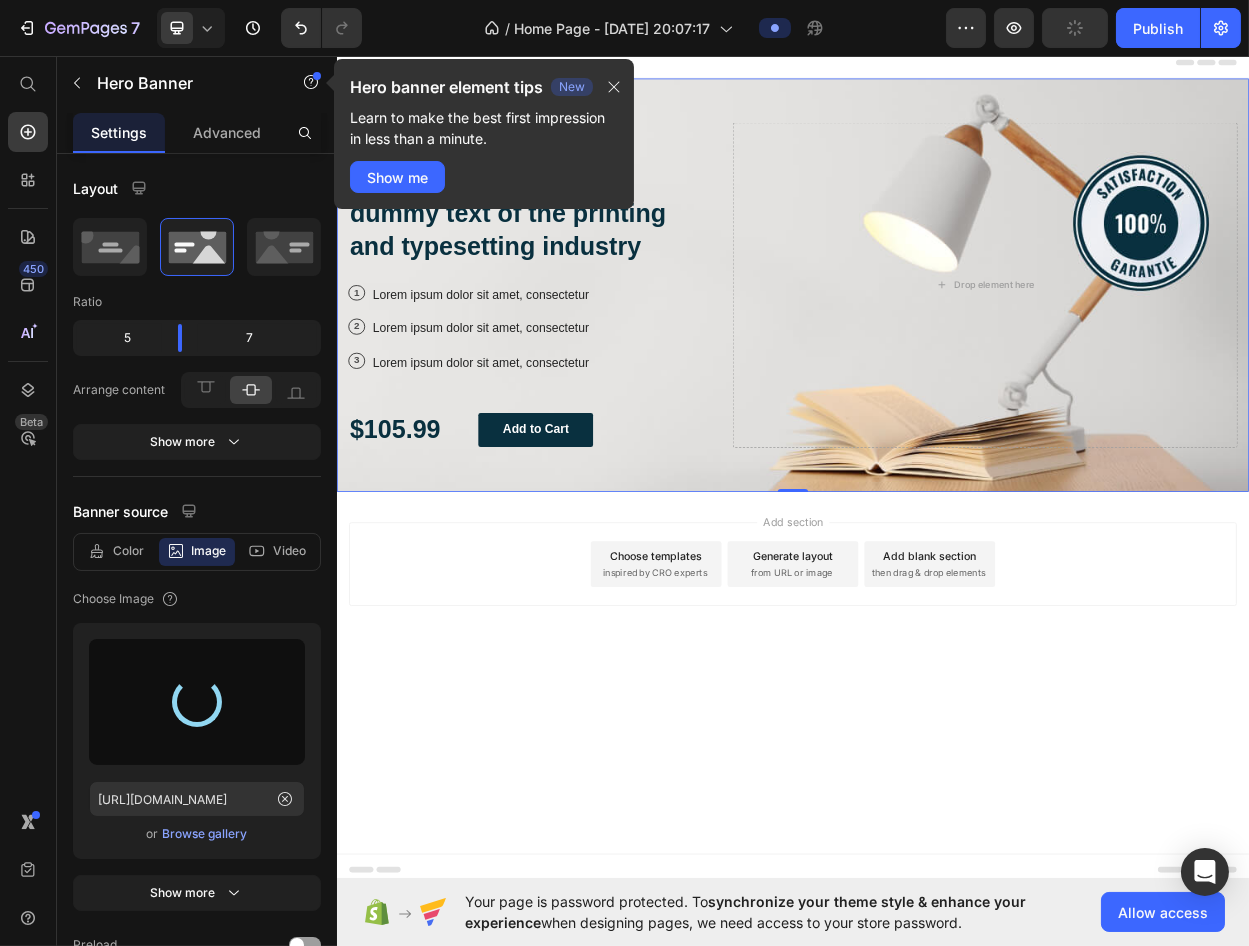 type on "[URL][DOMAIN_NAME]" 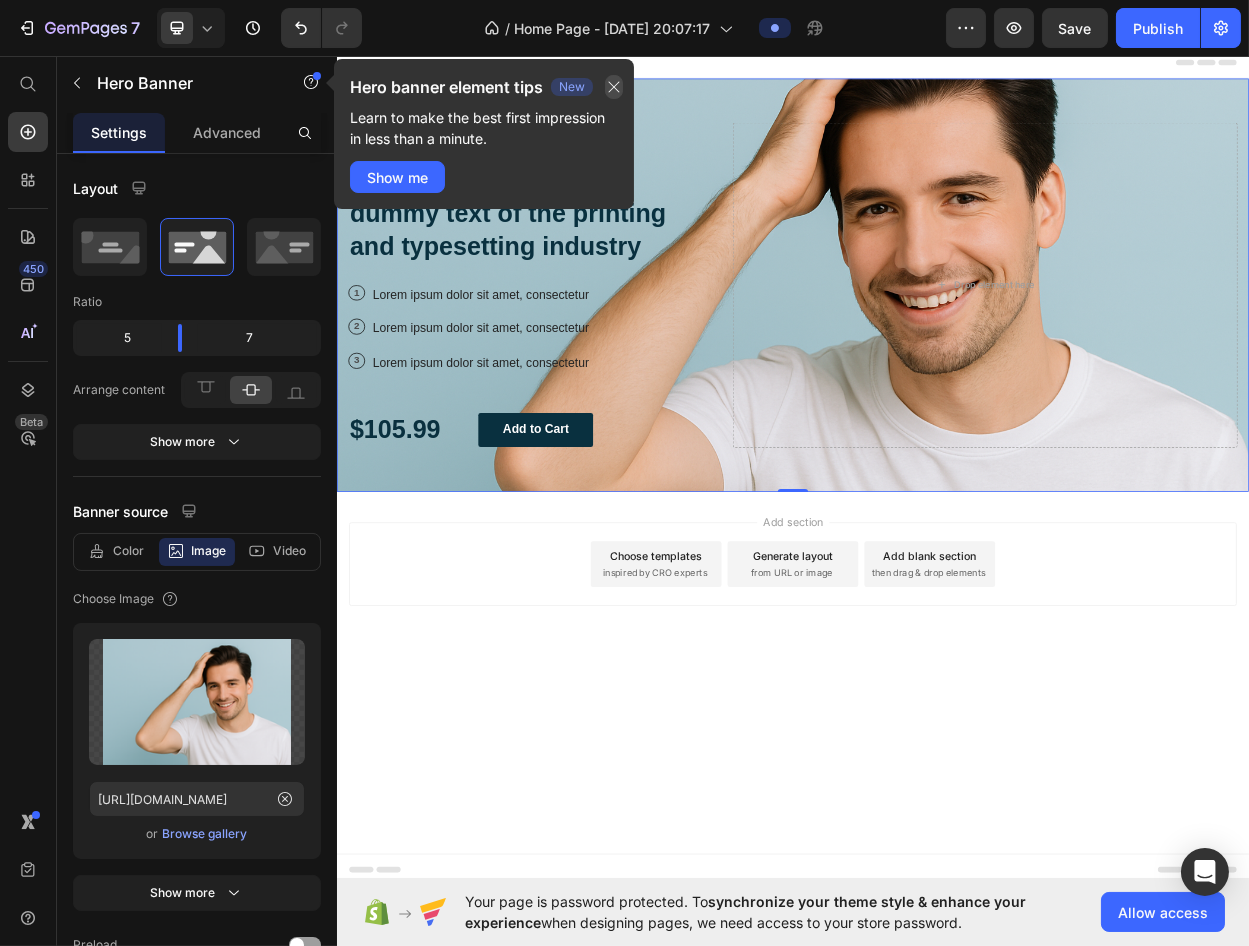 click 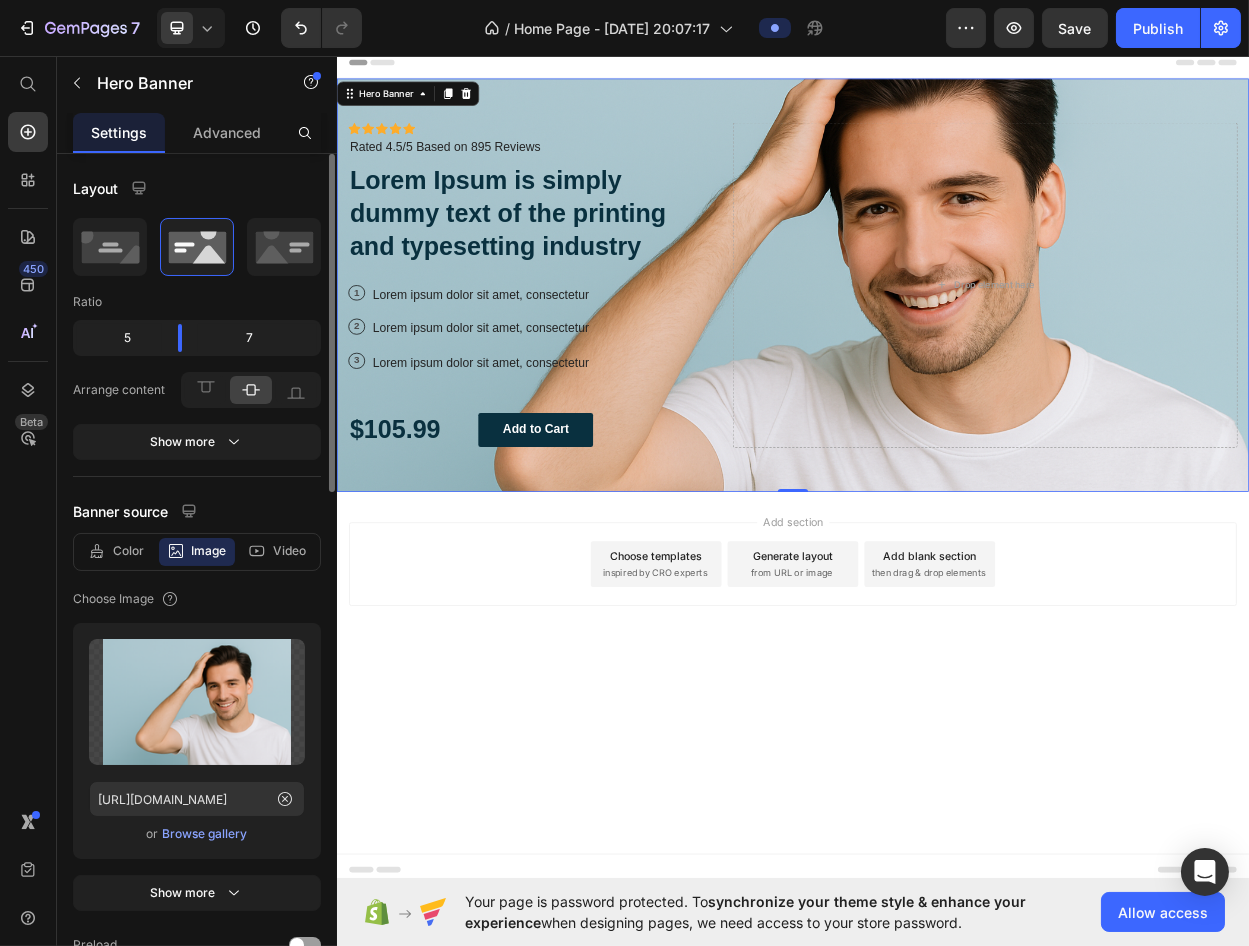 click on "Browse gallery" at bounding box center (205, 834) 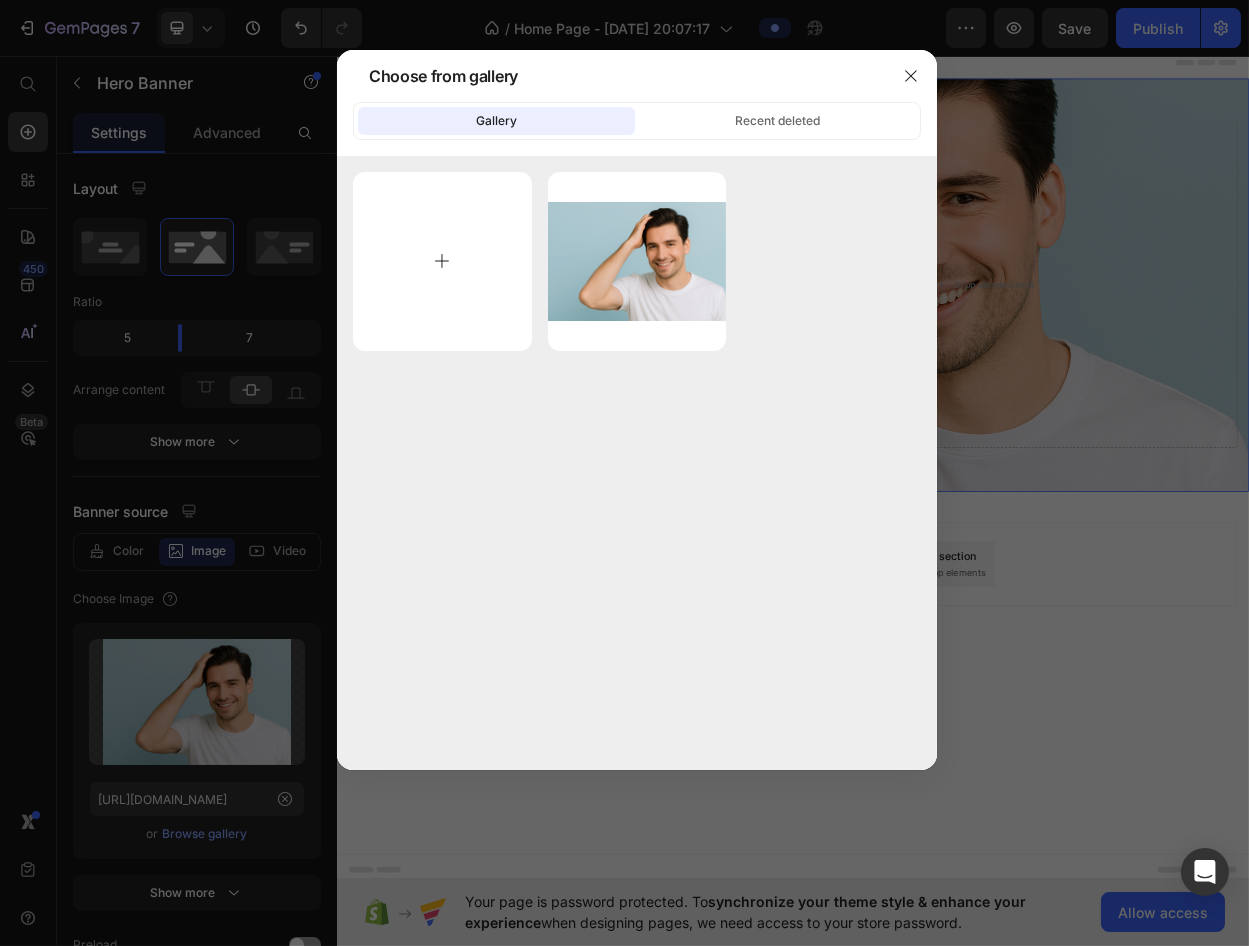 click at bounding box center [442, 261] 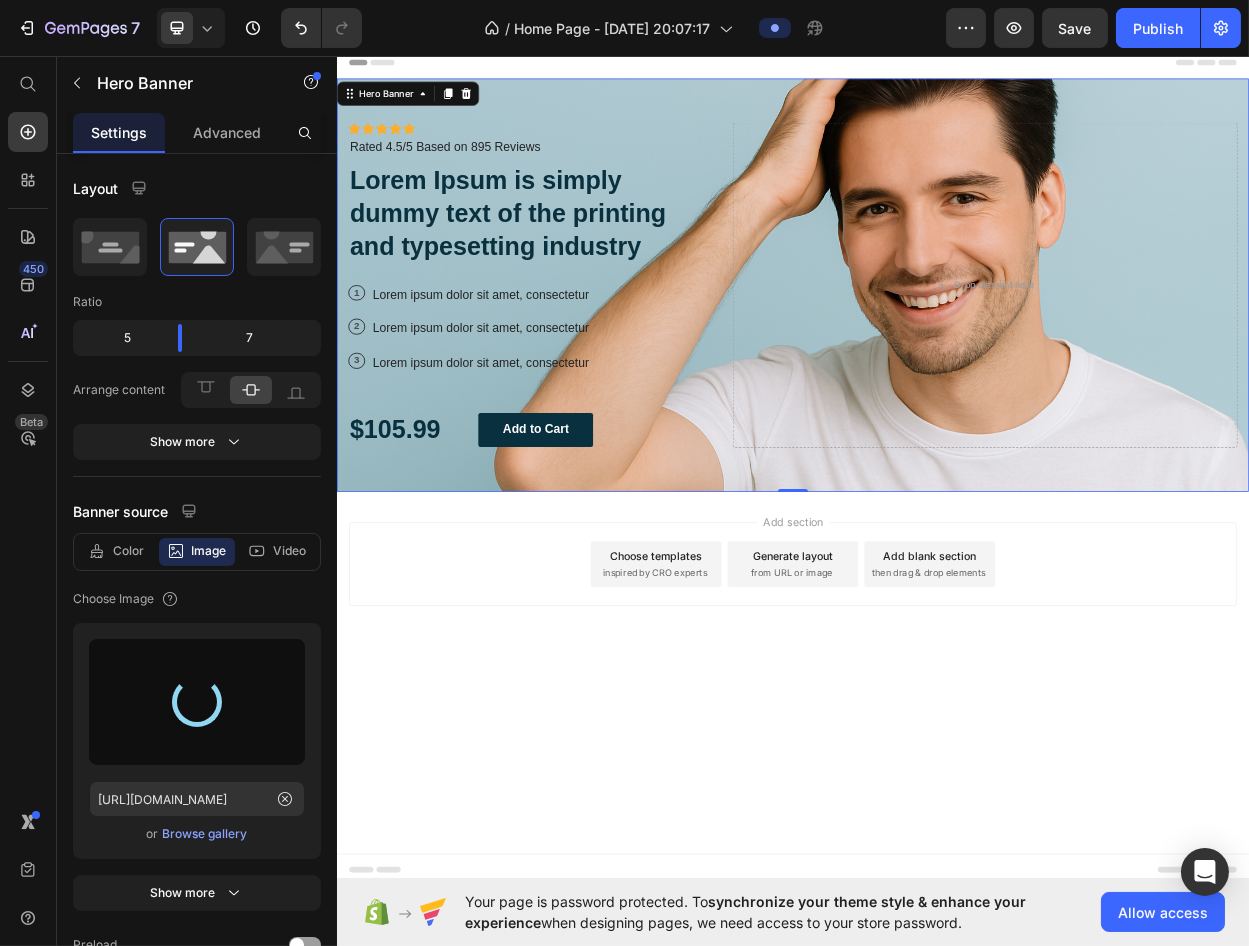 type on "[URL][DOMAIN_NAME]" 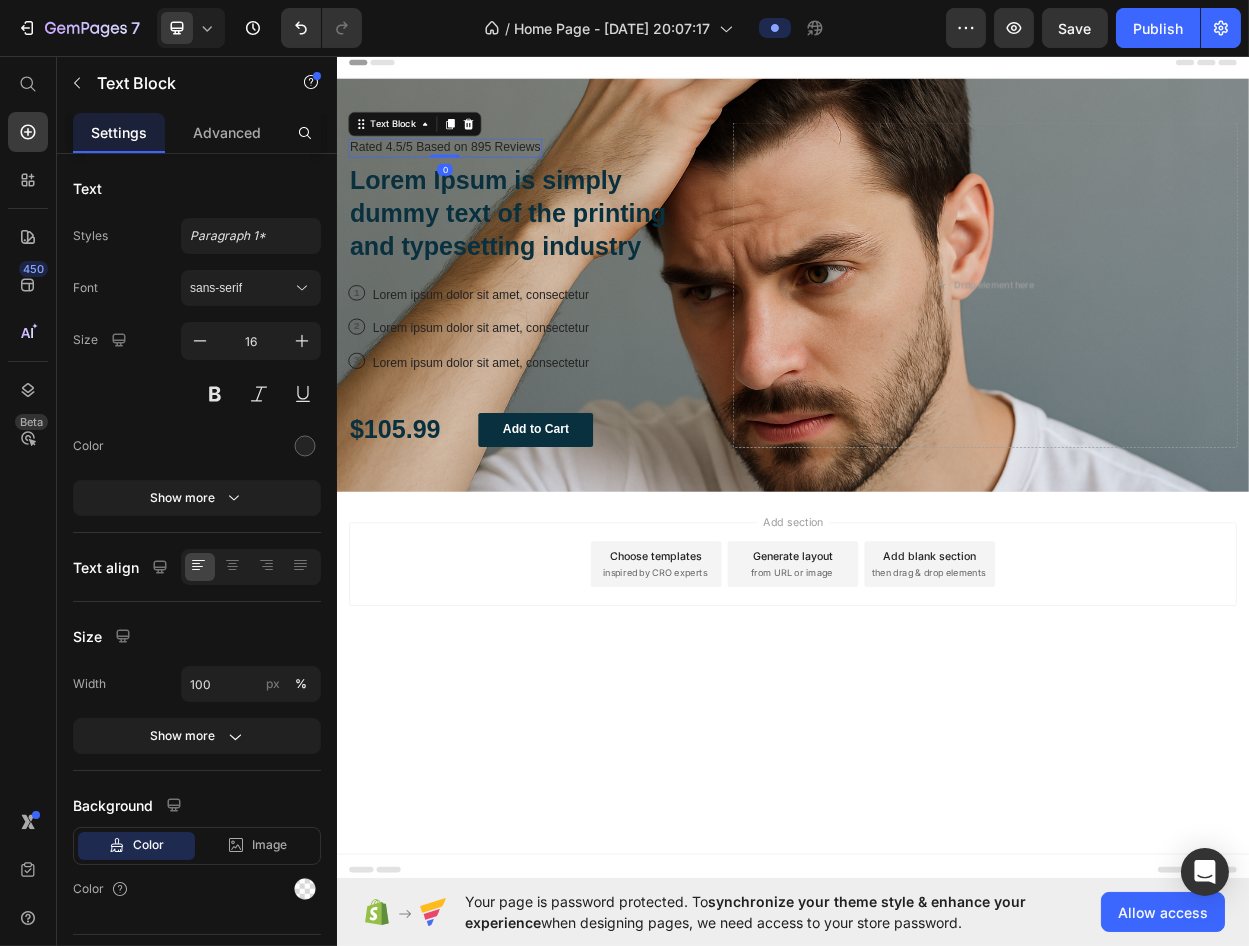 click on "Rated 4.5/5 Based on 895 Reviews" at bounding box center [478, 179] 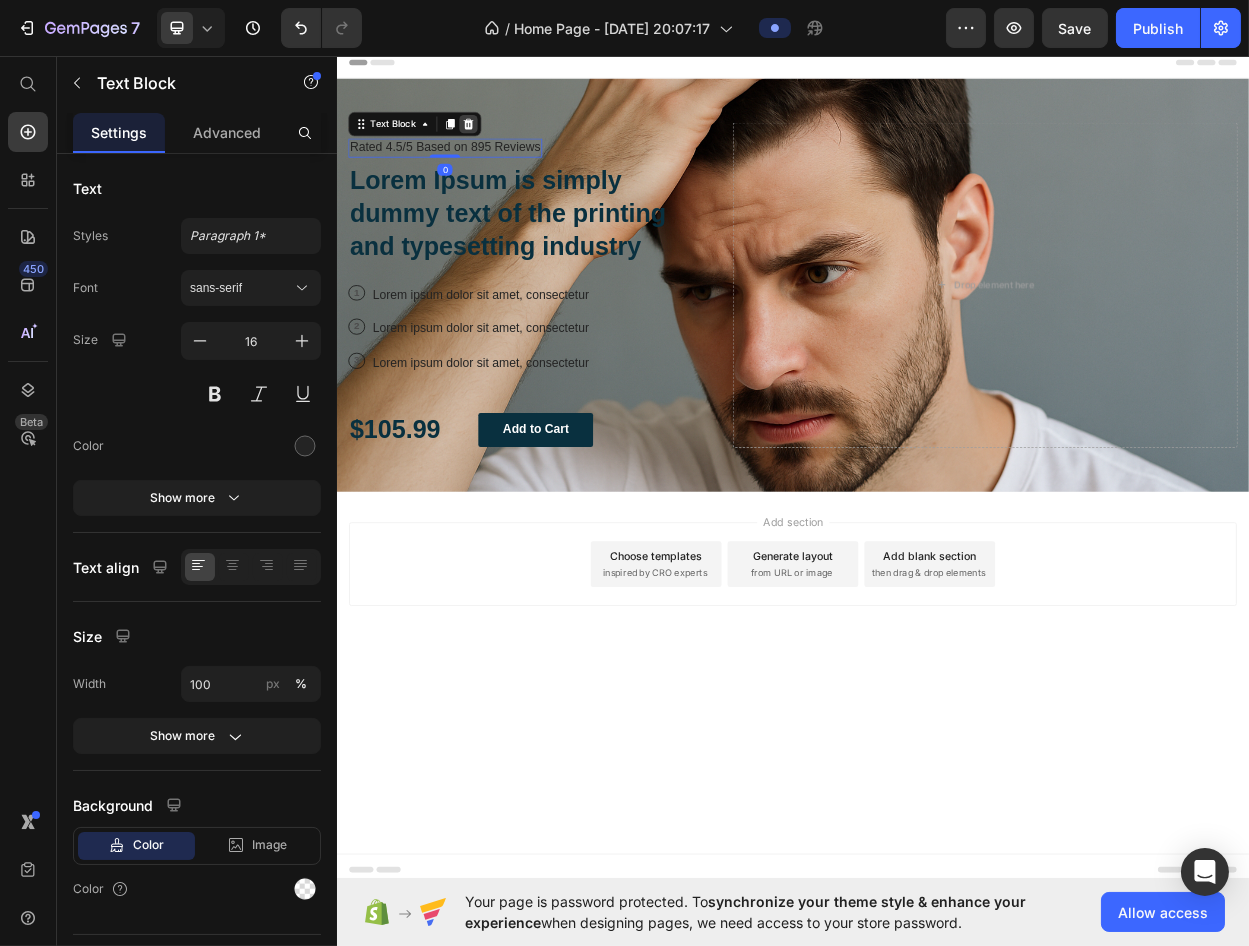 click 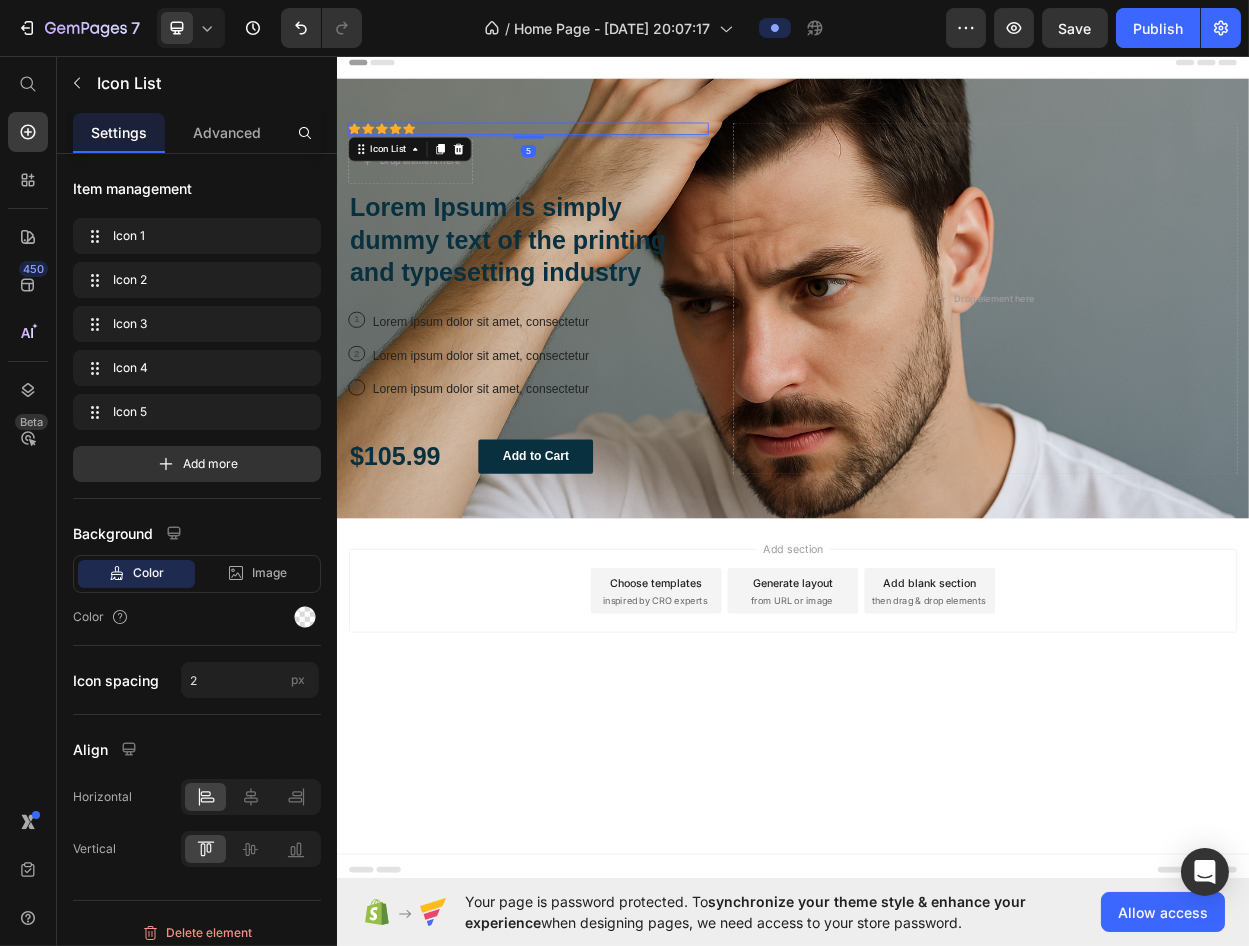 click on "Icon Icon Icon Icon Icon" at bounding box center [588, 154] 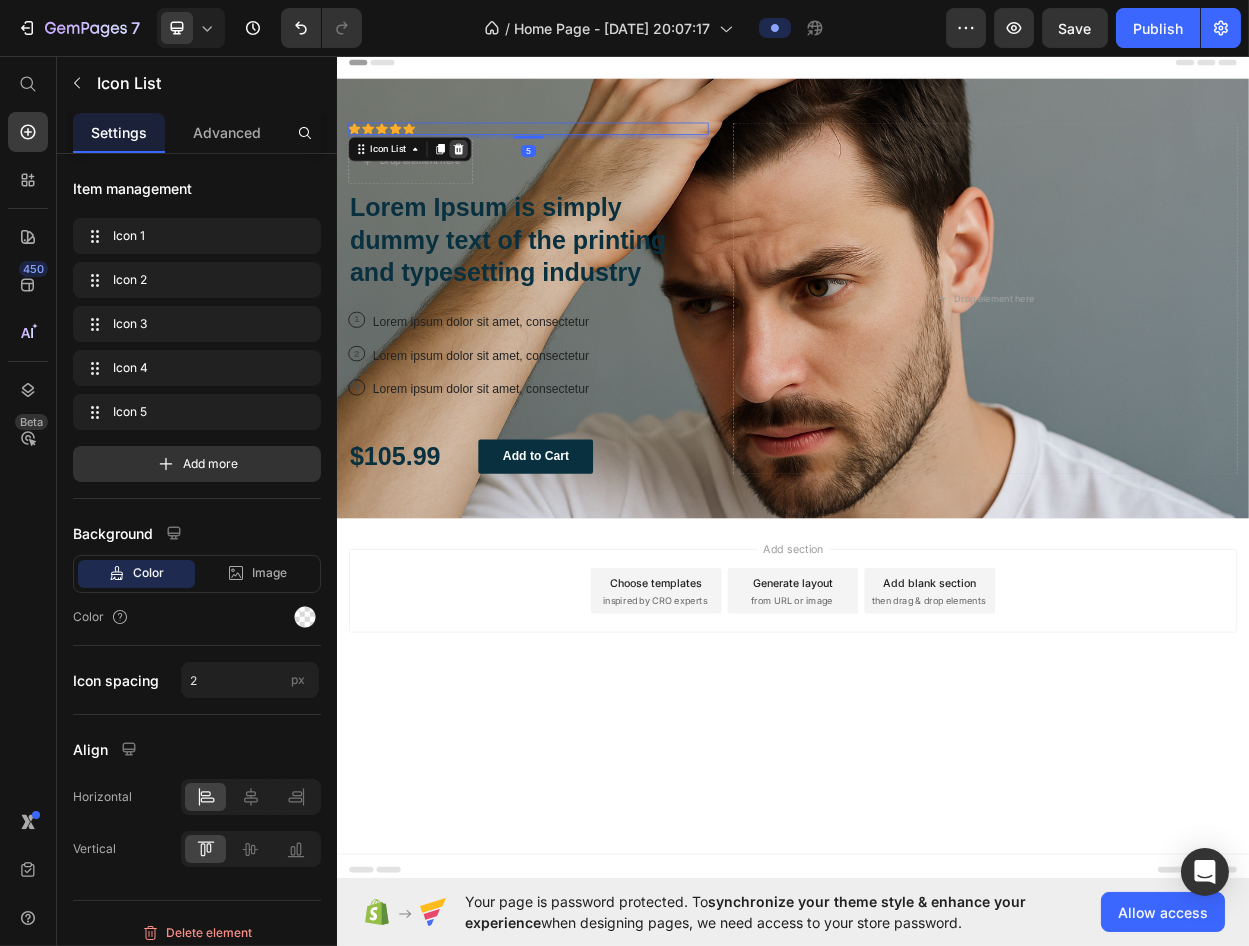 click 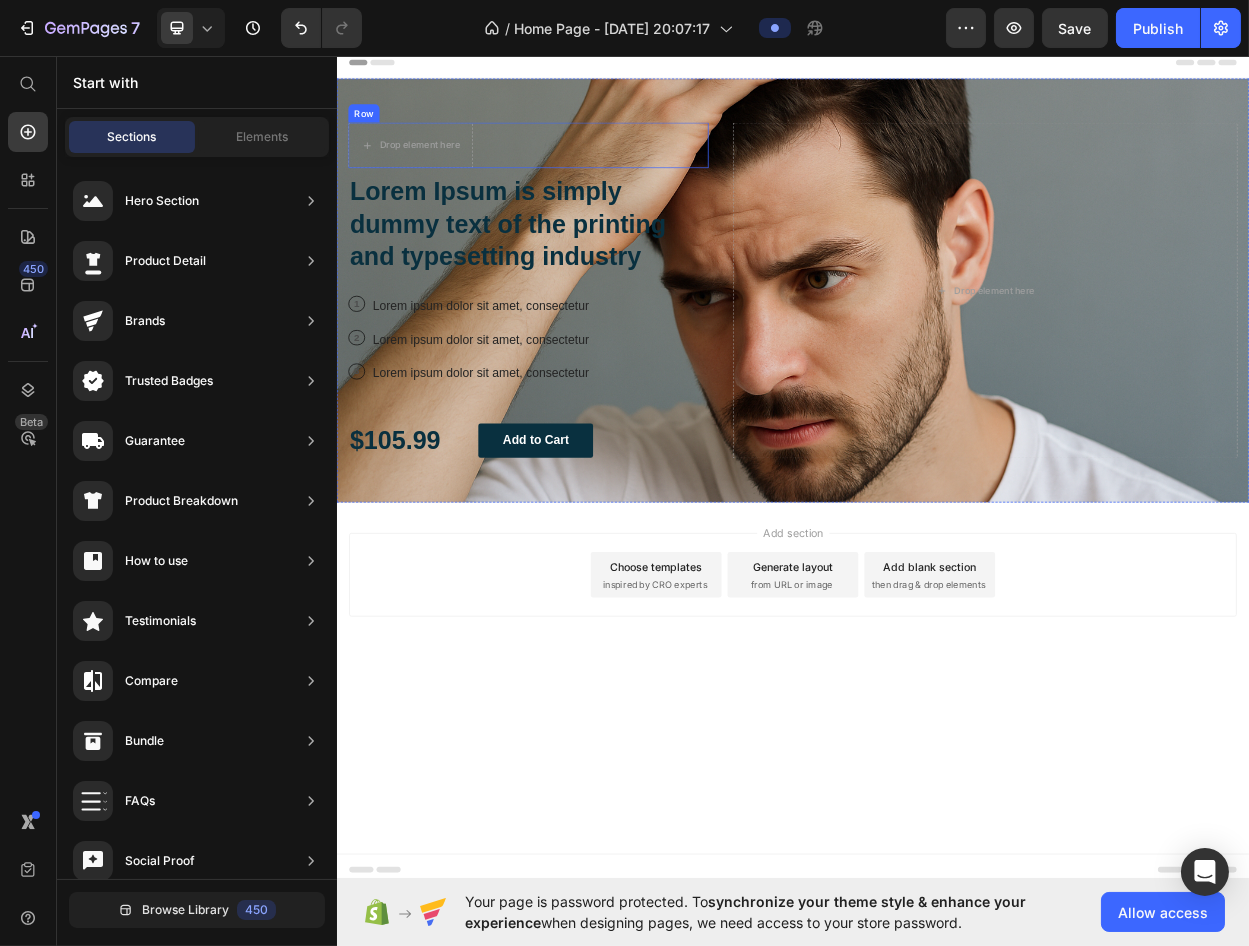 click on "Icon Icon Icon Icon Icon Icon List
Drop element here Row" at bounding box center (588, 176) 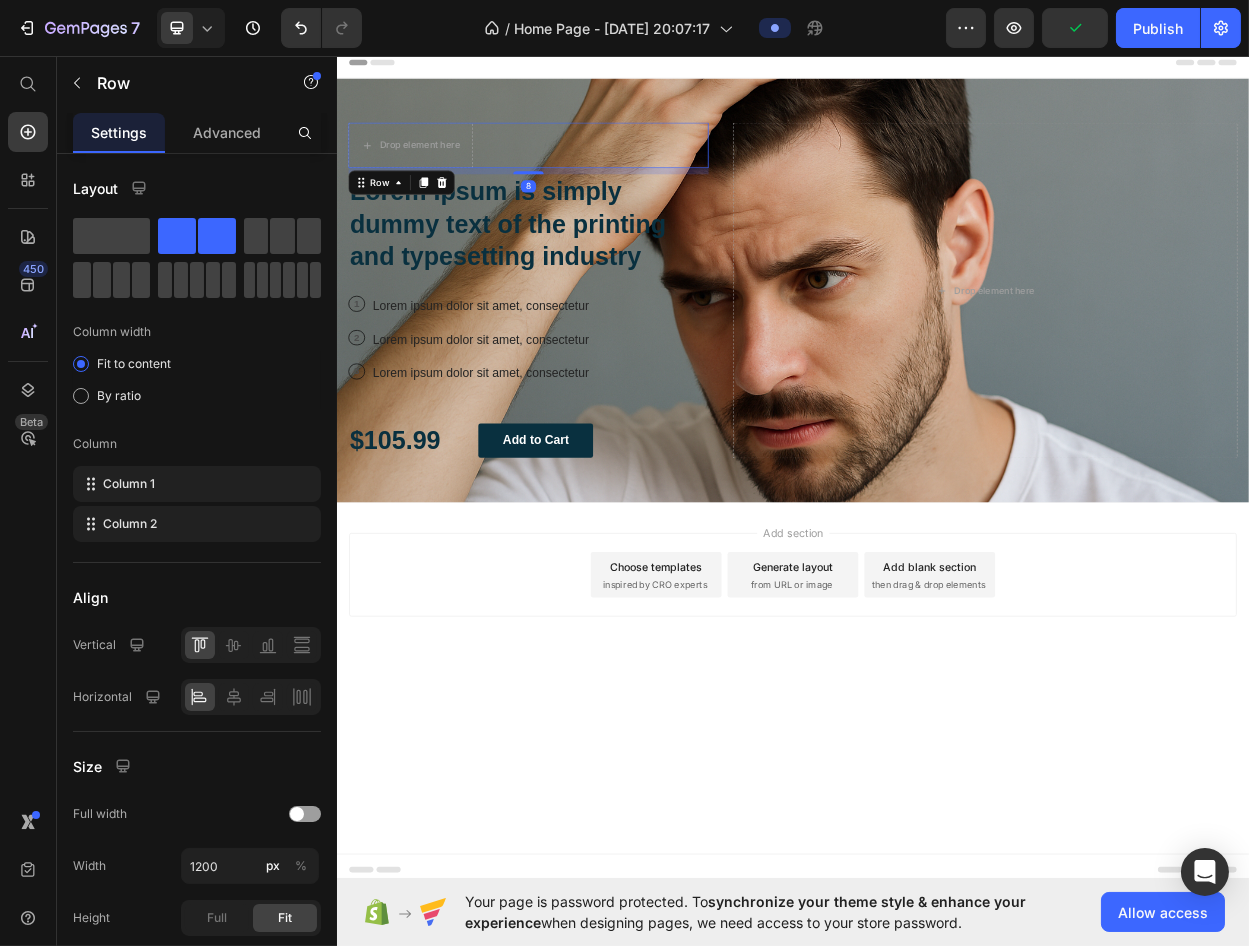 drag, startPoint x: 472, startPoint y: 230, endPoint x: 489, endPoint y: 229, distance: 17.029387 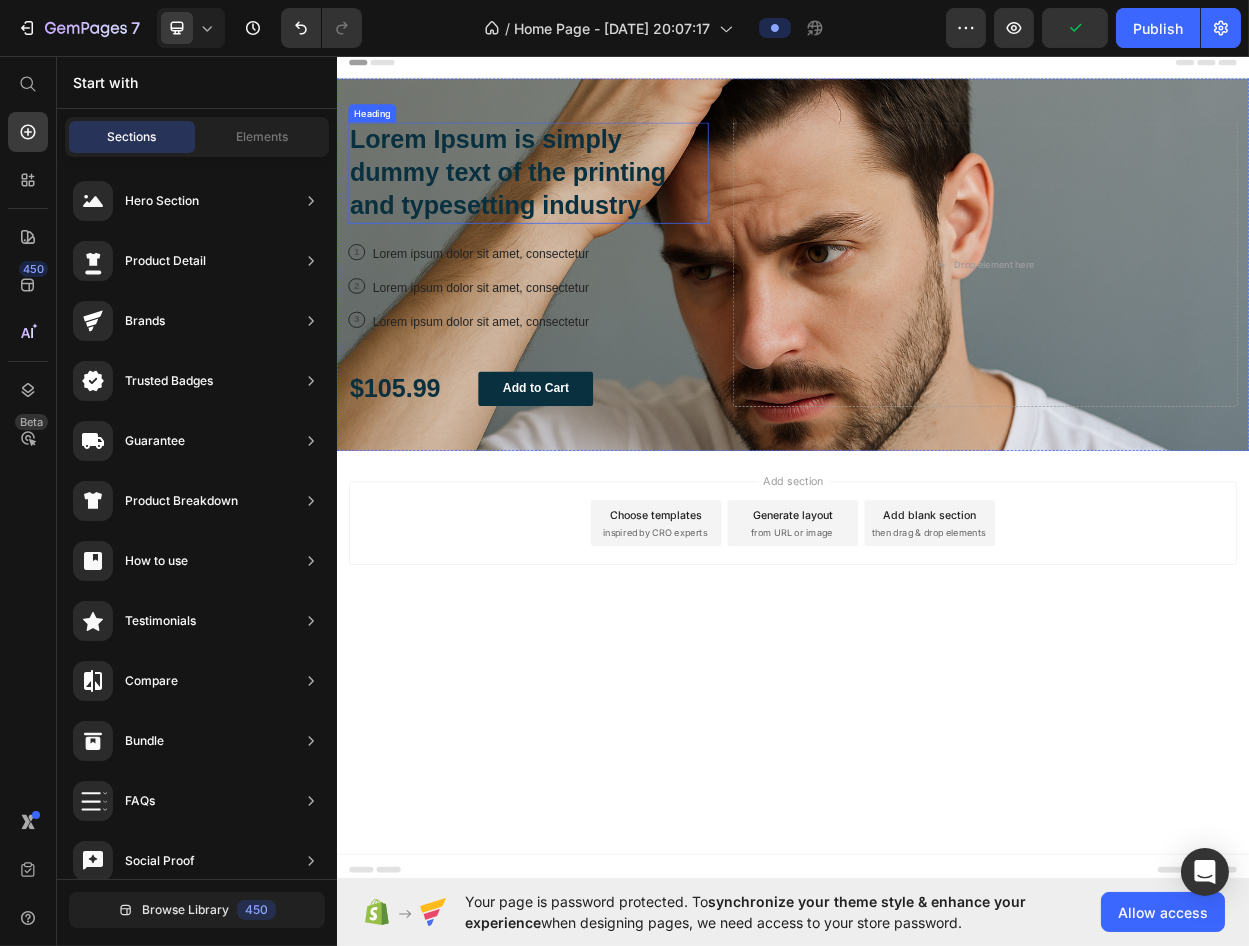 click on "Lorem Ipsum is simply dummy text of the printing and typesetting industry" at bounding box center [588, 212] 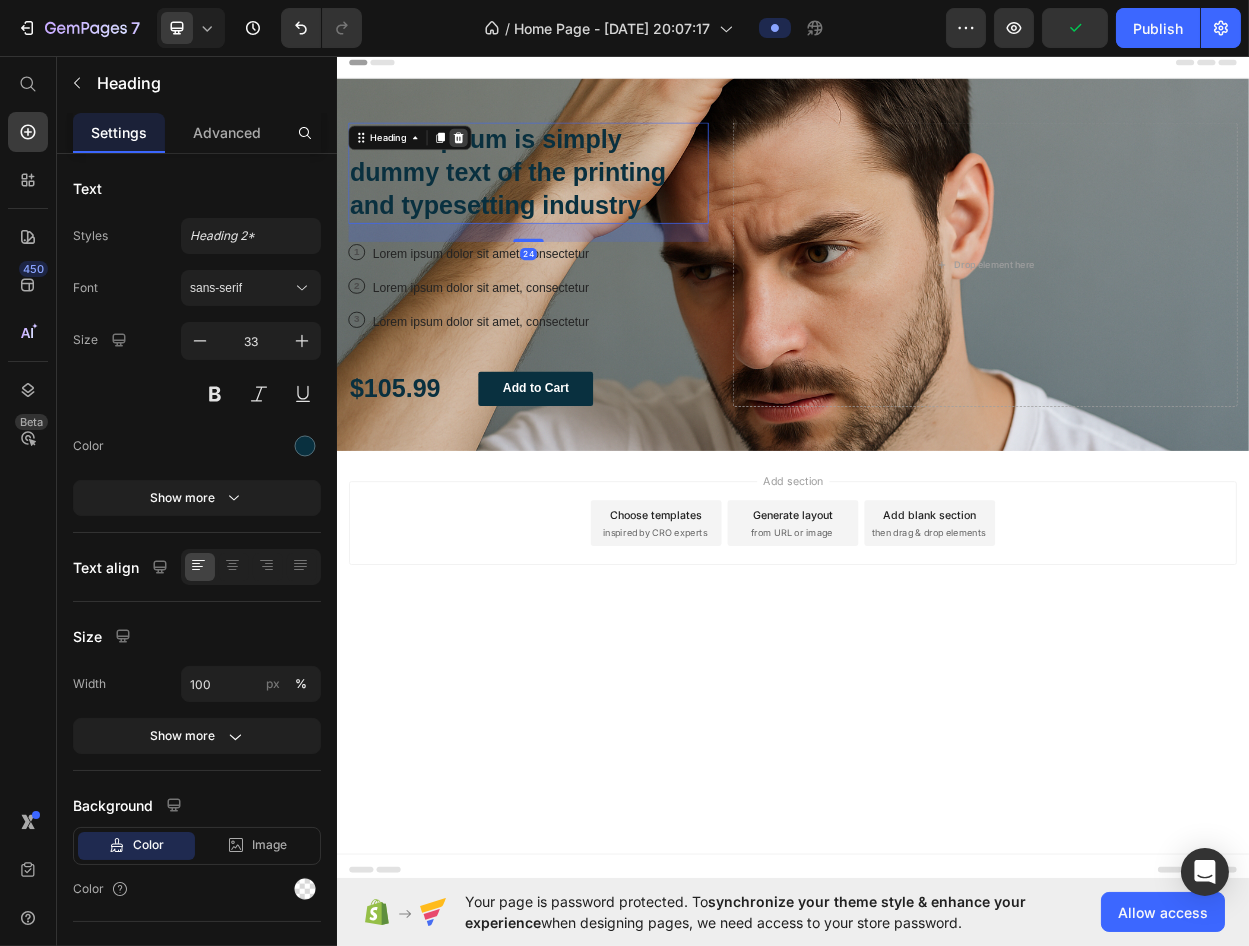 click 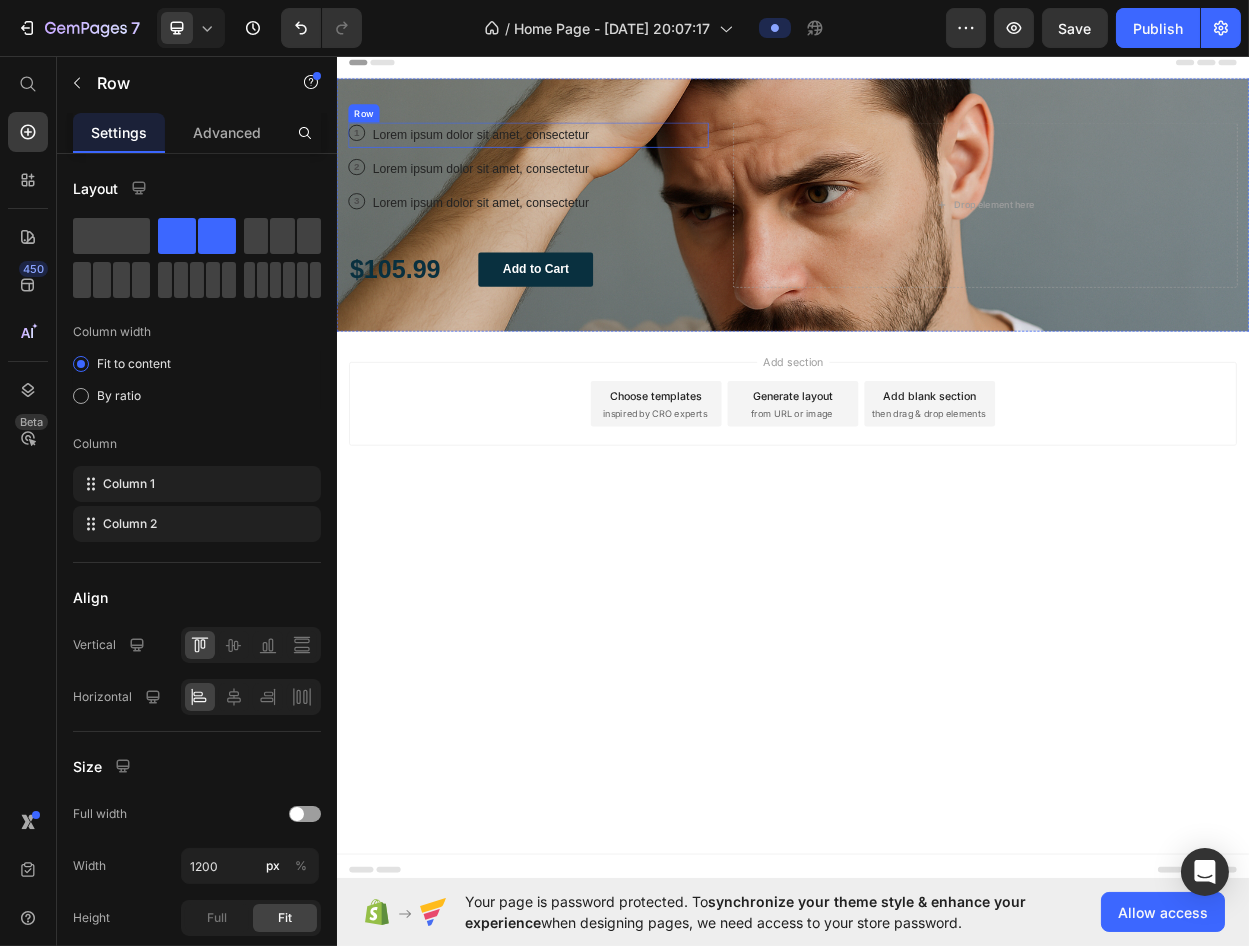 click on "1 Text Block Row Lorem ipsum dolor sit amet, consectetur Text Block Row" at bounding box center [588, 162] 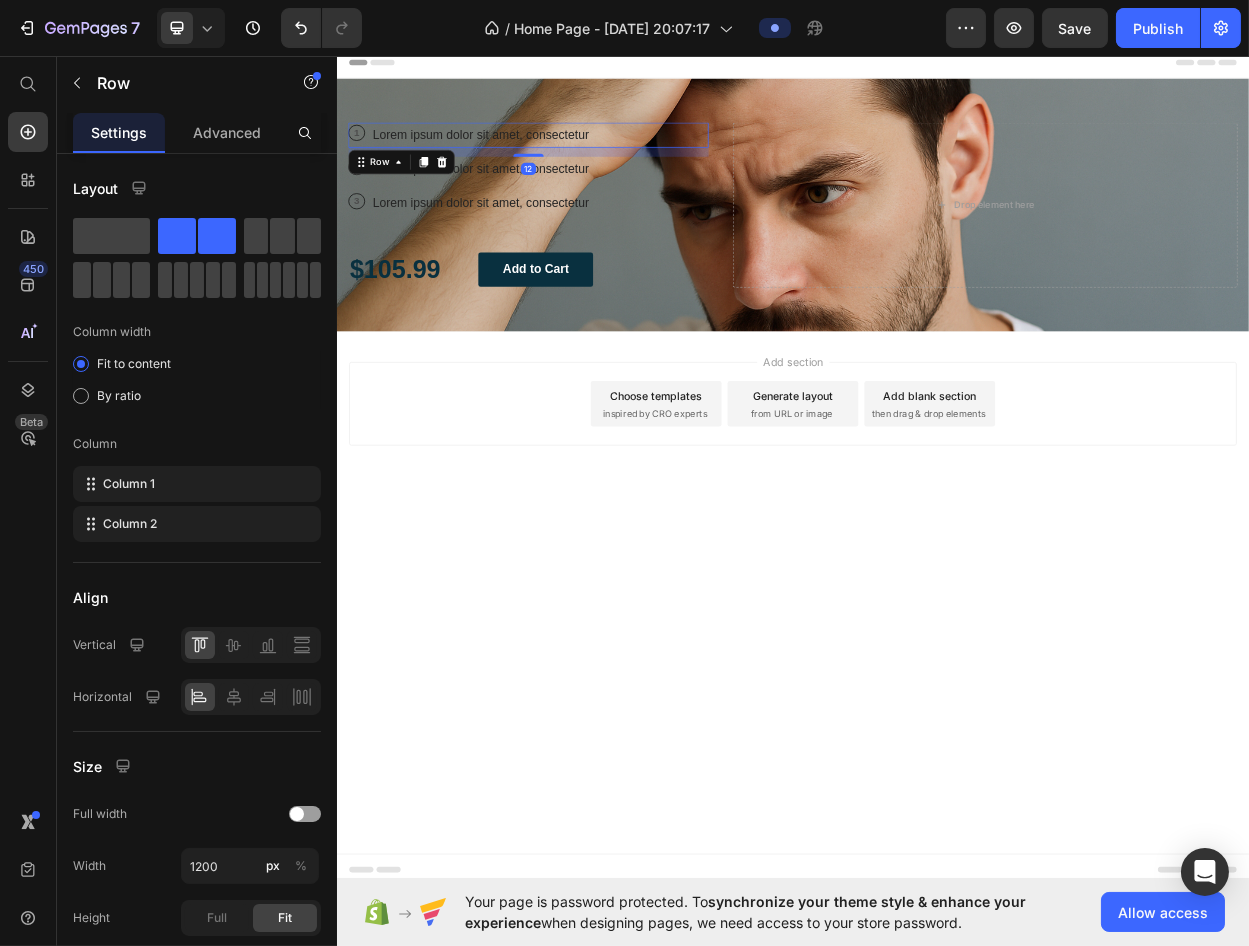 click 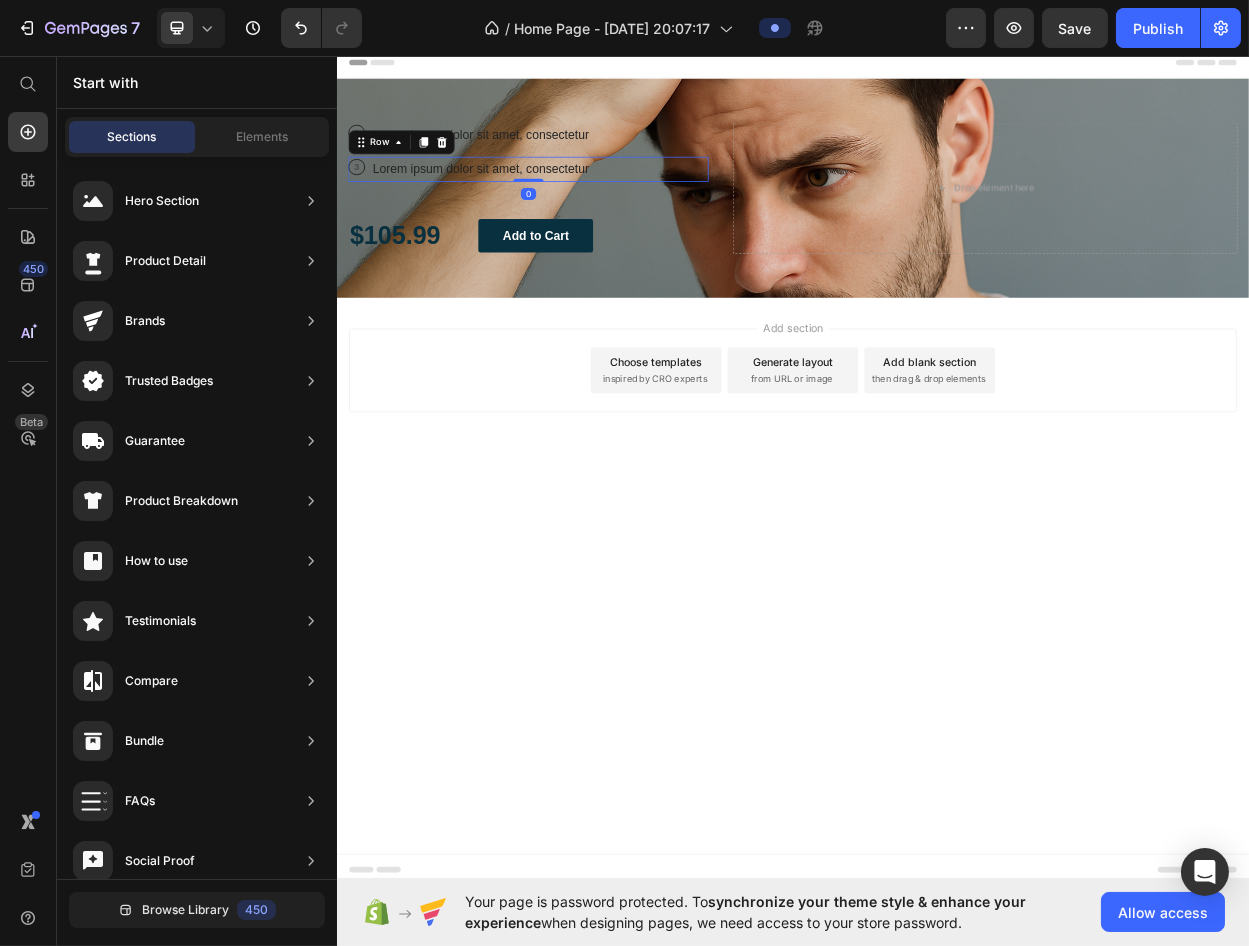 click on "3 Text Block Row Lorem ipsum dolor sit amet, consectetur Text Block Row   0" at bounding box center [588, 207] 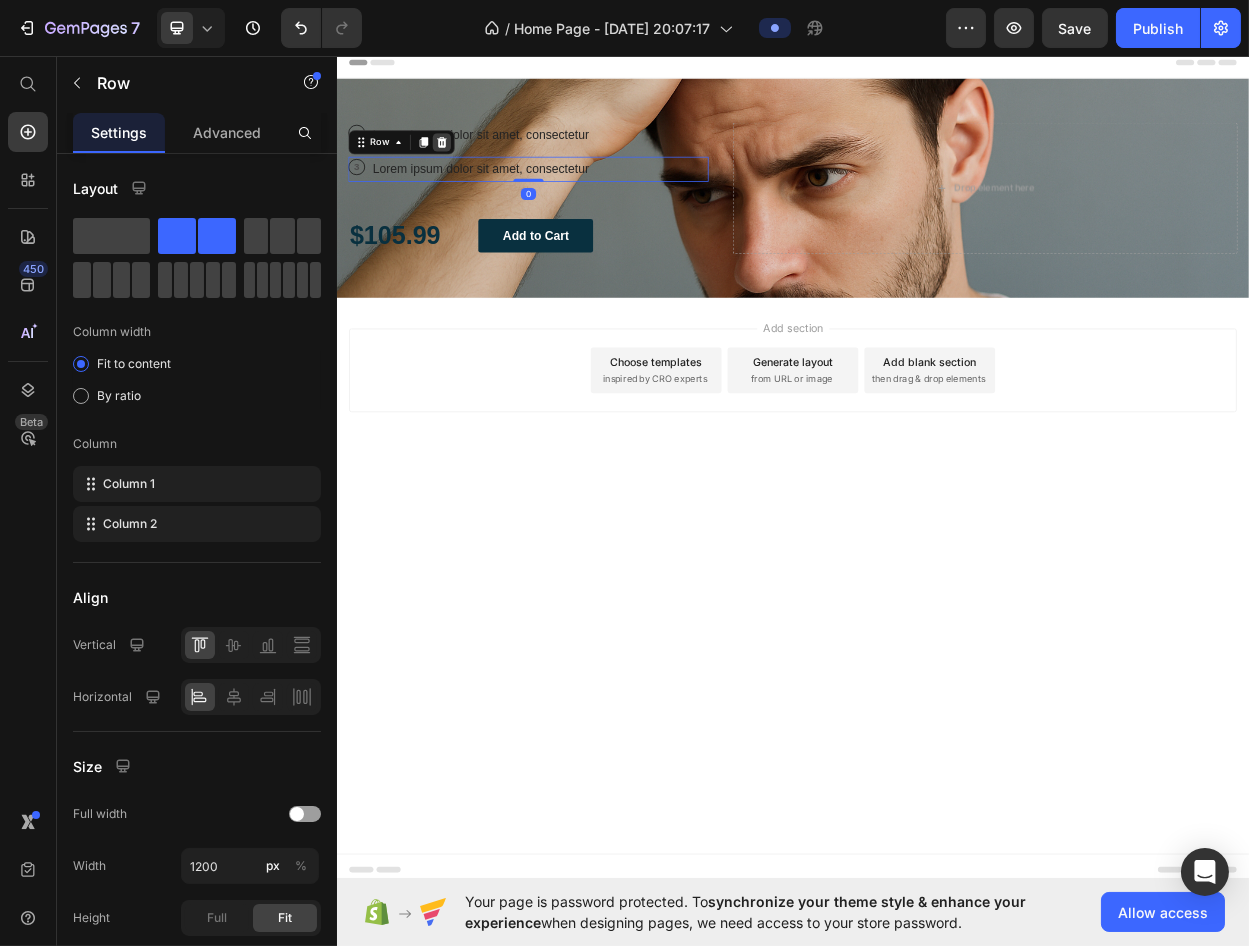 click 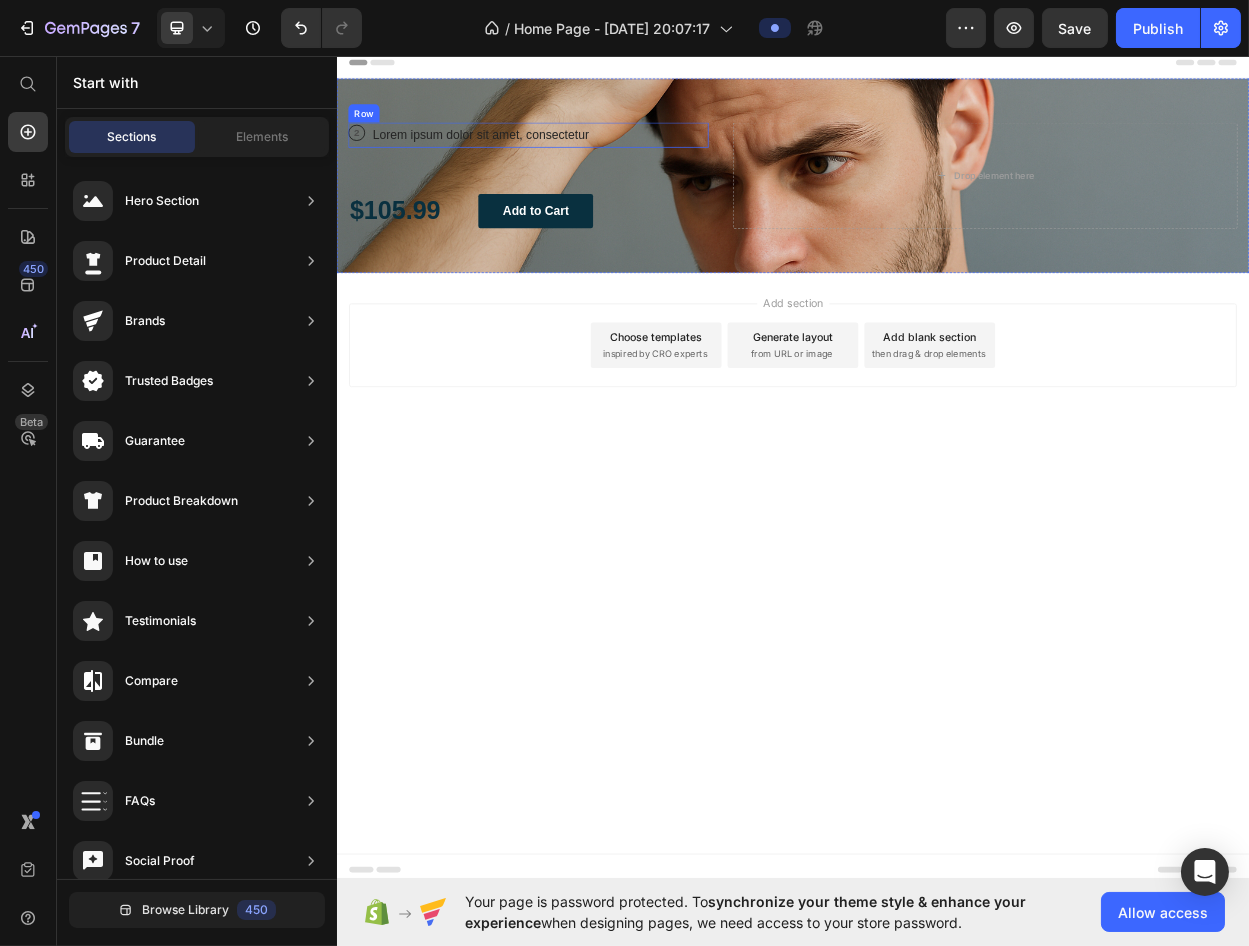 click on "2 Text Block Row Lorem ipsum dolor sit amet, consectetur Text Block Row" at bounding box center (588, 162) 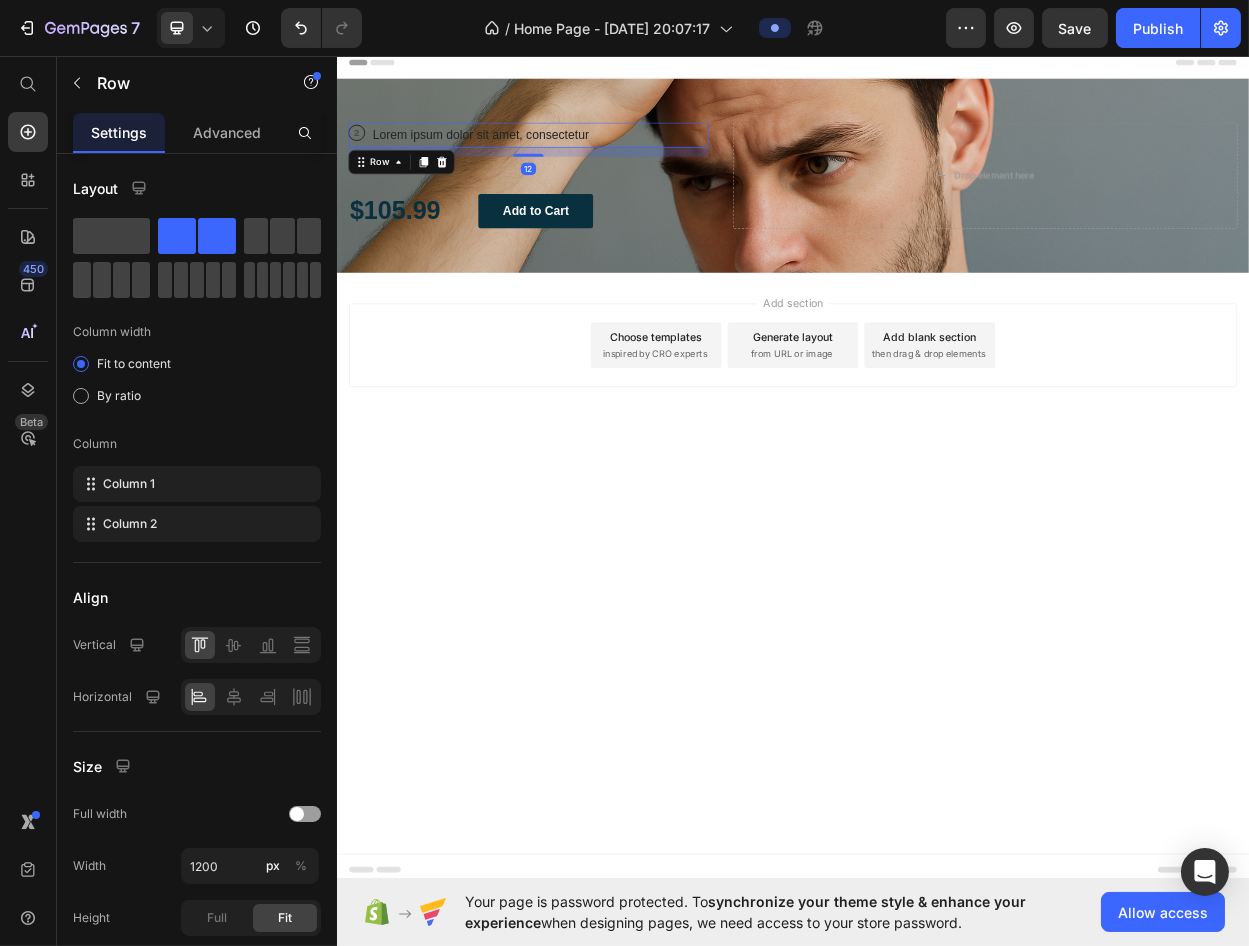 click 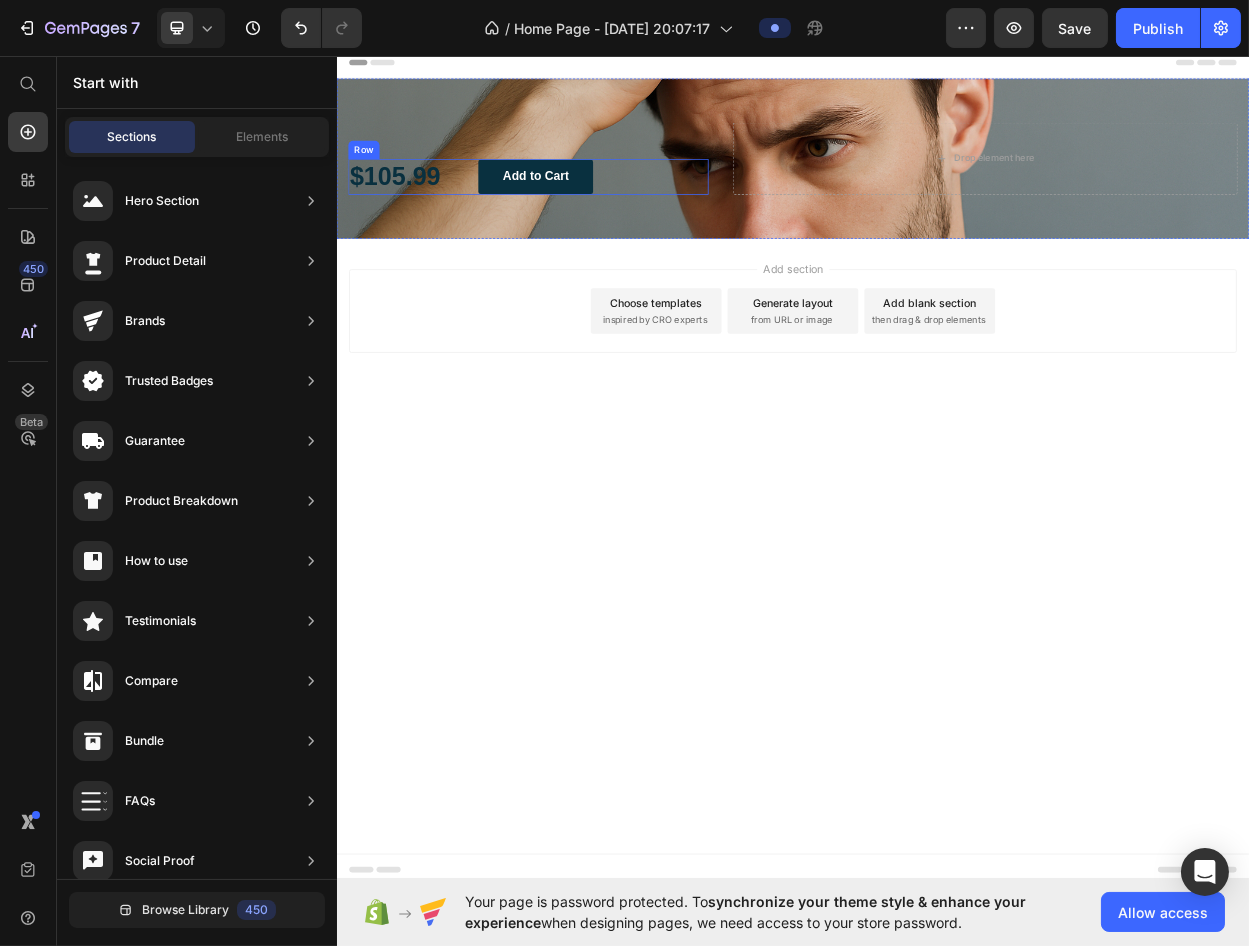 click on "$105.99 Text Block Add to Cart Button Row" at bounding box center (588, 217) 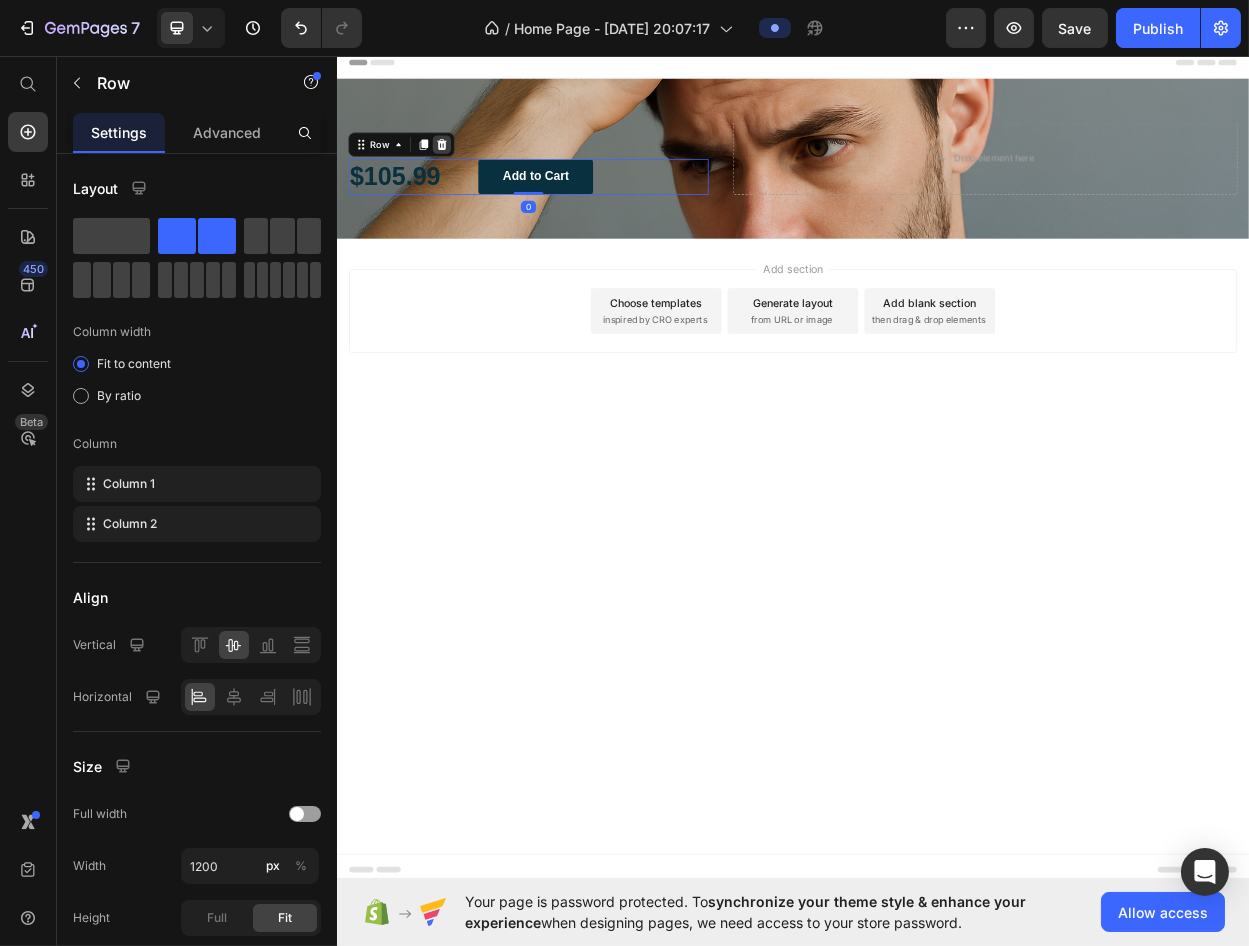 click 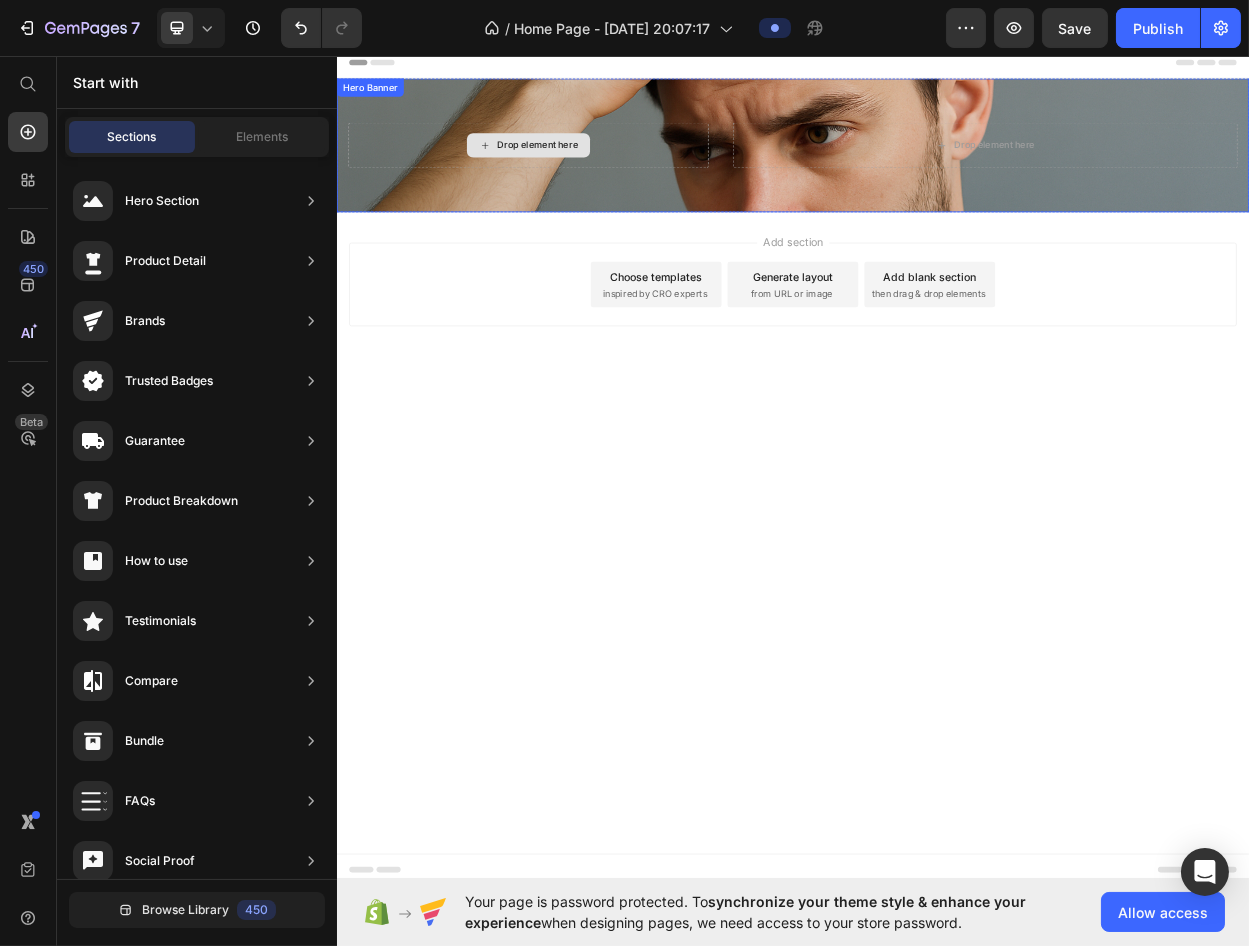 click on "Drop element here" at bounding box center (588, 176) 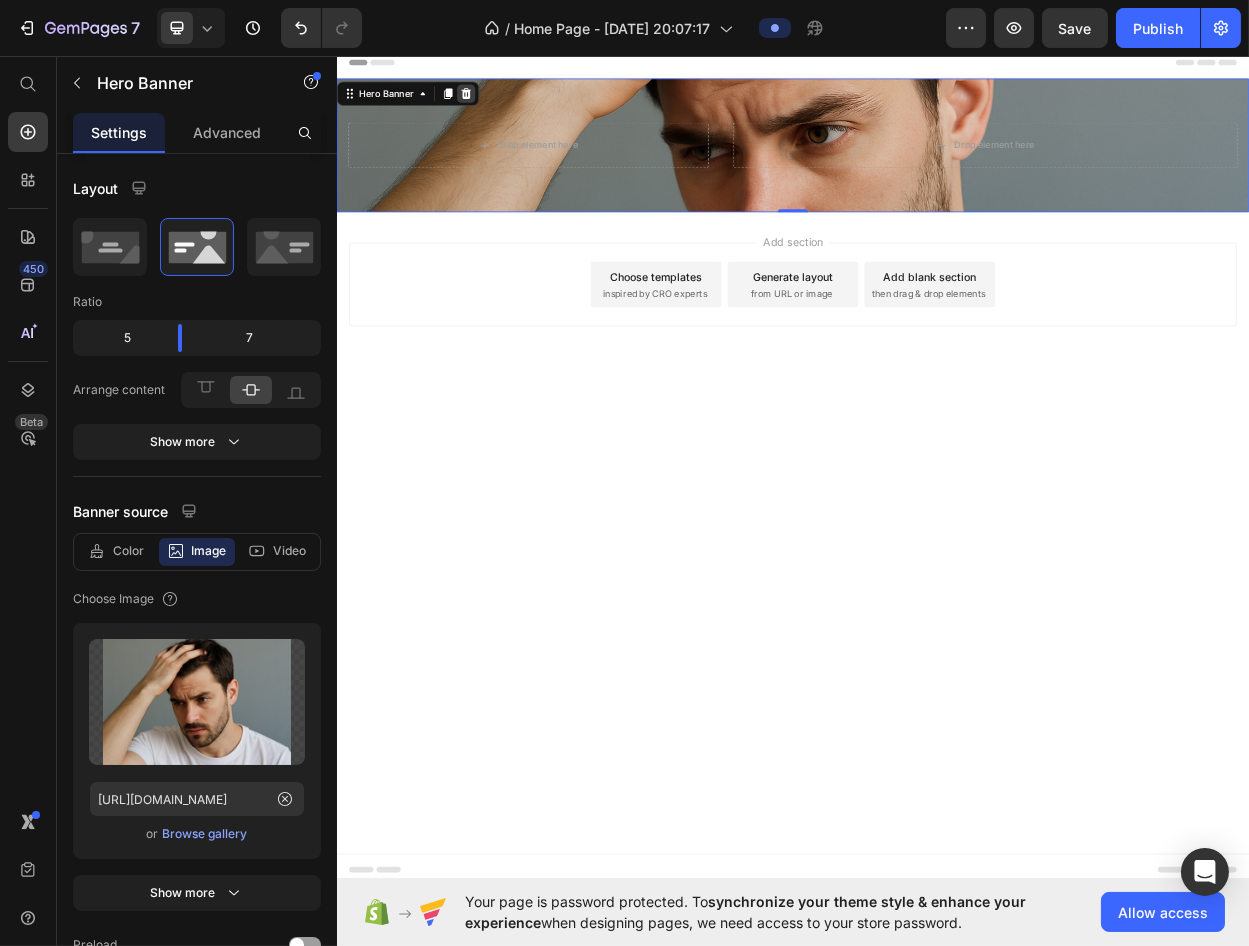click at bounding box center (506, 108) 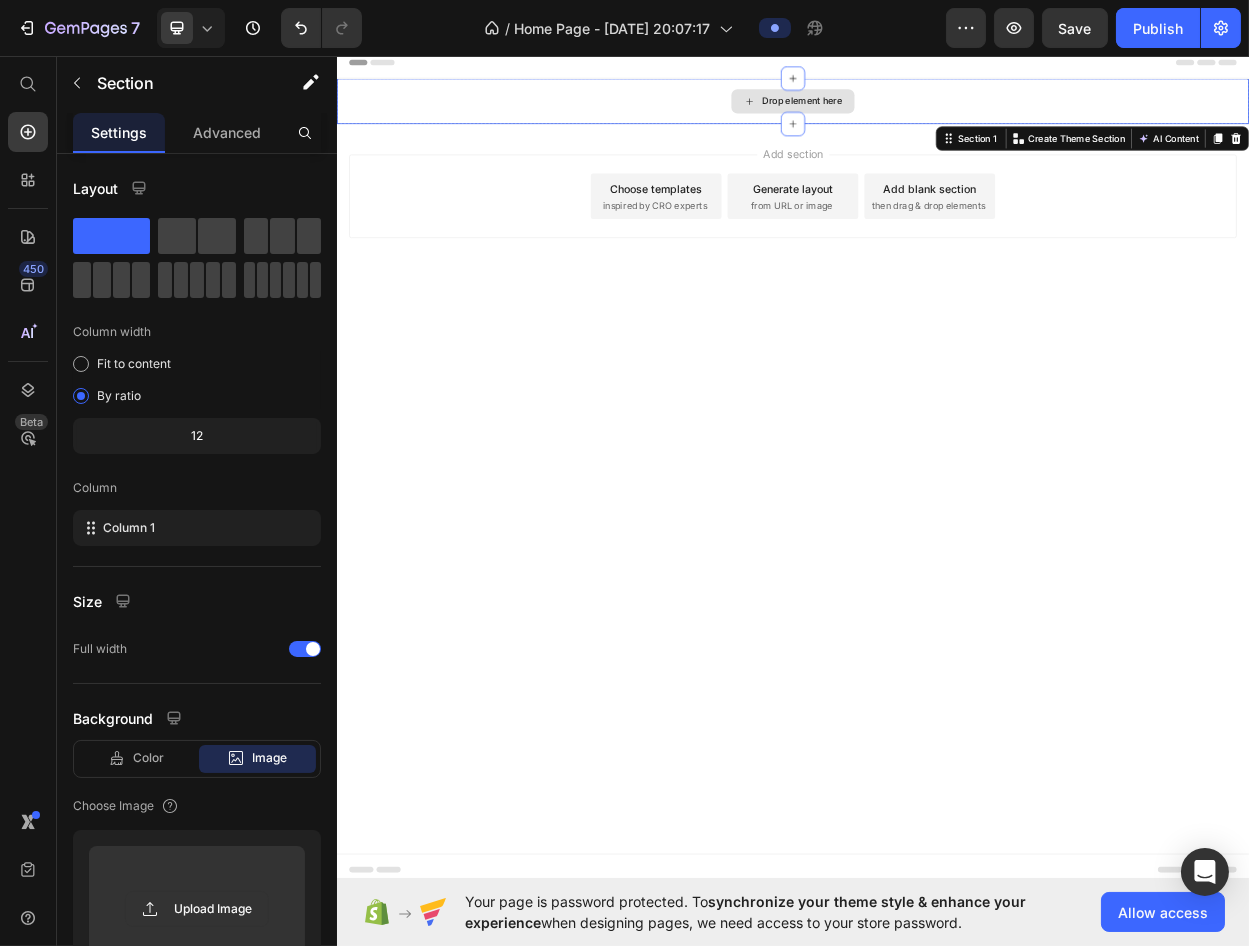 click on "Drop element here" at bounding box center [936, 118] 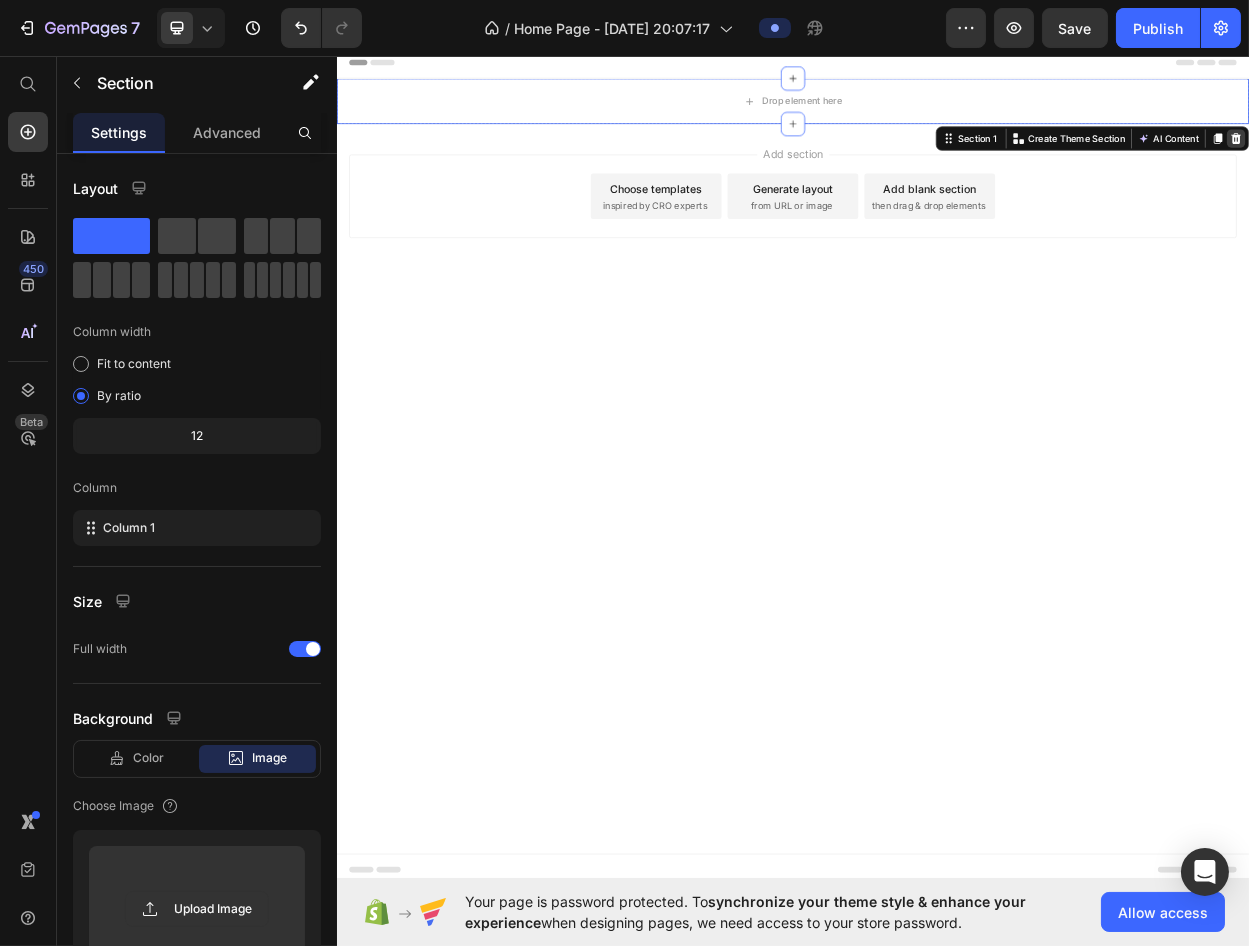 click 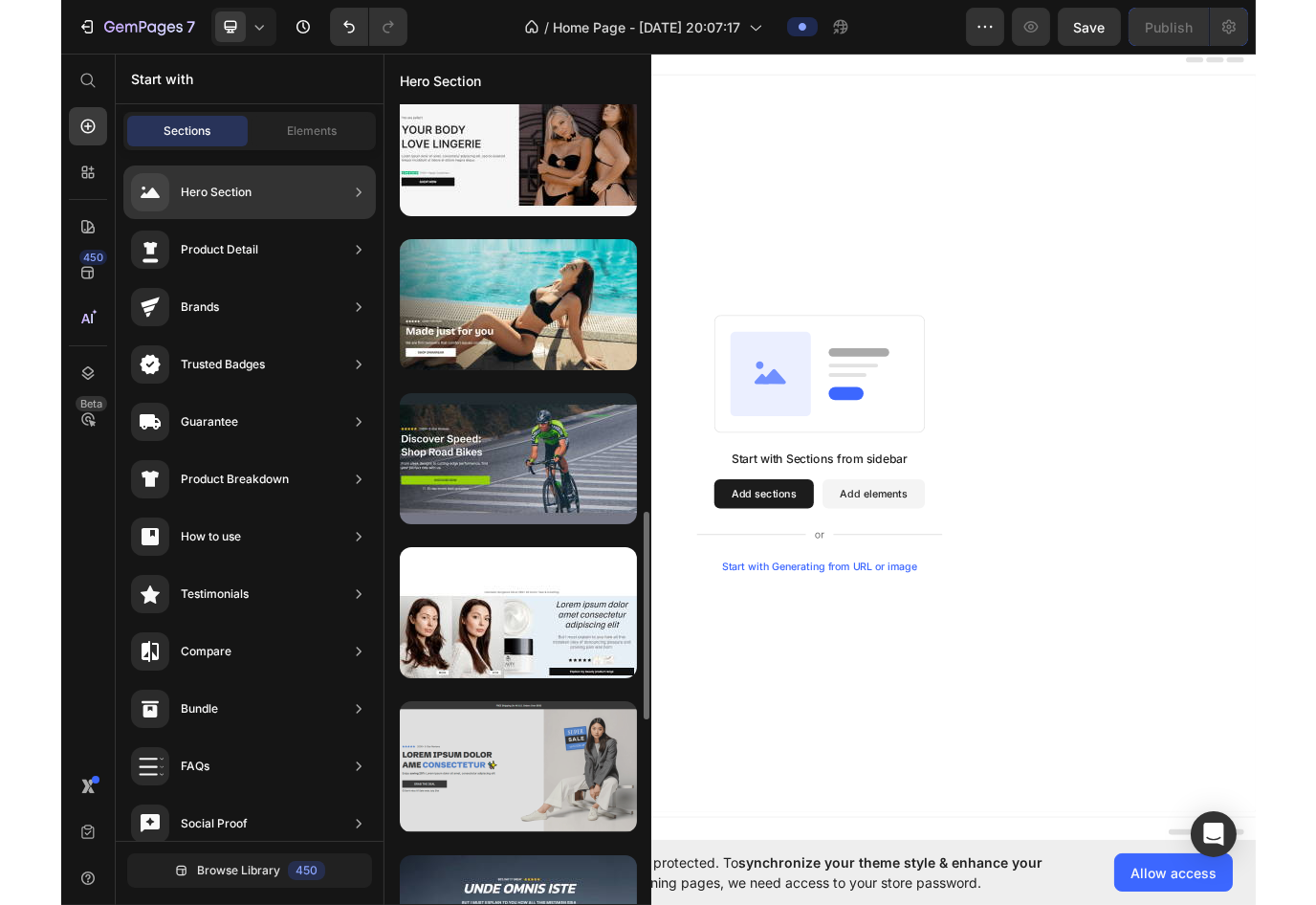 scroll, scrollTop: 1652, scrollLeft: 0, axis: vertical 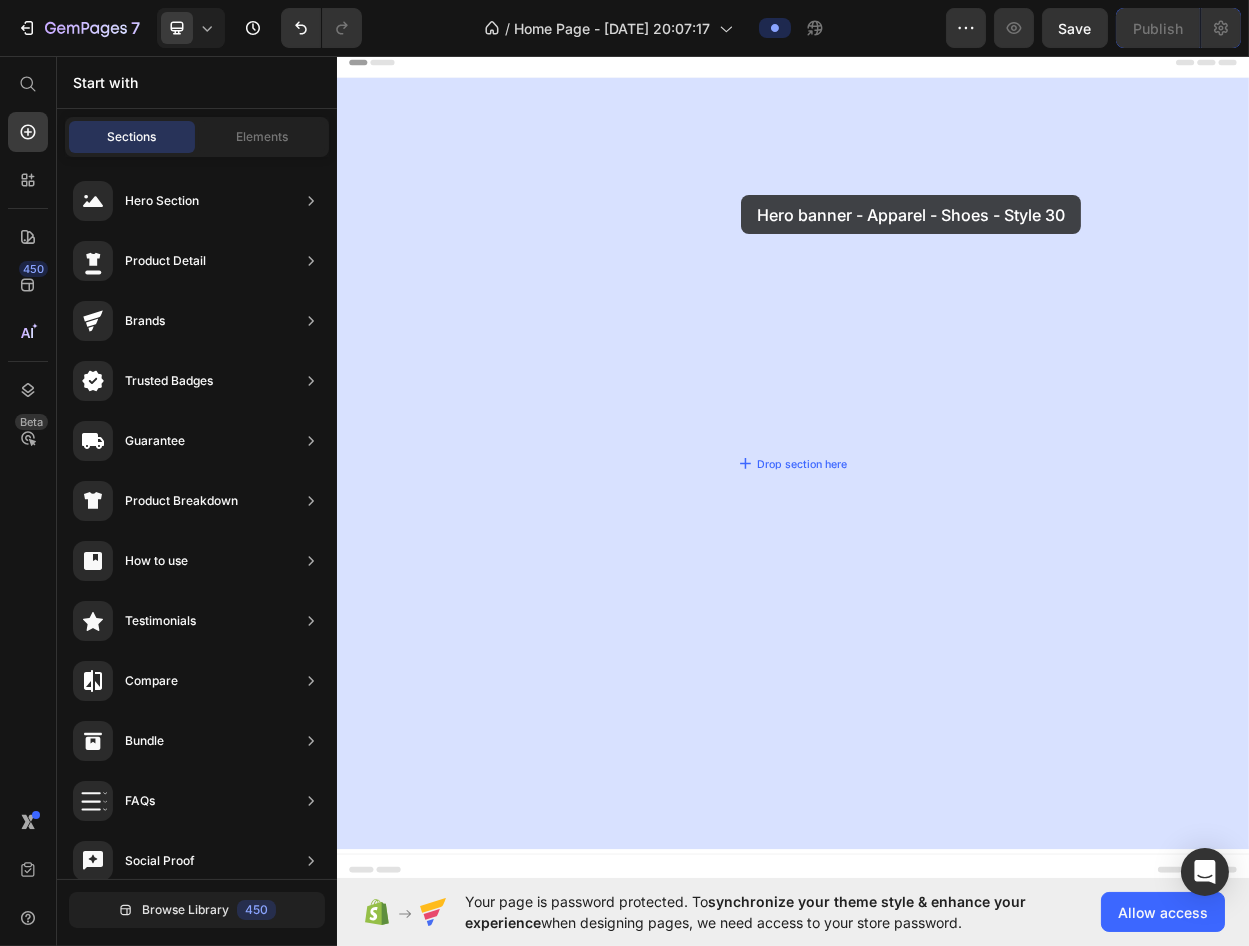 drag, startPoint x: 799, startPoint y: 759, endPoint x: 893, endPoint y: 256, distance: 511.70792 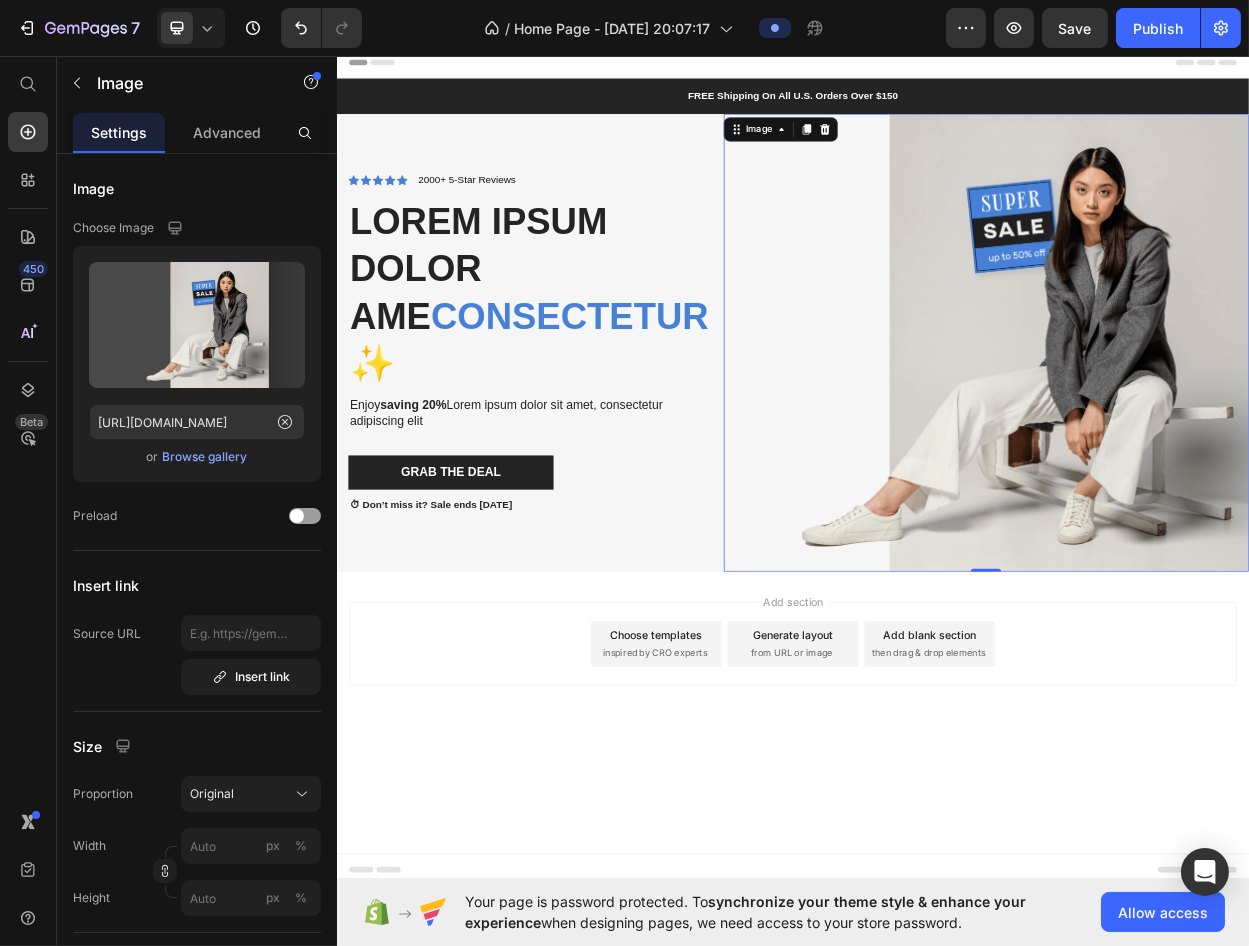 click at bounding box center (1190, 436) 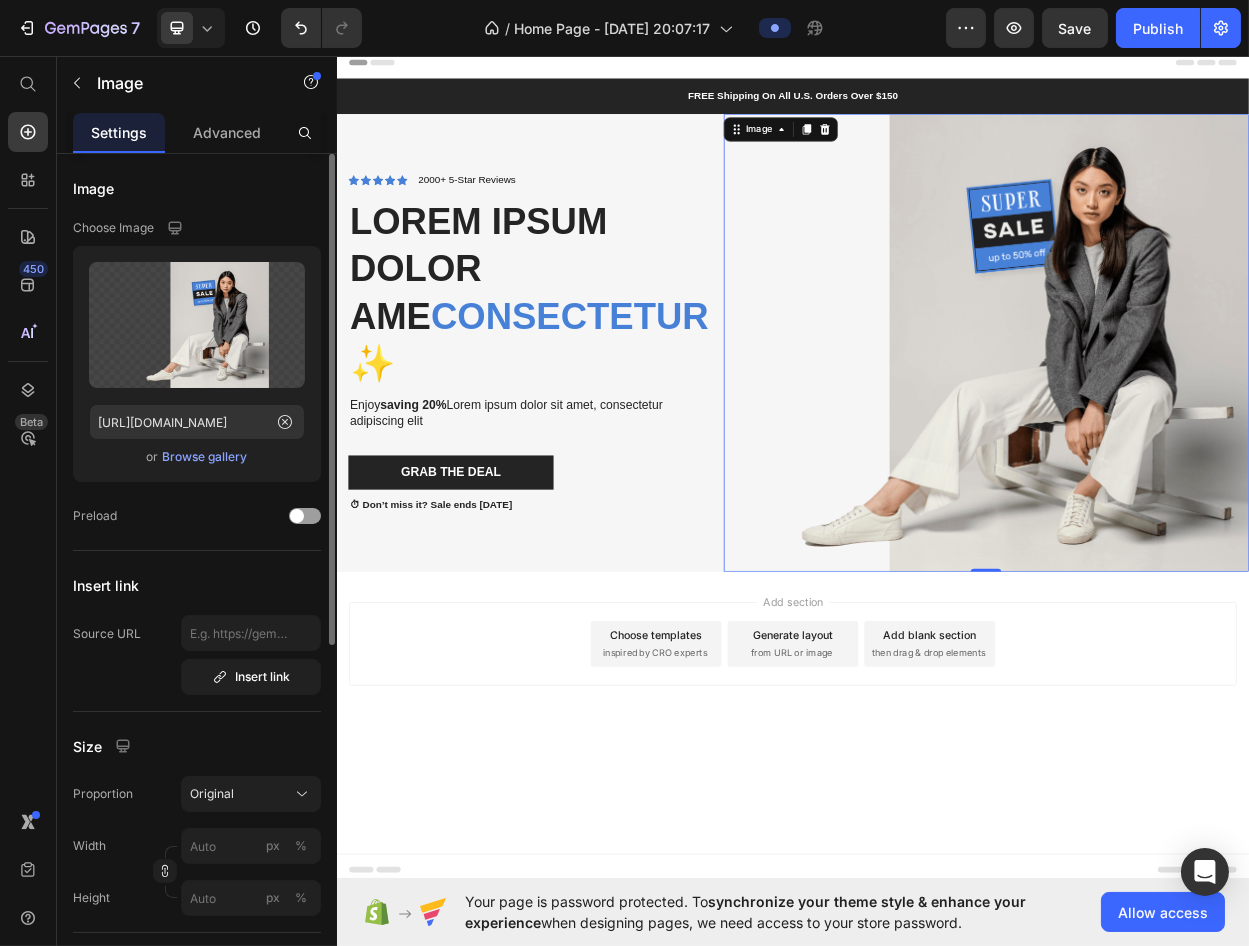 click on "Browse gallery" at bounding box center [205, 457] 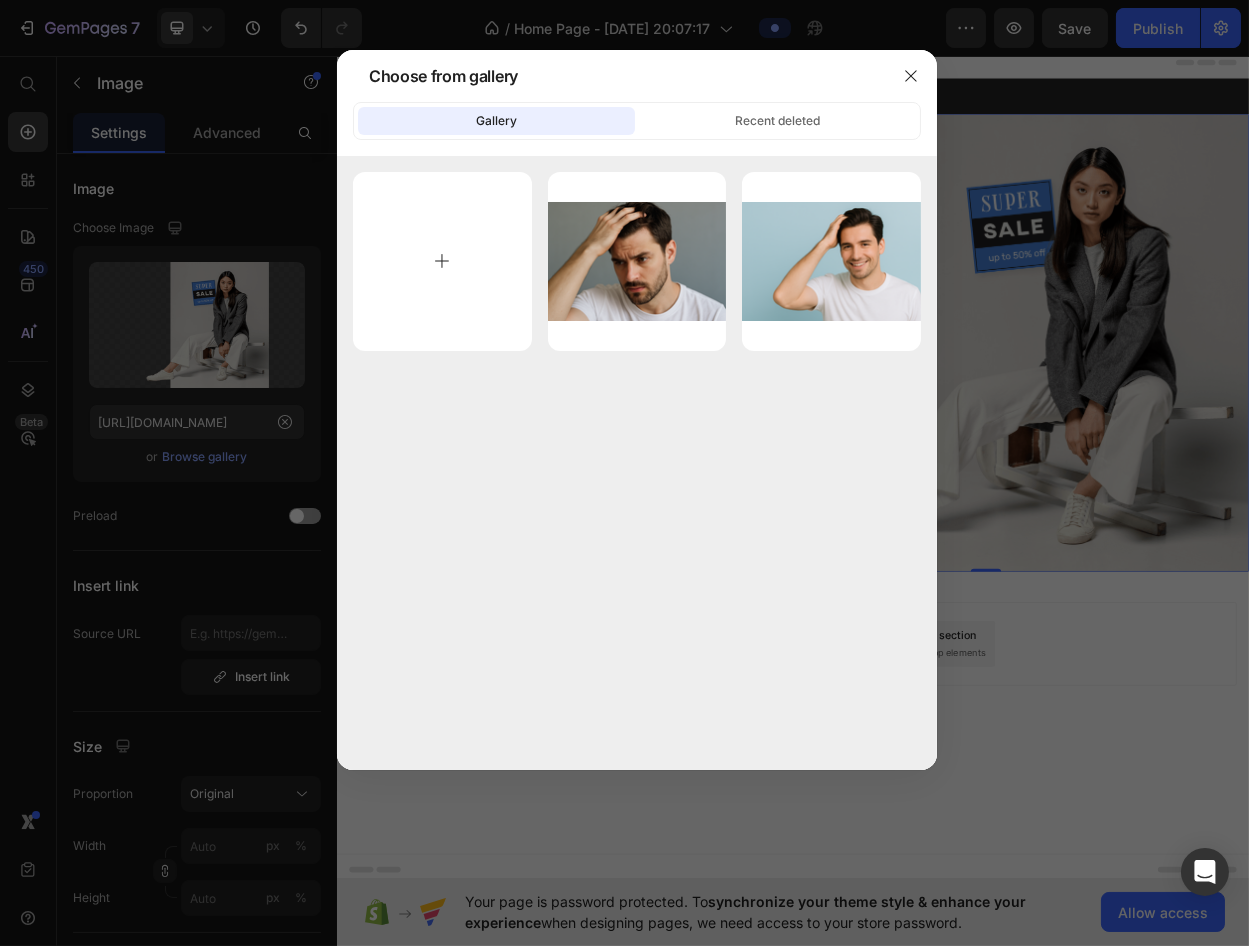 click at bounding box center [442, 261] 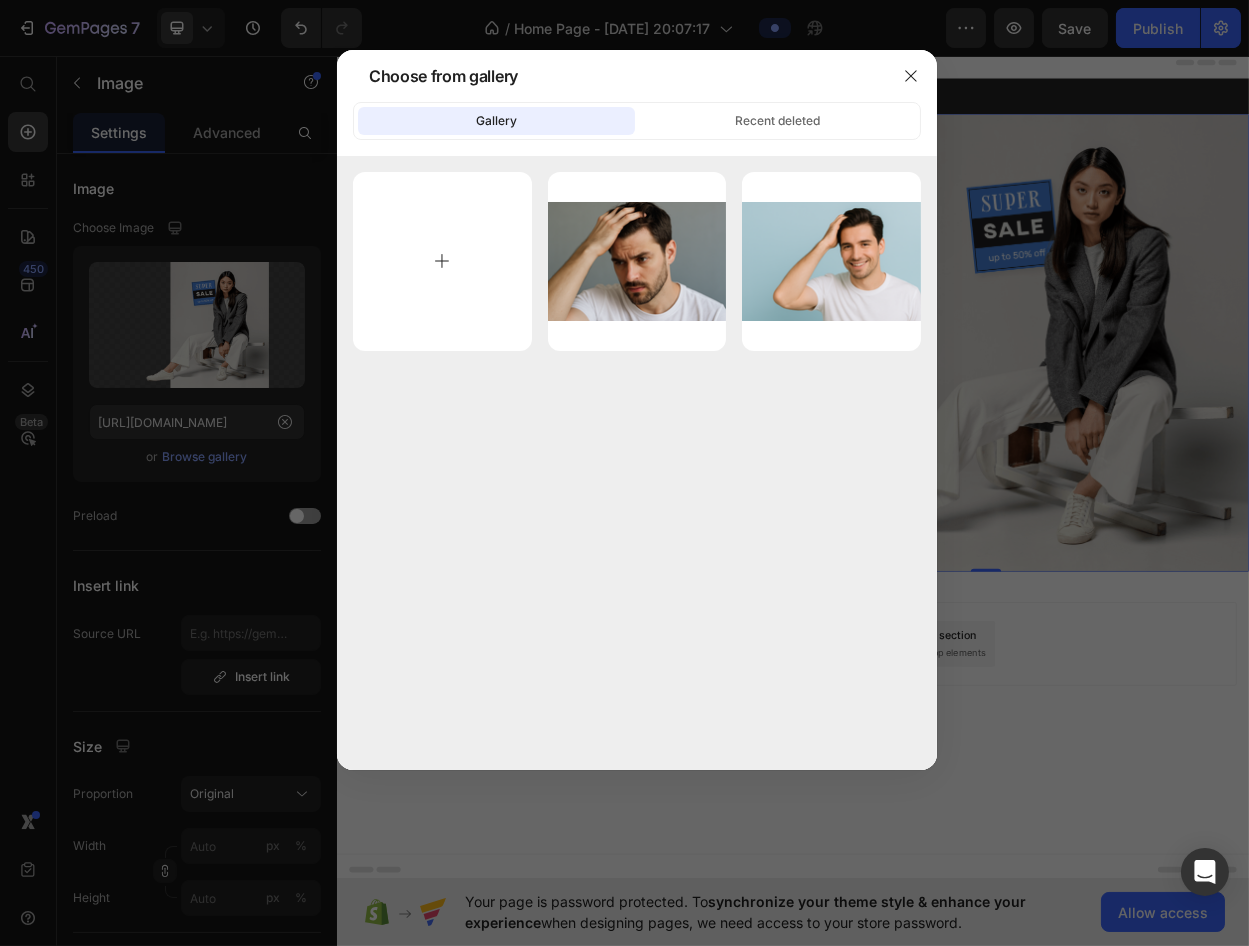type on "C:\fakepath\ChatGPT Image [DATE], 08_16_58 PM.png" 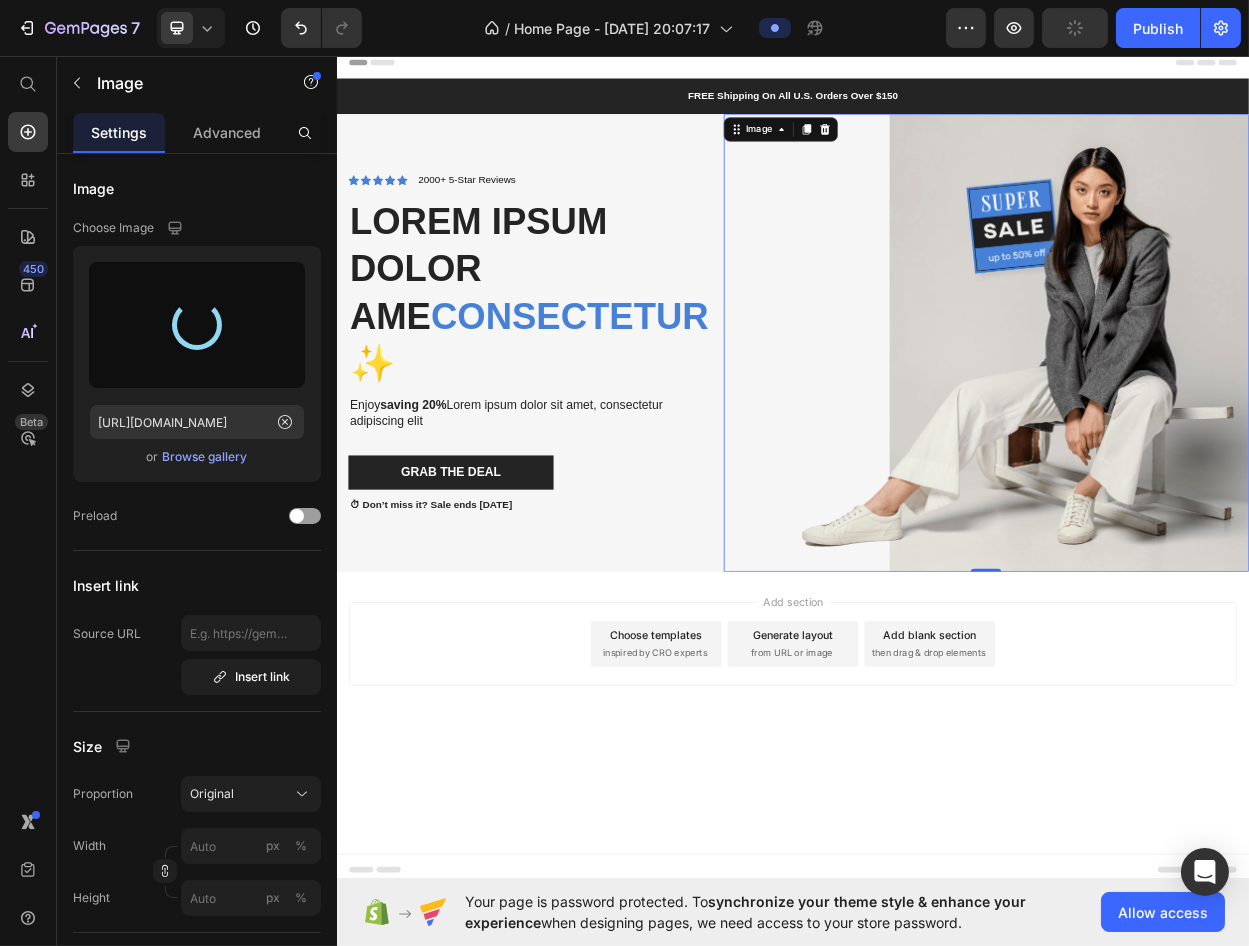 type on "[URL][DOMAIN_NAME]" 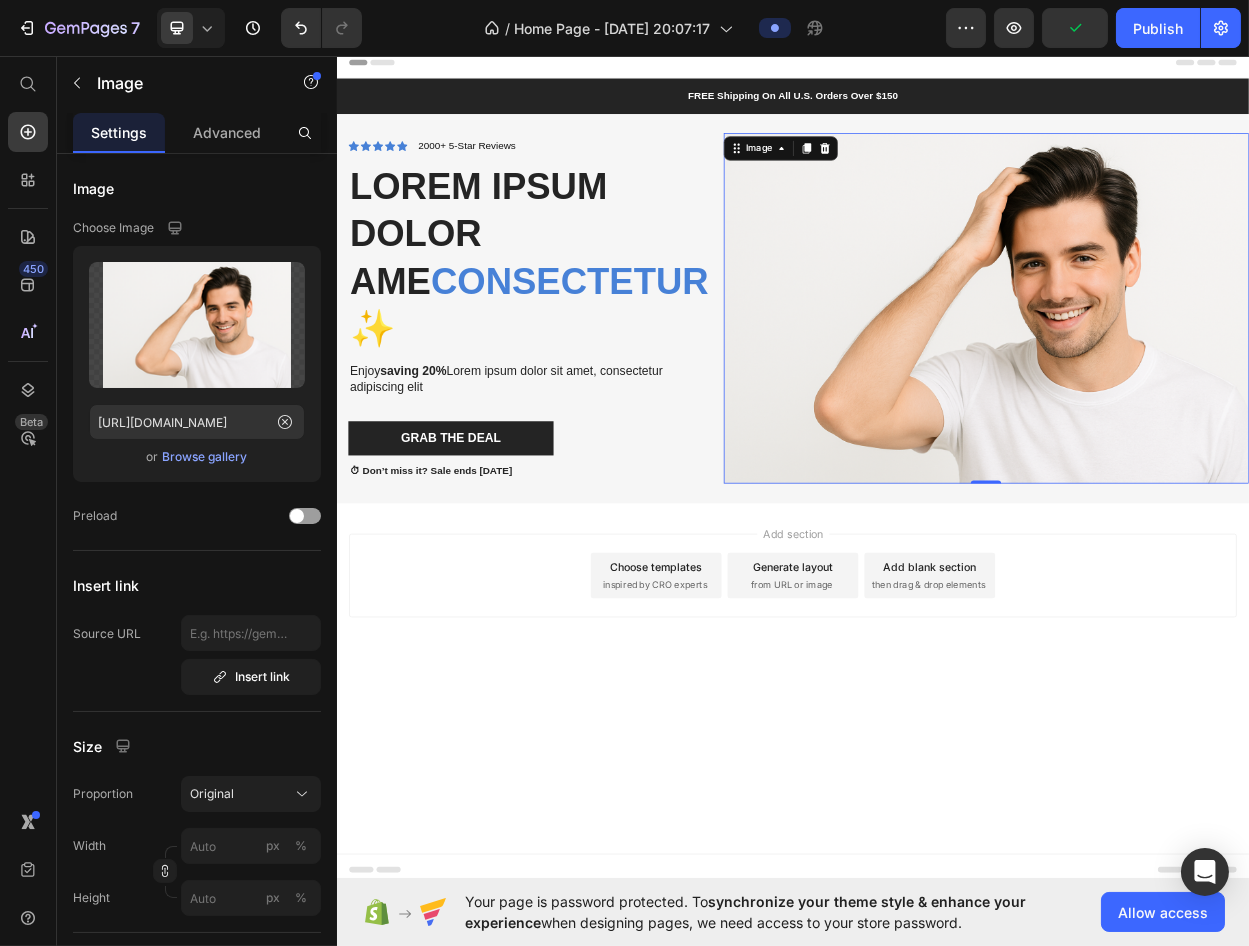 click on "Add section Choose templates inspired by CRO experts Generate layout from URL or image Add blank section then drag & drop elements" at bounding box center [936, 770] 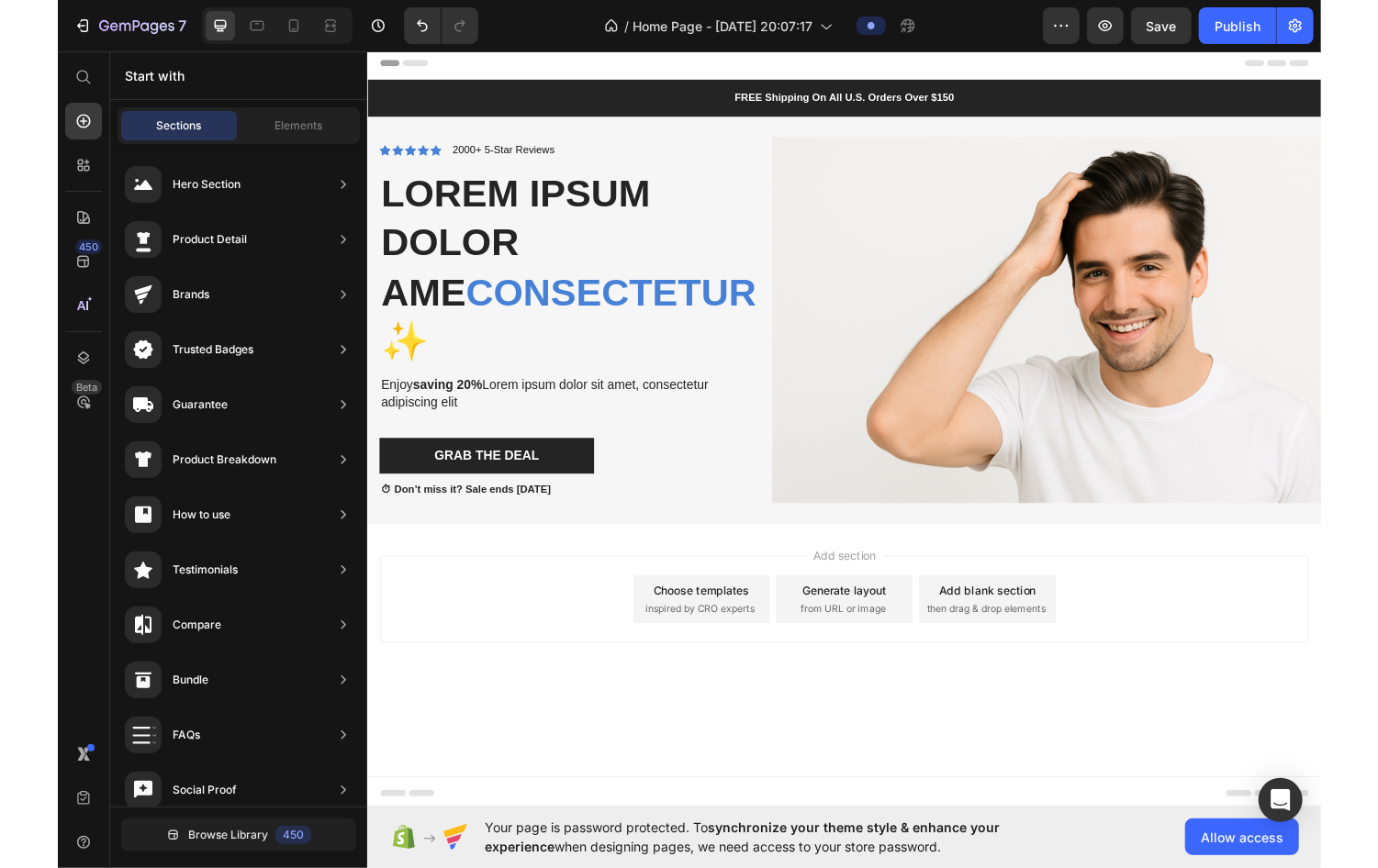 scroll, scrollTop: 0, scrollLeft: 0, axis: both 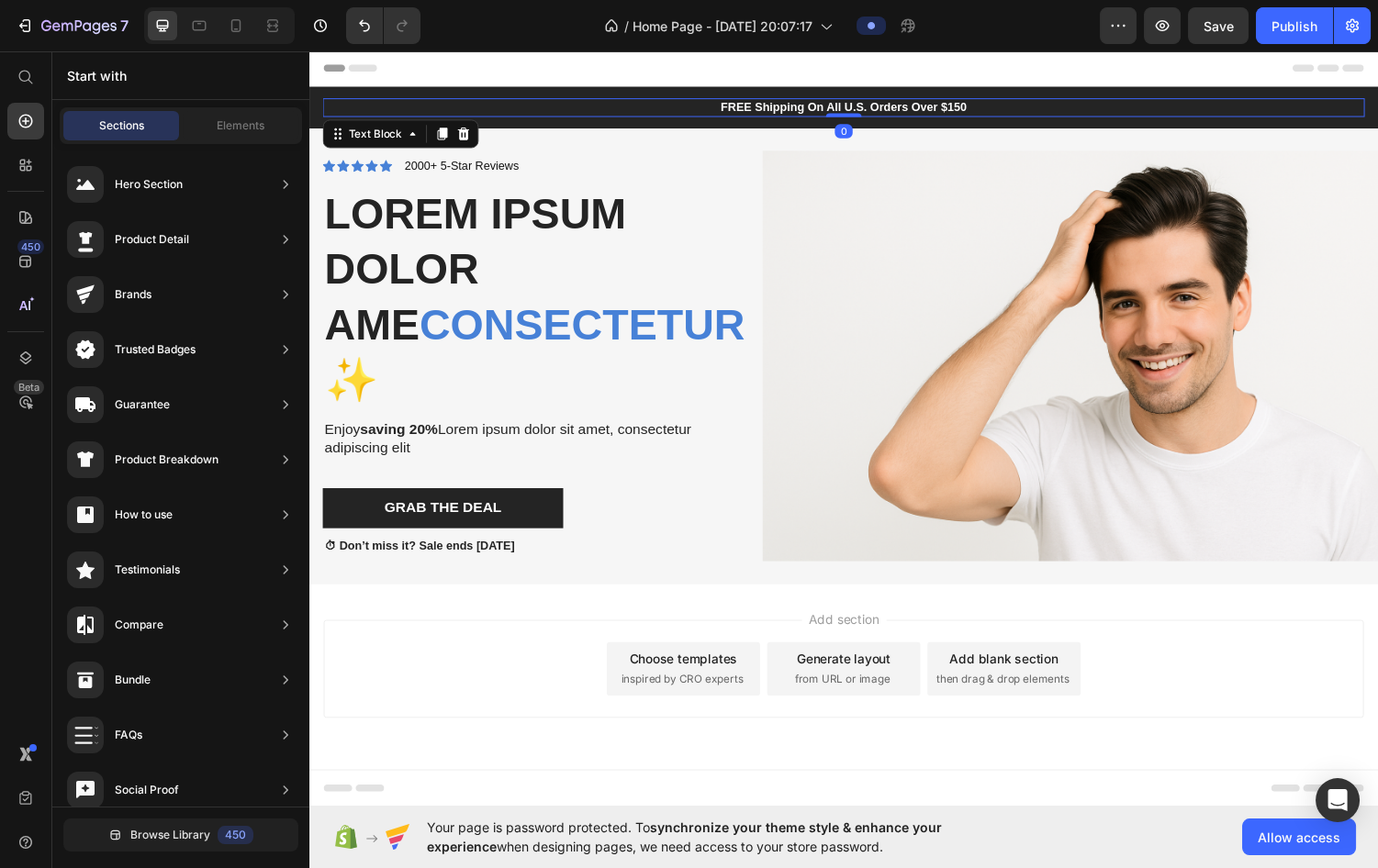 click on "FREE Shipping On All U.S. Orders Over $150" at bounding box center (860, 109) 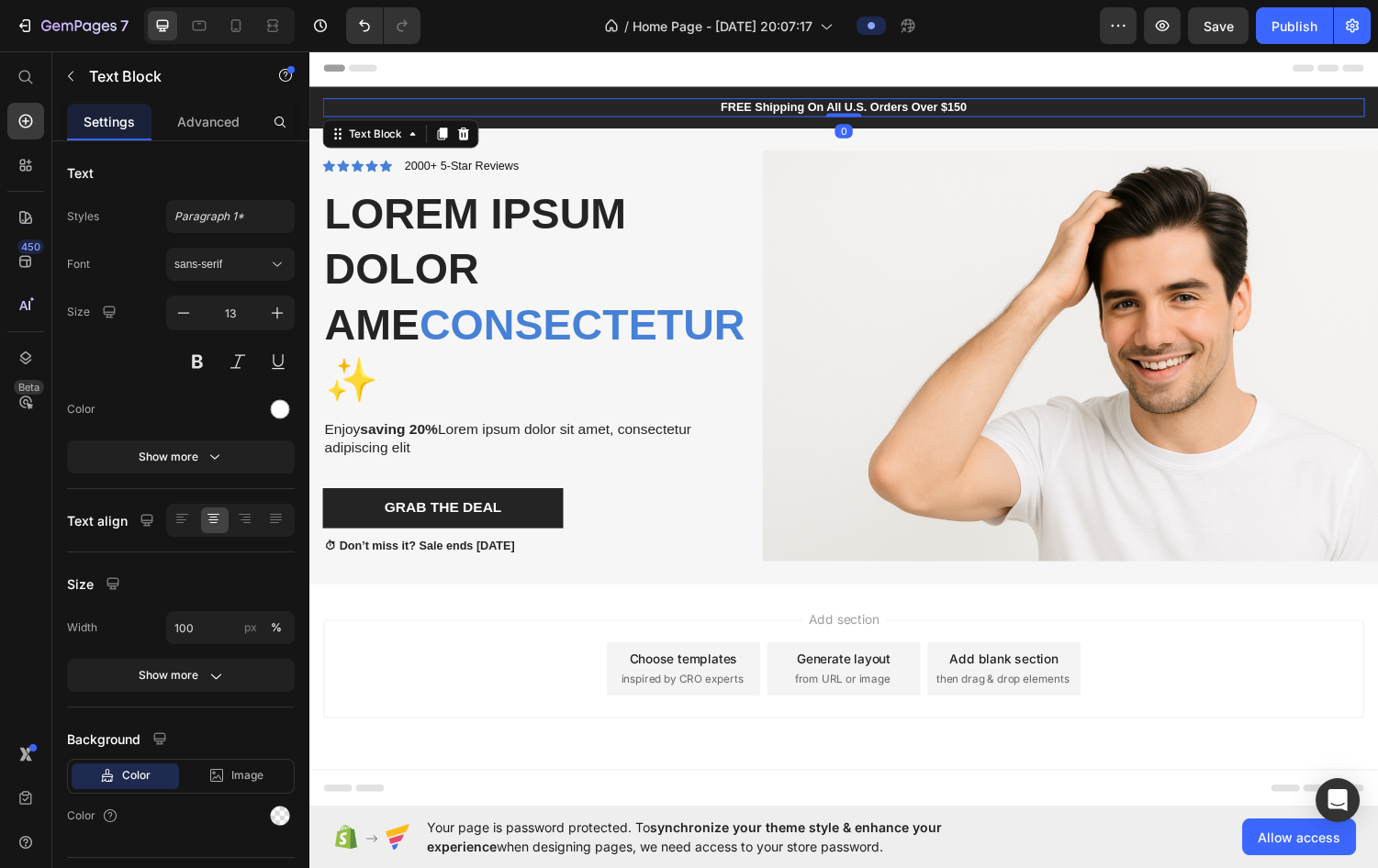click on "FREE Shipping On All U.S. Orders Over $150" at bounding box center [860, 109] 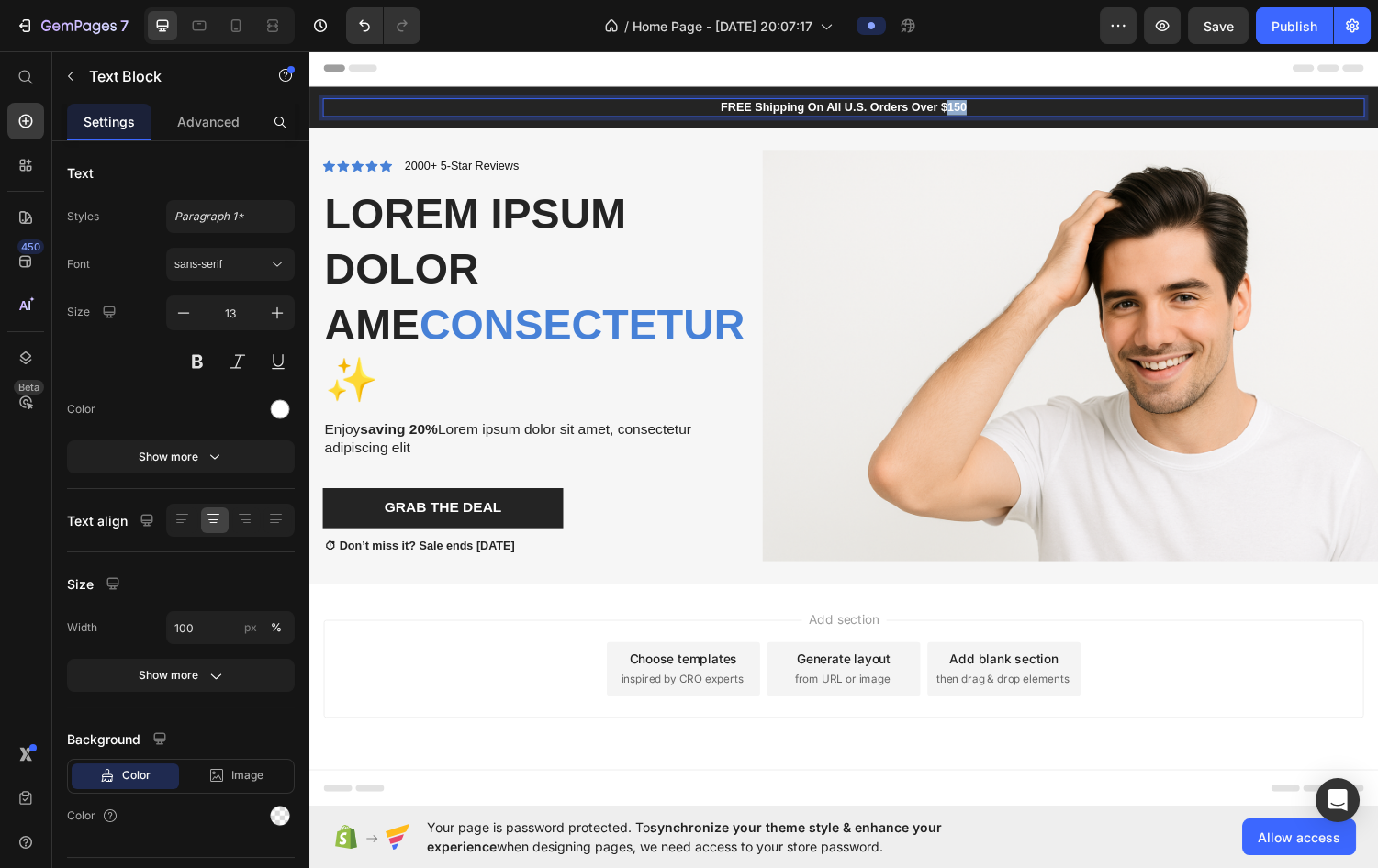click on "FREE Shipping On All U.S. Orders Over $150" at bounding box center [860, 109] 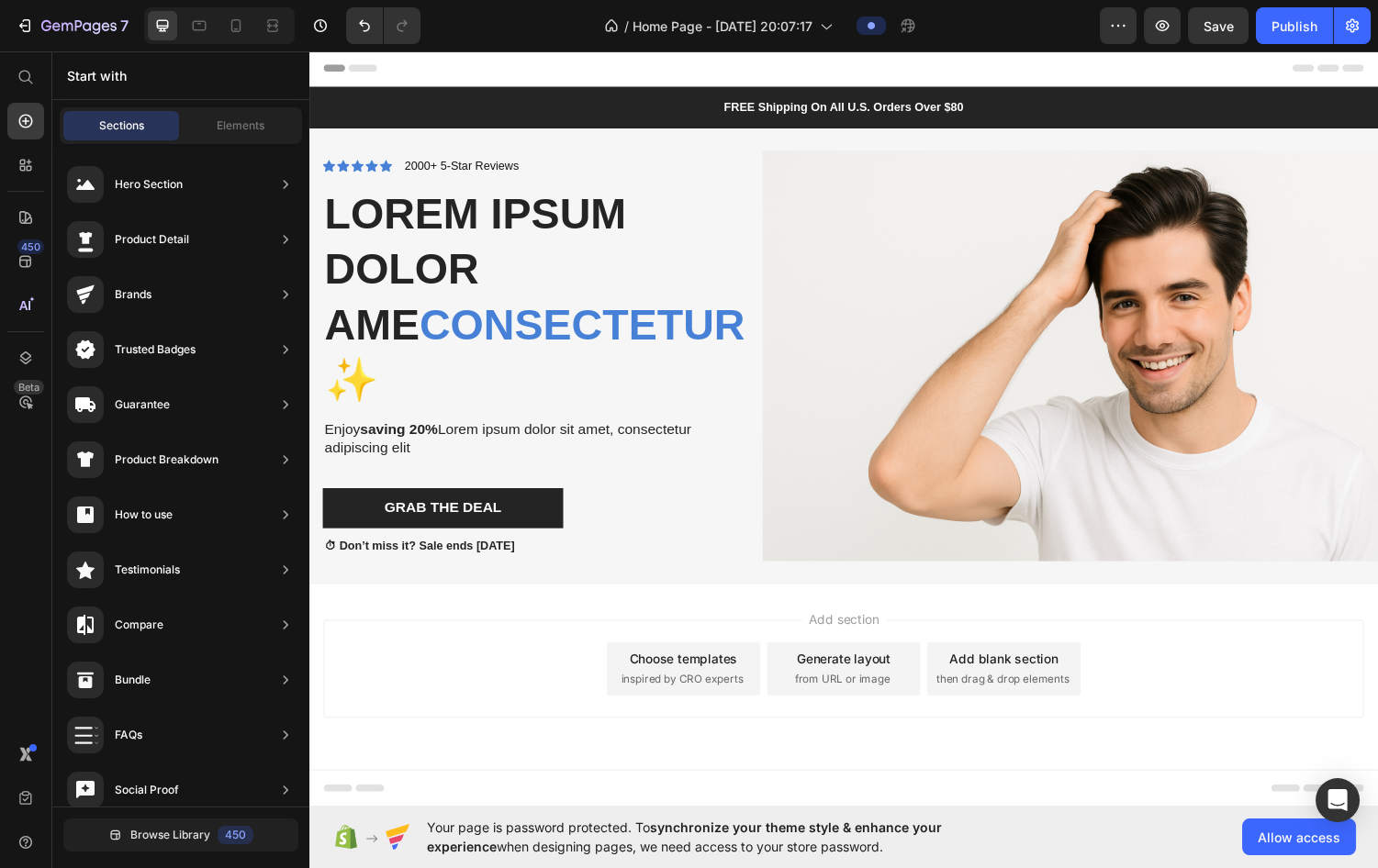 click on "Header" at bounding box center (860, 69) 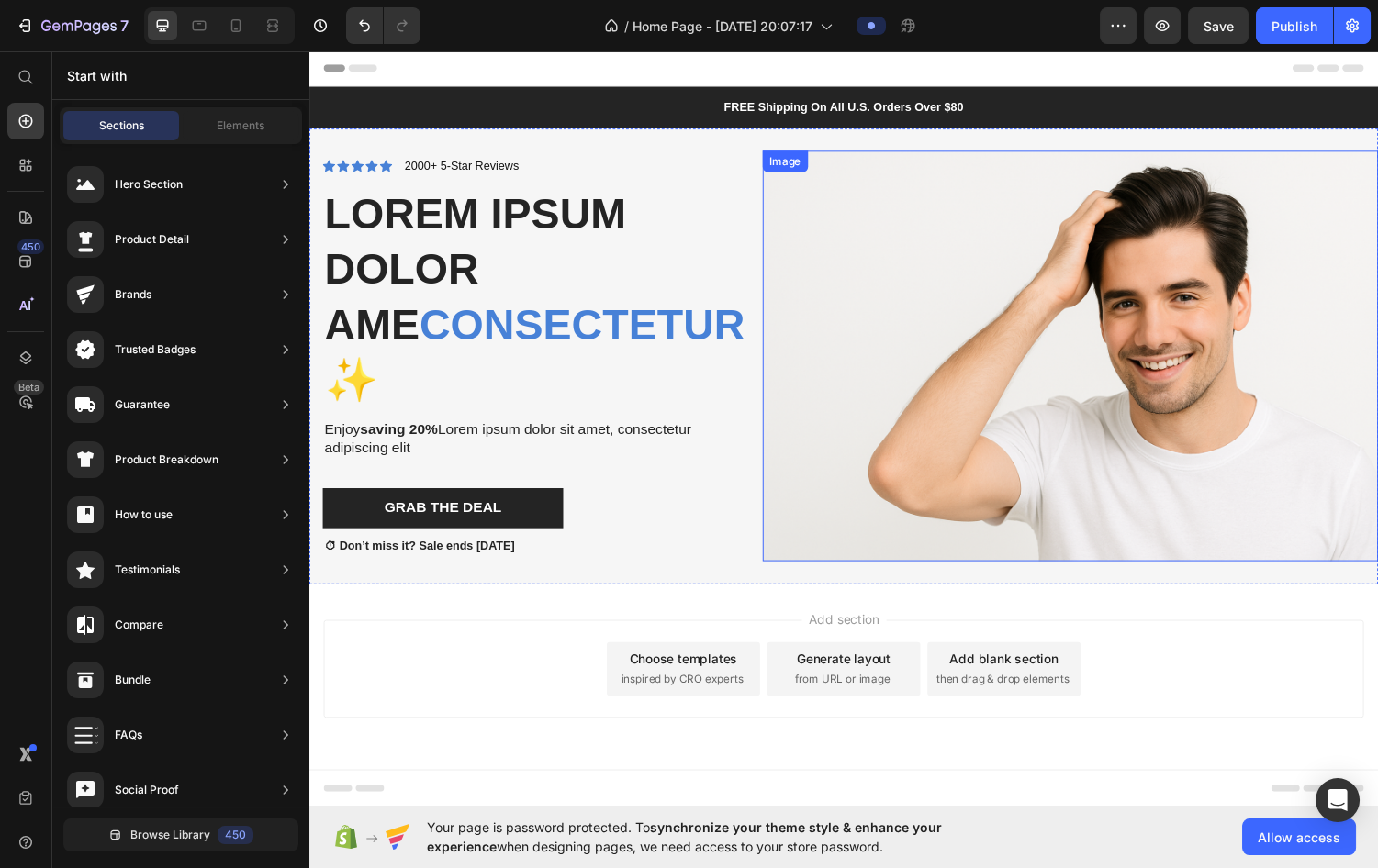 click at bounding box center [1093, 365] 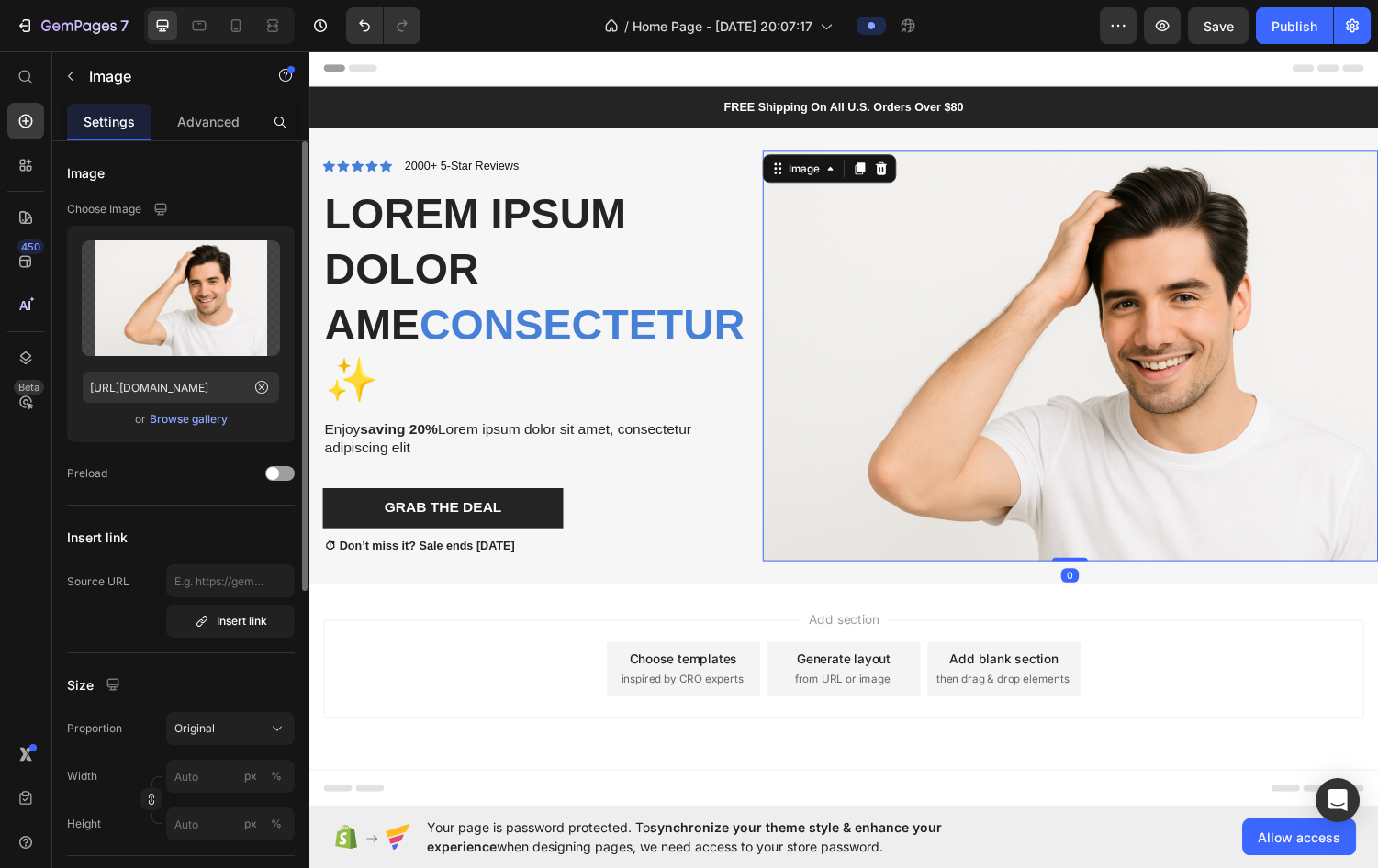click on "Browse gallery" at bounding box center (188, 419) 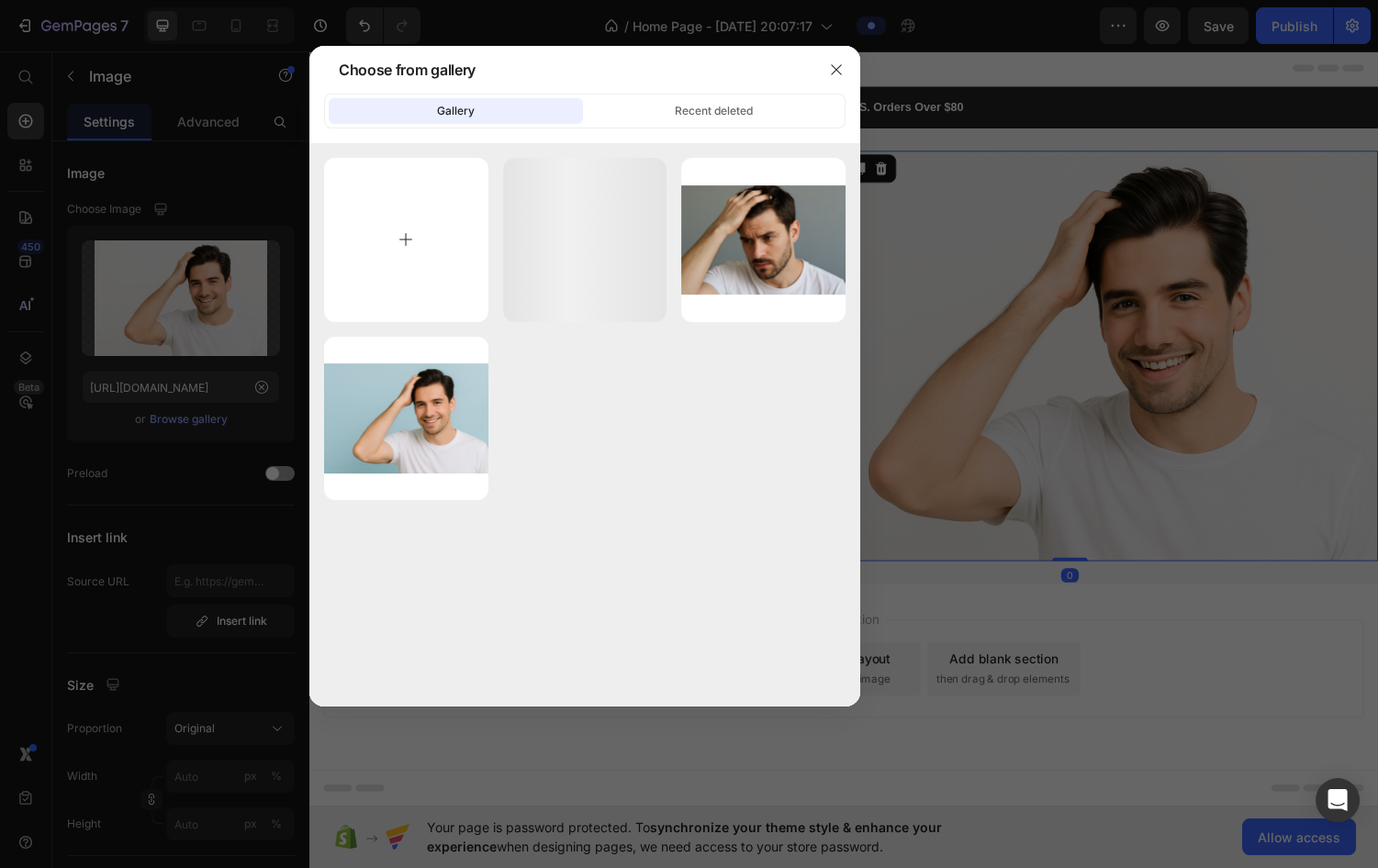 click at bounding box center [406, 239] 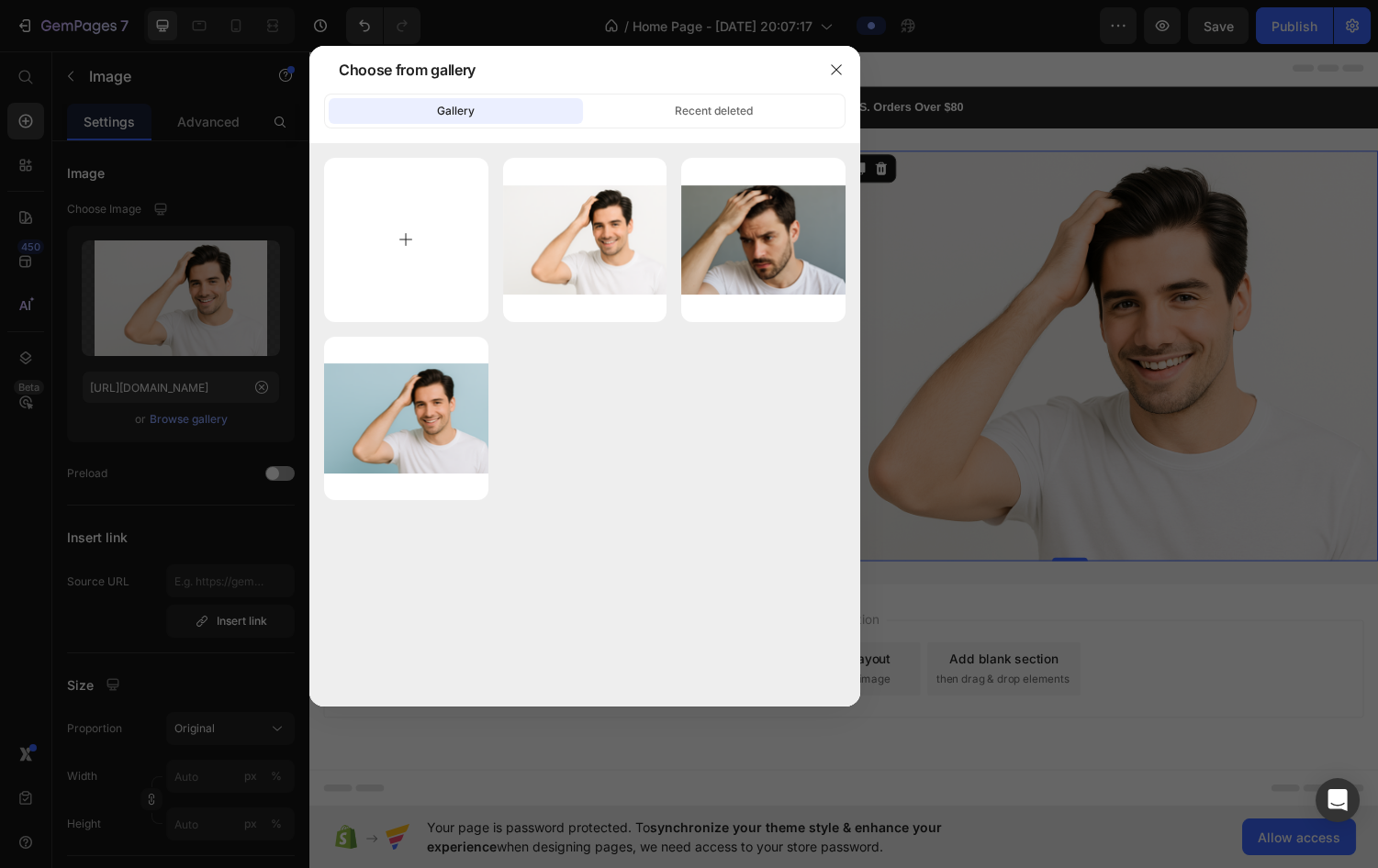 type on "C:\fakepath\ChatGPT Image [DATE], 08_19_24 PM.png" 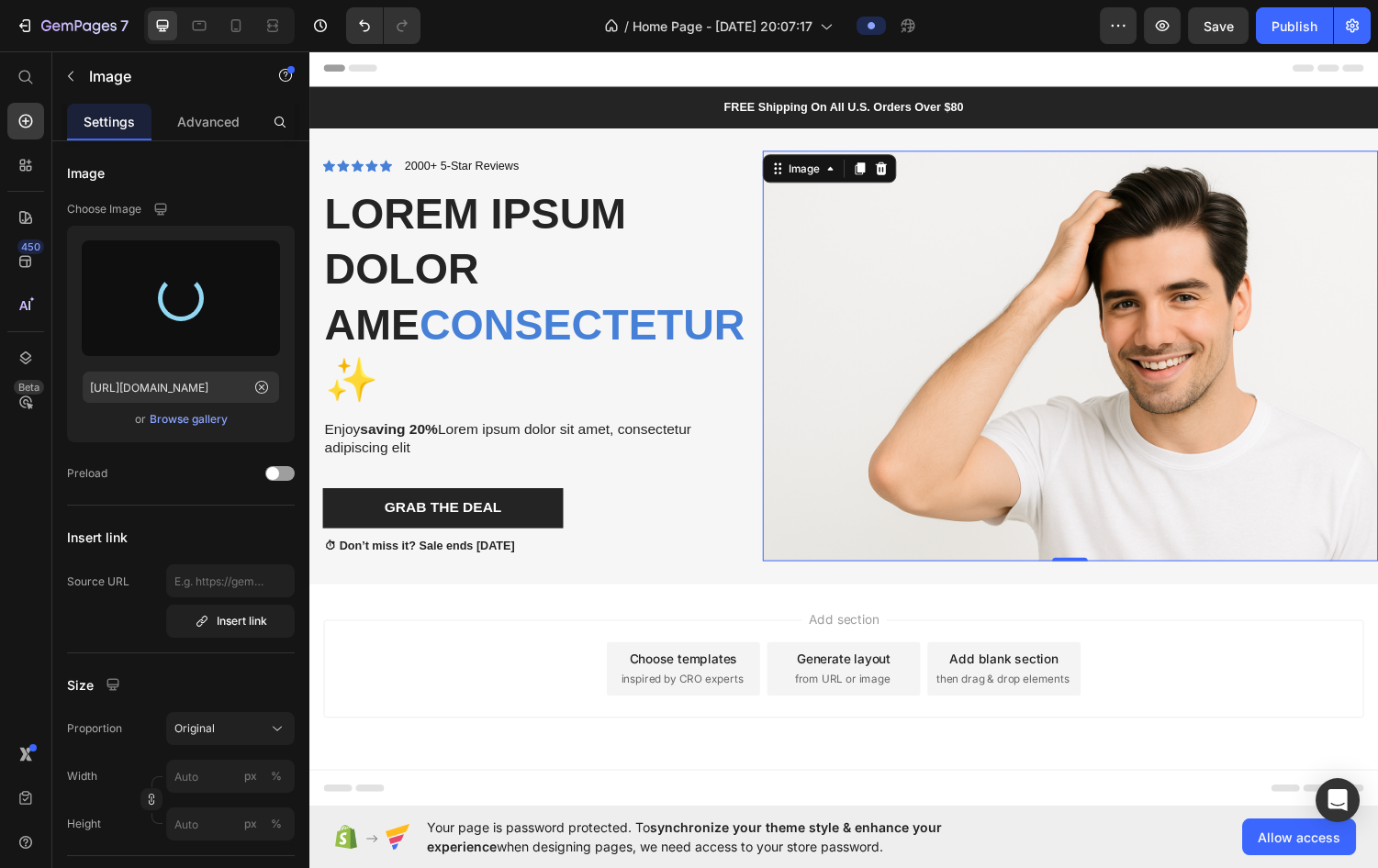 type on "[URL][DOMAIN_NAME]" 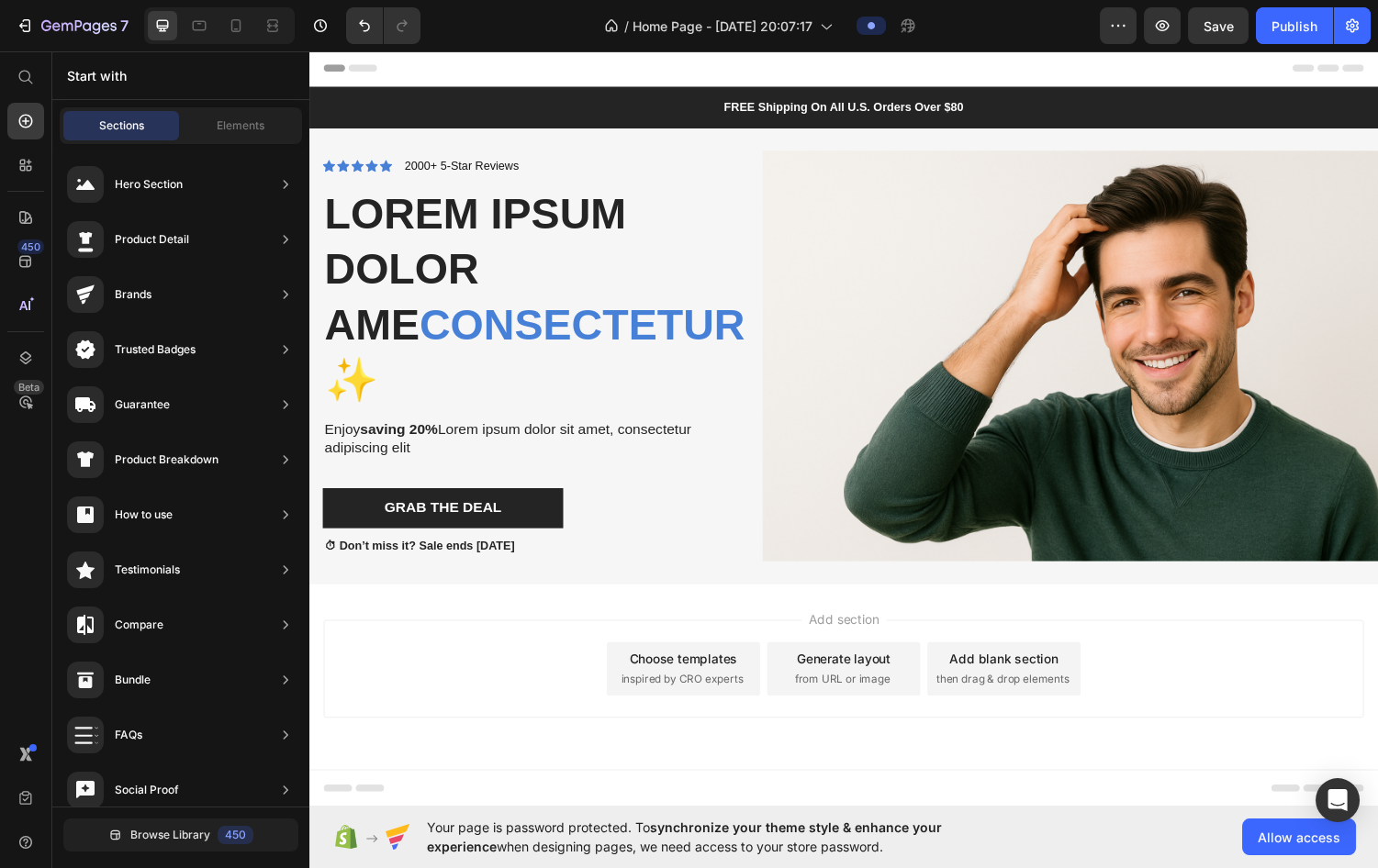 click on "Add section Choose templates inspired by CRO experts Generate layout from URL or image Add blank section then drag & drop elements" at bounding box center [860, 688] 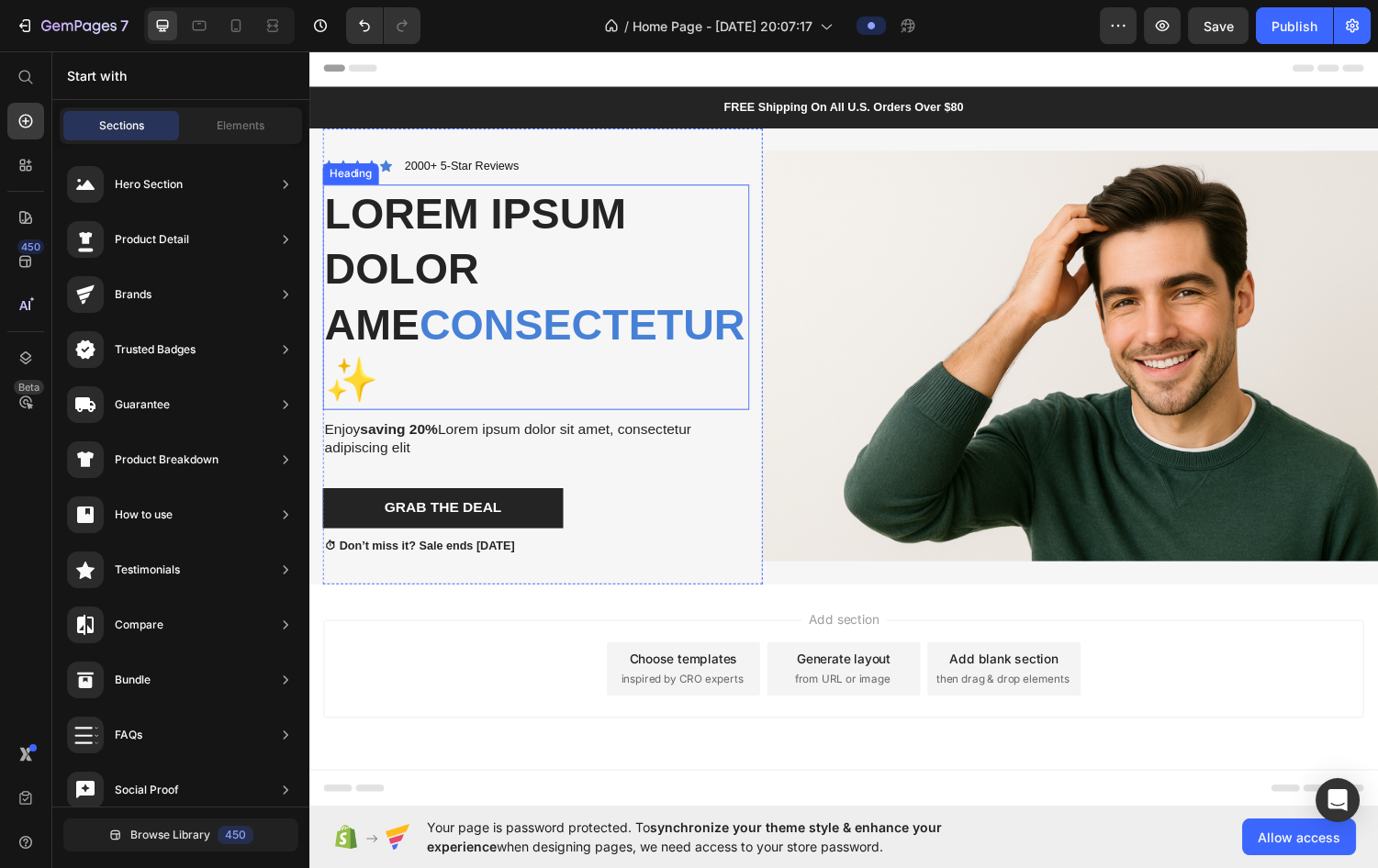 click on "Lorem ipsum dolor ame  consectetur  ✨" at bounding box center (543, 306) 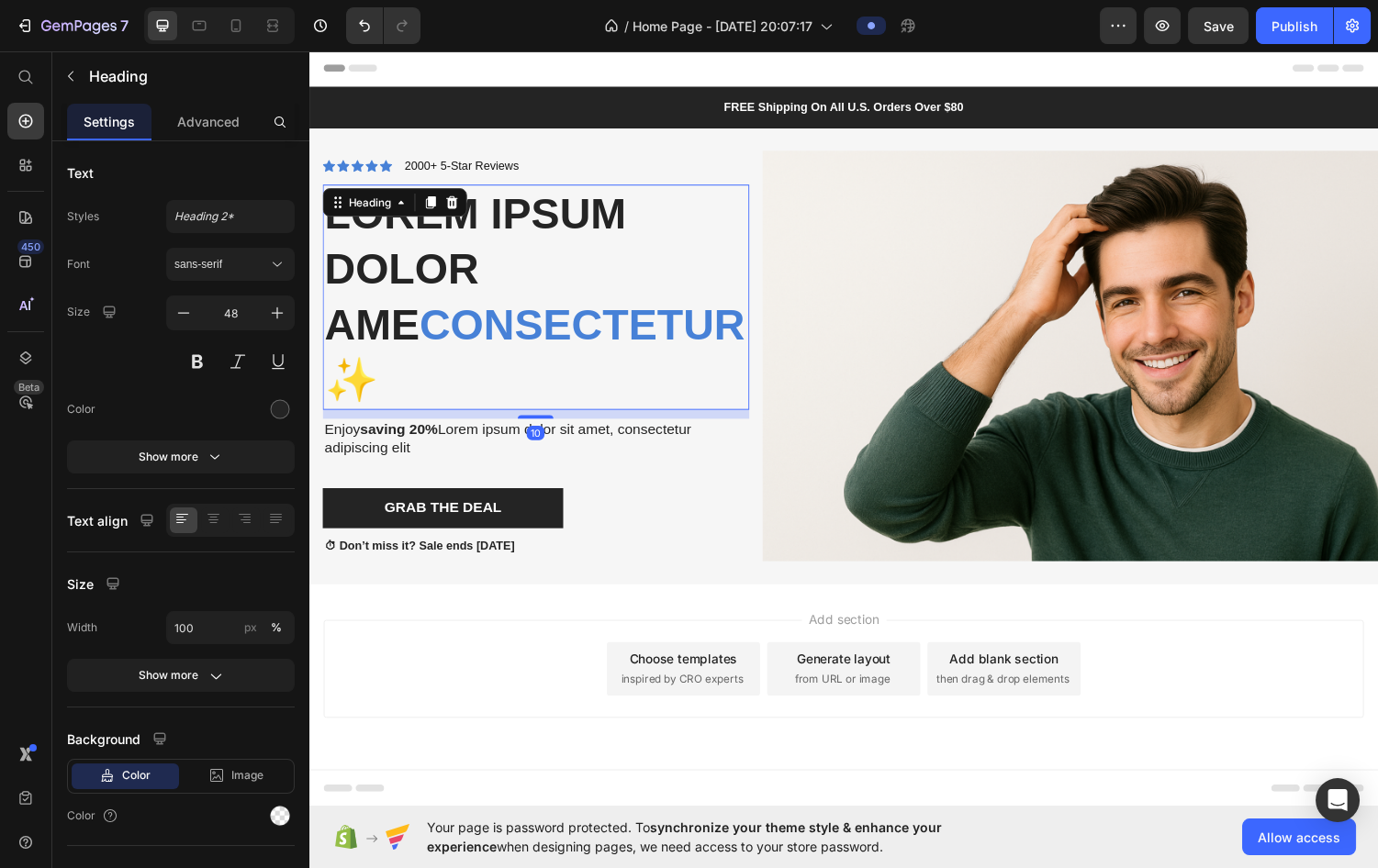 click on "Lorem ipsum dolor ame  consectetur  ✨" at bounding box center (543, 306) 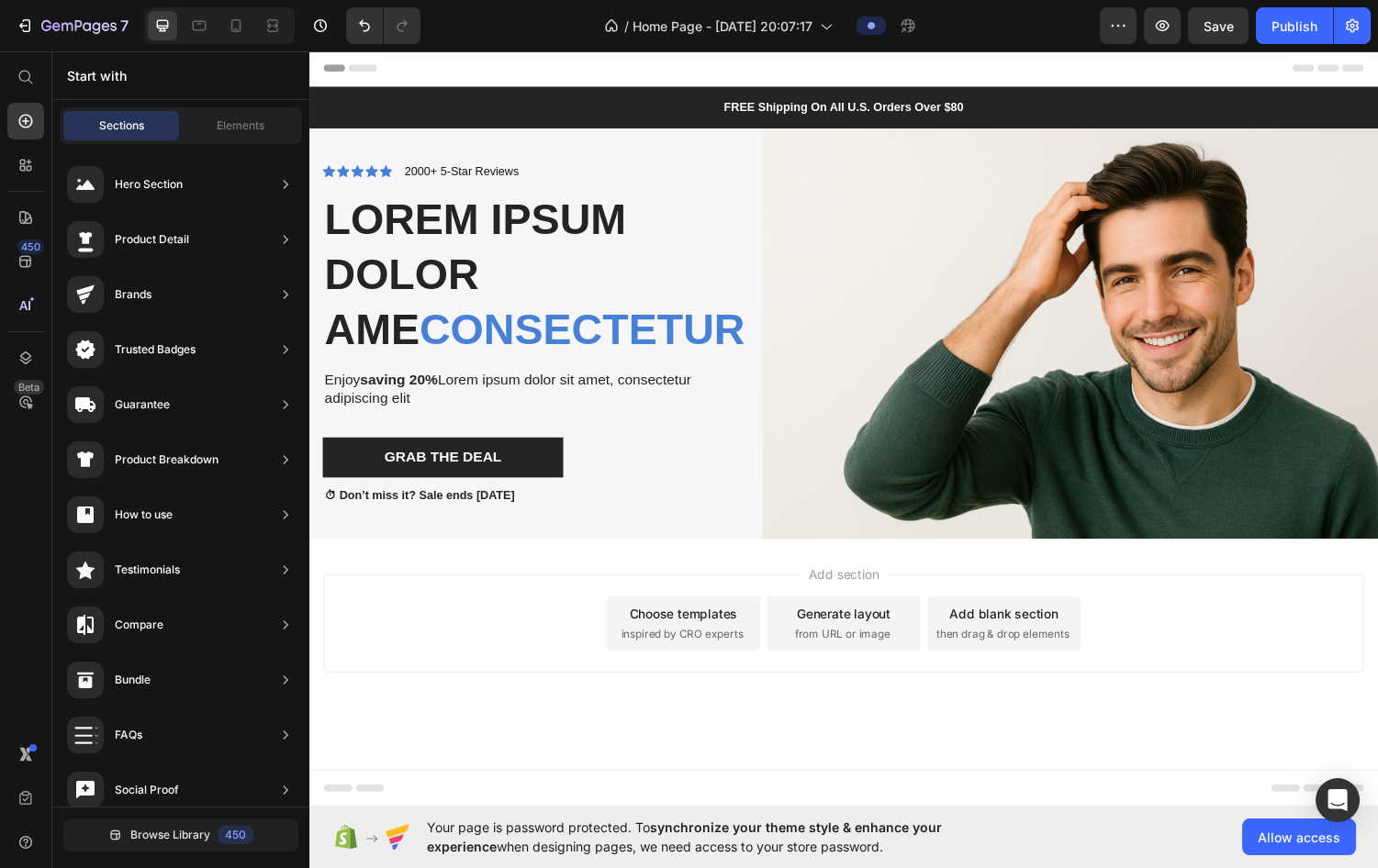 click on "Add section Choose templates inspired by CRO experts Generate layout from URL or image Add blank section then drag & drop elements" at bounding box center [860, 641] 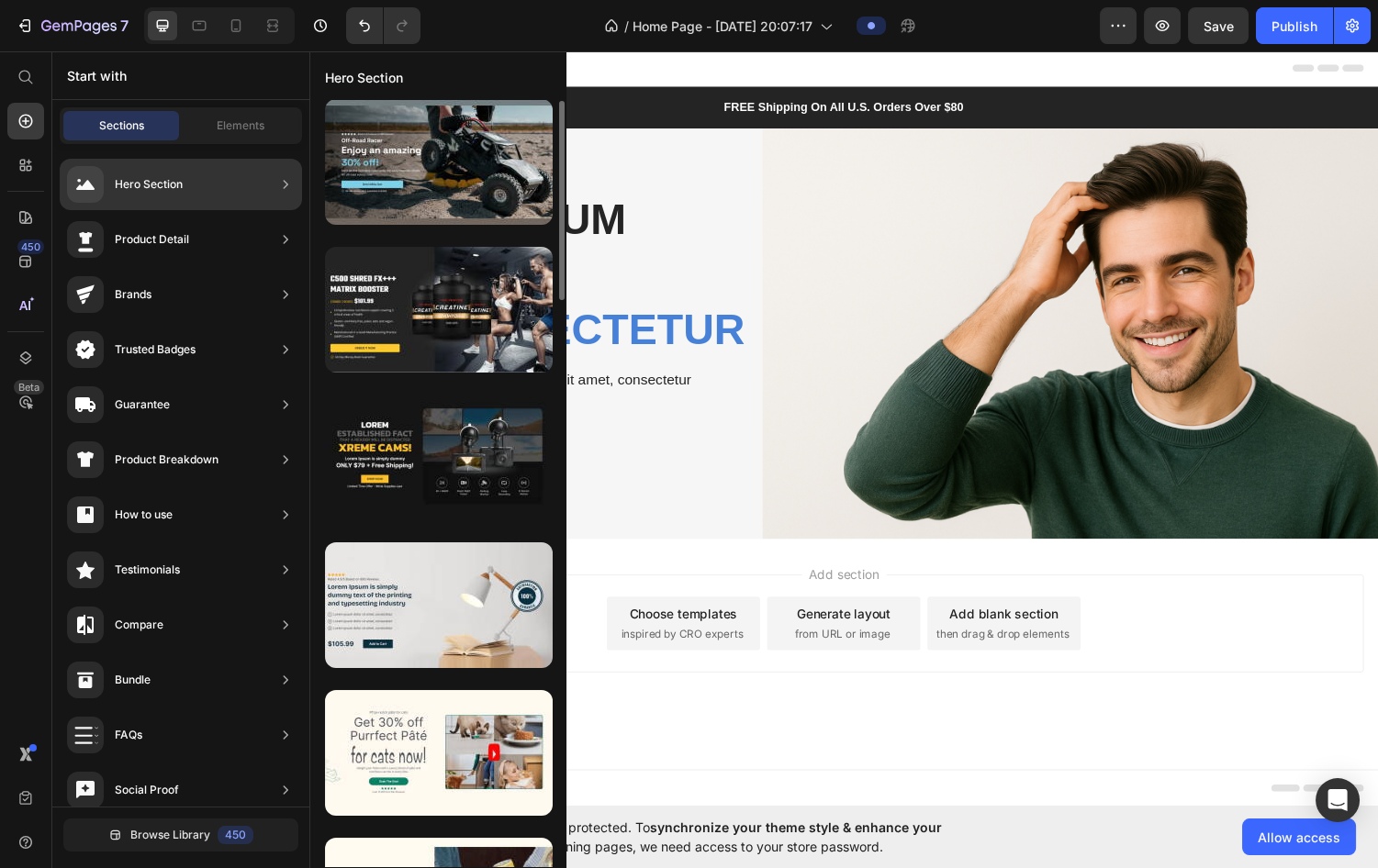 scroll, scrollTop: 0, scrollLeft: 0, axis: both 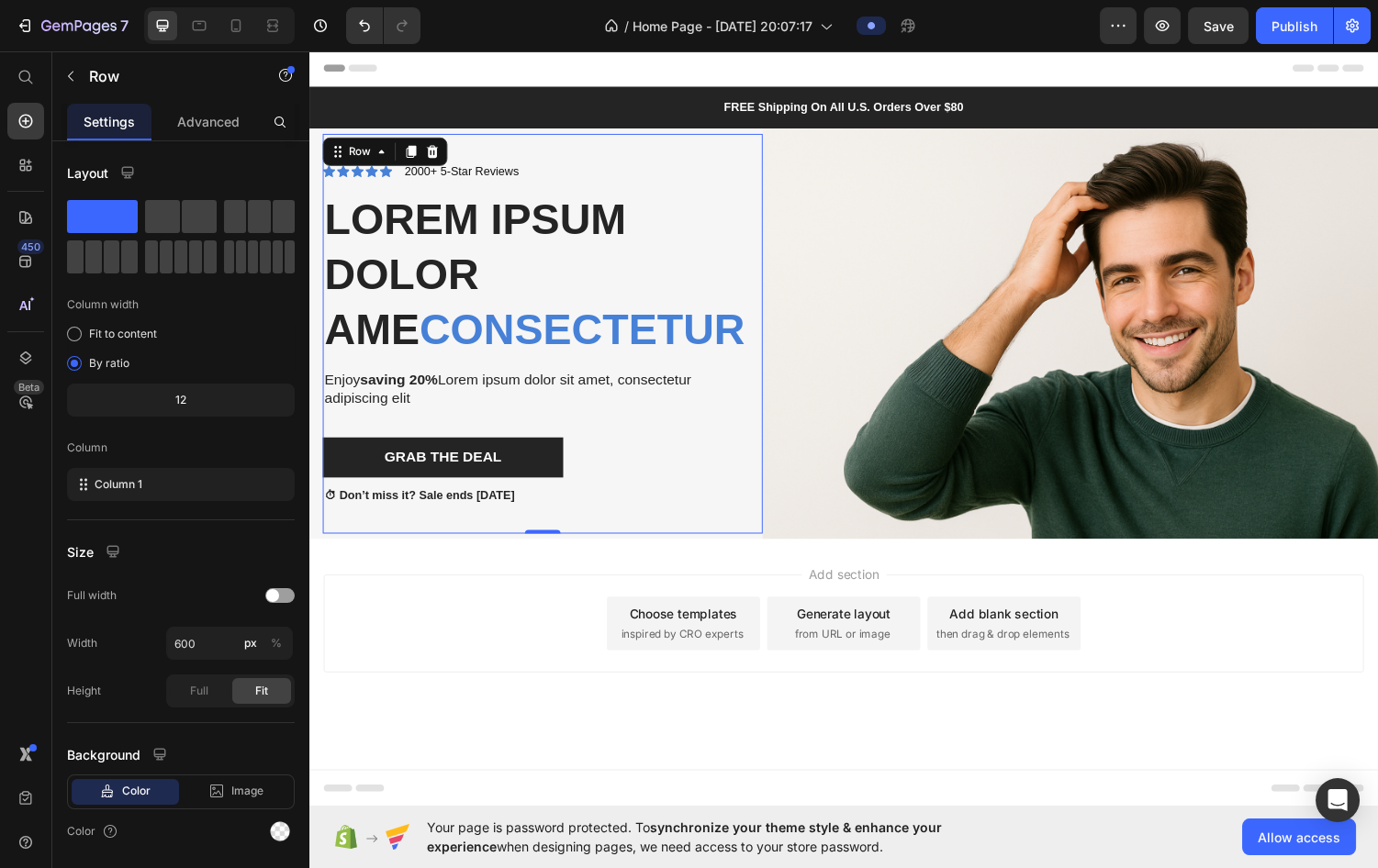 click on "Icon Icon Icon Icon Icon Icon List 2000+ 5-Star Reviews Text Block Row Lorem ipsum dolor ame  consectetur  Heading Enjoy  saving 20%  Lorem ipsum dolor sit amet, consectetur adipiscing elit Text Block Grab The Deal Button ⏱ Don’t miss it? Sale ends [DATE] Text Block Row   0" at bounding box center (550, 342) 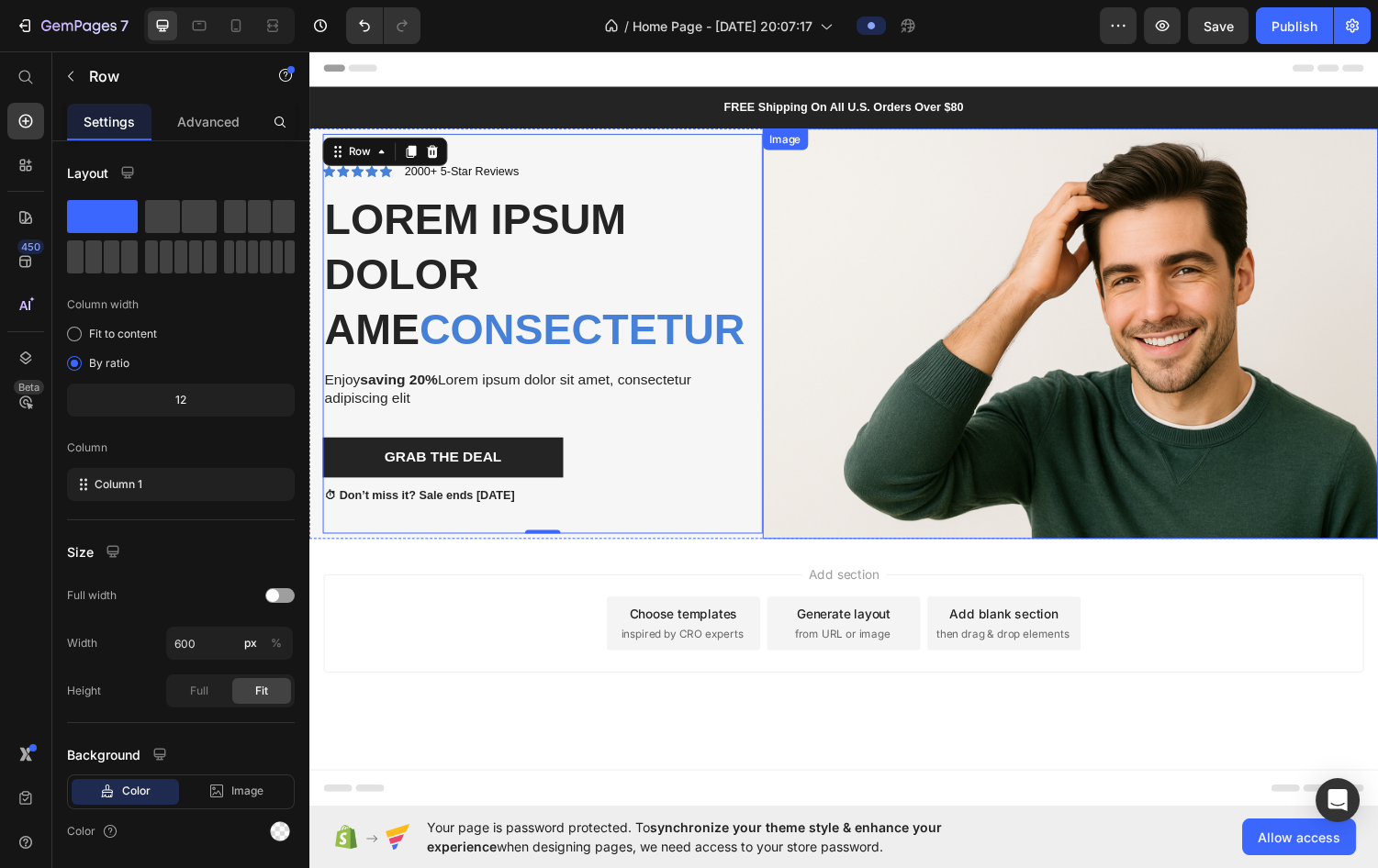click at bounding box center [1093, 342] 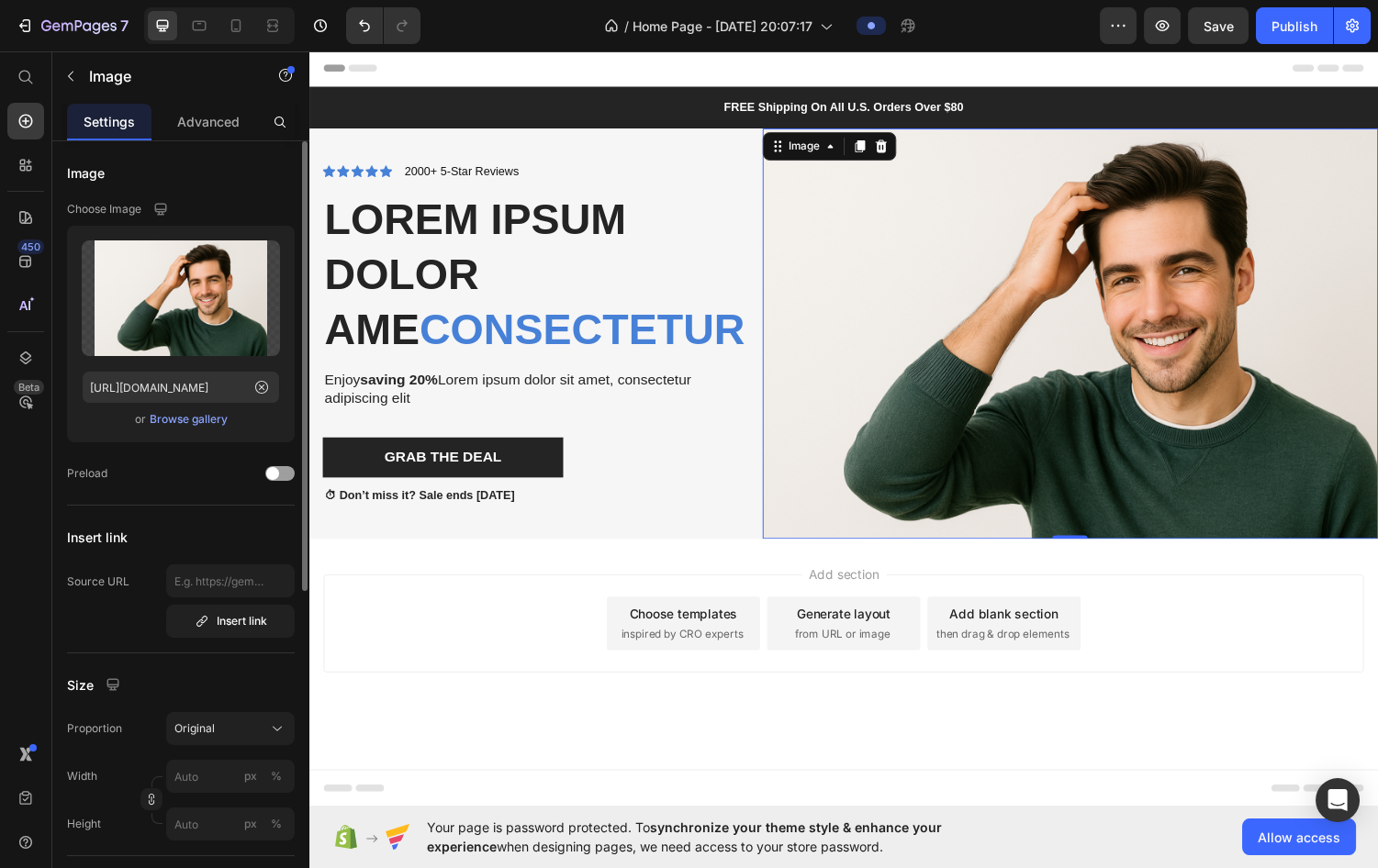 click on "Browse gallery" at bounding box center (188, 419) 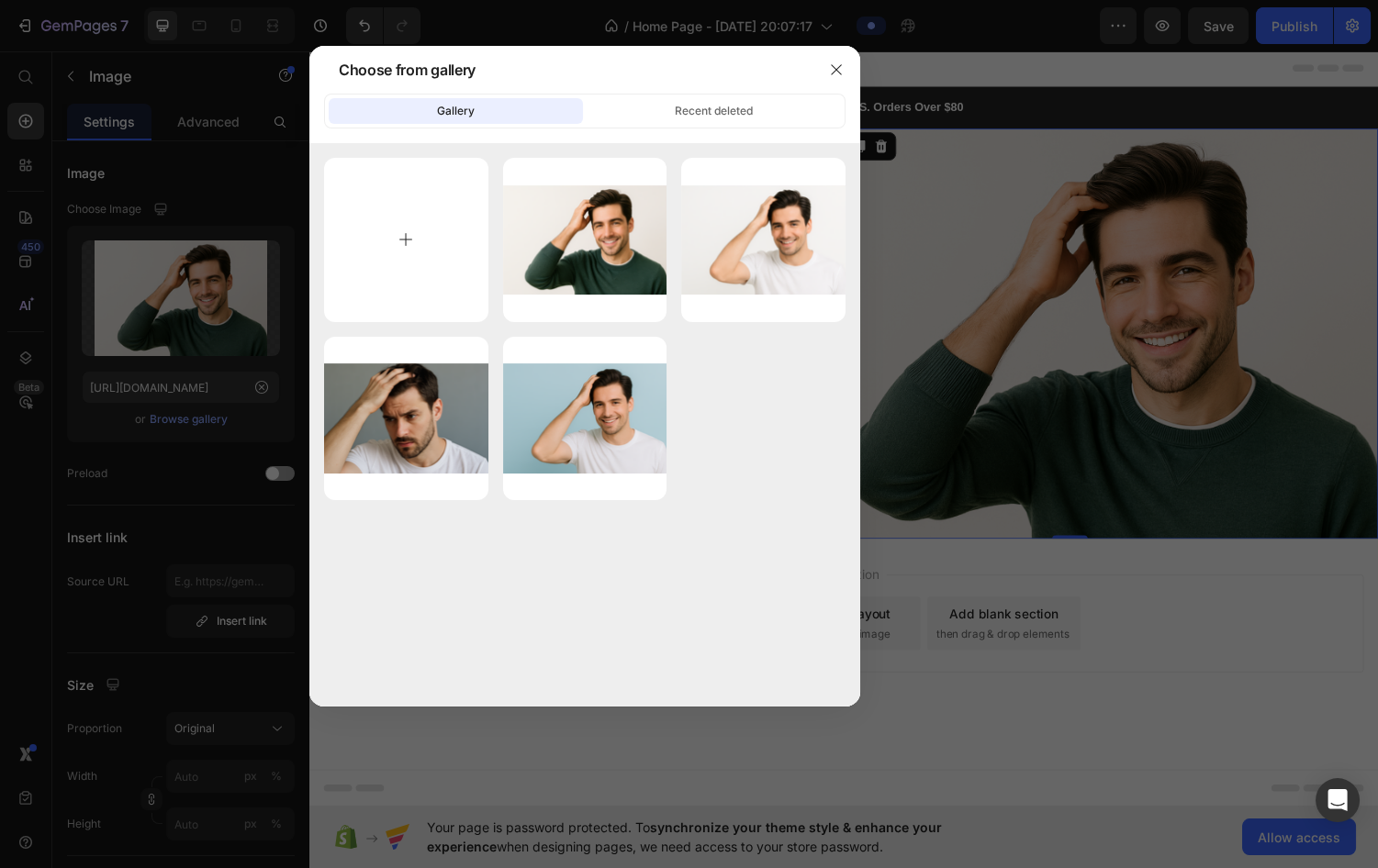 click at bounding box center [406, 239] 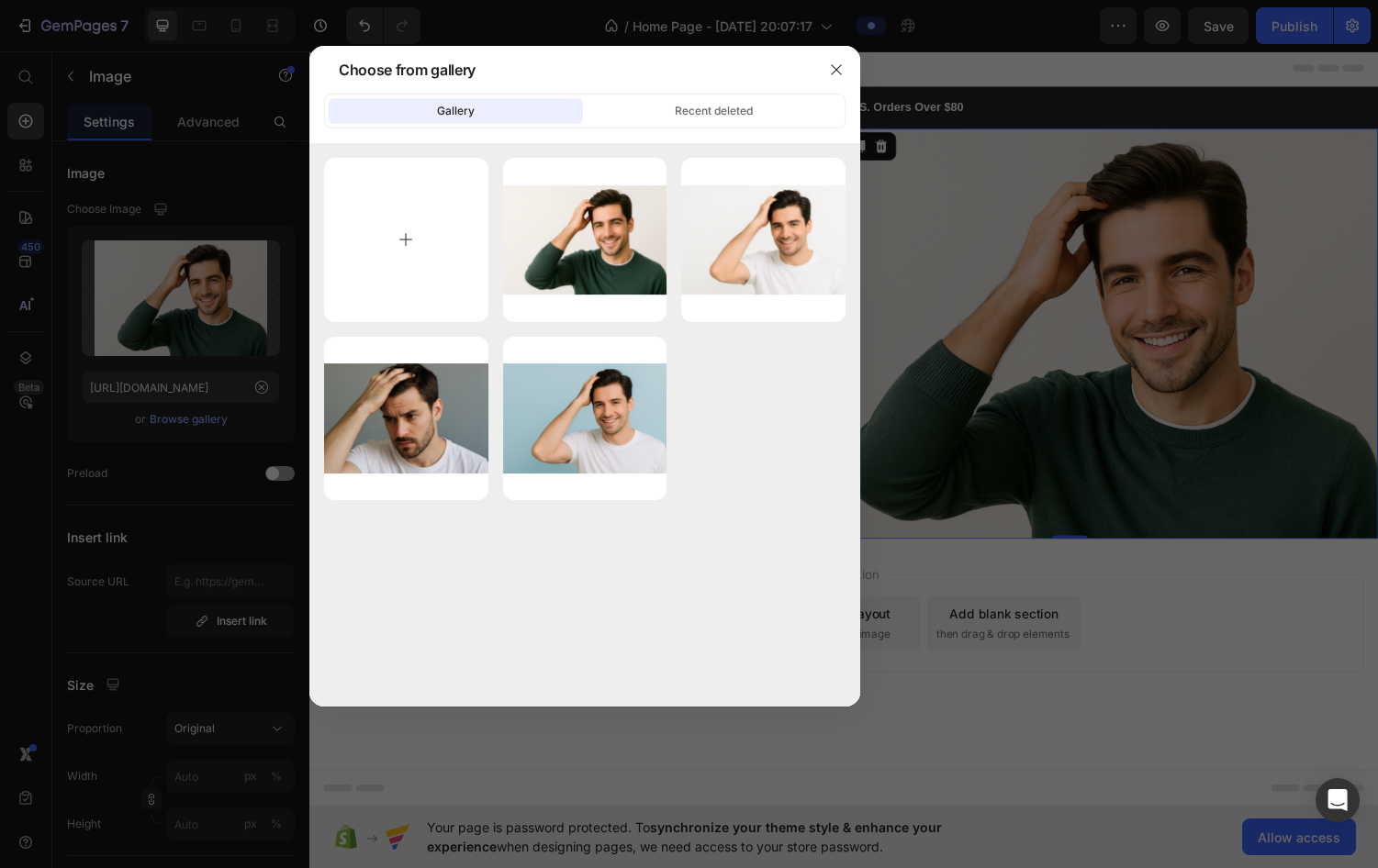type on "C:\fakepath\ChatGPT Image [DATE], 08_22_47 PM.png" 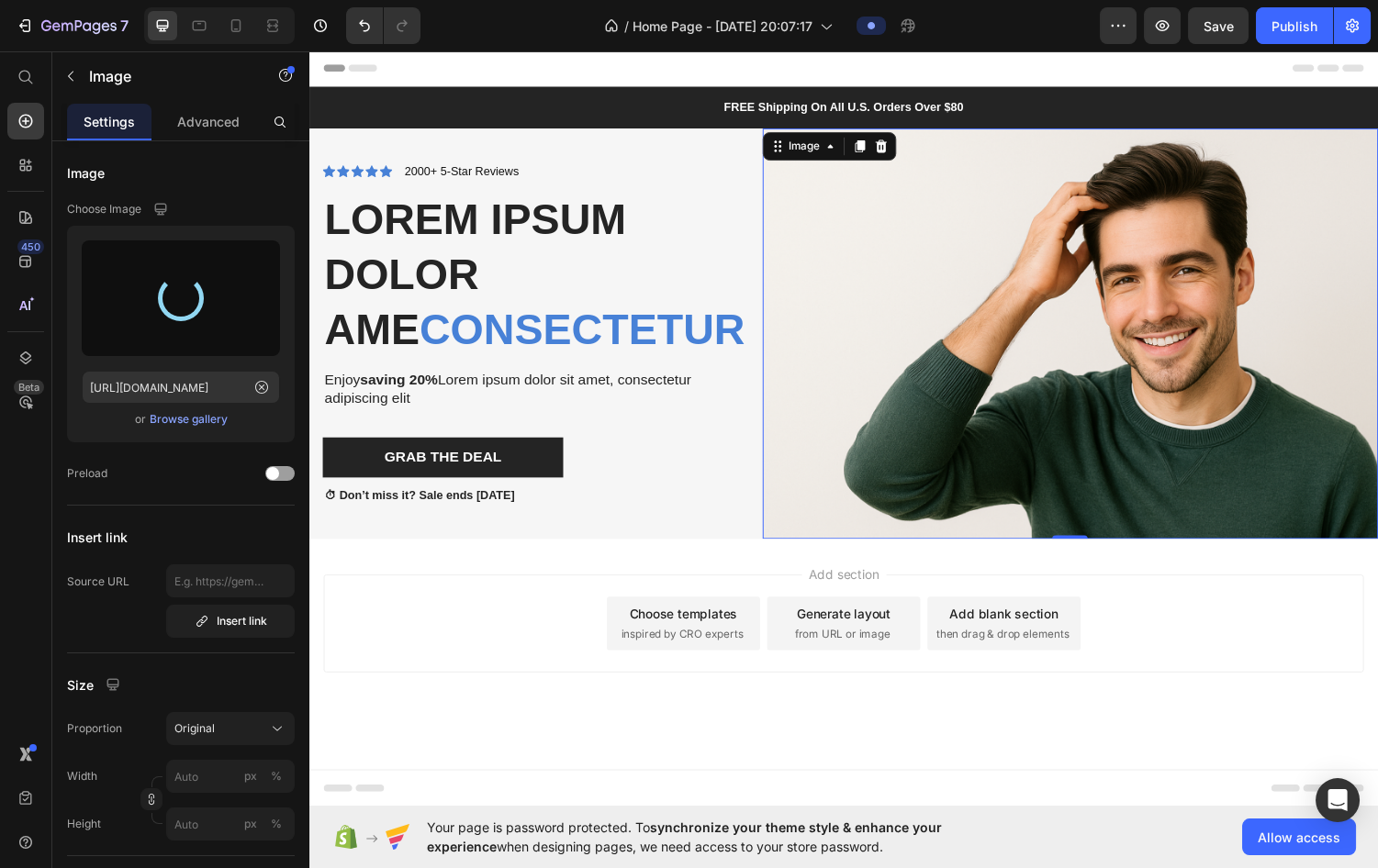 type on "[URL][DOMAIN_NAME]" 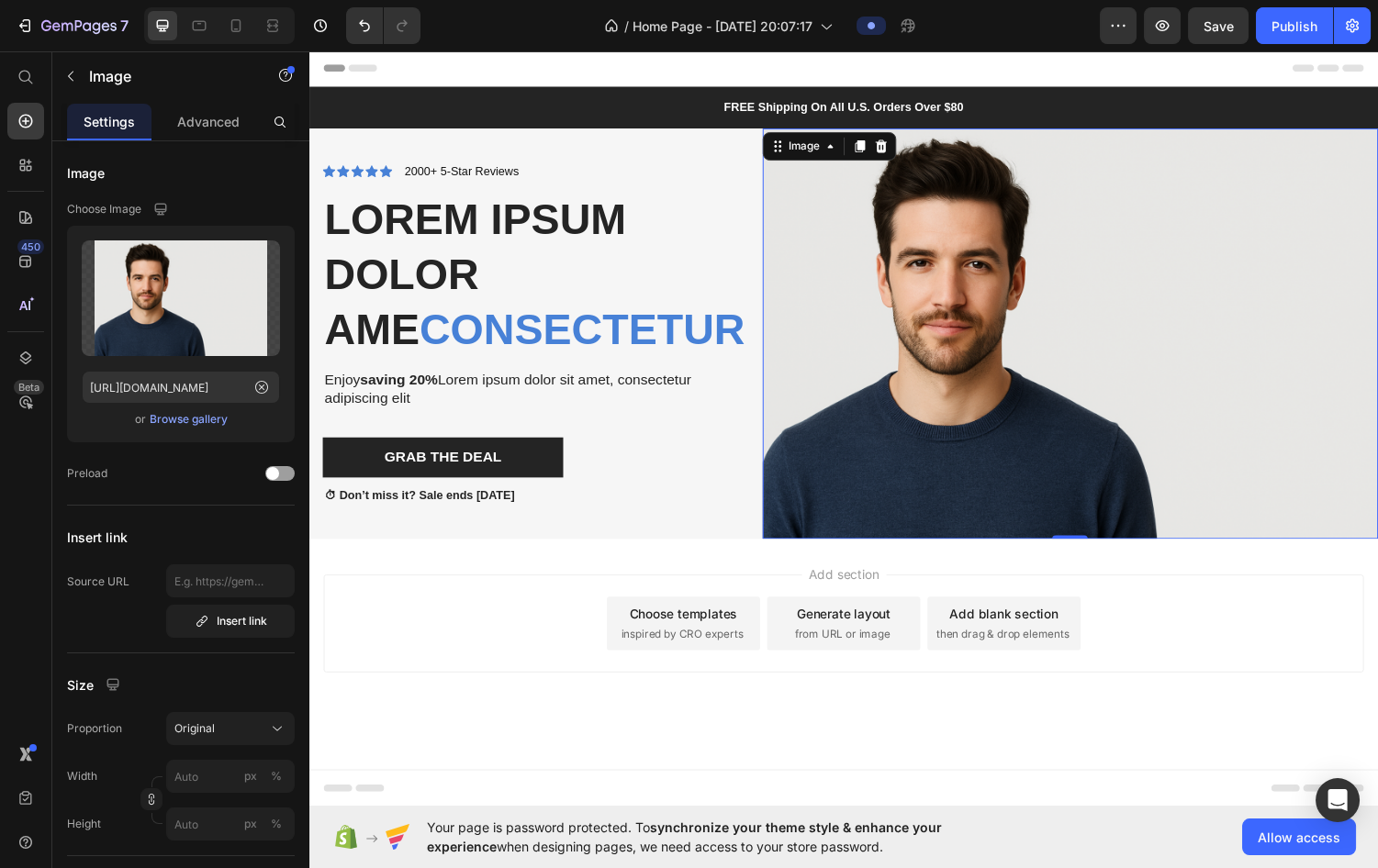 click on "Add section Choose templates inspired by CRO experts Generate layout from URL or image Add blank section then drag & drop elements" at bounding box center (860, 667) 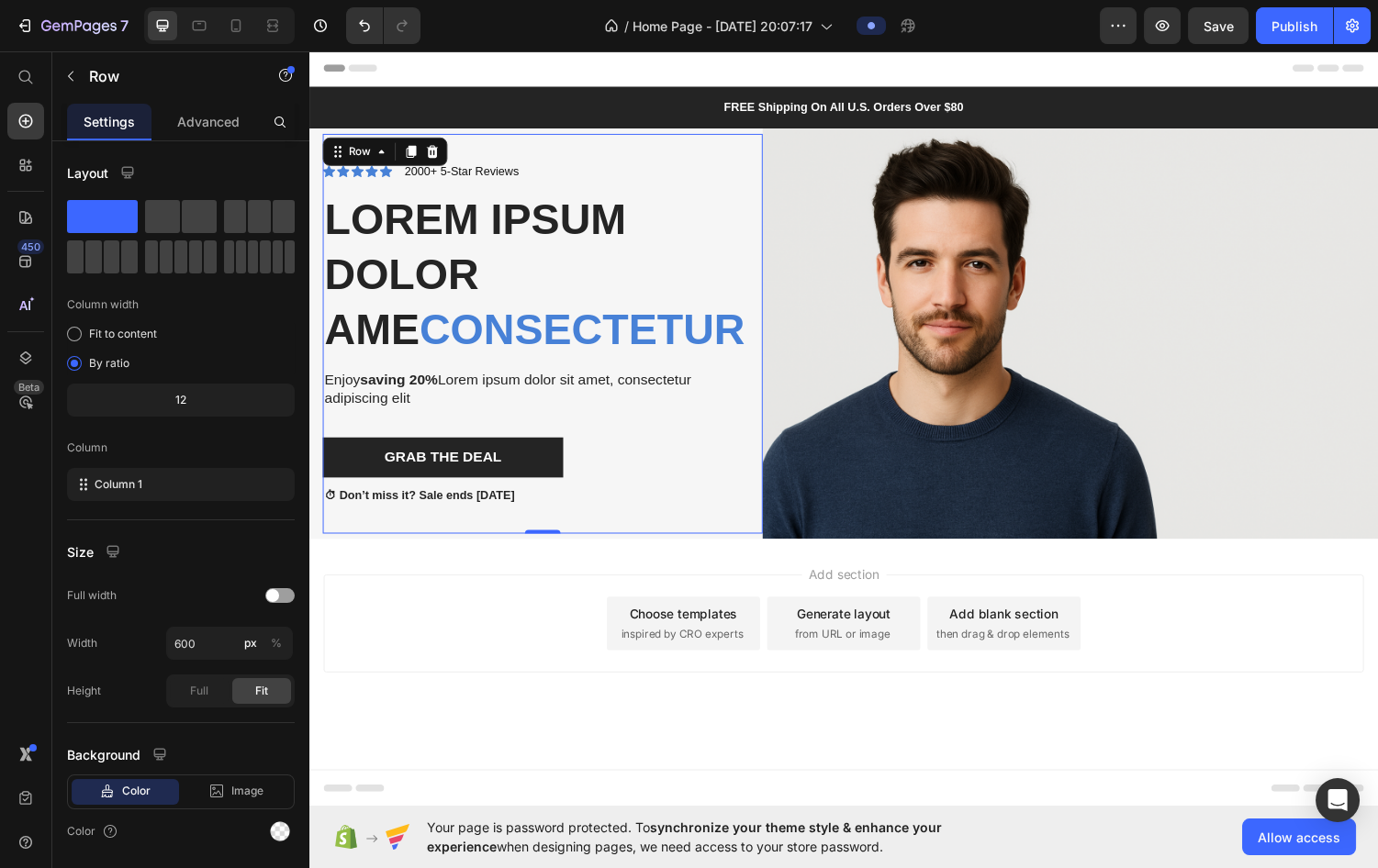click on "Icon Icon Icon Icon Icon Icon List 2000+ 5-Star Reviews Text Block Row Lorem ipsum dolor ame  consectetur  Heading Enjoy  saving 20%  Lorem ipsum dolor sit amet, consectetur adipiscing elit Text Block Grab The Deal Button ⏱ Don’t miss it? Sale ends [DATE] Text Block Row   0" at bounding box center [550, 342] 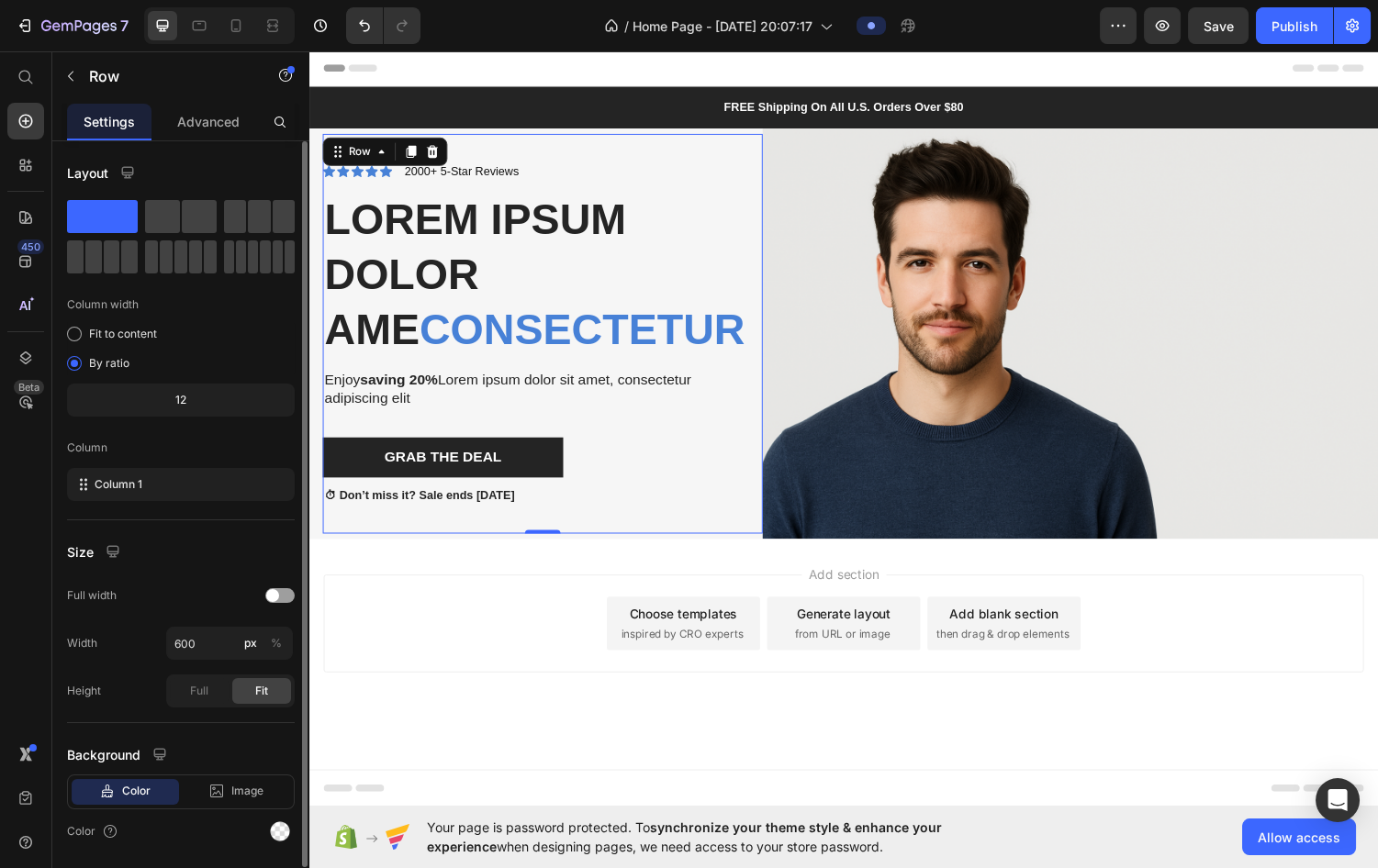 scroll, scrollTop: 56, scrollLeft: 0, axis: vertical 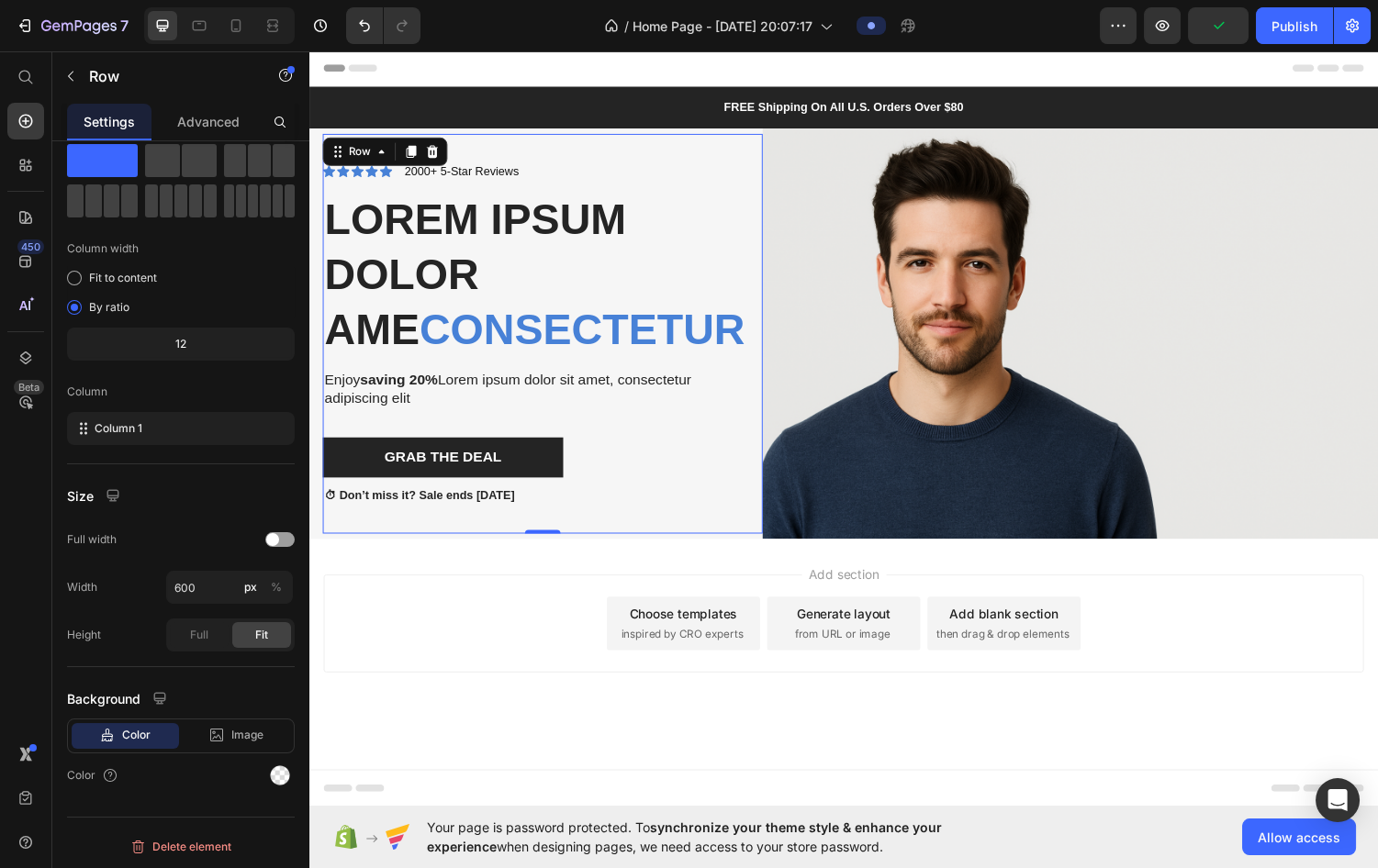 click on "Icon Icon Icon Icon Icon Icon List 2000+ 5-Star Reviews Text Block Row Lorem ipsum dolor ame  consectetur  Heading Enjoy  saving 20%  Lorem ipsum dolor sit amet, consectetur adipiscing elit Text Block Grab The Deal Button ⏱ Don’t miss it? Sale ends [DATE] Text Block Row   0" at bounding box center (550, 342) 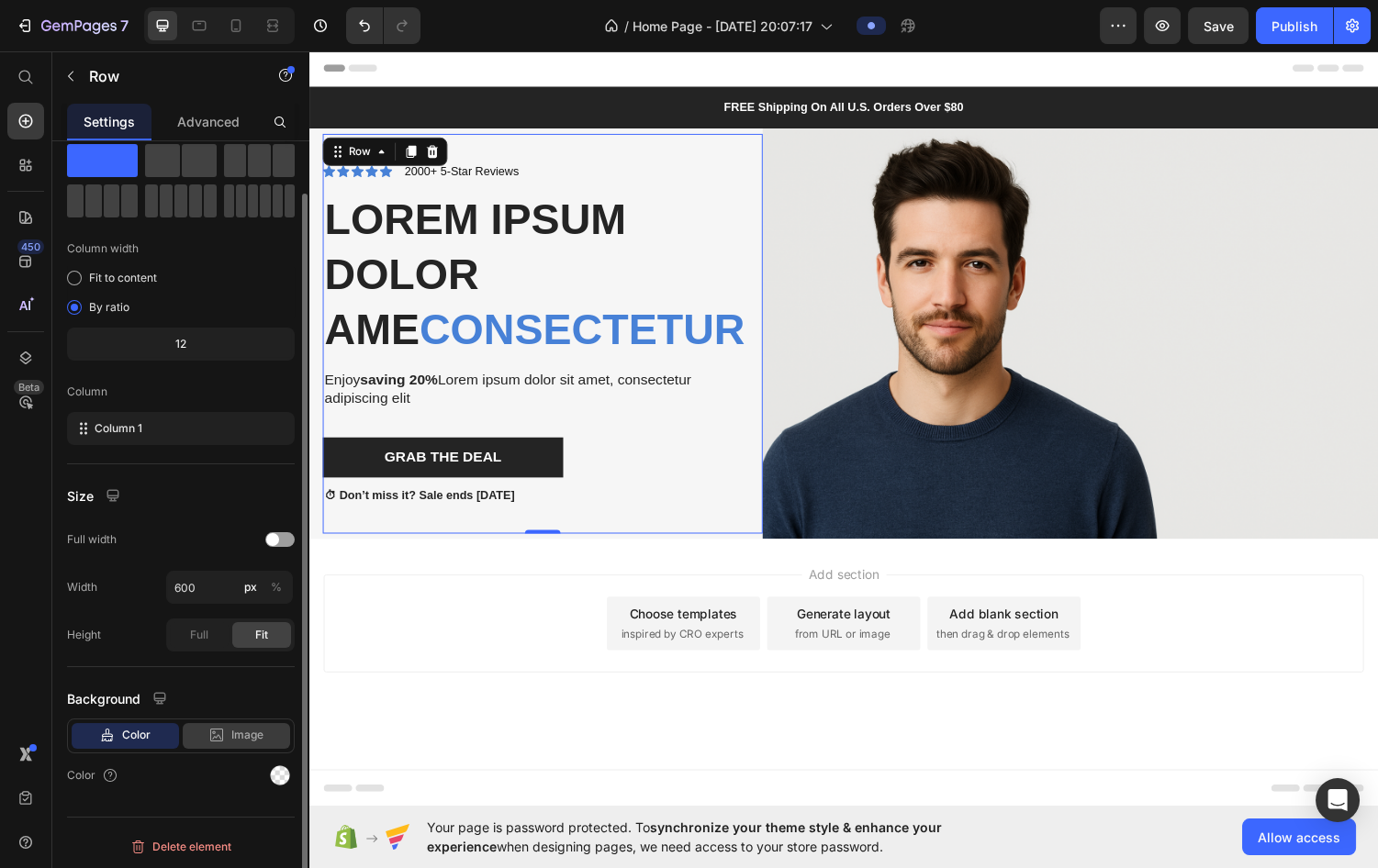 click on "Image" at bounding box center [247, 735] 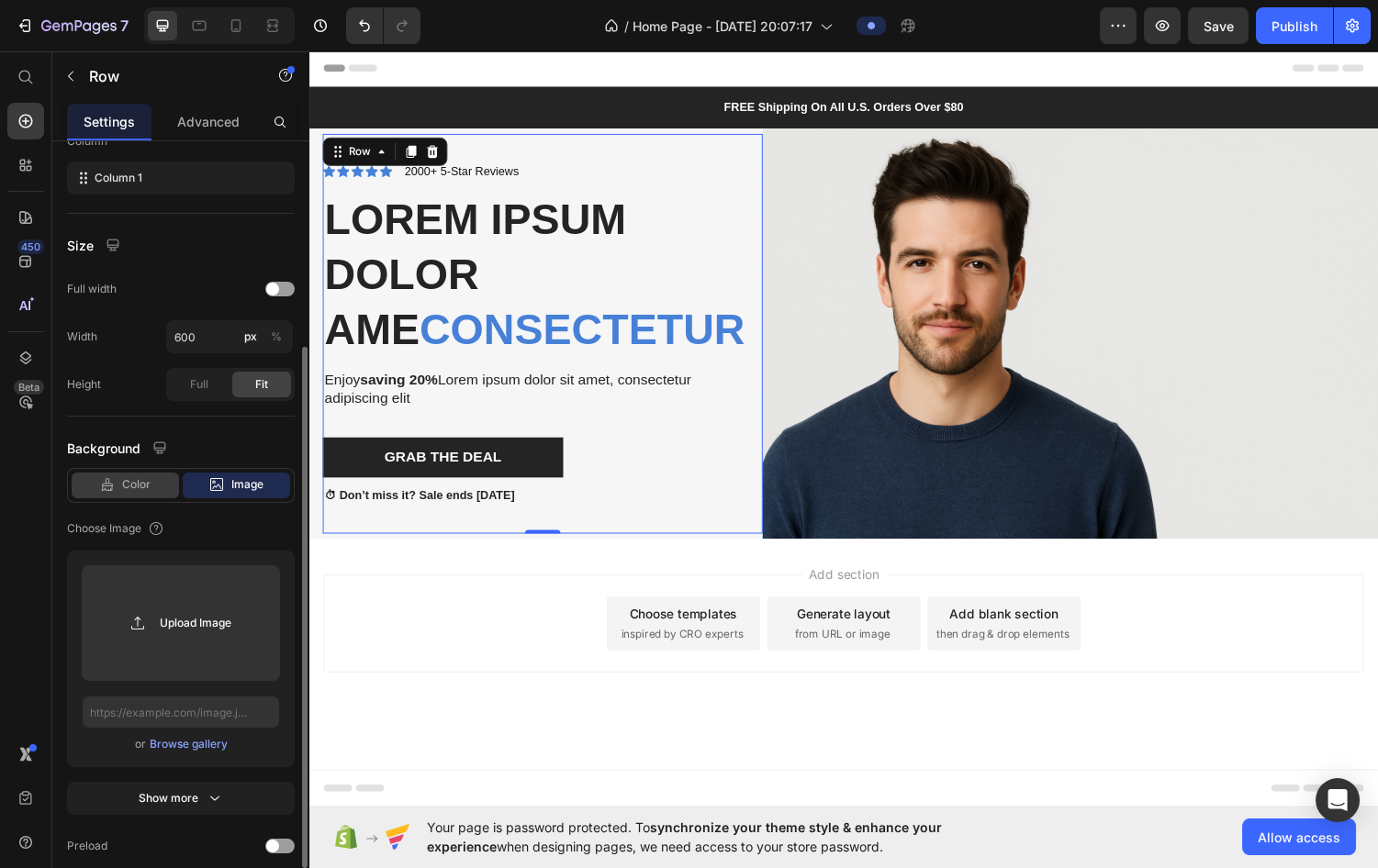 click on "Color" at bounding box center (136, 484) 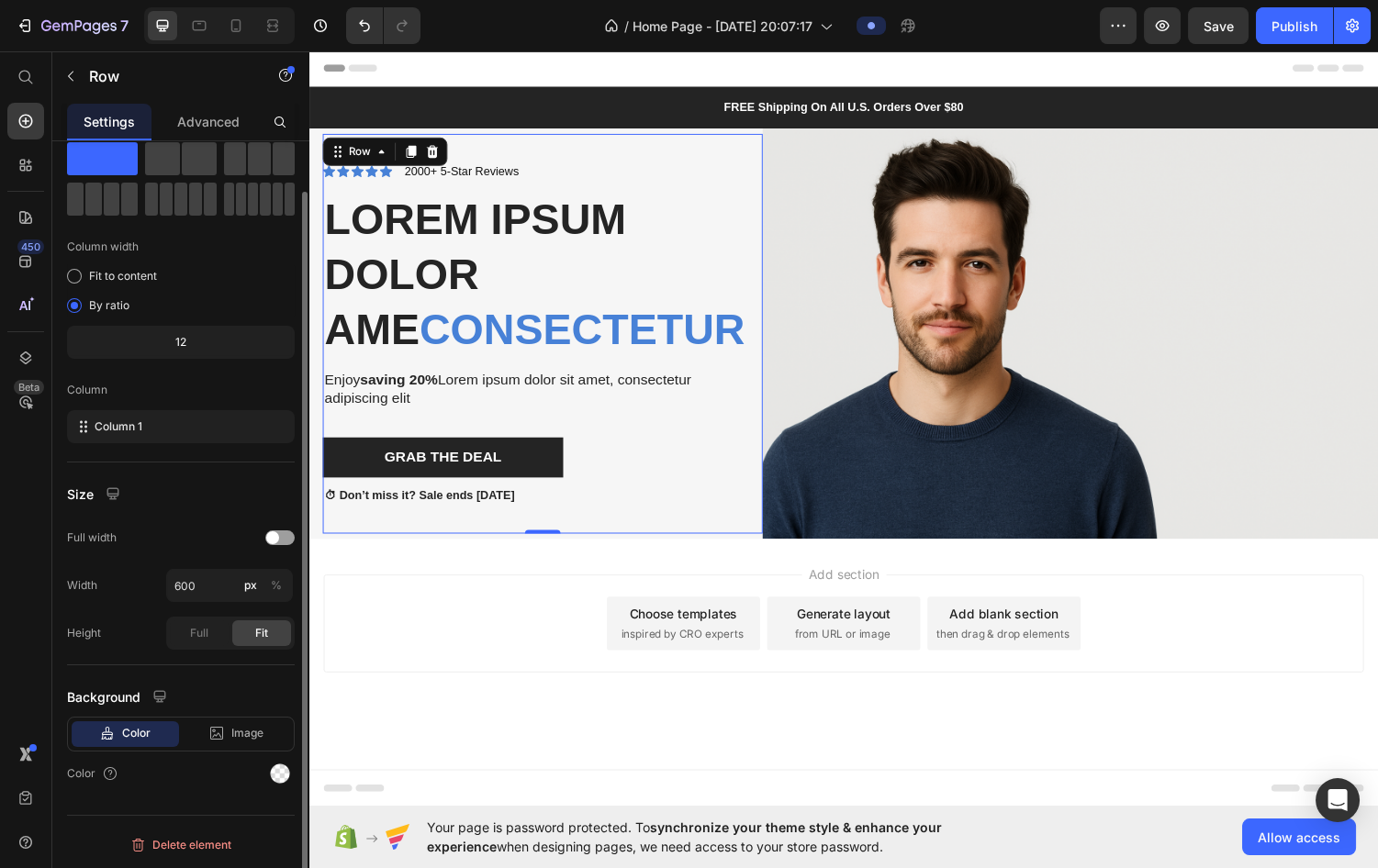 scroll, scrollTop: 56, scrollLeft: 0, axis: vertical 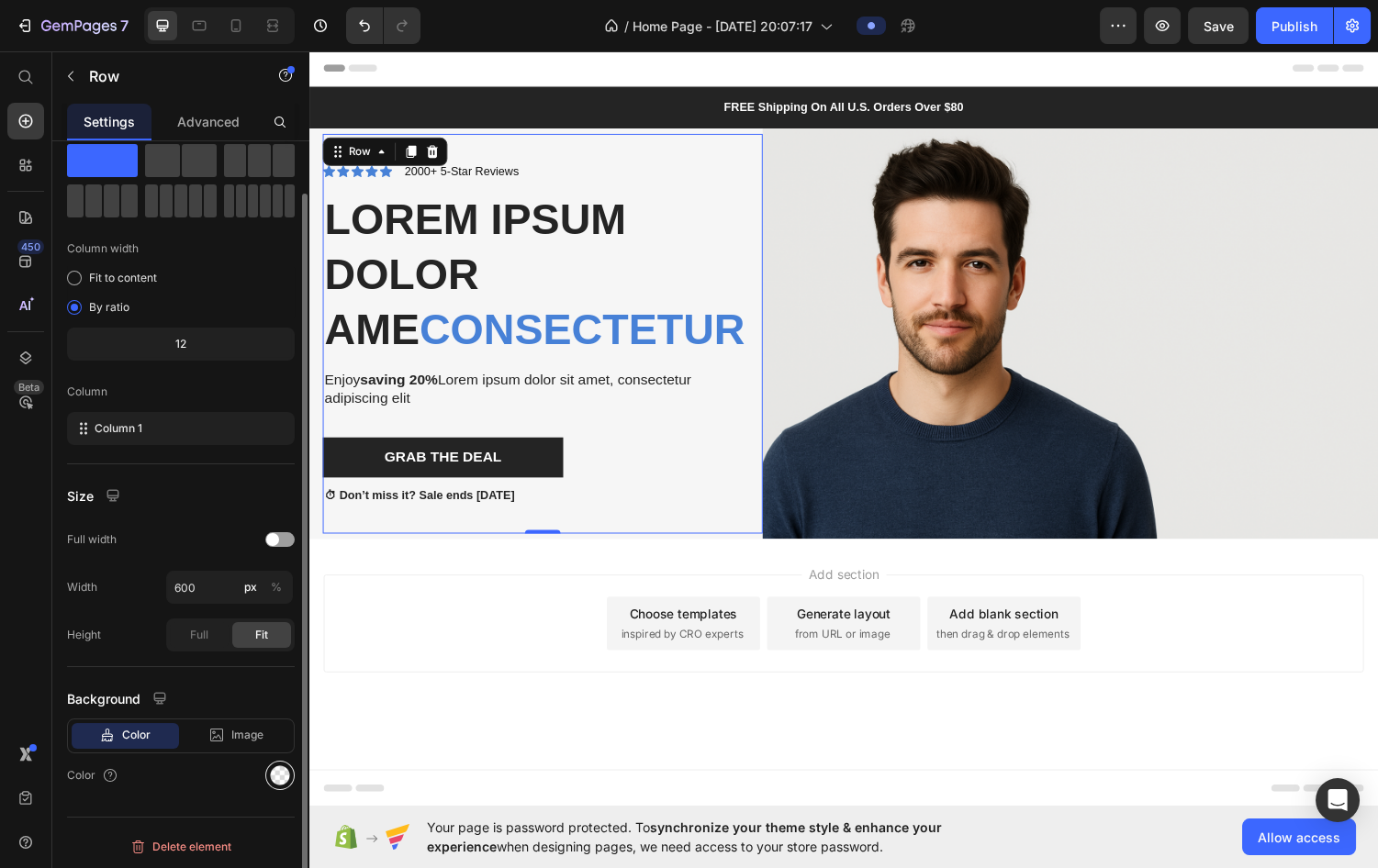 click at bounding box center (280, 775) 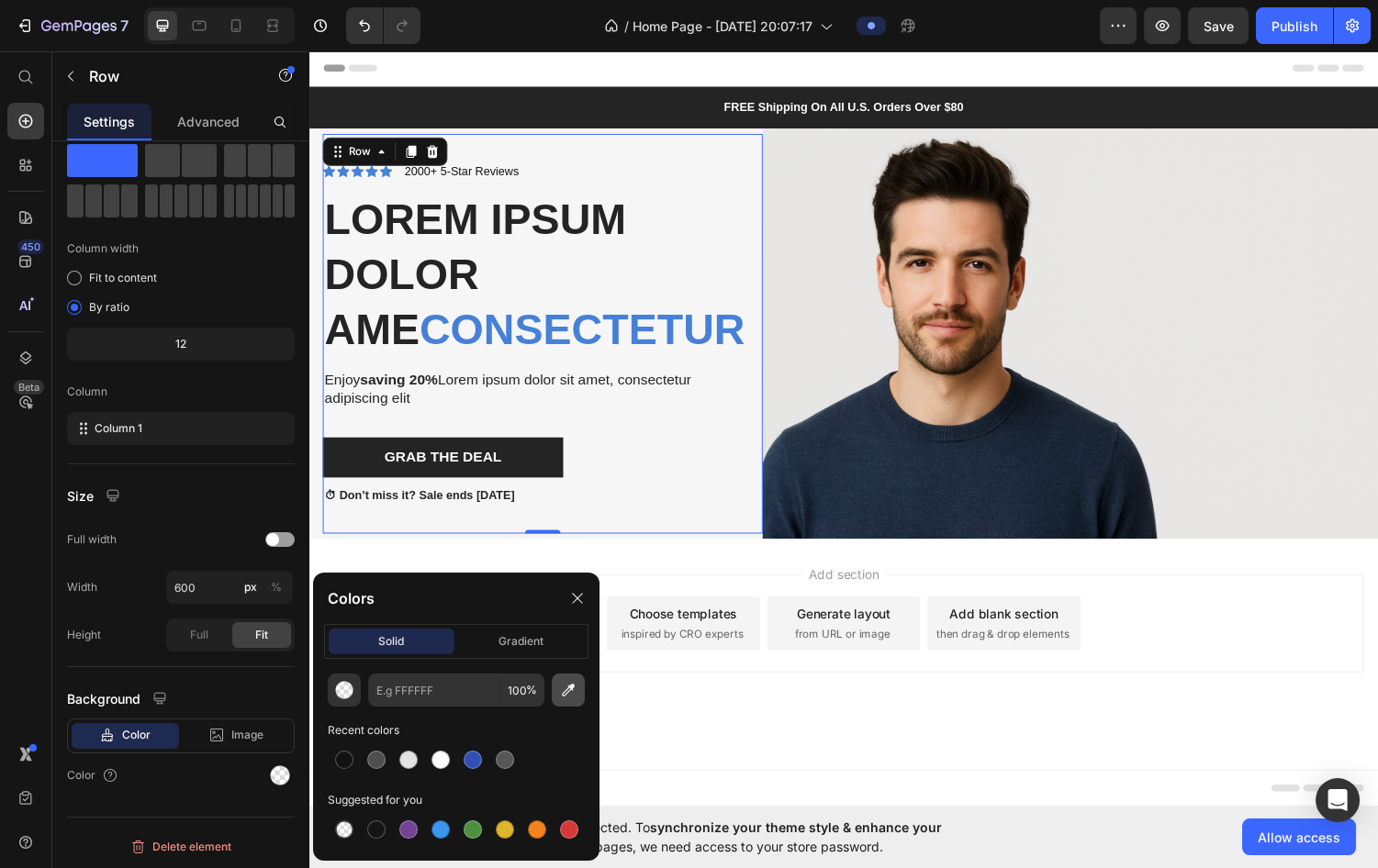 click 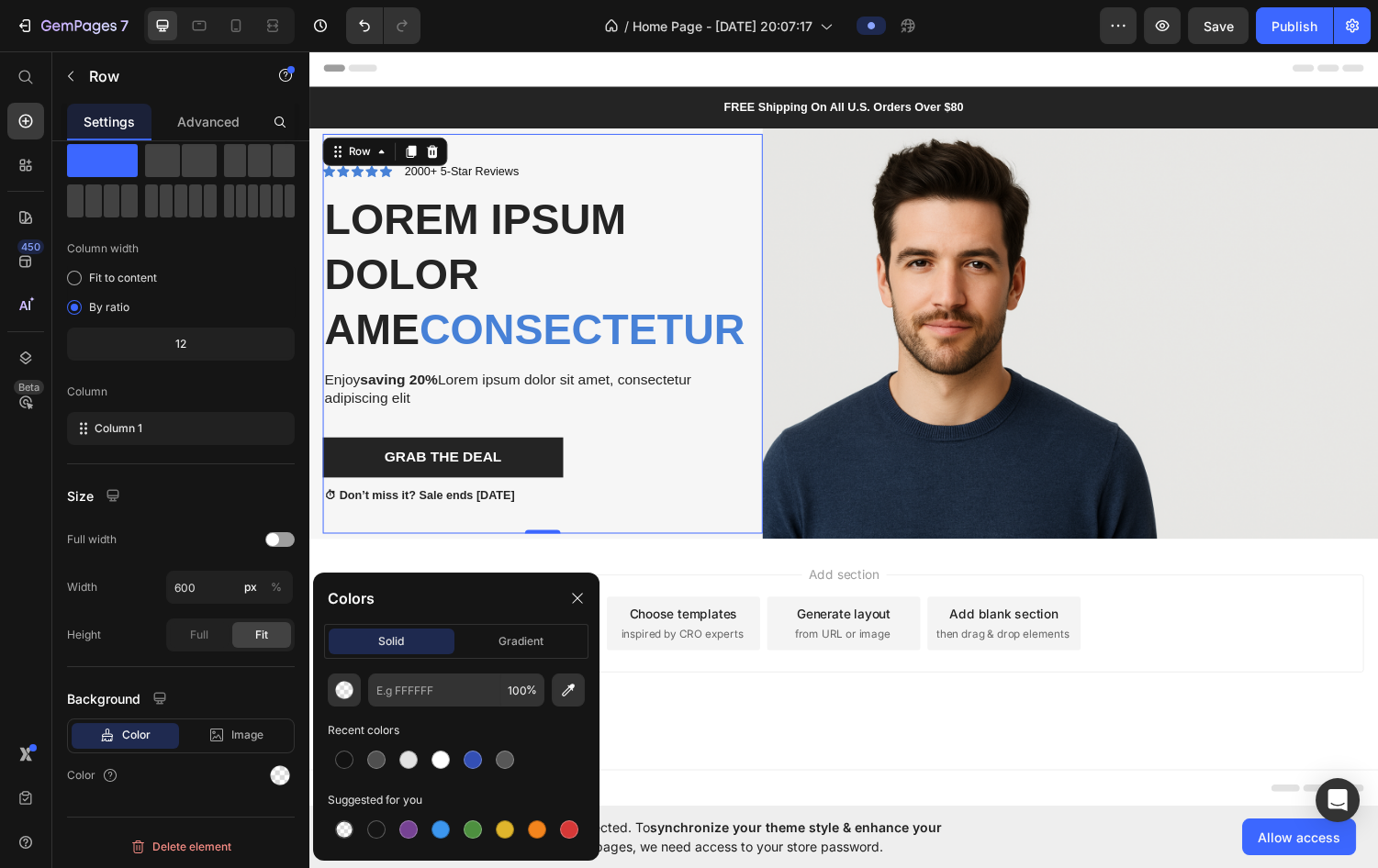 type on "E8E8E6" 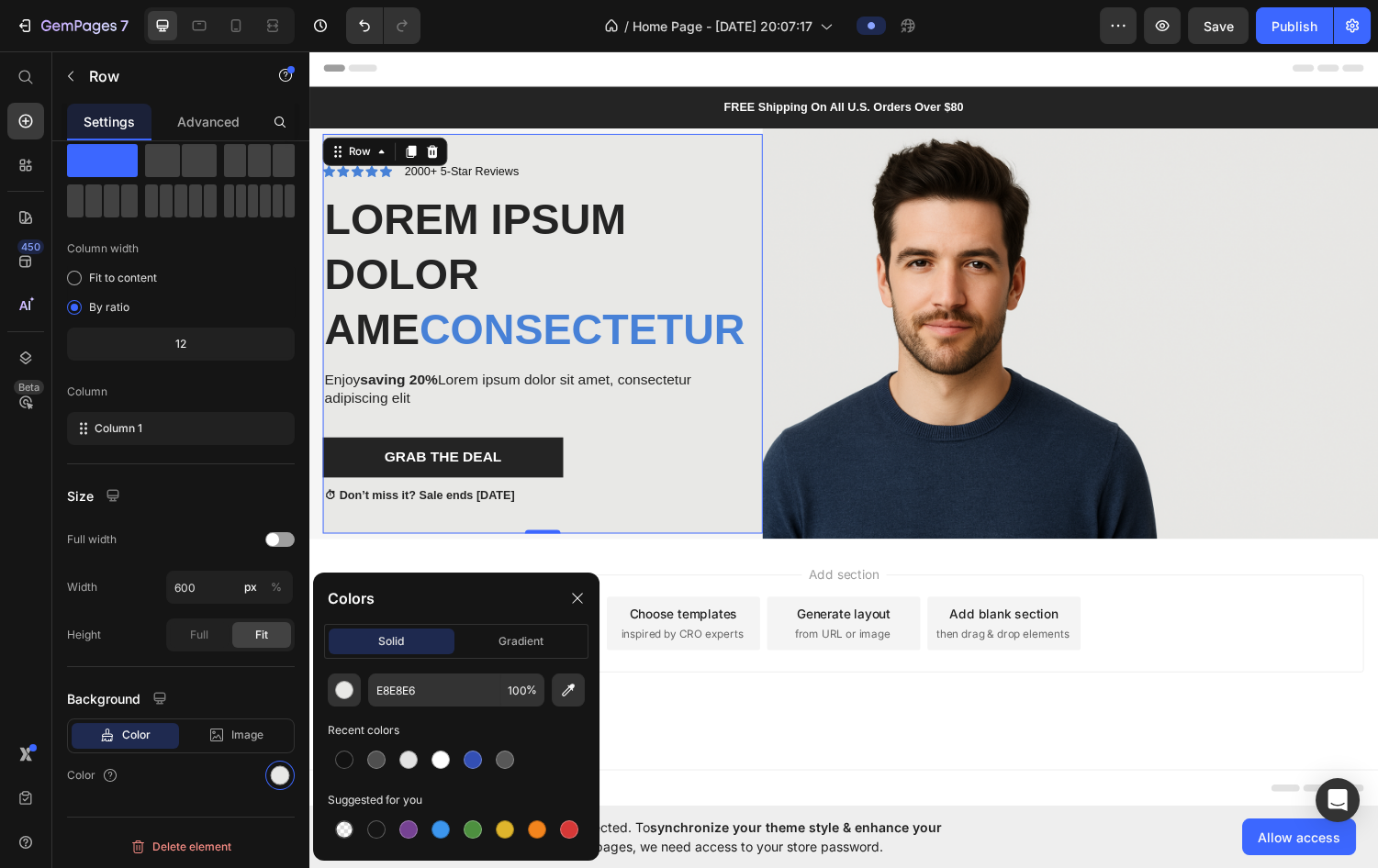 click on "Add section Choose templates inspired by CRO experts Generate layout from URL or image Add blank section then drag & drop elements" at bounding box center [860, 667] 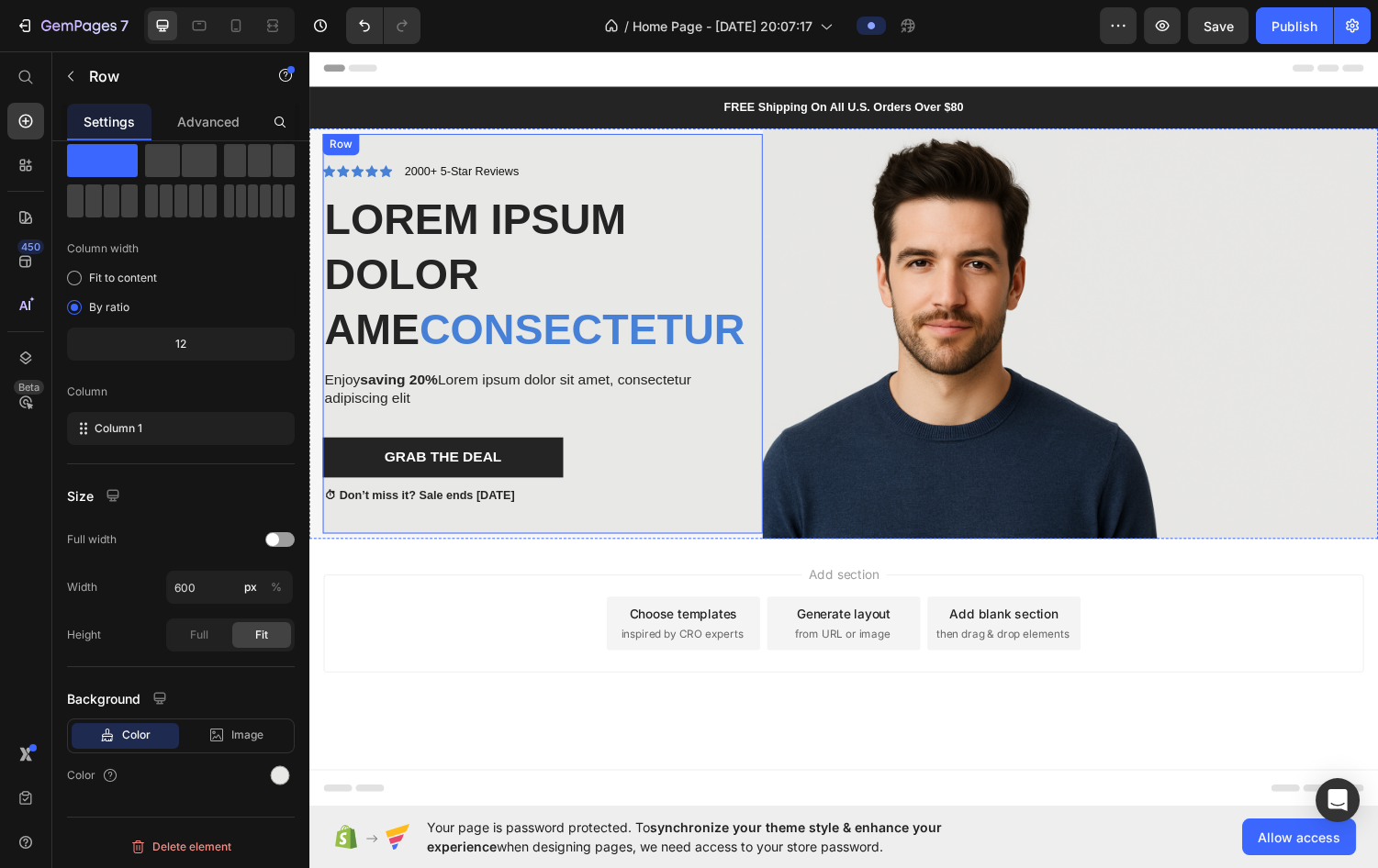 click on "Icon Icon Icon Icon Icon Icon List 2000+ 5-Star Reviews Text Block Row Lorem ipsum dolor ame  consectetur  Heading Enjoy  saving 20%  Lorem ipsum dolor sit amet, consectetur adipiscing elit Text Block Grab The Deal Button ⏱ Don’t miss it? Sale ends [DATE] Text Block Row" at bounding box center [550, 342] 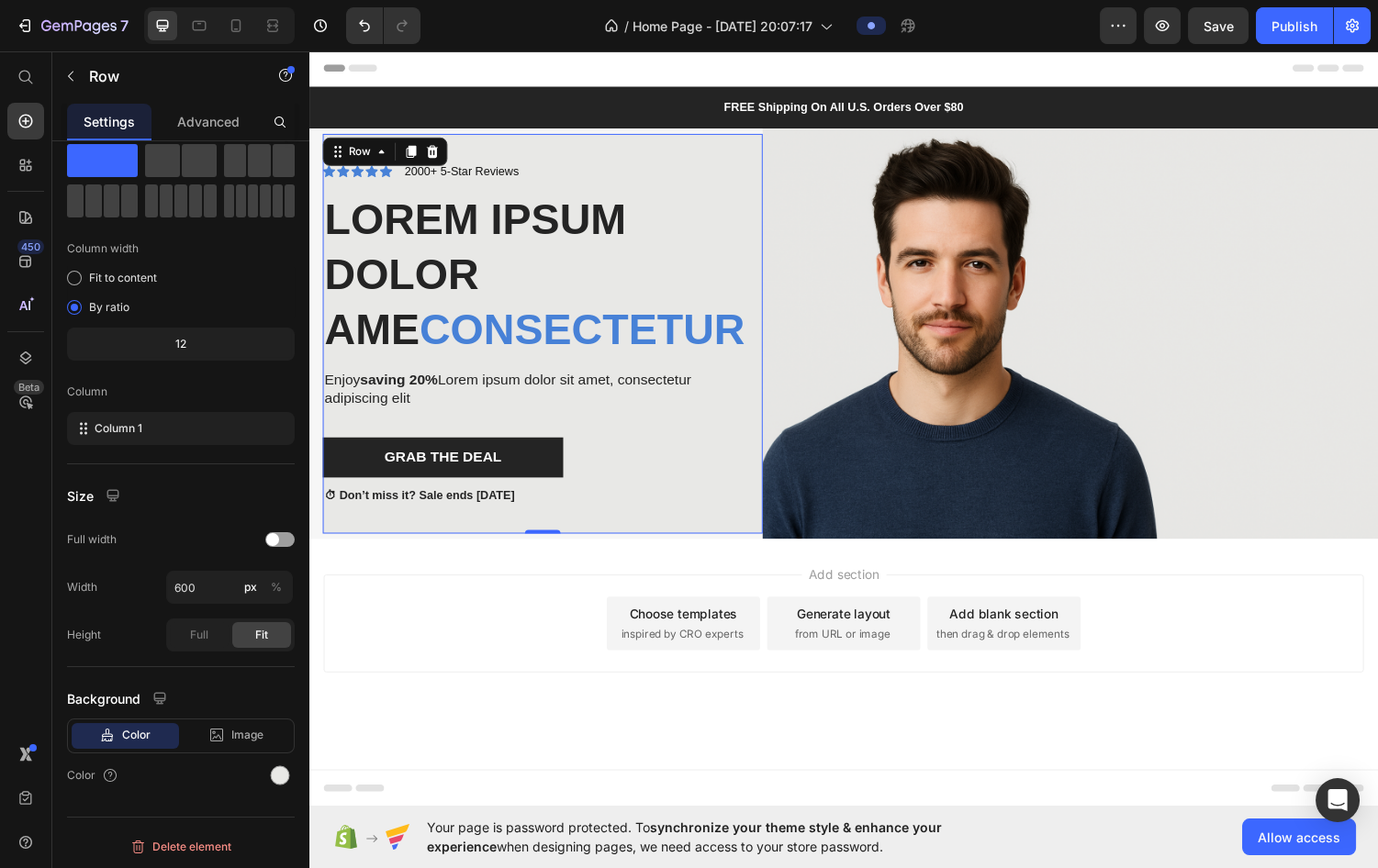 drag, startPoint x: 543, startPoint y: 542, endPoint x: 555, endPoint y: 524, distance: 21.63331 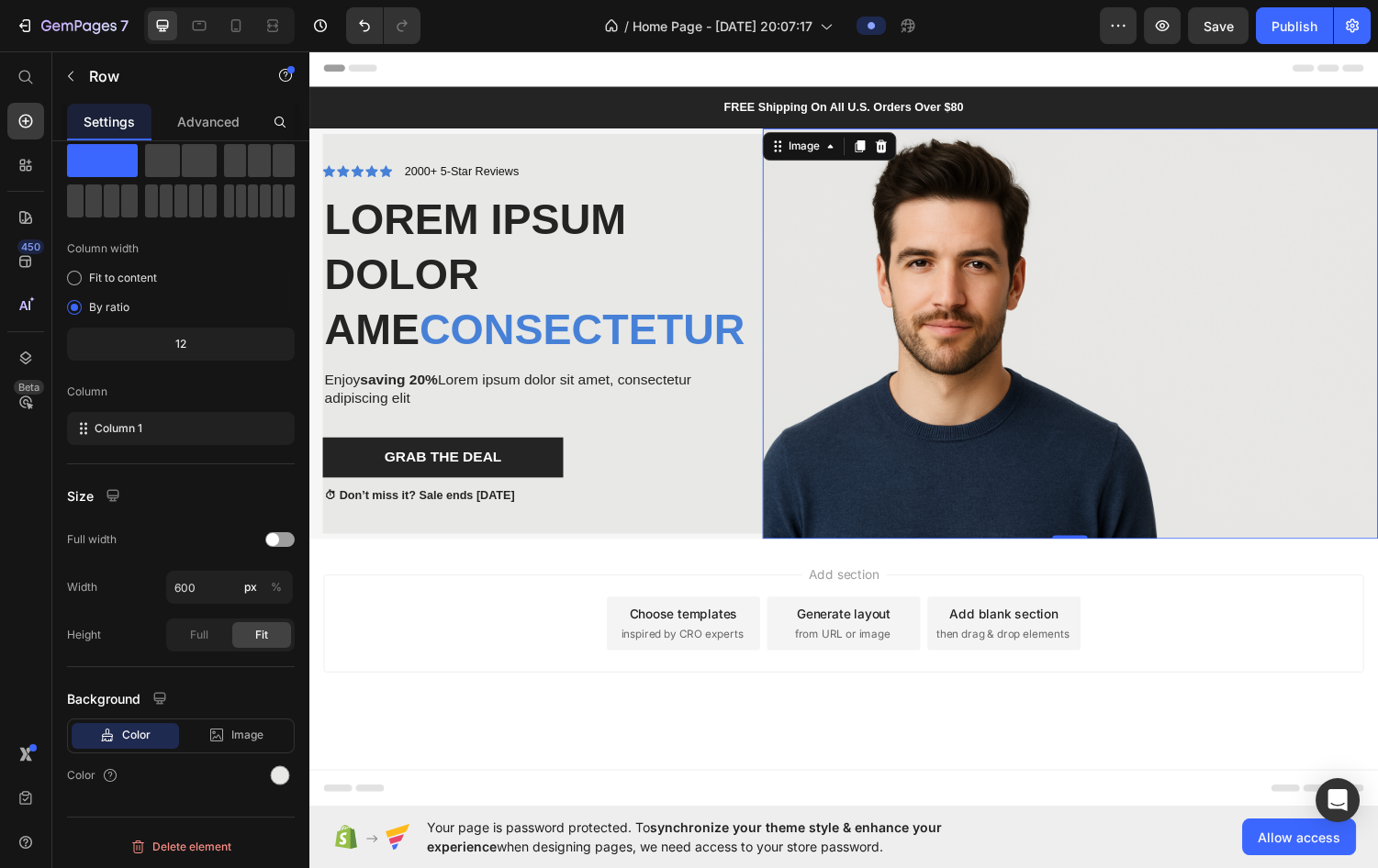 click at bounding box center (1093, 342) 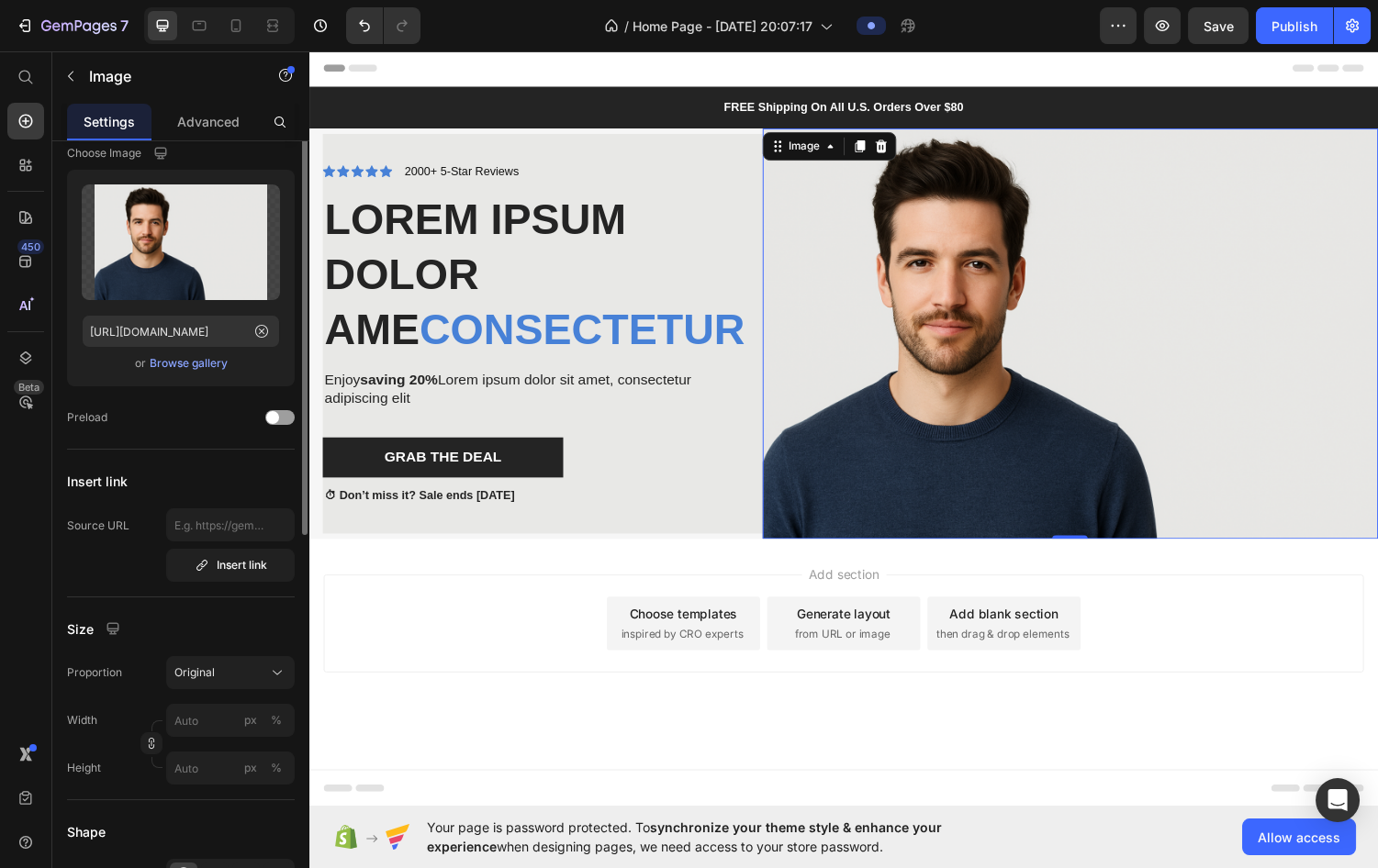 scroll, scrollTop: 0, scrollLeft: 0, axis: both 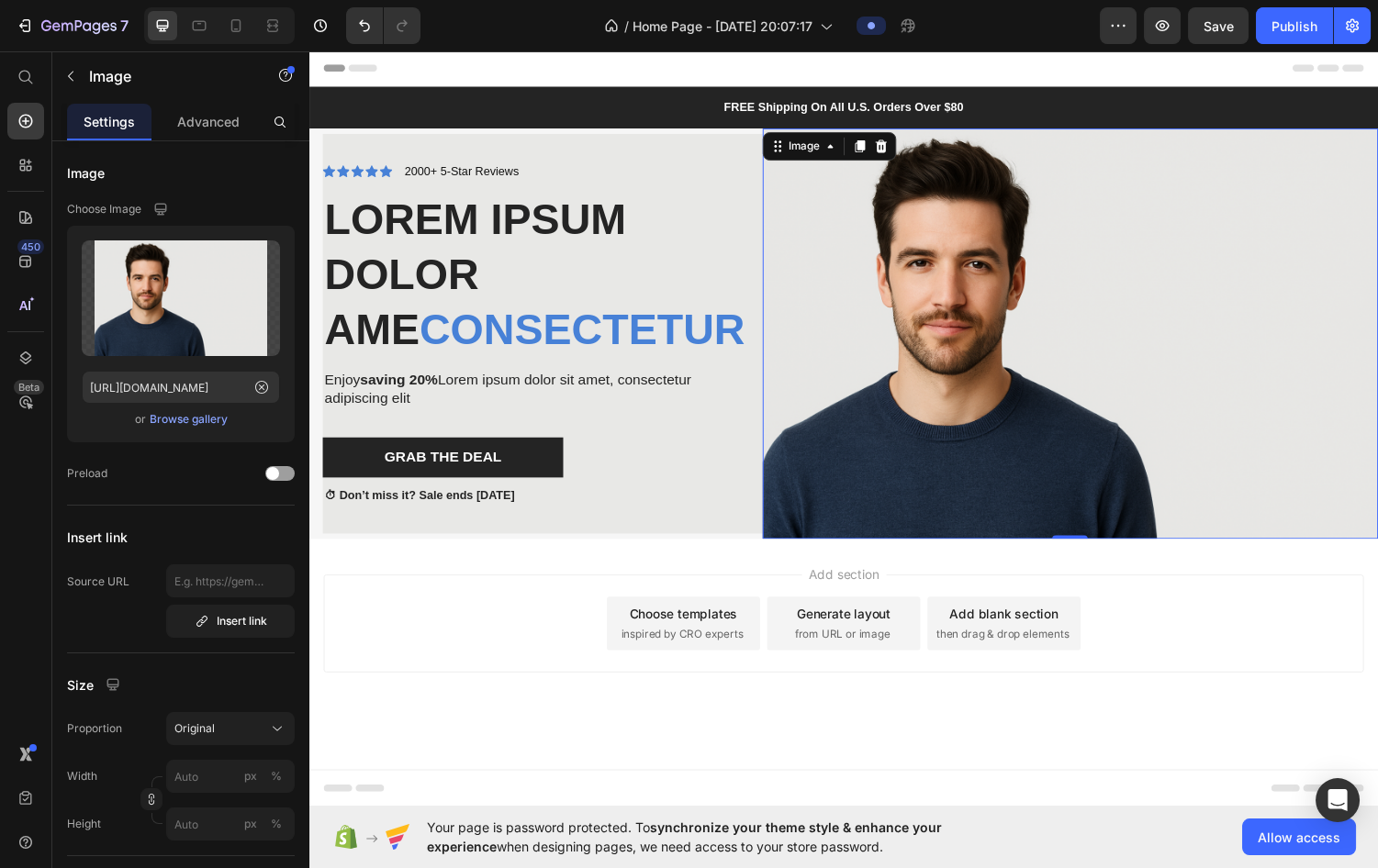 drag, startPoint x: 1099, startPoint y: 551, endPoint x: 1093, endPoint y: 535, distance: 17.088007 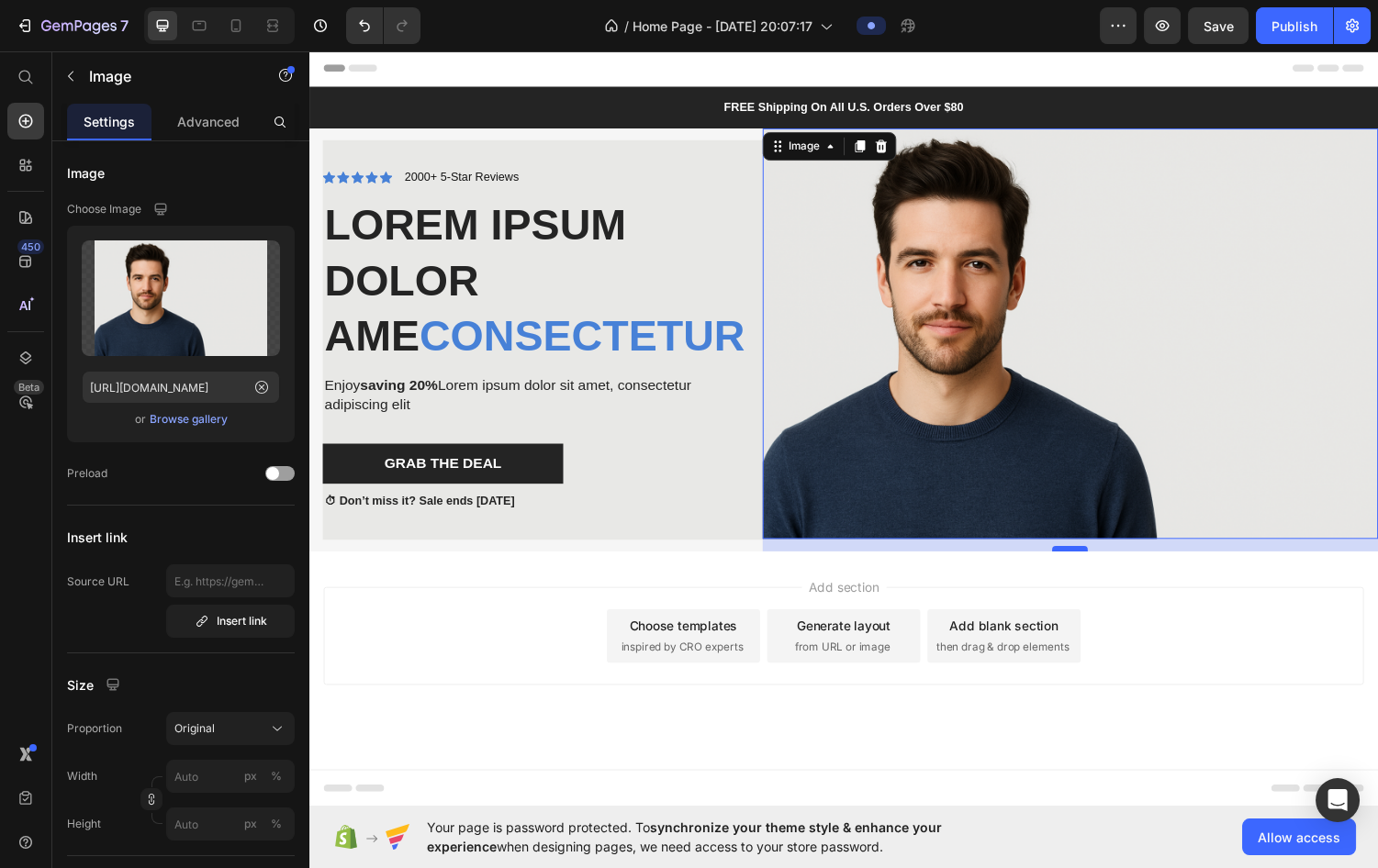 drag, startPoint x: 1094, startPoint y: 551, endPoint x: 1094, endPoint y: 564, distance: 13 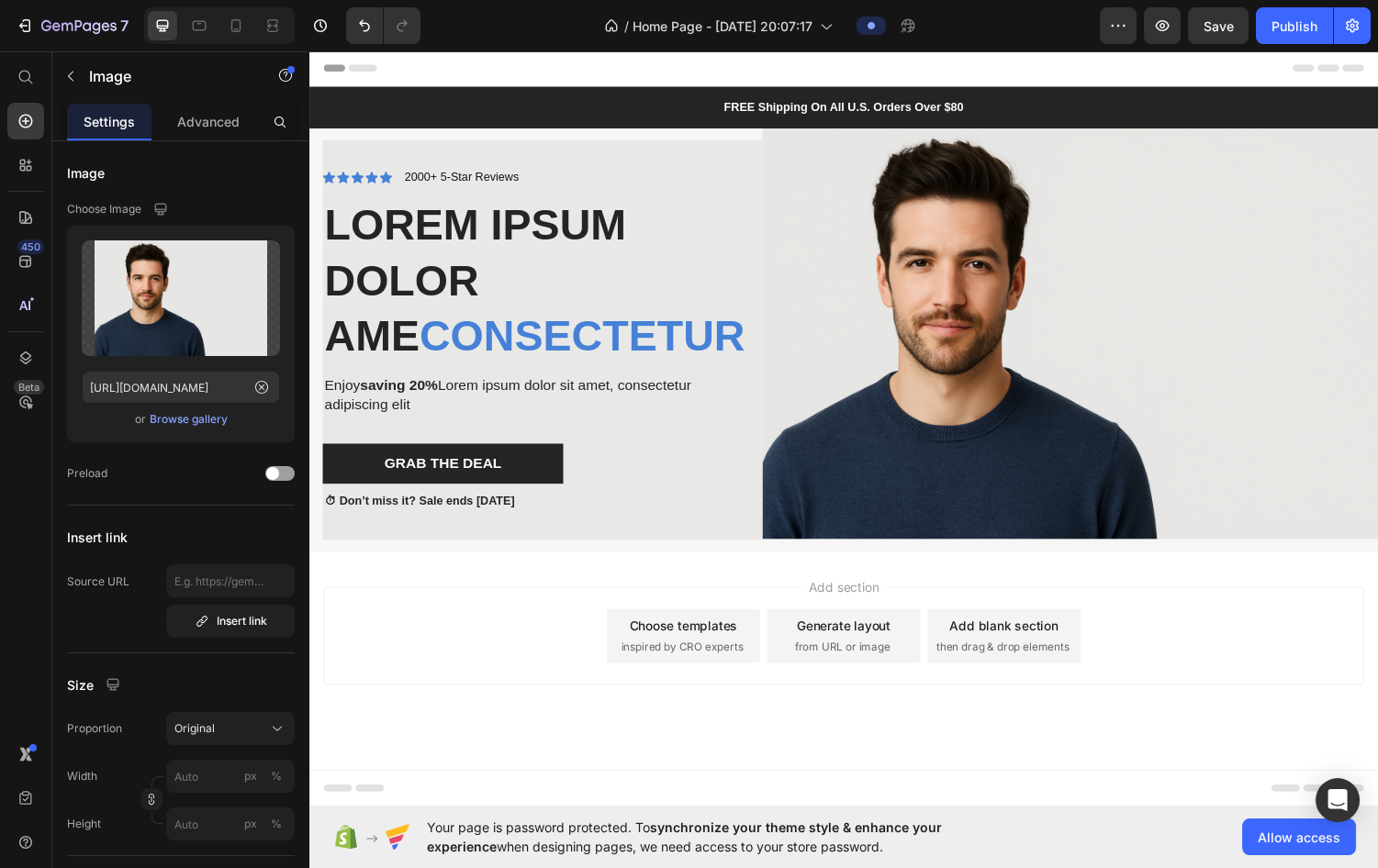 click on "Add section Choose templates inspired by CRO experts Generate layout from URL or image Add blank section then drag & drop elements" at bounding box center (860, 654) 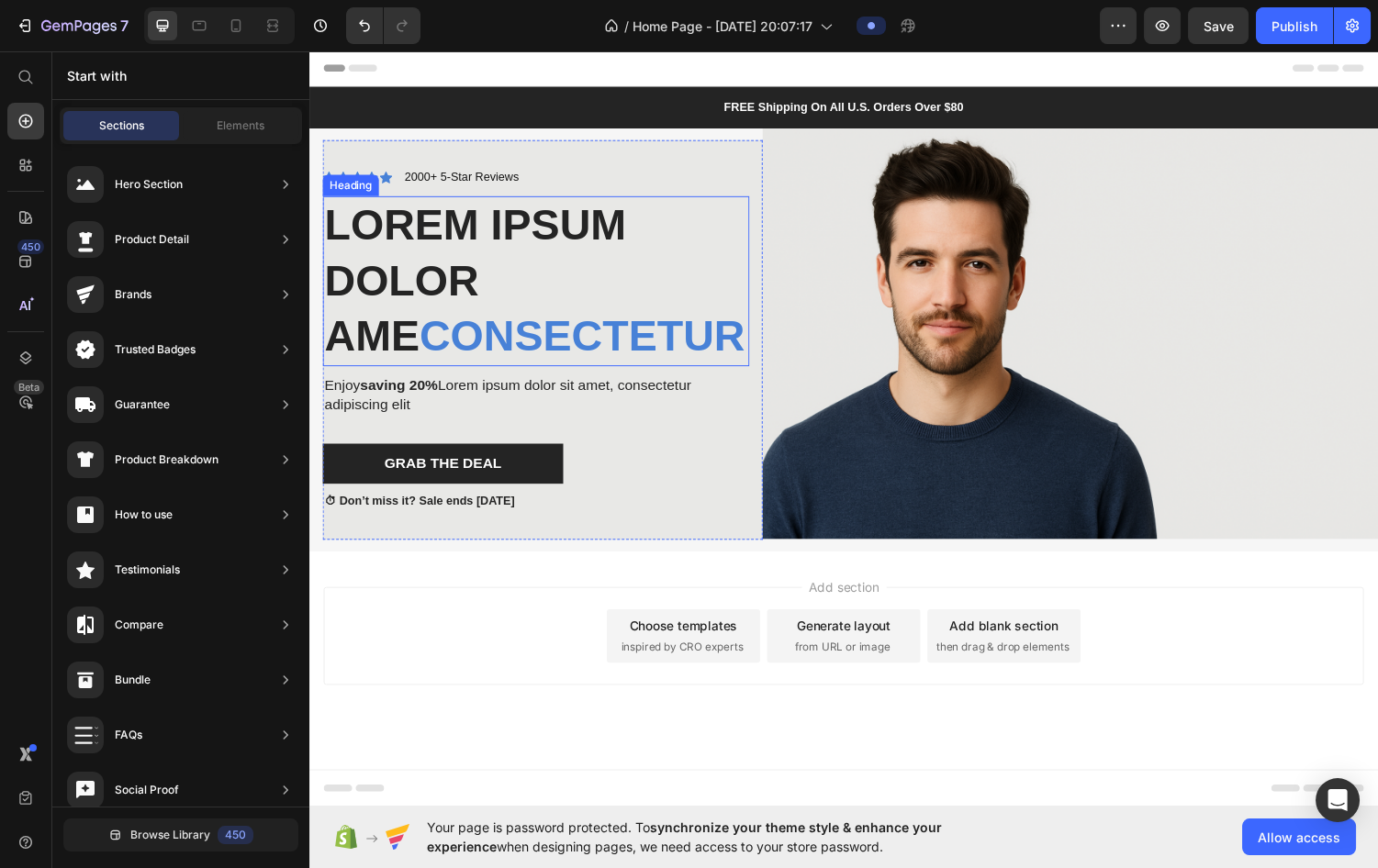click on "Lorem ipsum dolor ame  consectetur" at bounding box center [543, 288] 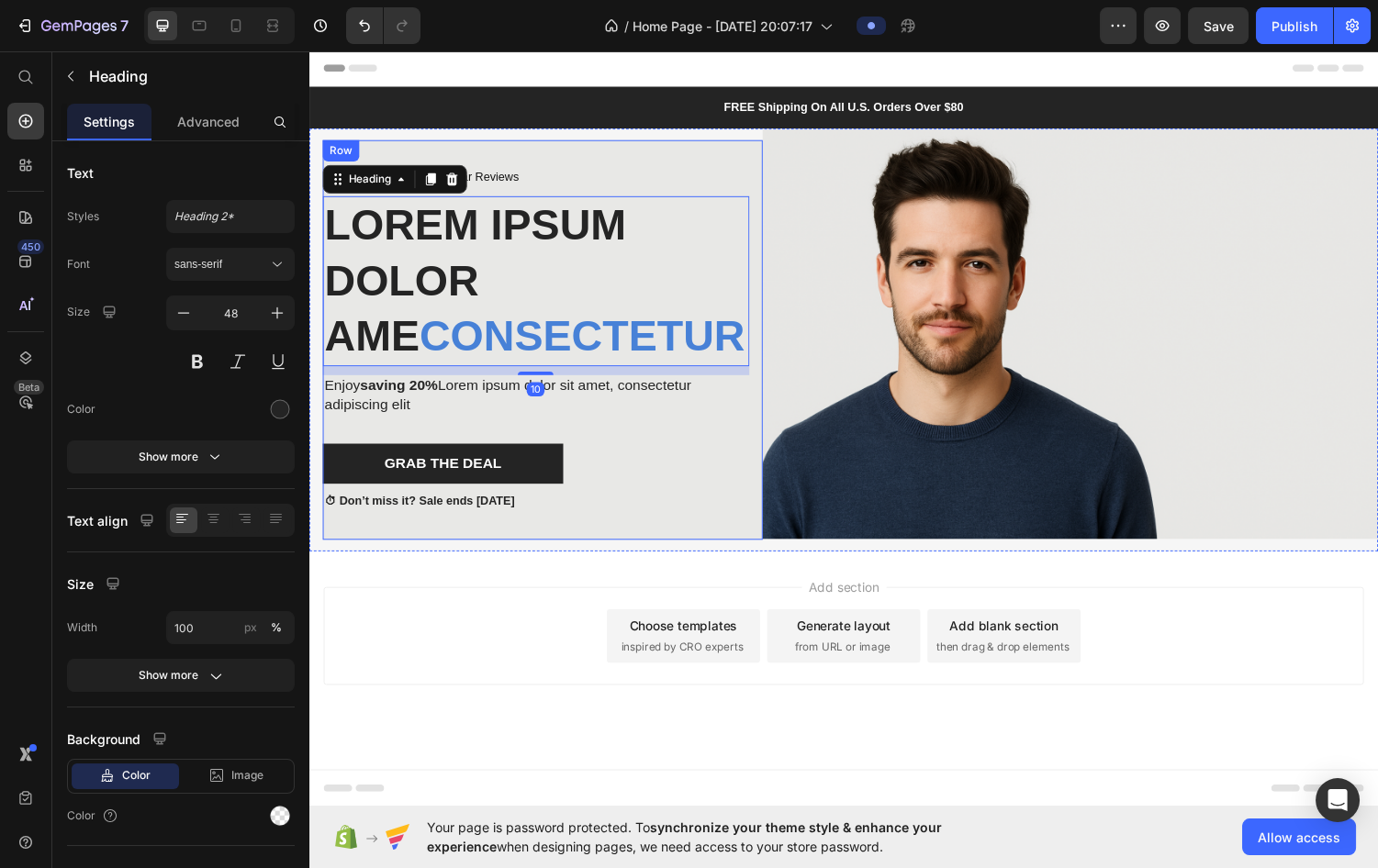 click on "Icon Icon Icon Icon Icon Icon List 2000+ 5-Star Reviews Text Block Row Lorem ipsum dolor ame  consectetur  Heading   10 Enjoy  saving 20%  Lorem ipsum dolor sit amet, consectetur adipiscing elit Text Block Grab The Deal Button ⏱ Don’t miss it? Sale ends [DATE] Text Block Row" at bounding box center (550, 349) 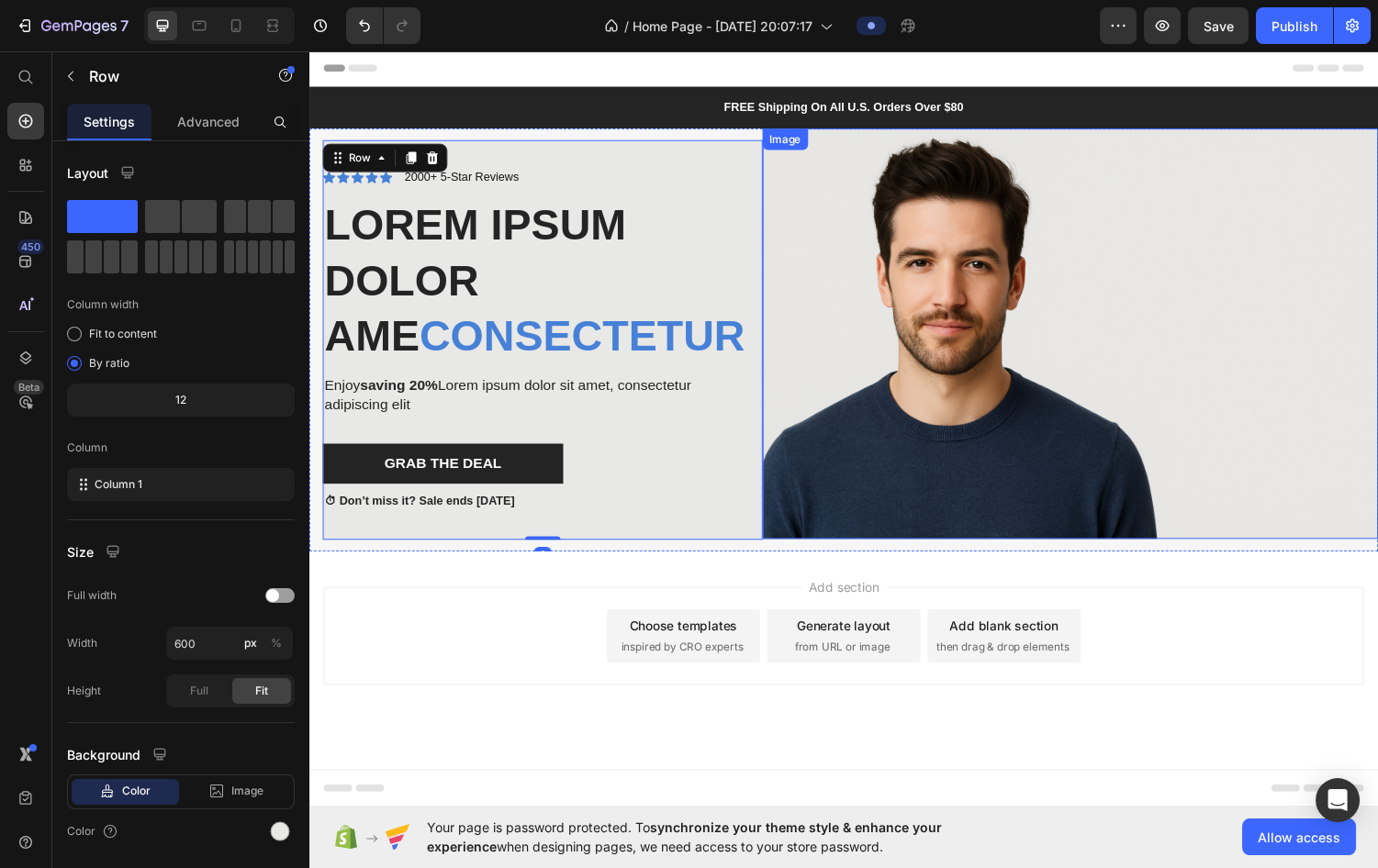 click on "Image" at bounding box center [1093, 342] 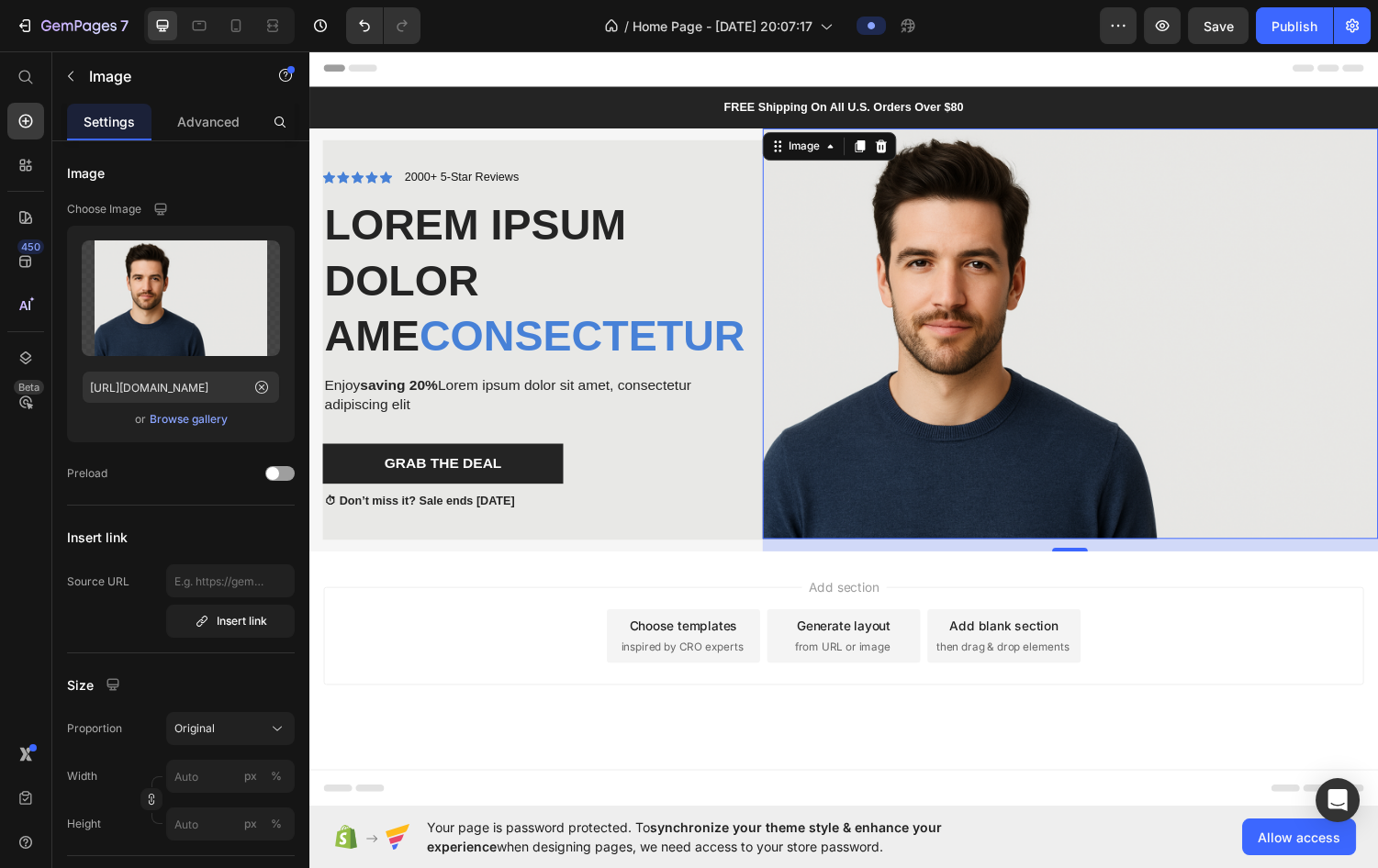 click at bounding box center (1093, 342) 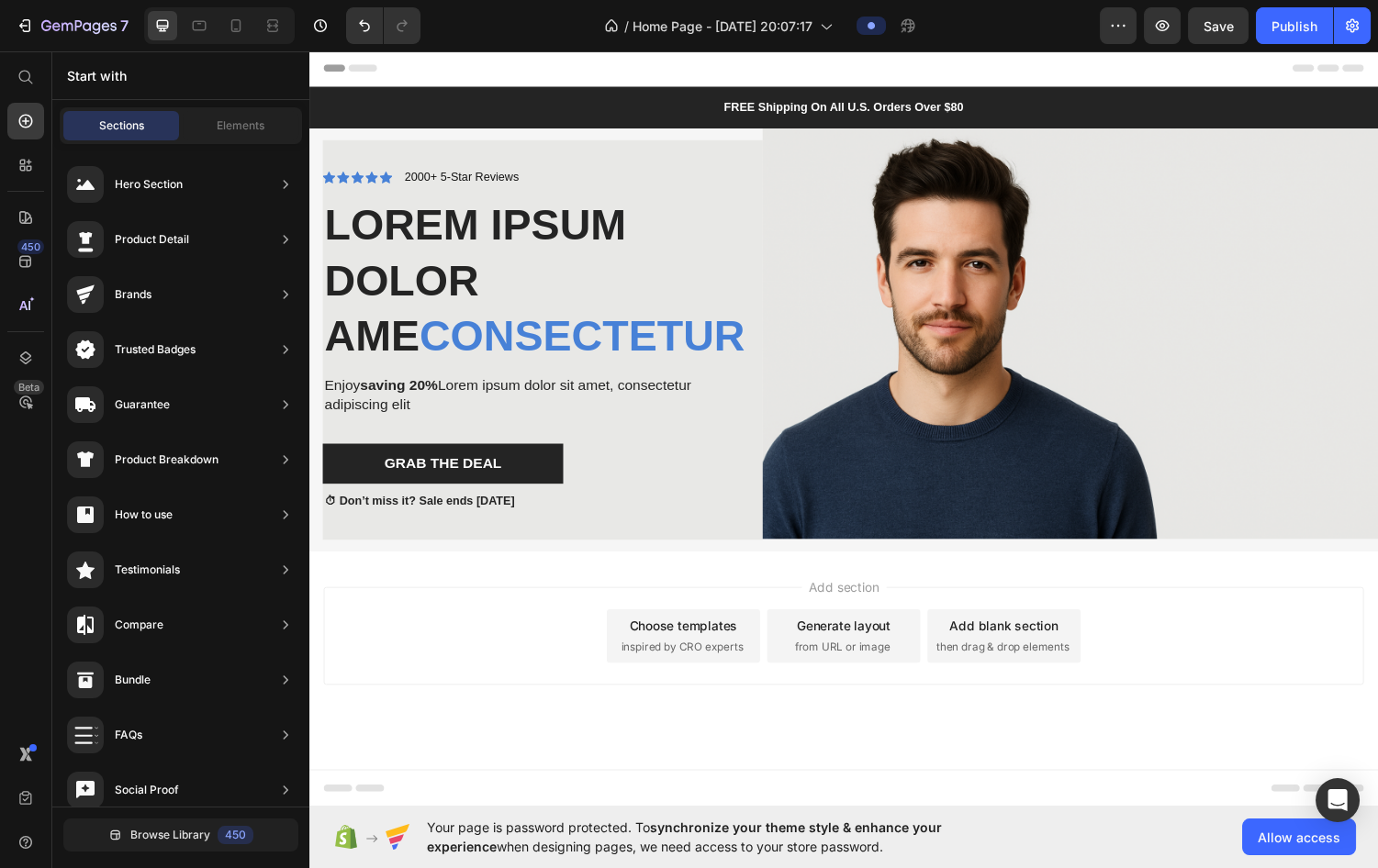 click on "Add section Choose templates inspired by CRO experts Generate layout from URL or image Add blank section then drag & drop elements" at bounding box center [860, 680] 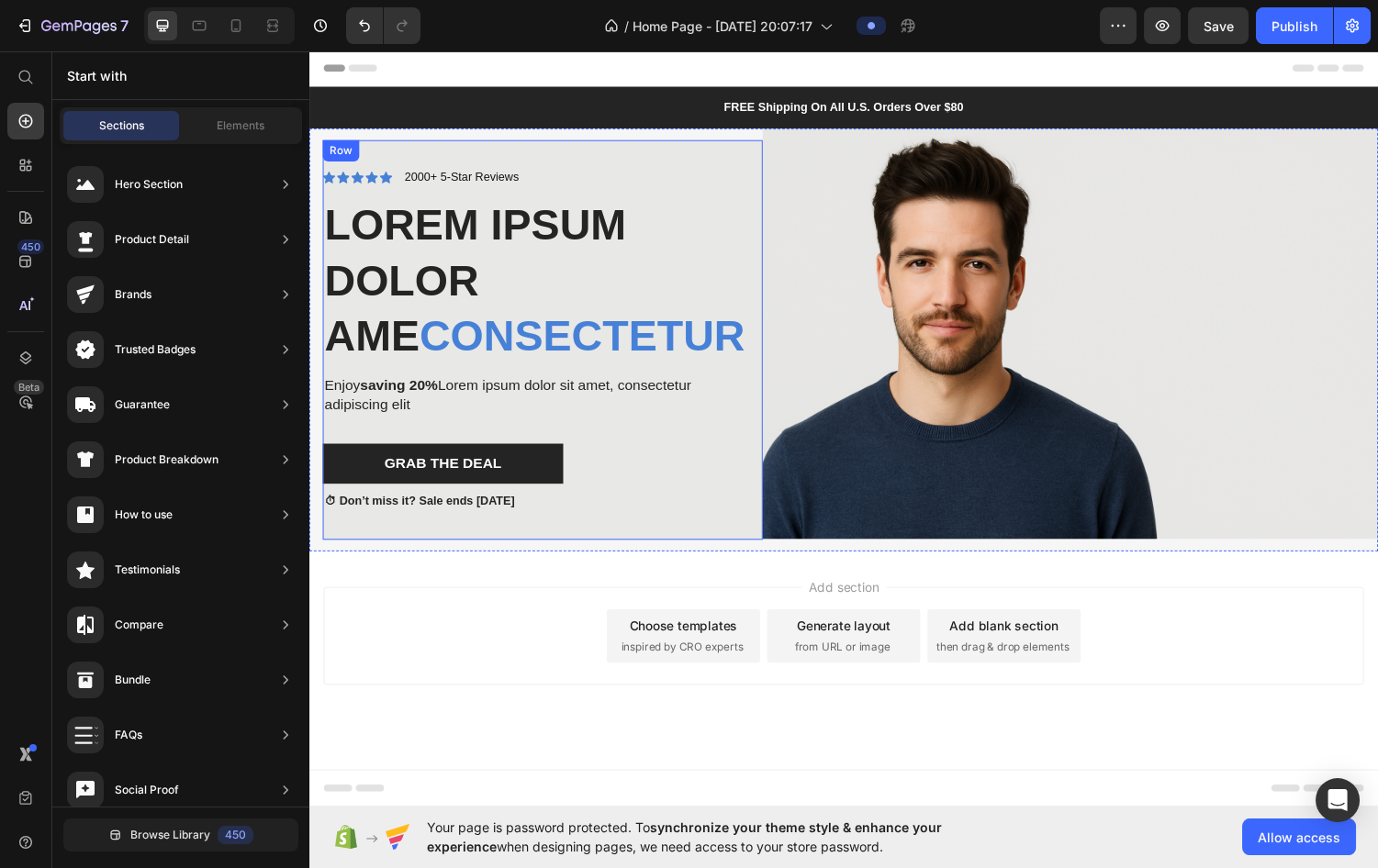 click on "Icon Icon Icon Icon Icon Icon List 2000+ 5-Star Reviews Text Block Row Lorem ipsum dolor ame  consectetur  Heading Enjoy  saving 20%  Lorem ipsum dolor sit amet, consectetur adipiscing elit Text Block Grab The Deal Button ⏱ Don’t miss it? Sale ends [DATE] Text Block Row" at bounding box center [550, 349] 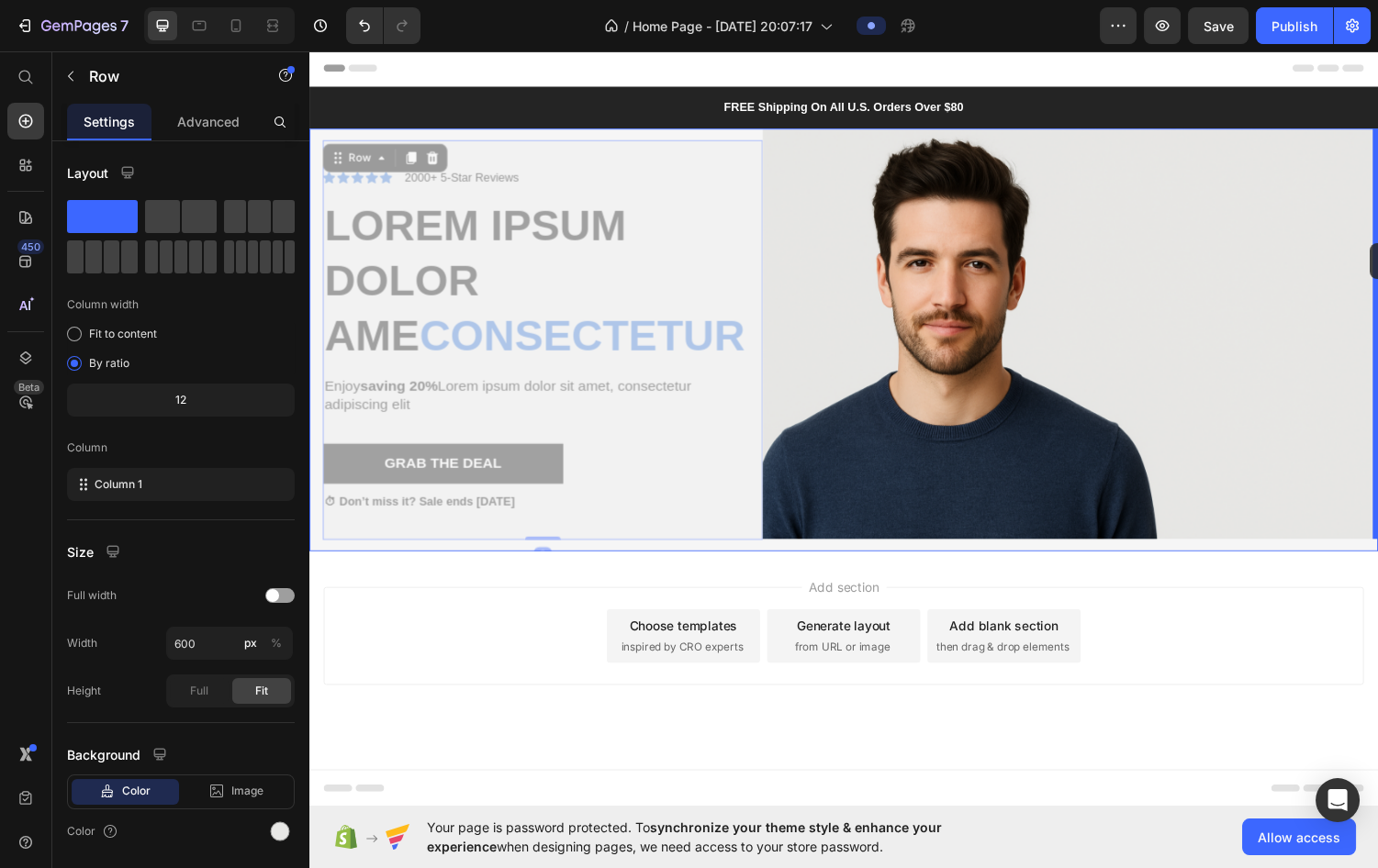drag, startPoint x: 346, startPoint y: 162, endPoint x: 1403, endPoint y: 250, distance: 1060.6569 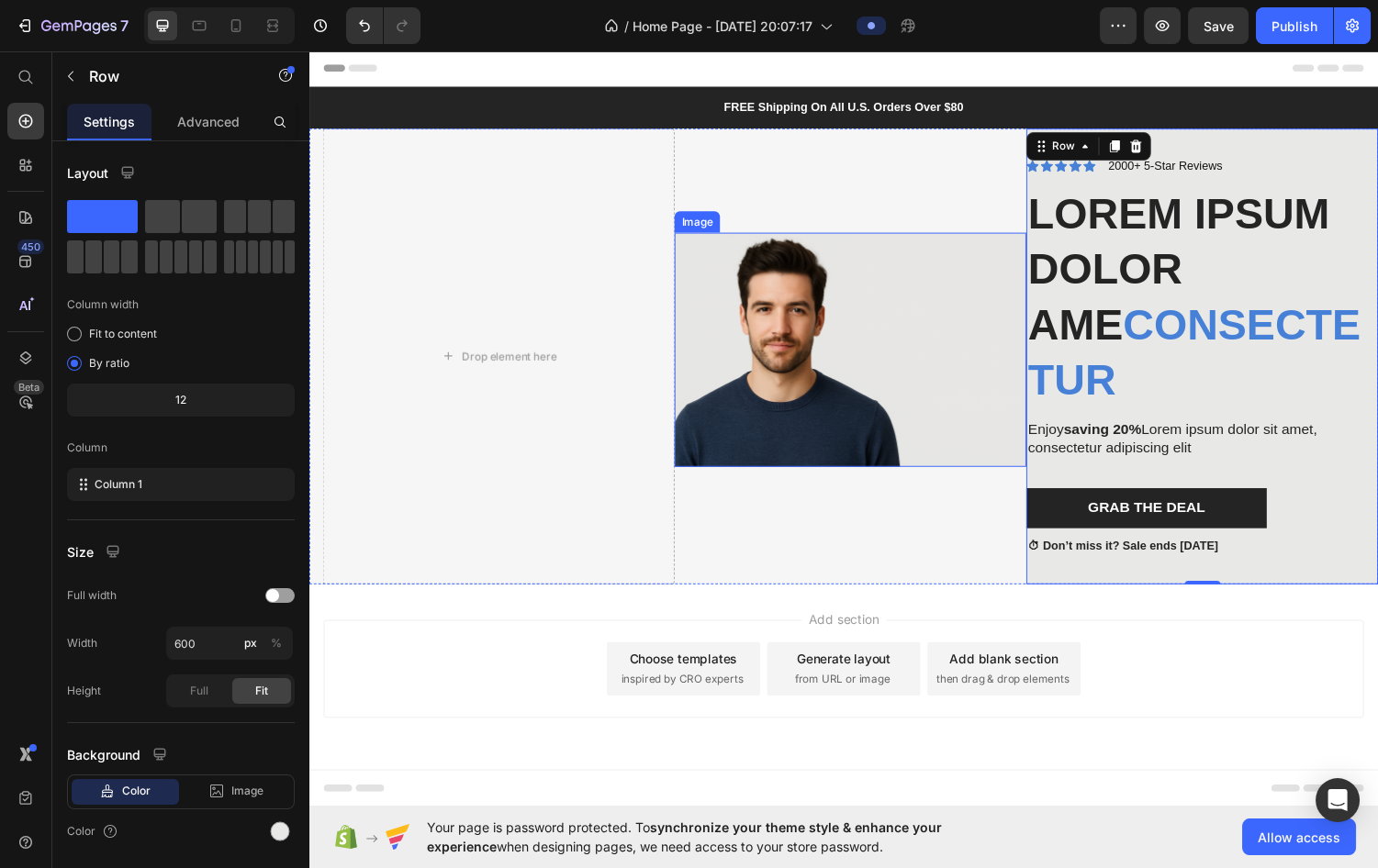 click at bounding box center (867, 359) 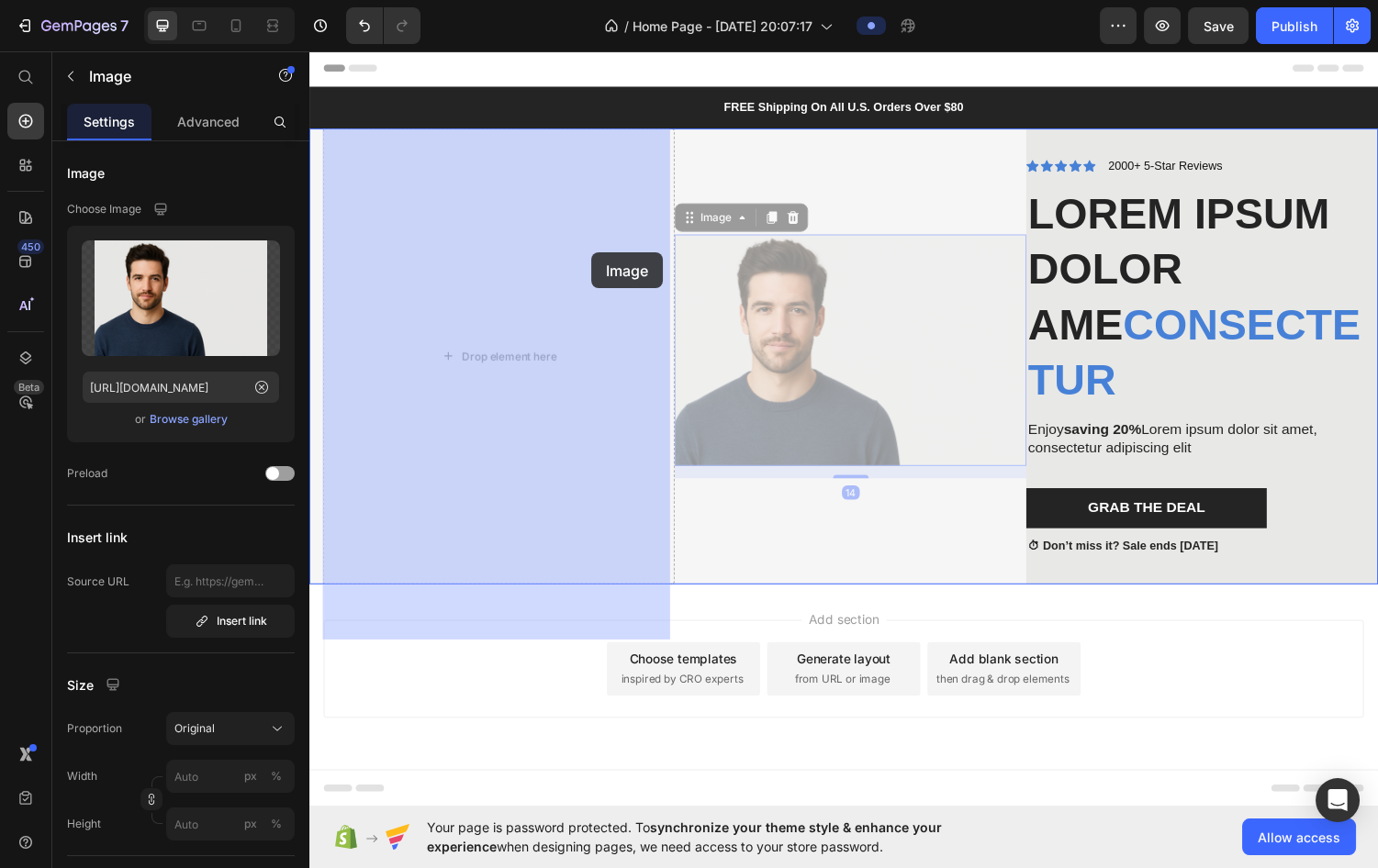 drag, startPoint x: 723, startPoint y: 254, endPoint x: 587, endPoint y: 260, distance: 136.13229 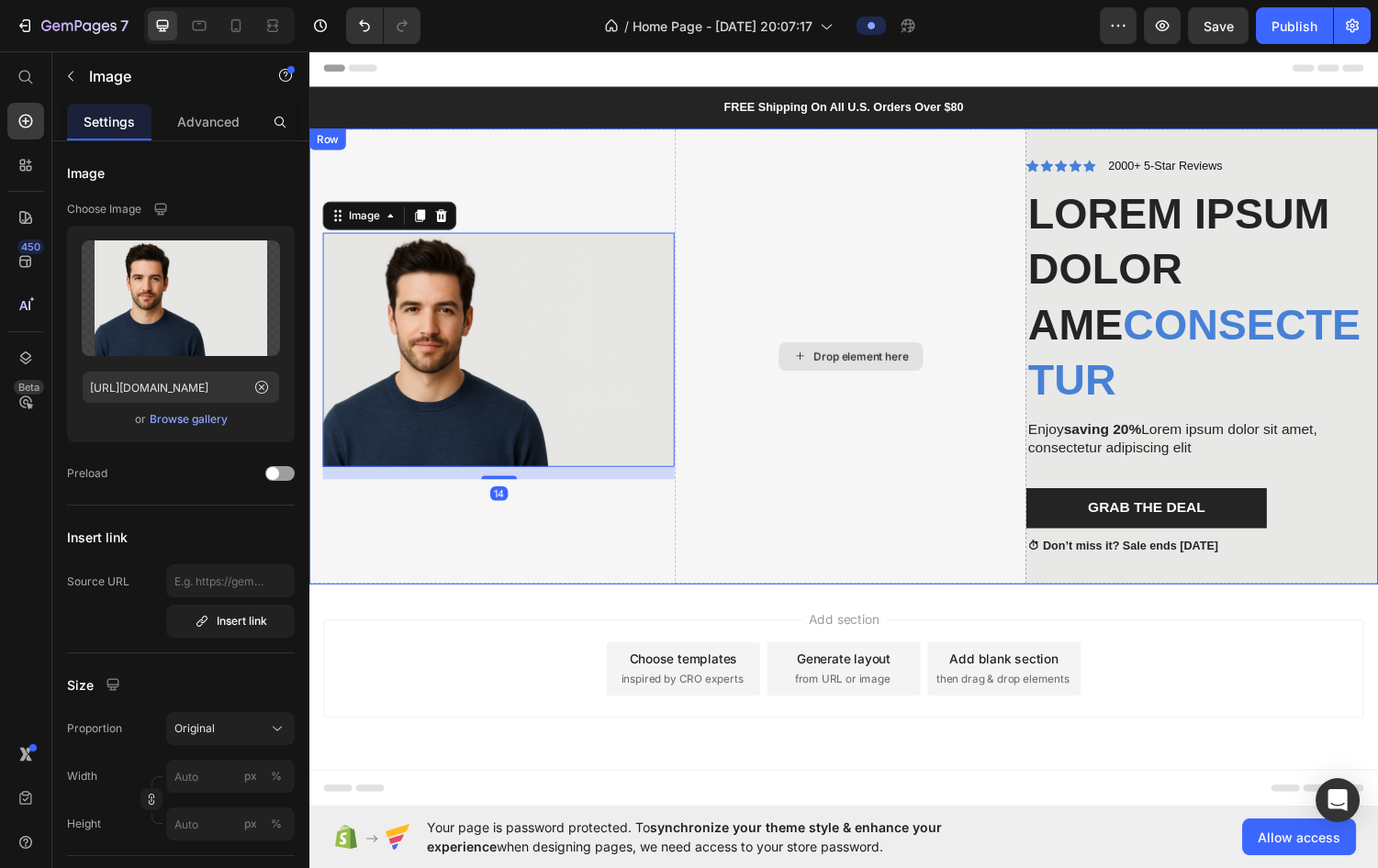 click on "Drop element here" at bounding box center (867, 366) 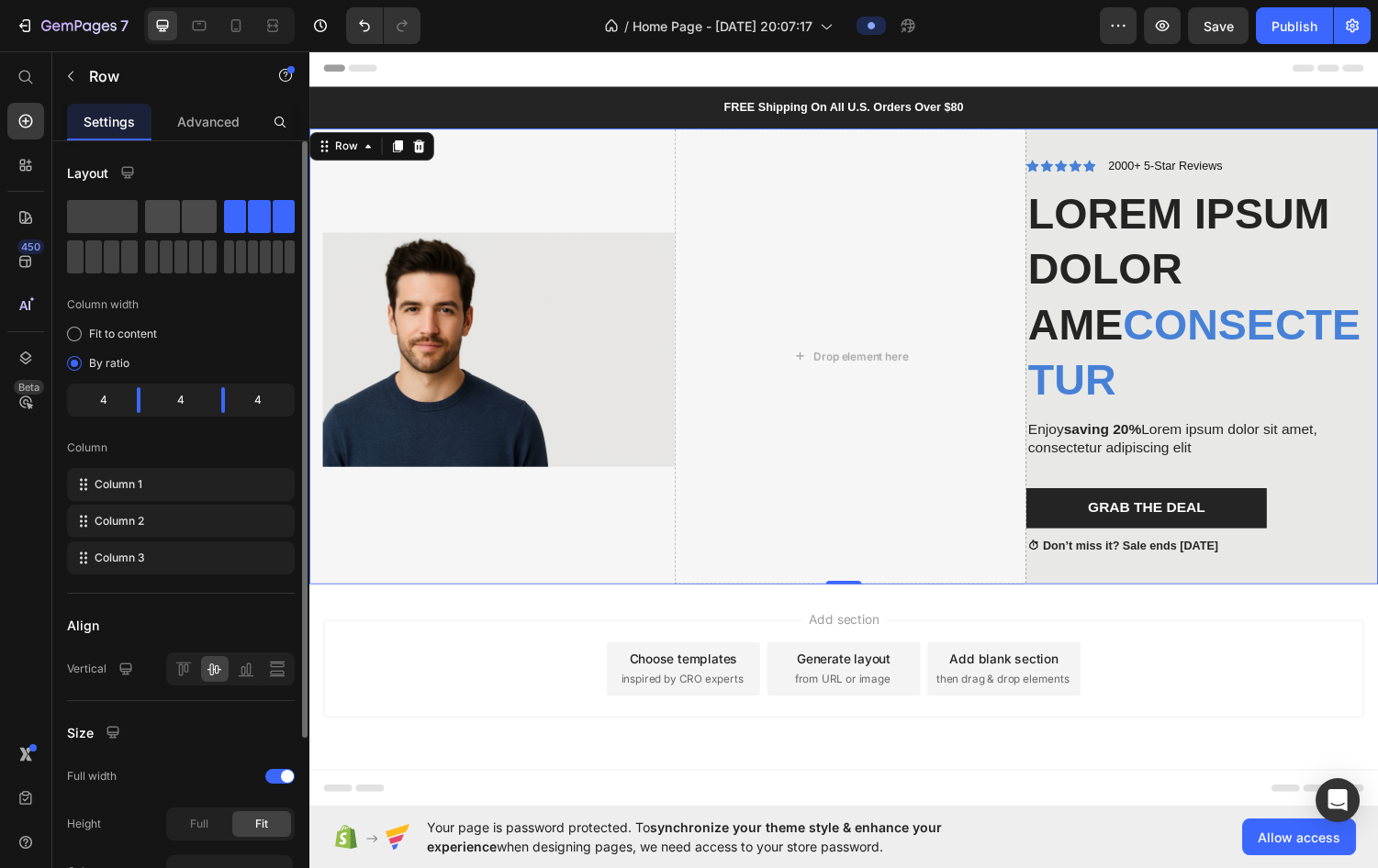 click 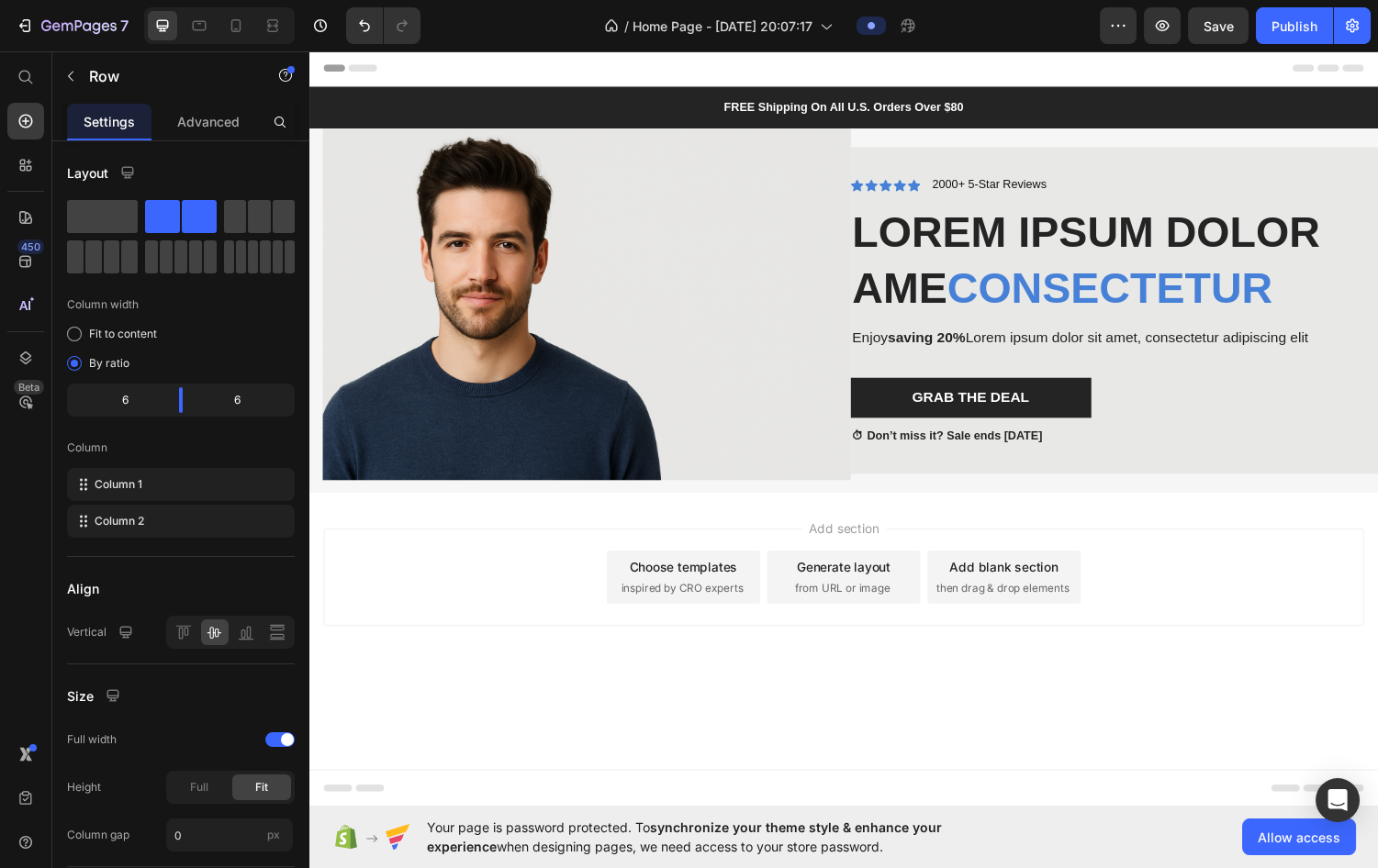 click on "Add section Choose templates inspired by CRO experts Generate layout from URL or image Add blank section then drag & drop elements" at bounding box center (860, 594) 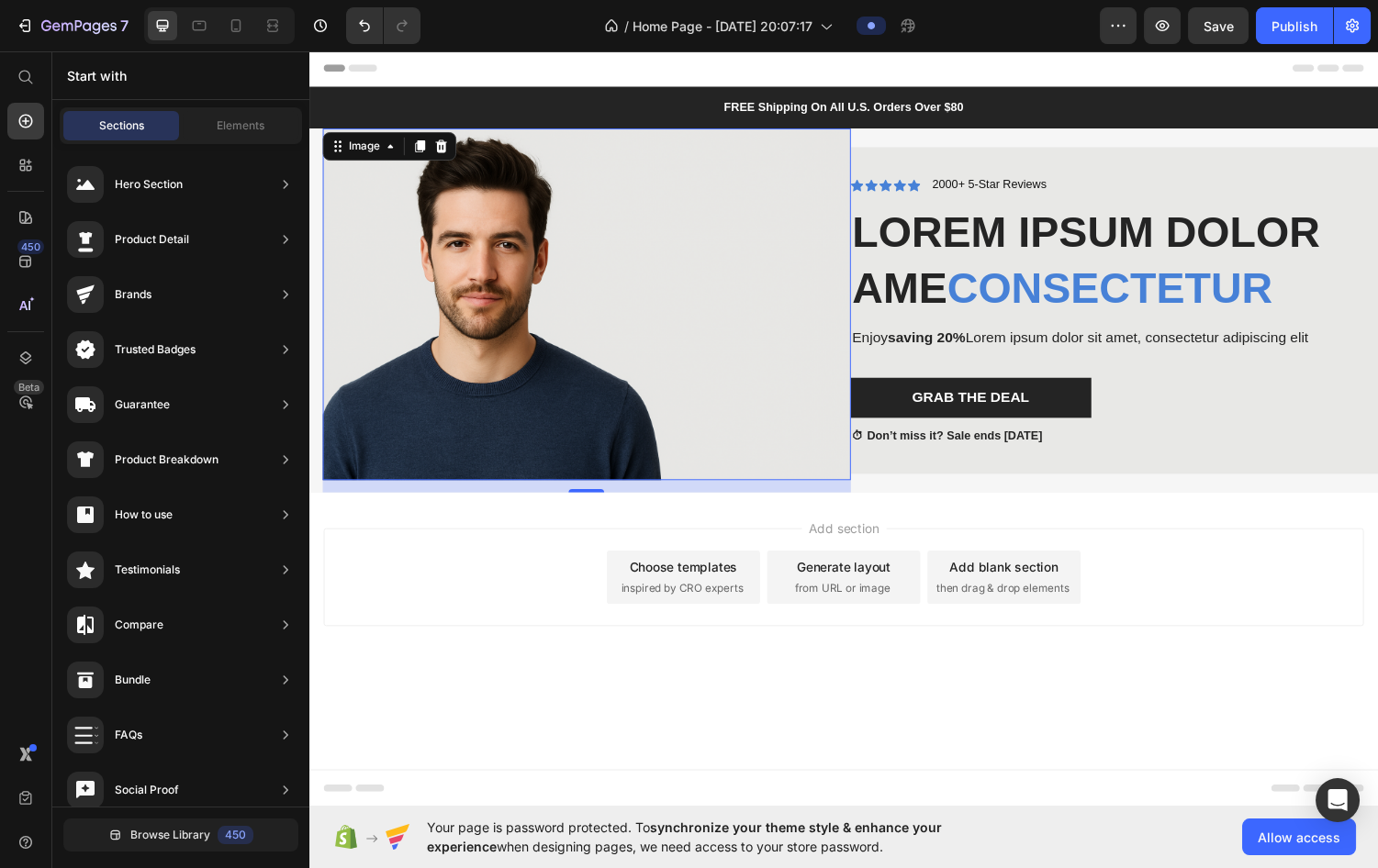 click at bounding box center (595, 312) 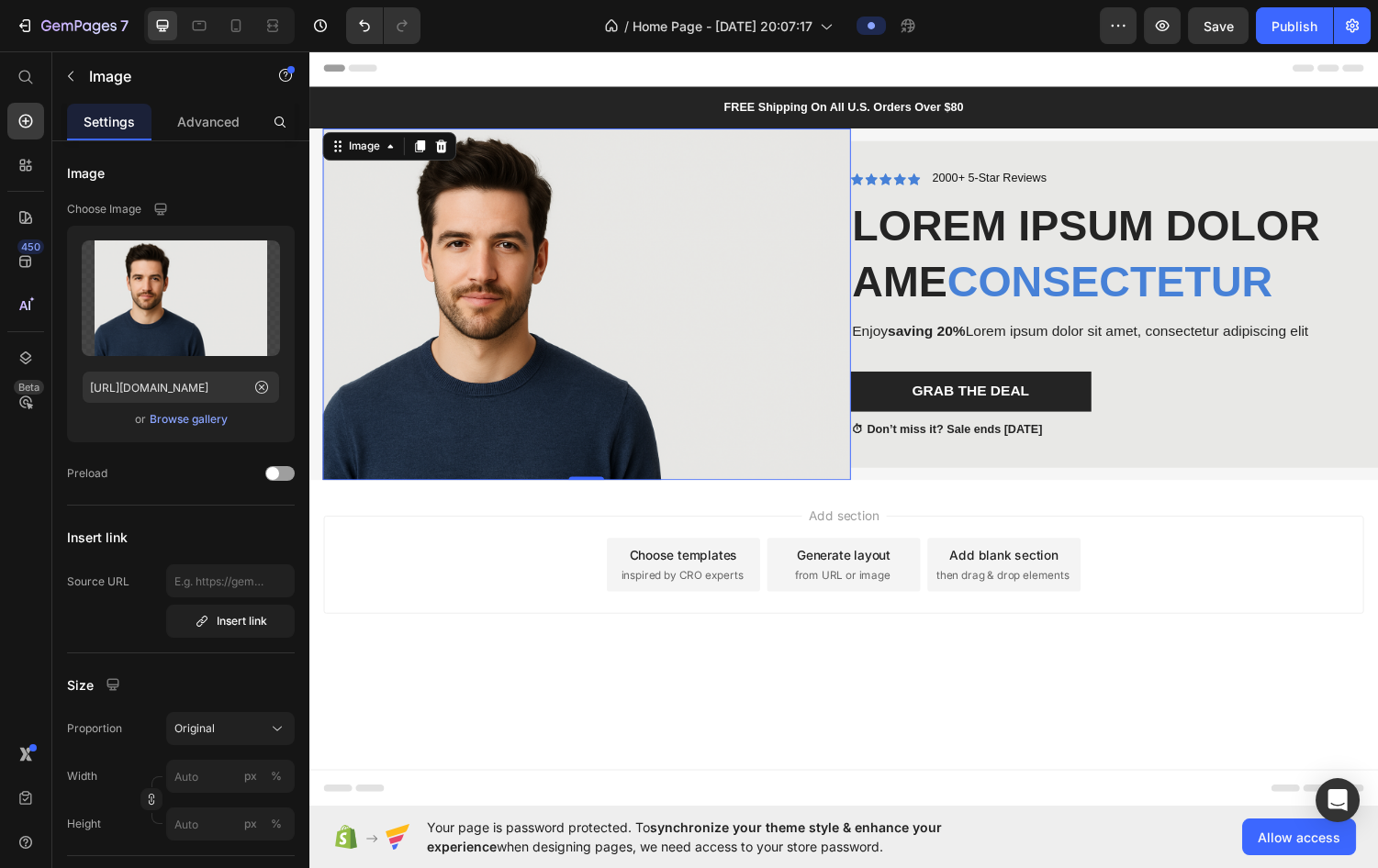 drag, startPoint x: 593, startPoint y: 511, endPoint x: 606, endPoint y: 473, distance: 40.16217 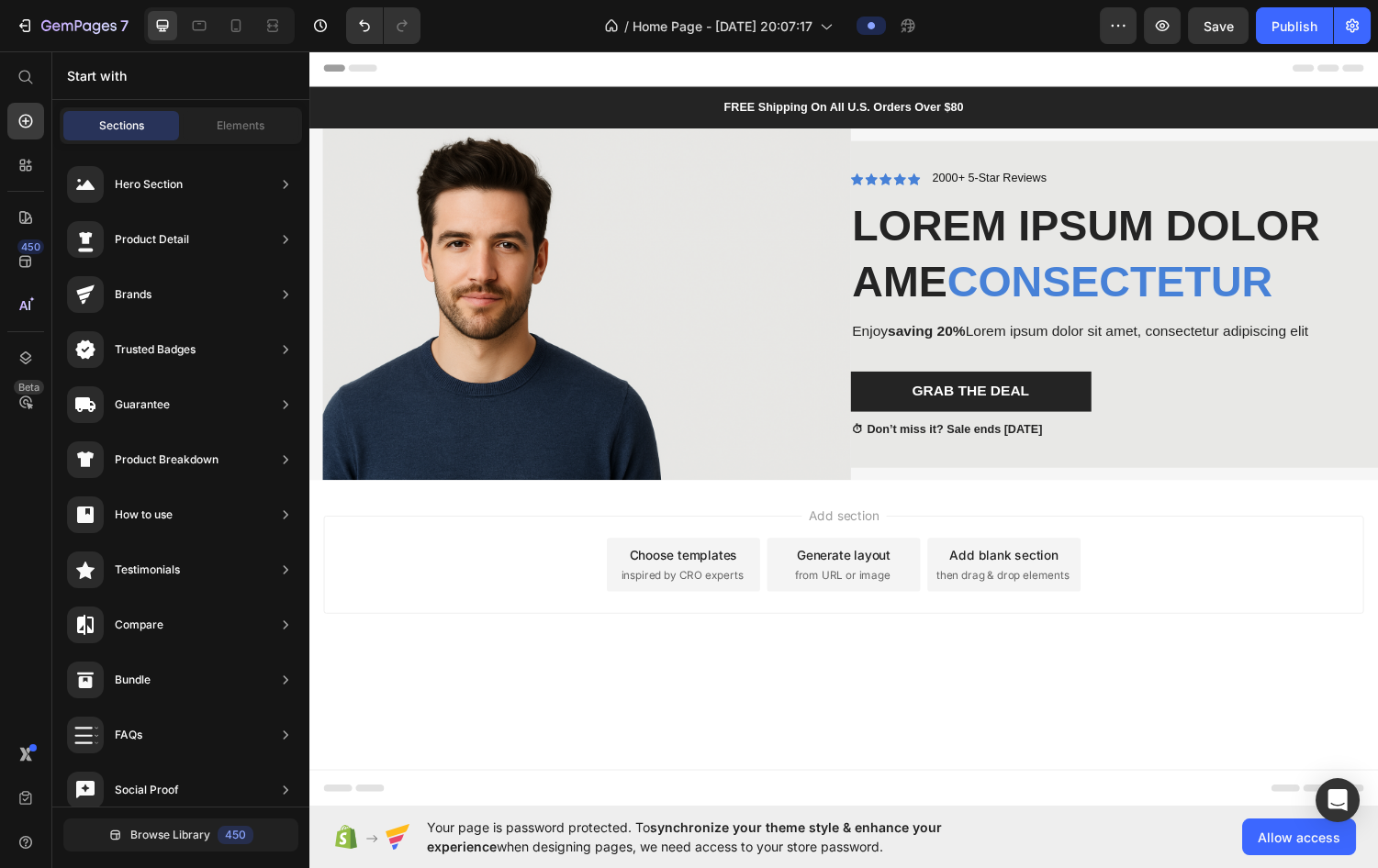 drag, startPoint x: 1272, startPoint y: 606, endPoint x: 1235, endPoint y: 533, distance: 81.84131 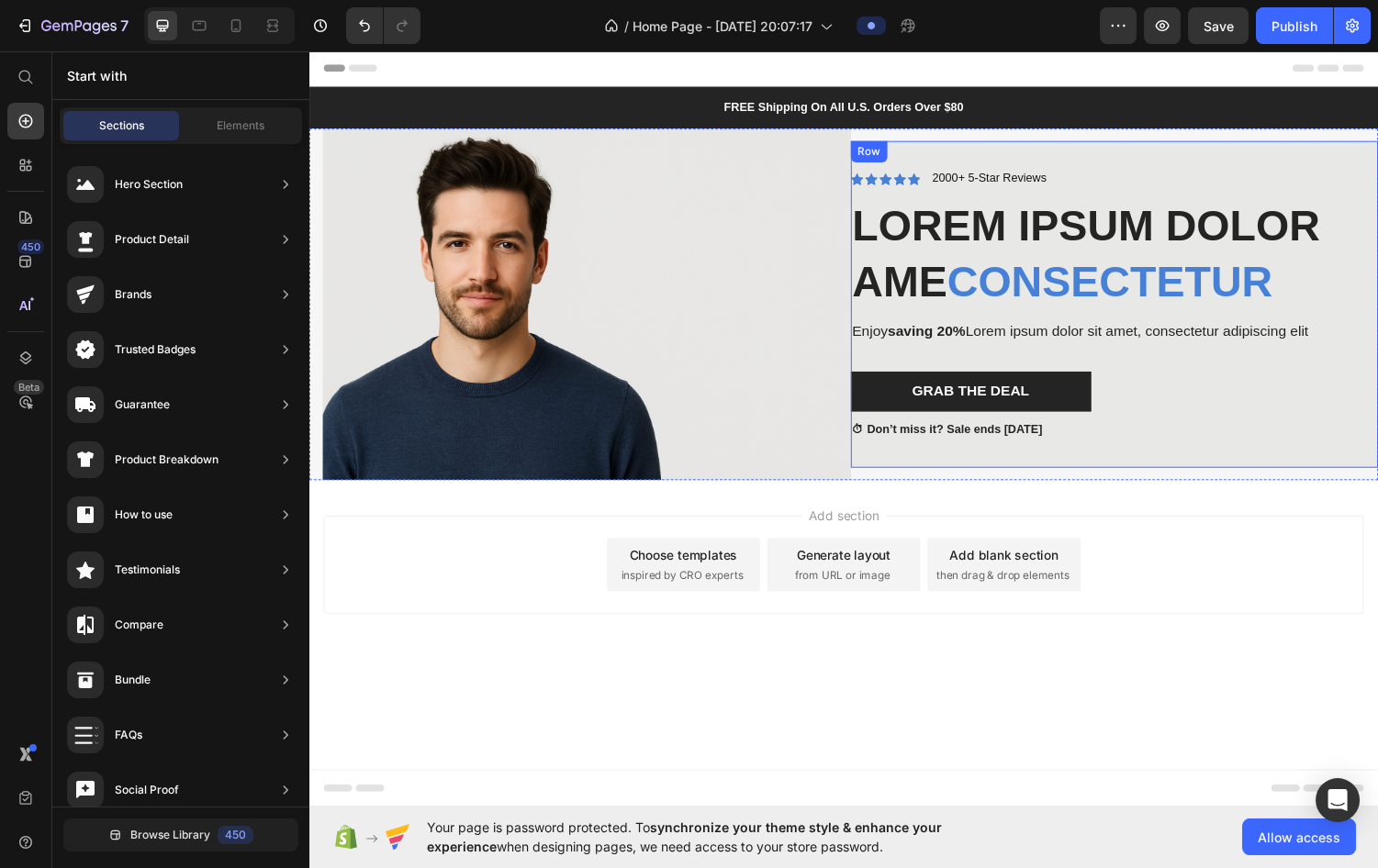 click on "⏱ Don’t miss it? Sale ends [DATE]" at bounding box center (1133, 441) 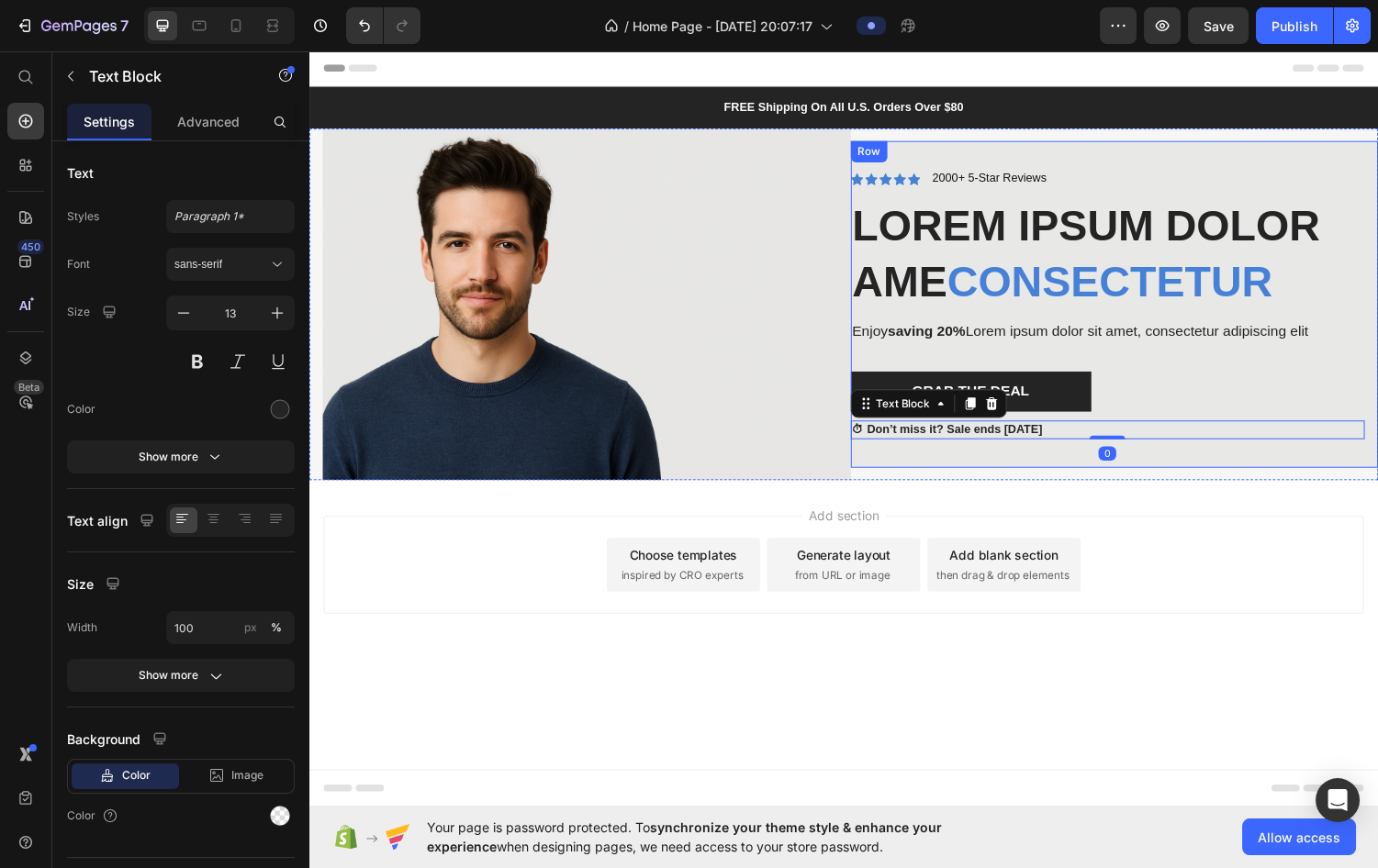 click on "Icon Icon Icon Icon Icon Icon List 2000+ 5-Star Reviews Text Block Row Lorem ipsum dolor ame  consectetur  Heading Enjoy  saving 20%  Lorem ipsum dolor sit amet, consectetur adipiscing elit Text Block Grab The Deal Button ⏱ Don’t miss it? Sale ends [DATE] Text Block   0 Row" at bounding box center [1139, 312] 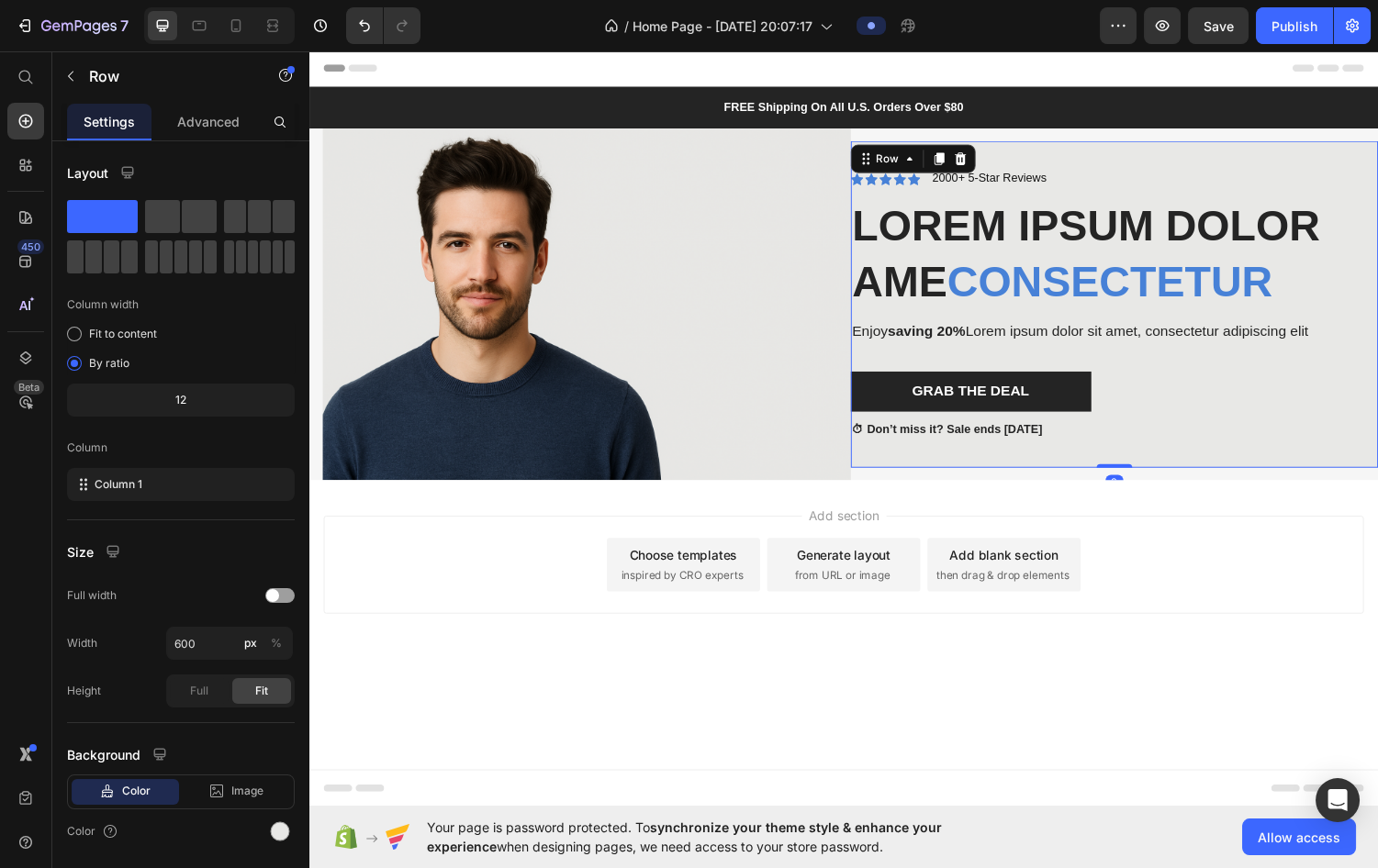 drag, startPoint x: 1146, startPoint y: 522, endPoint x: 1142, endPoint y: 502, distance: 20.39608 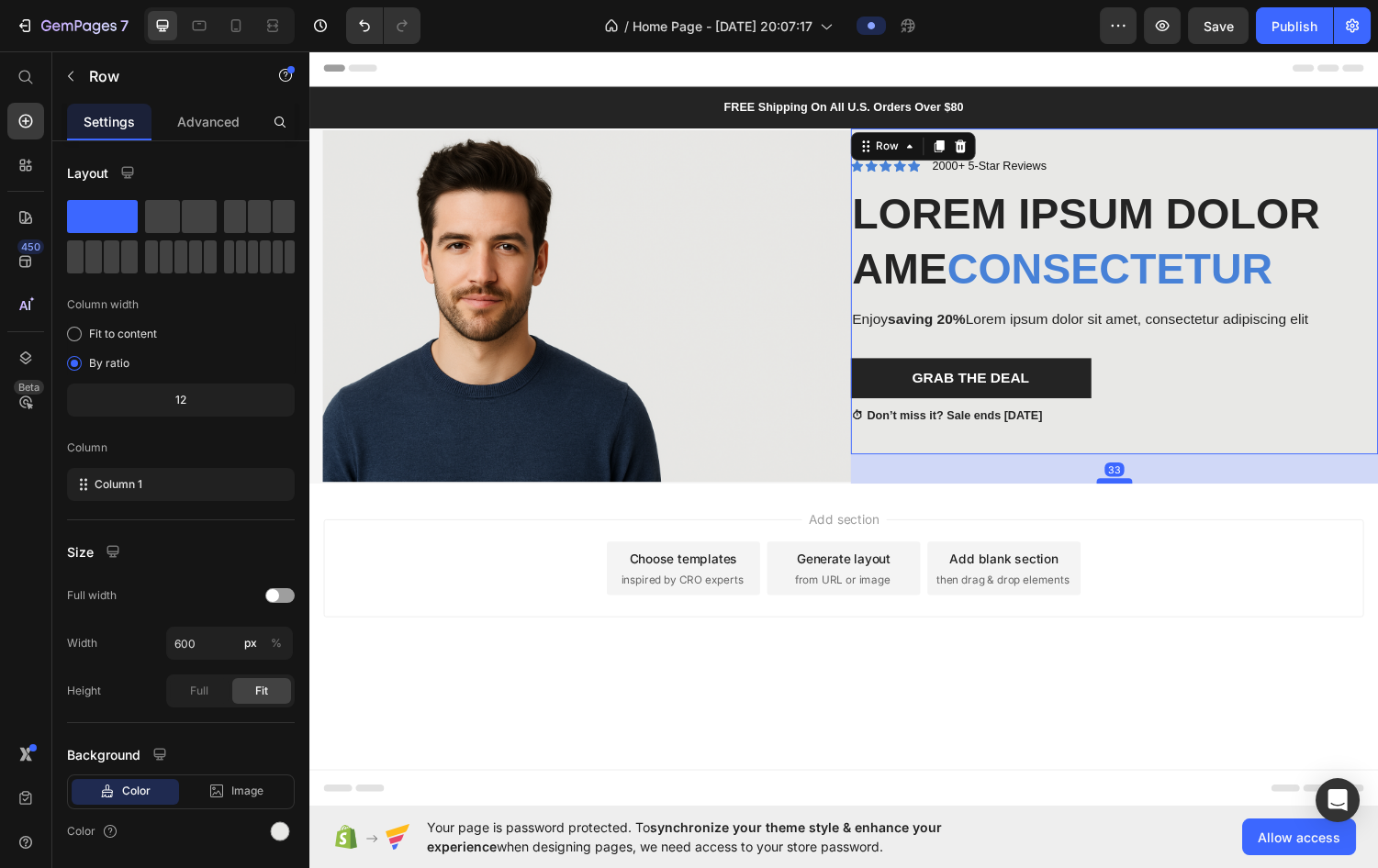 drag, startPoint x: 1141, startPoint y: 522, endPoint x: 1140, endPoint y: 552, distance: 30.01666 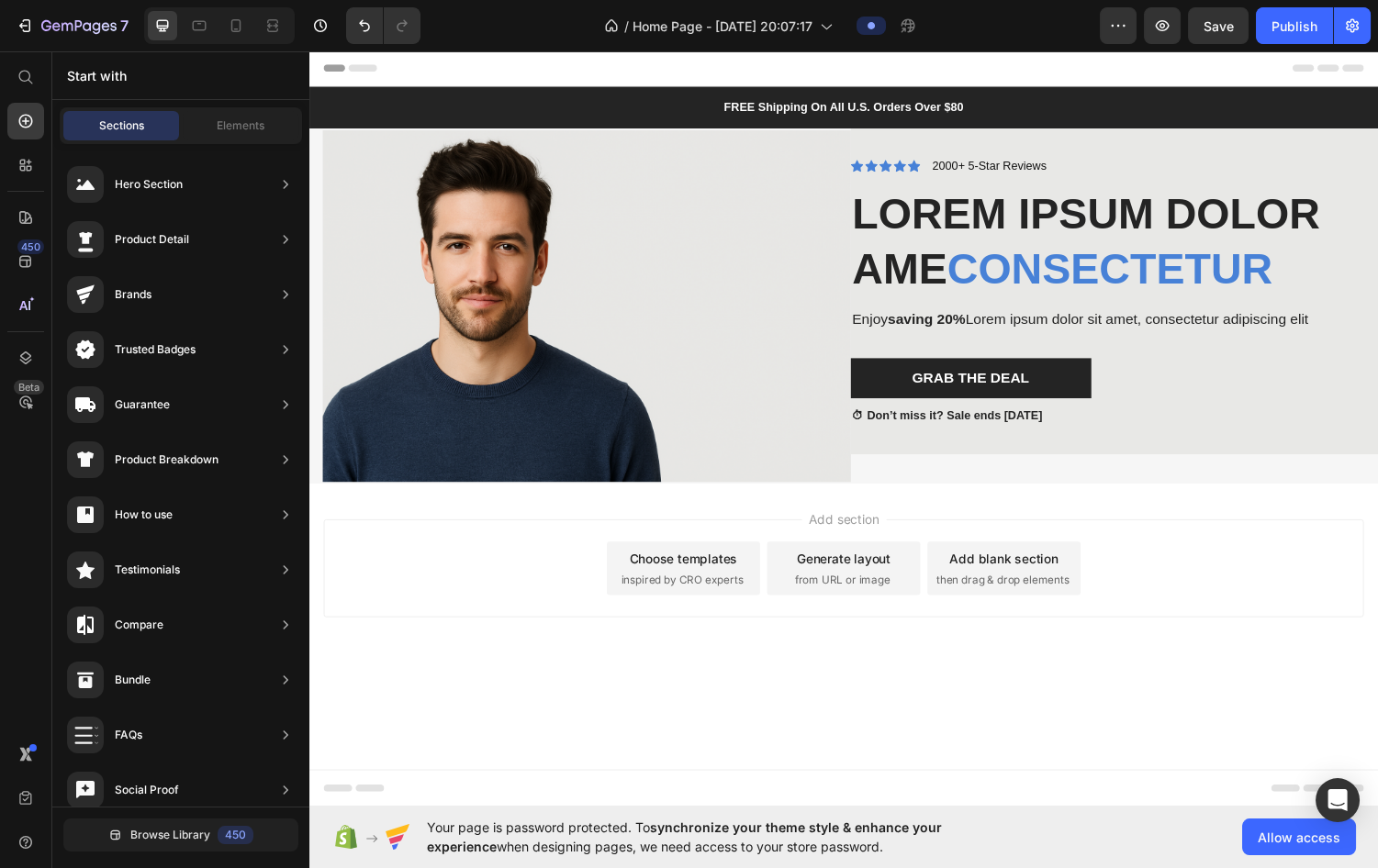click on "Add section Choose templates inspired by CRO experts Generate layout from URL or image Add blank section then drag & drop elements" at bounding box center [860, 584] 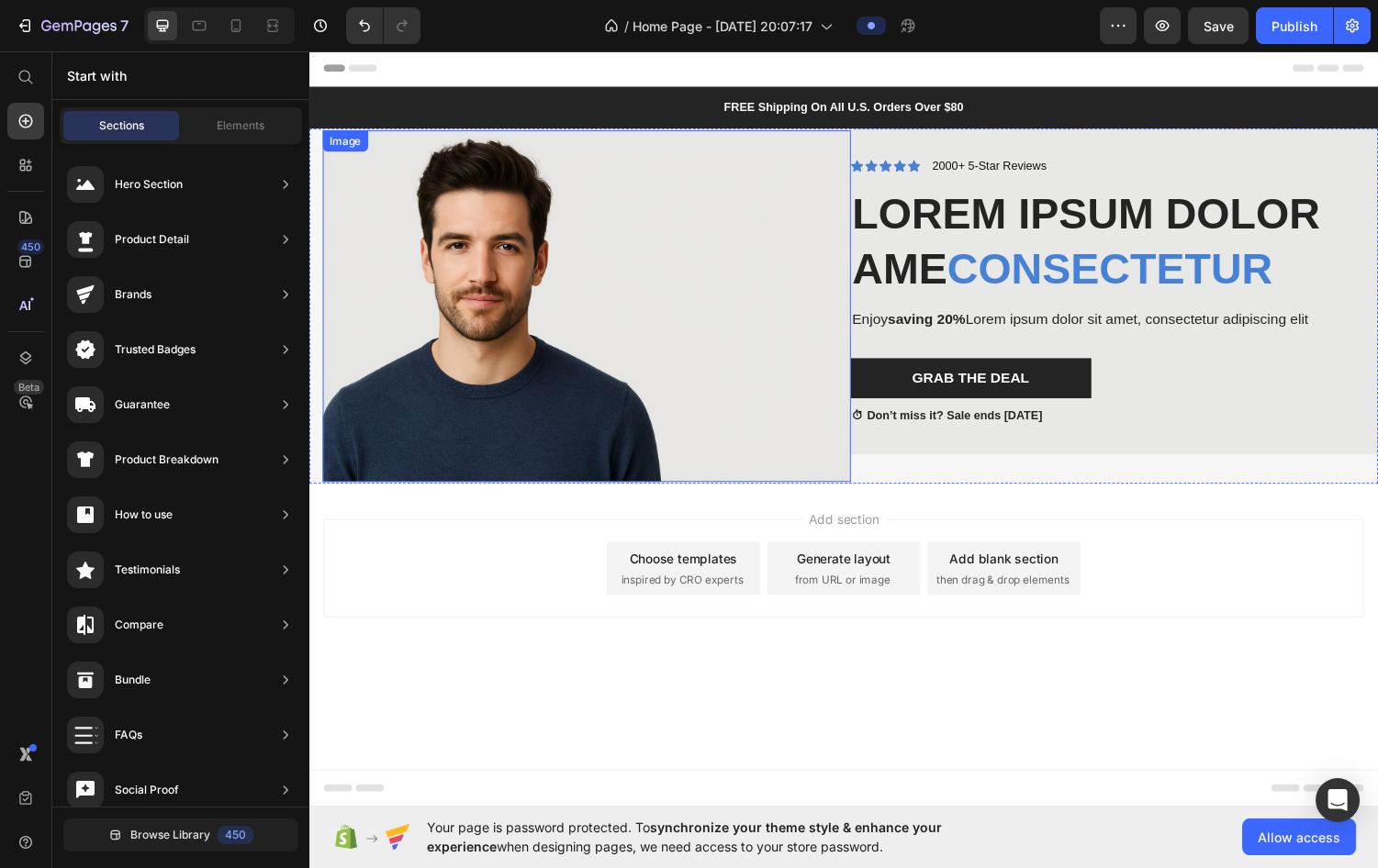 click at bounding box center [595, 314] 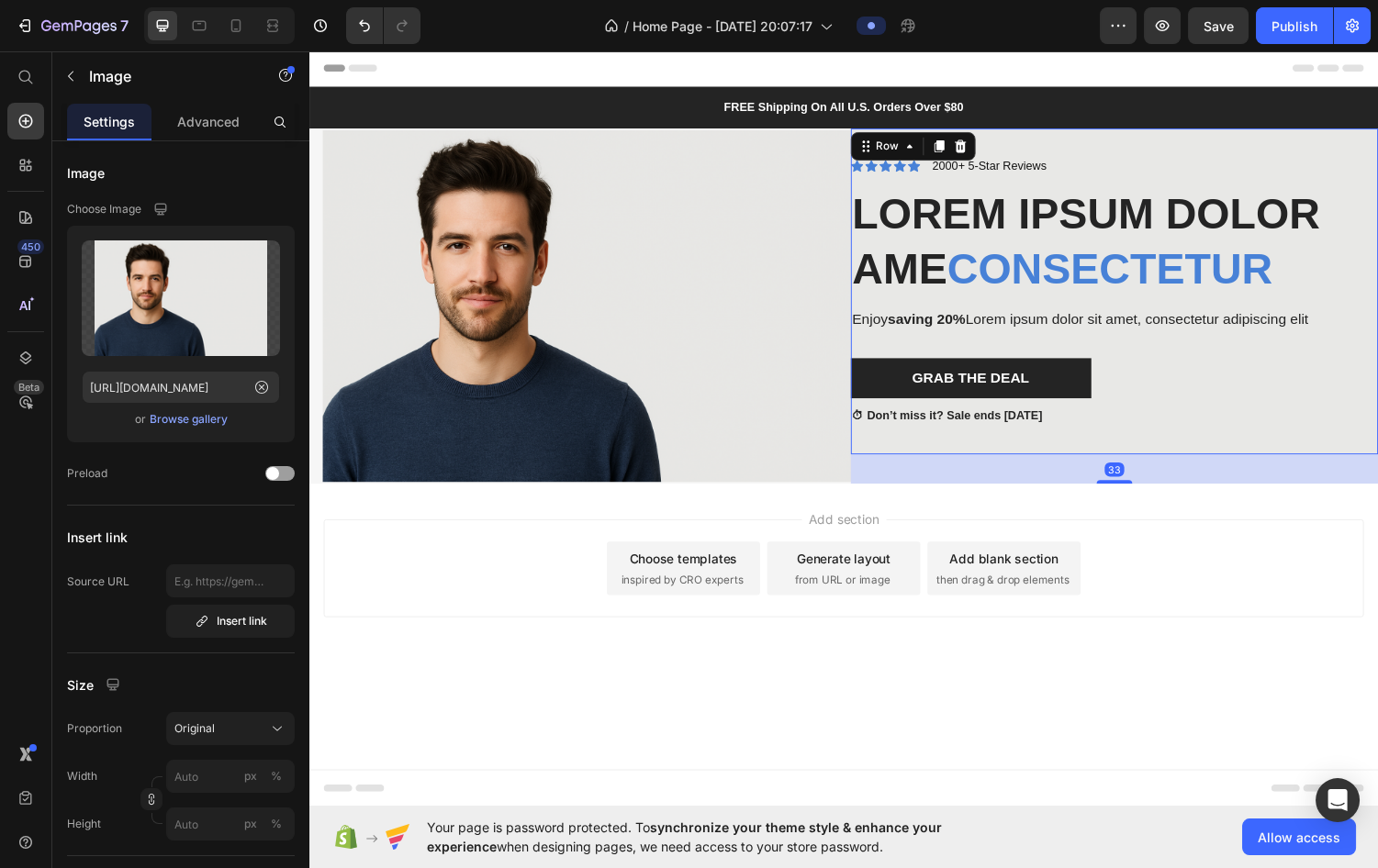 click on "Icon Icon Icon Icon Icon Icon List 2000+ 5-Star Reviews Text Block Row Lorem ipsum dolor ame  consectetur  Heading Enjoy  saving 20%  Lorem ipsum dolor sit amet, consectetur adipiscing elit Text Block Grab The Deal Button ⏱ Don’t miss it? Sale ends [DATE] Text Block Row   33" at bounding box center [1139, 299] 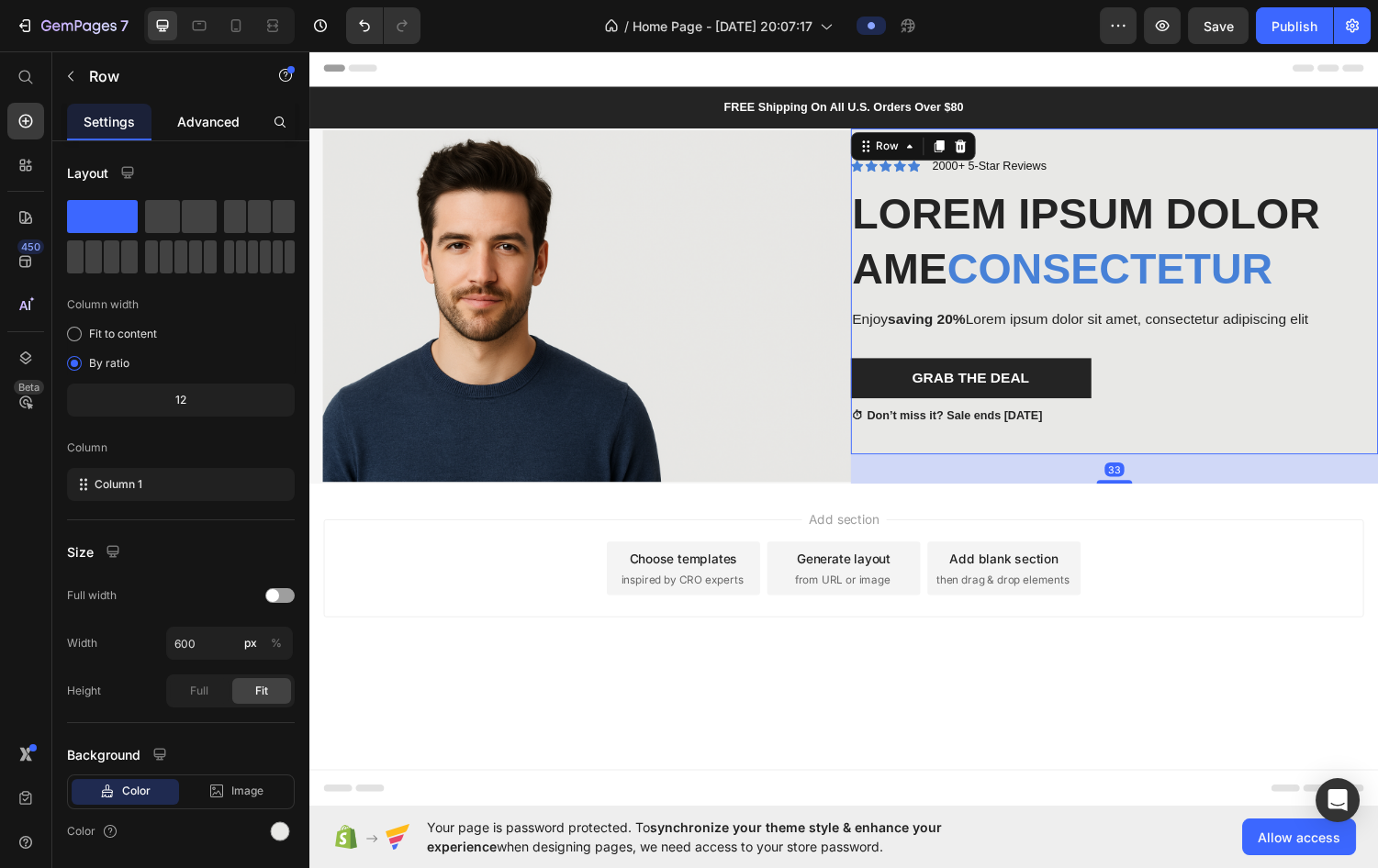 click on "Advanced" at bounding box center [208, 121] 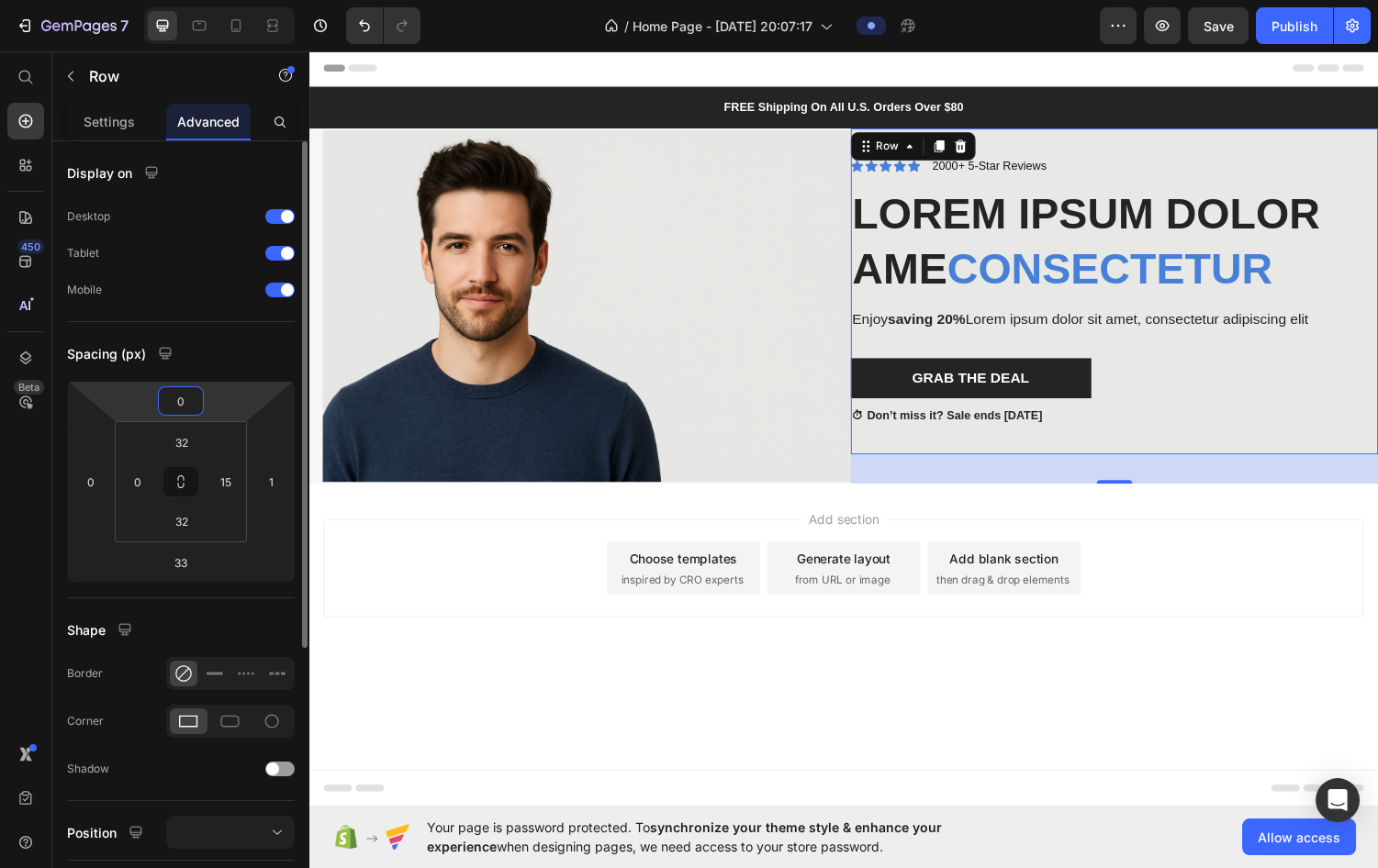 click on "0" at bounding box center [181, 401] 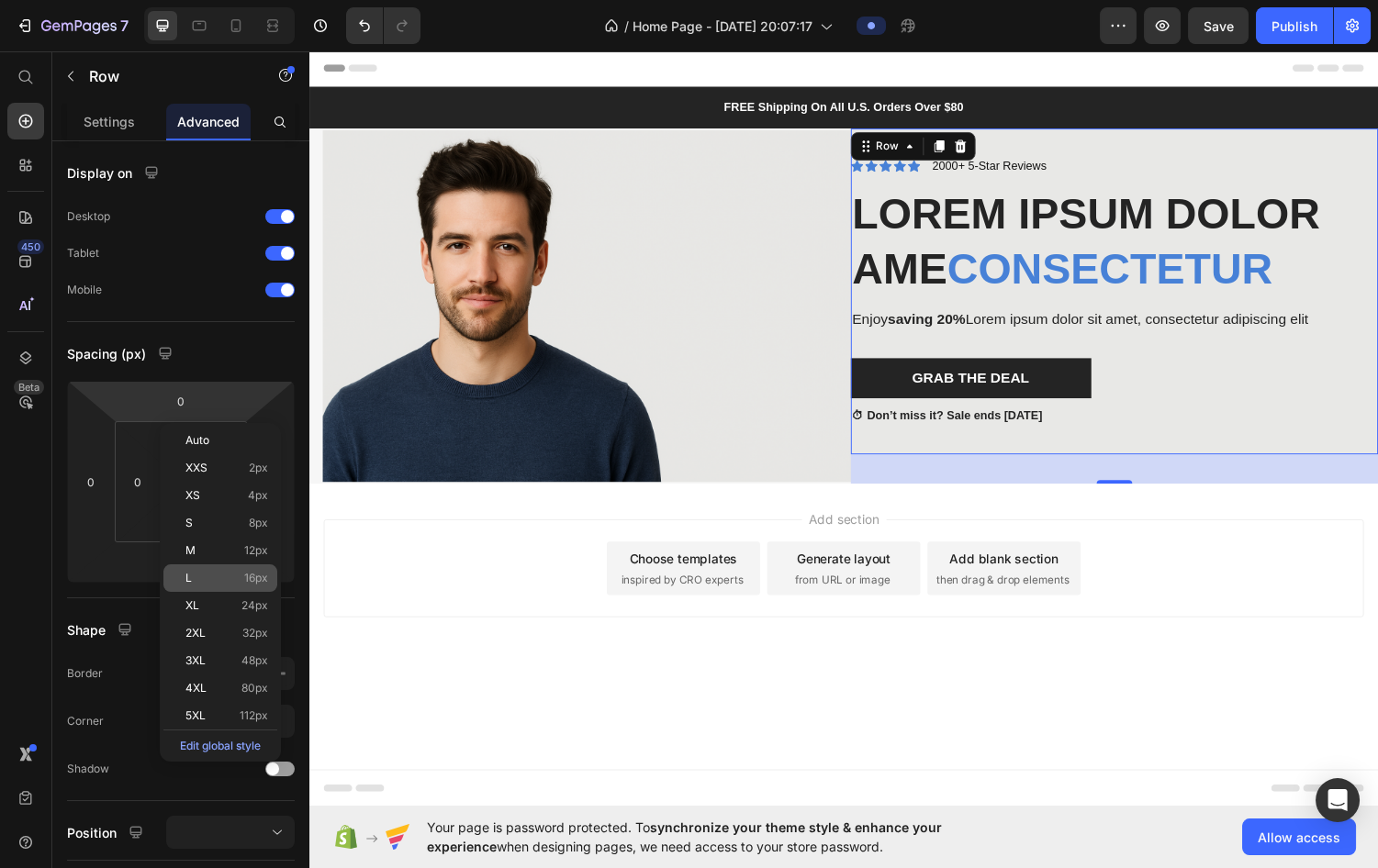 click on "L 16px" at bounding box center [227, 578] 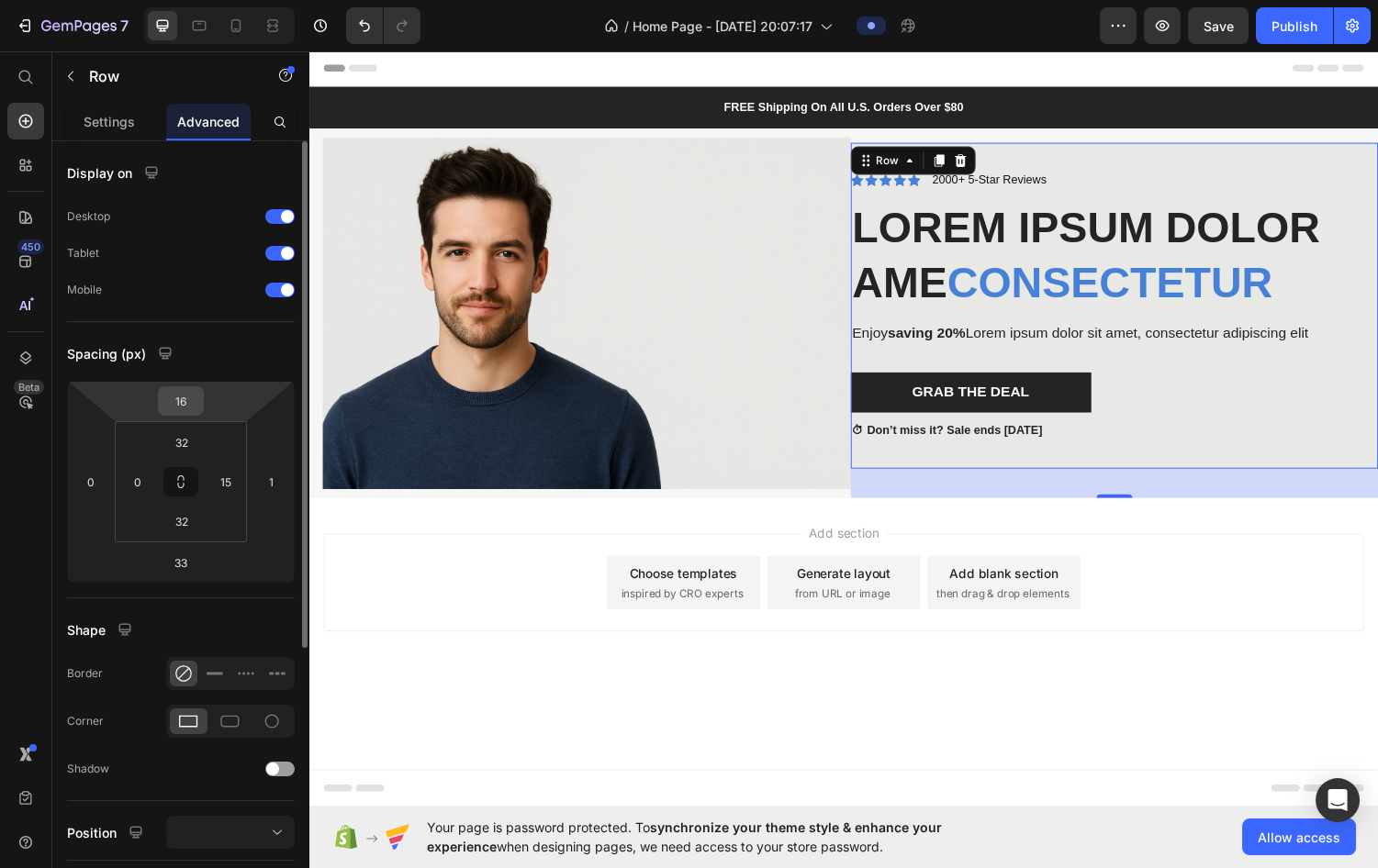 click on "16" at bounding box center [181, 401] 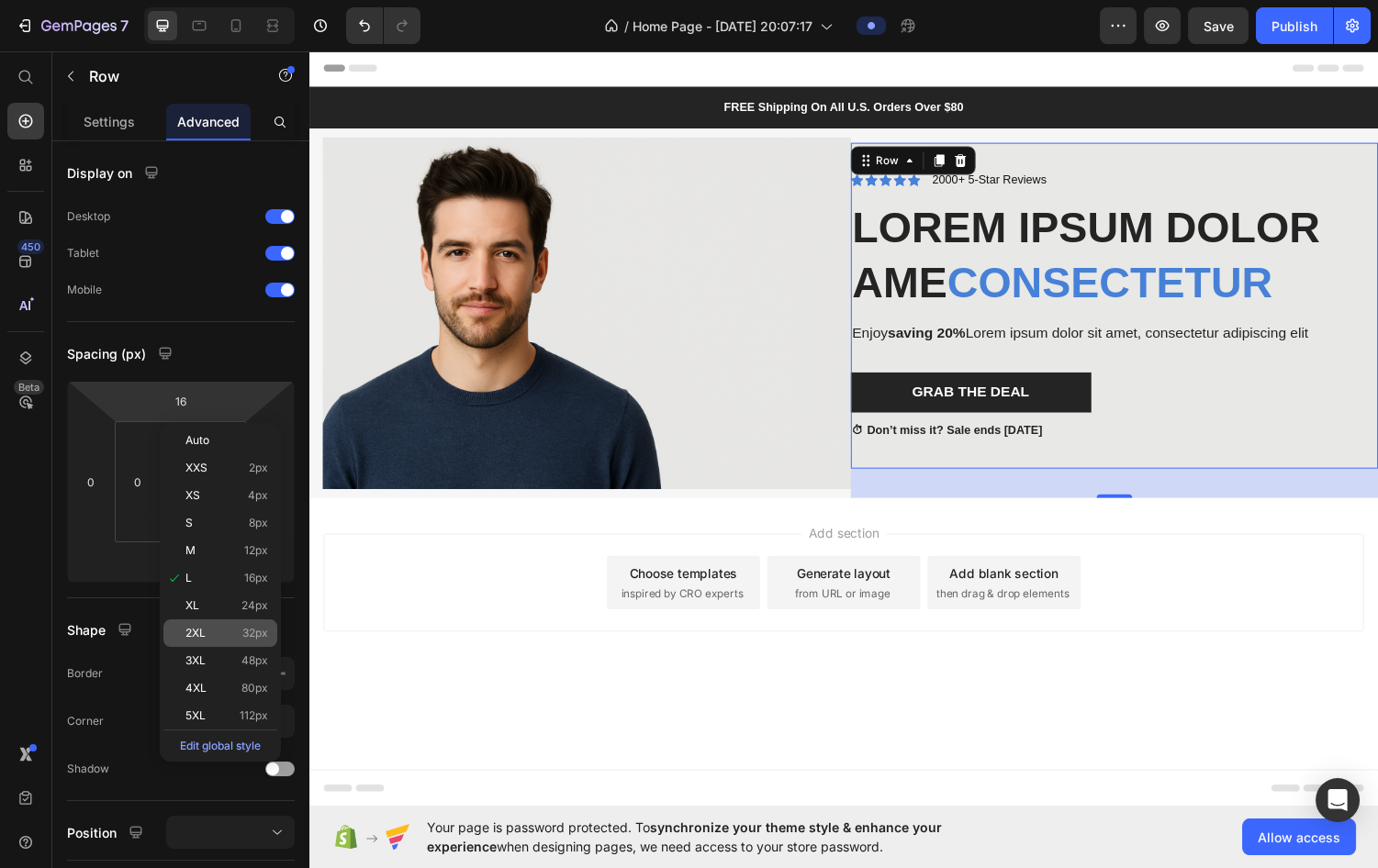 click on "2XL 32px" at bounding box center (227, 633) 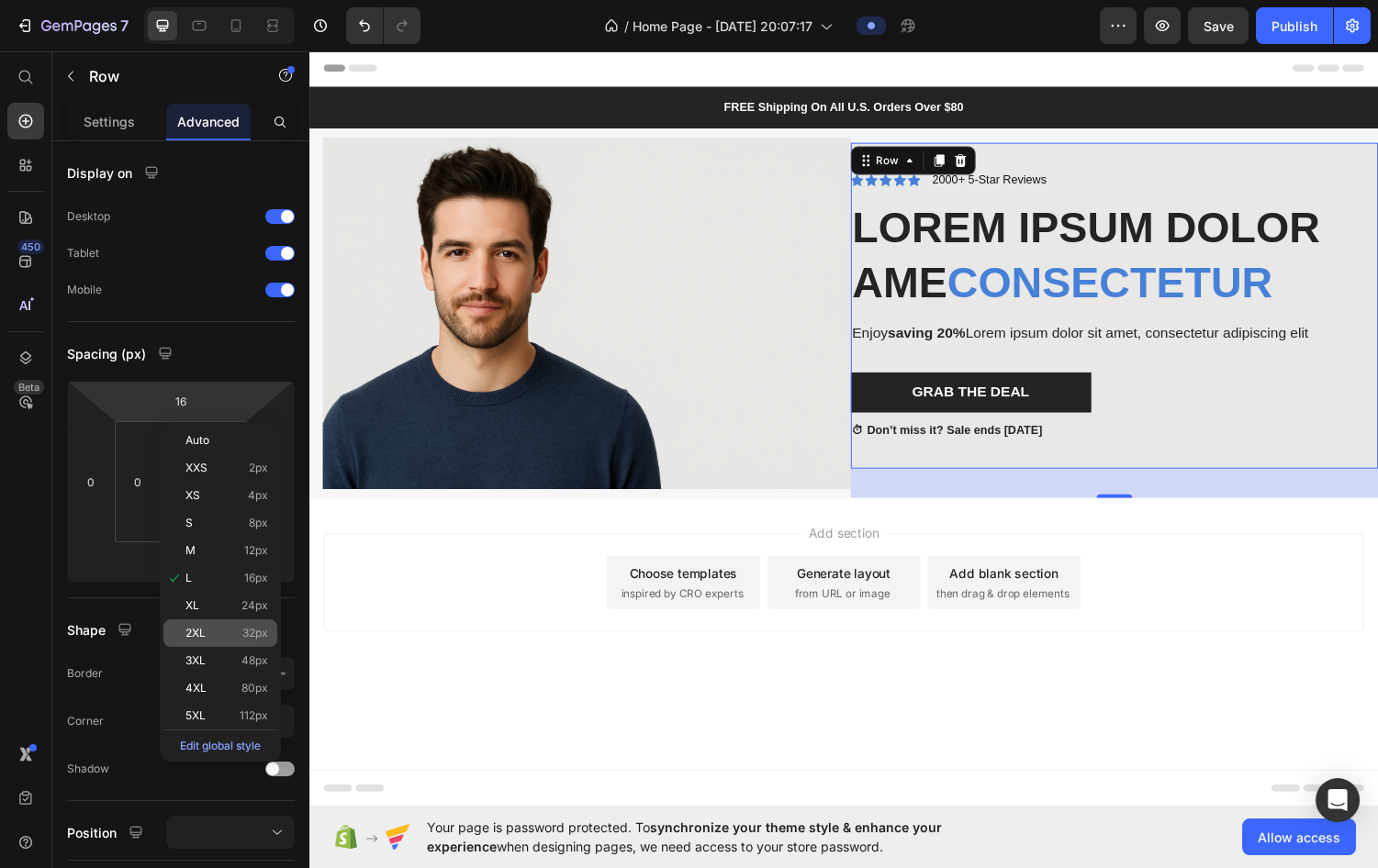 type on "32" 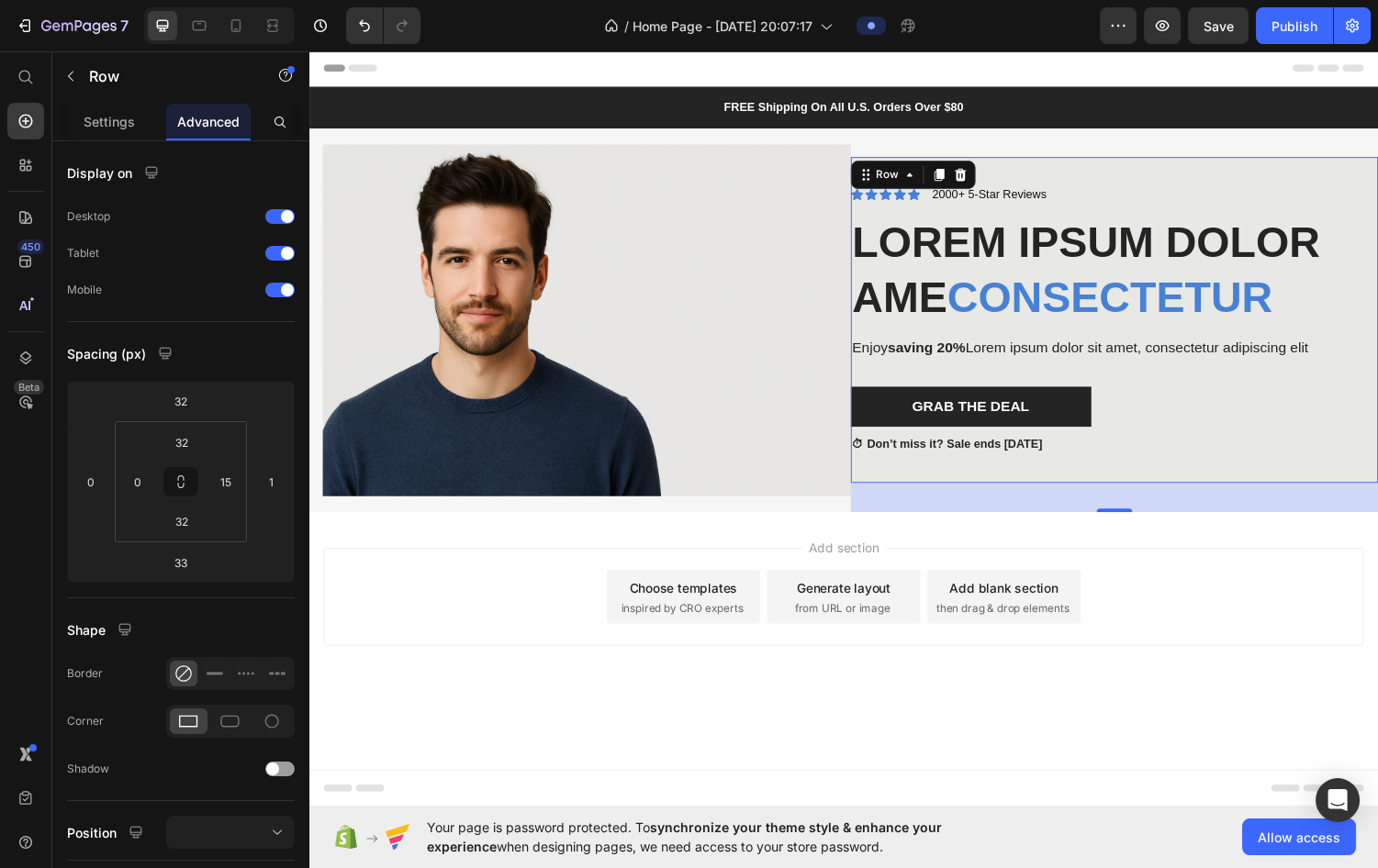 click on "Add section Choose templates inspired by CRO experts Generate layout from URL or image Add blank section then drag & drop elements" at bounding box center [860, 614] 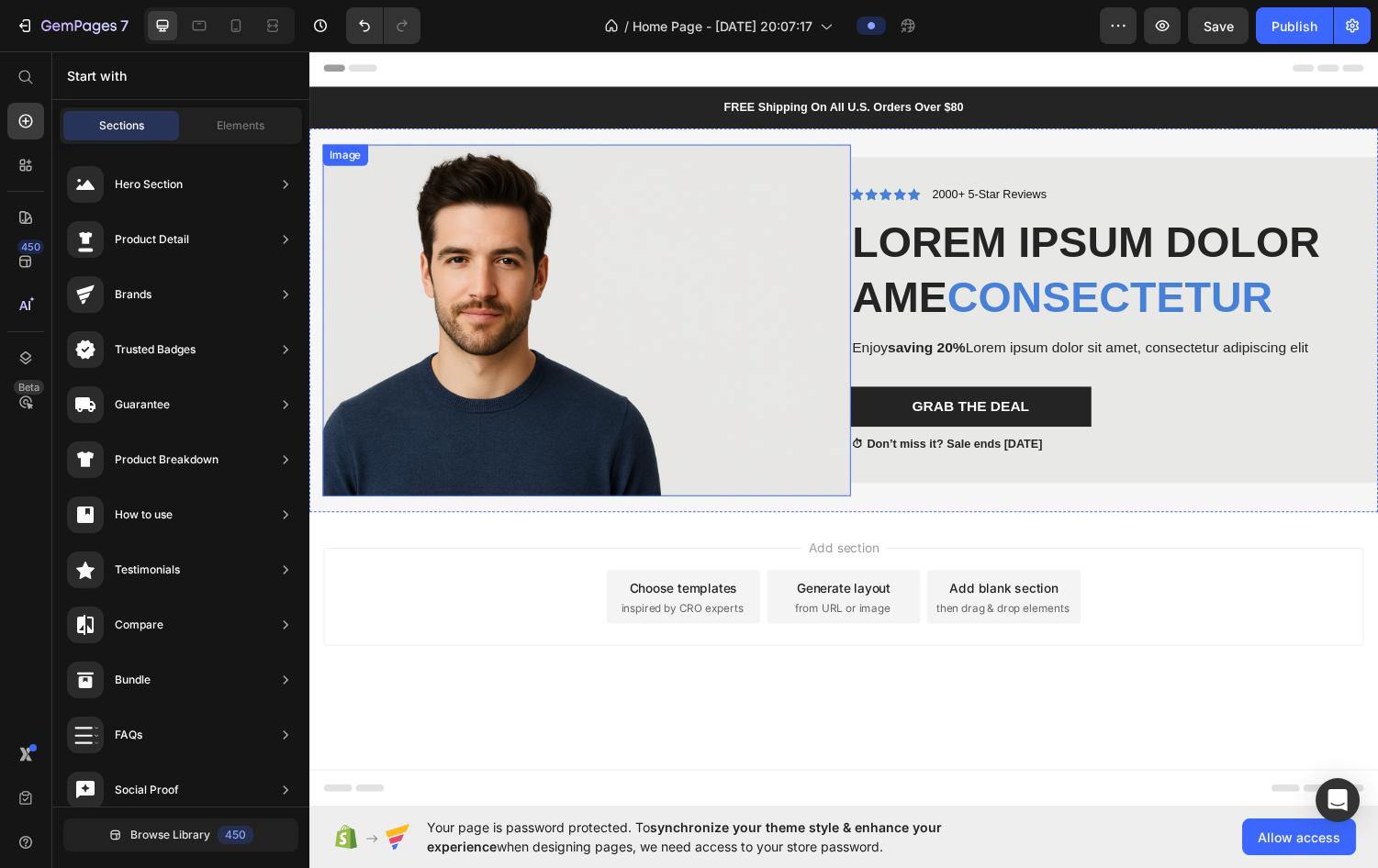 click at bounding box center (595, 328) 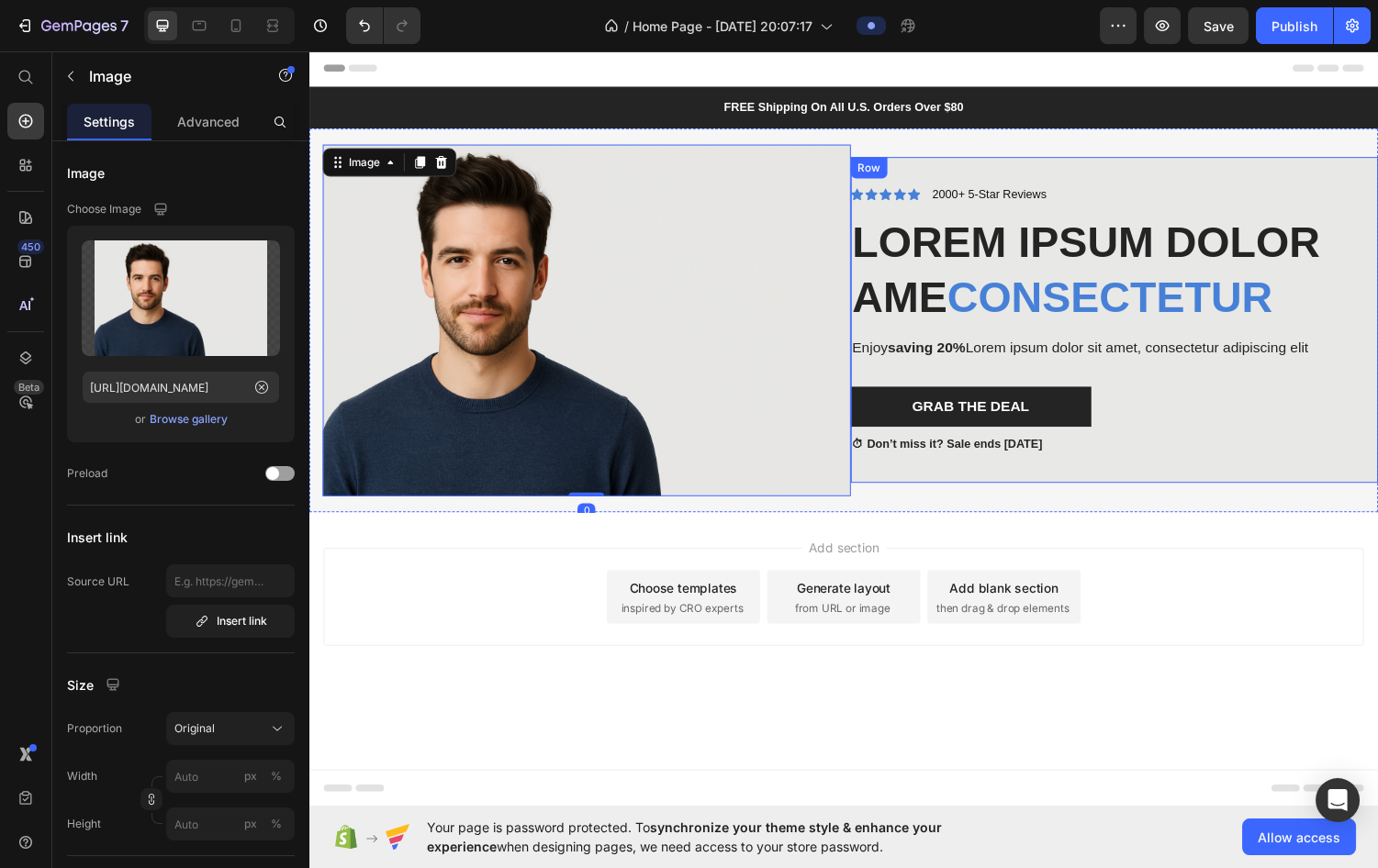 click on "Icon Icon Icon Icon Icon Icon List 2000+ 5-Star Reviews Text Block Row Lorem ipsum dolor ame  consectetur  Heading Enjoy  saving 20%  Lorem ipsum dolor sit amet, consectetur adipiscing elit Text Block Grab The Deal Button ⏱ Don’t miss it? Sale ends [DATE] Text Block Row" at bounding box center [1139, 328] 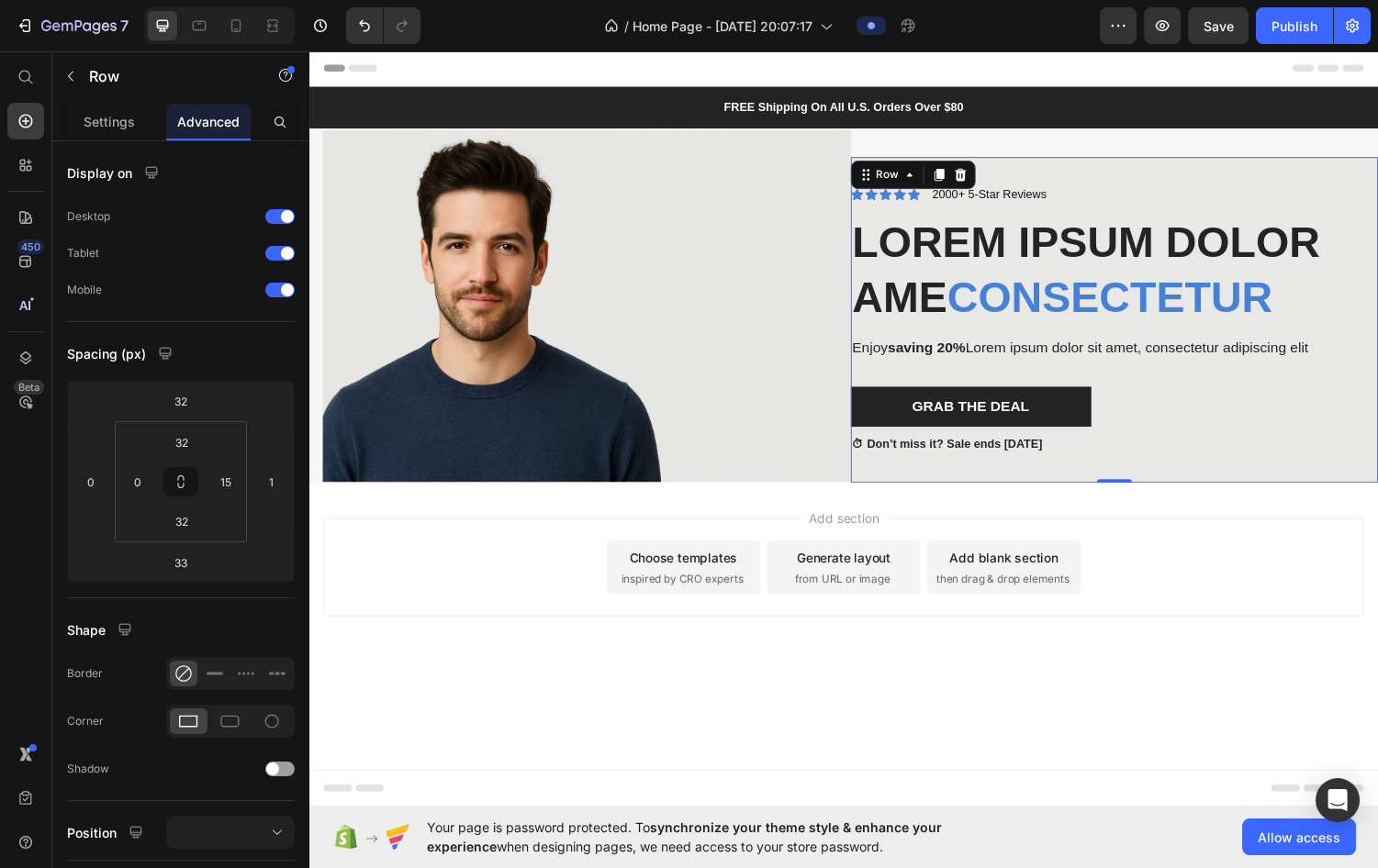 drag, startPoint x: 1148, startPoint y: 579, endPoint x: 1148, endPoint y: 537, distance: 42 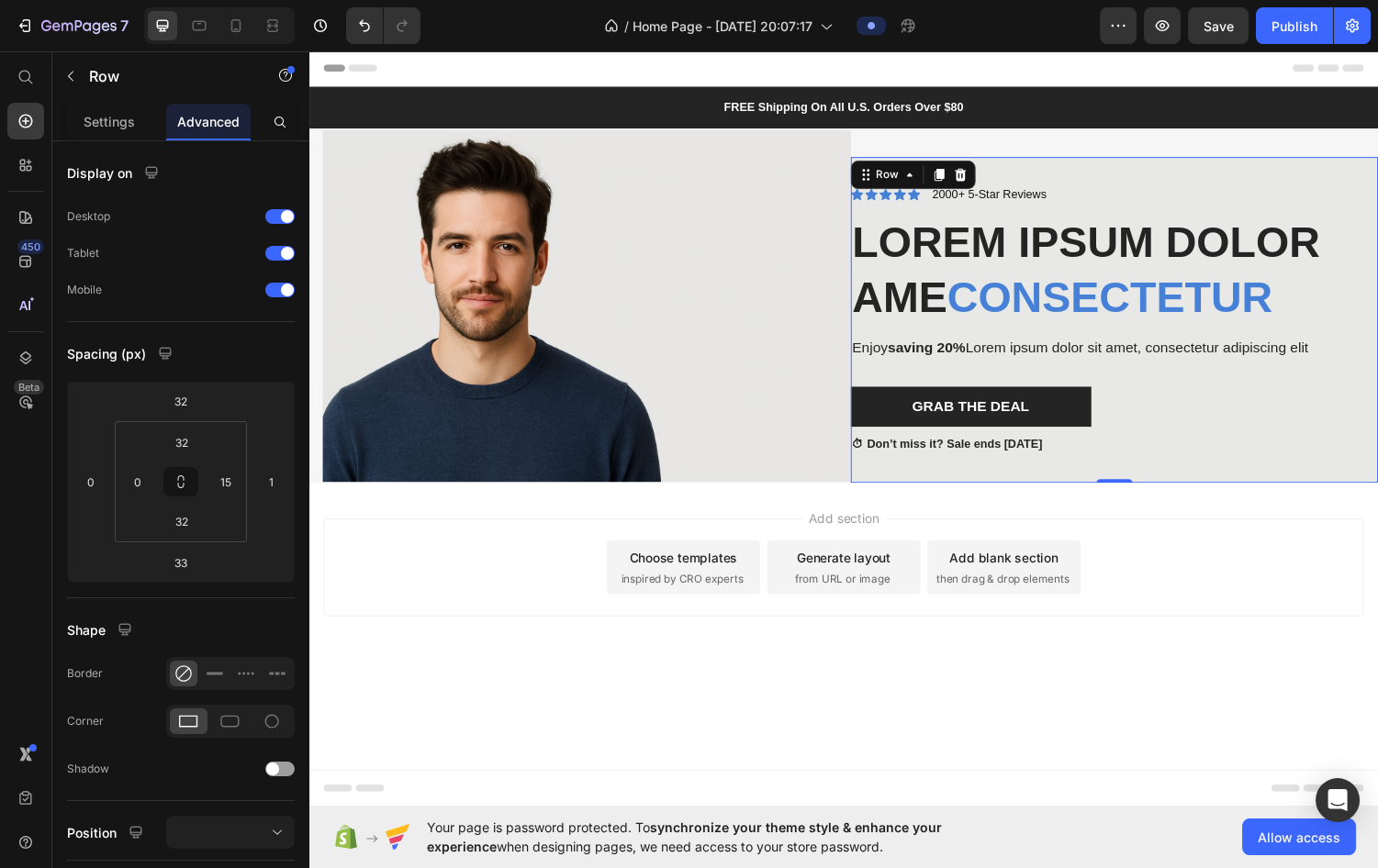 click on "Icon Icon Icon Icon Icon Icon List 2000+ 5-Star Reviews Text Block Row Lorem ipsum dolor ame  consectetur  Heading Enjoy  saving 20%  Lorem ipsum dolor sit amet, consectetur adipiscing elit Text Block Grab The Deal Button ⏱ Don’t miss it? Sale ends [DATE] Text Block Row   0" at bounding box center [1139, 328] 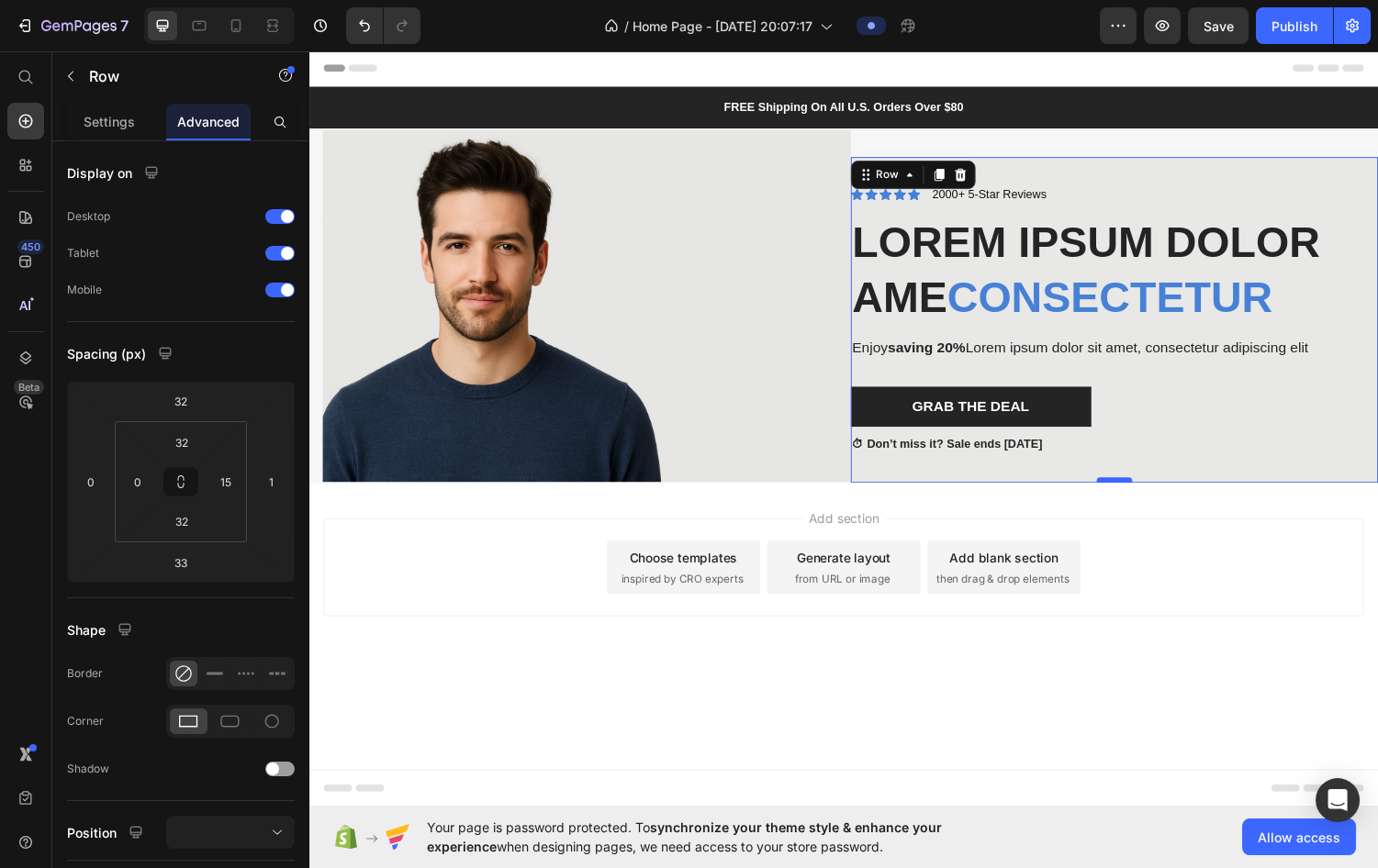 type on "0" 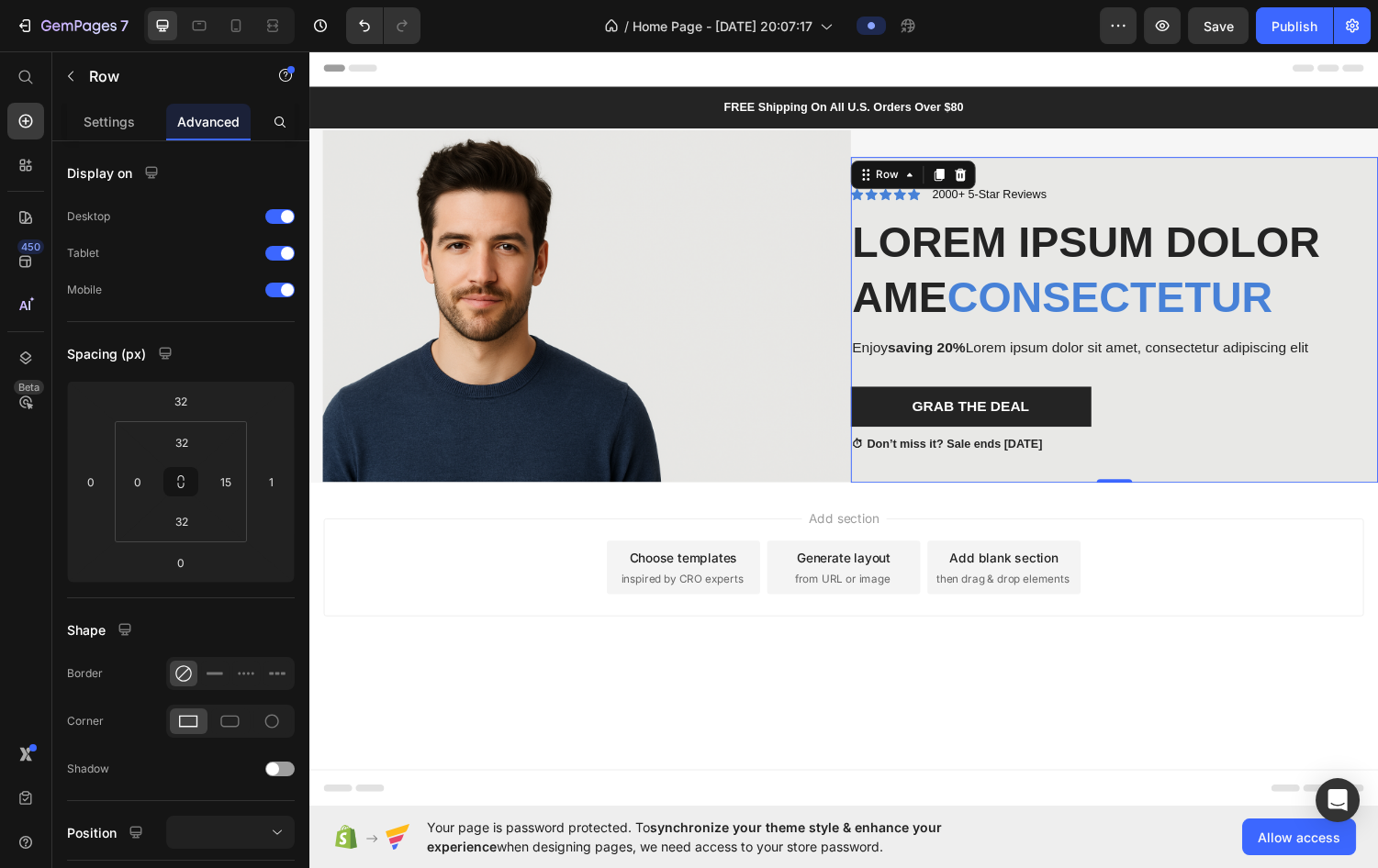 drag, startPoint x: 1139, startPoint y: 551, endPoint x: 1141, endPoint y: 540, distance: 11.18034 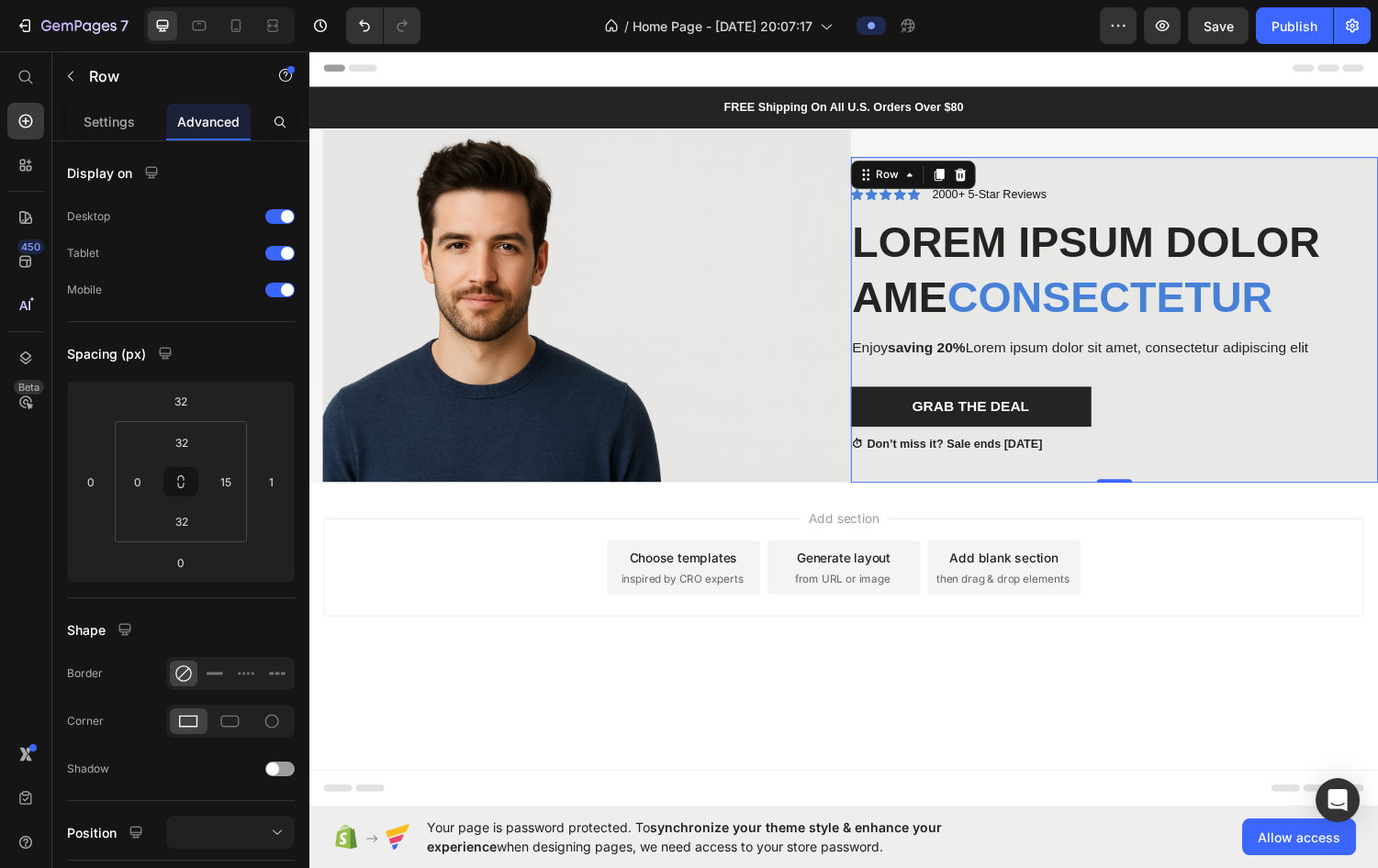 click on "Icon Icon Icon Icon Icon Icon List 2000+ 5-Star Reviews Text Block Row Lorem ipsum dolor ame  consectetur  Heading Enjoy  saving 20%  Lorem ipsum dolor sit amet, consectetur adipiscing elit Text Block Grab The Deal Button ⏱ Don’t miss it? Sale ends [DATE] Text Block Row   0" at bounding box center (1139, 328) 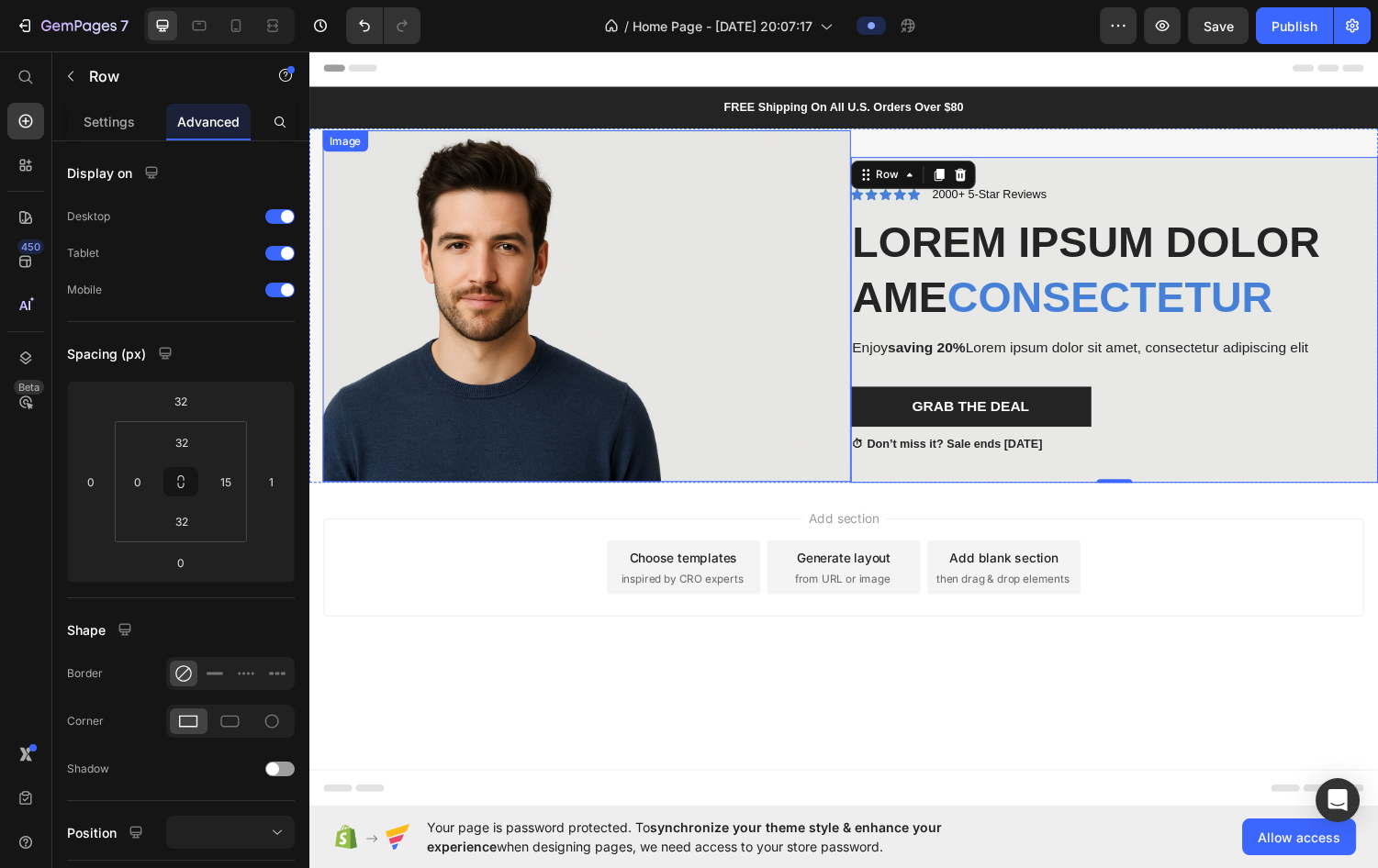 click at bounding box center [595, 314] 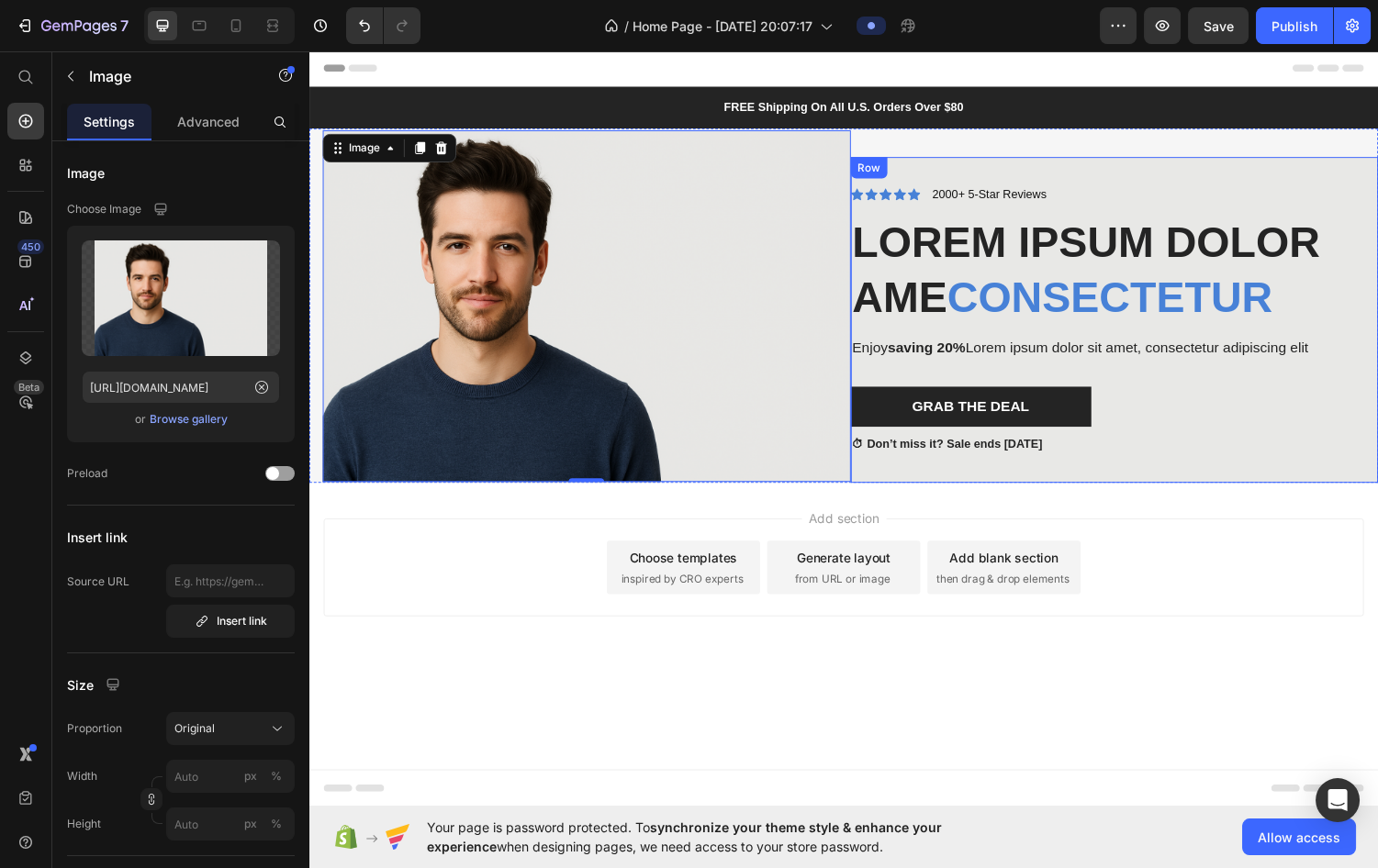 click on "Icon Icon Icon Icon Icon Icon List 2000+ 5-Star Reviews Text Block Row Lorem ipsum dolor ame  consectetur  Heading Enjoy  saving 20%  Lorem ipsum dolor sit amet, consectetur adipiscing elit Text Block Grab The Deal Button ⏱ Don’t miss it? Sale ends [DATE] Text Block Row" at bounding box center [1139, 328] 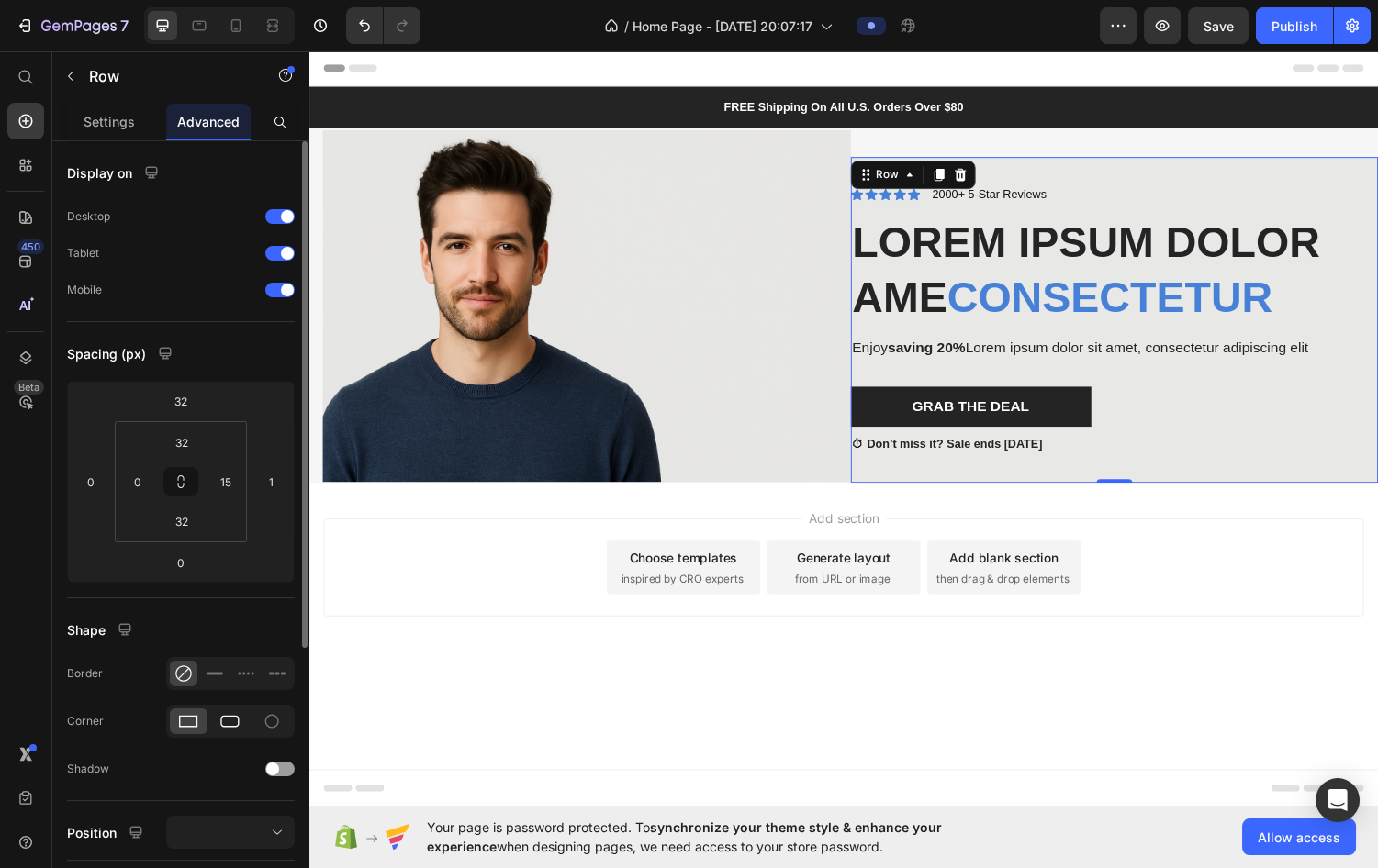 click 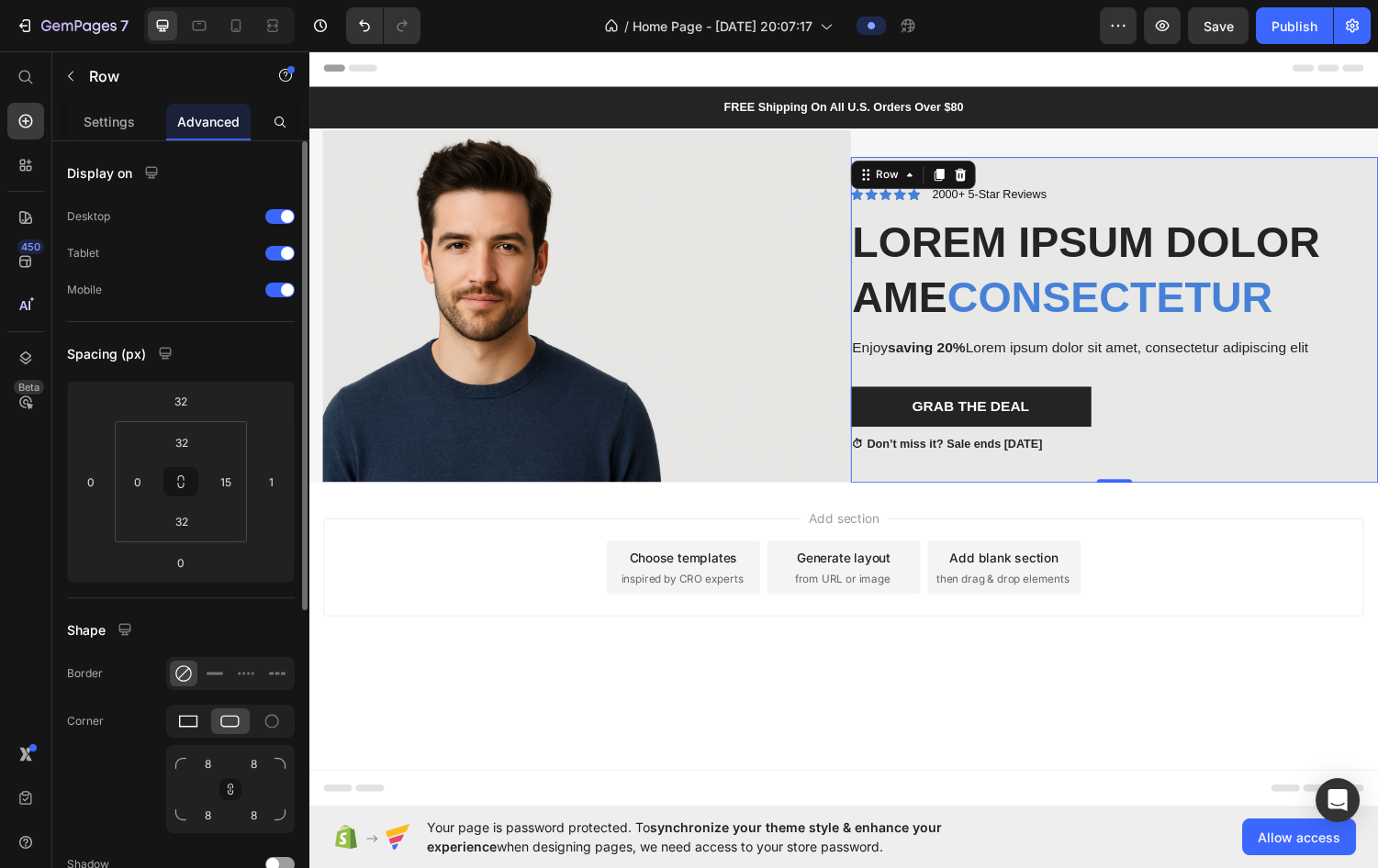 click 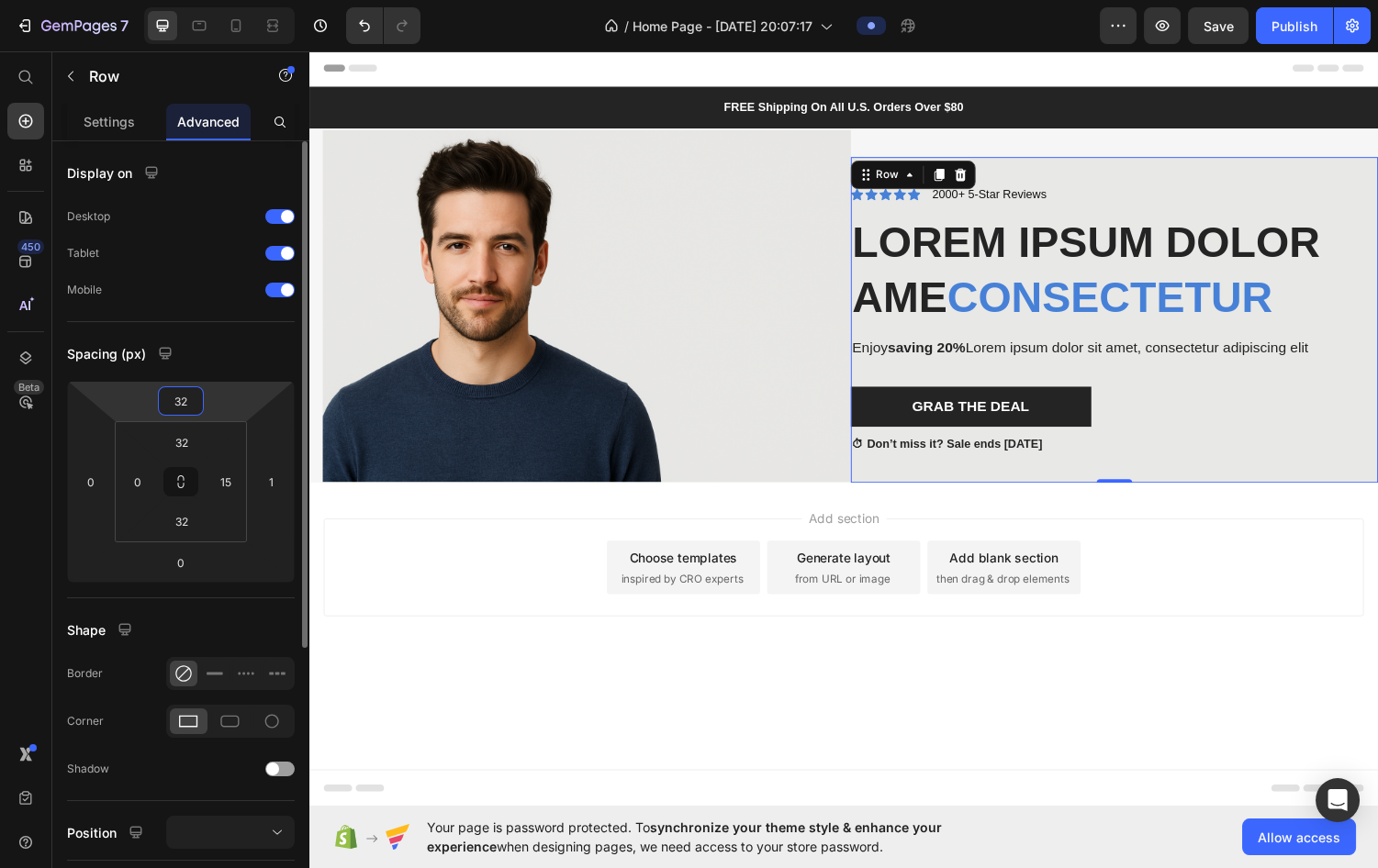click on "32" at bounding box center (181, 401) 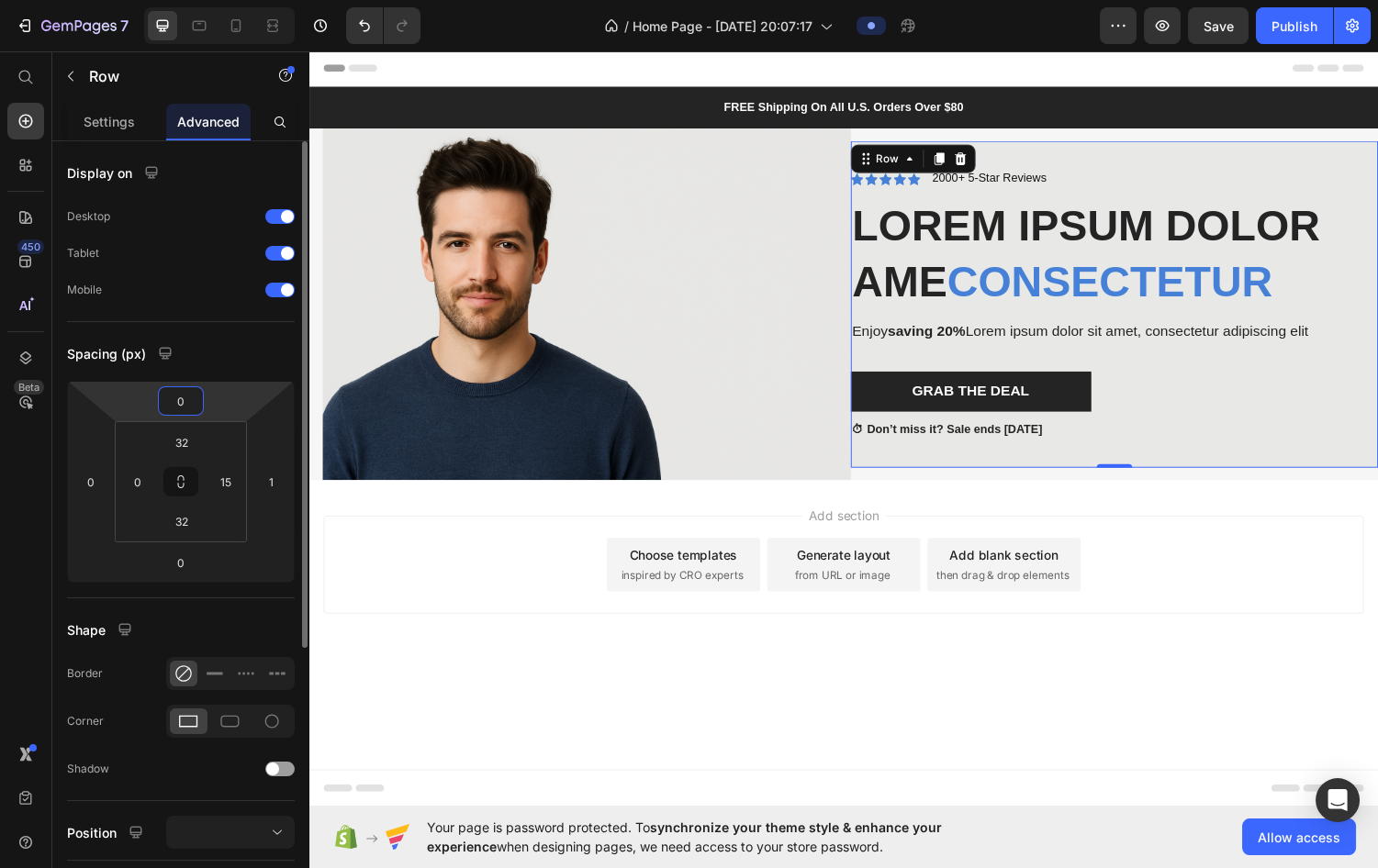 type on "0" 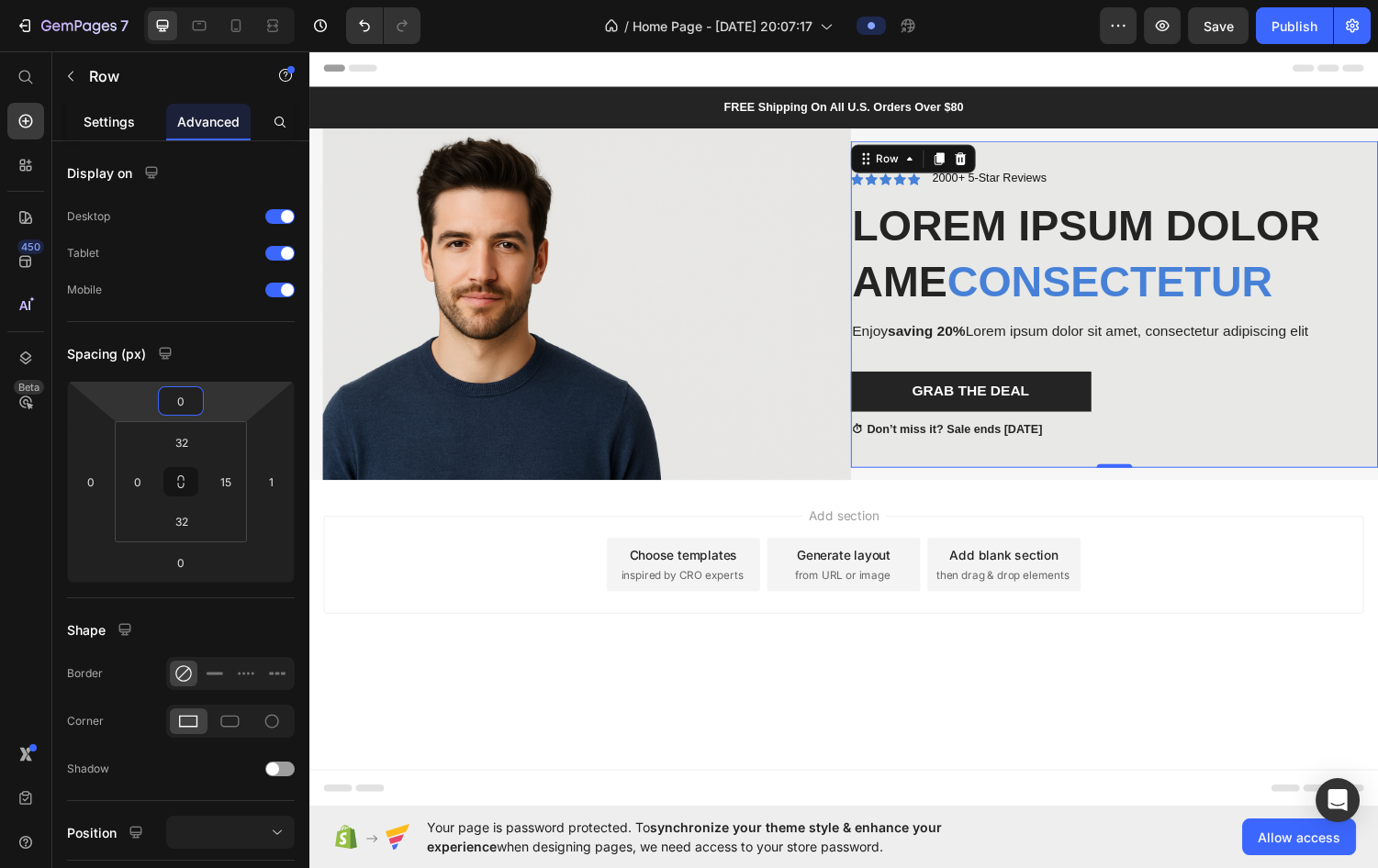 click on "Settings" at bounding box center [109, 121] 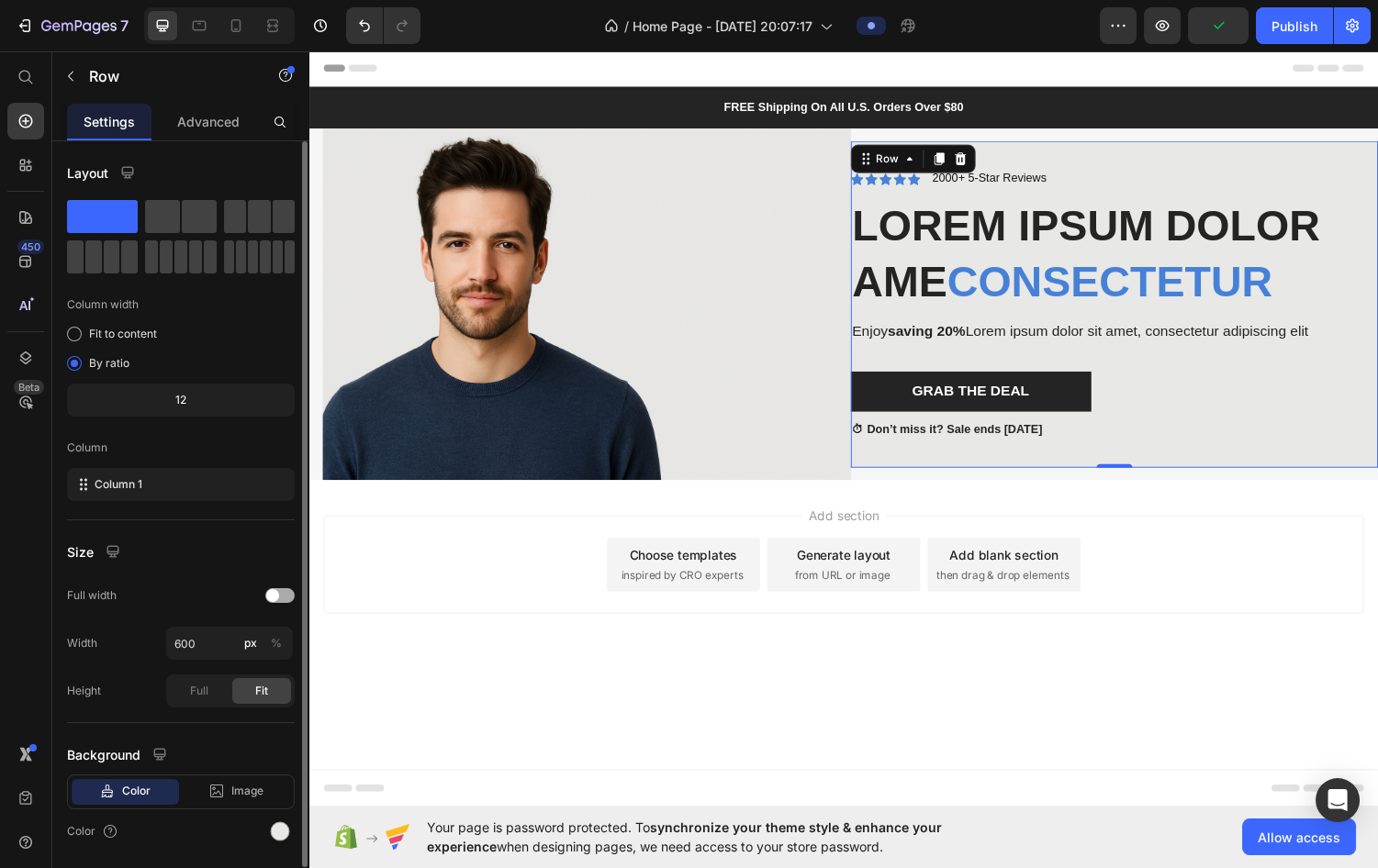 click at bounding box center (273, 595) 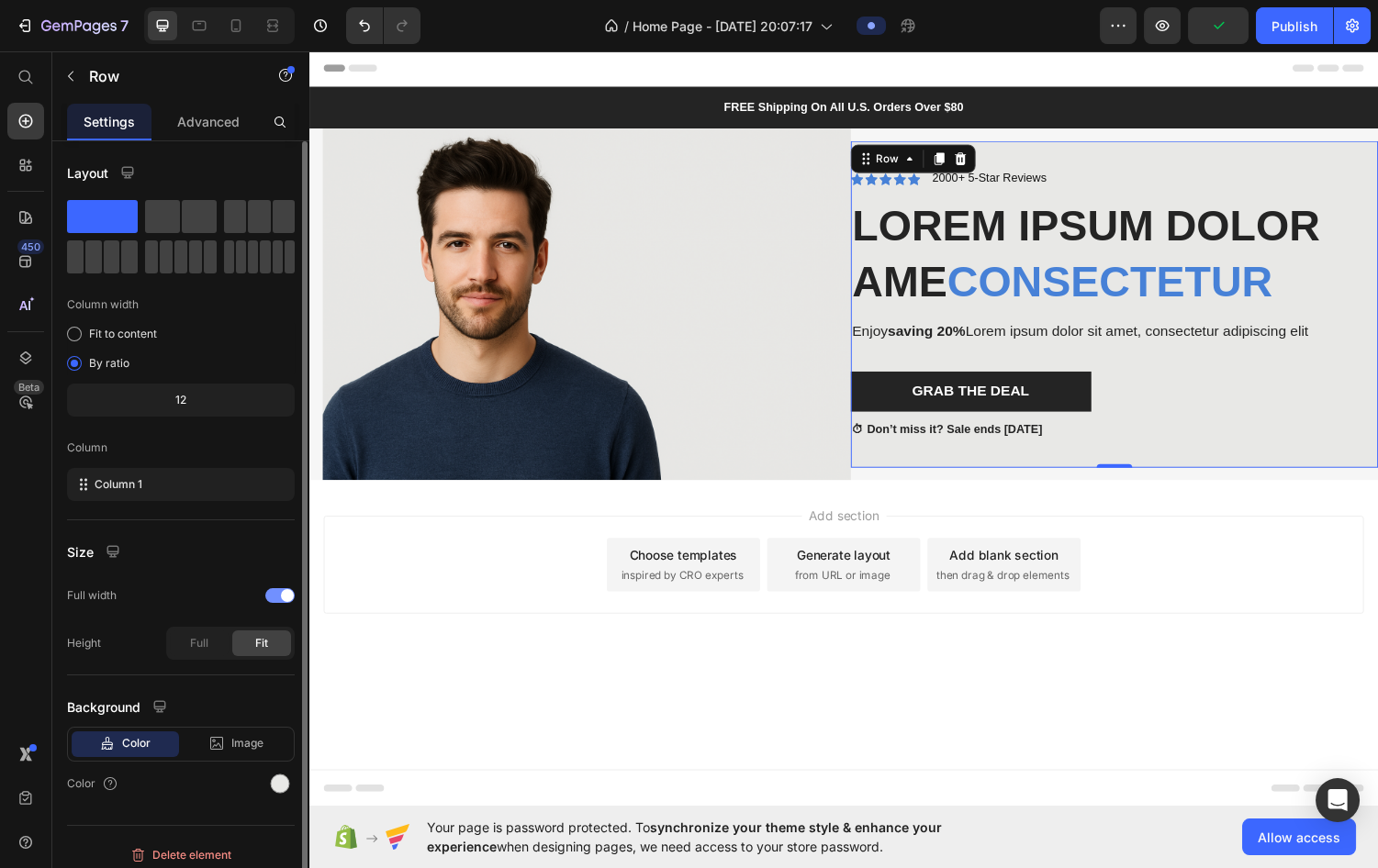 click at bounding box center (280, 595) 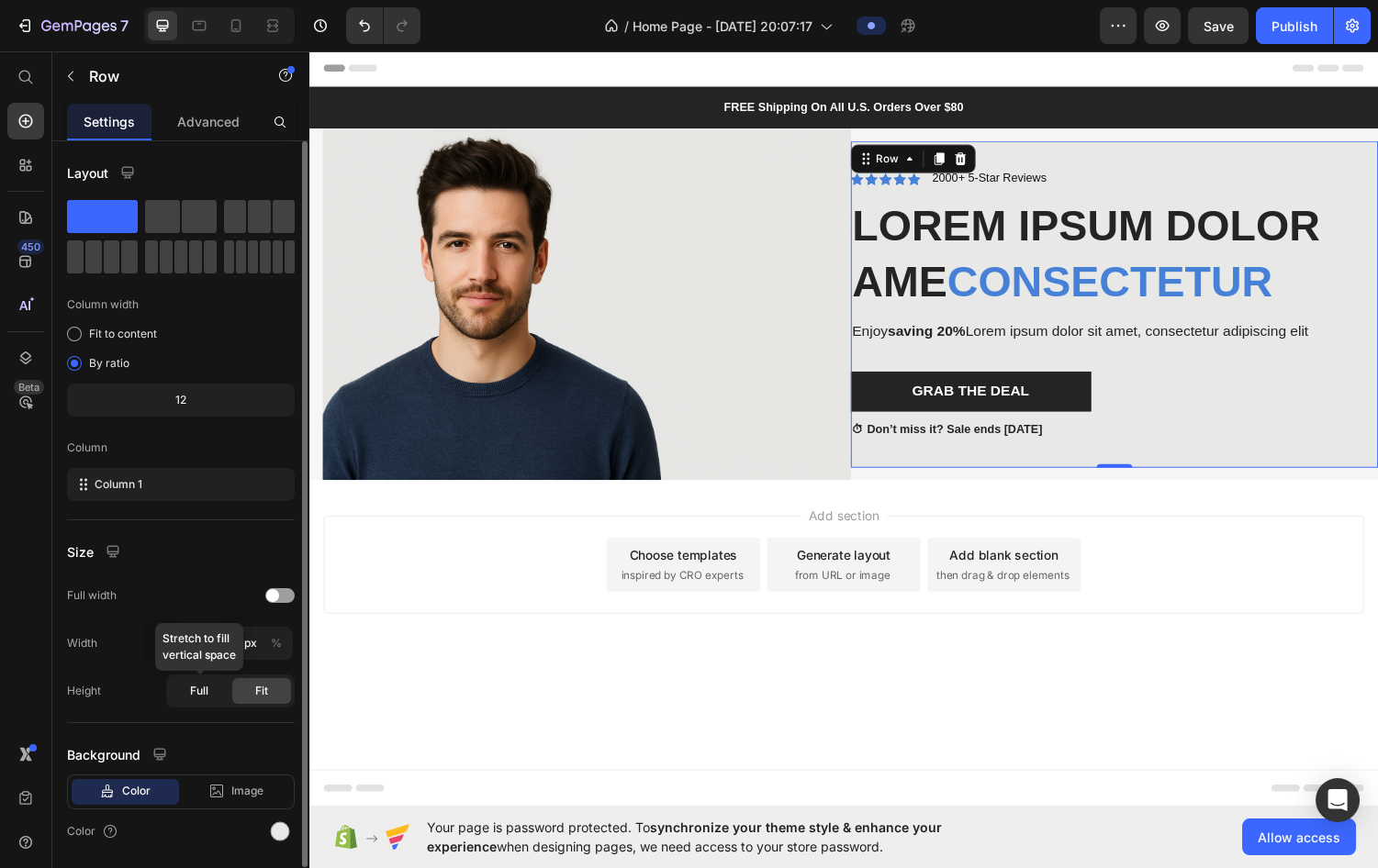click on "Full" 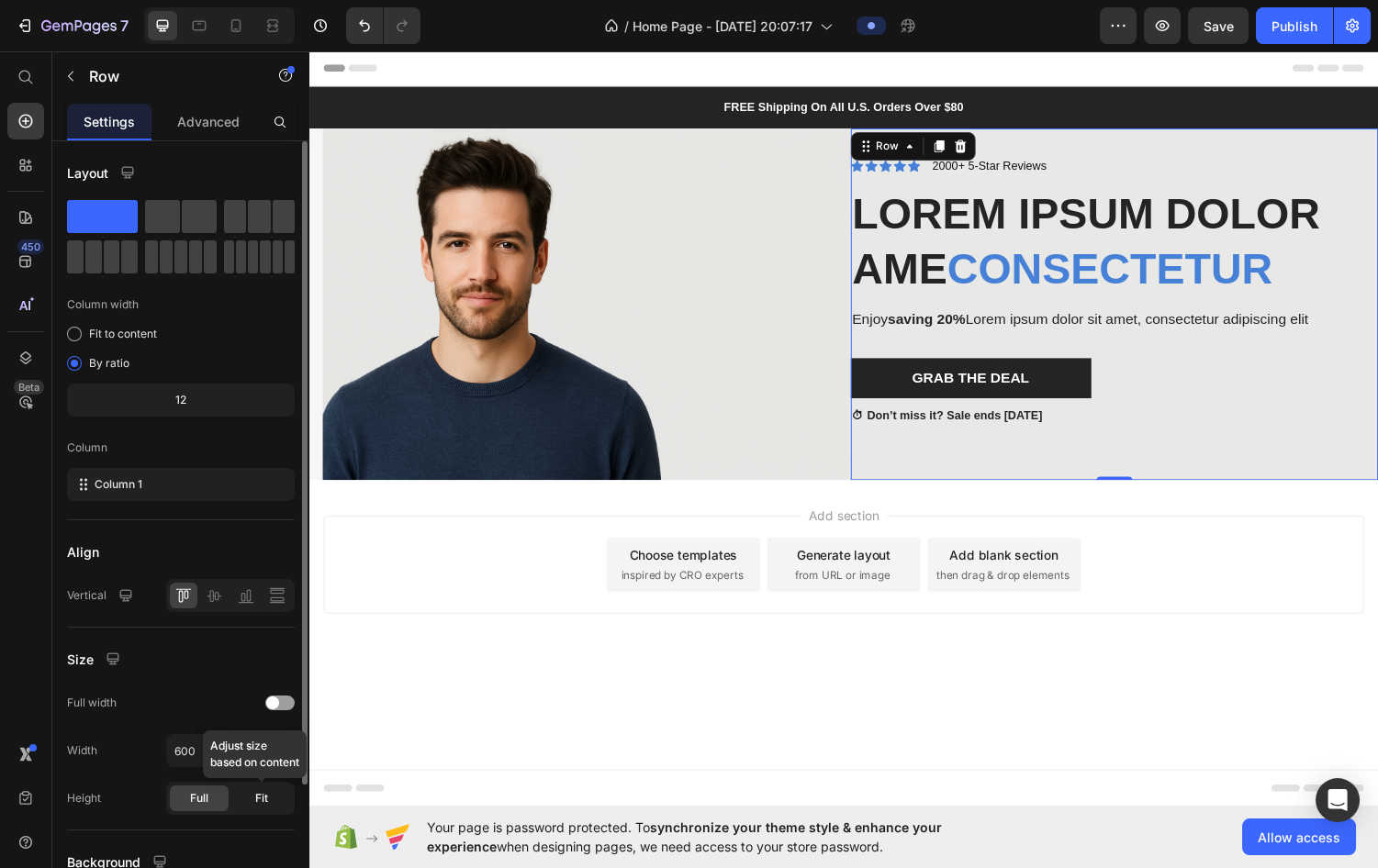 click on "Fit" 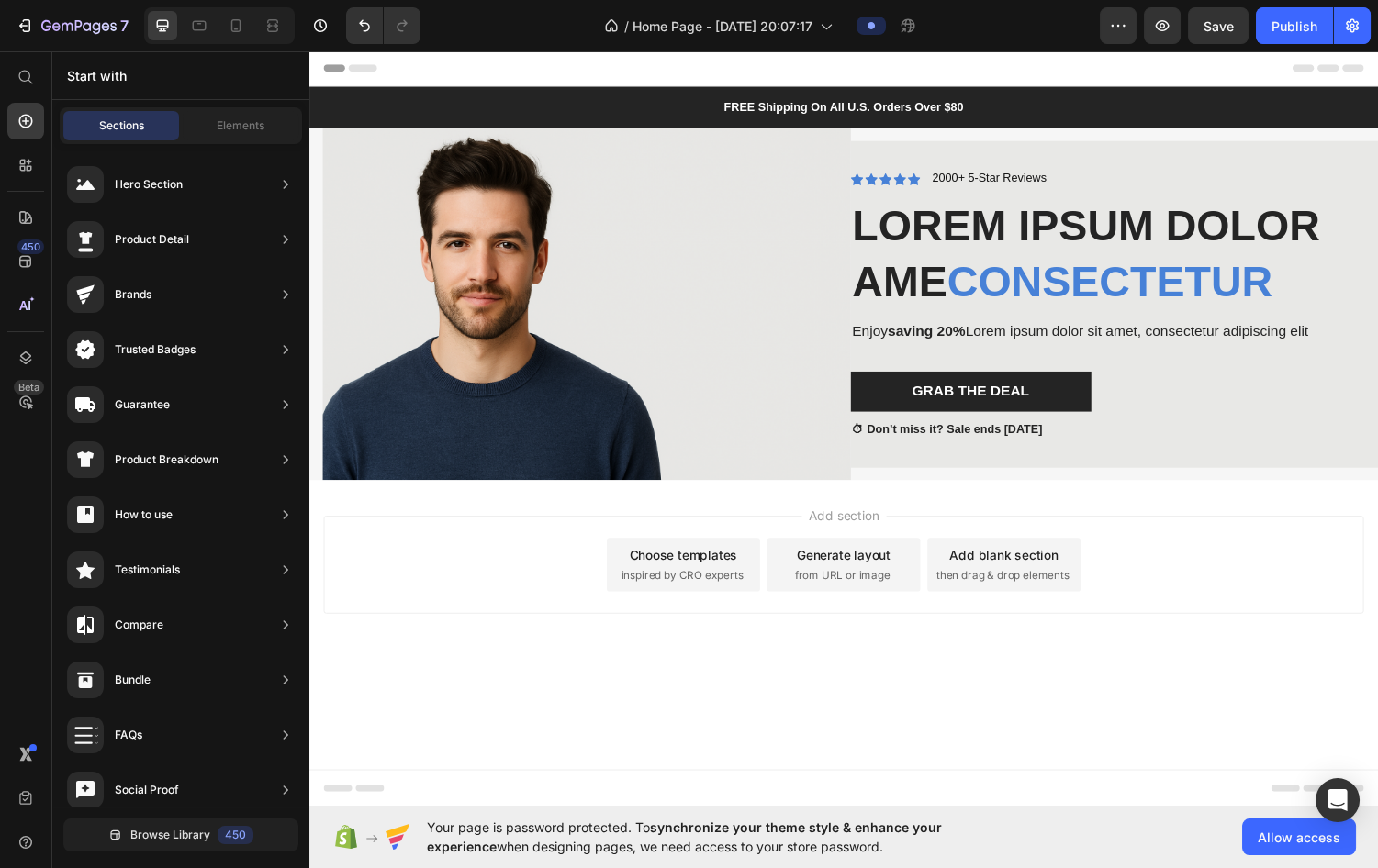 click on "Add section Choose templates inspired by CRO experts Generate layout from URL or image Add blank section then drag & drop elements" at bounding box center (860, 581) 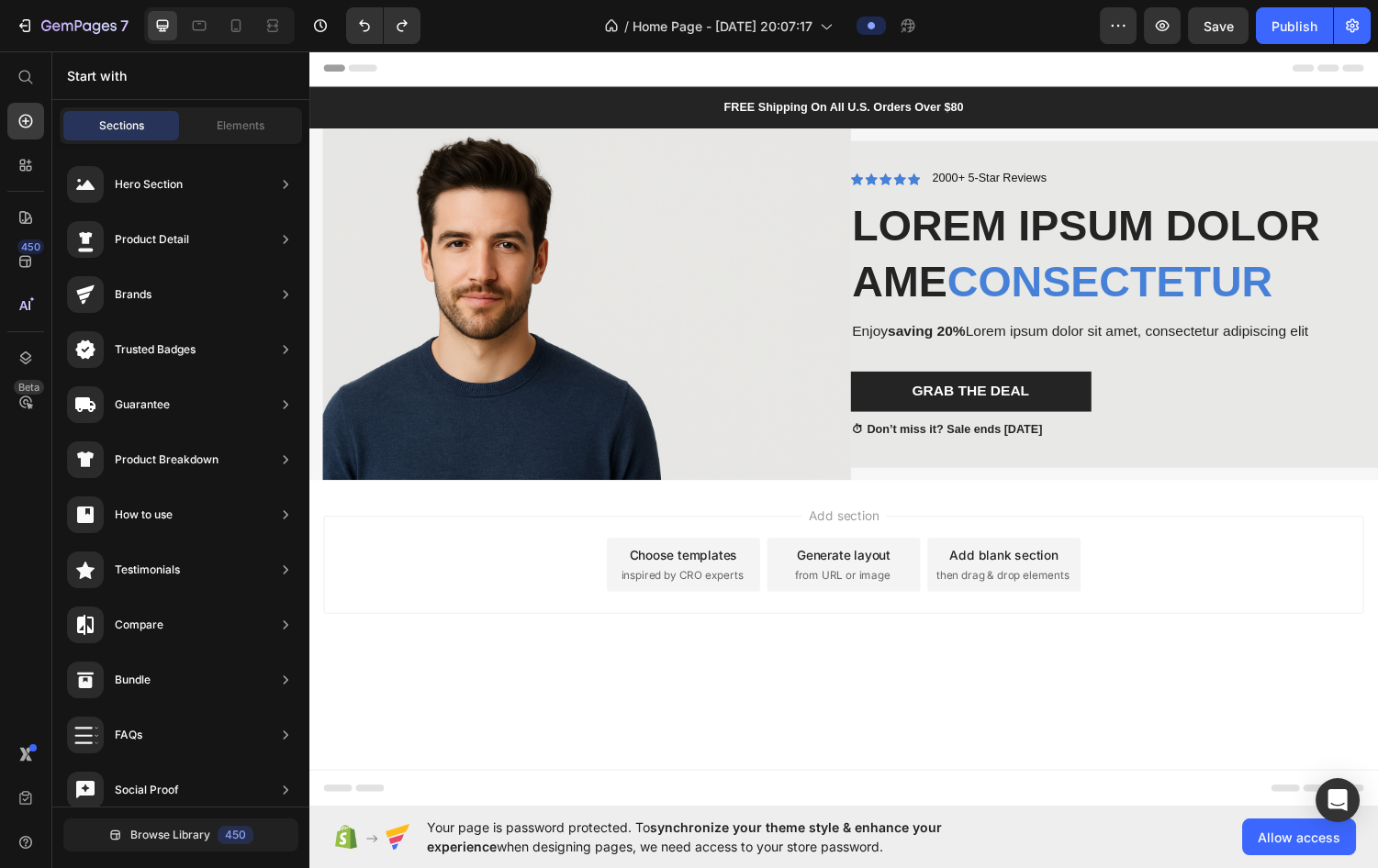 click on "Add section Choose templates inspired by CRO experts Generate layout from URL or image Add blank section then drag & drop elements" at bounding box center [860, 581] 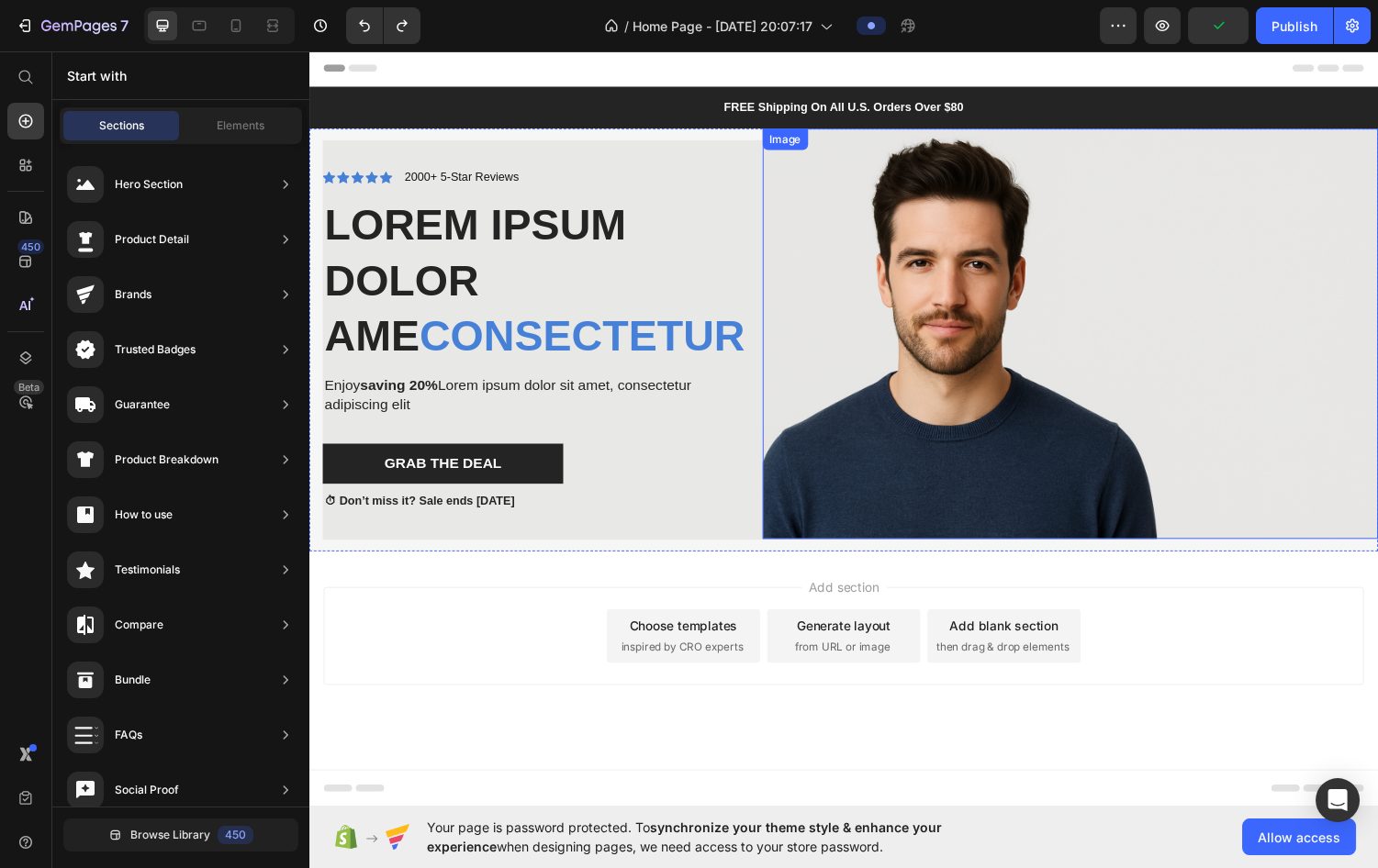 click at bounding box center [1093, 342] 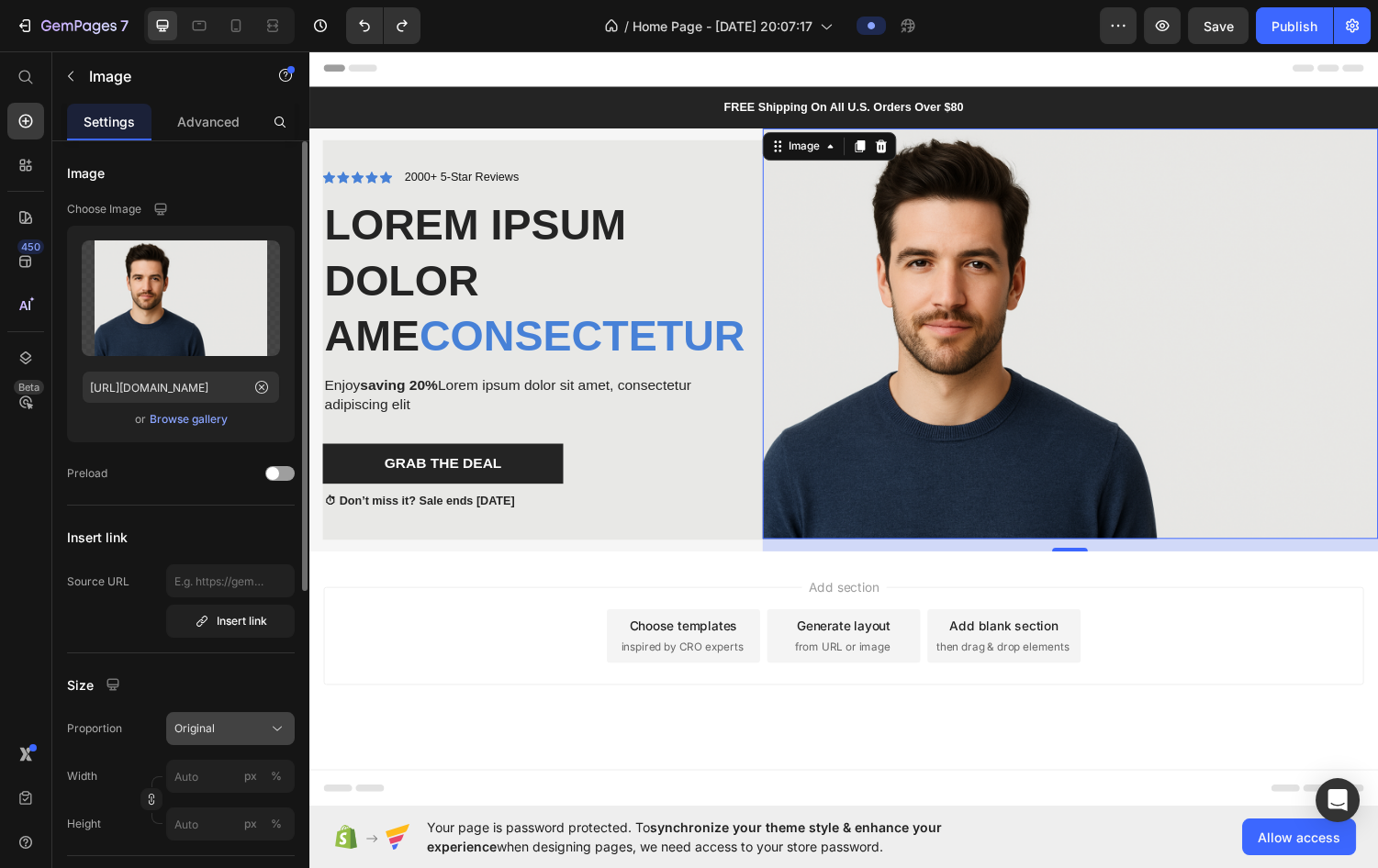 click on "Original" 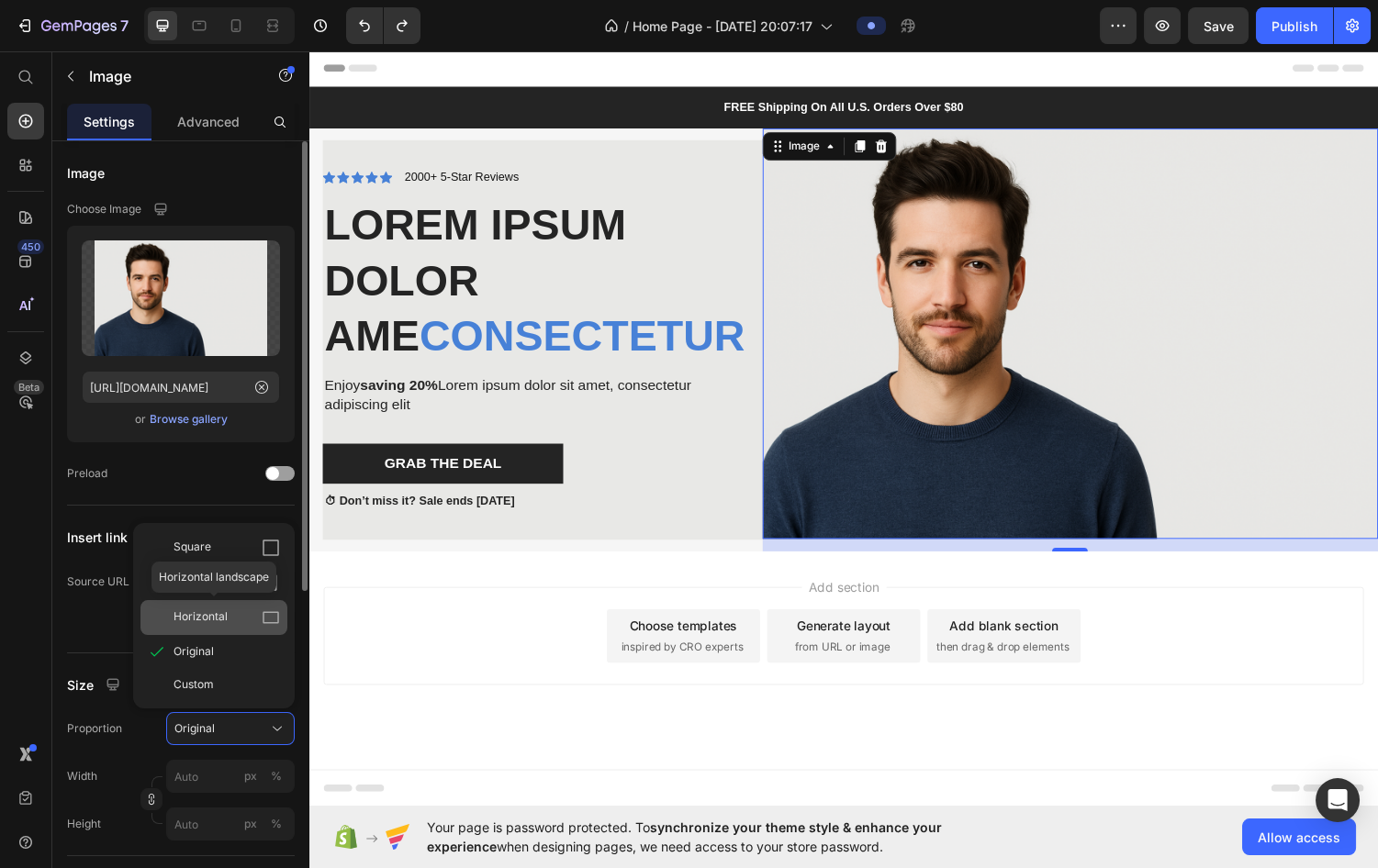 click on "Horizontal" at bounding box center [227, 618] 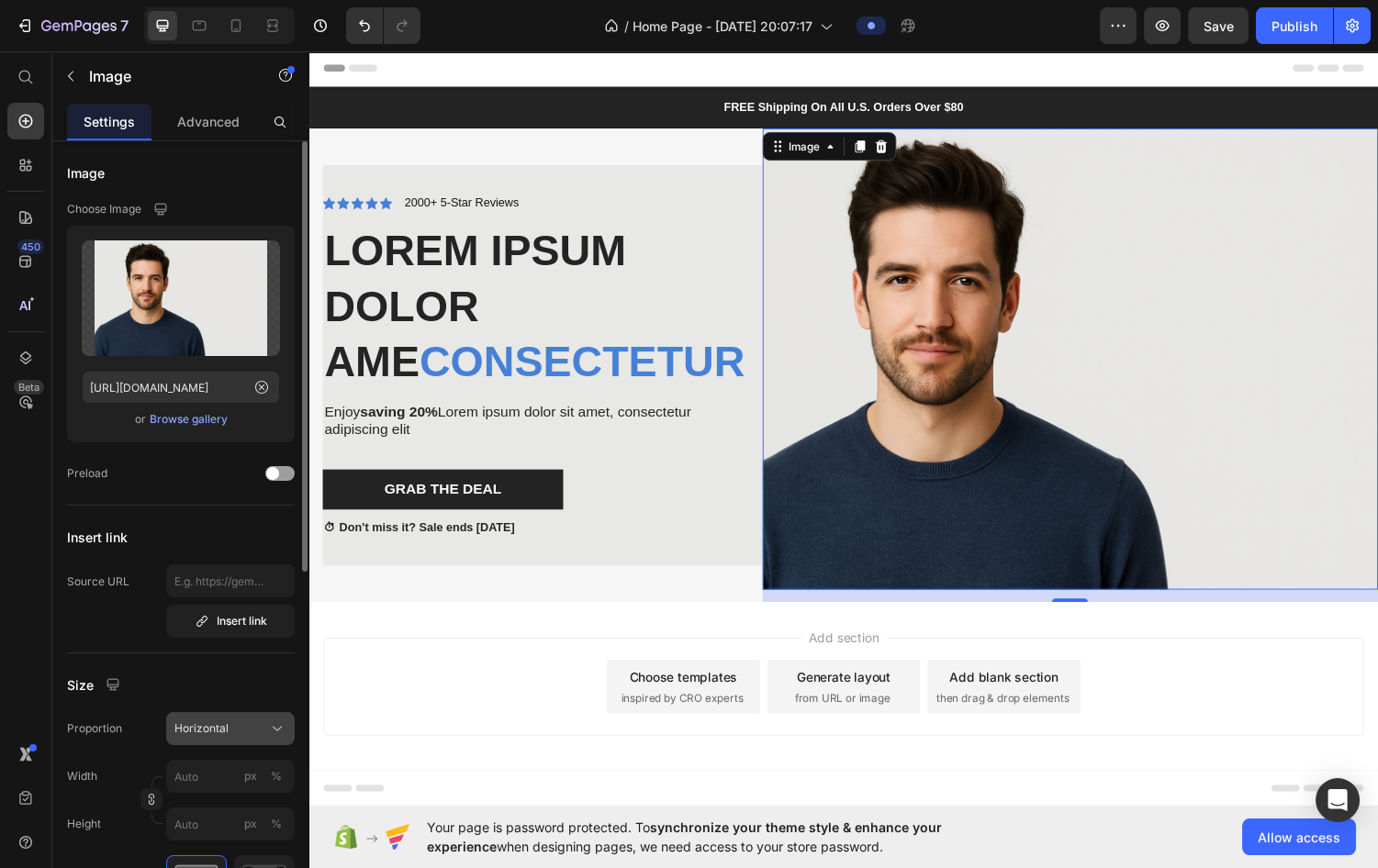 click on "Horizontal" 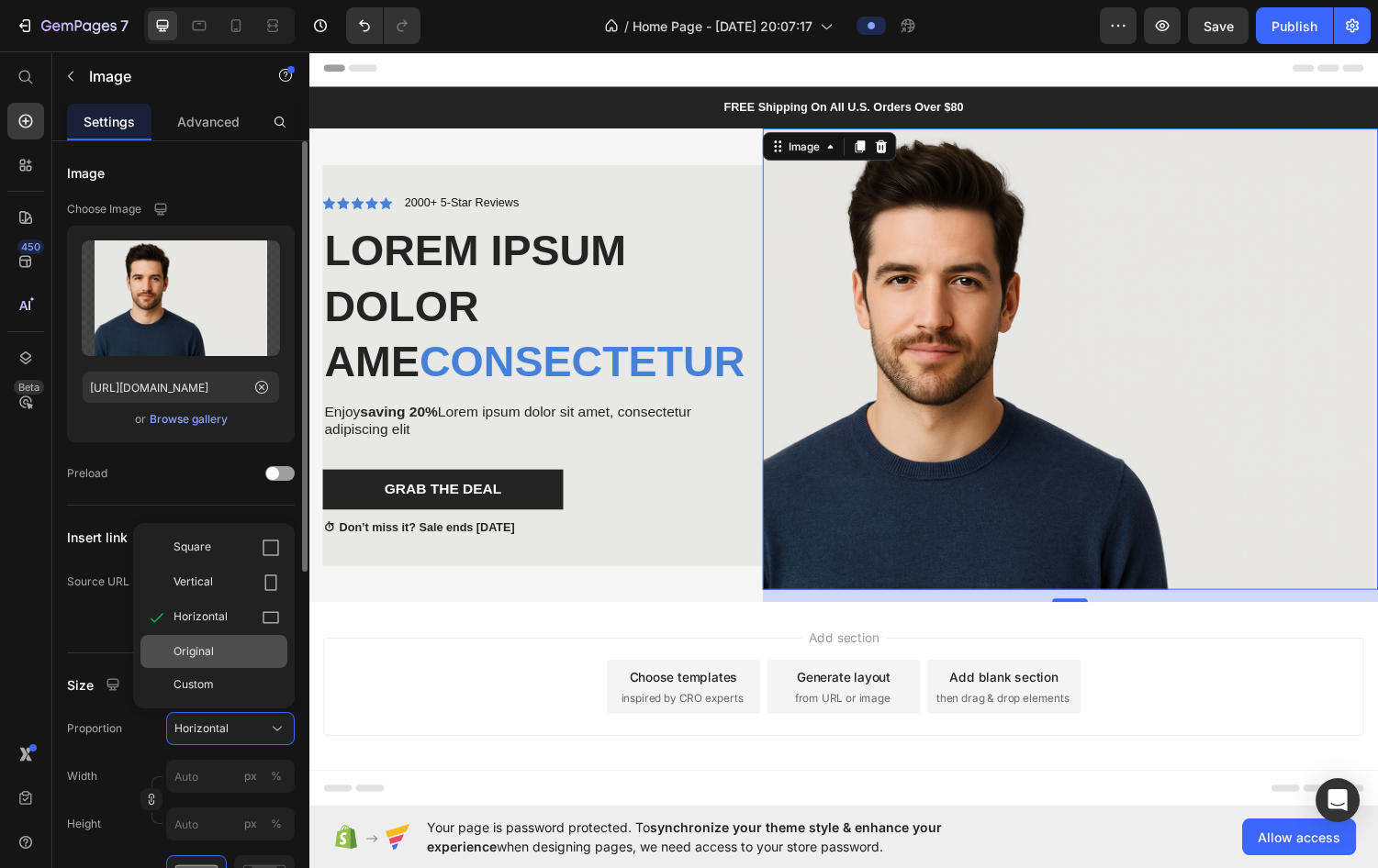 click on "Original" 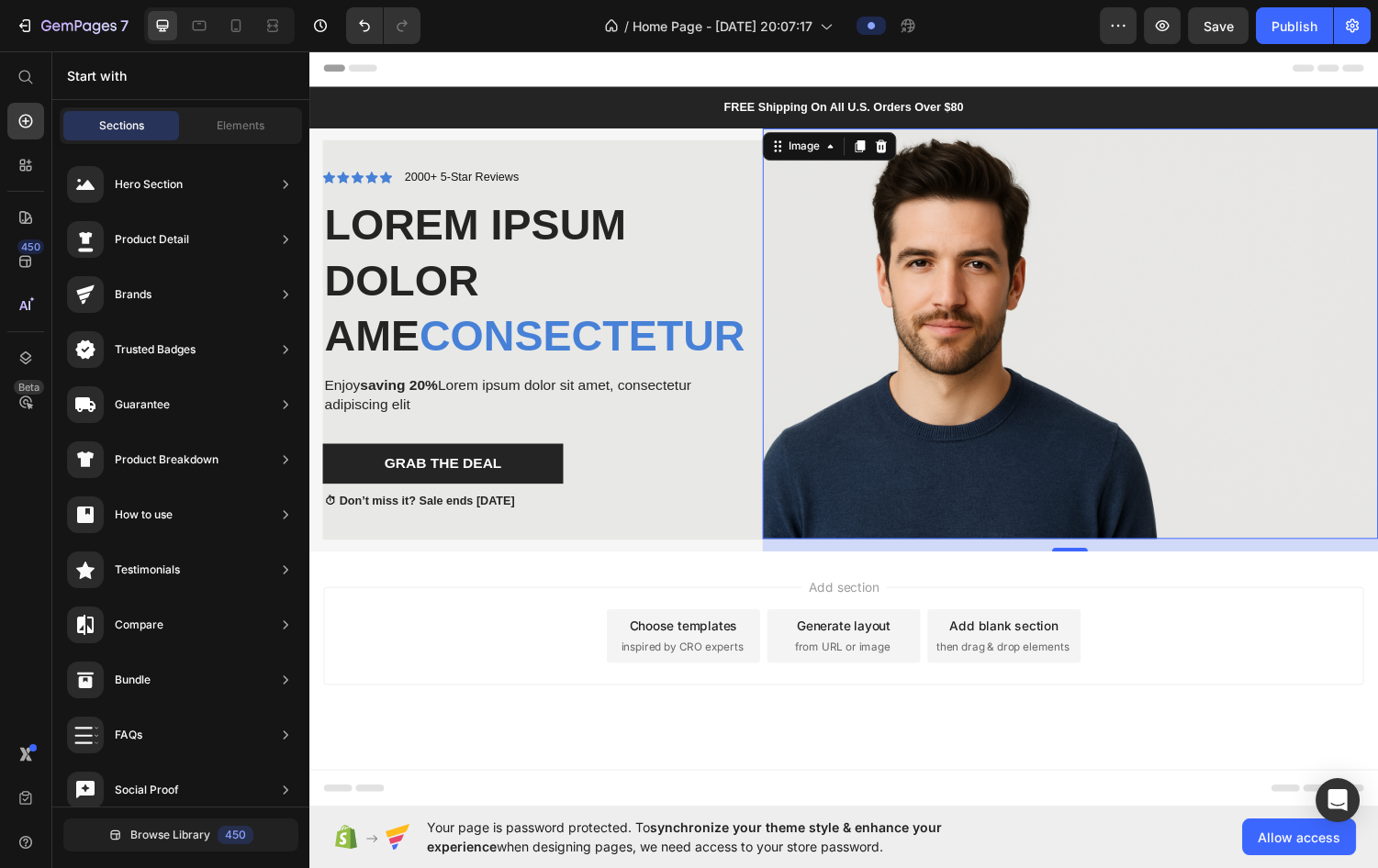 click on "Add section Choose templates inspired by CRO experts Generate layout from URL or image Add blank section then drag & drop elements" at bounding box center (860, 680) 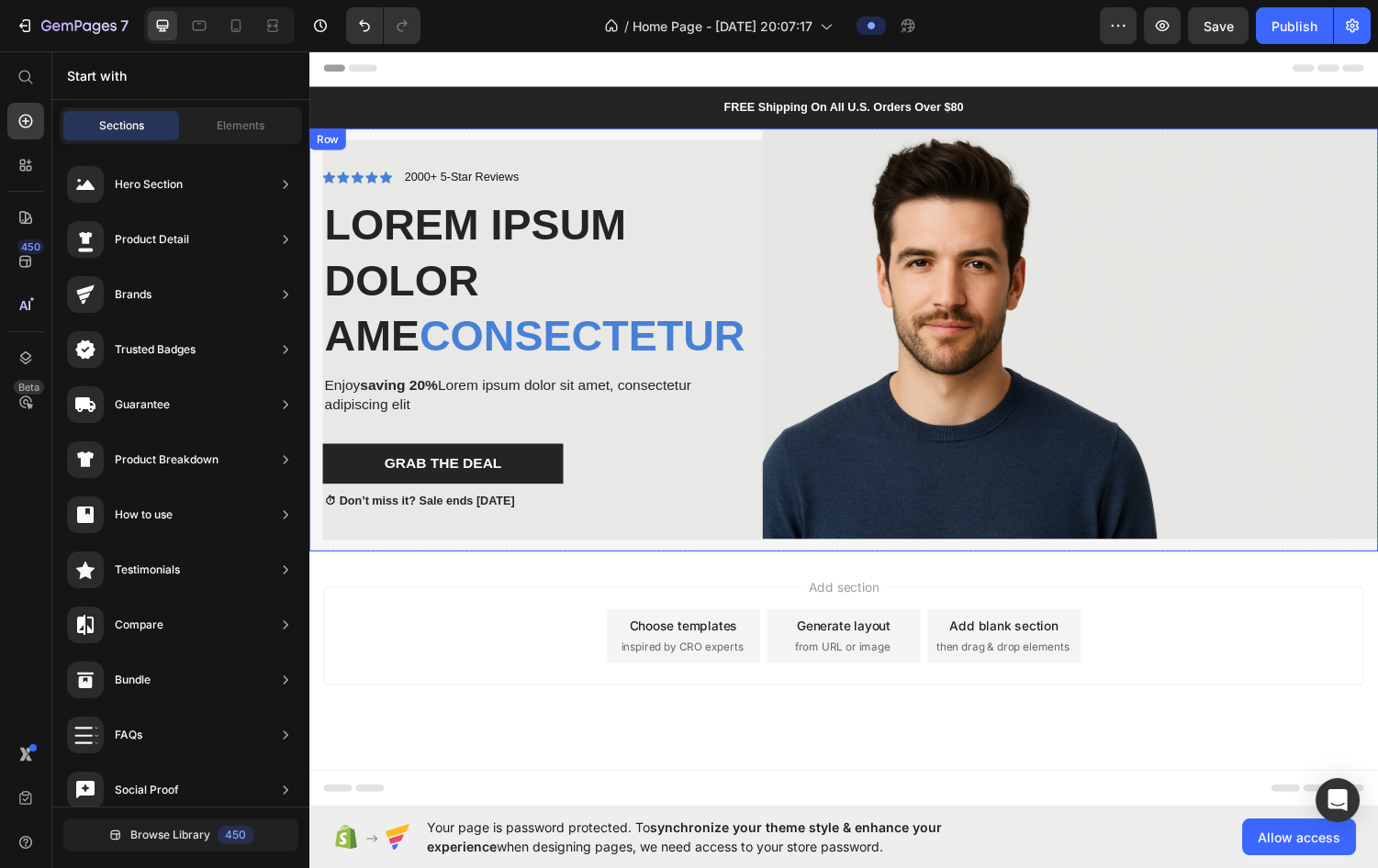 click on "Icon Icon Icon Icon Icon Icon List 2000+ 5-Star Reviews Text Block Row Lorem ipsum dolor ame  consectetur  Heading Enjoy  saving 20%  Lorem ipsum dolor sit amet, consectetur adipiscing elit Text Block Grab The Deal Button ⏱ Don’t miss it? Sale ends [DATE] Text Block Row" at bounding box center (550, 349) 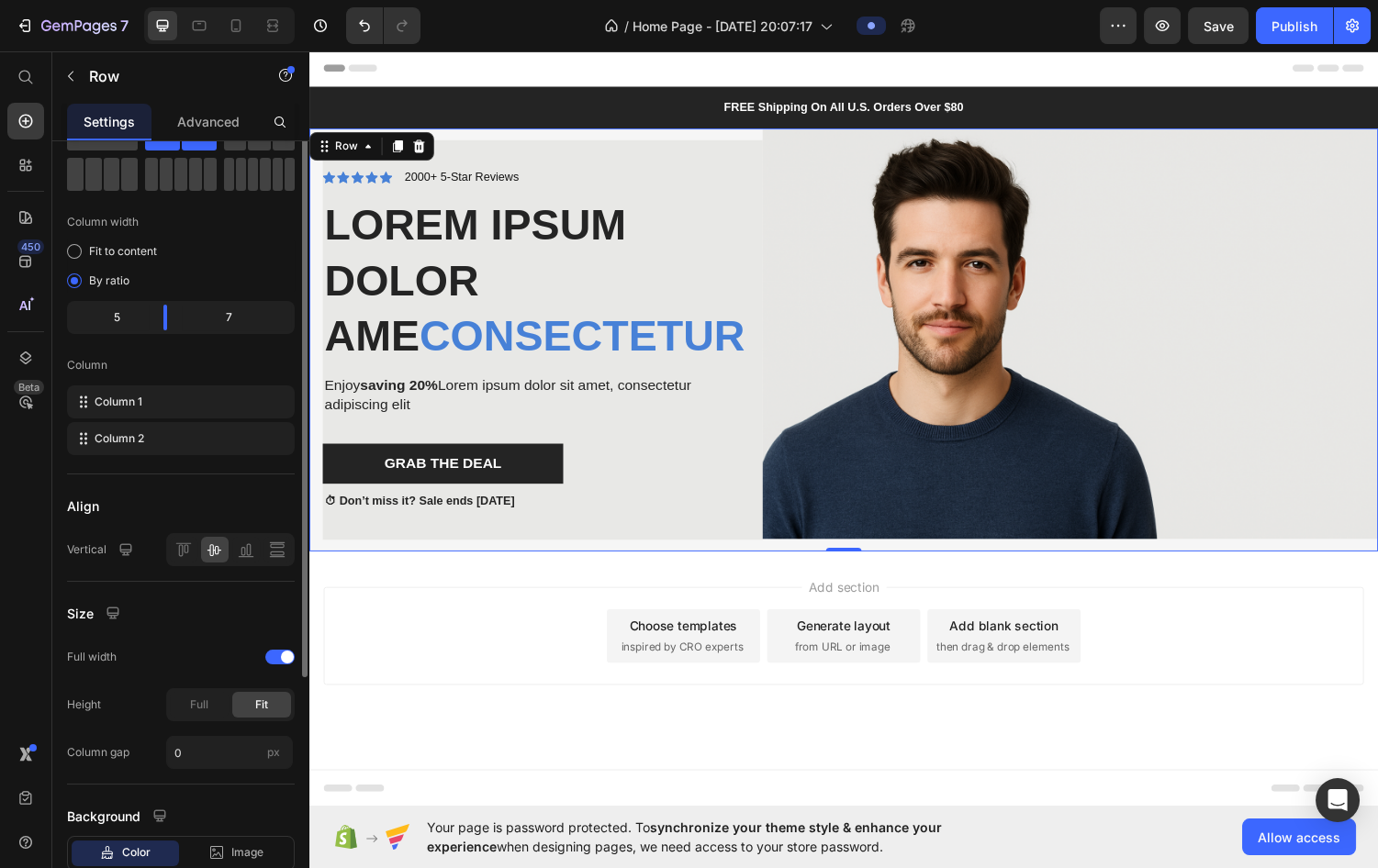 scroll, scrollTop: 166, scrollLeft: 0, axis: vertical 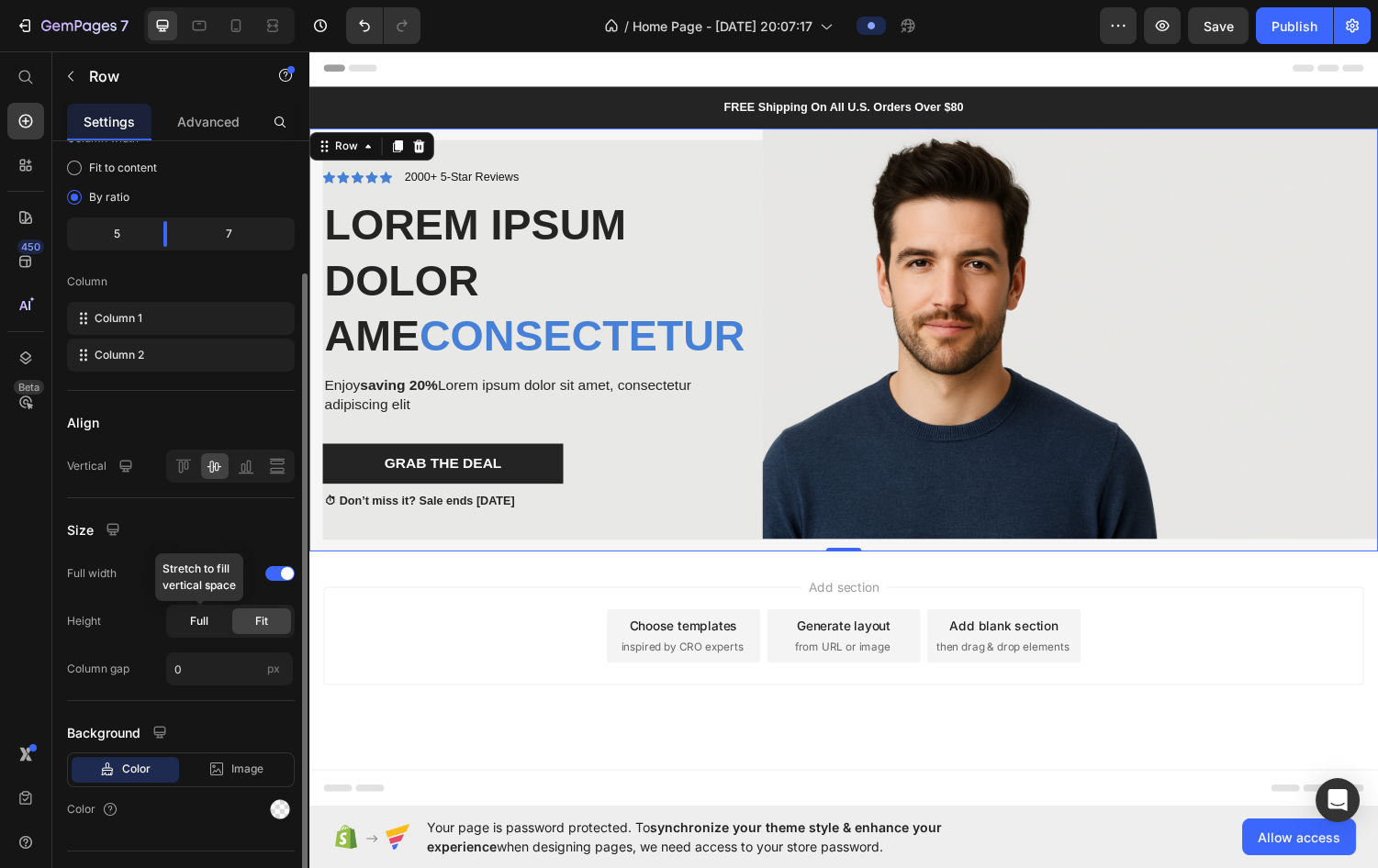 click on "Full" 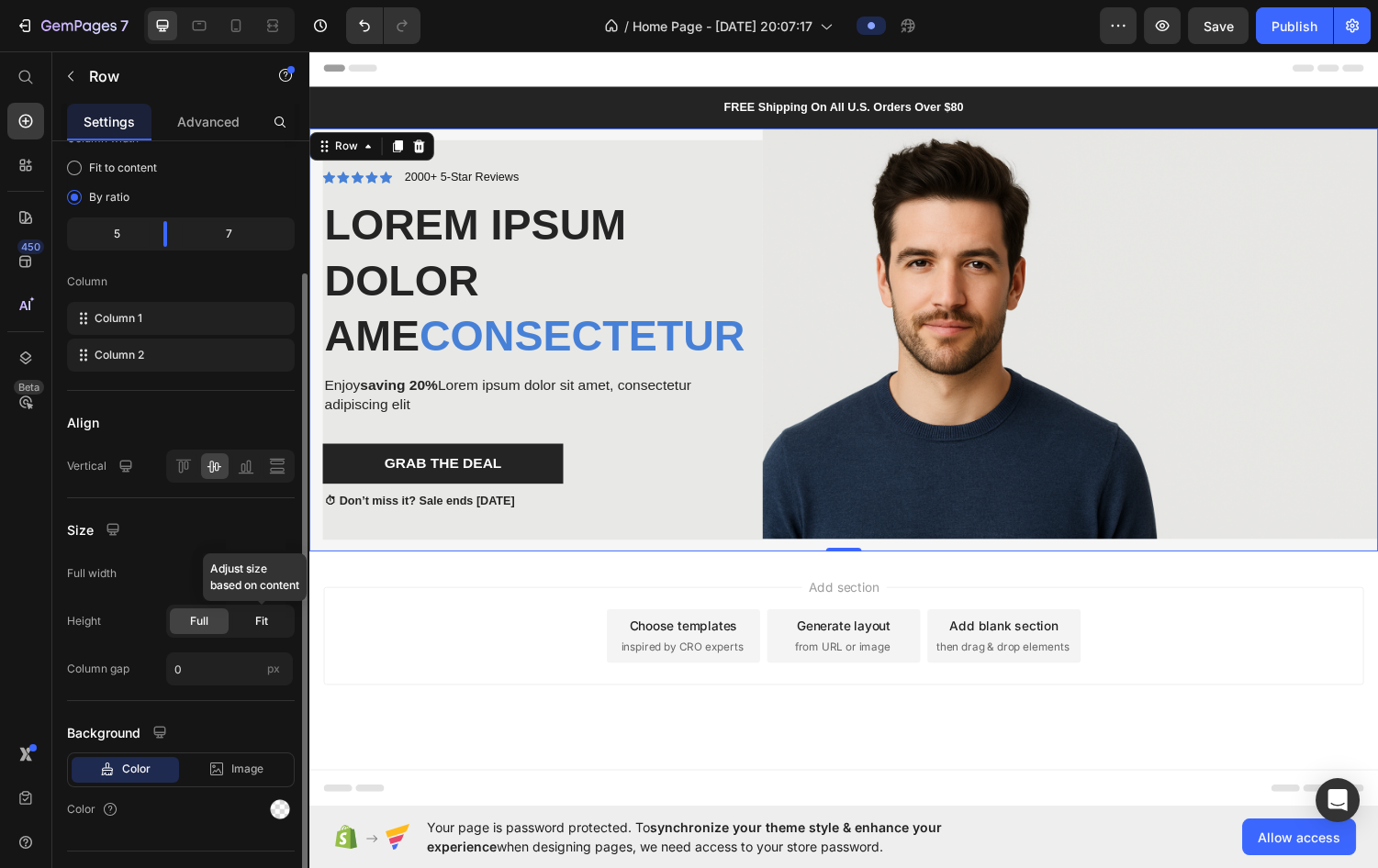 click on "Fit" 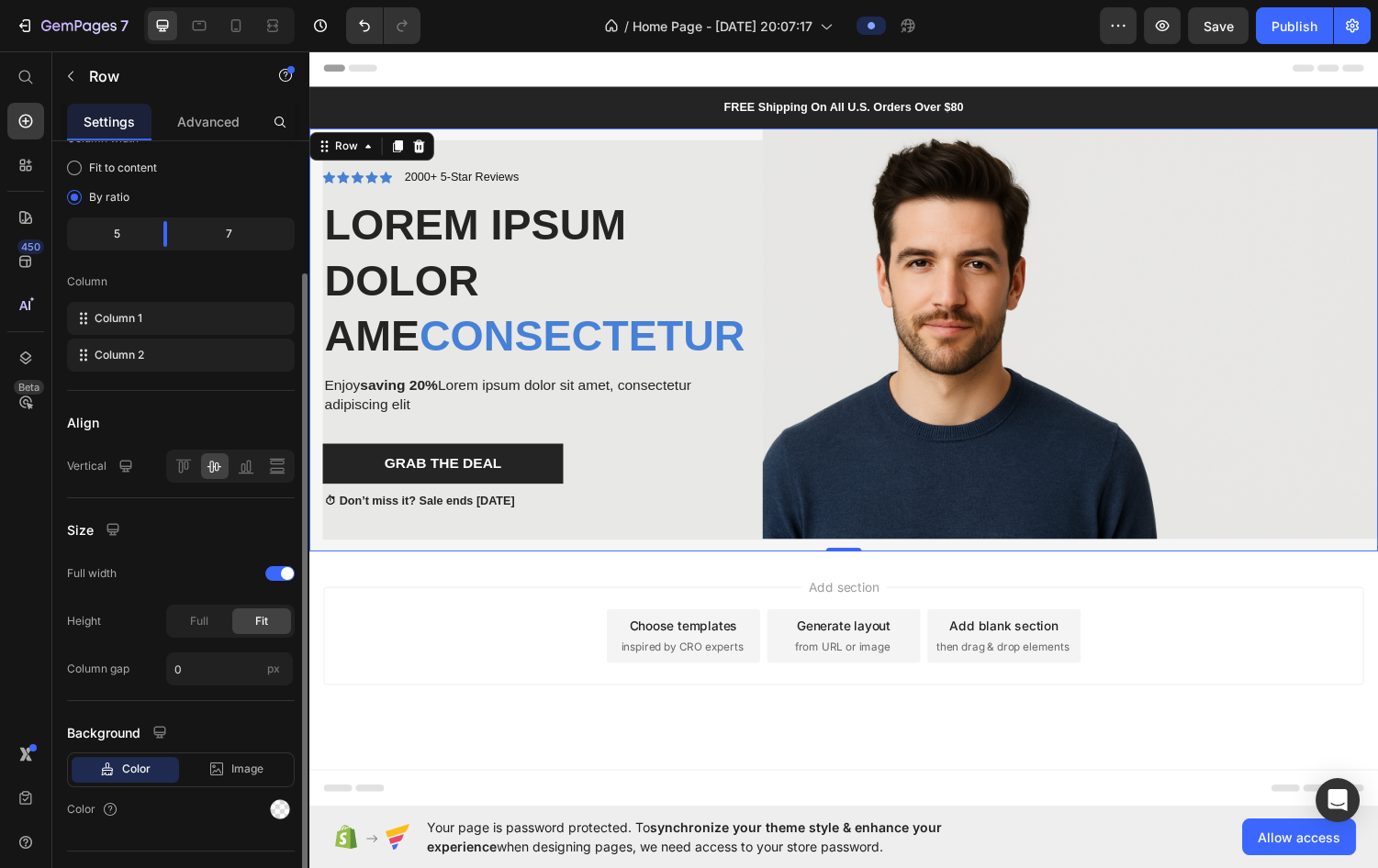 scroll, scrollTop: 201, scrollLeft: 0, axis: vertical 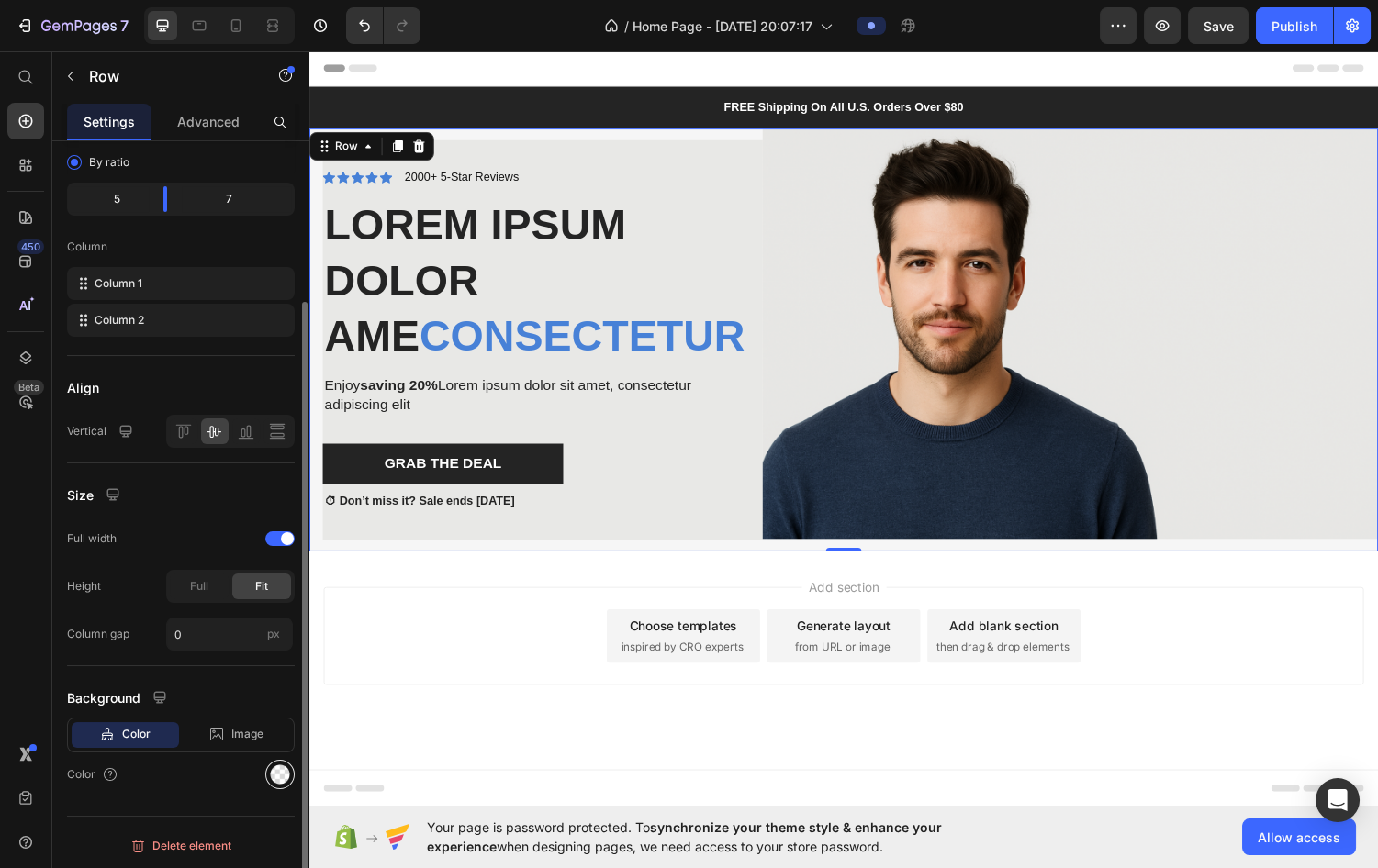 click at bounding box center (280, 774) 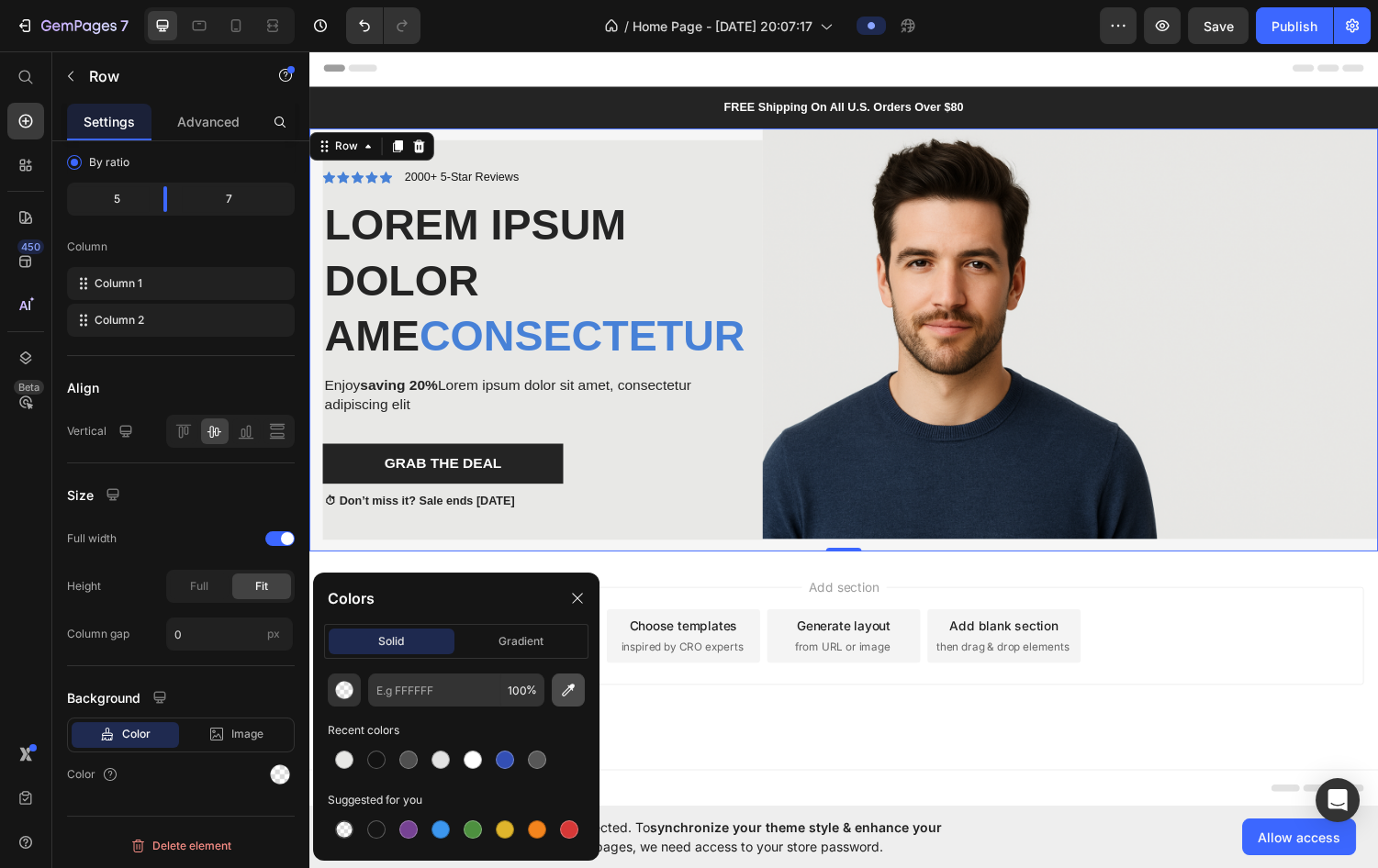 click 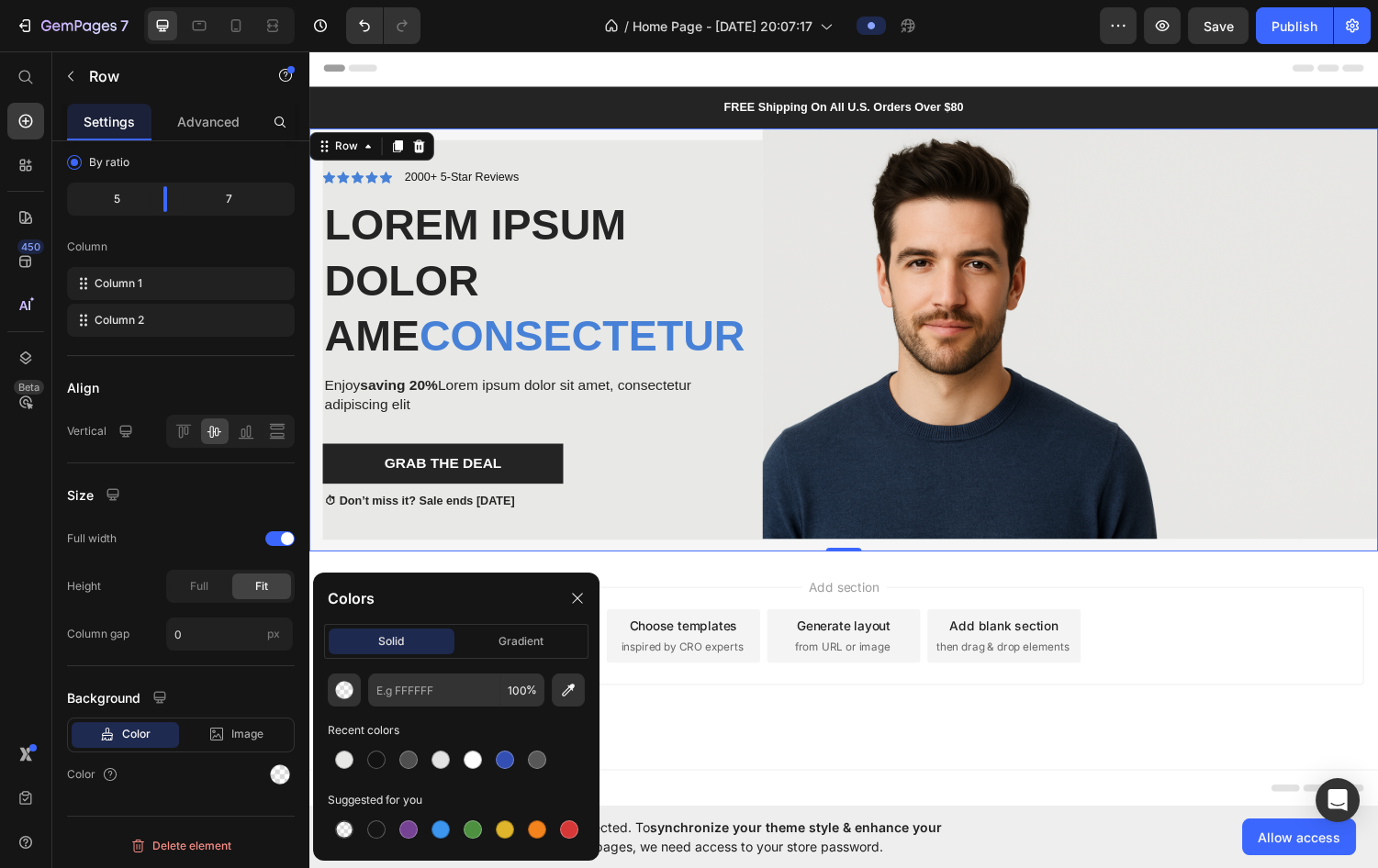 type on "E8E8E6" 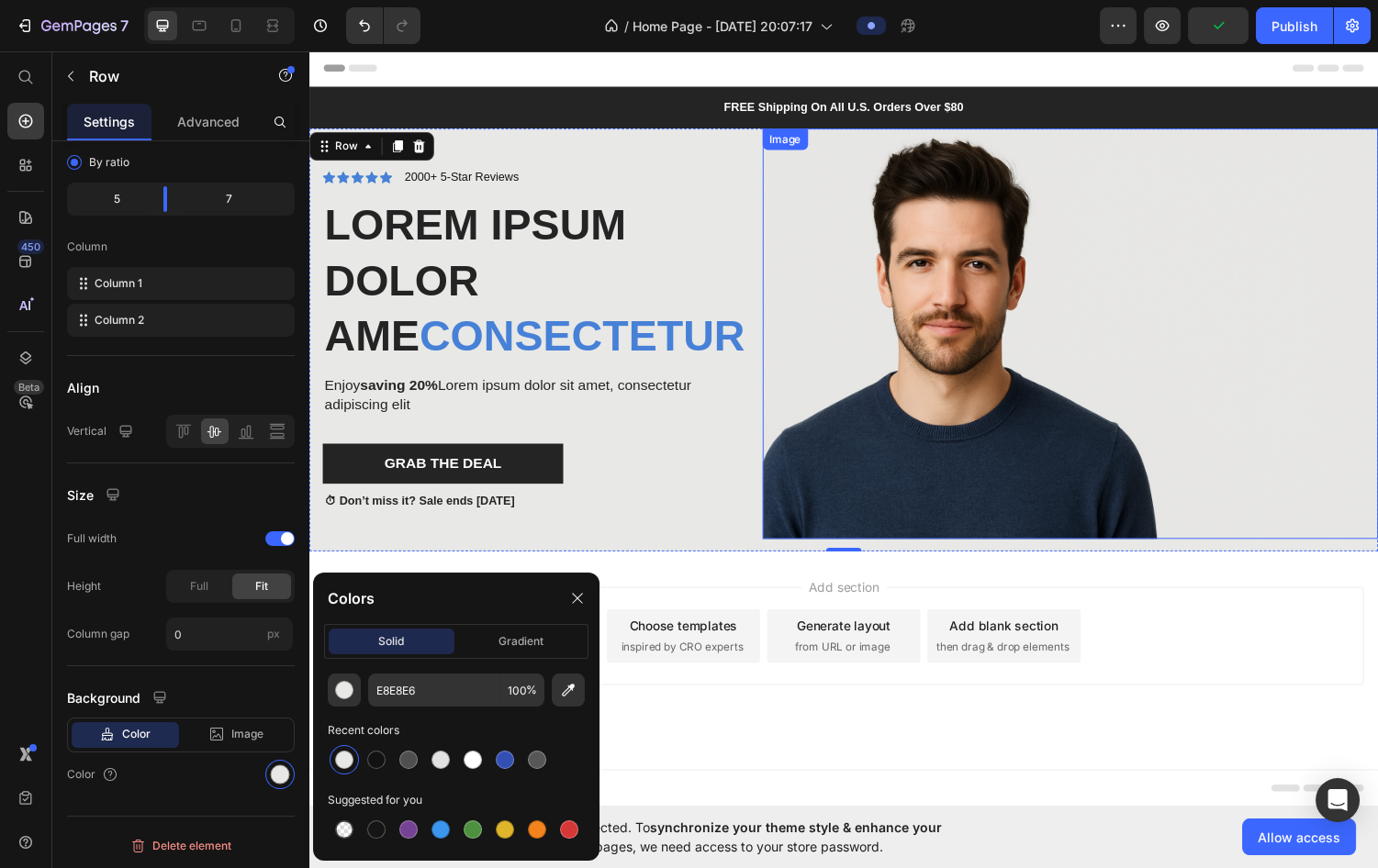 click at bounding box center (1093, 342) 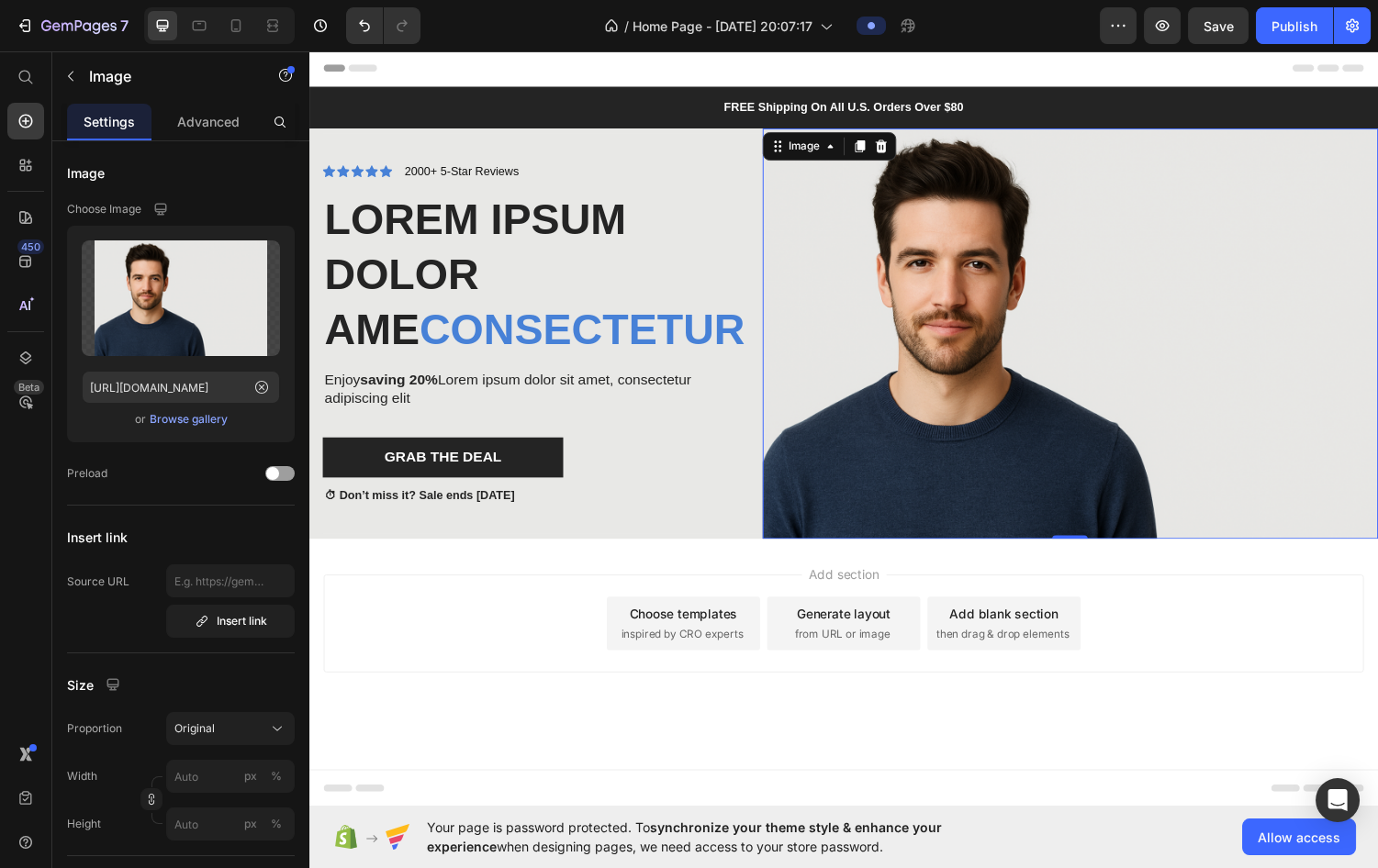 drag, startPoint x: 1094, startPoint y: 563, endPoint x: 1094, endPoint y: 537, distance: 26 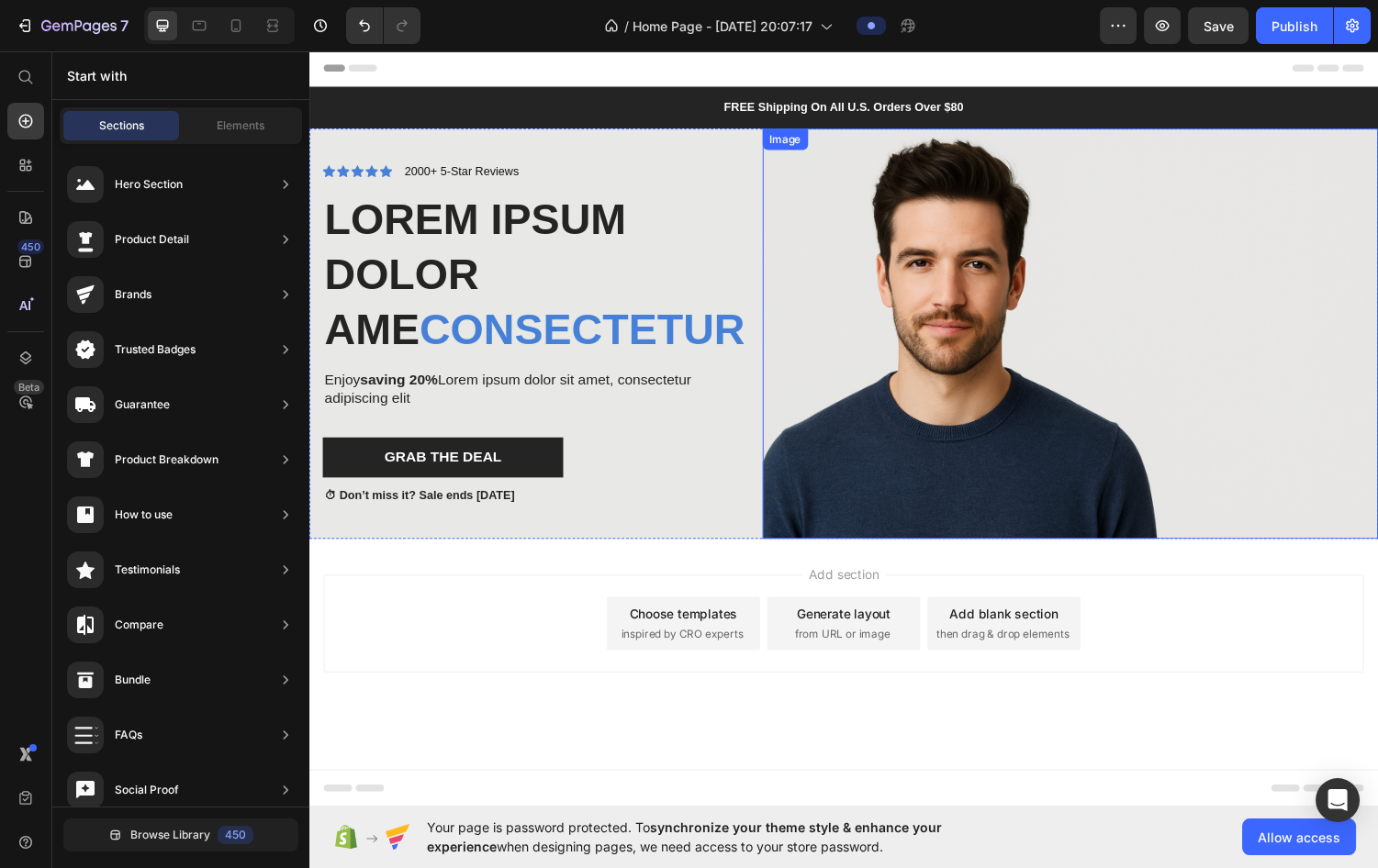 click at bounding box center [1093, 342] 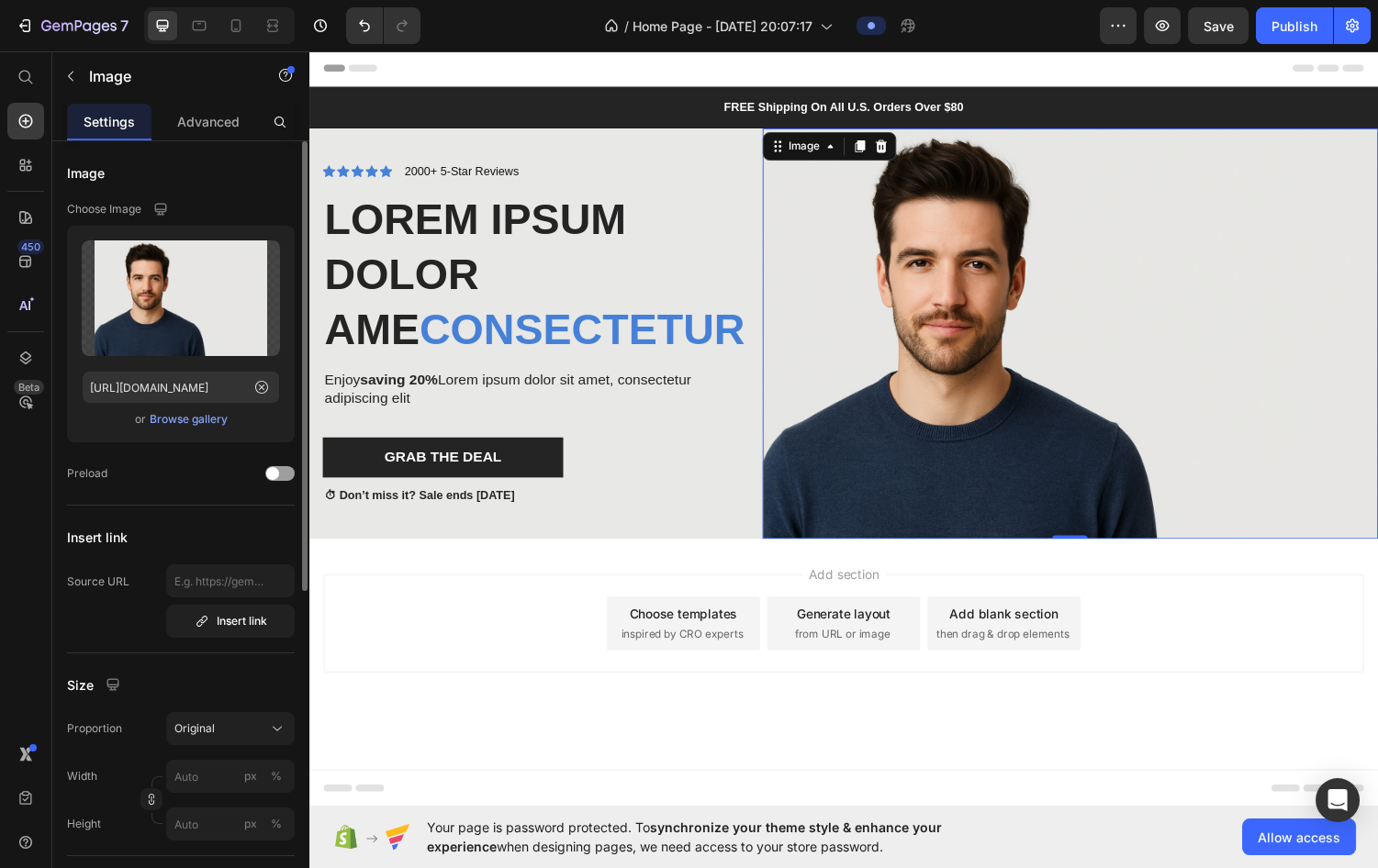 click on "Browse gallery" at bounding box center [188, 419] 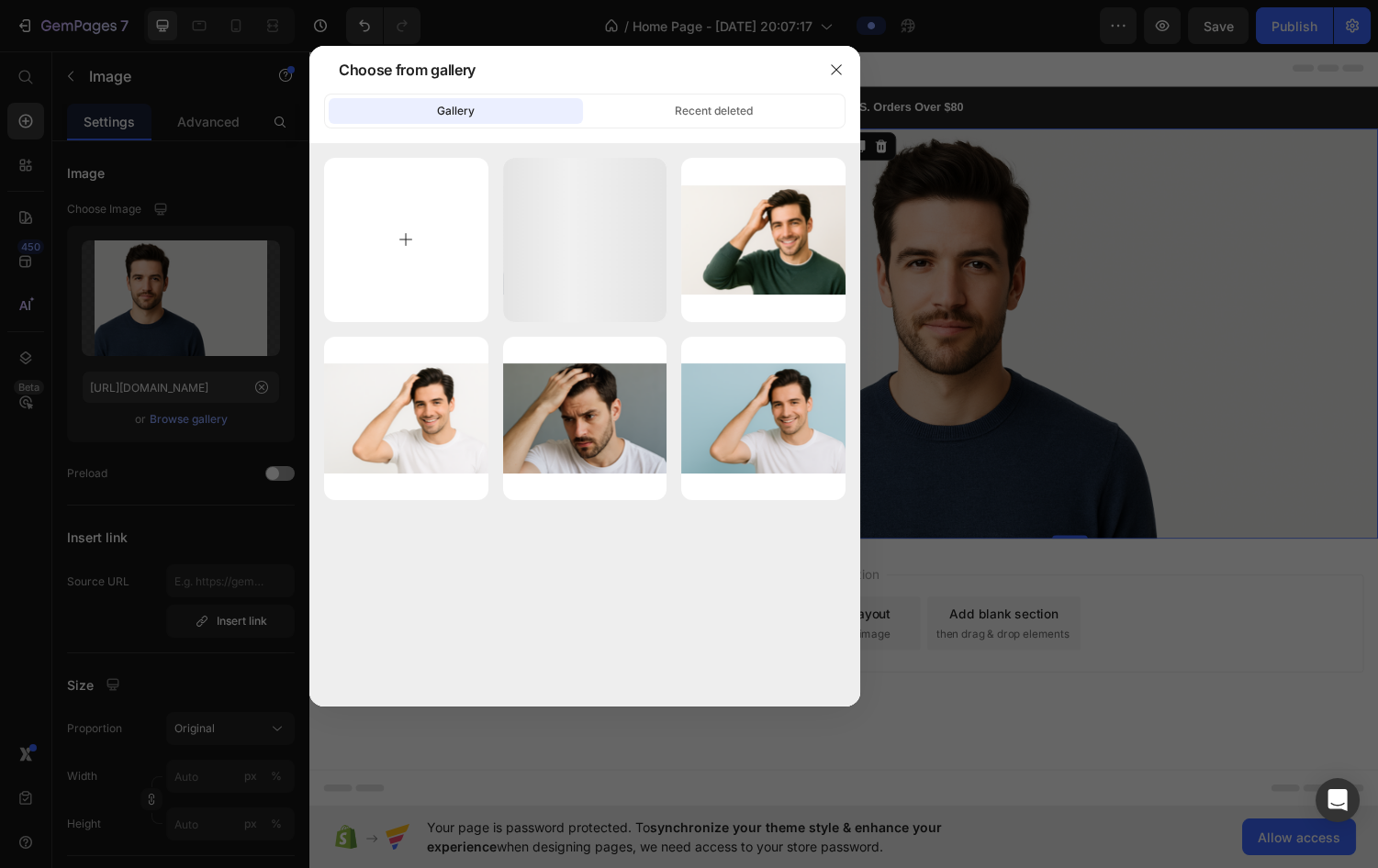 click at bounding box center [406, 239] 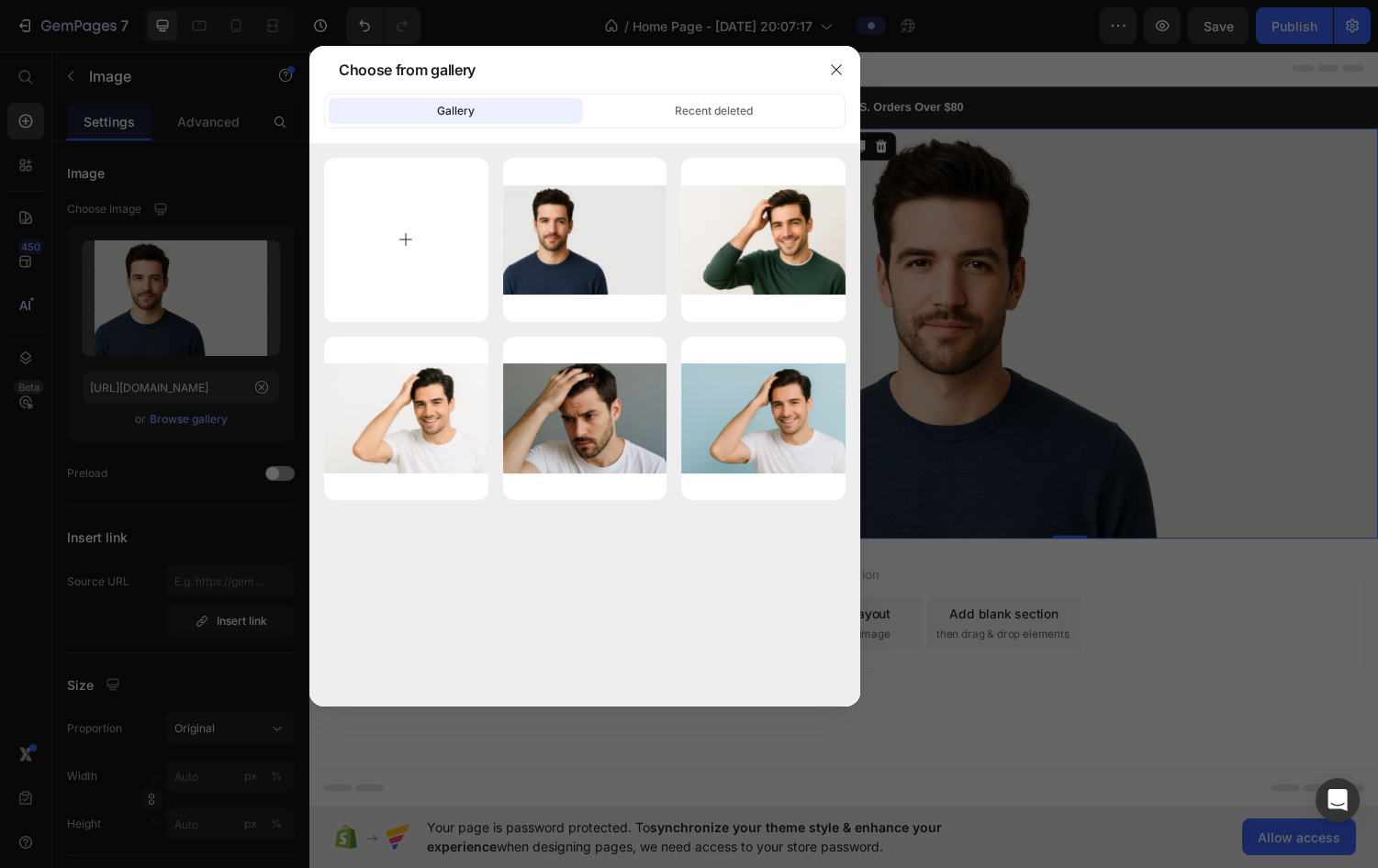 type on "C:\fakepath\ChatGPT Image [DATE], 08_28_35 PM.png" 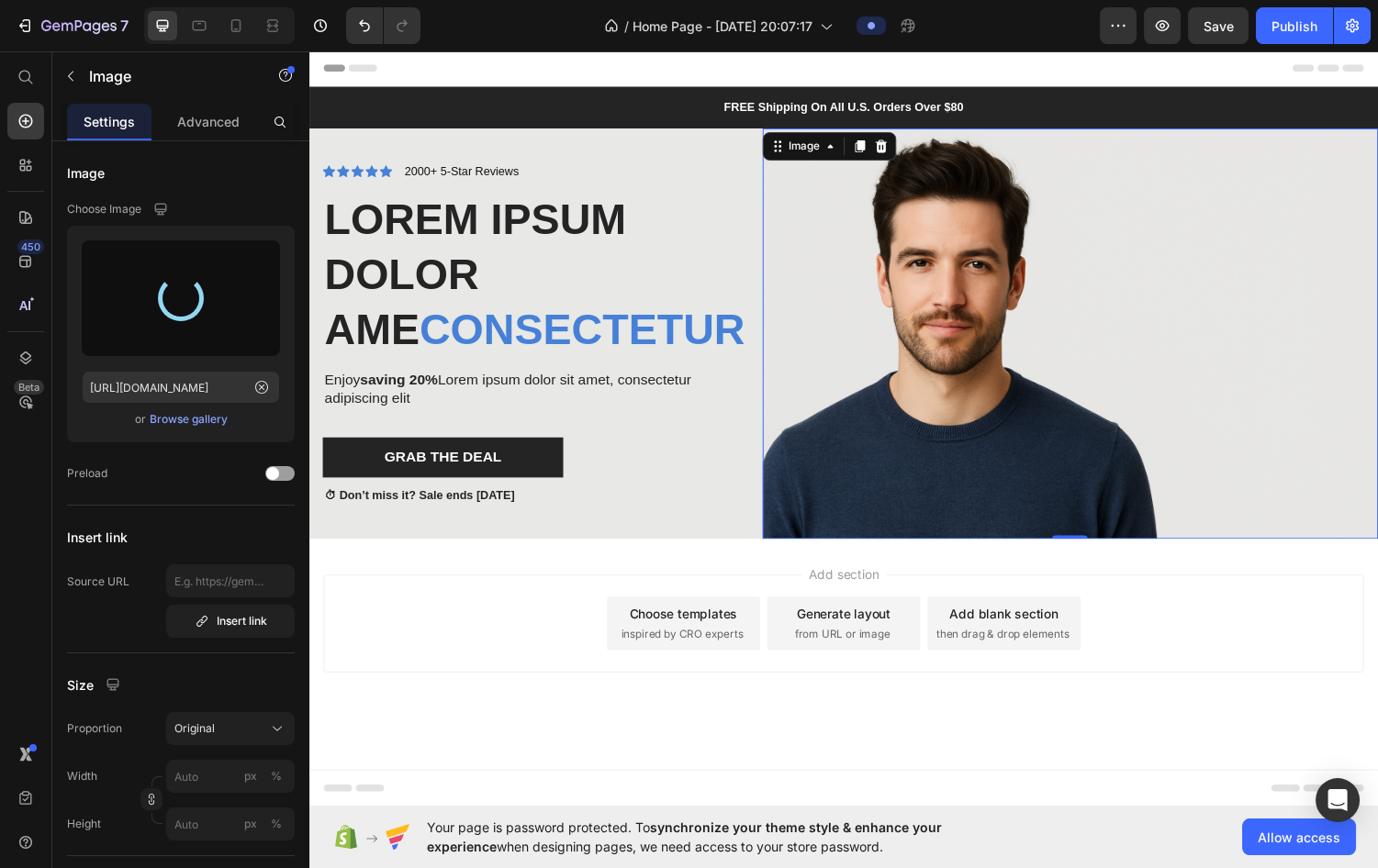 type on "[URL][DOMAIN_NAME]" 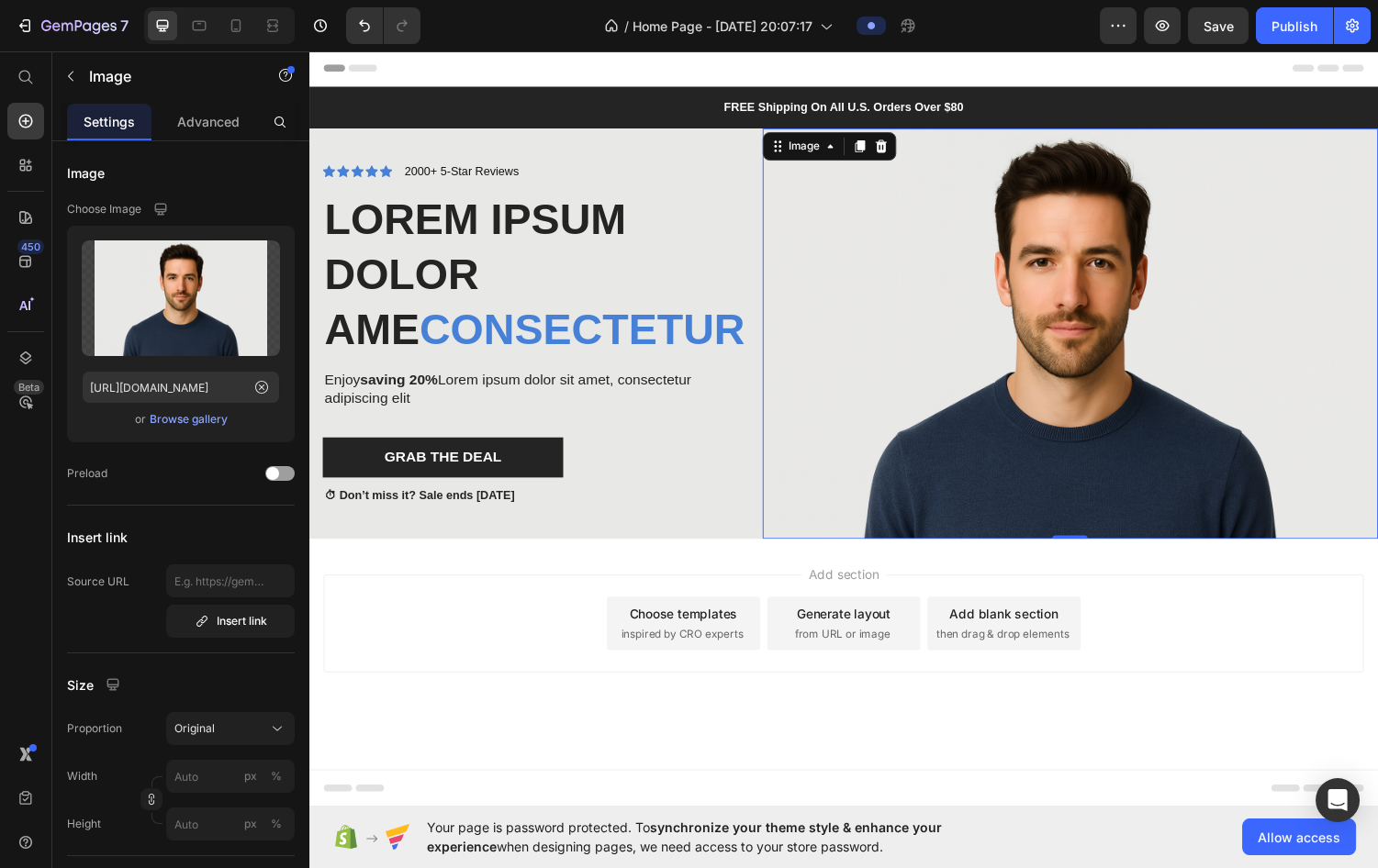 click on "Add section Choose templates inspired by CRO experts Generate layout from URL or image Add blank section then drag & drop elements" at bounding box center (860, 641) 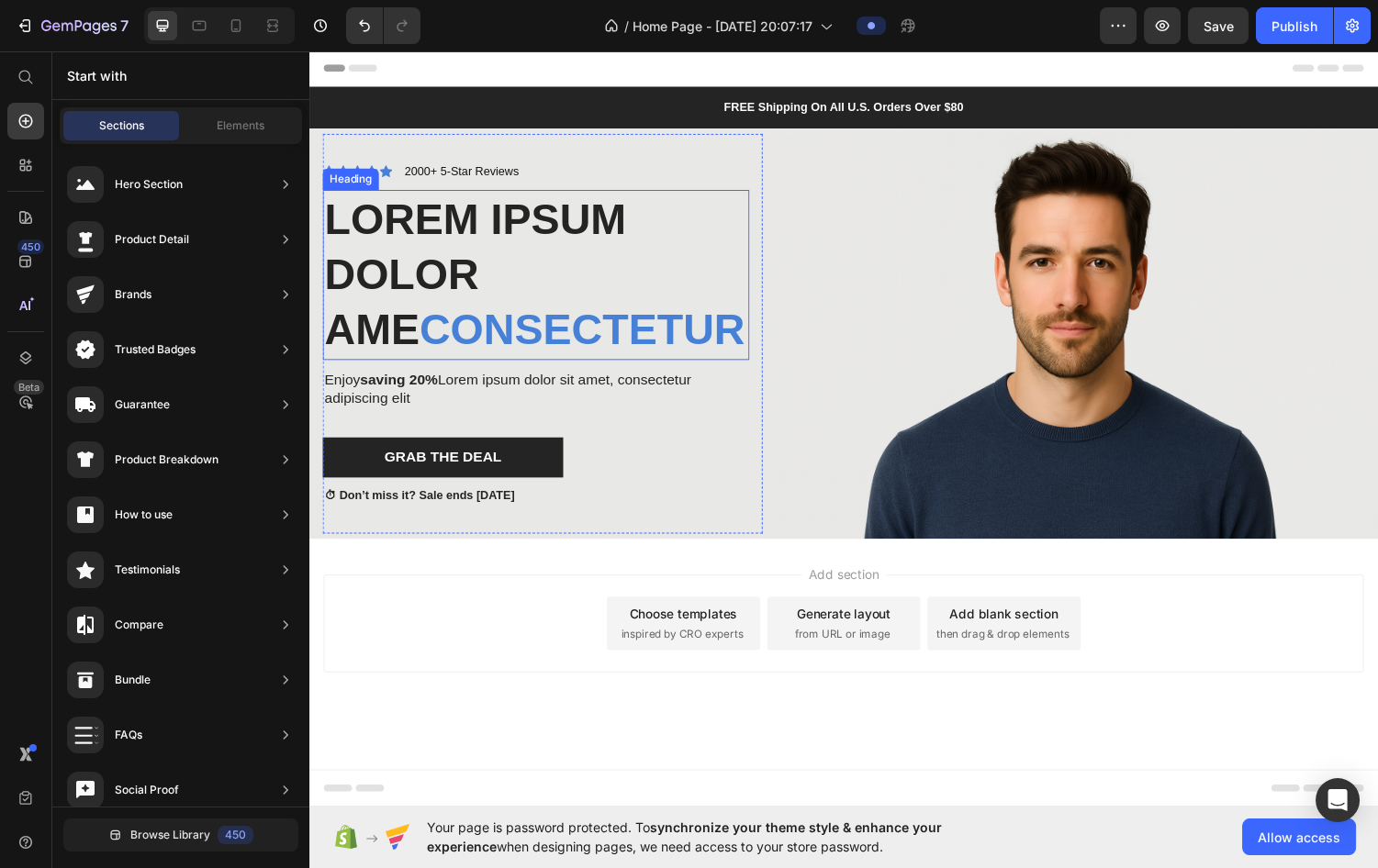 click on "Lorem ipsum dolor ame  consectetur" at bounding box center [543, 282] 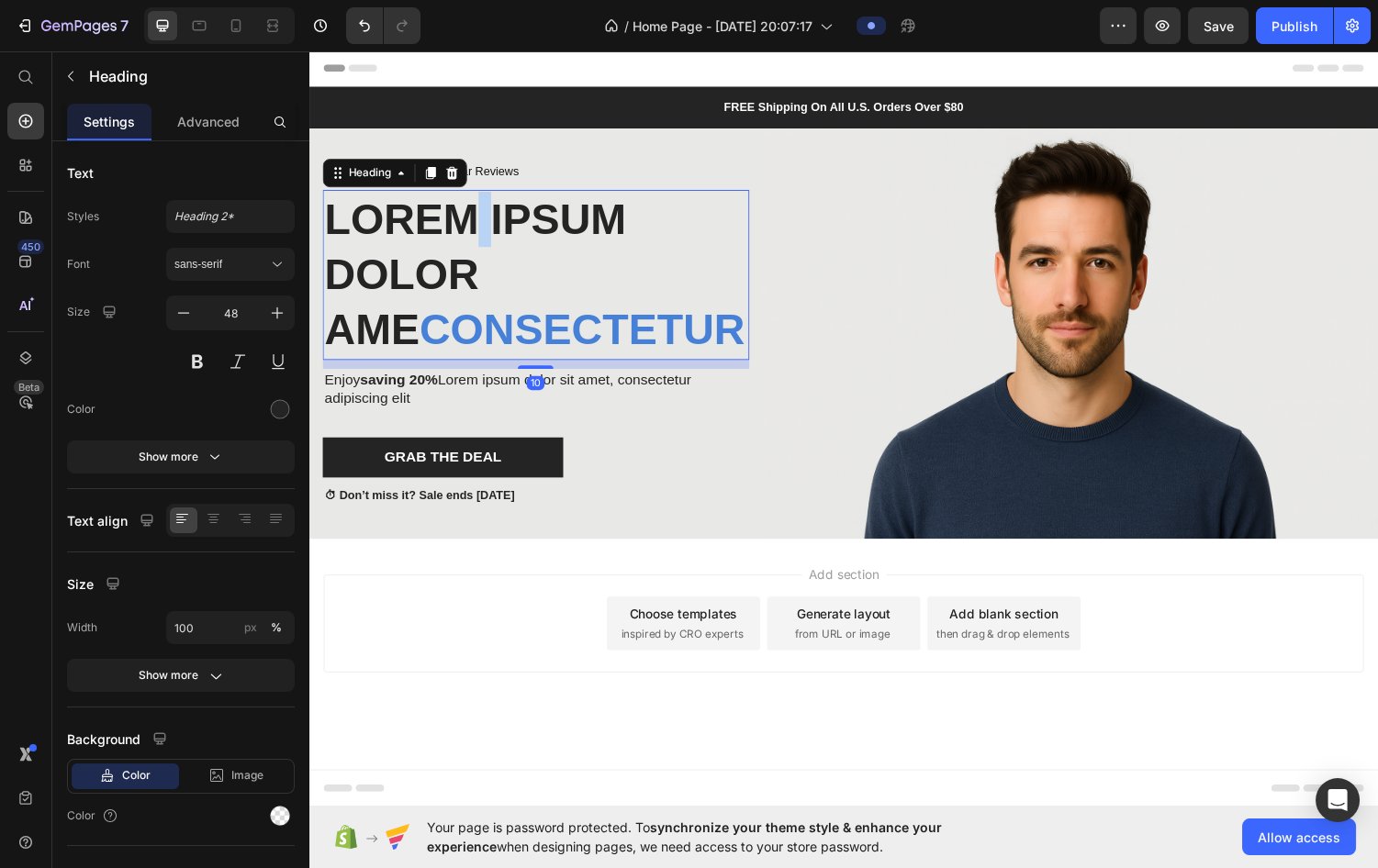 click on "Lorem ipsum dolor ame  consectetur" at bounding box center [543, 282] 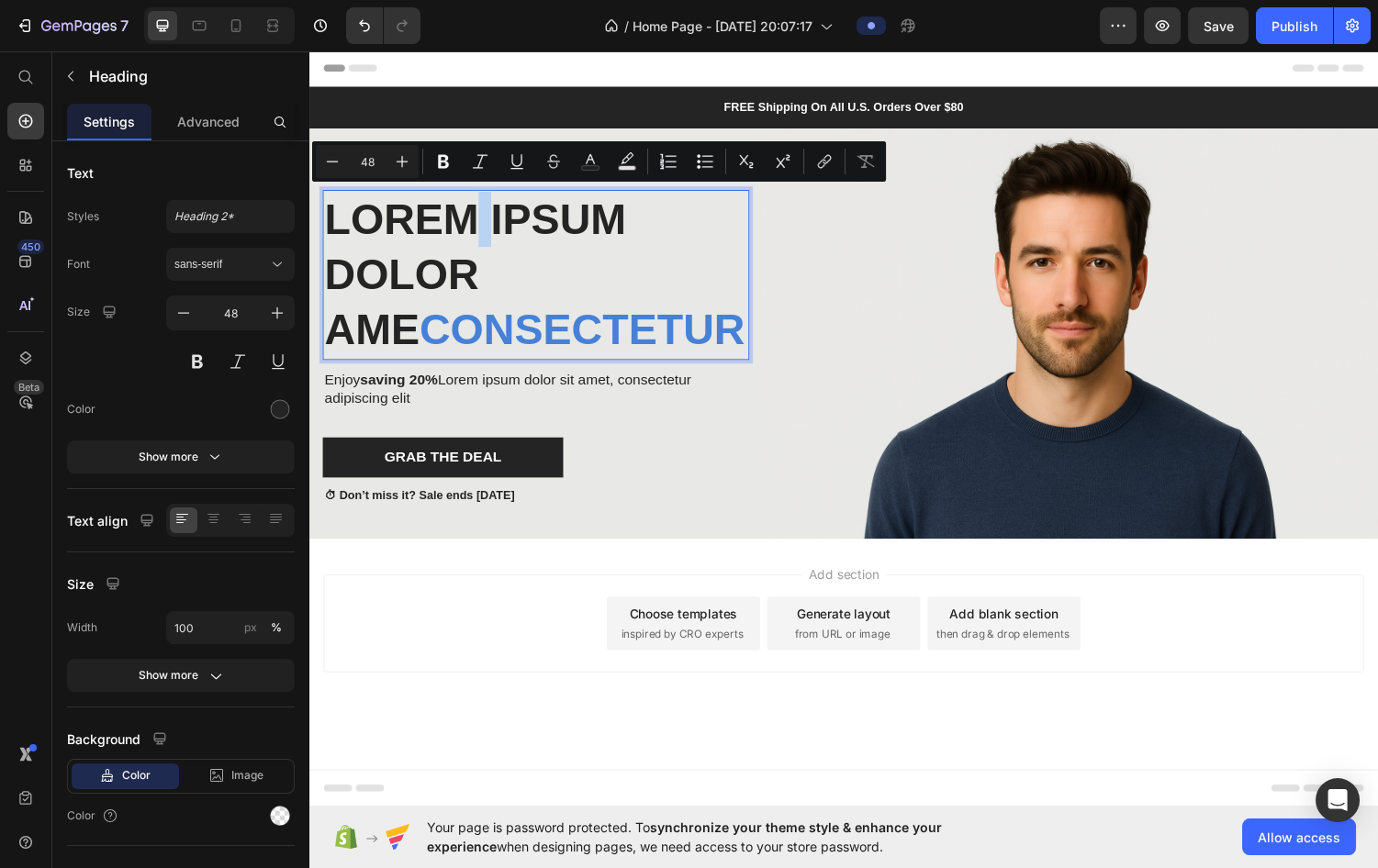 click on "Lorem ipsum dolor ame  consectetur" at bounding box center (543, 282) 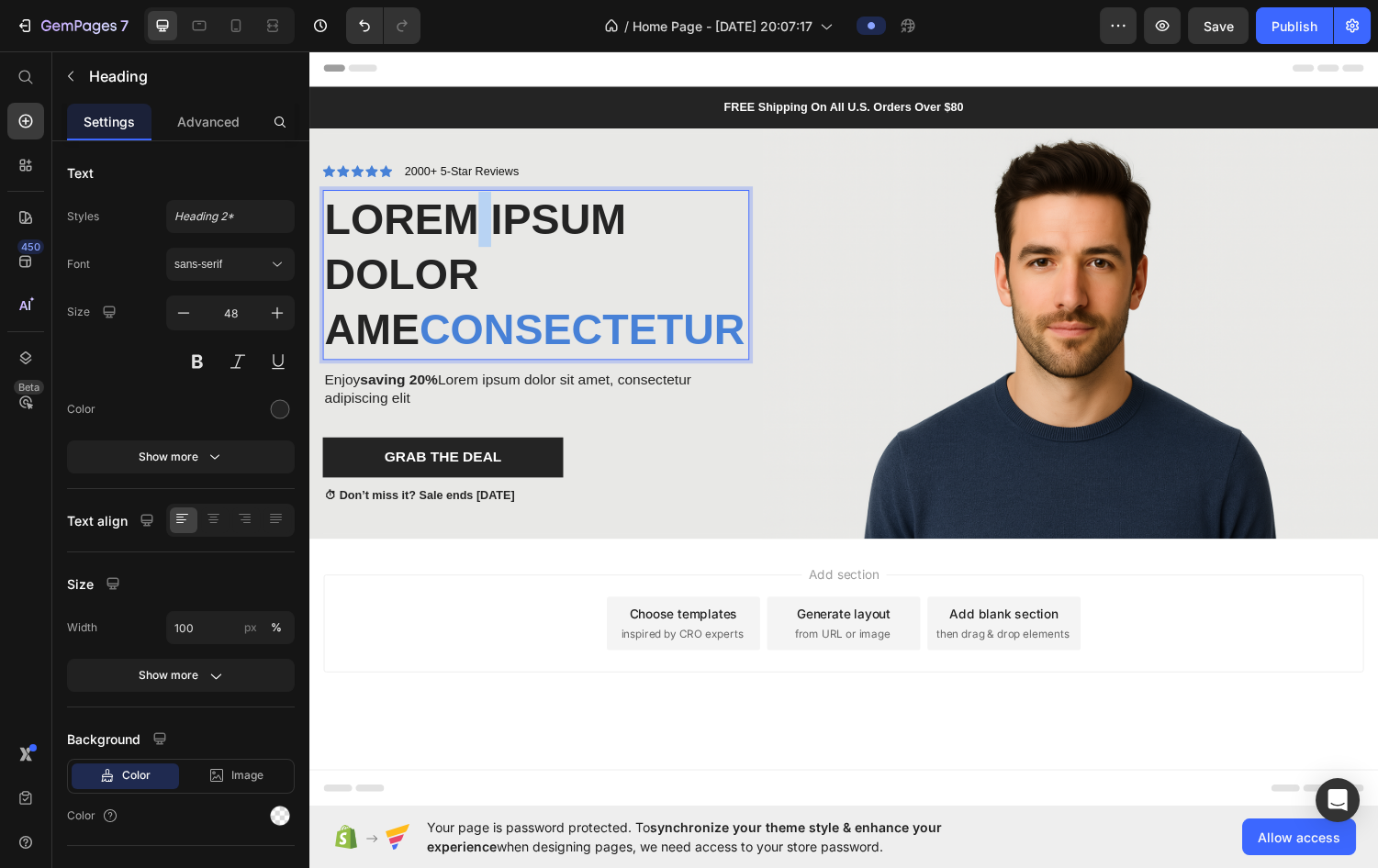 click on "Lorem ipsum dolor ame  consectetur" at bounding box center [543, 282] 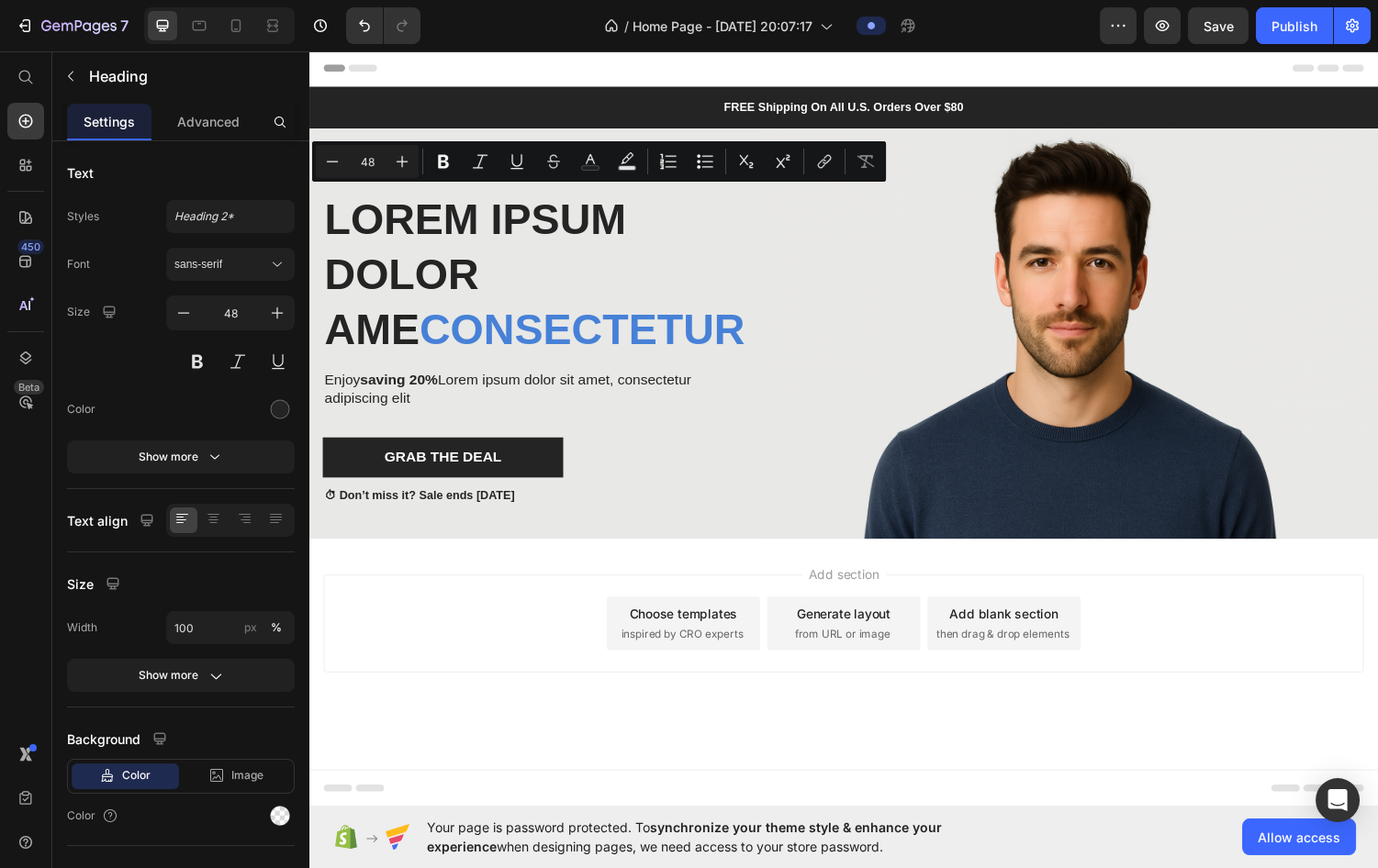 click on "Add section Choose templates inspired by CRO experts Generate layout from URL or image Add blank section then drag & drop elements" at bounding box center (860, 641) 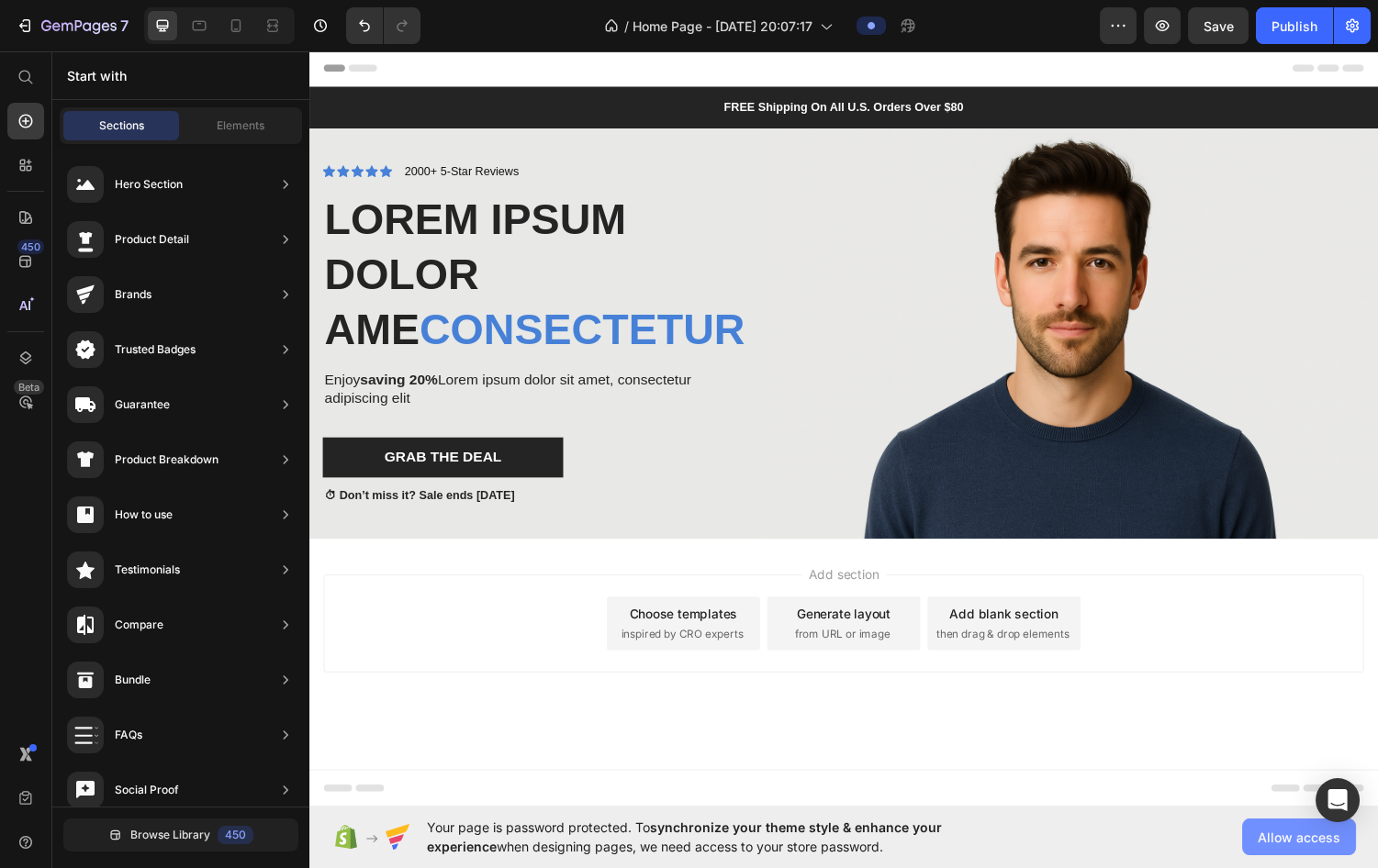 click on "Allow access" 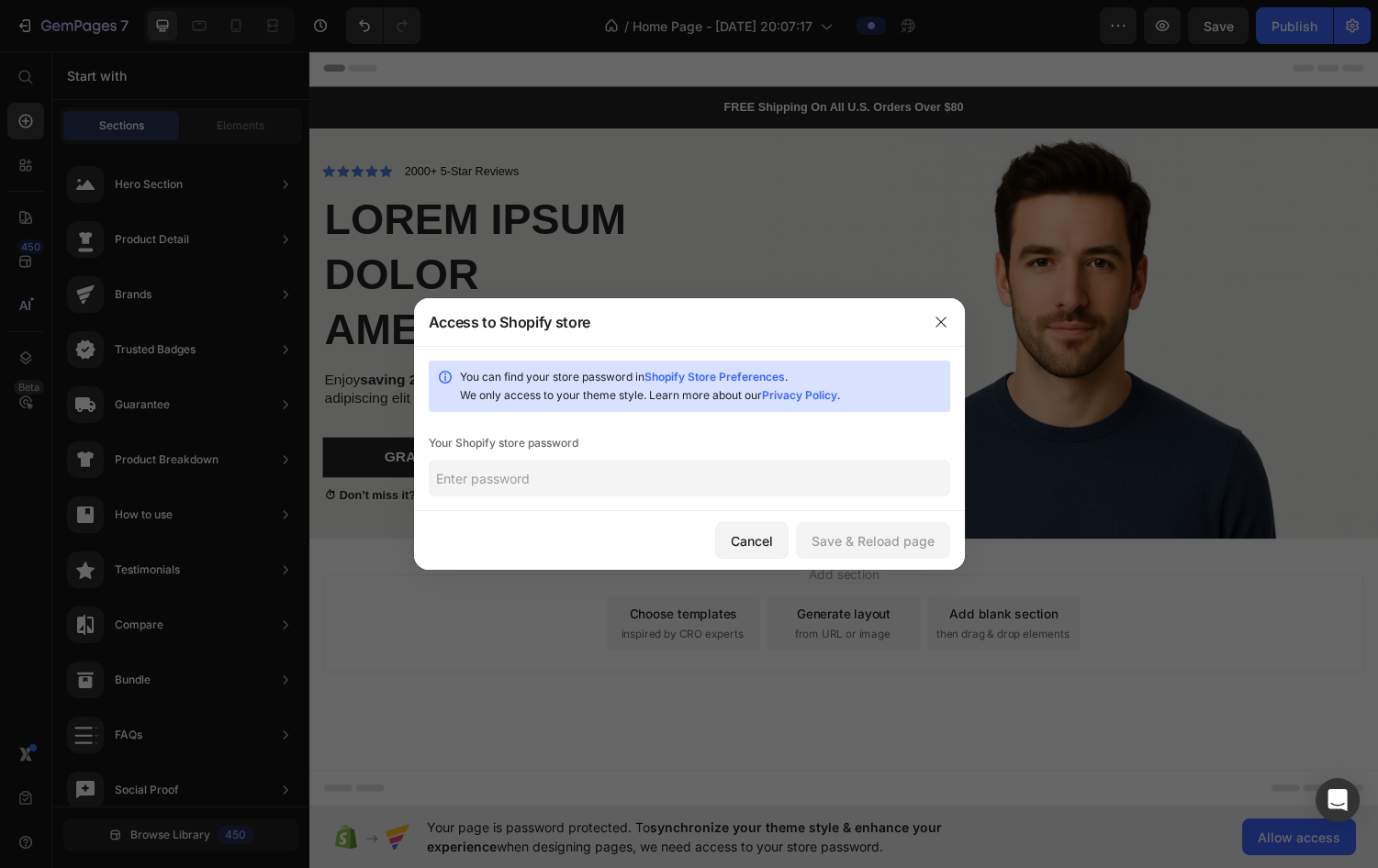 click 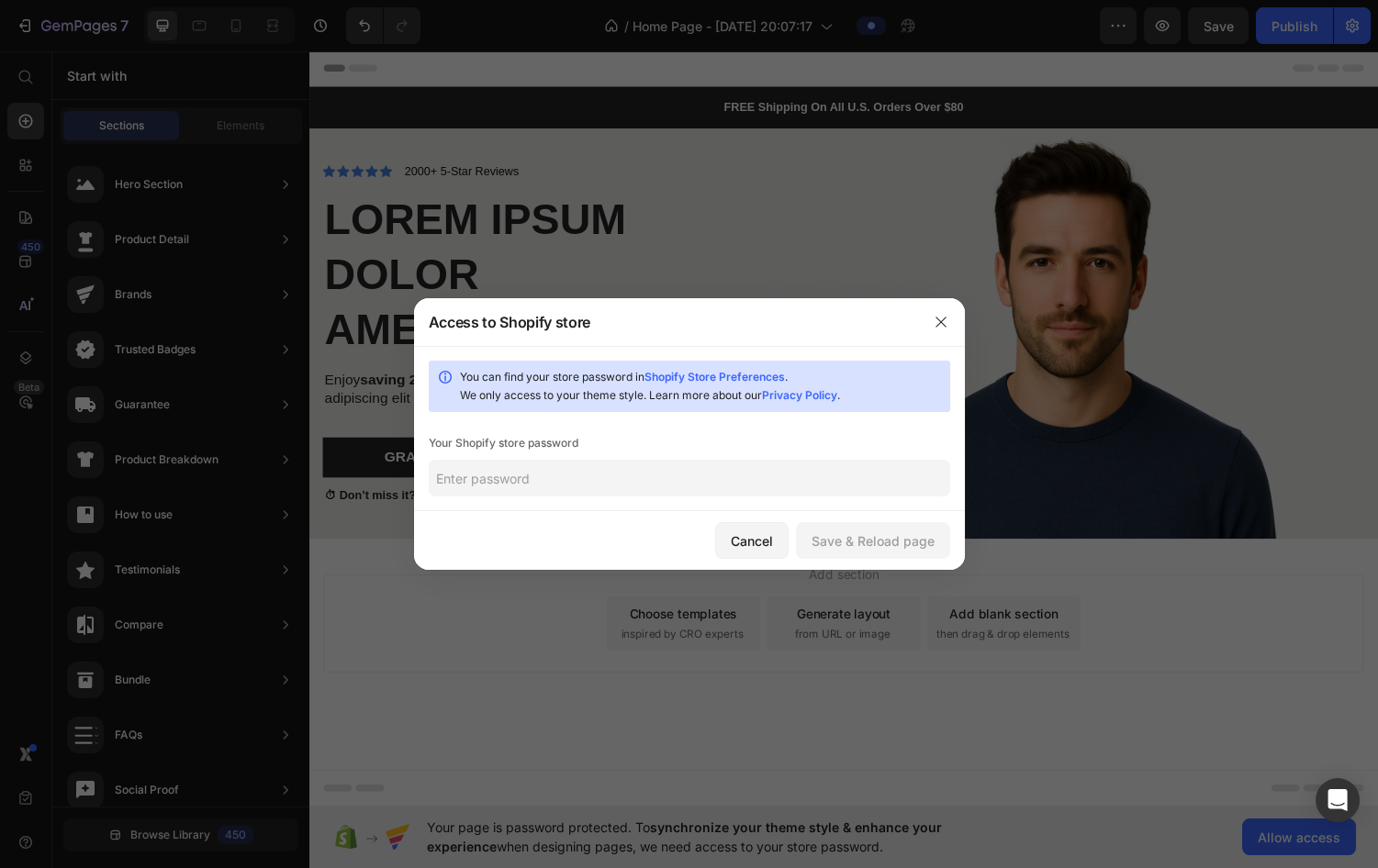 paste on "ighosh" 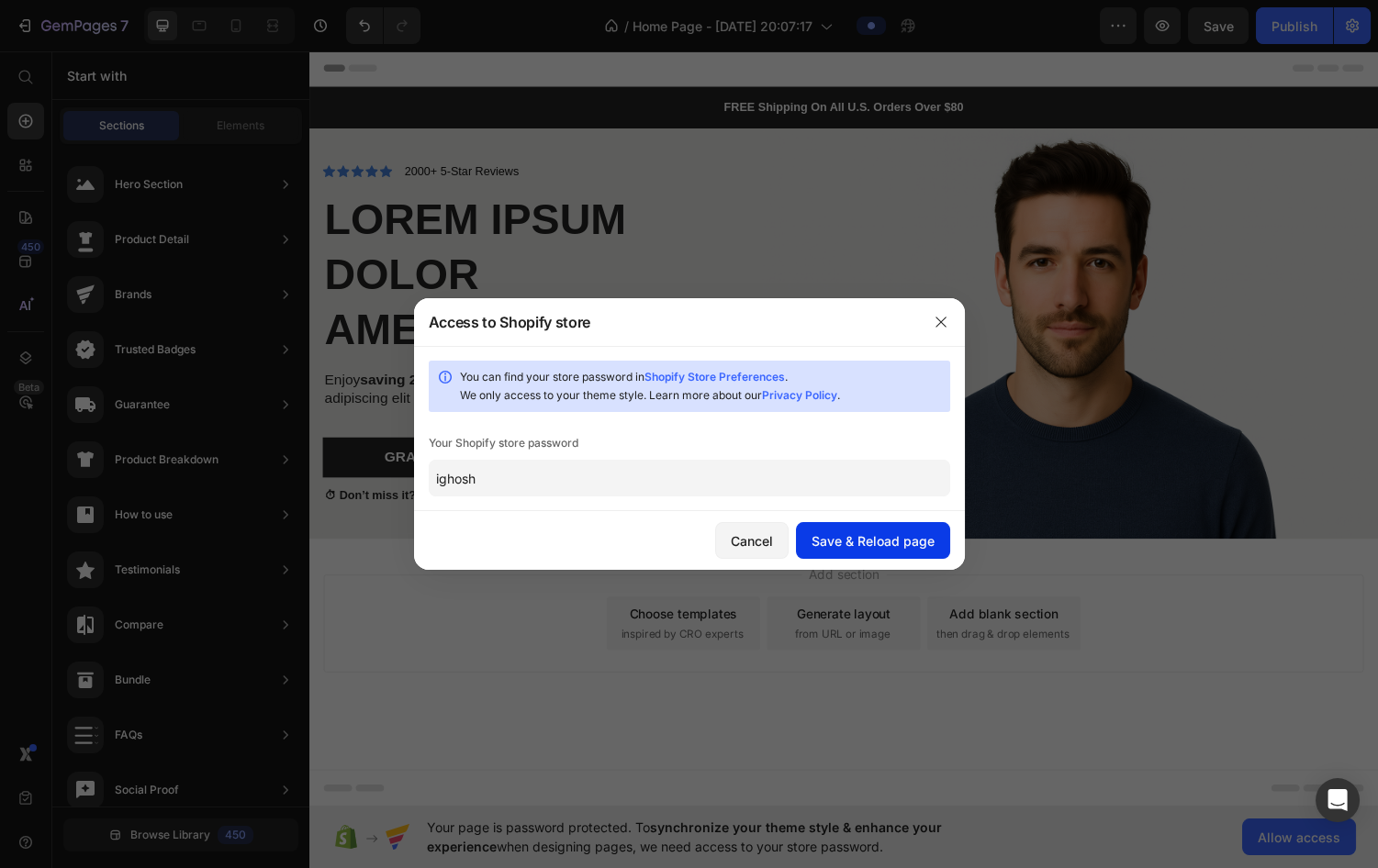 type on "ighosh" 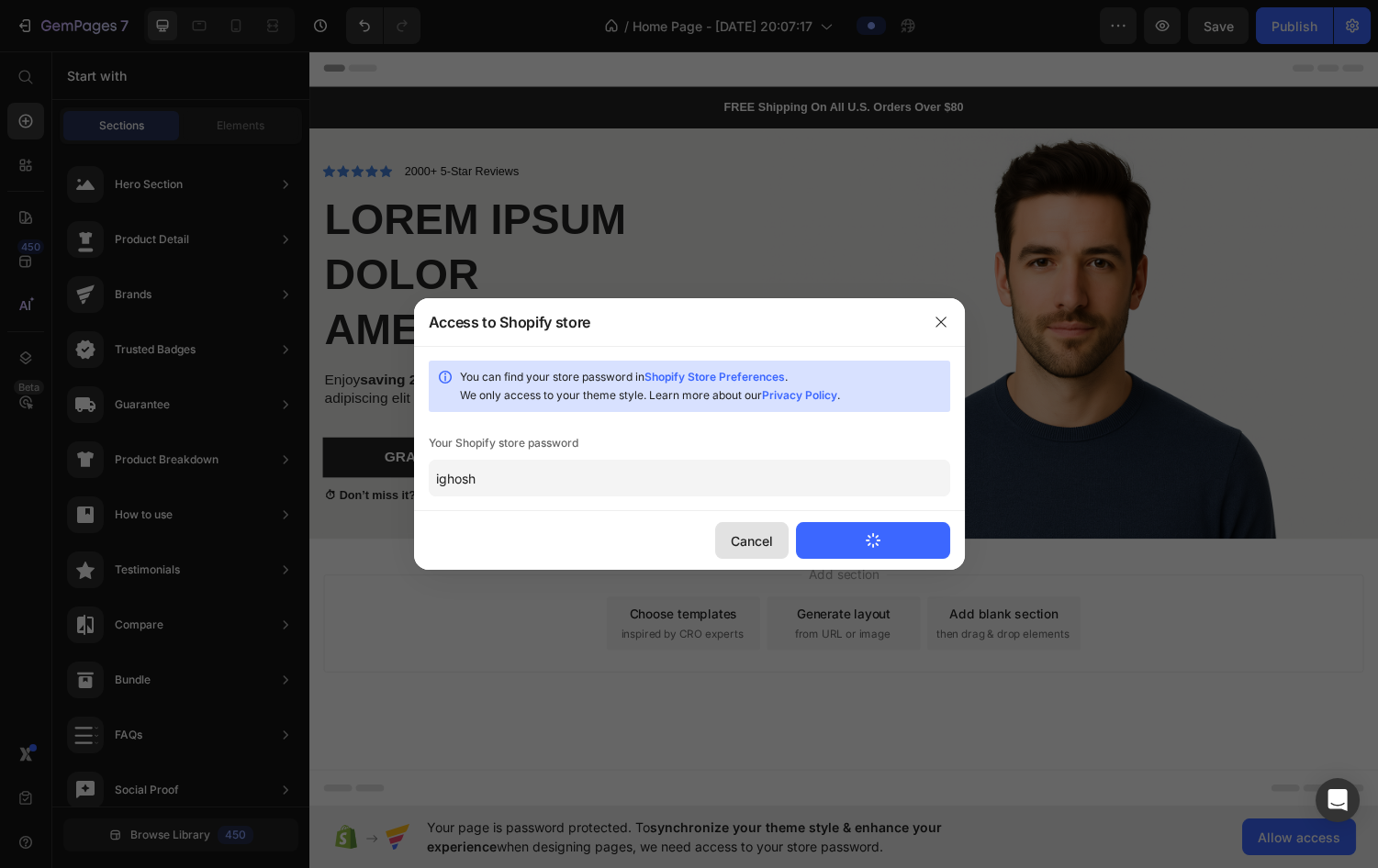 type 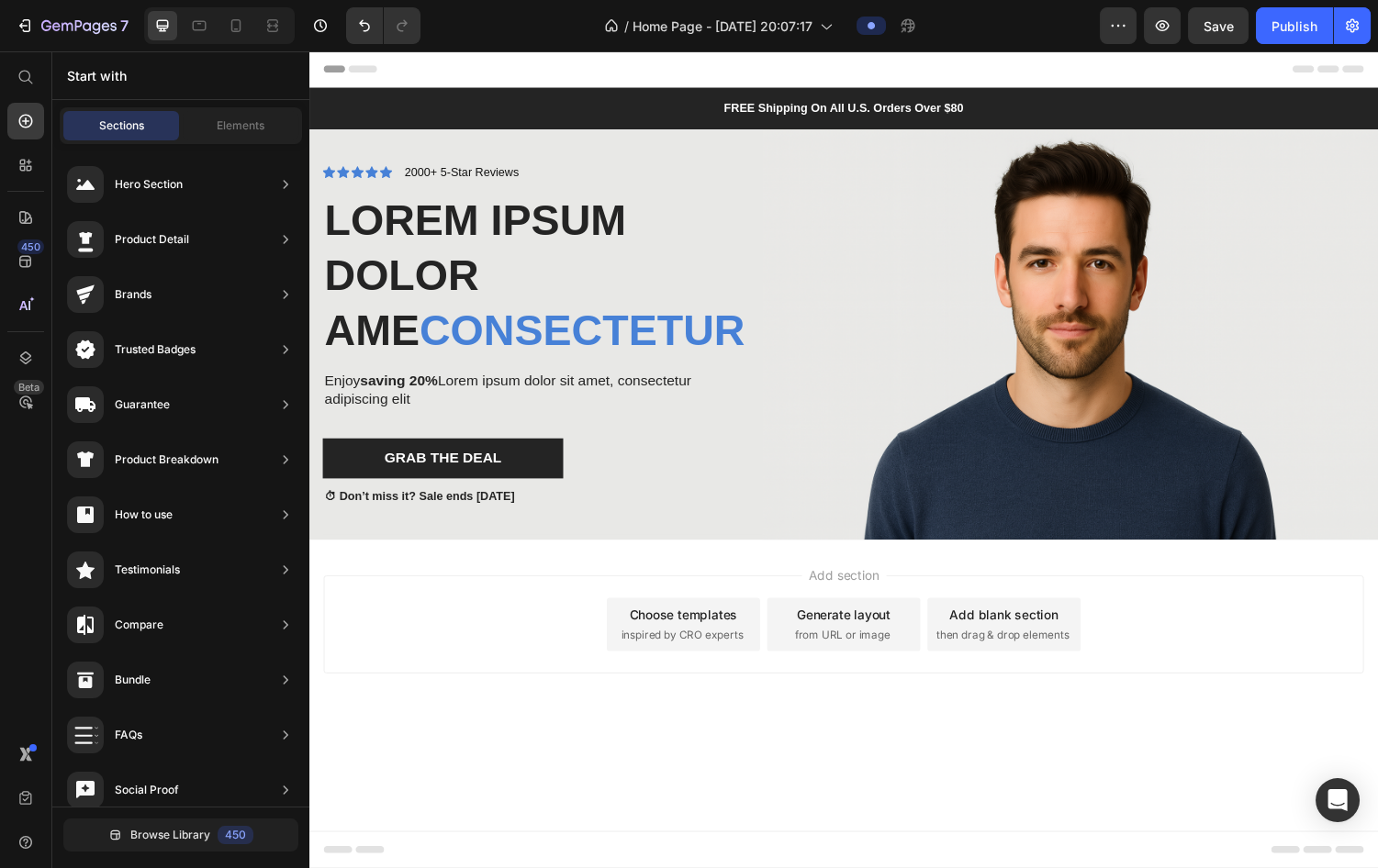 scroll, scrollTop: 0, scrollLeft: 0, axis: both 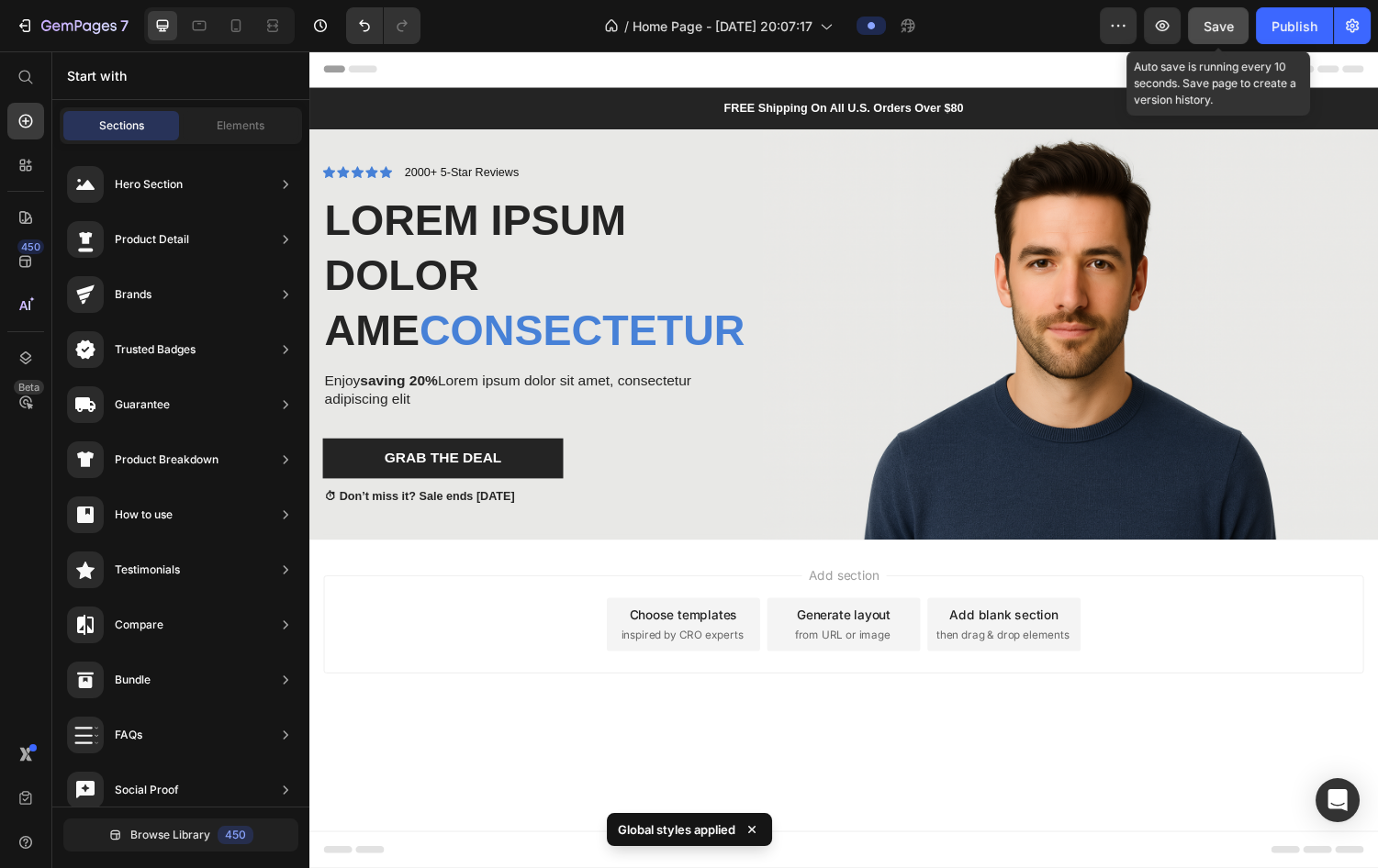 click on "Save" at bounding box center [1218, 26] 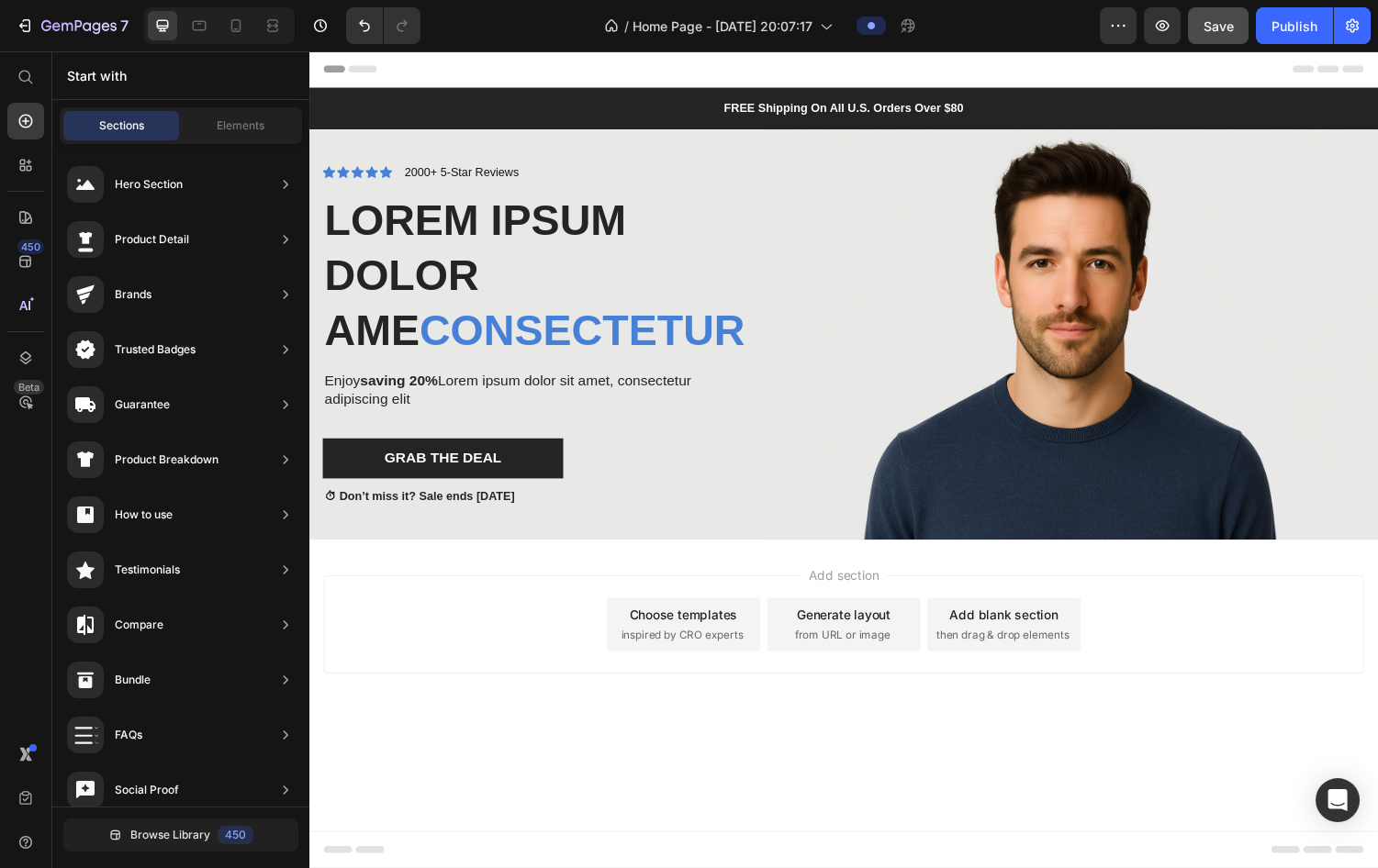click on "Add section Choose templates inspired by CRO experts Generate layout from URL or image Add blank section then drag & drop elements" at bounding box center (860, 668) 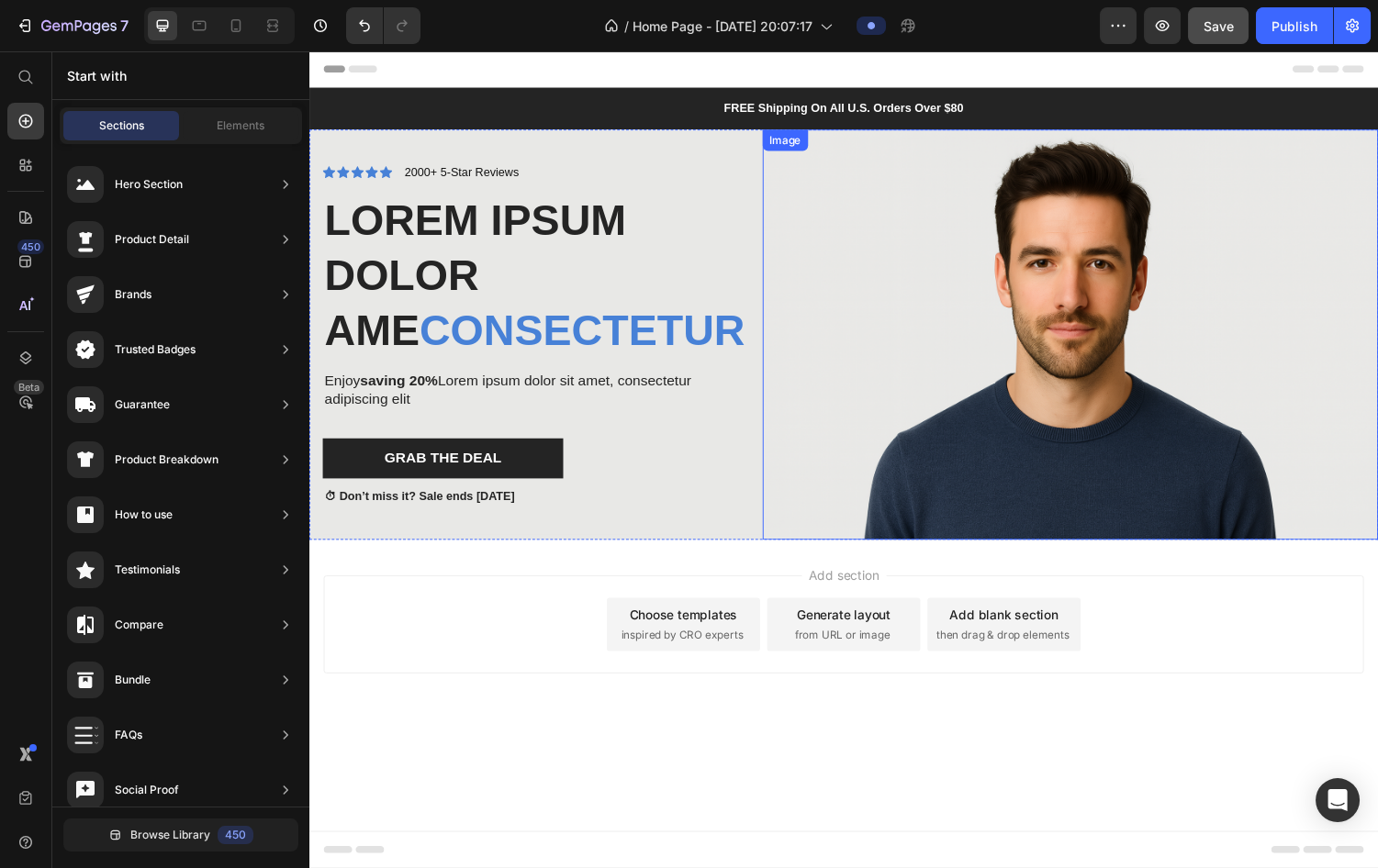 click at bounding box center (1093, 343) 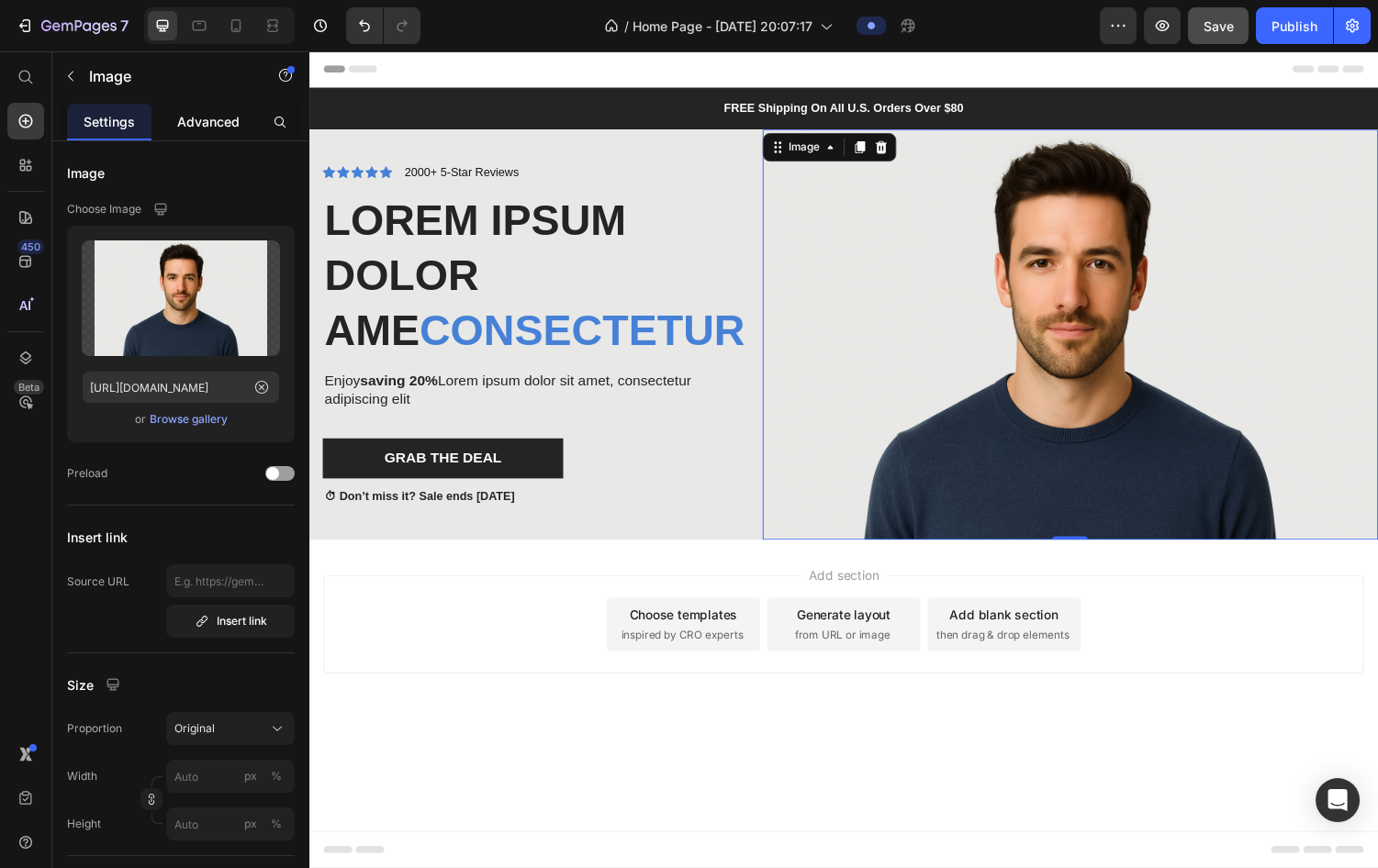 click on "Advanced" 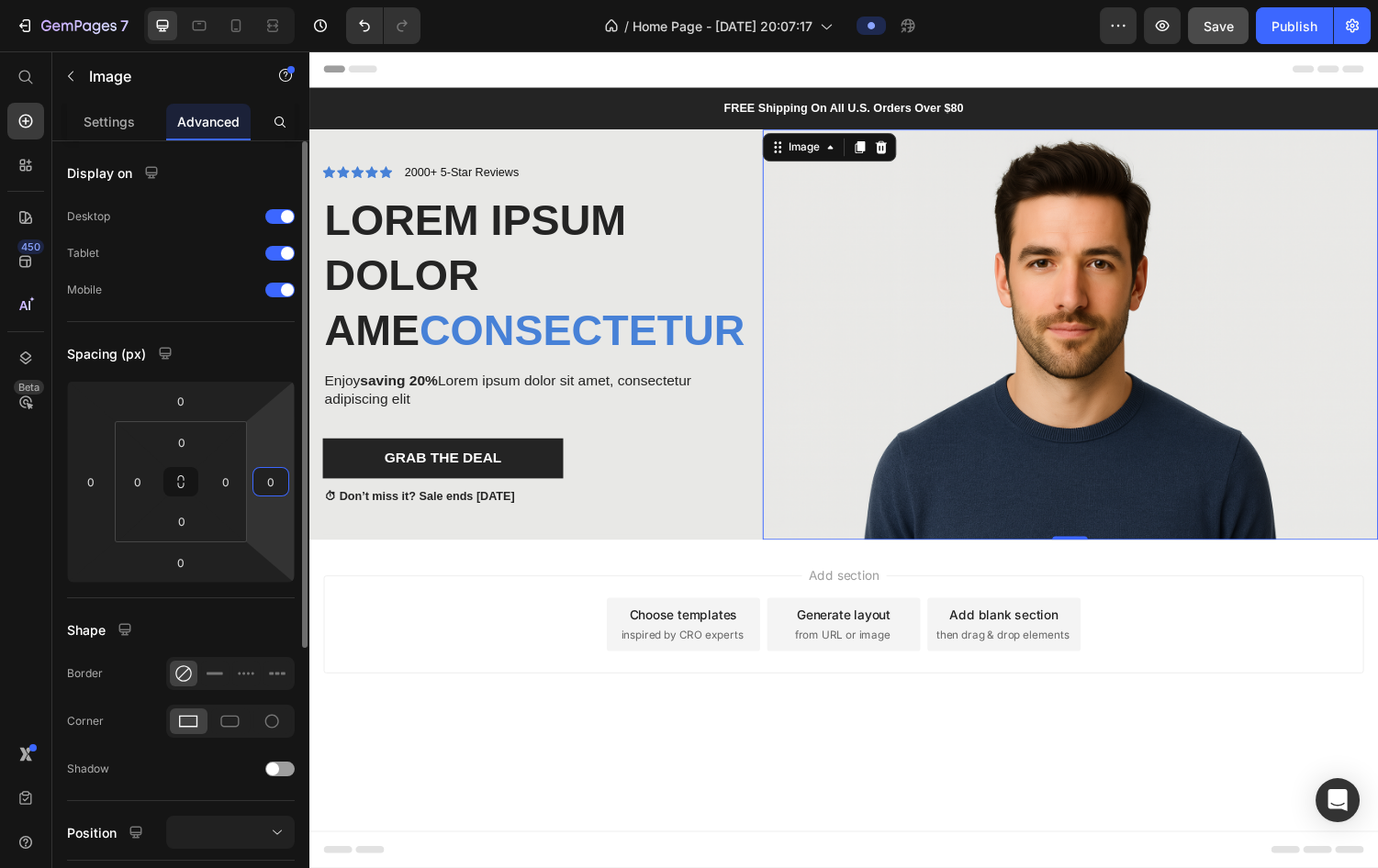 click on "0" at bounding box center [271, 482] 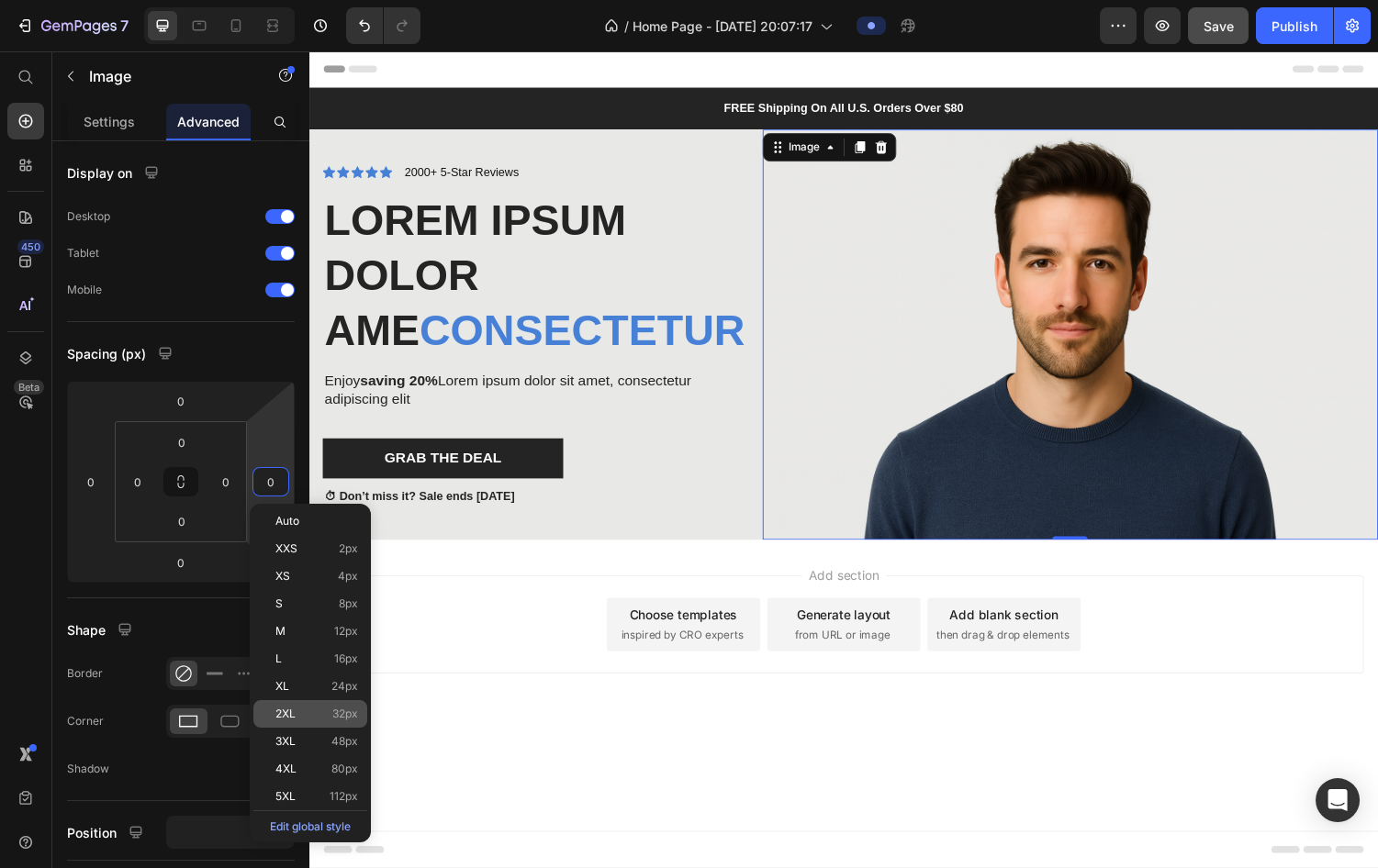 click on "2XL 32px" at bounding box center [317, 714] 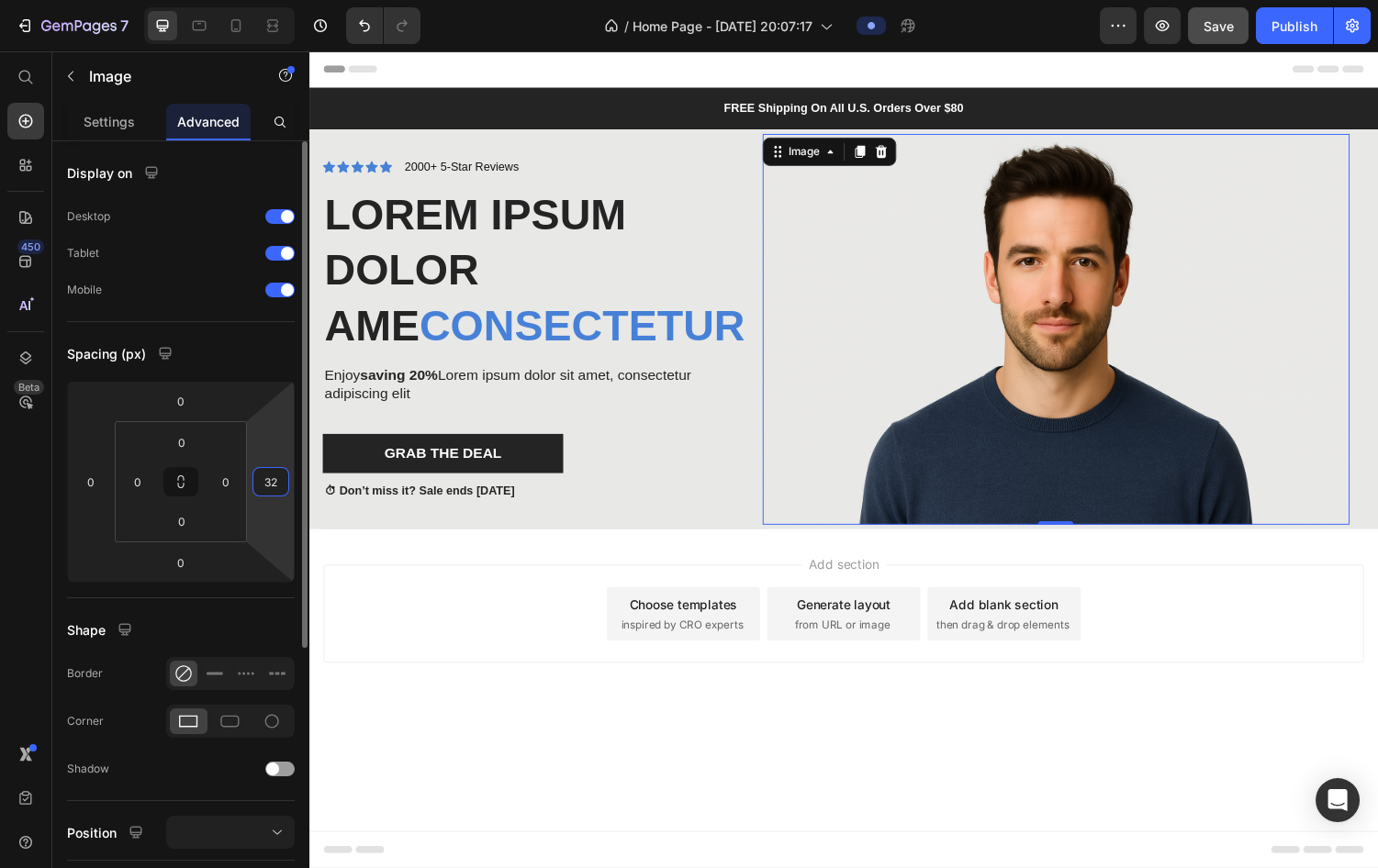 click on "32" at bounding box center (271, 482) 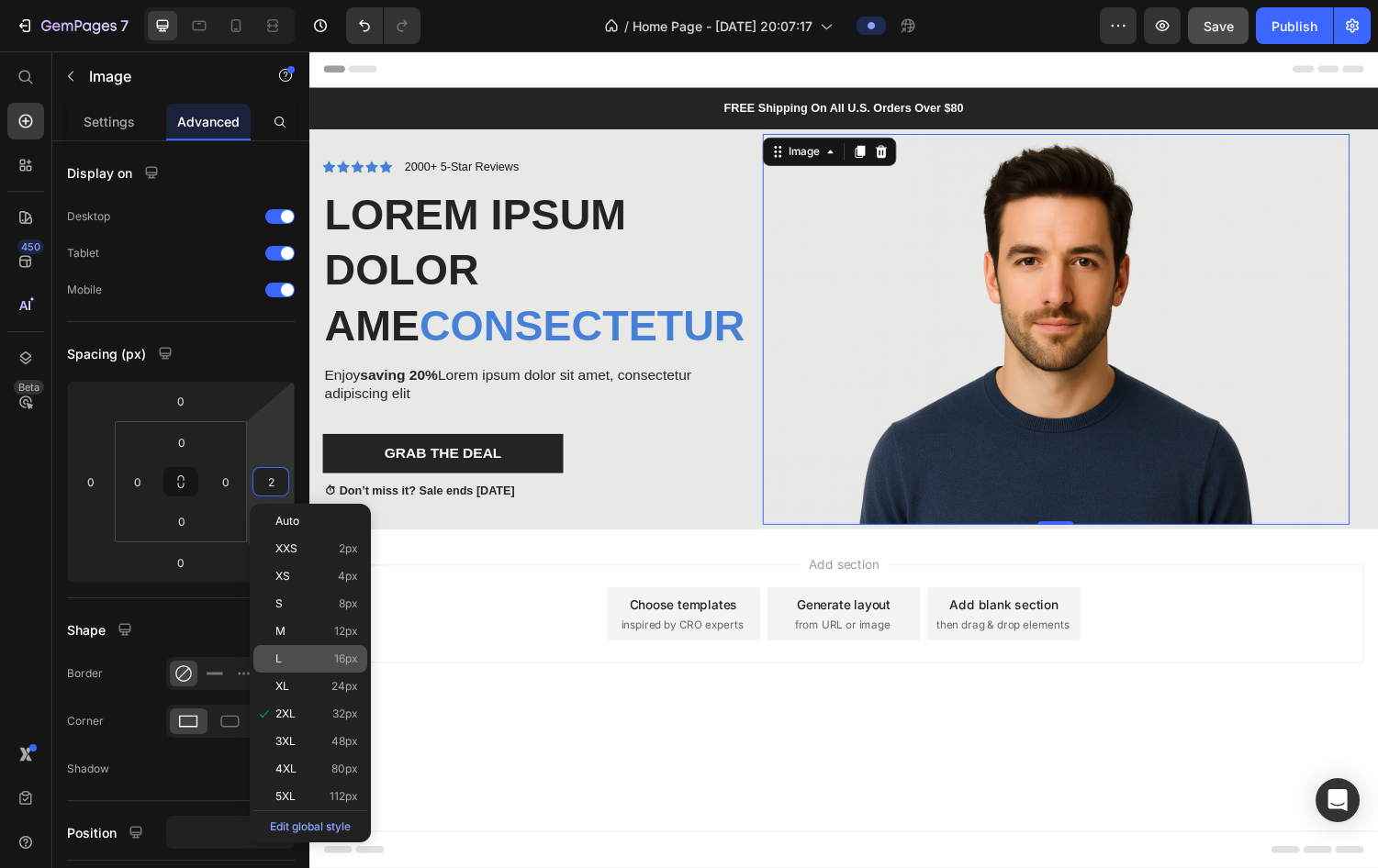 click on "L 16px" at bounding box center (317, 659) 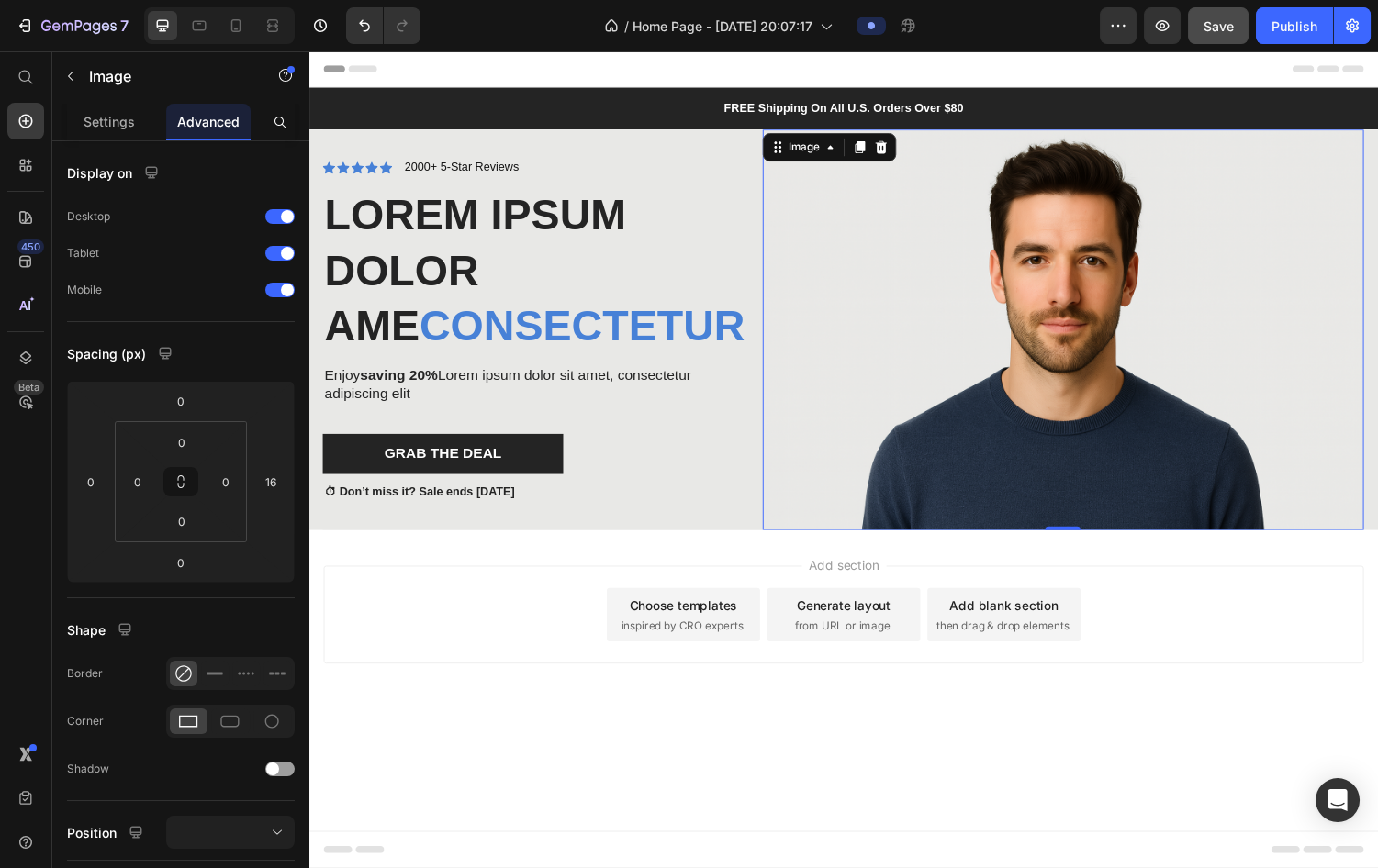click on "Add section Choose templates inspired by CRO experts Generate layout from URL or image Add blank section then drag & drop elements" at bounding box center [860, 658] 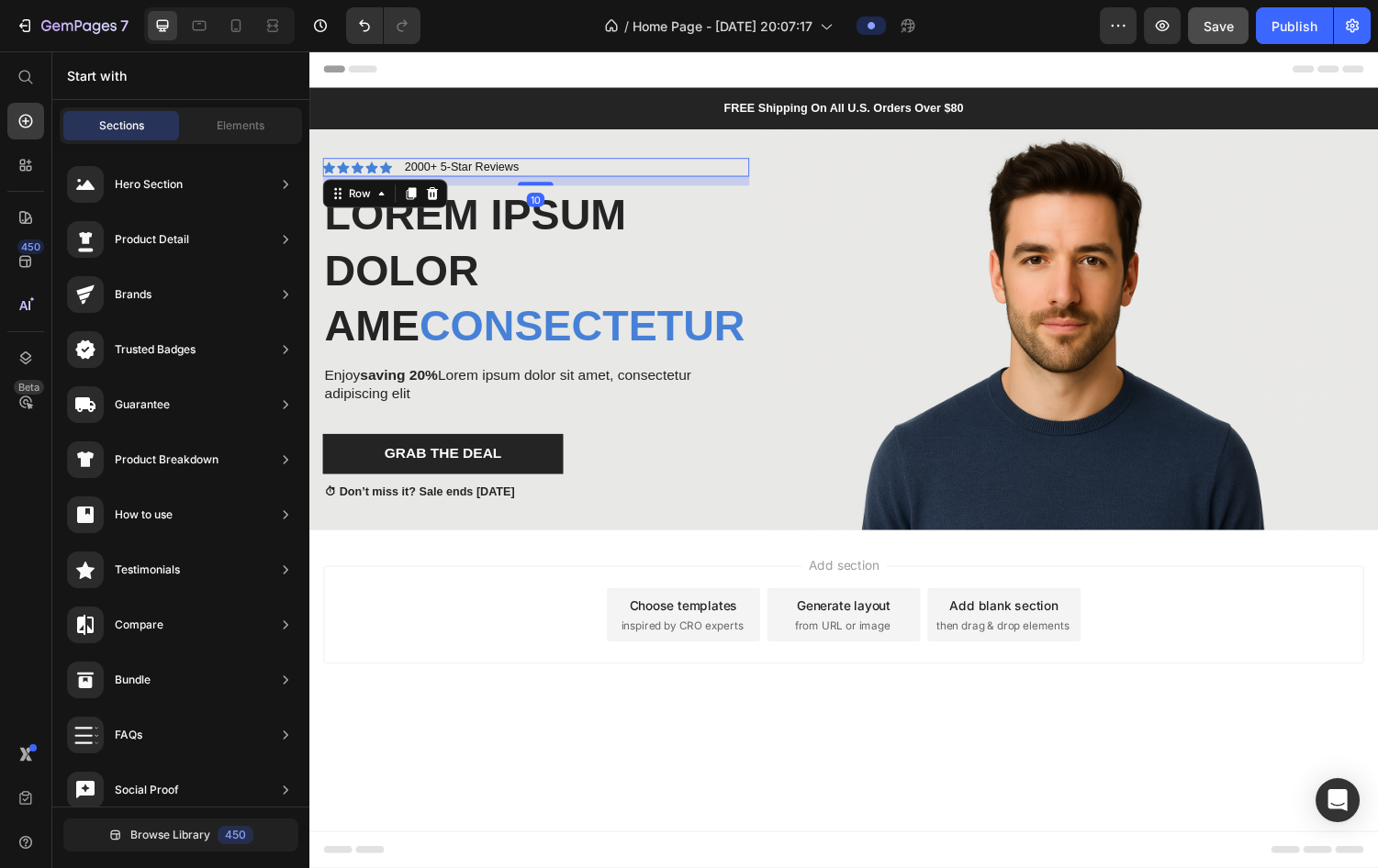 click on "Icon Icon Icon Icon Icon Icon List 2000+ 5-Star Reviews Text Block Row   10" at bounding box center [543, 171] 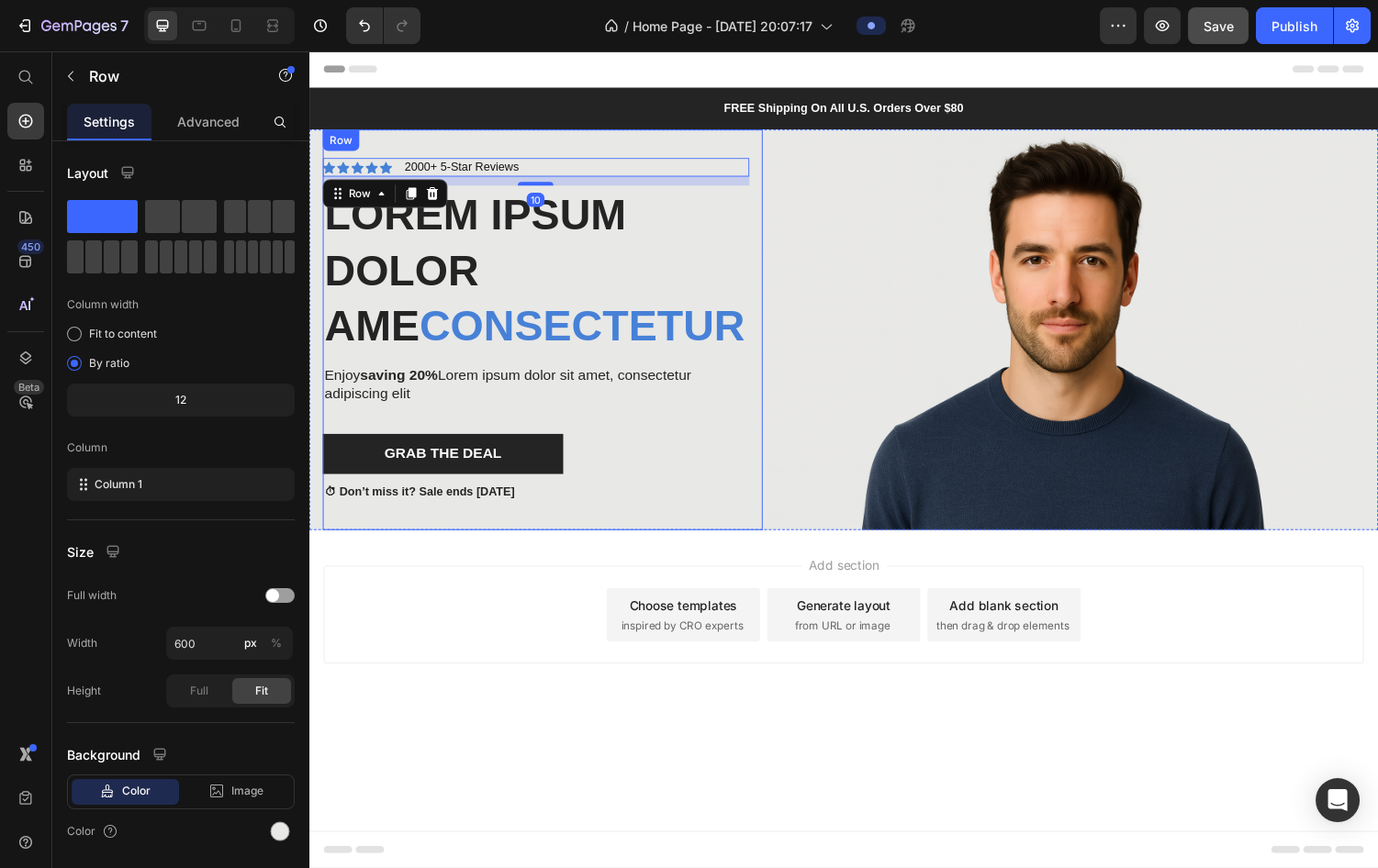 click on "Icon Icon Icon Icon Icon Icon List 2000+ 5-Star Reviews Text Block Row   10 Lorem ipsum dolor ame  consectetur  Heading Enjoy  saving 20%  Lorem ipsum dolor sit amet, consectetur adipiscing elit Text Block Grab The Deal Button ⏱ Don’t miss it? Sale ends [DATE] Text Block Row" at bounding box center [550, 338] 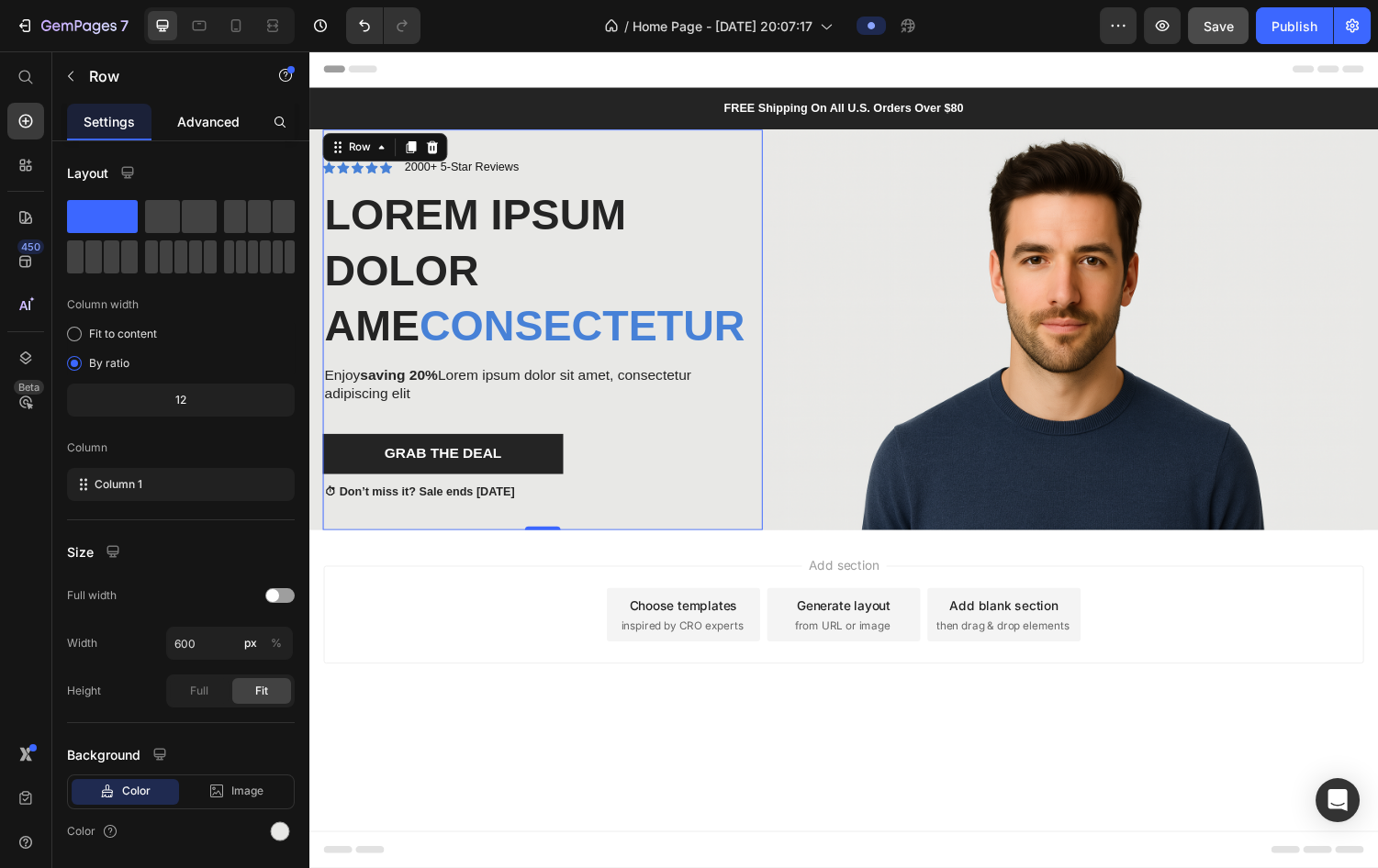 click on "Advanced" at bounding box center (208, 121) 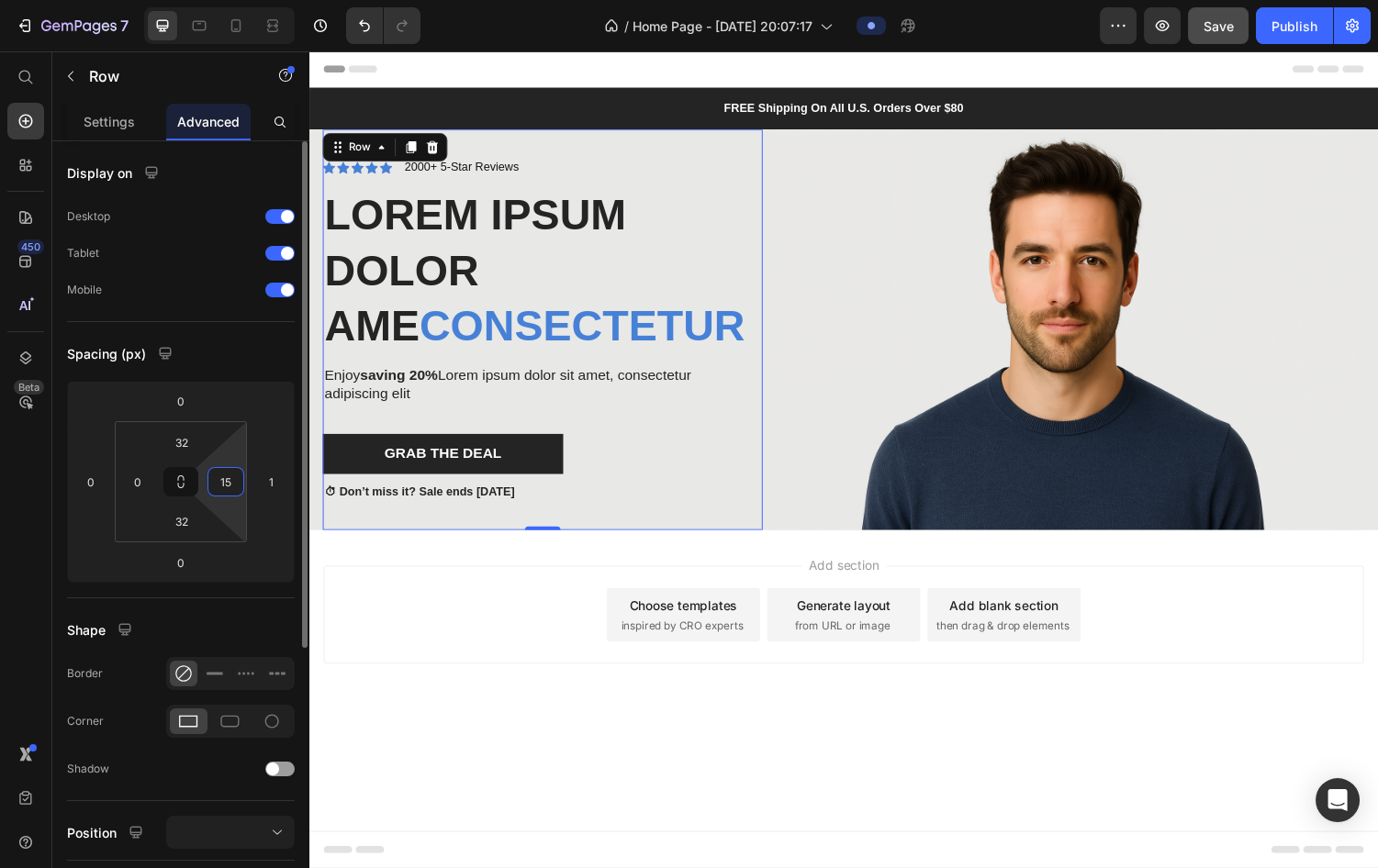 click on "15" at bounding box center (226, 482) 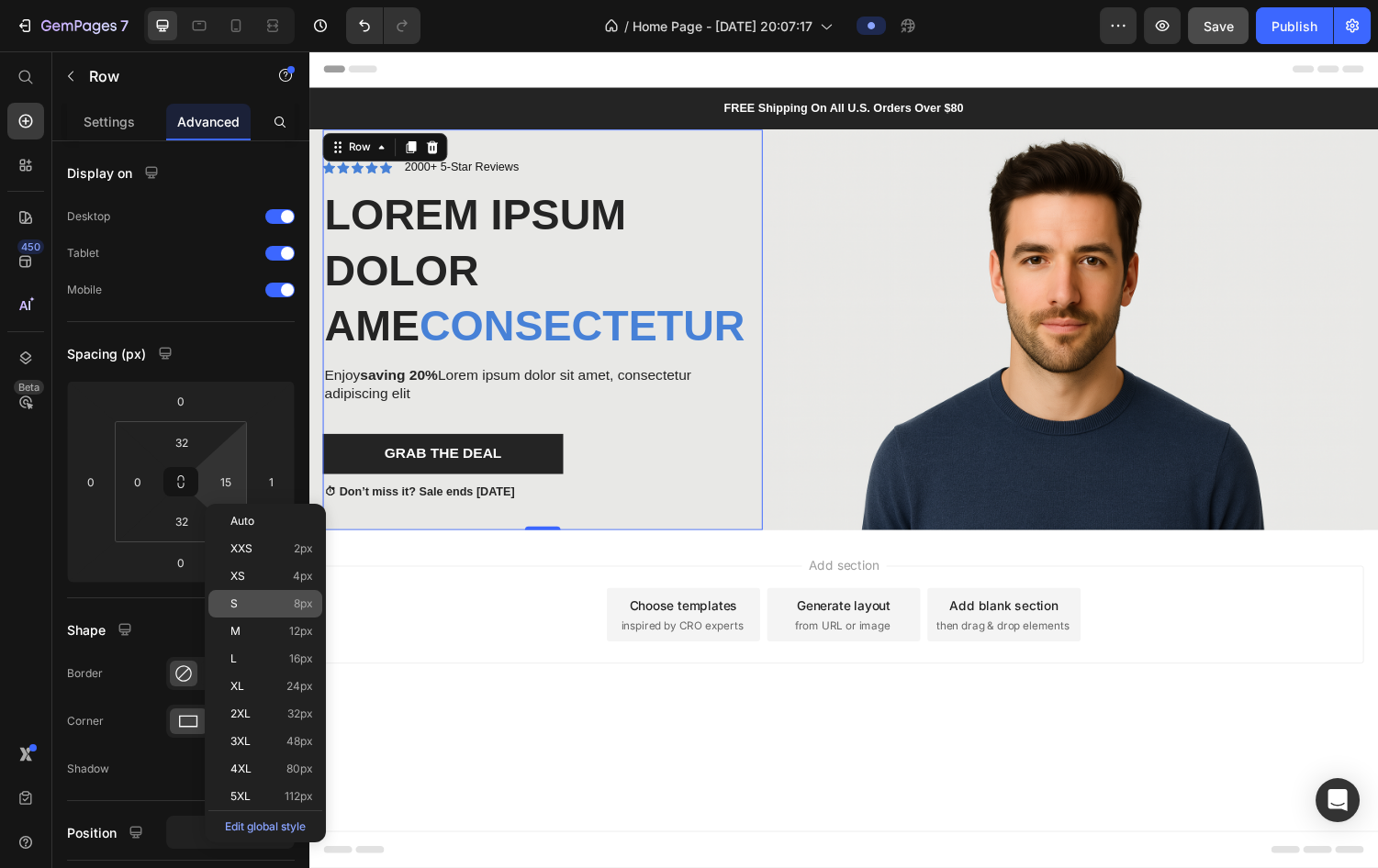 click on "8px" at bounding box center [303, 604] 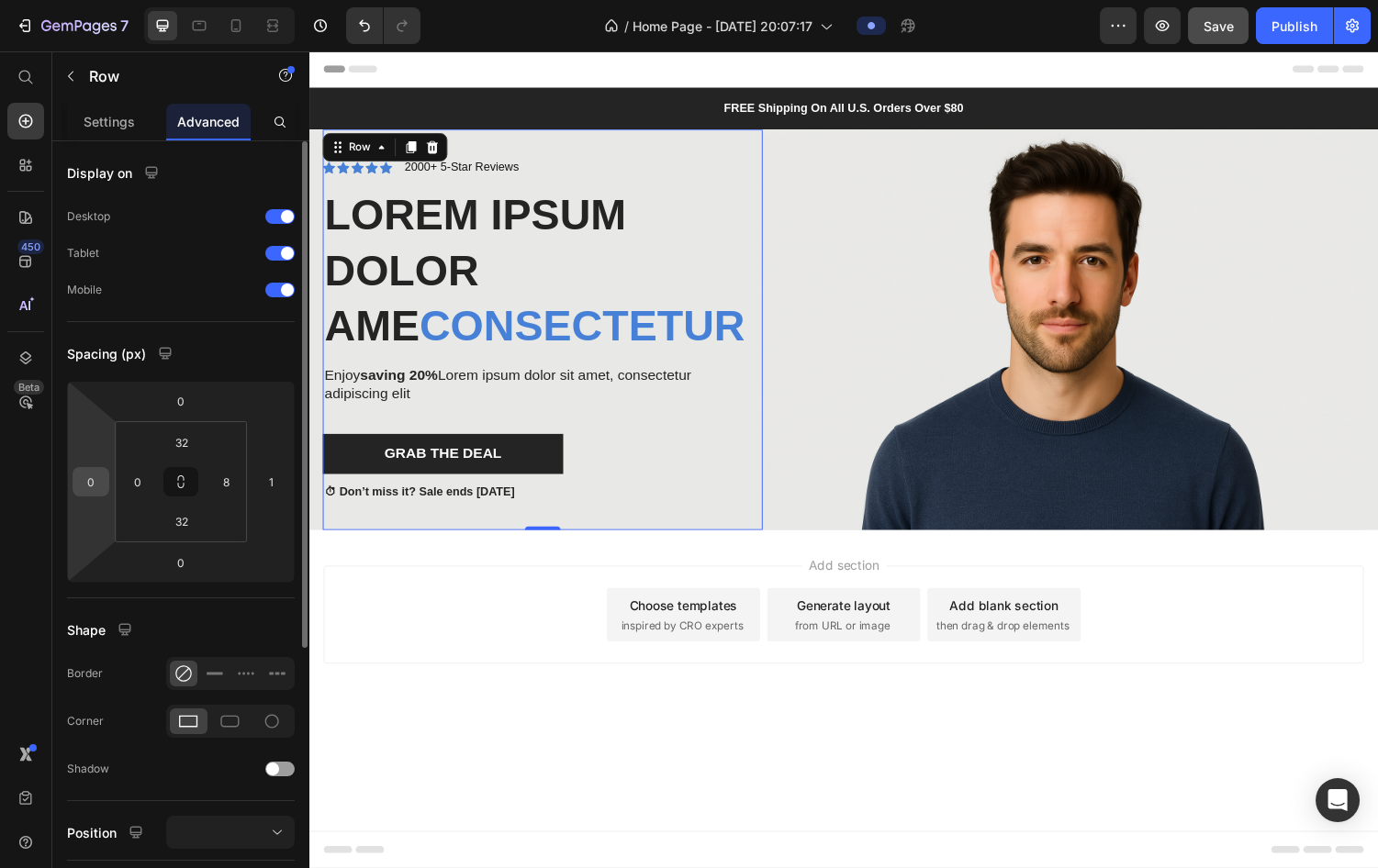click on "0" at bounding box center (91, 482) 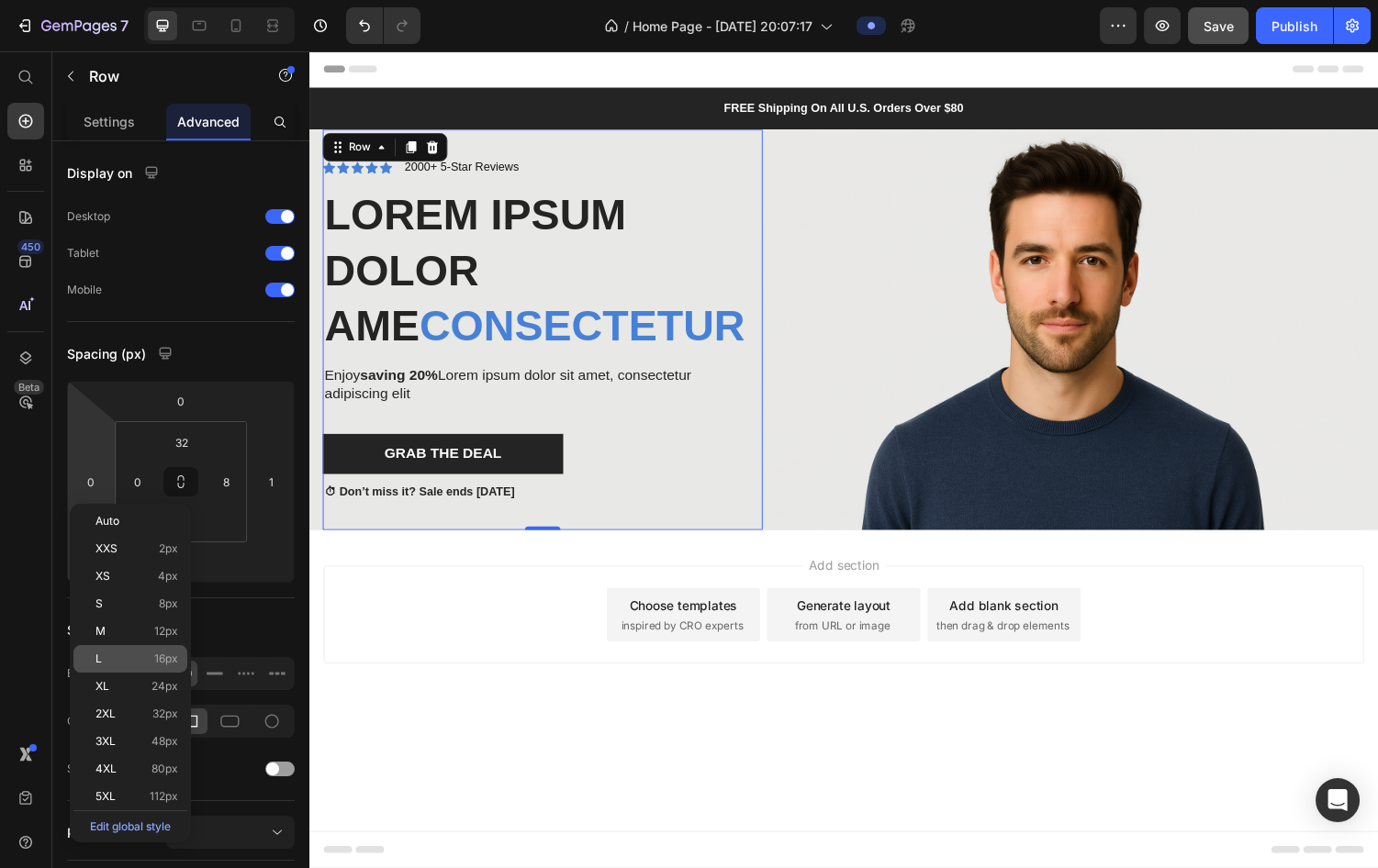 click on "L 16px" at bounding box center [137, 659] 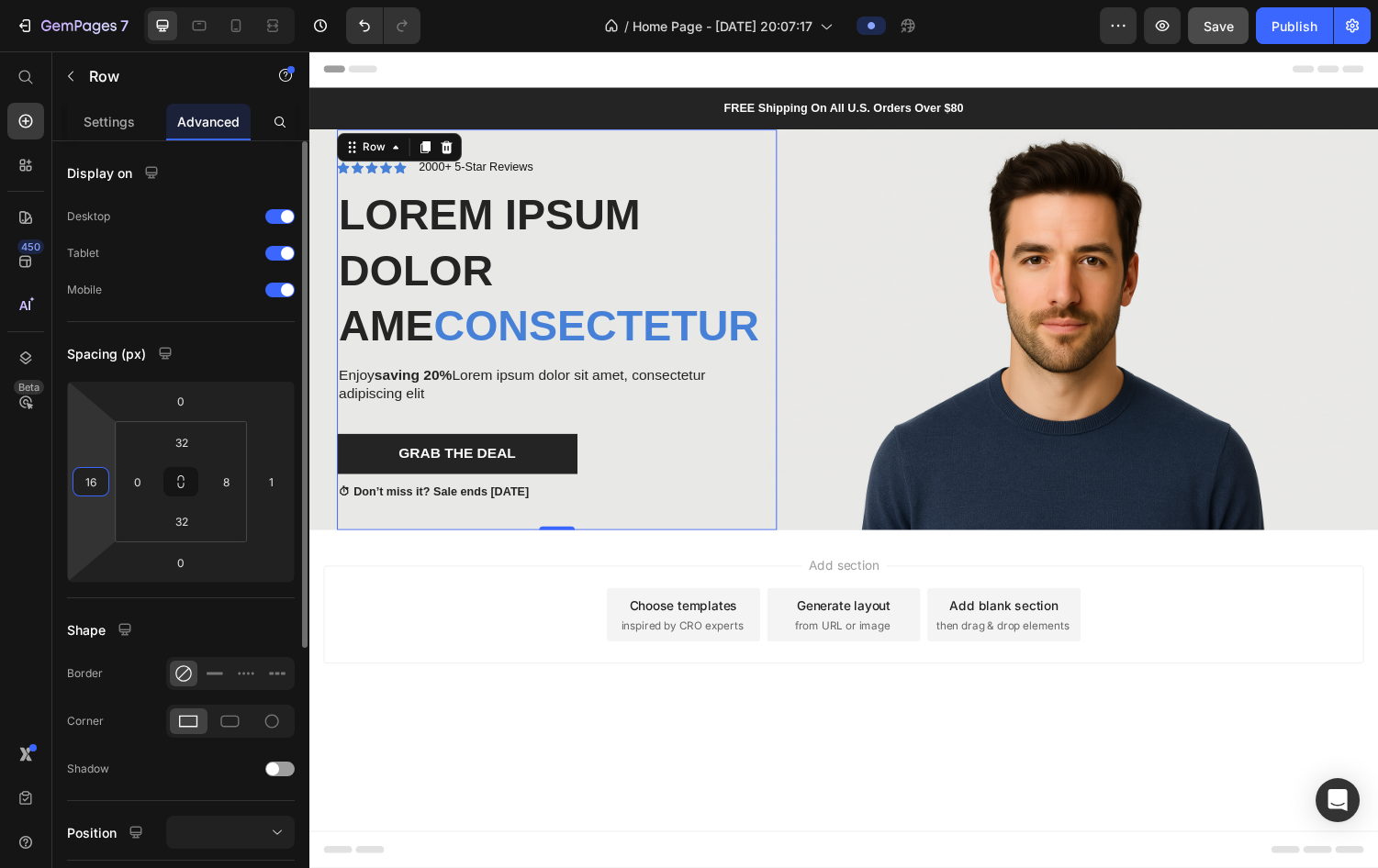 click on "16" at bounding box center (91, 482) 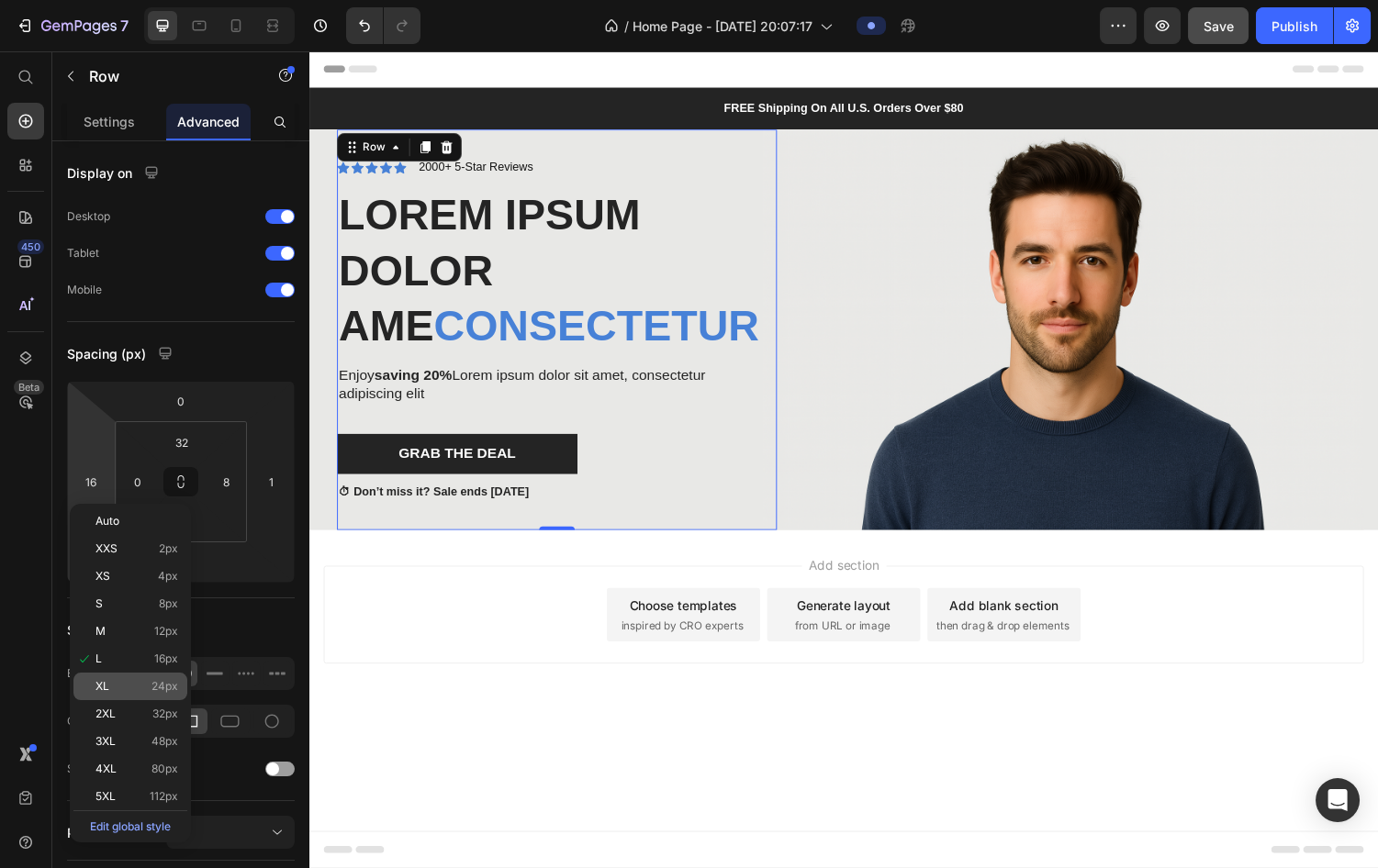 click on "XL 24px" at bounding box center (137, 686) 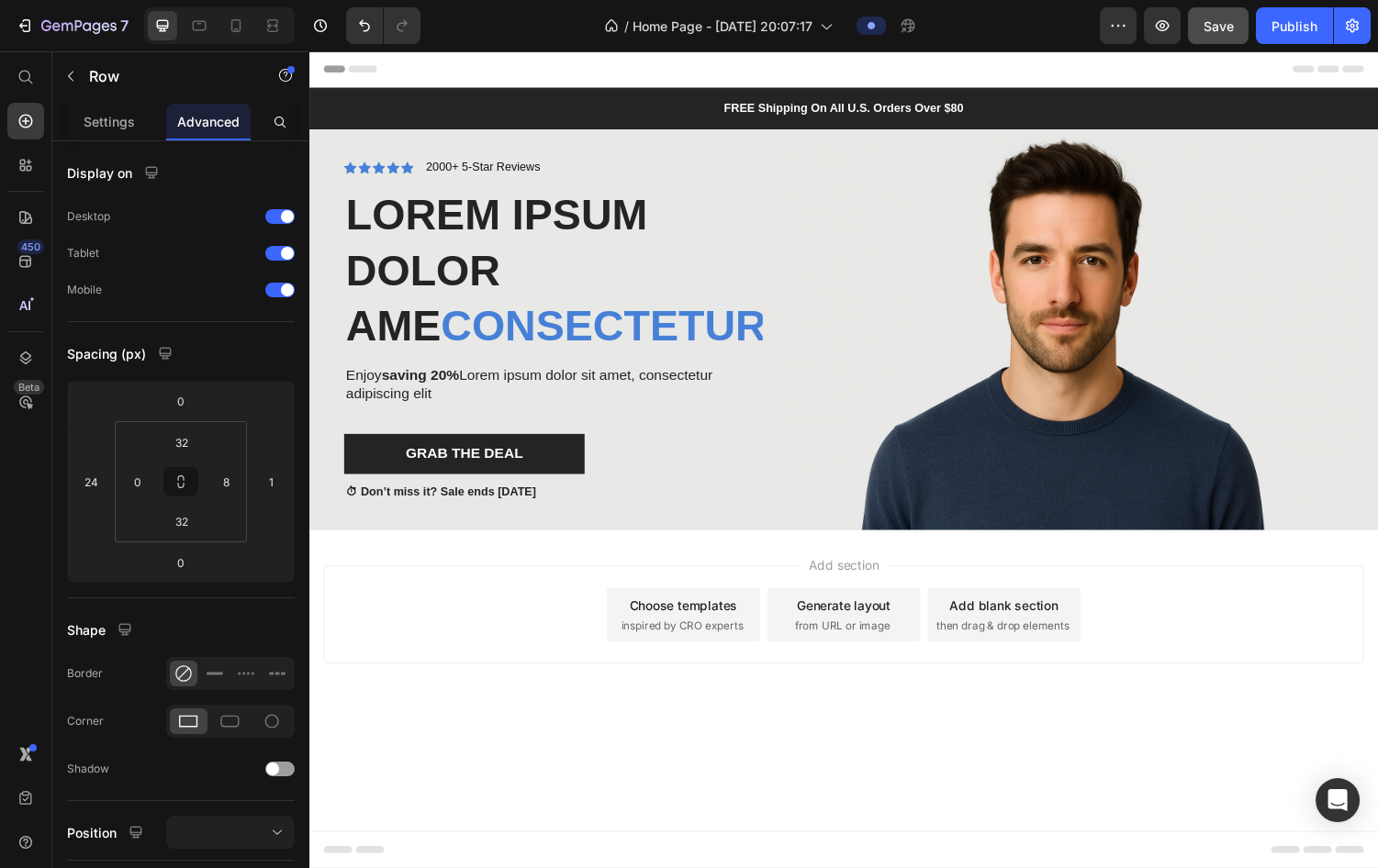 click on "Add section Choose templates inspired by CRO experts Generate layout from URL or image Add blank section then drag & drop elements" at bounding box center [860, 658] 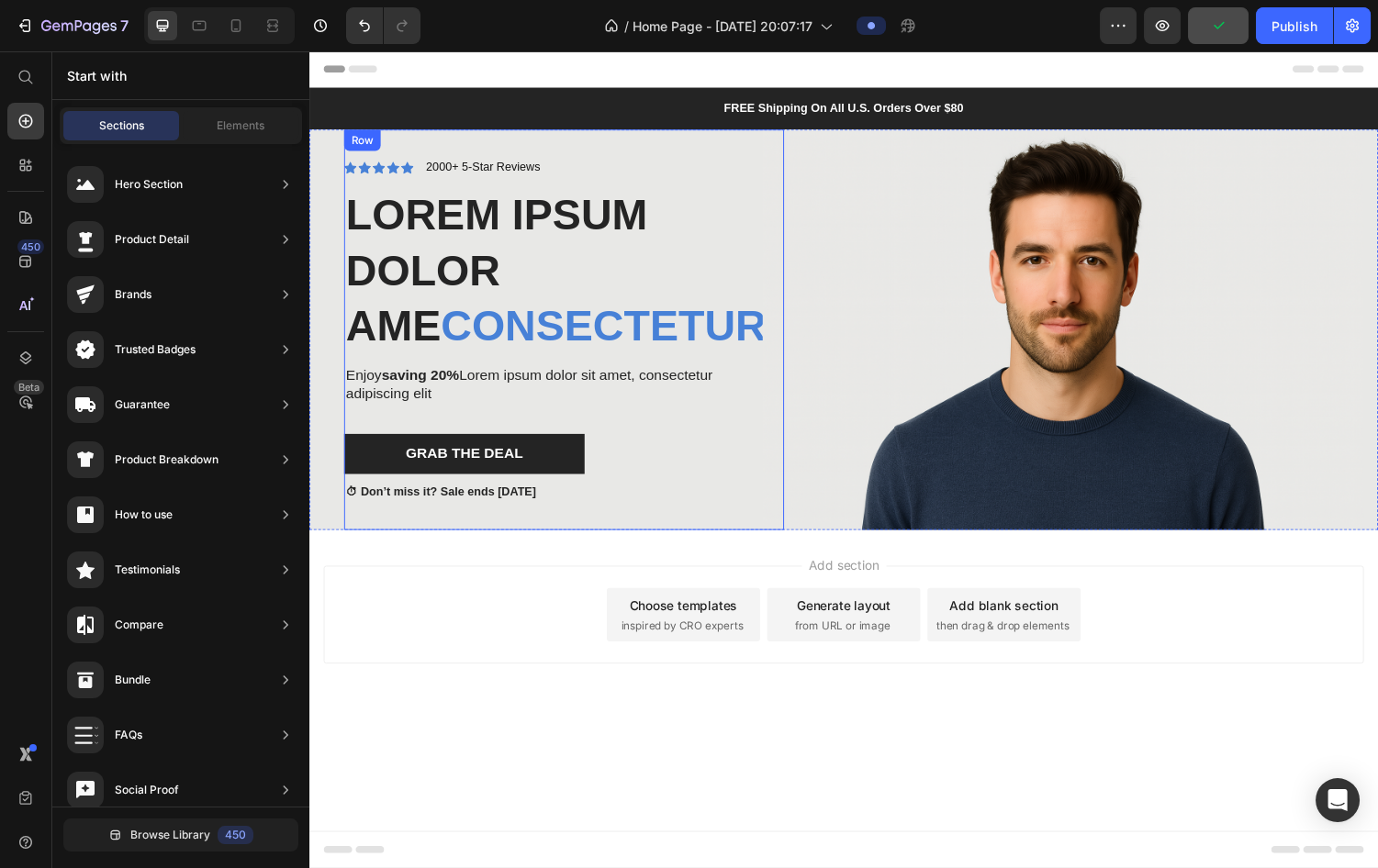 click on "Icon Icon Icon Icon Icon Icon List 2000+ 5-Star Reviews Text Block Row Lorem ipsum dolor ame  consectetur  Heading Enjoy  saving 20%  Lorem ipsum dolor sit amet, consectetur adipiscing elit Text Block Grab The Deal Button ⏱ Don’t miss it? Sale ends [DATE] Text Block Row" at bounding box center (572, 338) 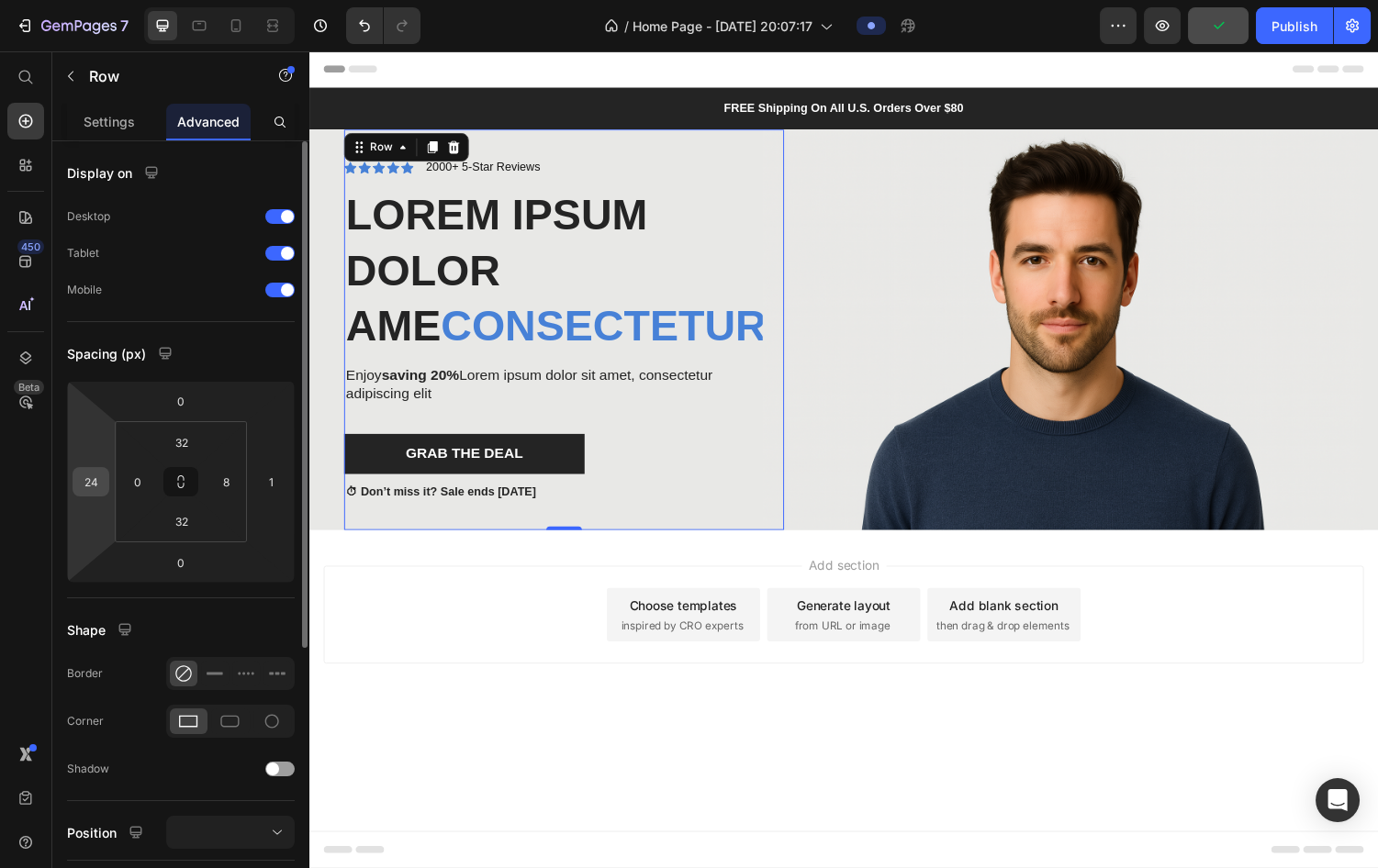 click on "24" at bounding box center (91, 482) 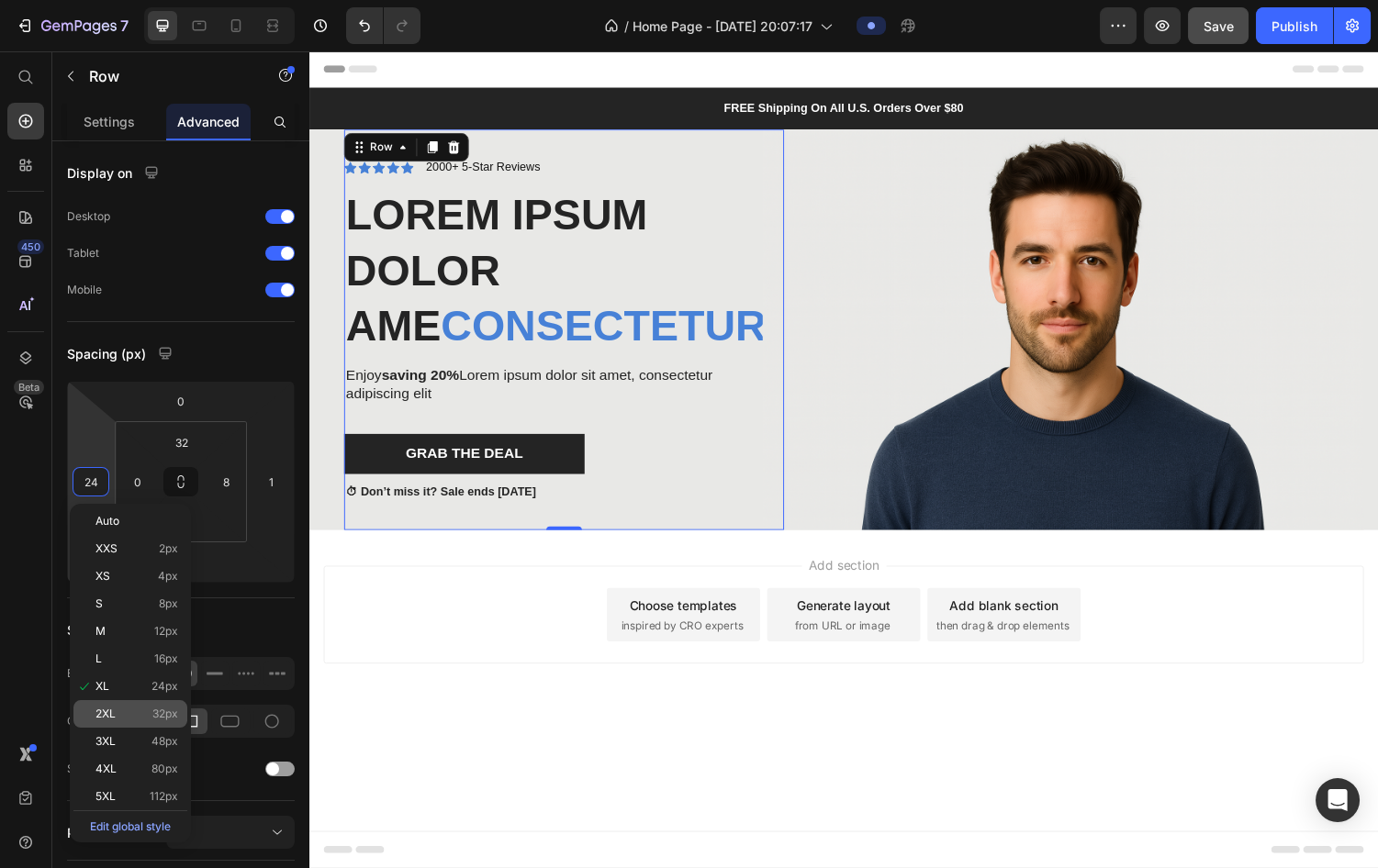 click on "2XL 32px" 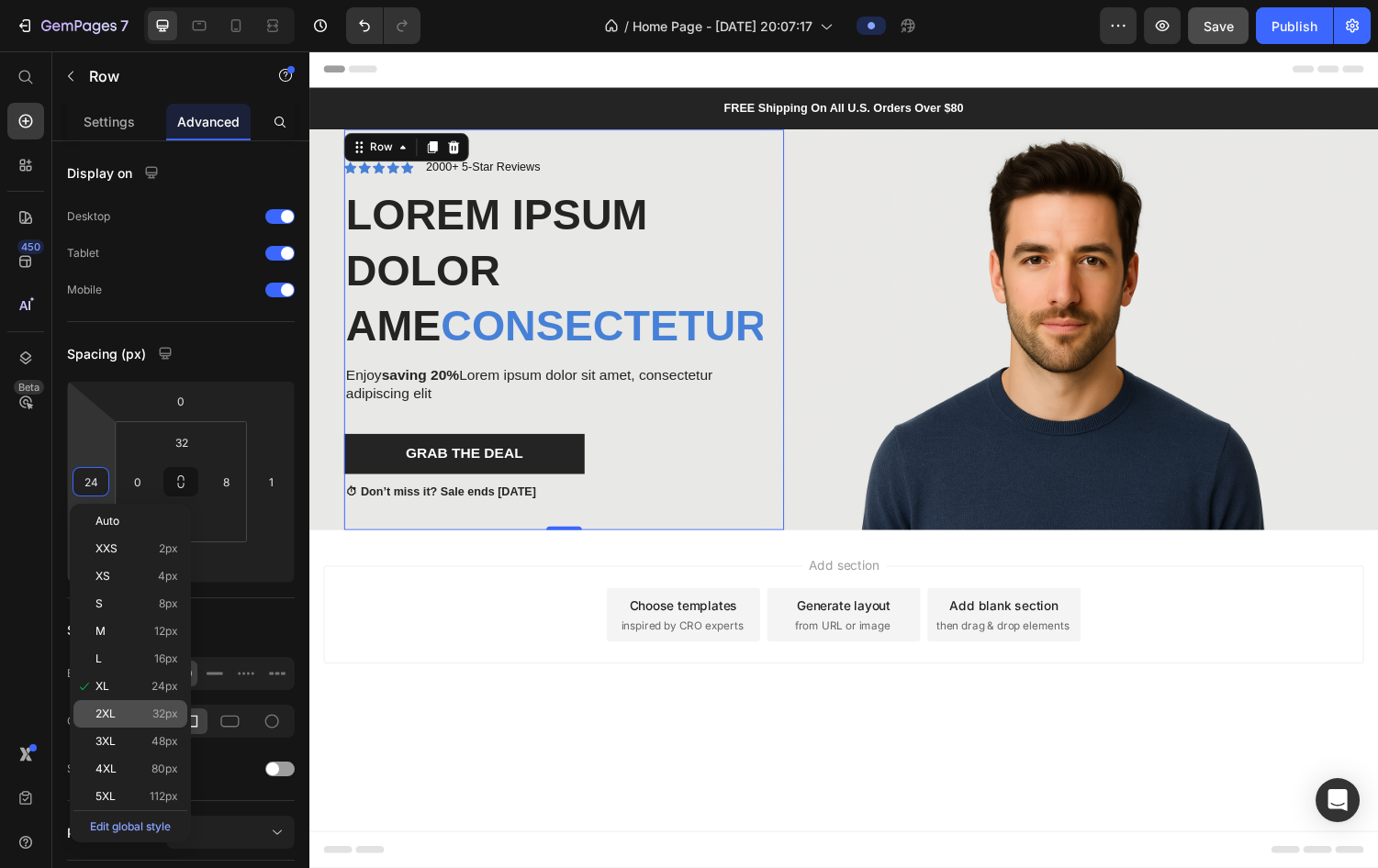 type on "32" 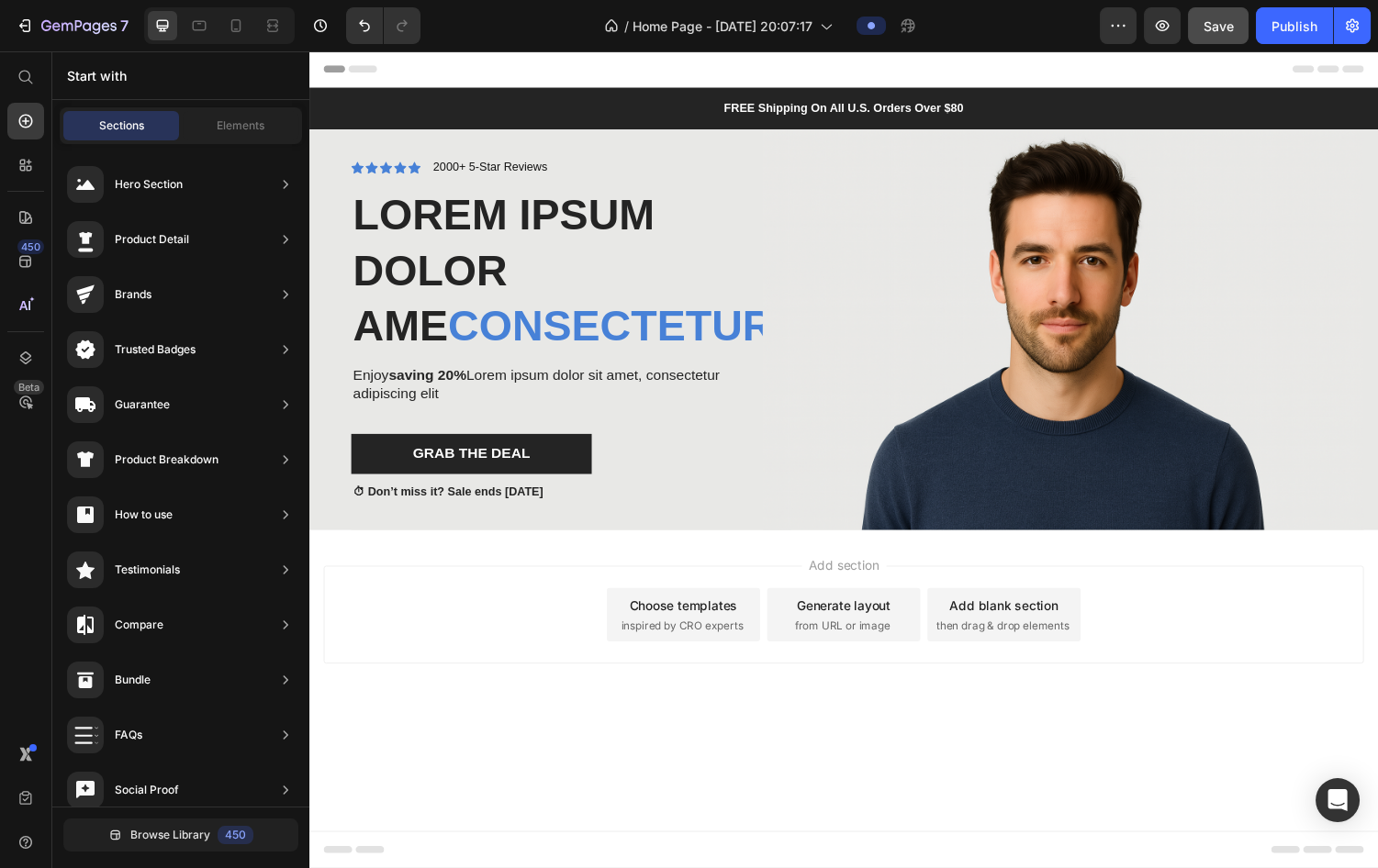 click on "Add section Choose templates inspired by CRO experts Generate layout from URL or image Add blank section then drag & drop elements" at bounding box center [860, 658] 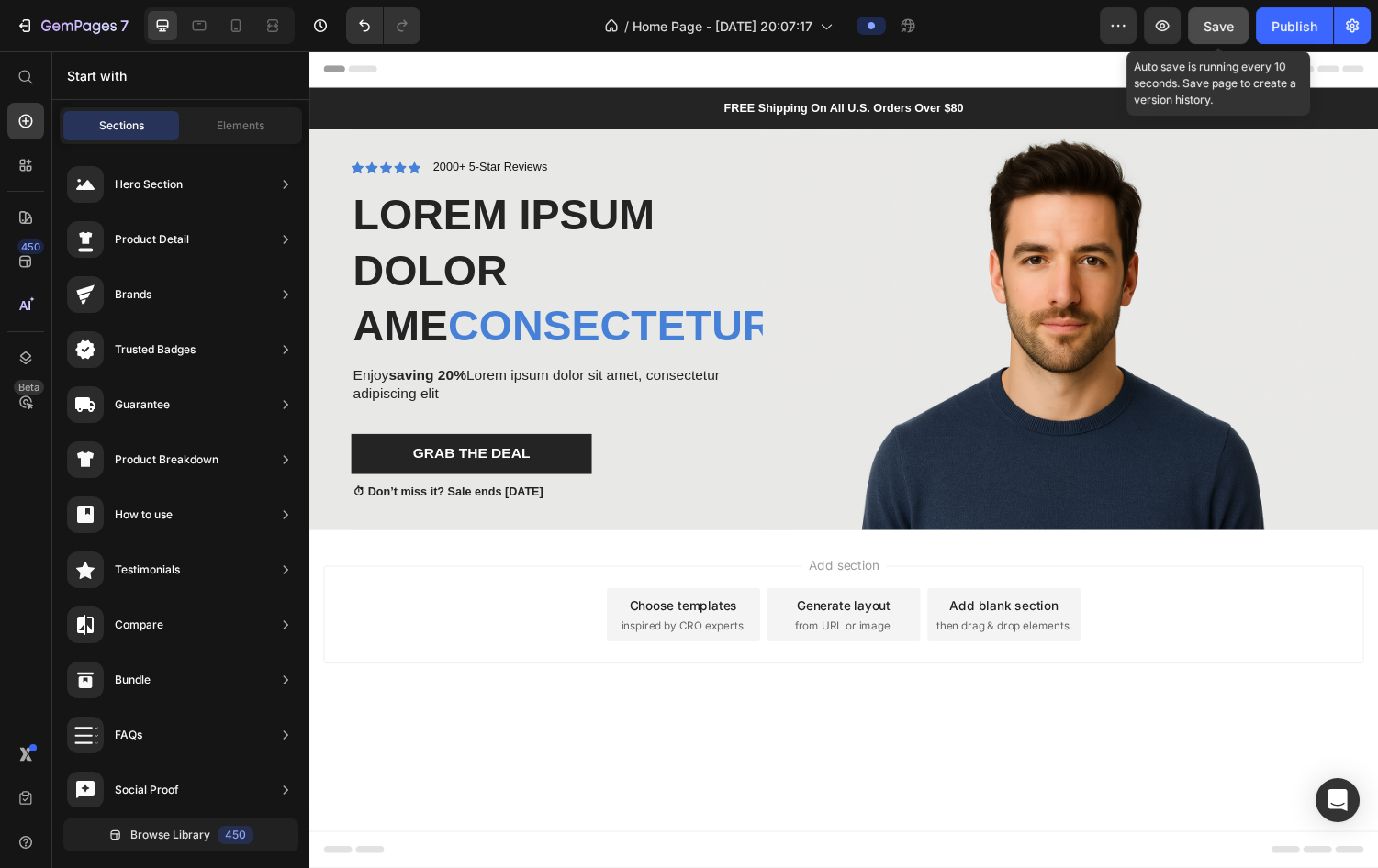 click on "Save" at bounding box center (1218, 26) 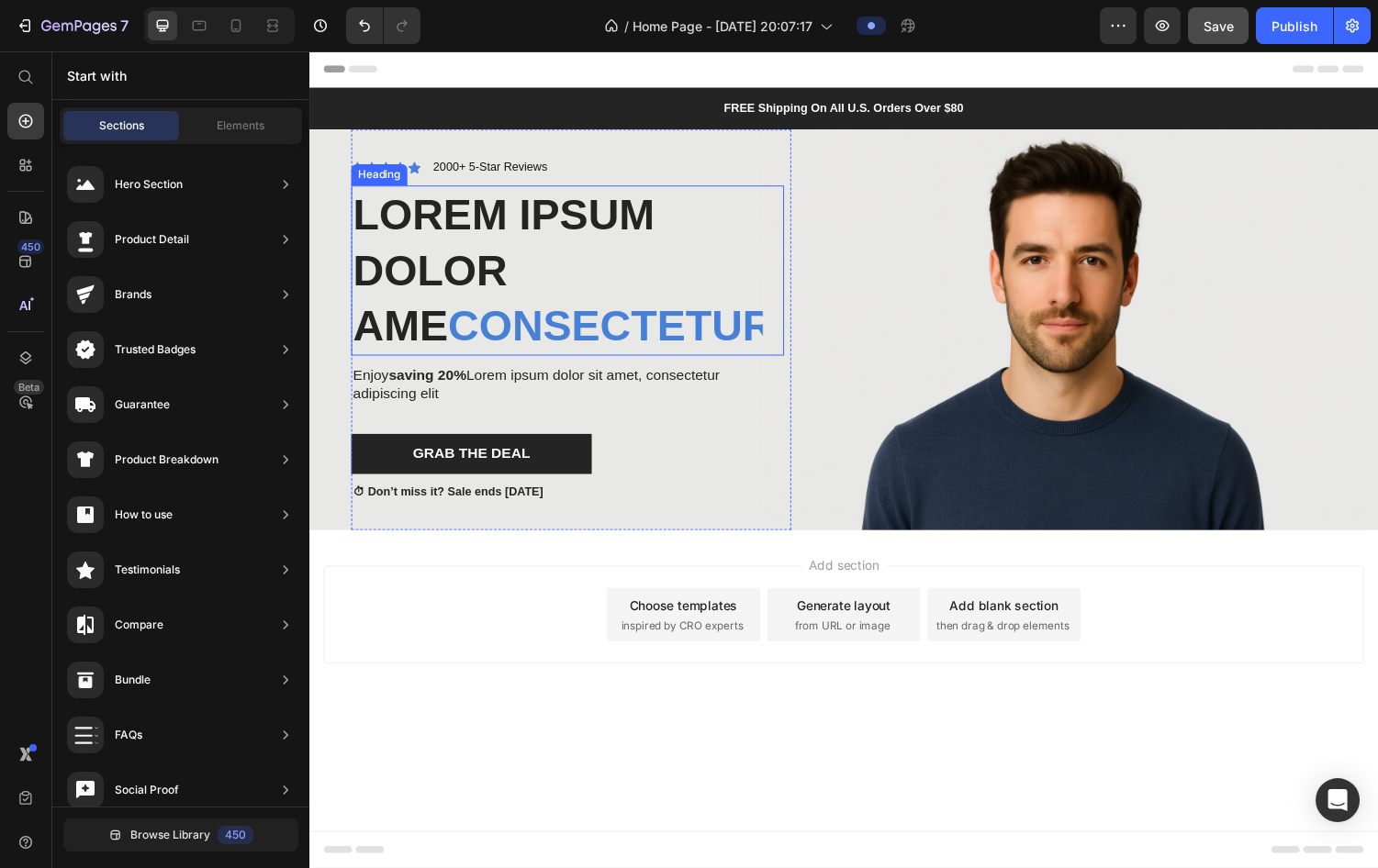 click on "Lorem ipsum dolor ame  consectetur" at bounding box center (576, 277) 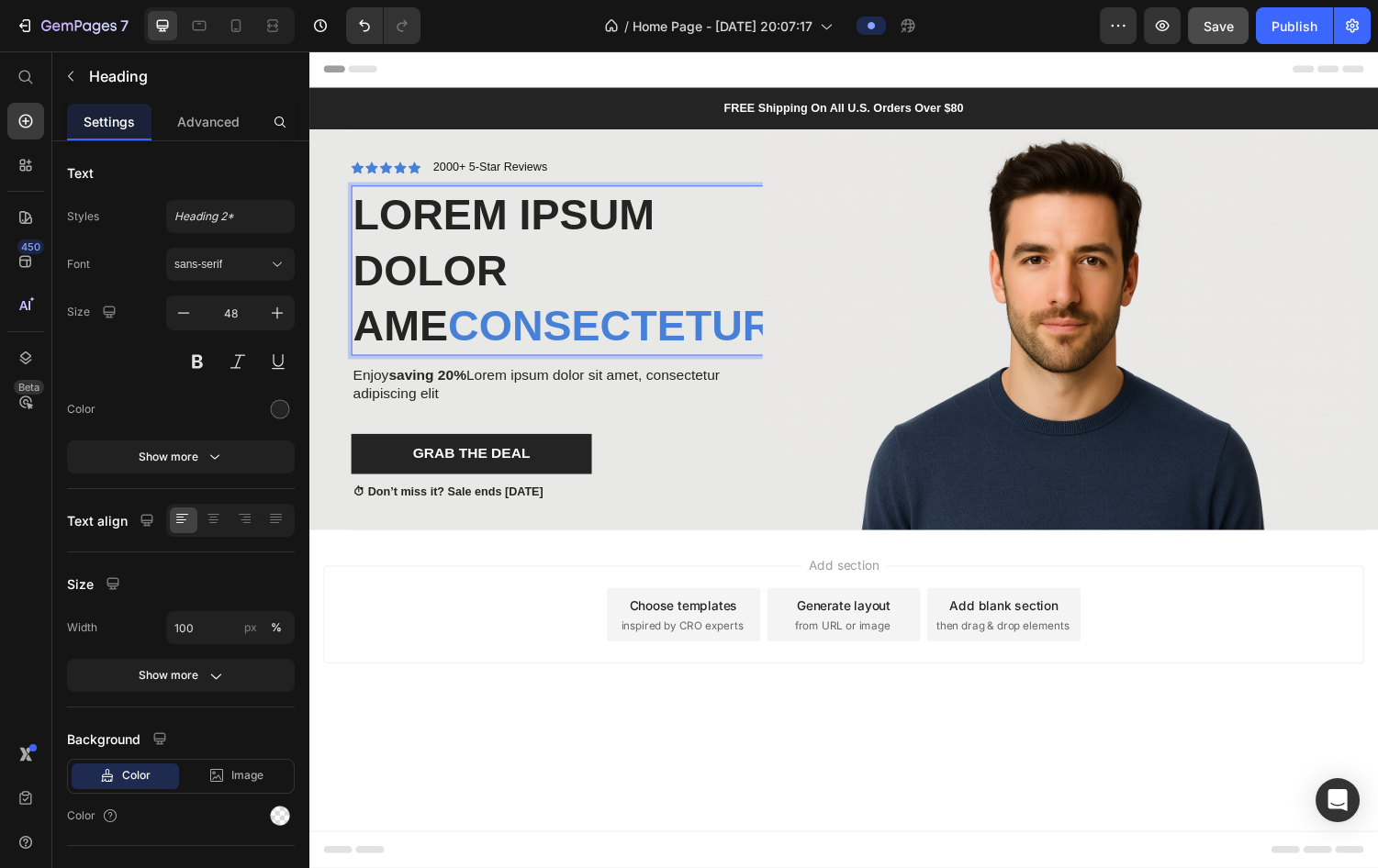 click on "Lorem ipsum dolor ame  consectetur" at bounding box center [576, 277] 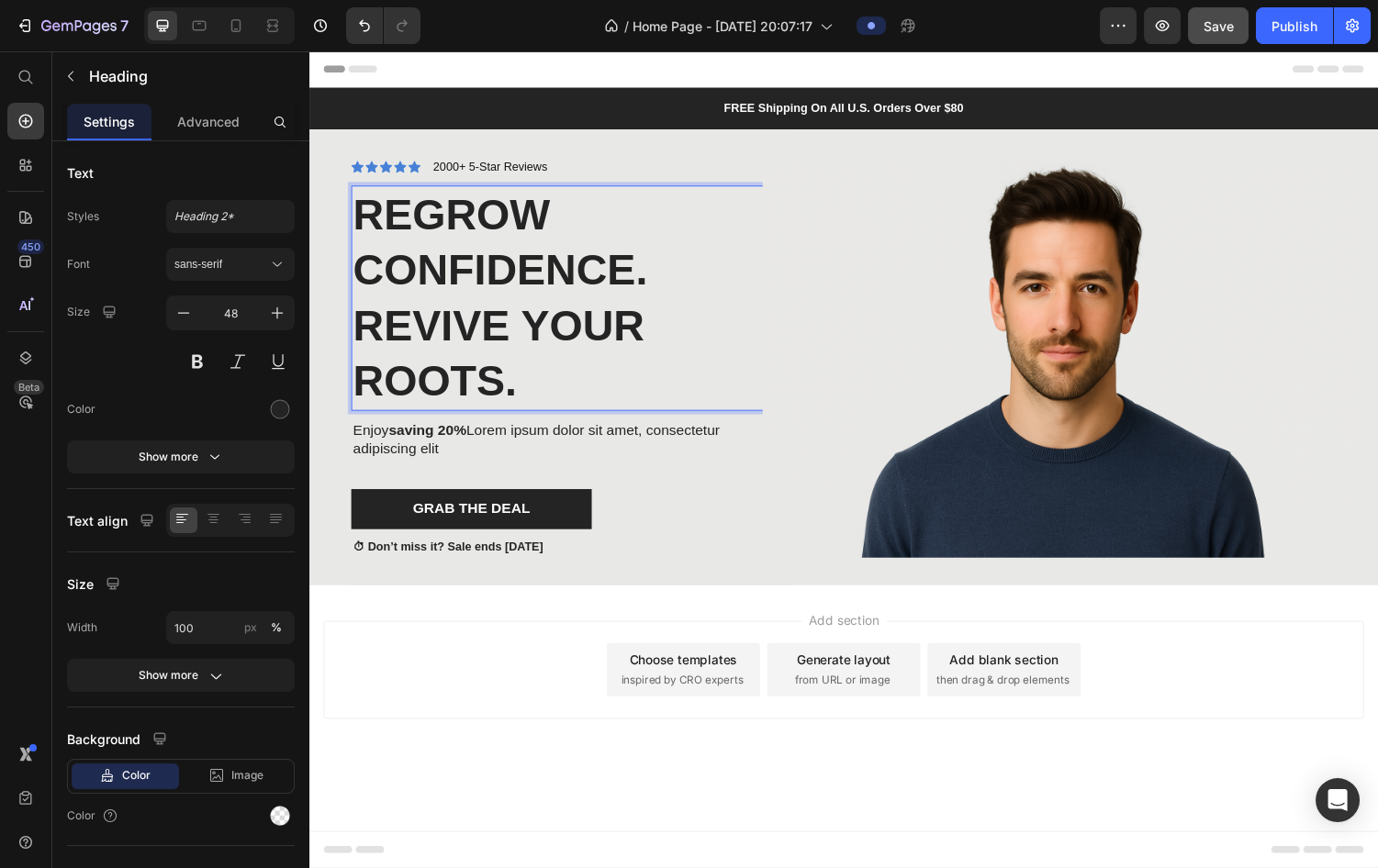 click on "Regrow Confidence. Revive Your Roots." at bounding box center (576, 306) 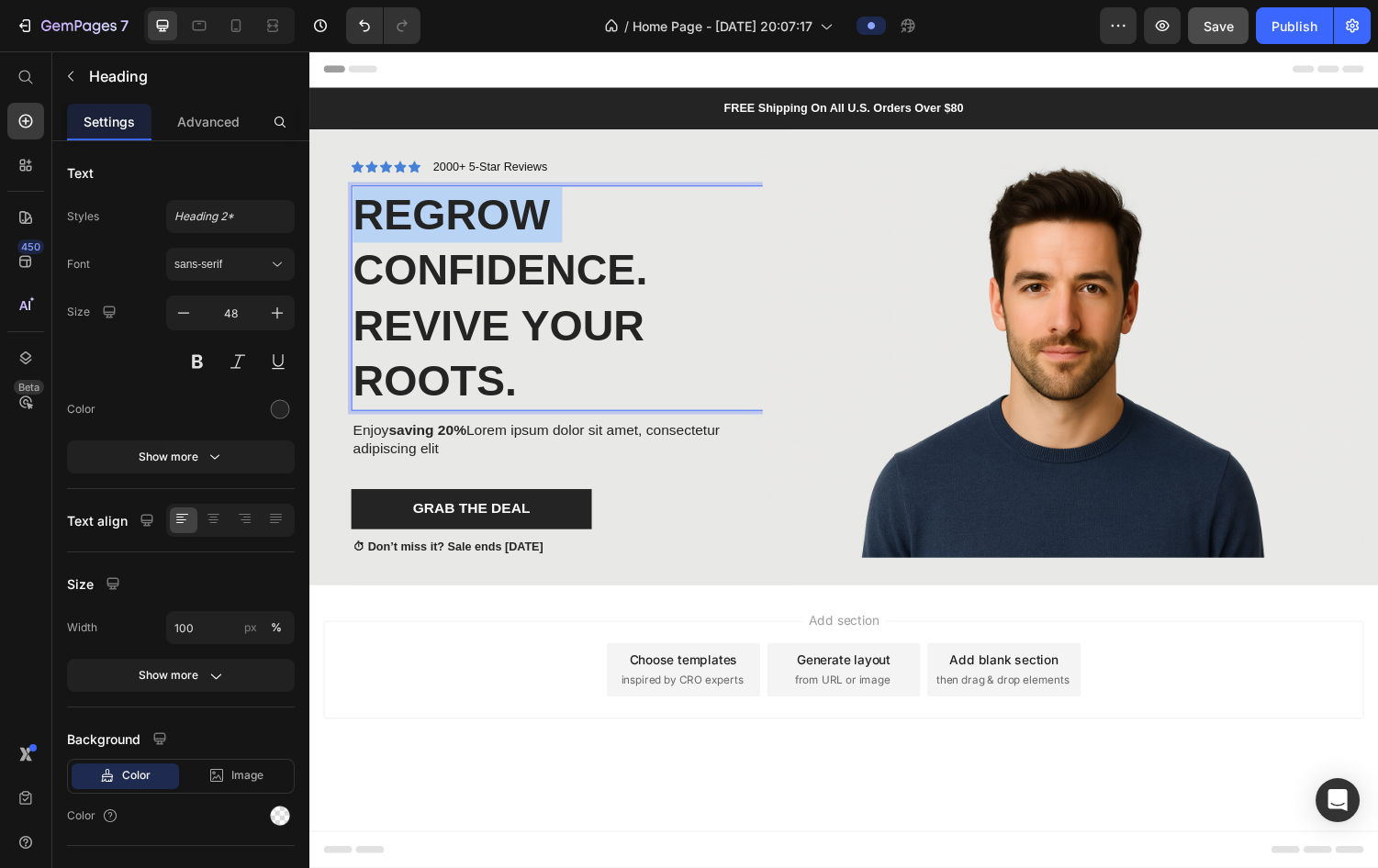 click on "Regrow Confidence. Revive Your Roots." at bounding box center (576, 306) 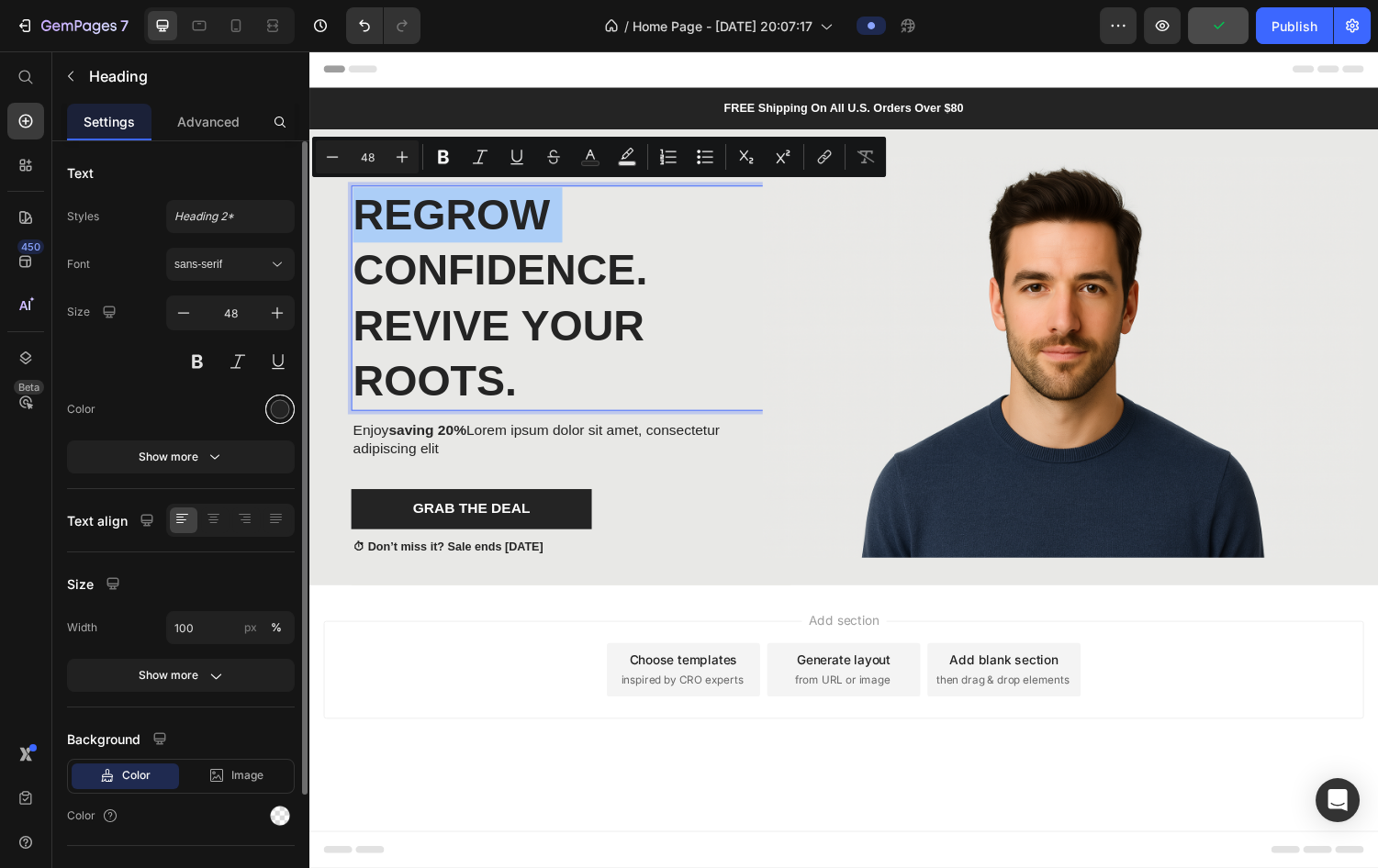 click at bounding box center (280, 409) 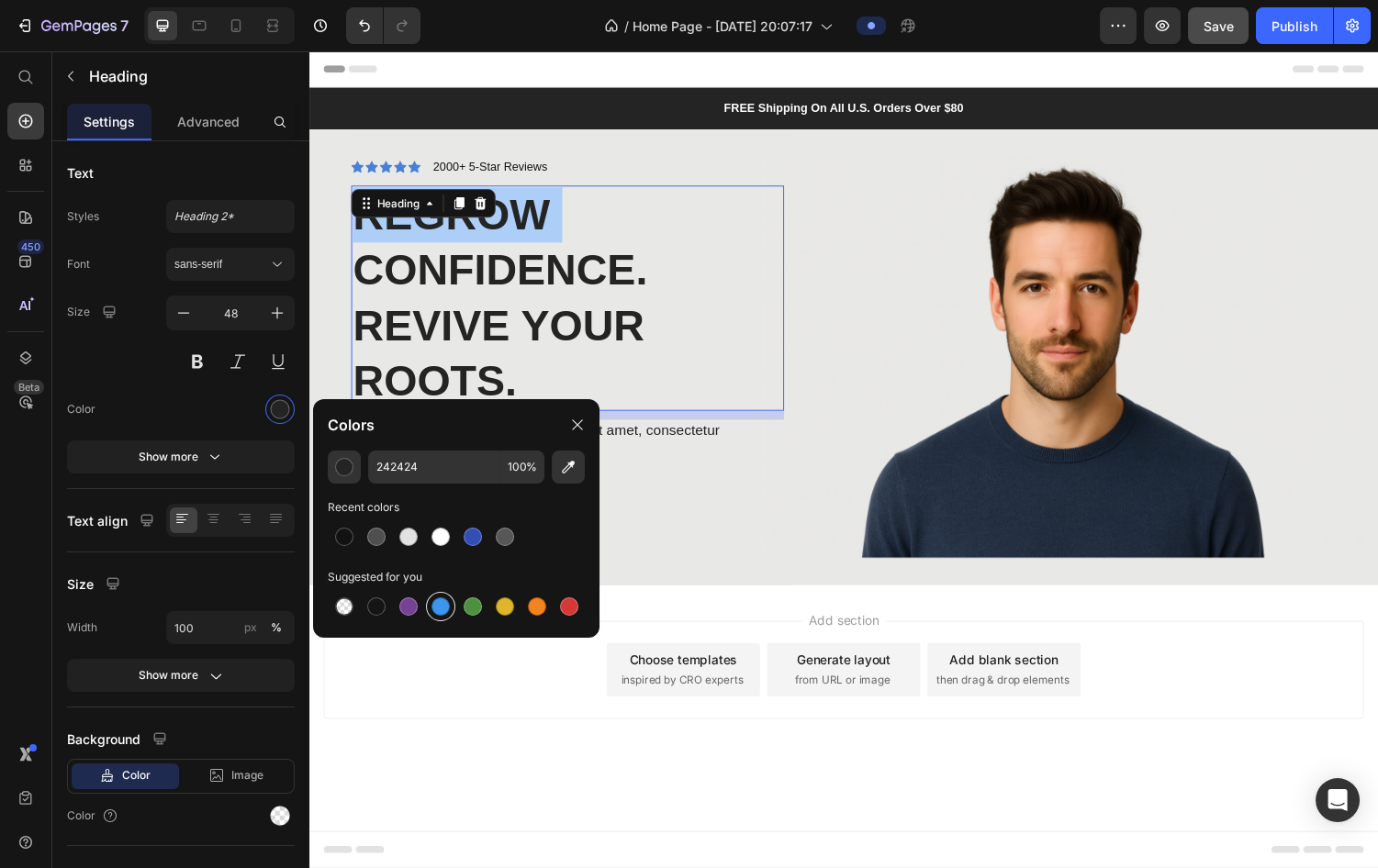 click at bounding box center [441, 606] 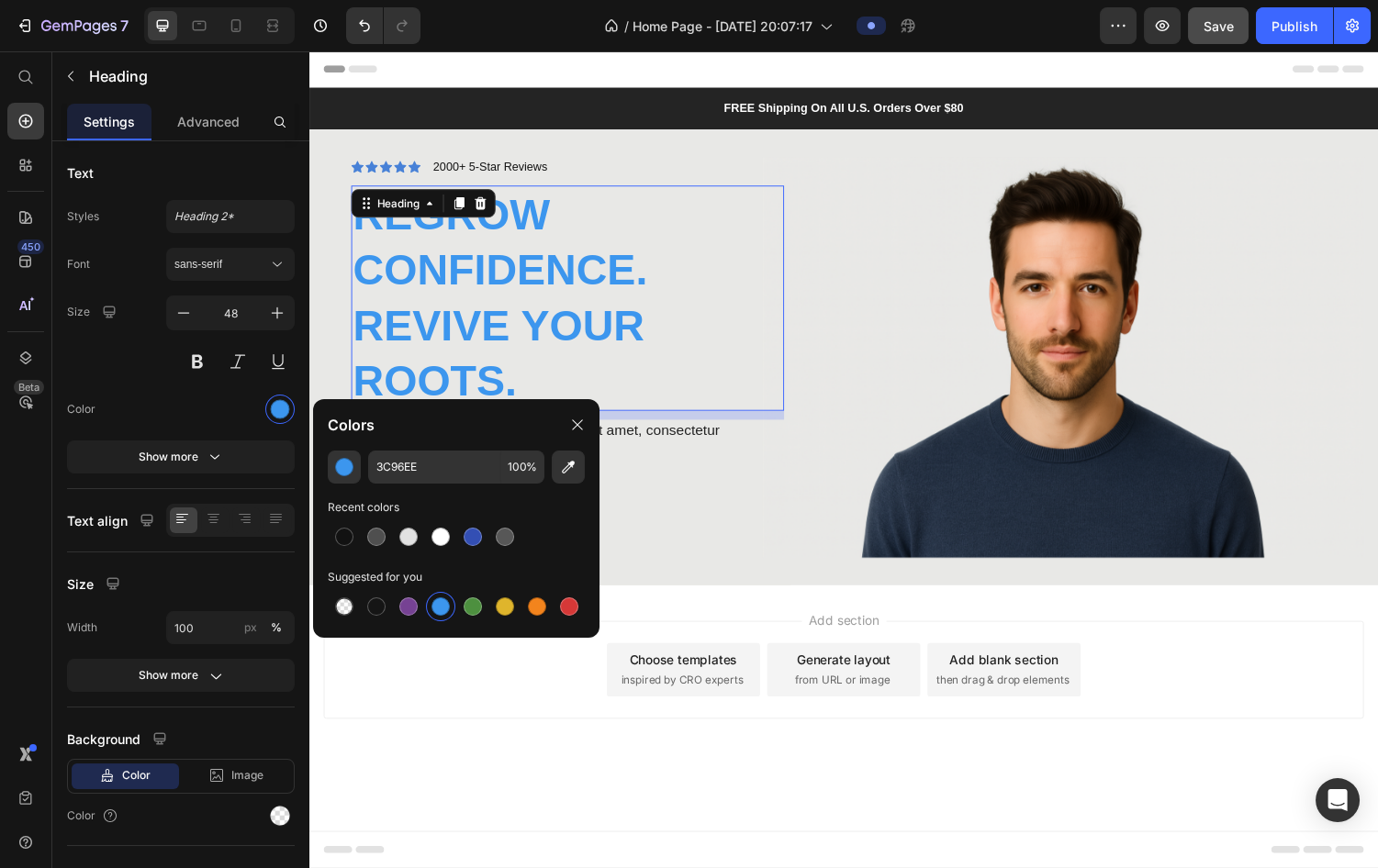 type on "242424" 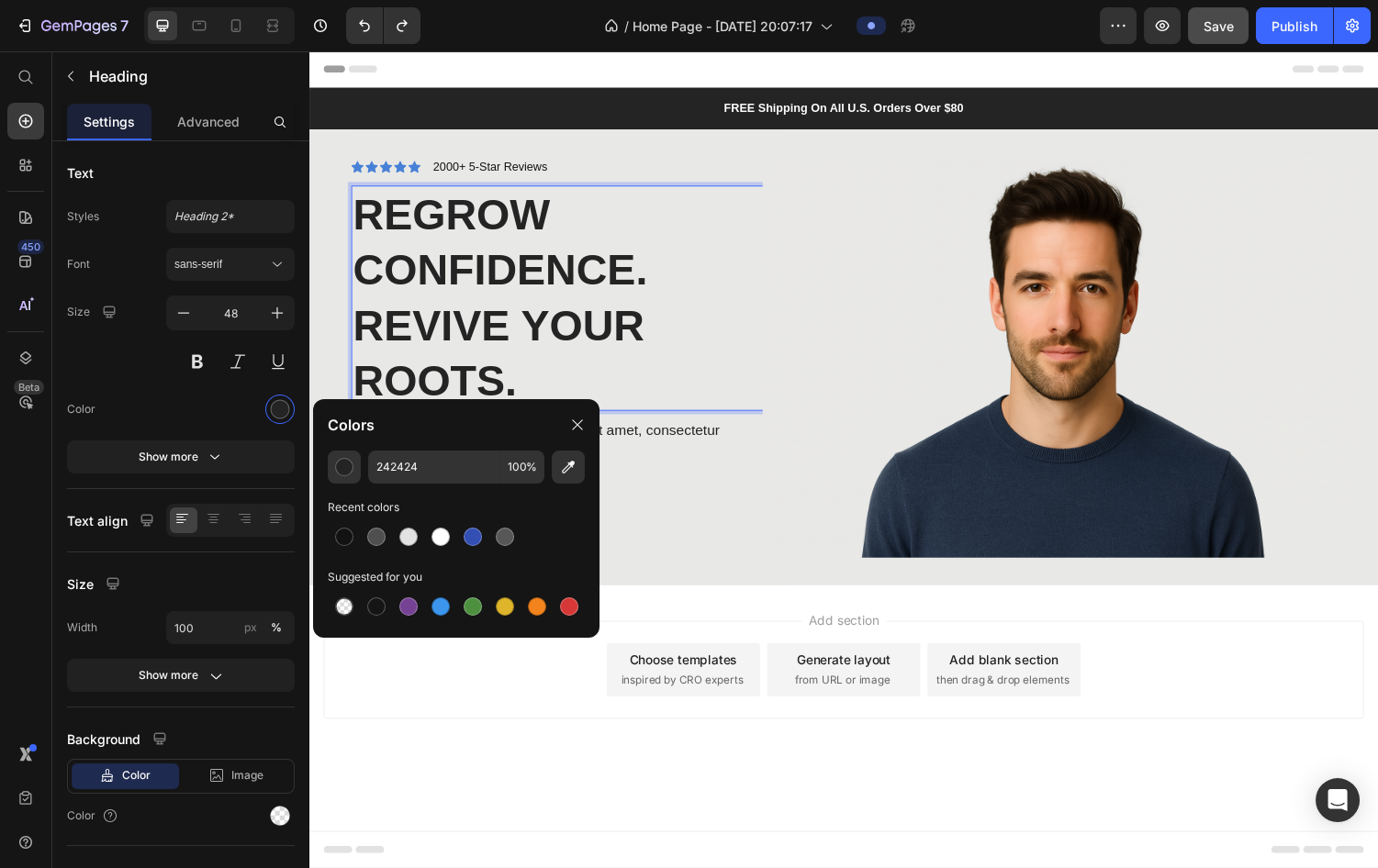 click on "Regrow Confidence. Revive Your Roots." at bounding box center [576, 306] 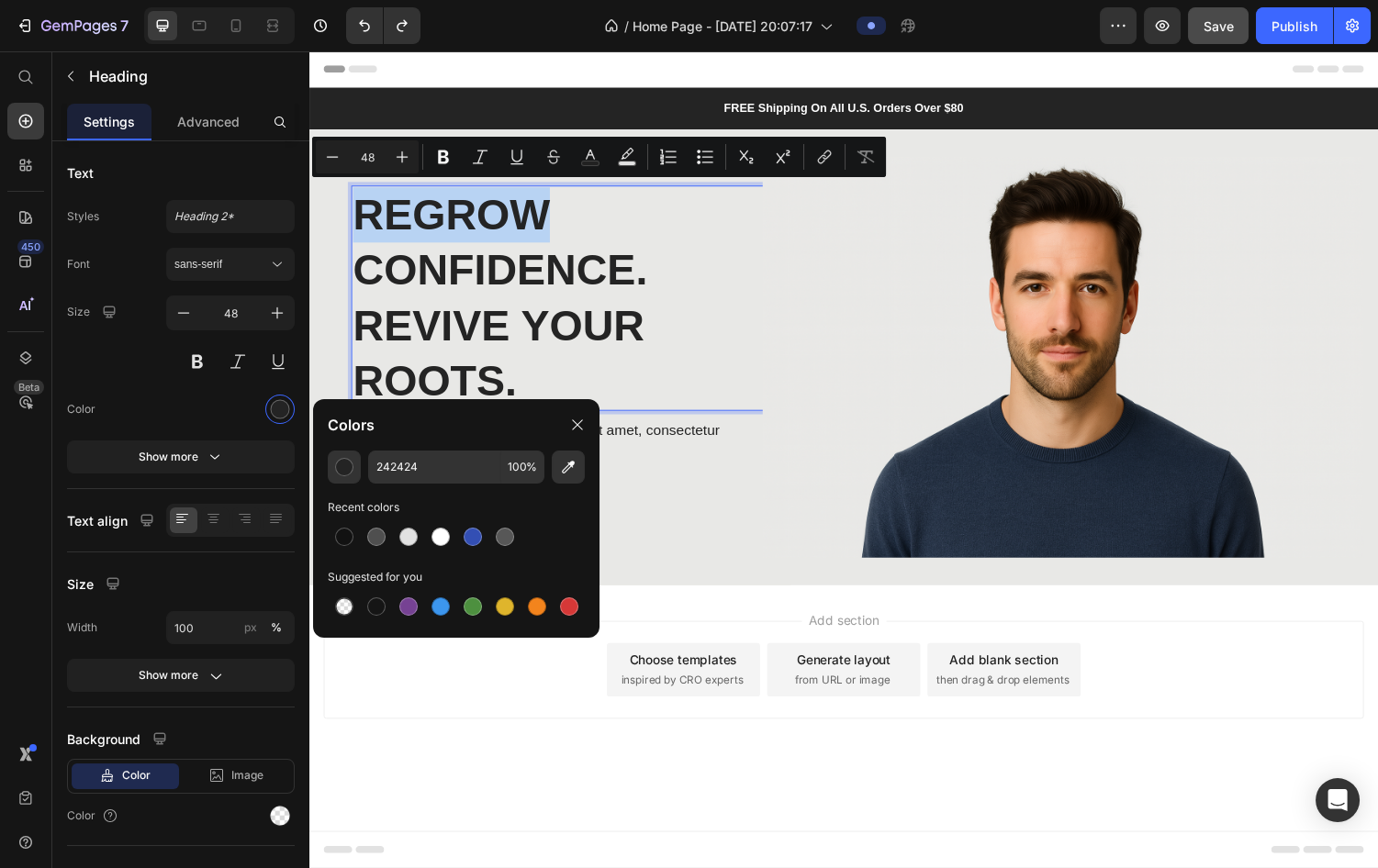 drag, startPoint x: 569, startPoint y: 216, endPoint x: 363, endPoint y: 216, distance: 206 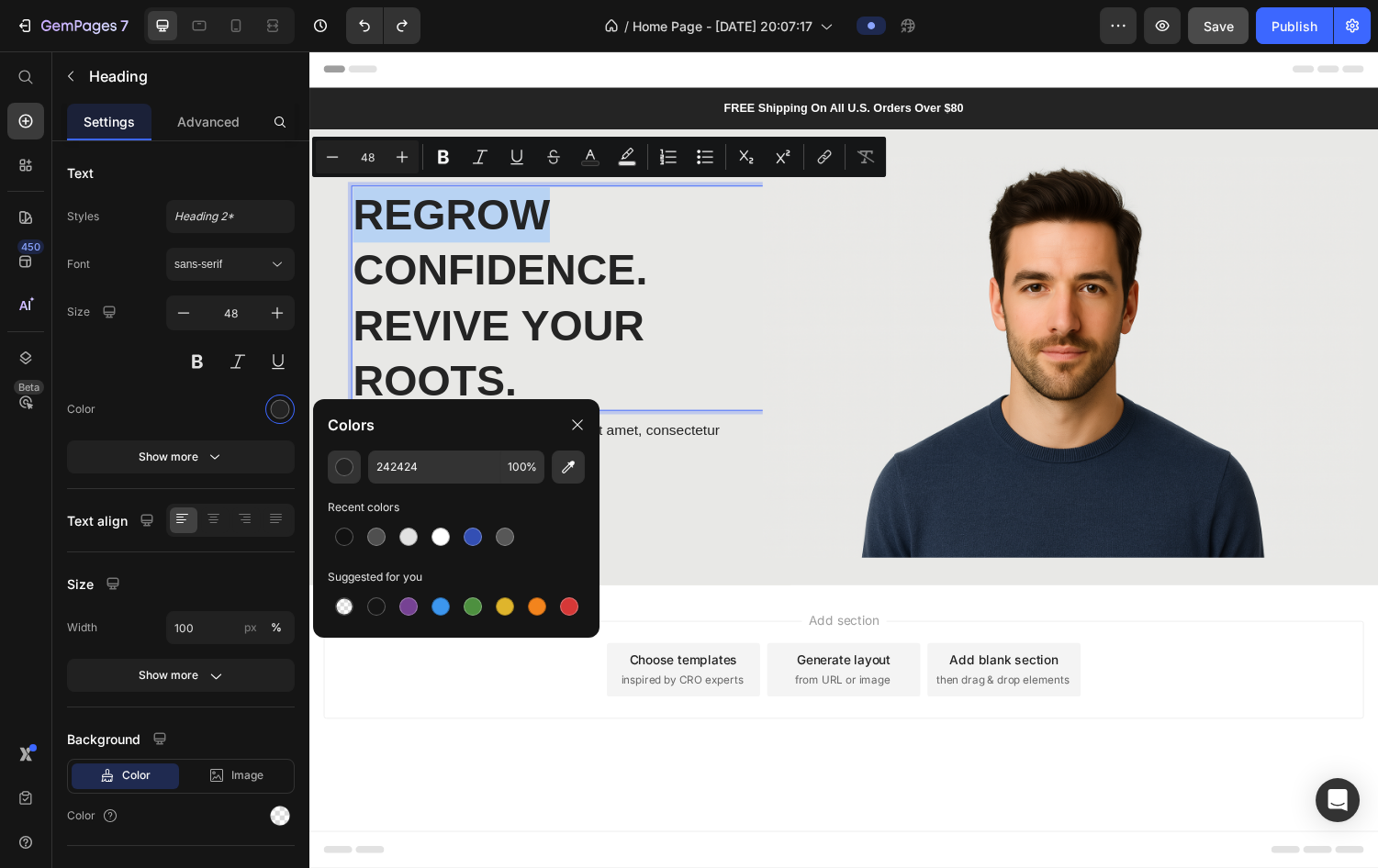 click on "Regrow Confidence. Revive Your Roots." at bounding box center (576, 306) 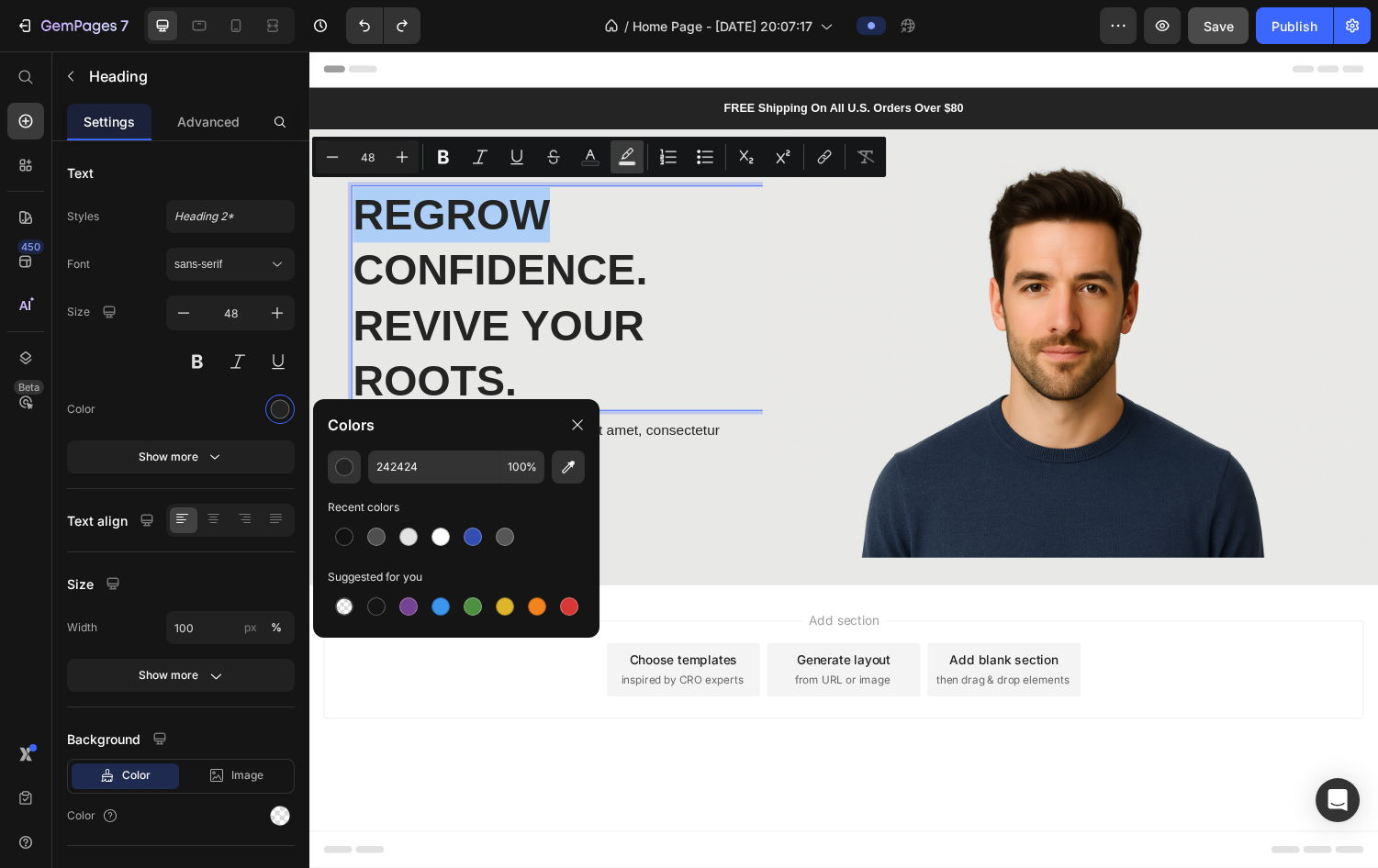 click 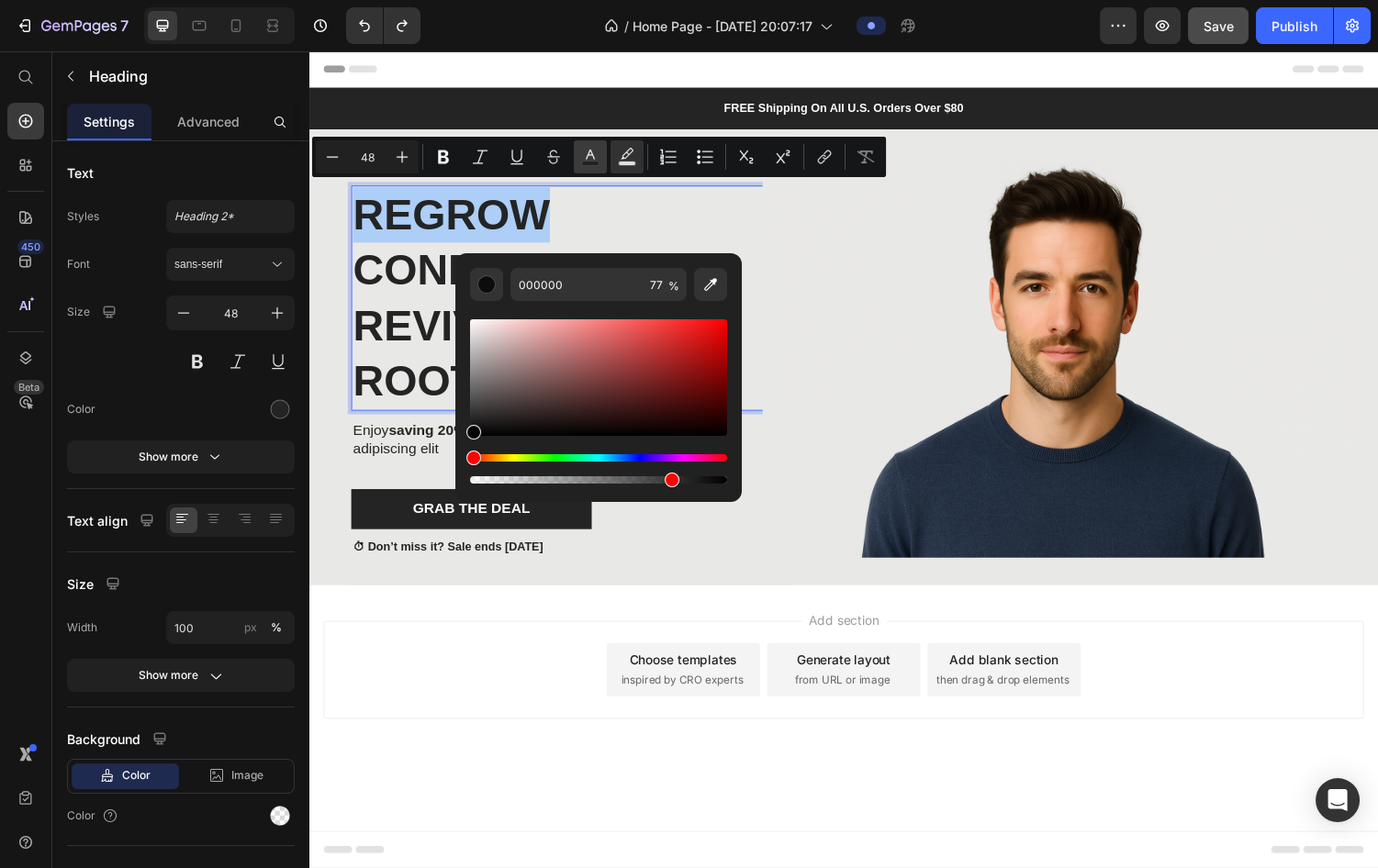 click 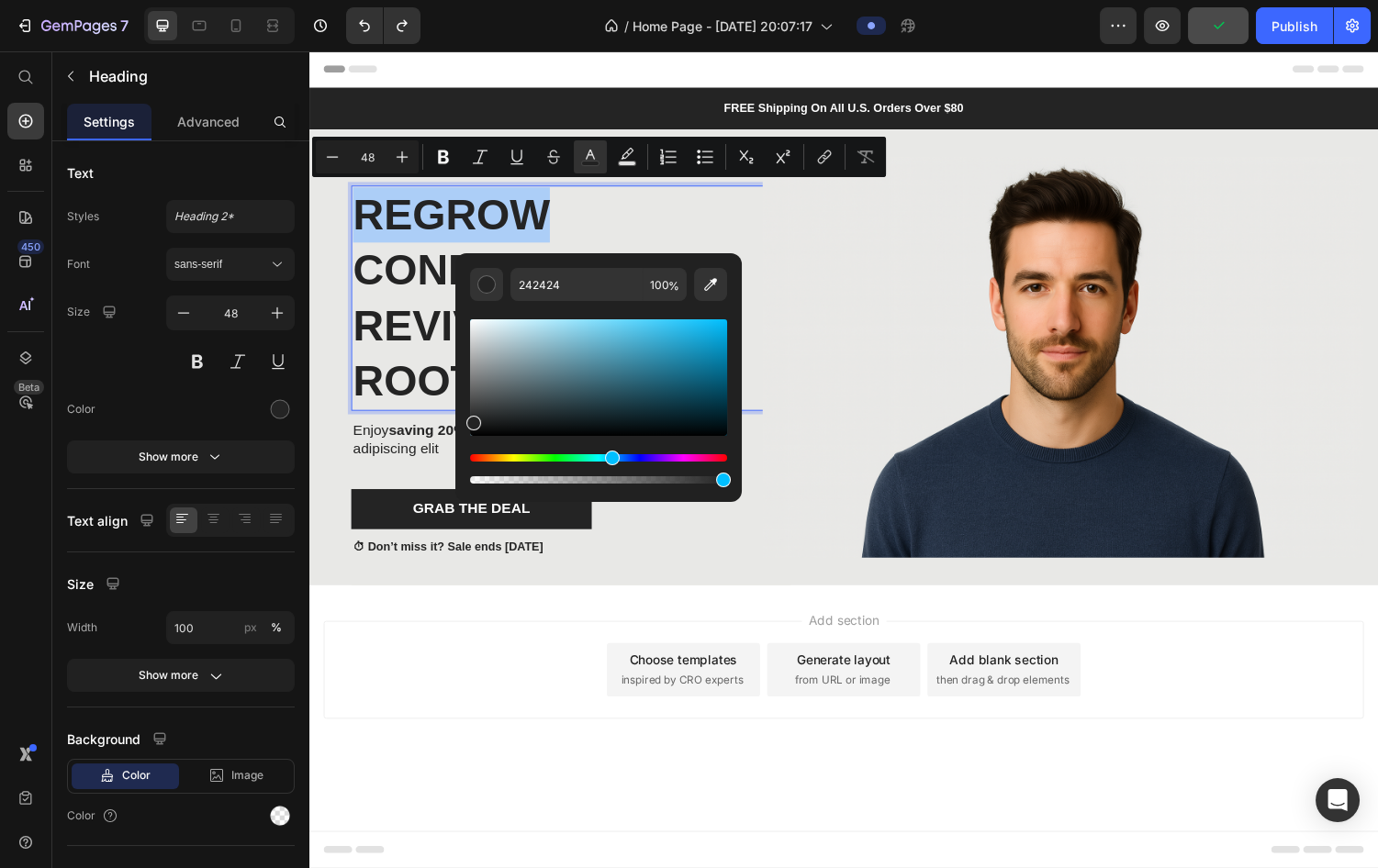 click at bounding box center (599, 458) 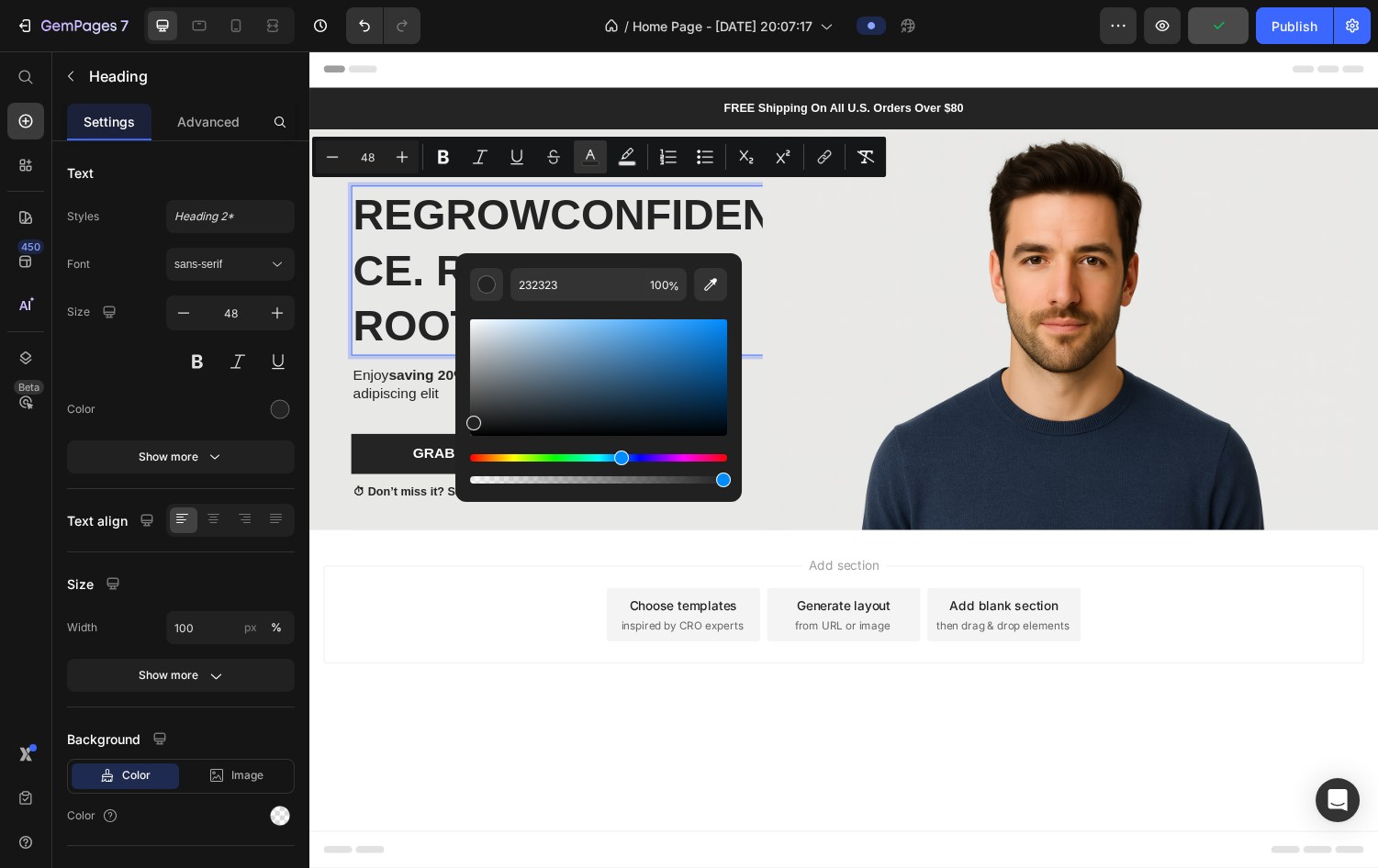 click at bounding box center [599, 458] 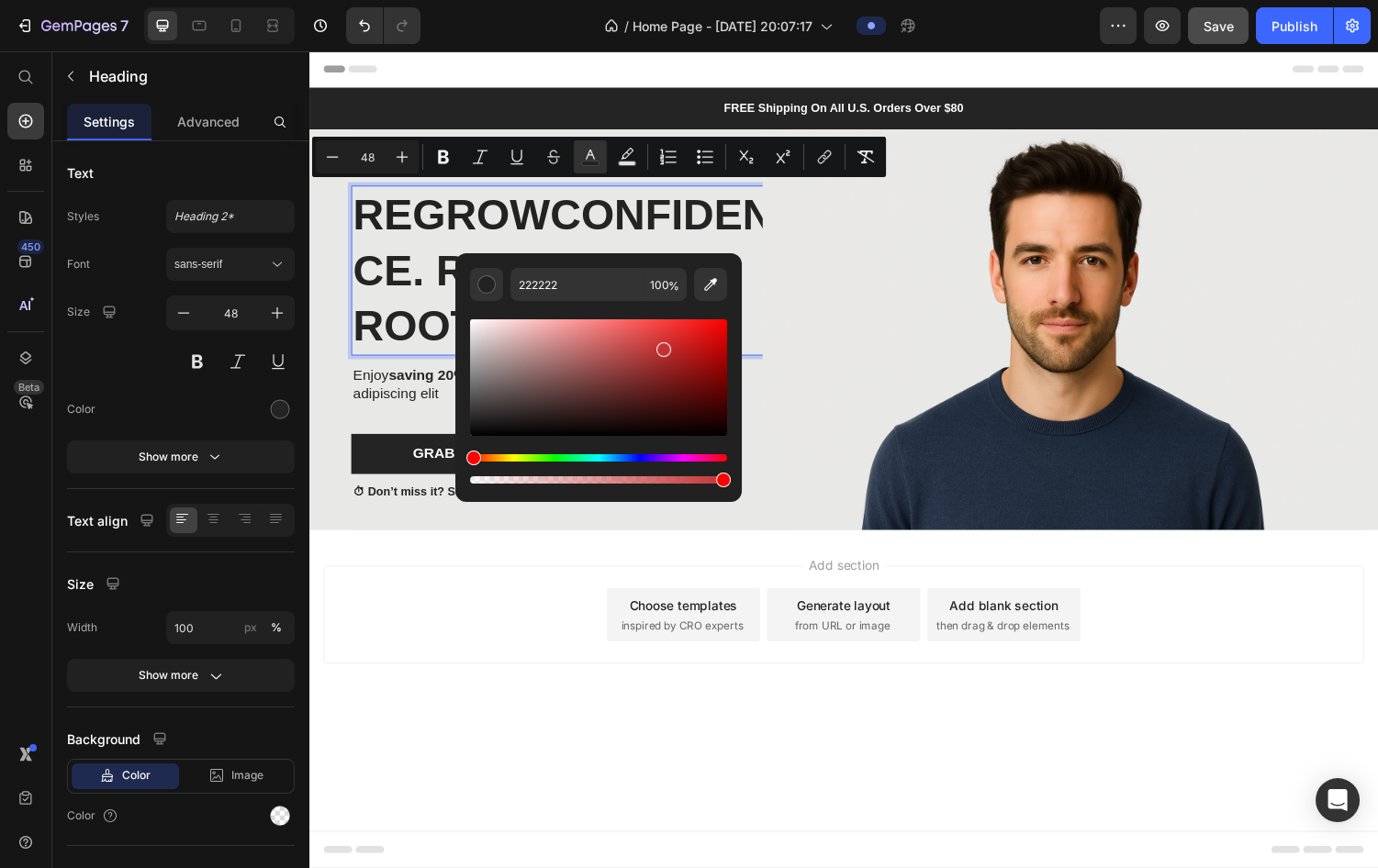 drag, startPoint x: 612, startPoint y: 376, endPoint x: 670, endPoint y: 339, distance: 68.7968 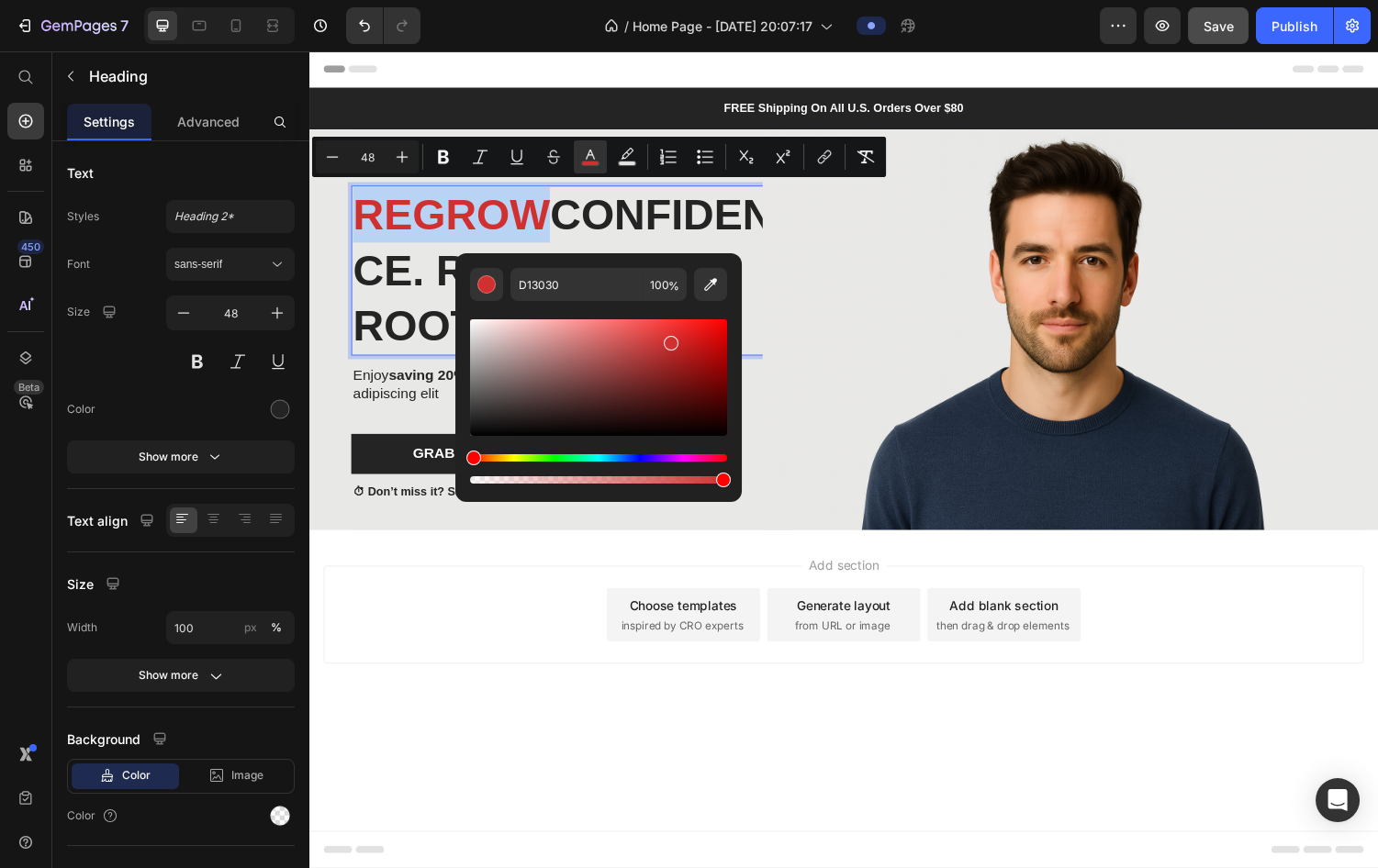 click at bounding box center [599, 458] 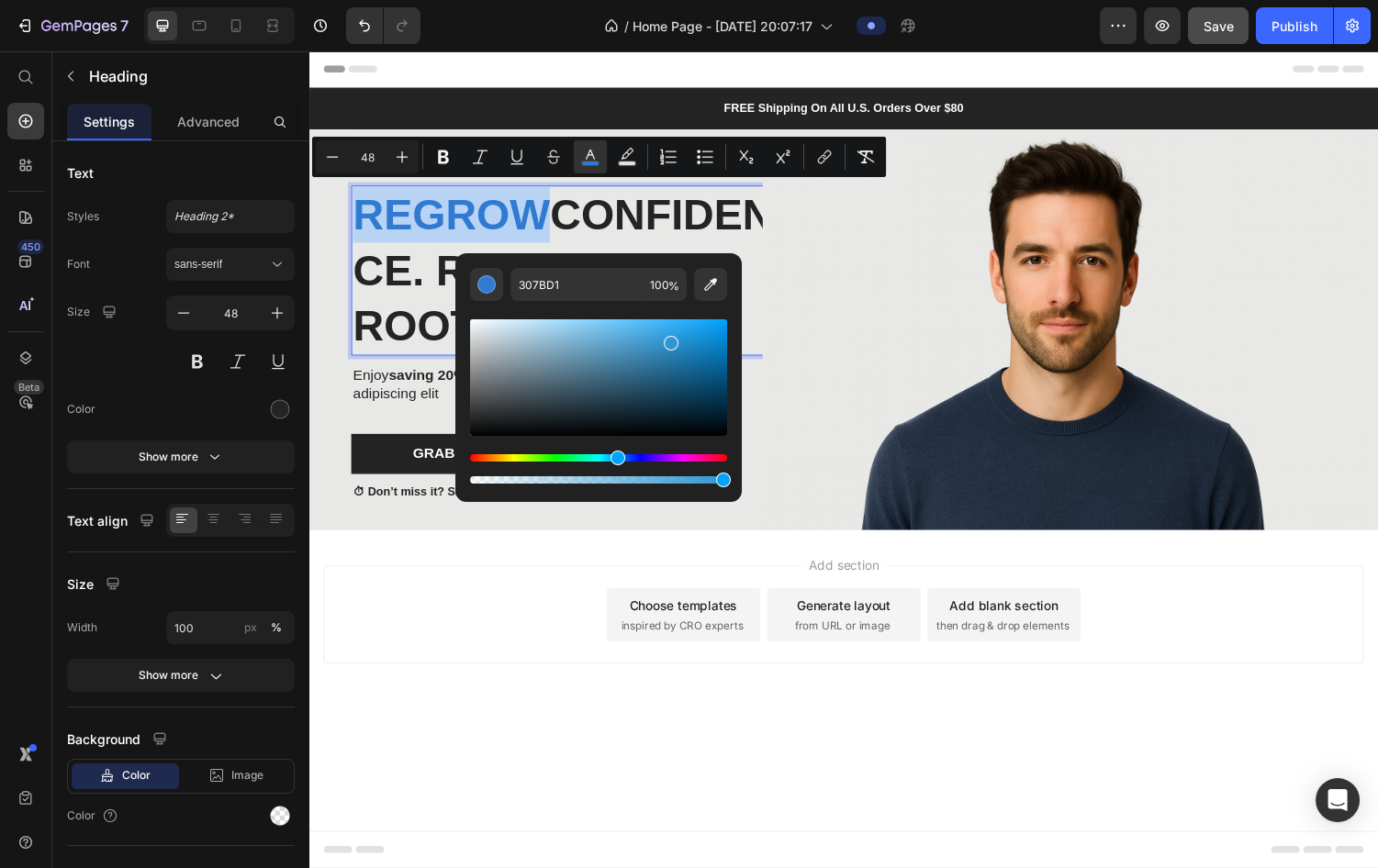 drag, startPoint x: 626, startPoint y: 458, endPoint x: 615, endPoint y: 458, distance: 11 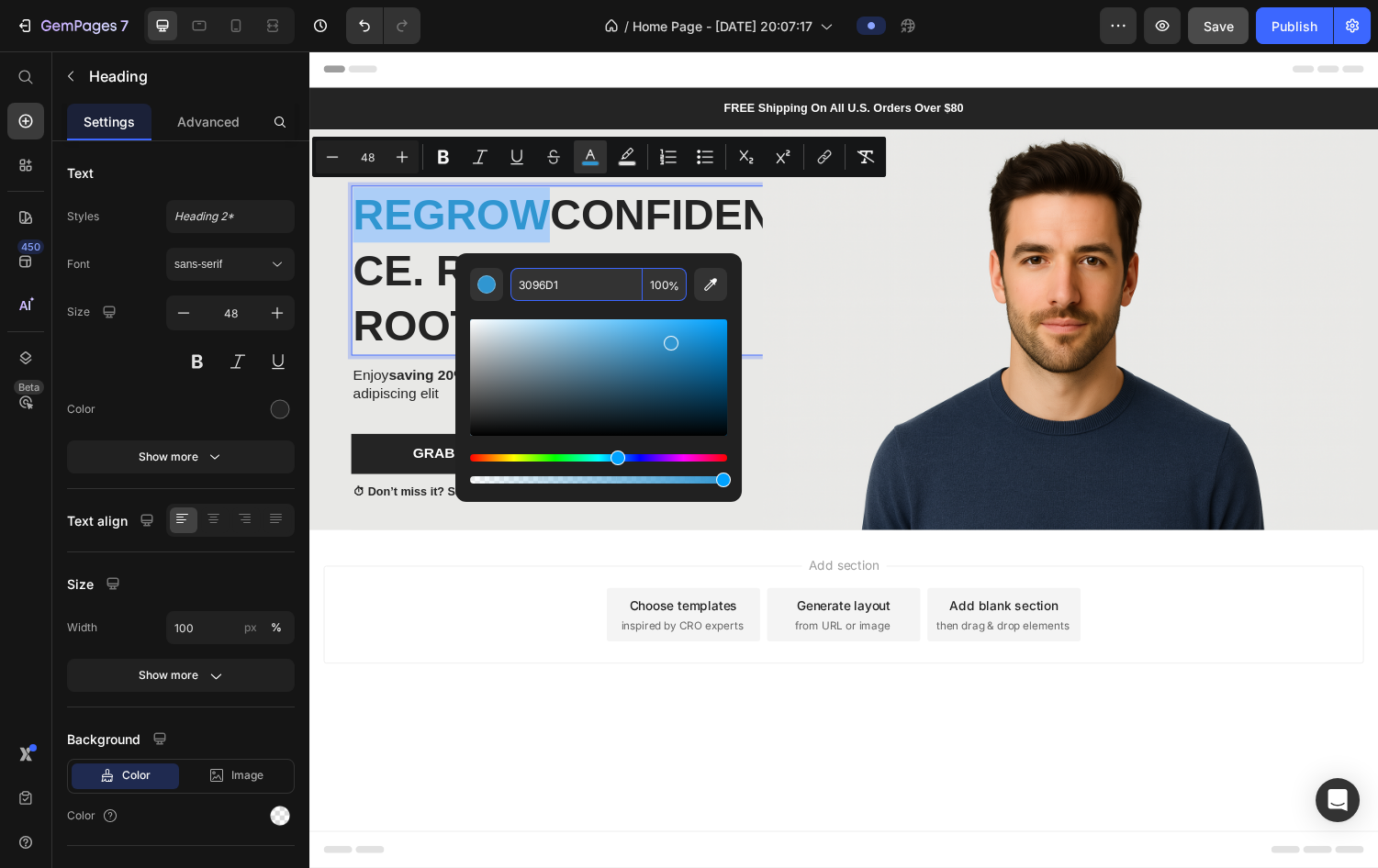 click on "3096D1" at bounding box center [577, 284] 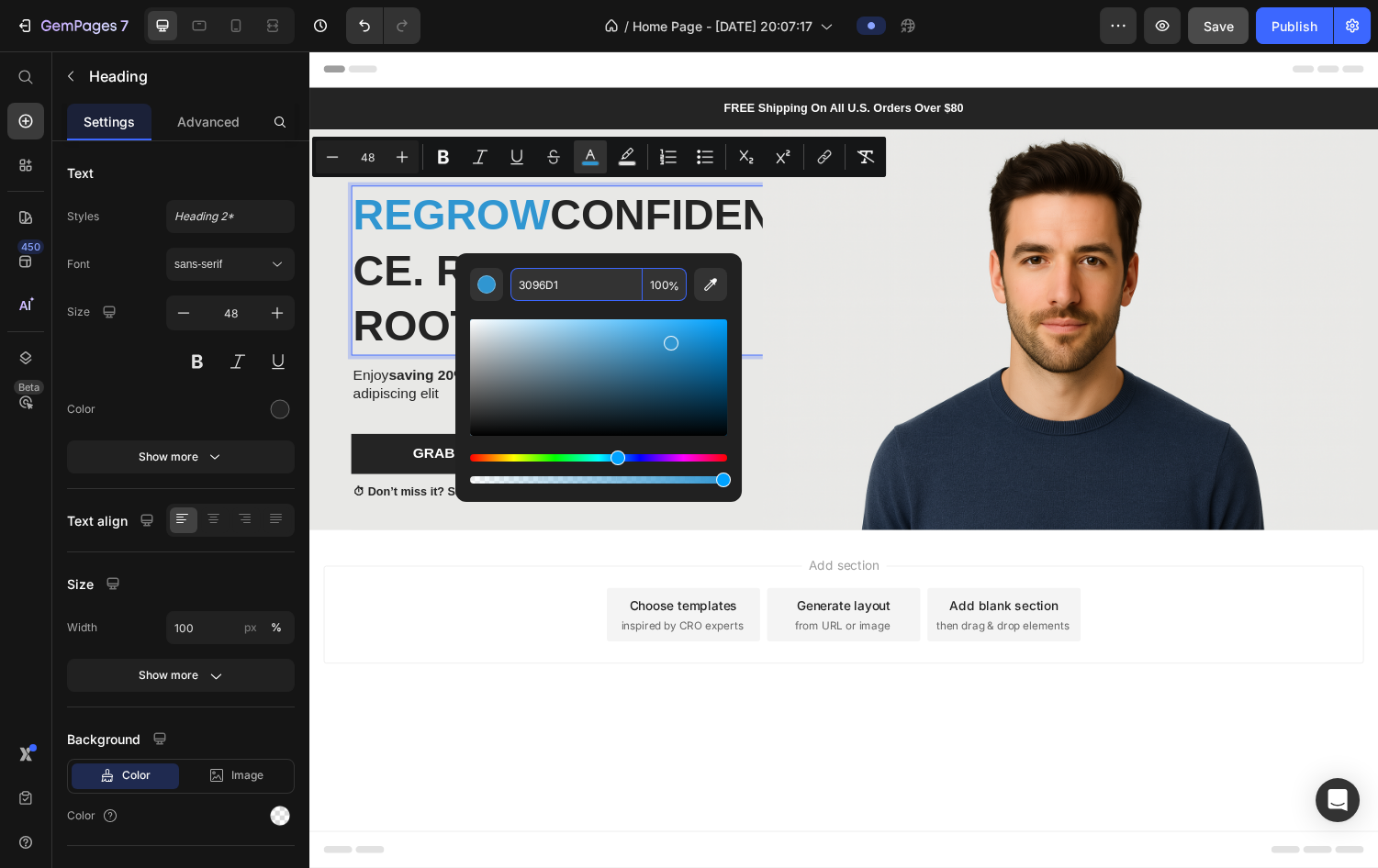 click on "Regrow  Confidence. Revive Your Roots." at bounding box center (576, 277) 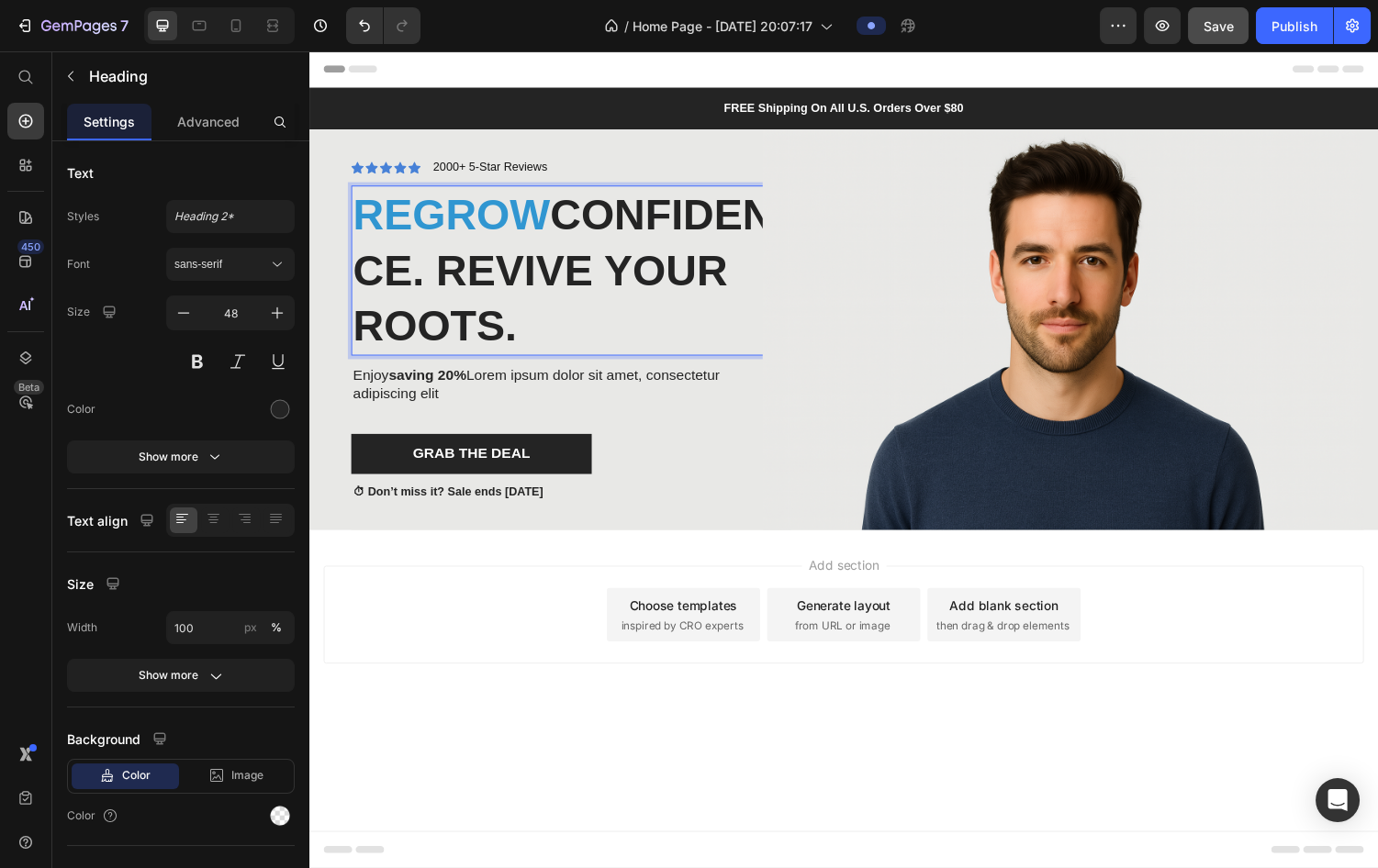 click on "Regrow  Confidence. Revive Your Roots." at bounding box center [576, 277] 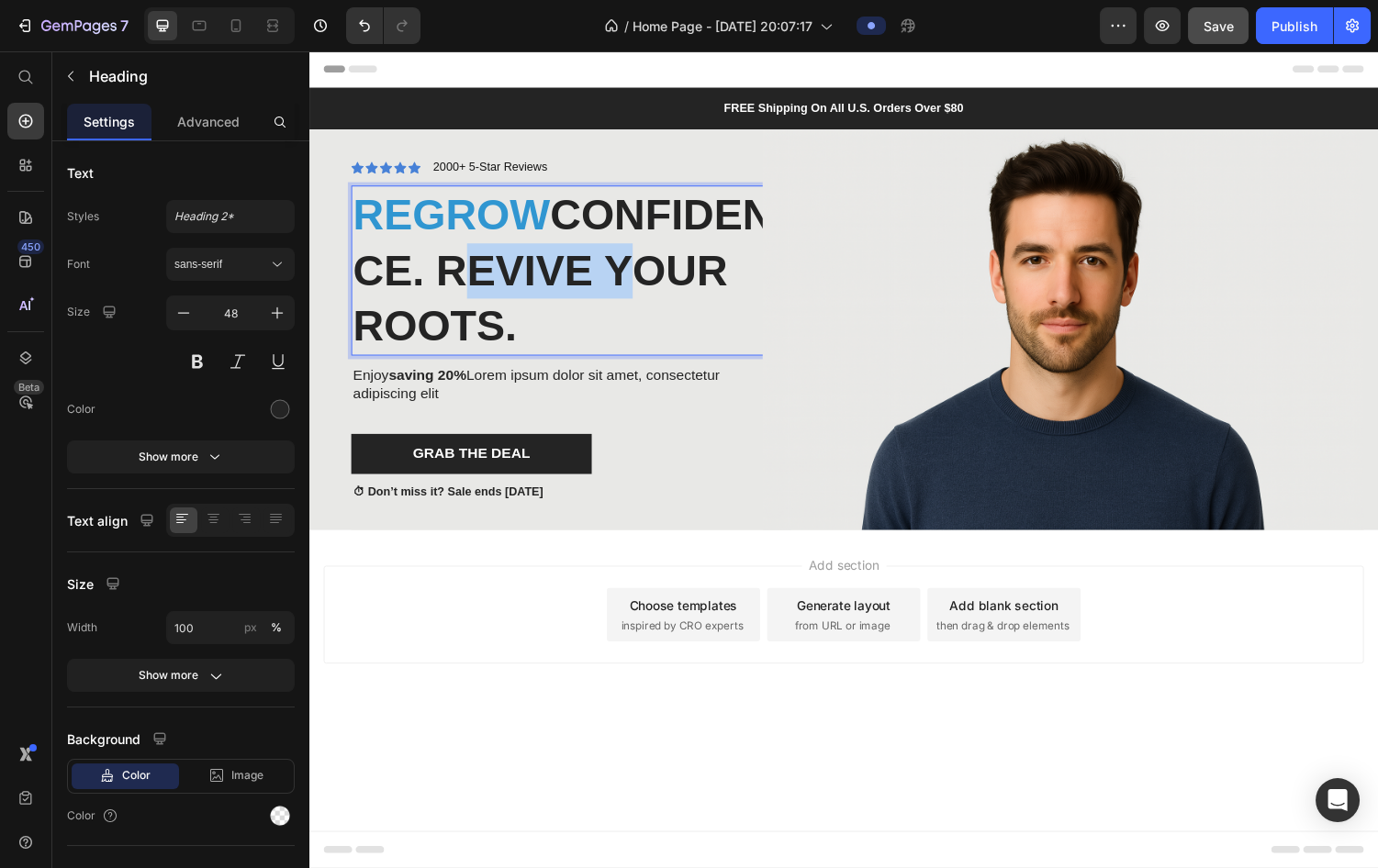 click on "Regrow  Confidence. Revive Your Roots." at bounding box center (576, 277) 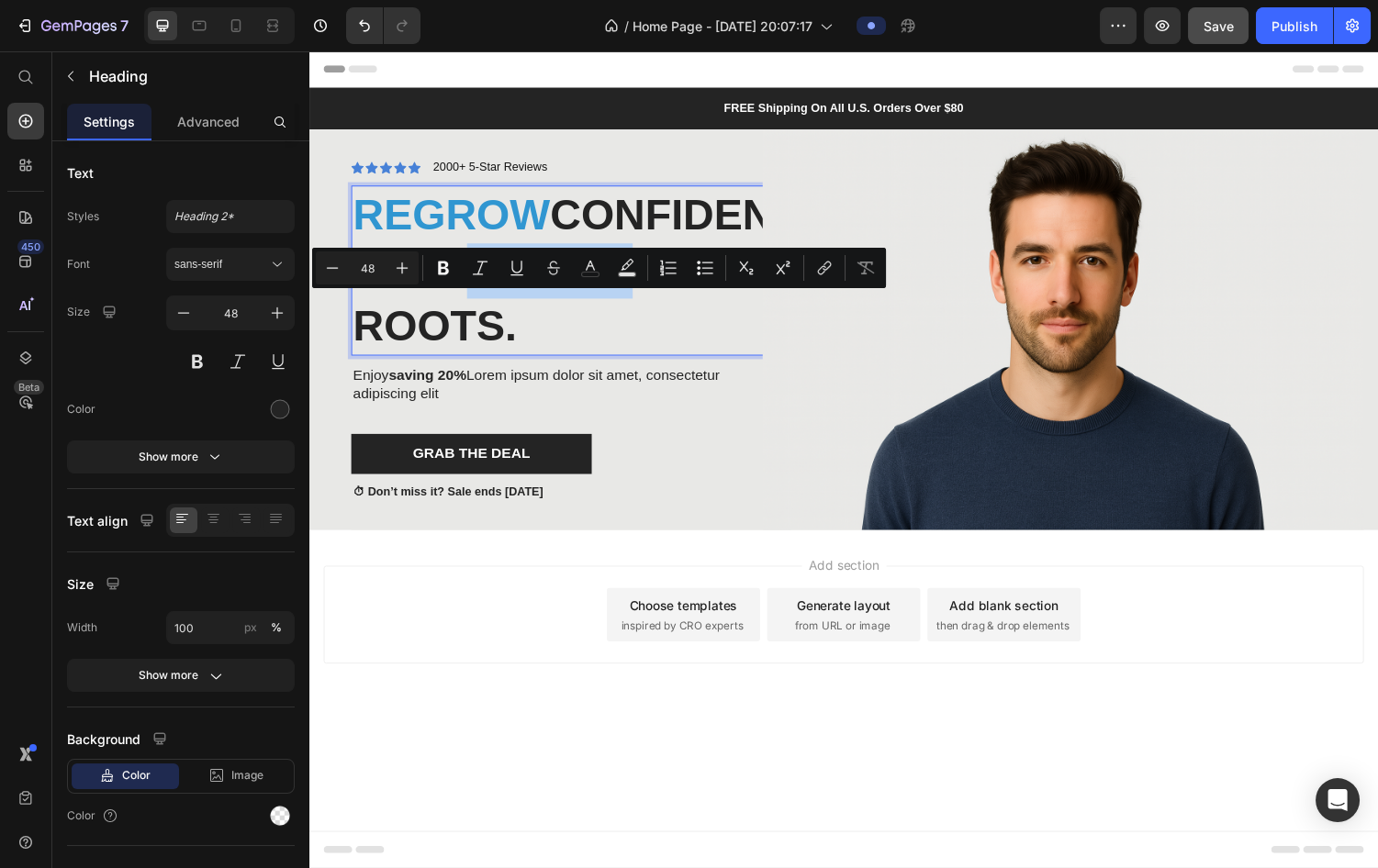 click on "Regrow  Confidence. Revive Your Roots." at bounding box center [576, 277] 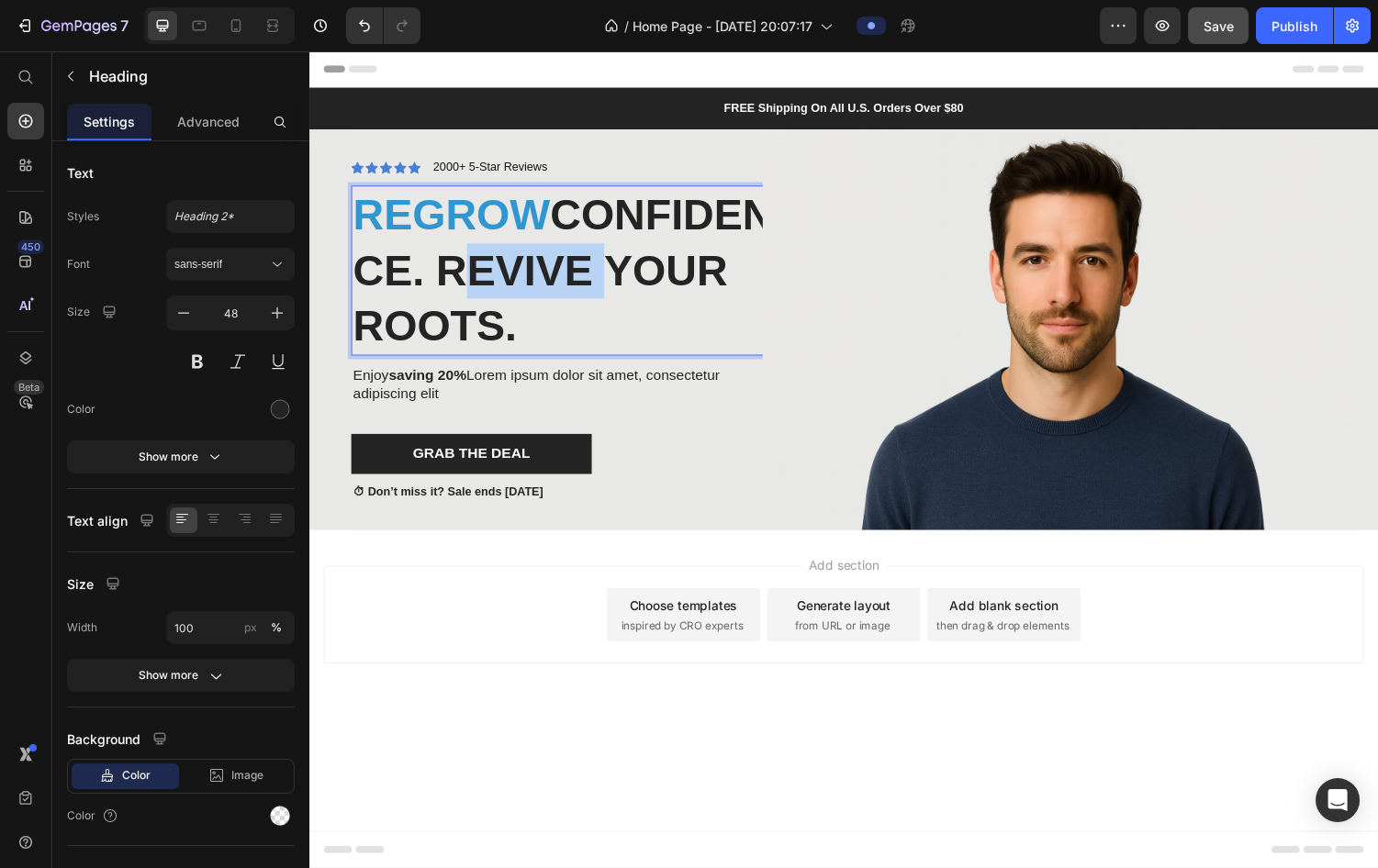 drag, startPoint x: 533, startPoint y: 331, endPoint x: 366, endPoint y: 330, distance: 167.00299 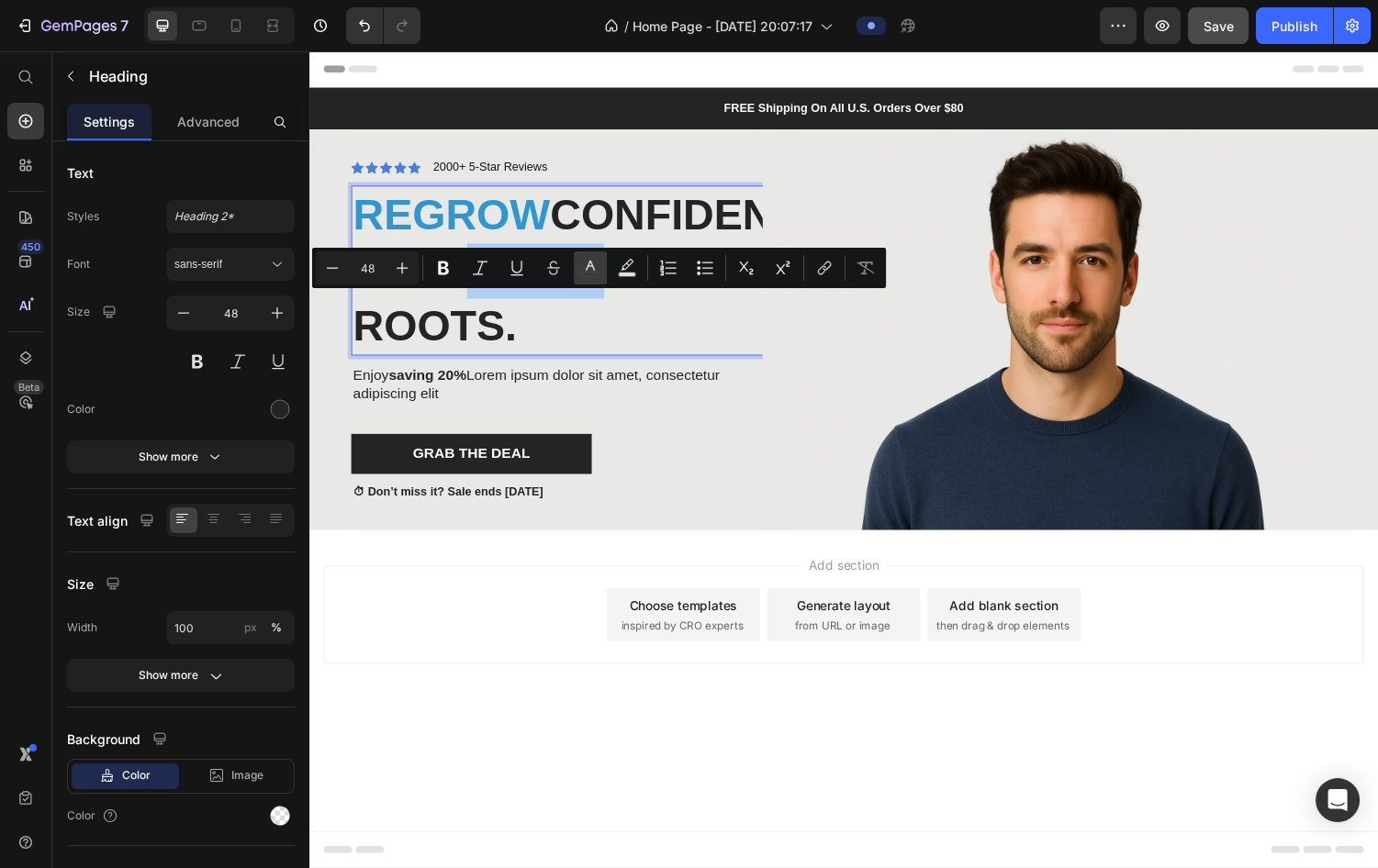 click 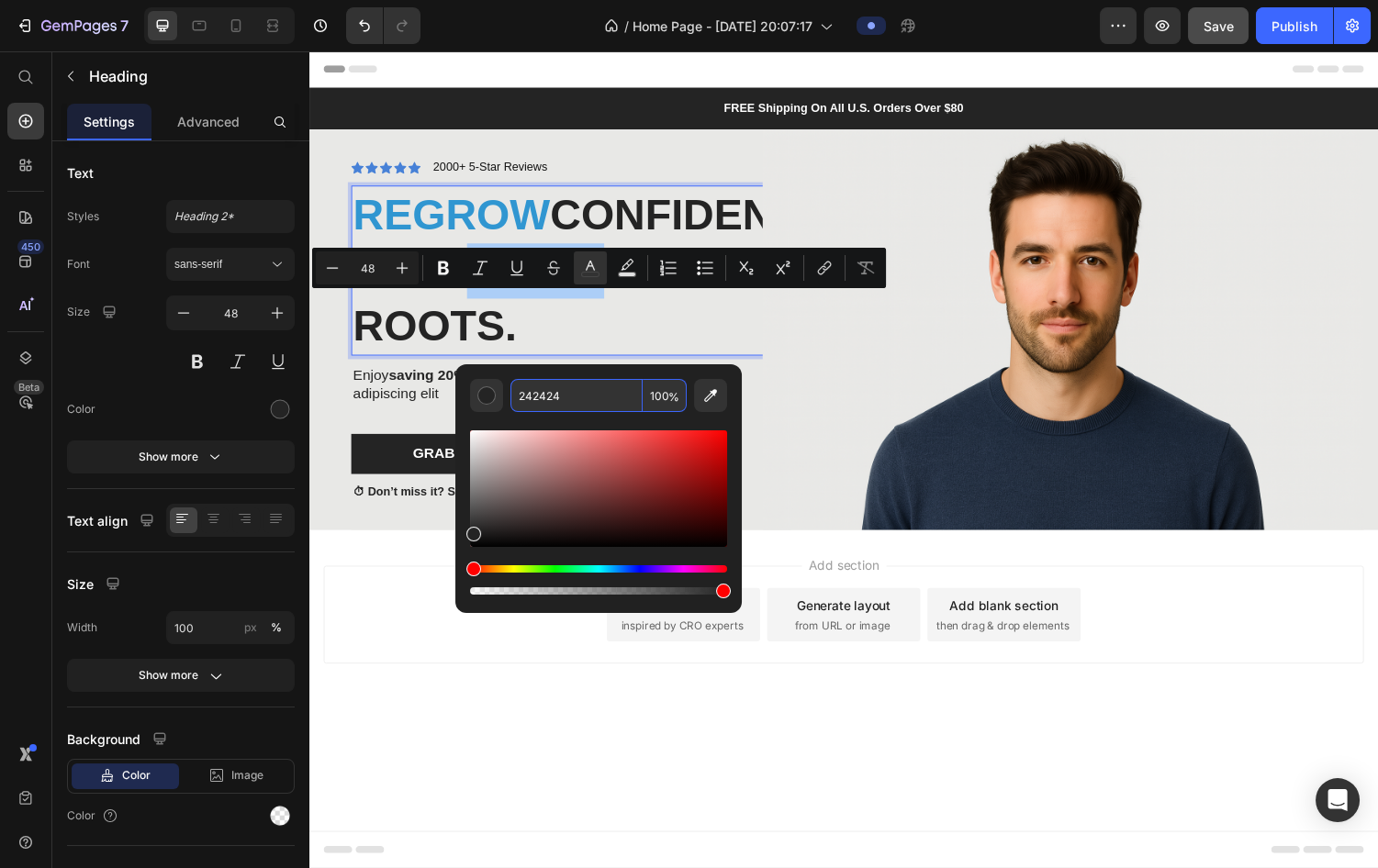 click on "242424" at bounding box center [577, 395] 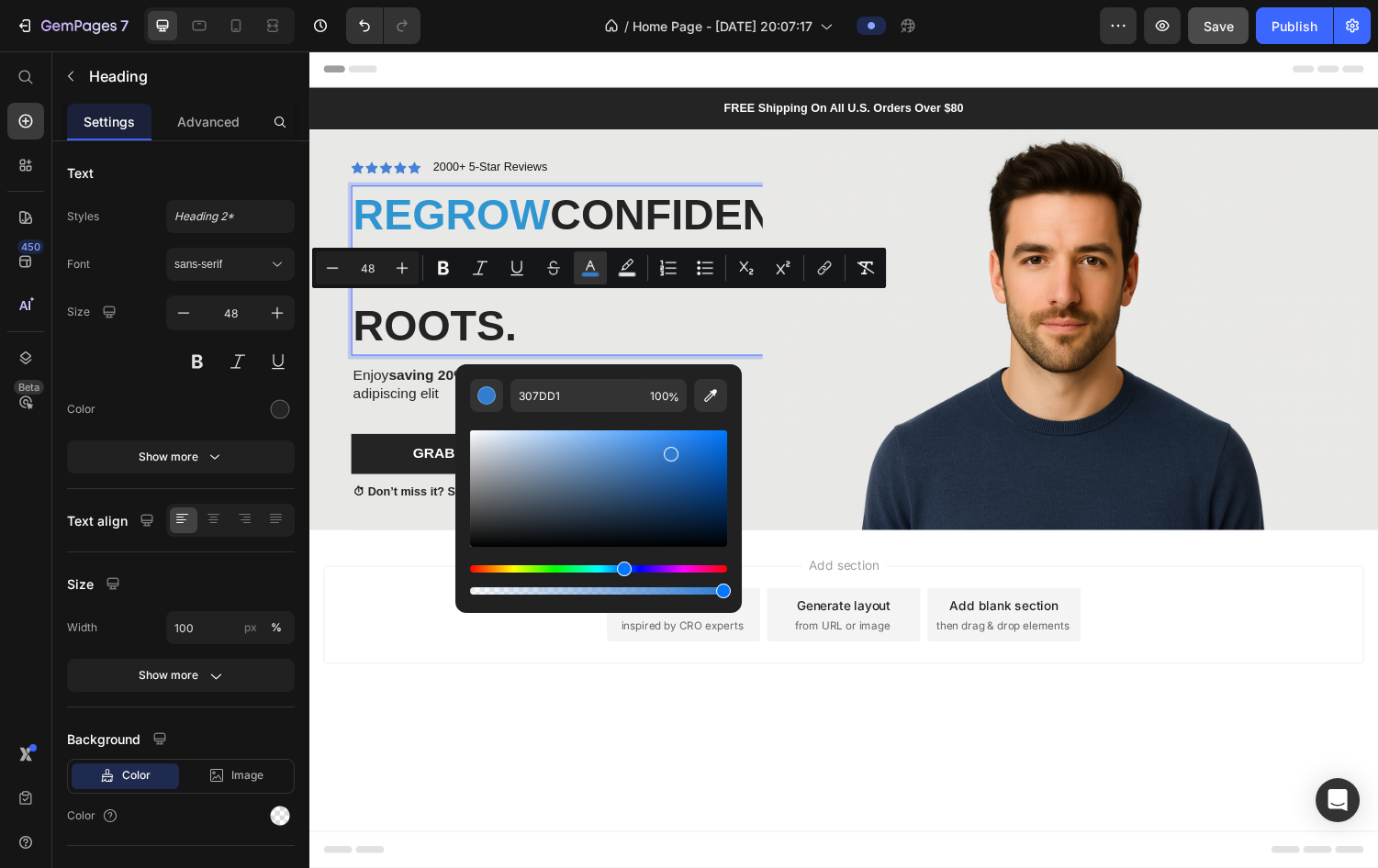 type on "307BD1" 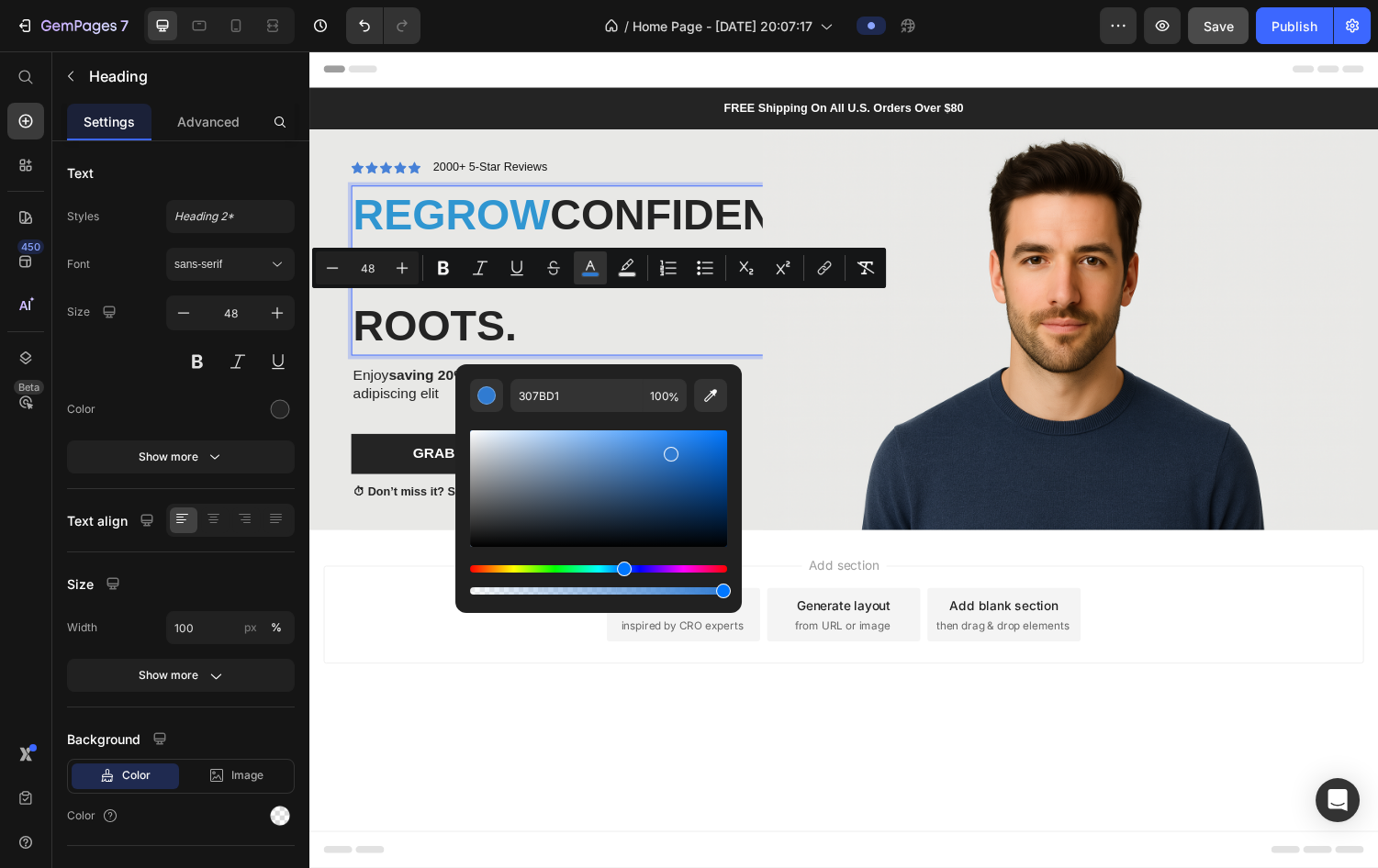 click at bounding box center [624, 569] 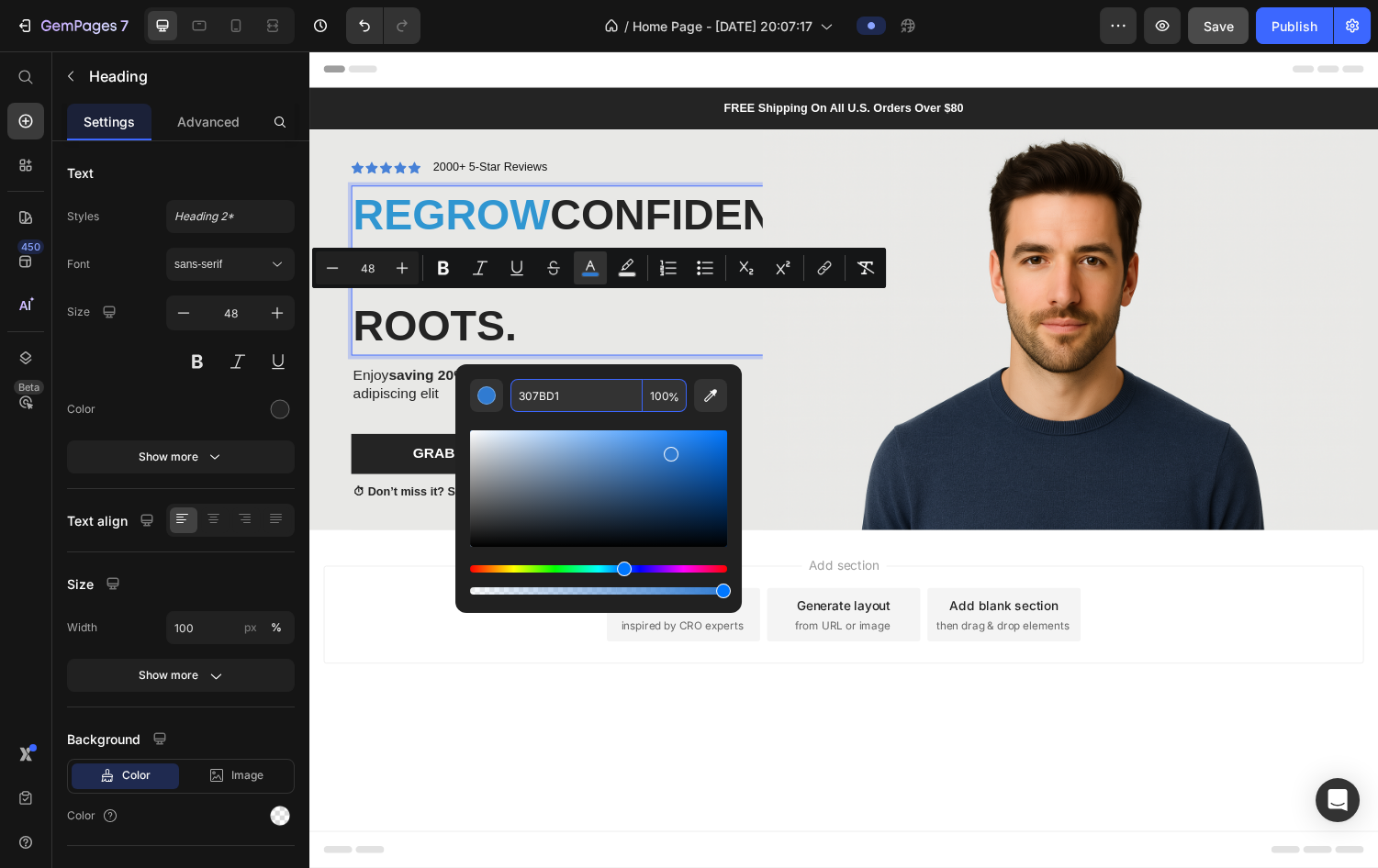 click on "307BD1" at bounding box center (577, 395) 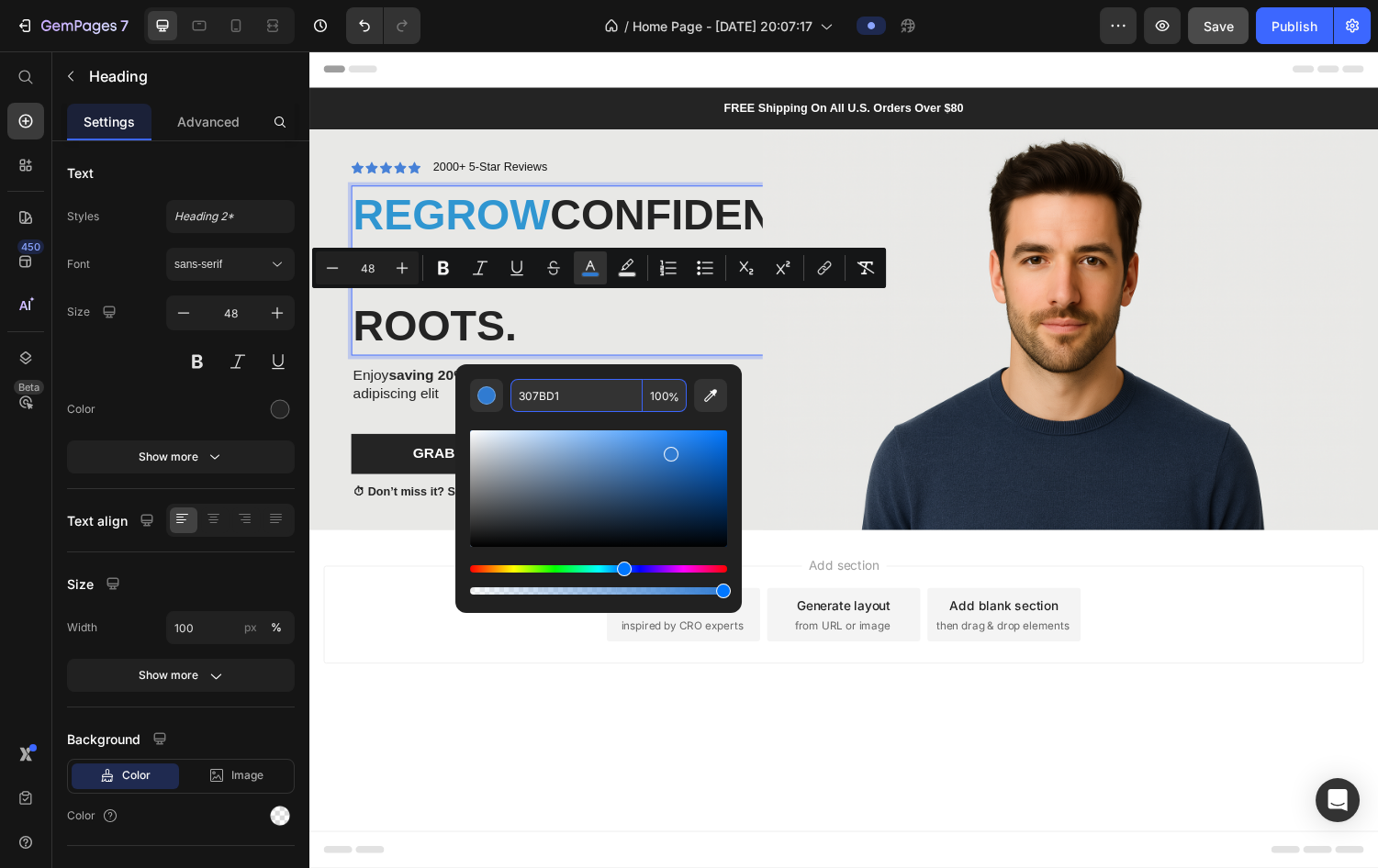 click on "Regrow" at bounding box center (455, 219) 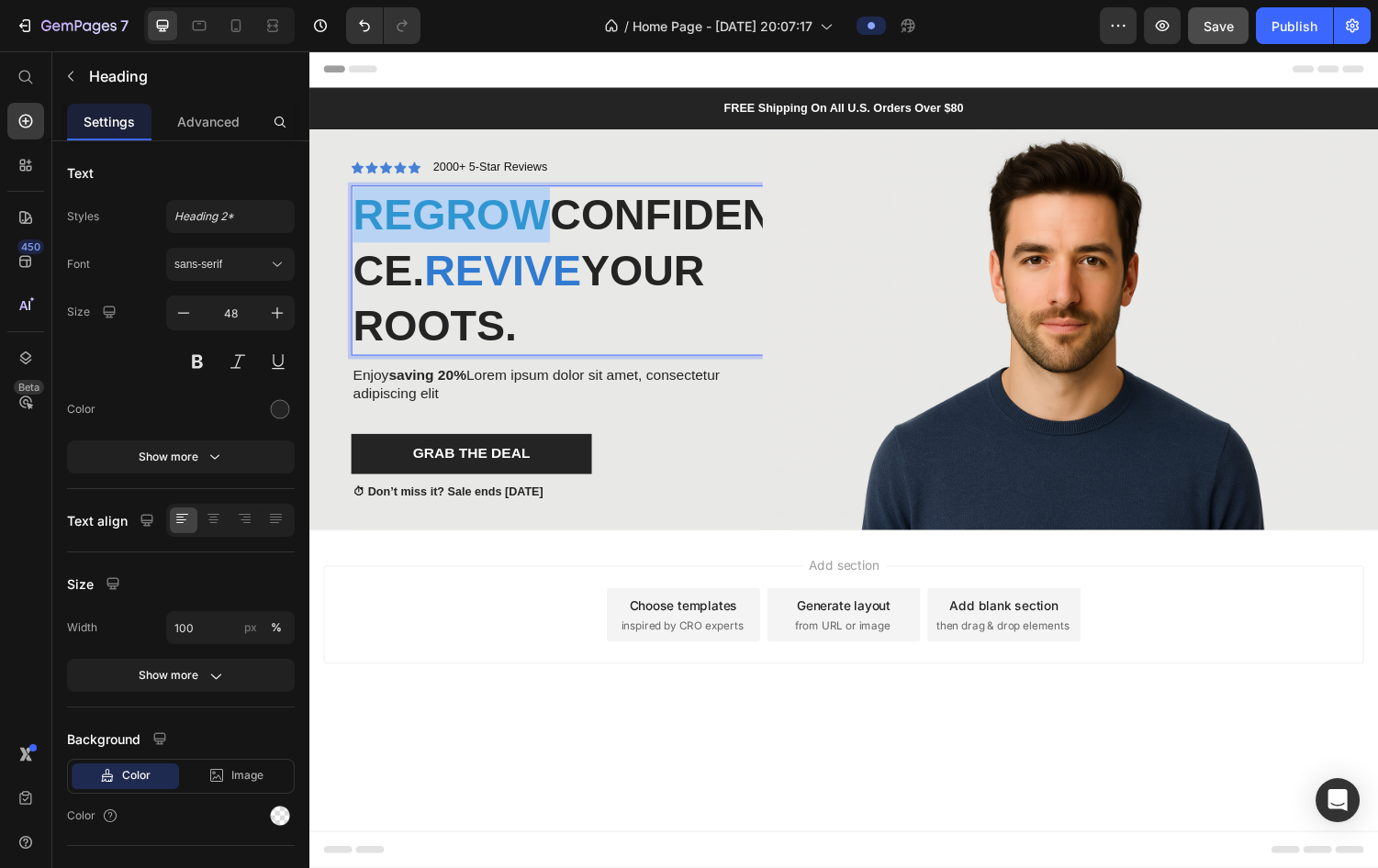 click on "Regrow" at bounding box center (455, 219) 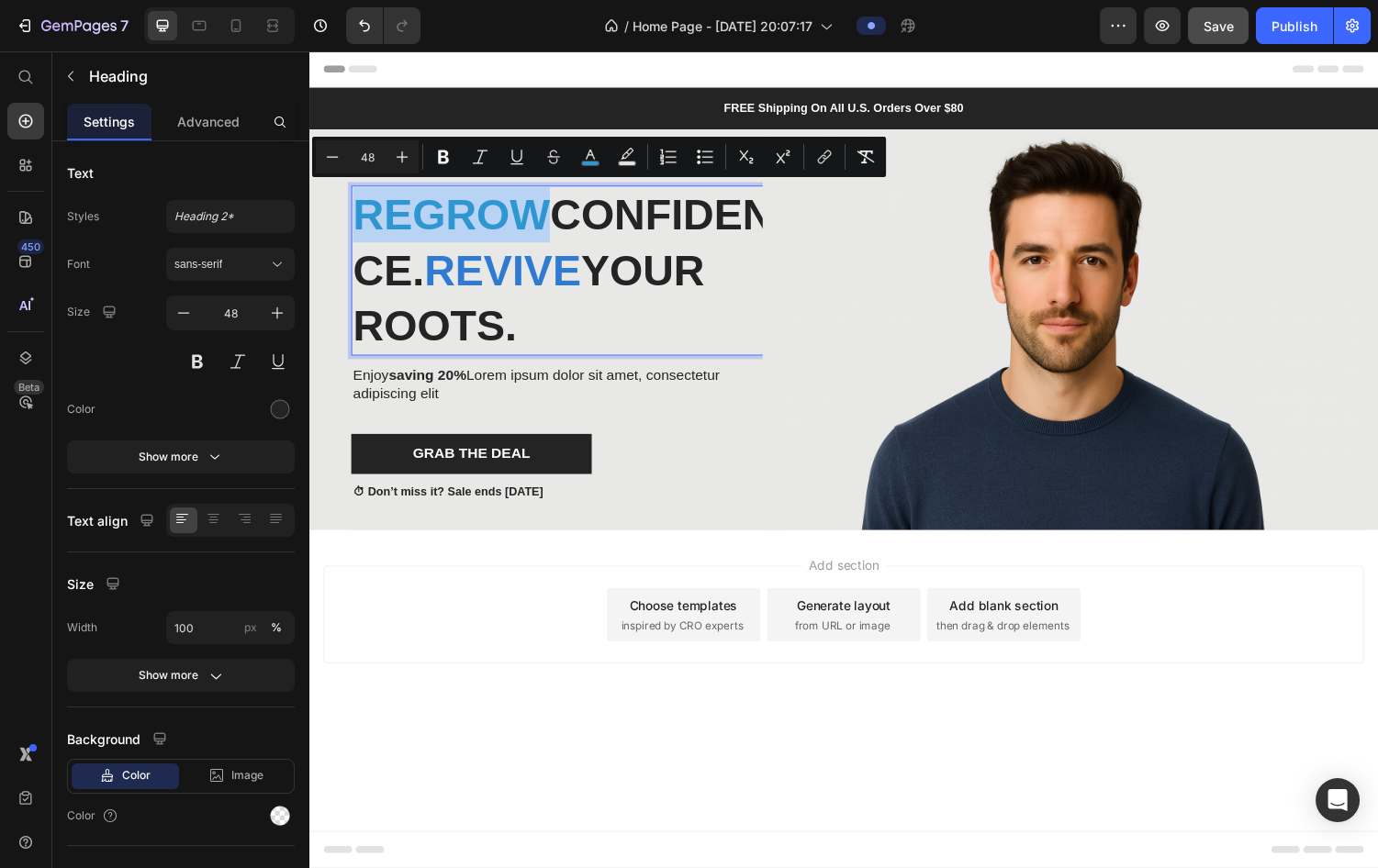 click on "Regrow" at bounding box center (455, 219) 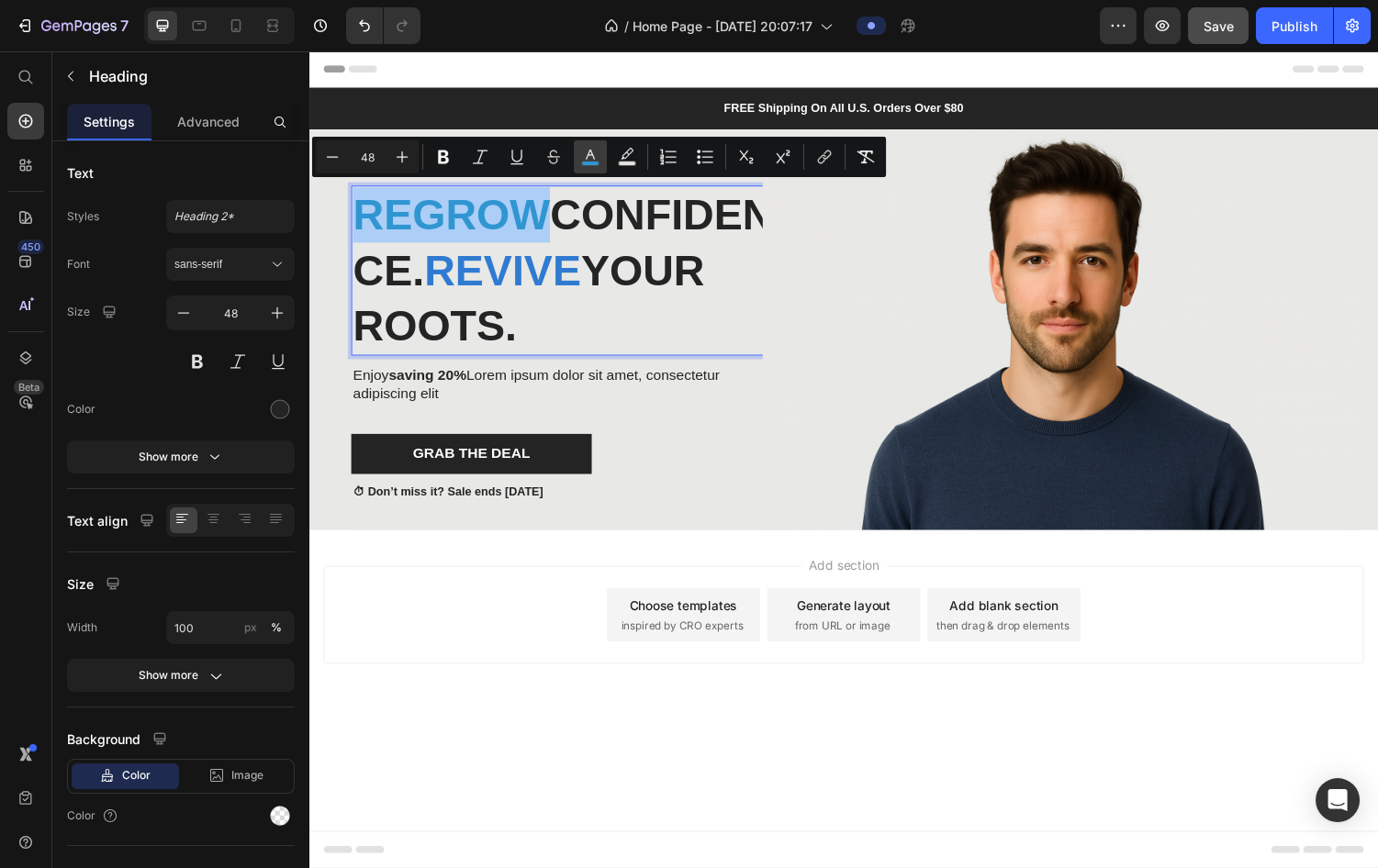 click 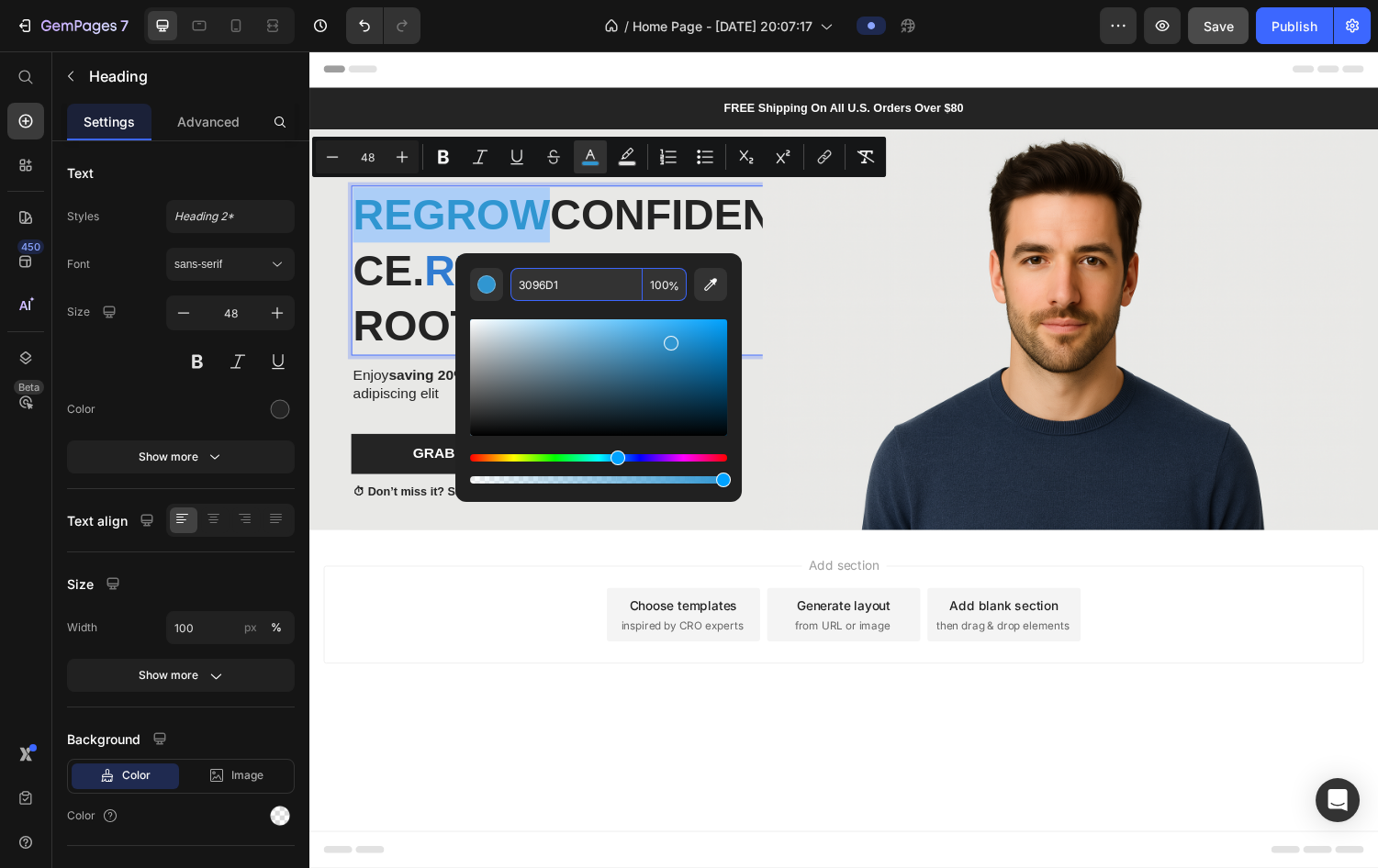 click on "3096D1" at bounding box center (577, 284) 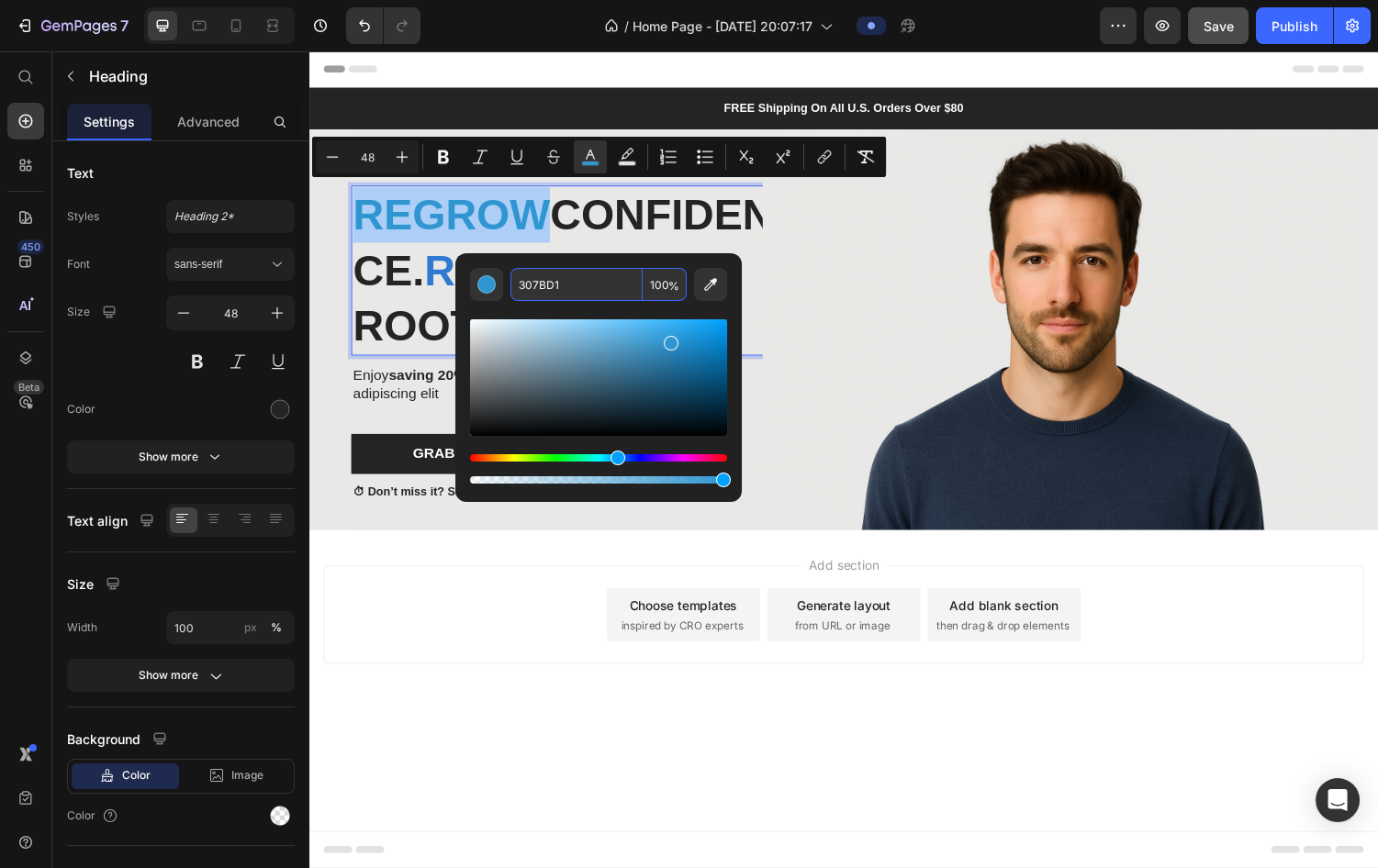 type on "307BD1" 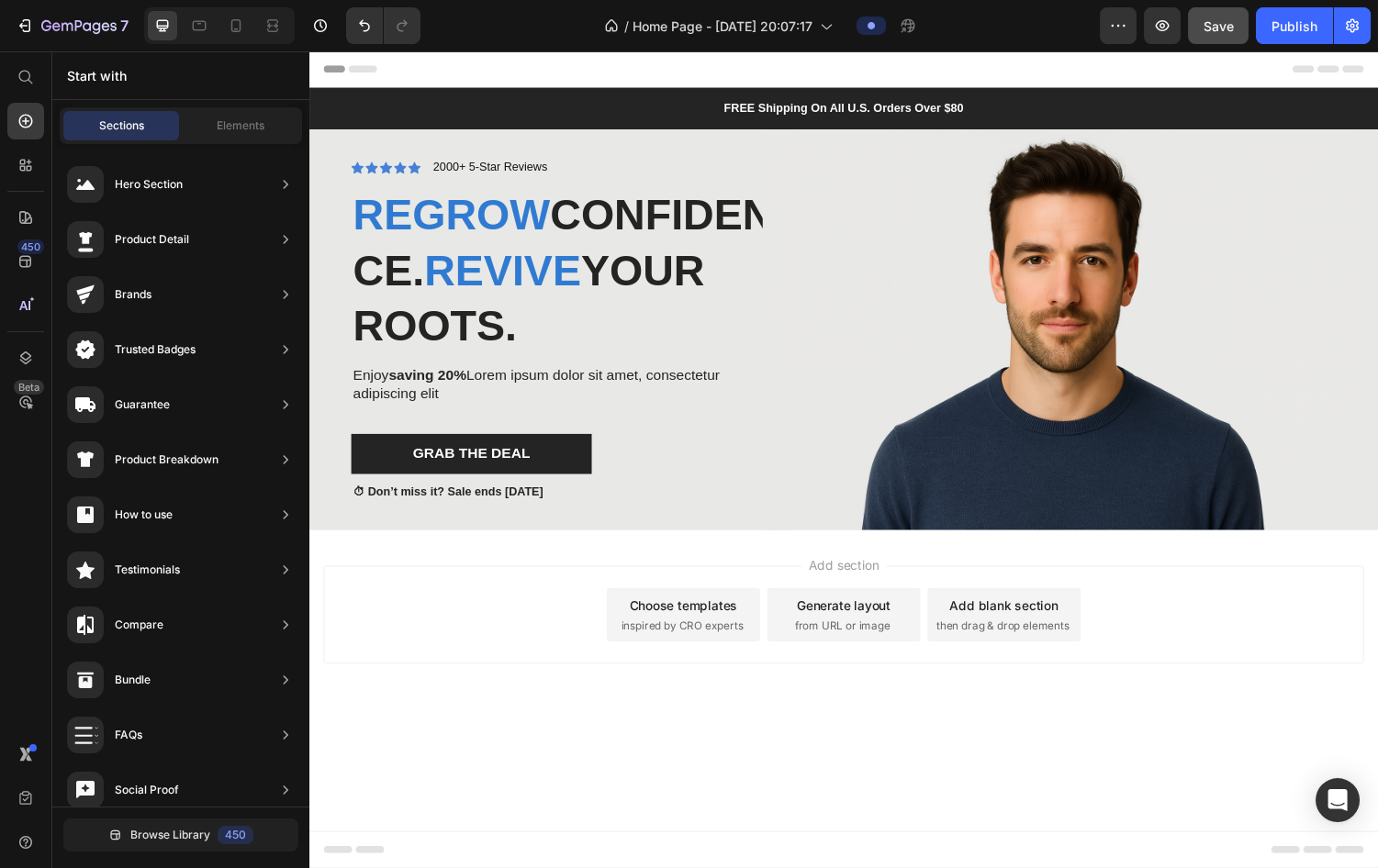 click on "Add section Choose templates inspired by CRO experts Generate layout from URL or image Add blank section then drag & drop elements" at bounding box center (860, 632) 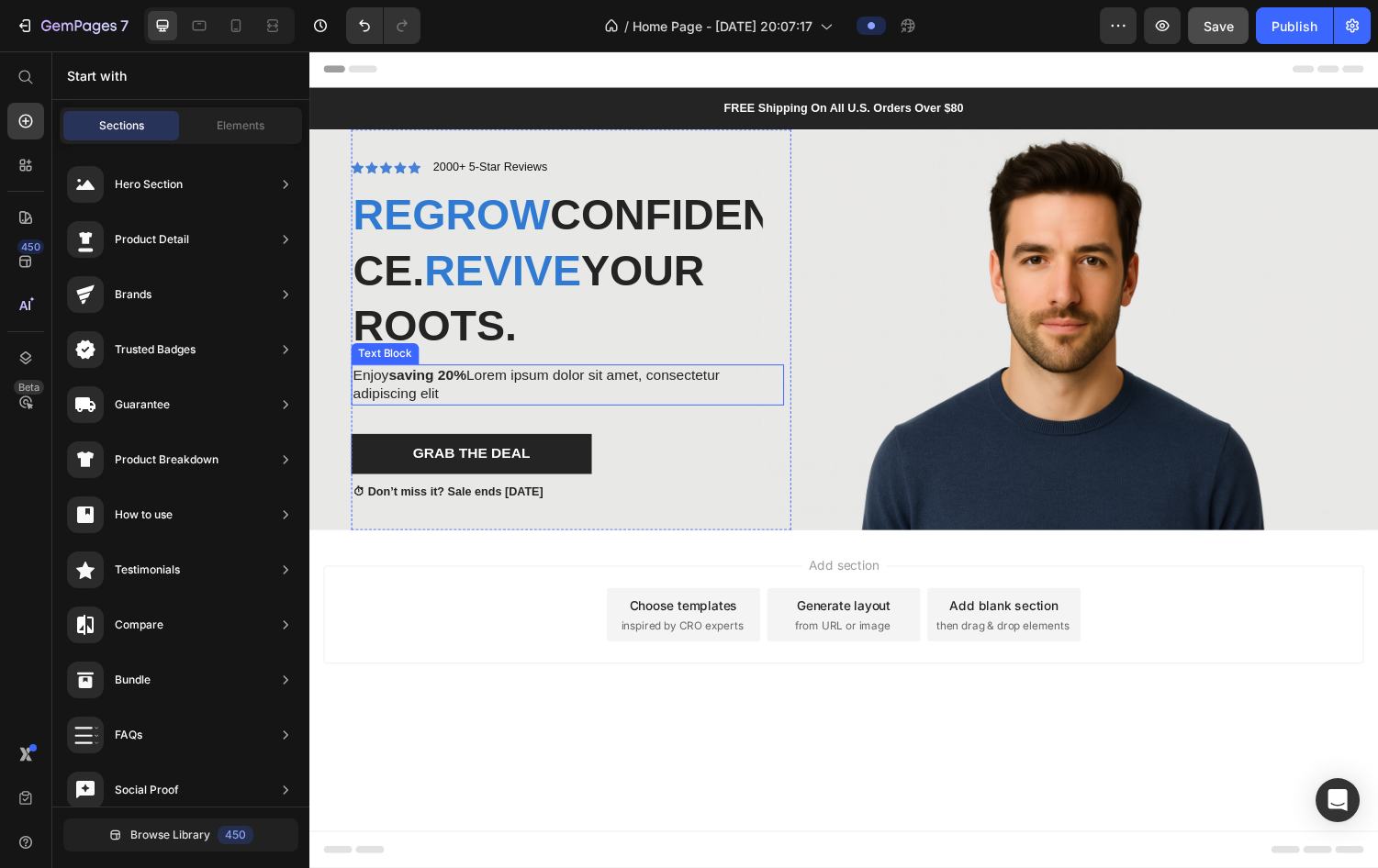 click on "Enjoy  saving 20%  Lorem ipsum dolor sit amet, consectetur adipiscing elit" at bounding box center [576, 395] 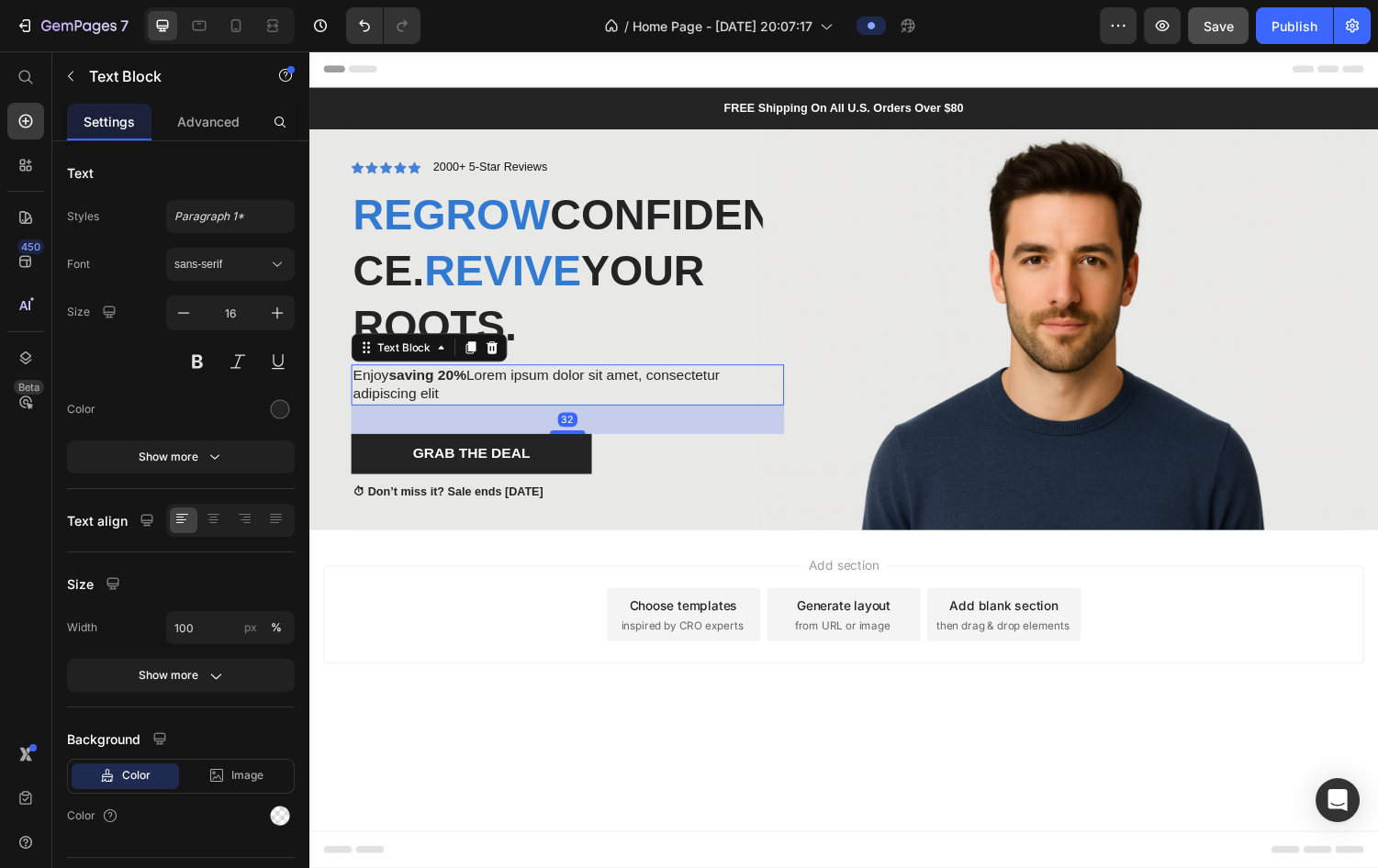 click on "Enjoy  saving 20%  Lorem ipsum dolor sit amet, consectetur adipiscing elit" at bounding box center [576, 395] 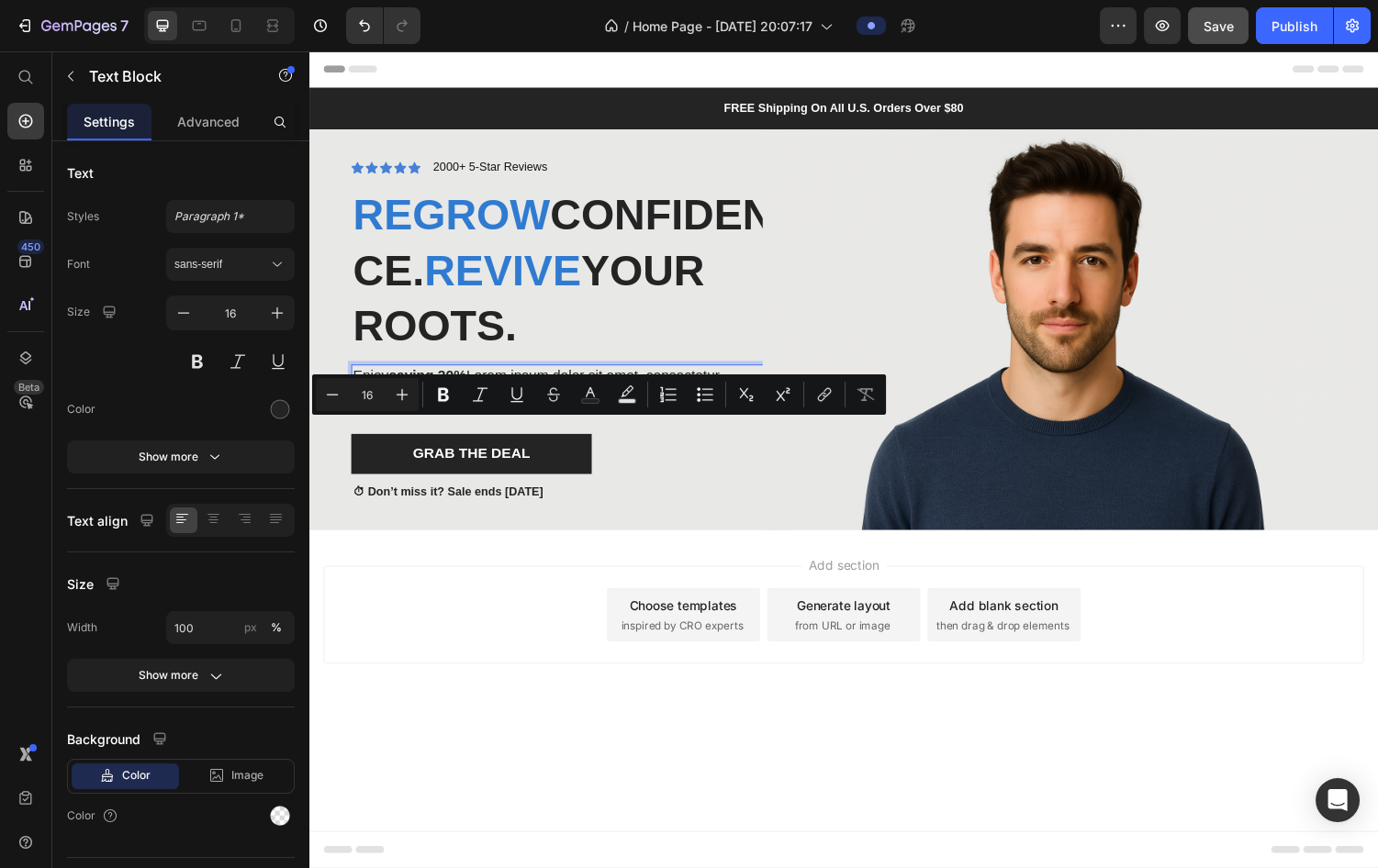 click on "Enjoy  saving 20%  Lorem ipsum dolor sit amet, consectetur adipiscing elit" at bounding box center [576, 395] 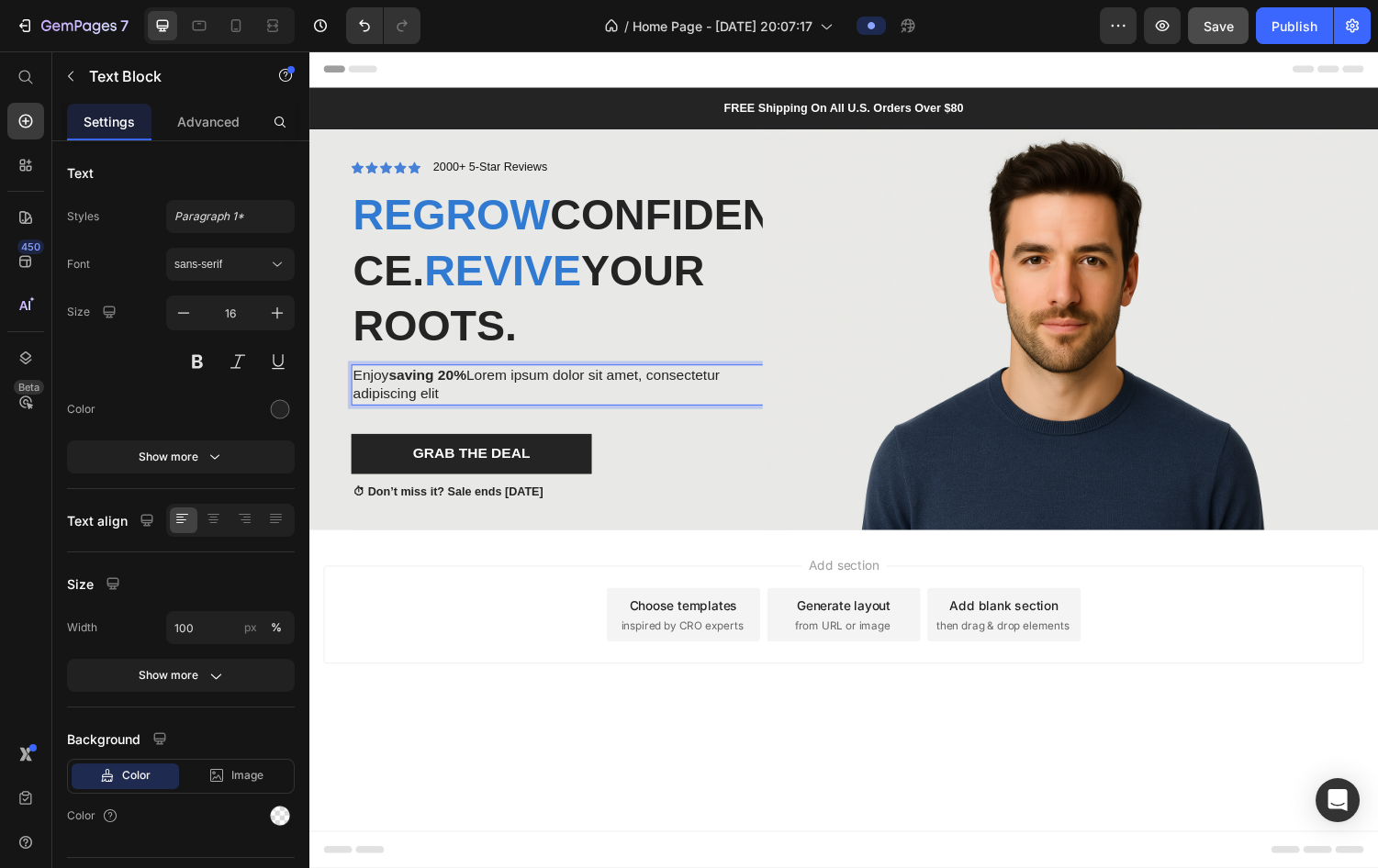 click on "Enjoy  saving 20%  Lorem ipsum dolor sit amet, consectetur adipiscing elit" at bounding box center (576, 395) 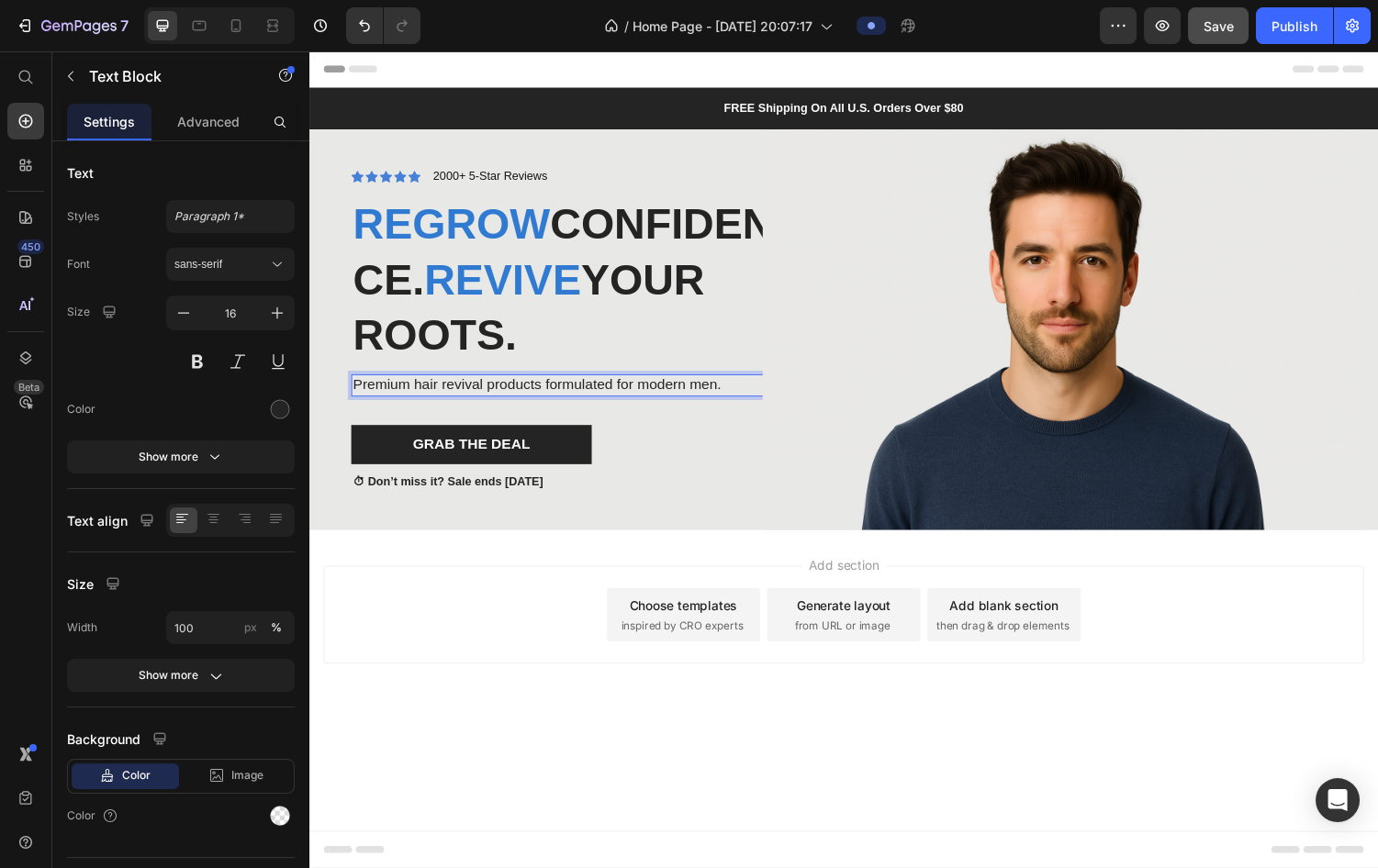 click on "Premium hair revival products formulated for modern men." at bounding box center [576, 395] 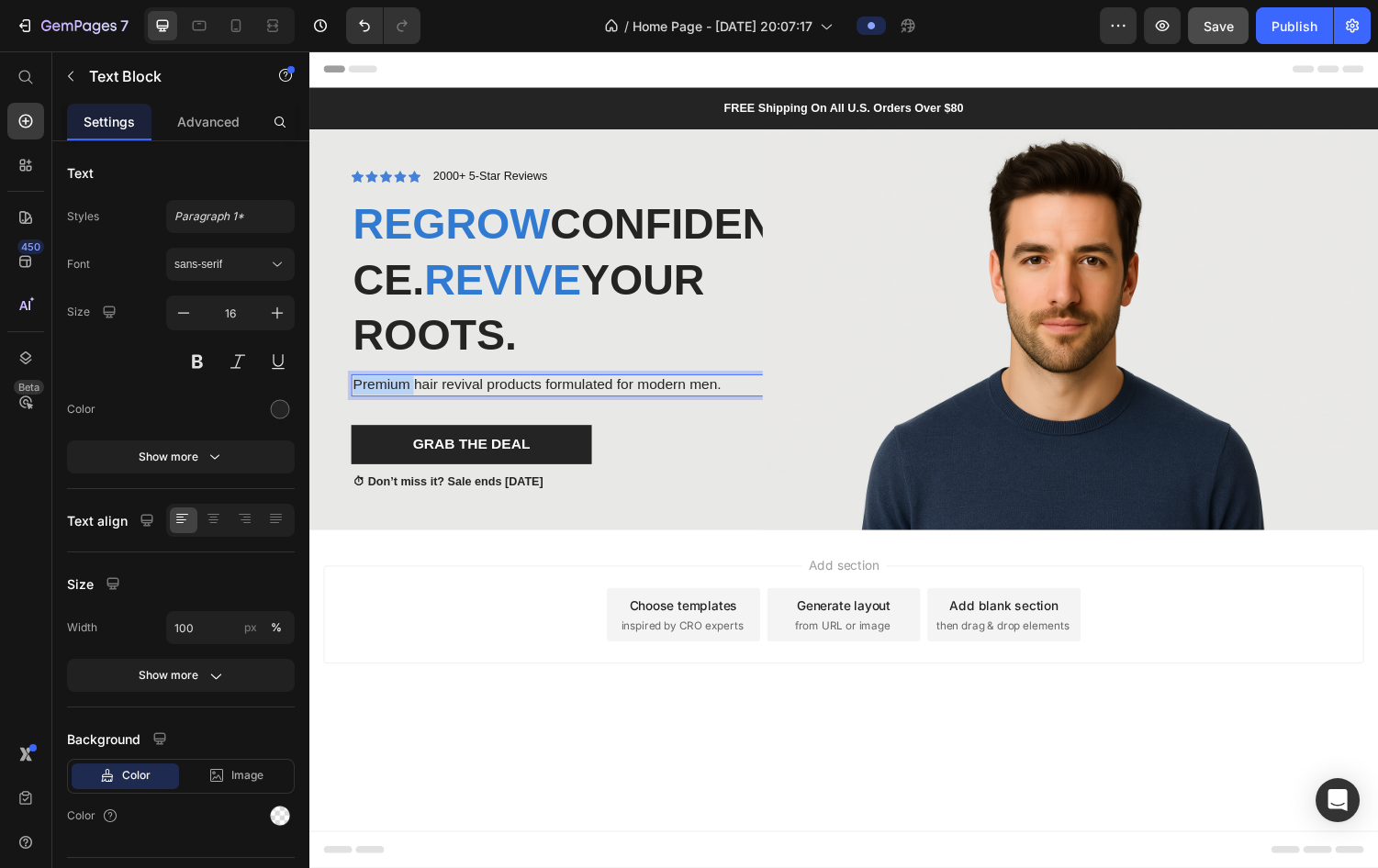 click on "Premium hair revival products formulated for modern men." at bounding box center [576, 395] 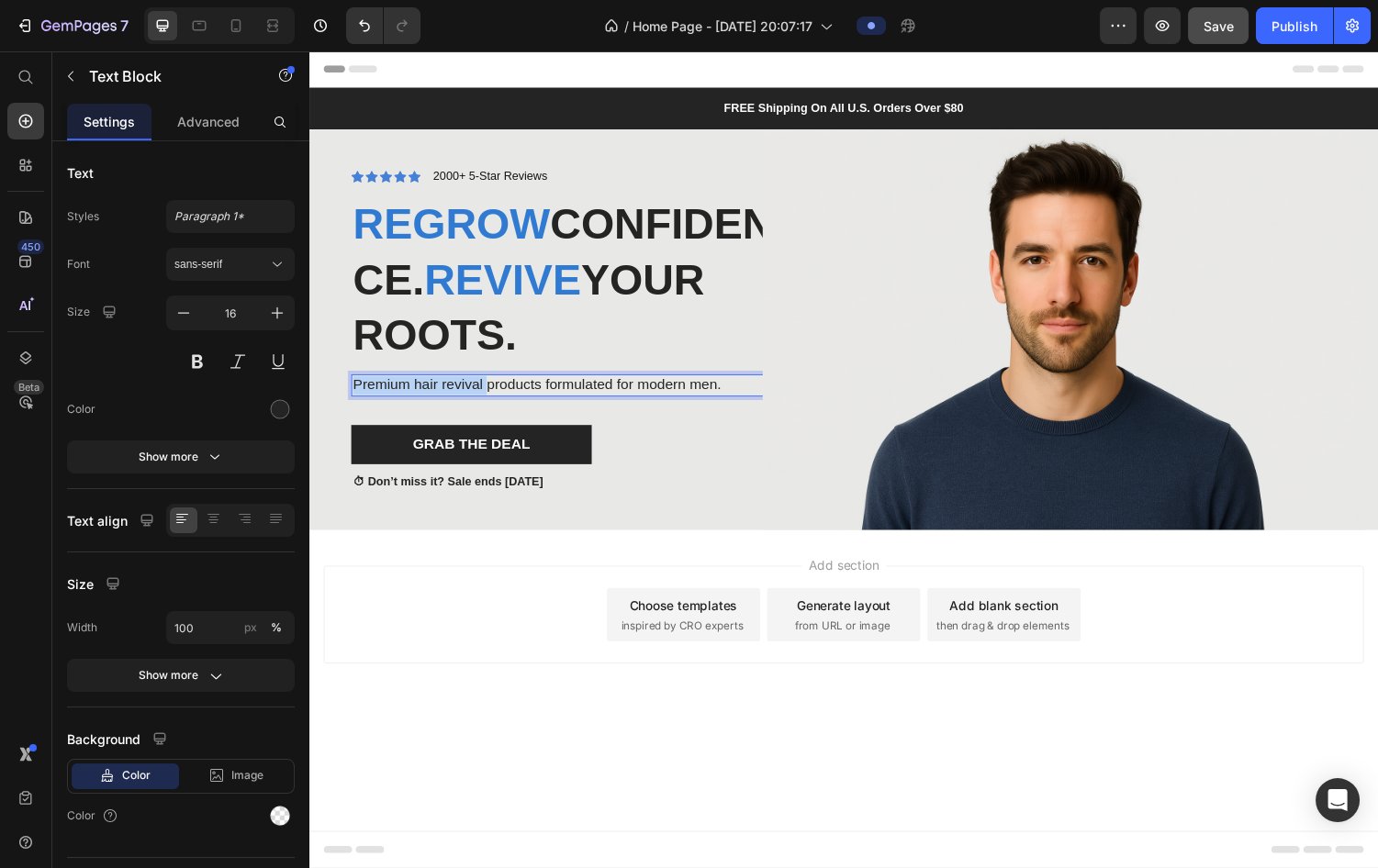click on "Premium hair revival products formulated for modern men." at bounding box center [576, 395] 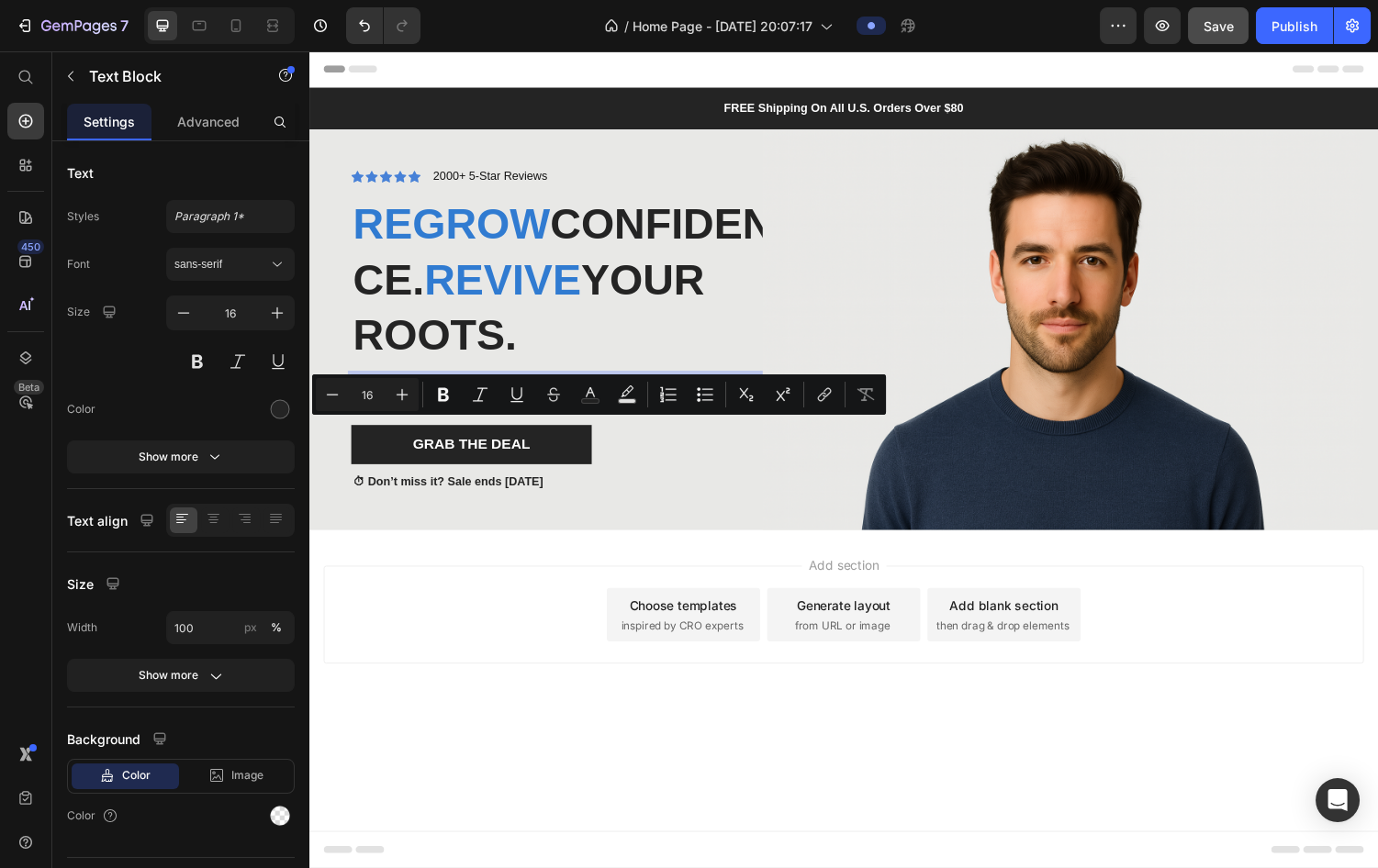 click on "Premium hair revival products formulated for modern men." at bounding box center (576, 395) 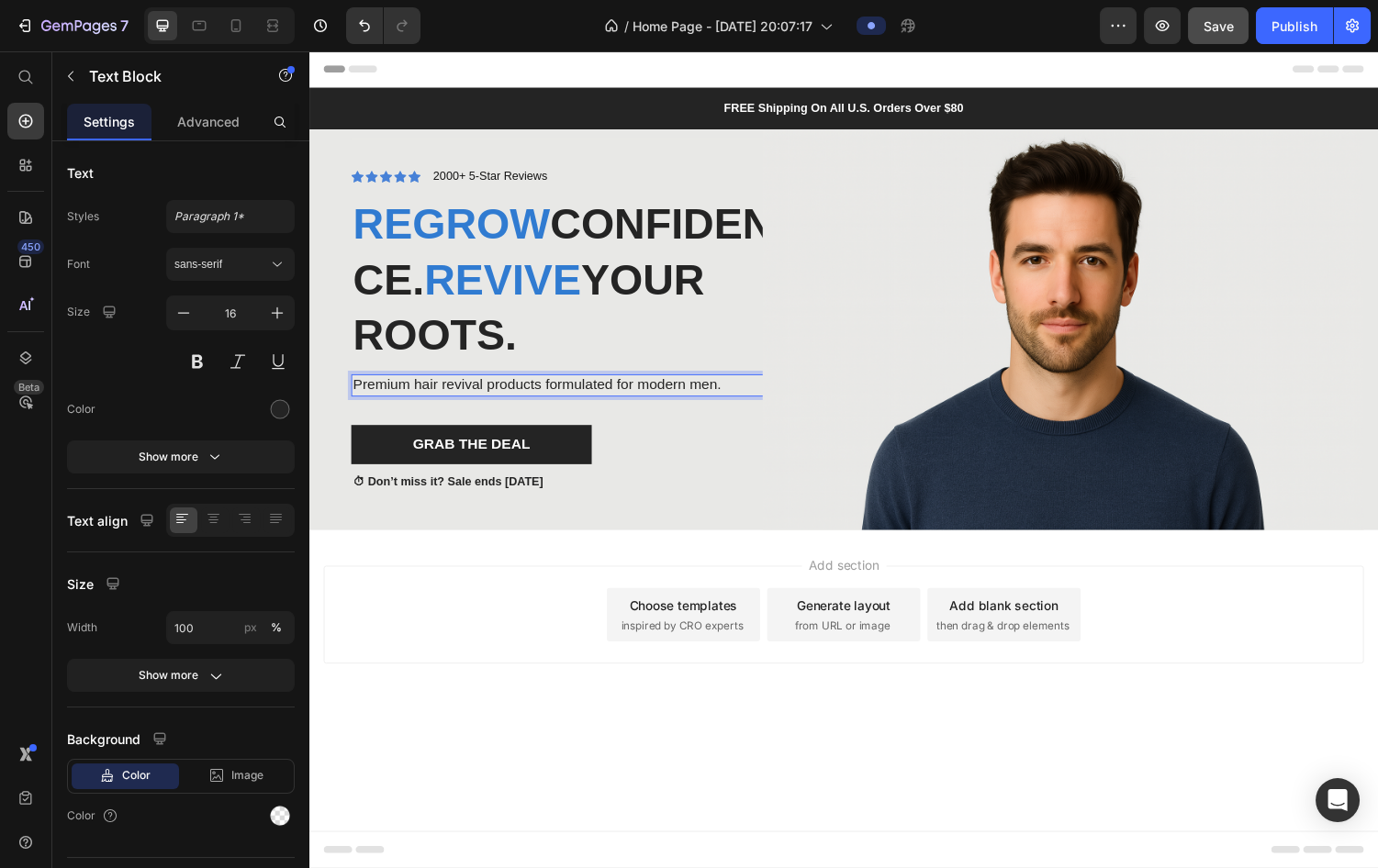 click on "Premium hair revival products formulated for modern men." at bounding box center (576, 395) 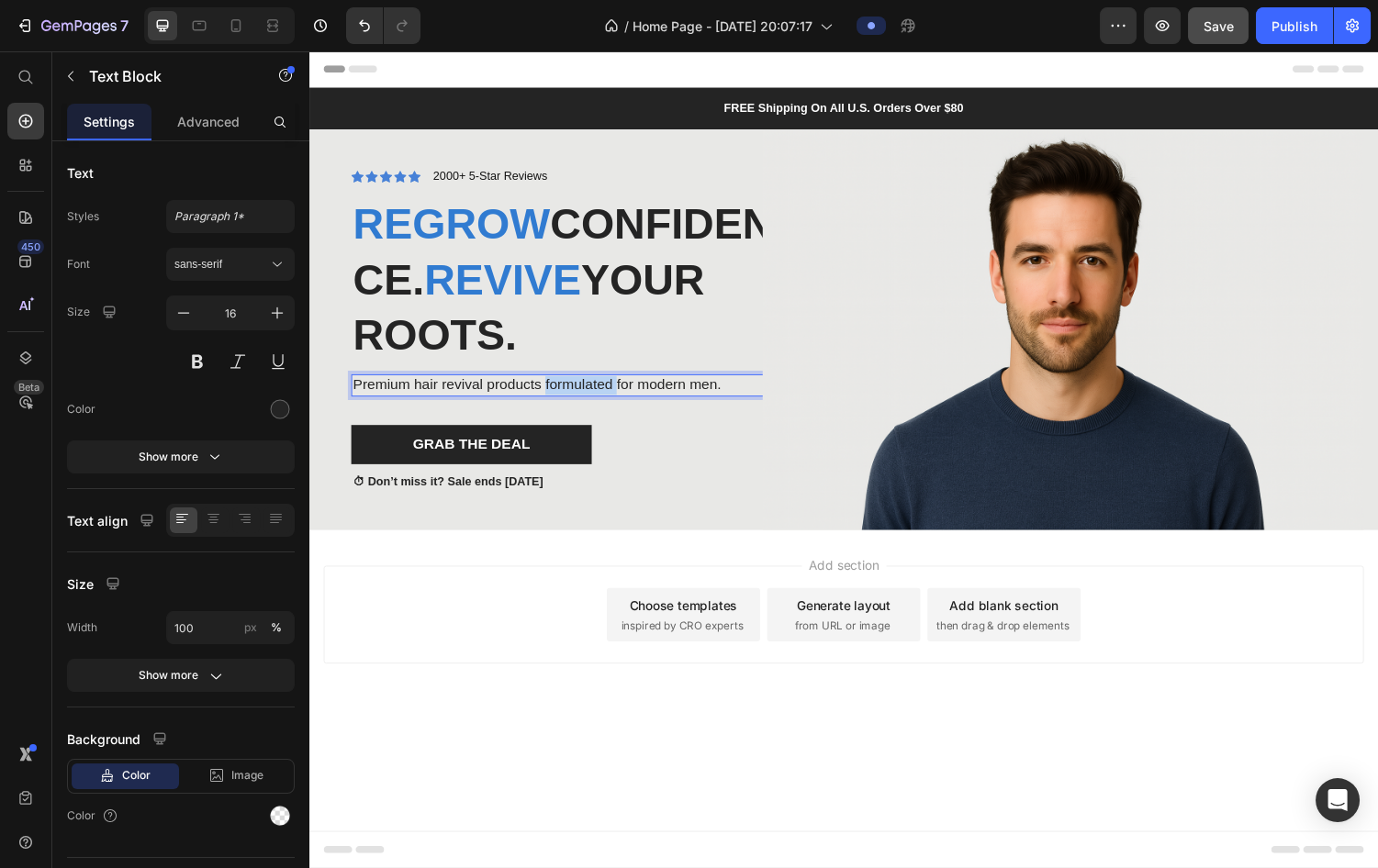 click on "Premium hair revival products formulated for modern men." at bounding box center (576, 395) 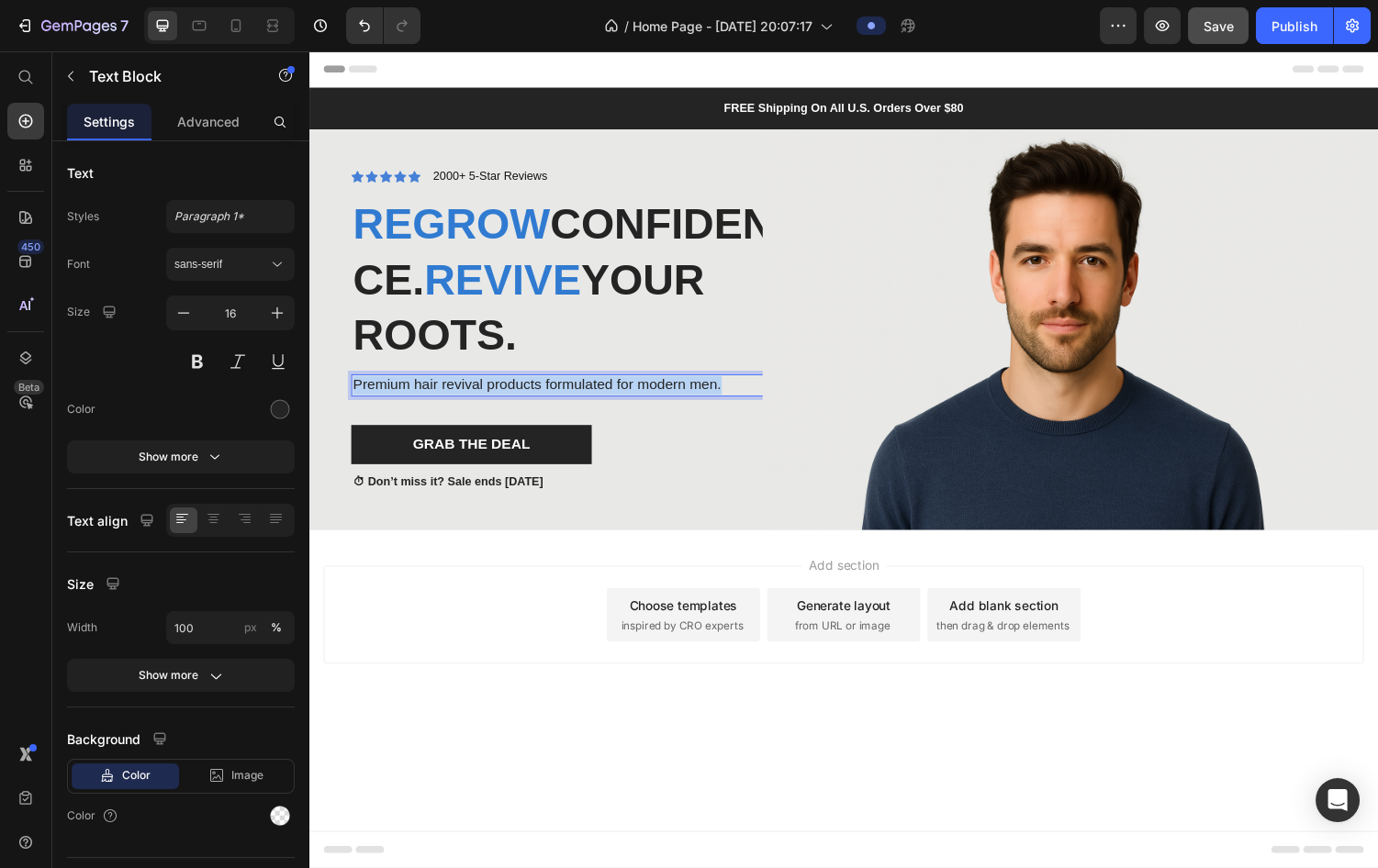 click on "Premium hair revival products formulated for modern men." at bounding box center (576, 395) 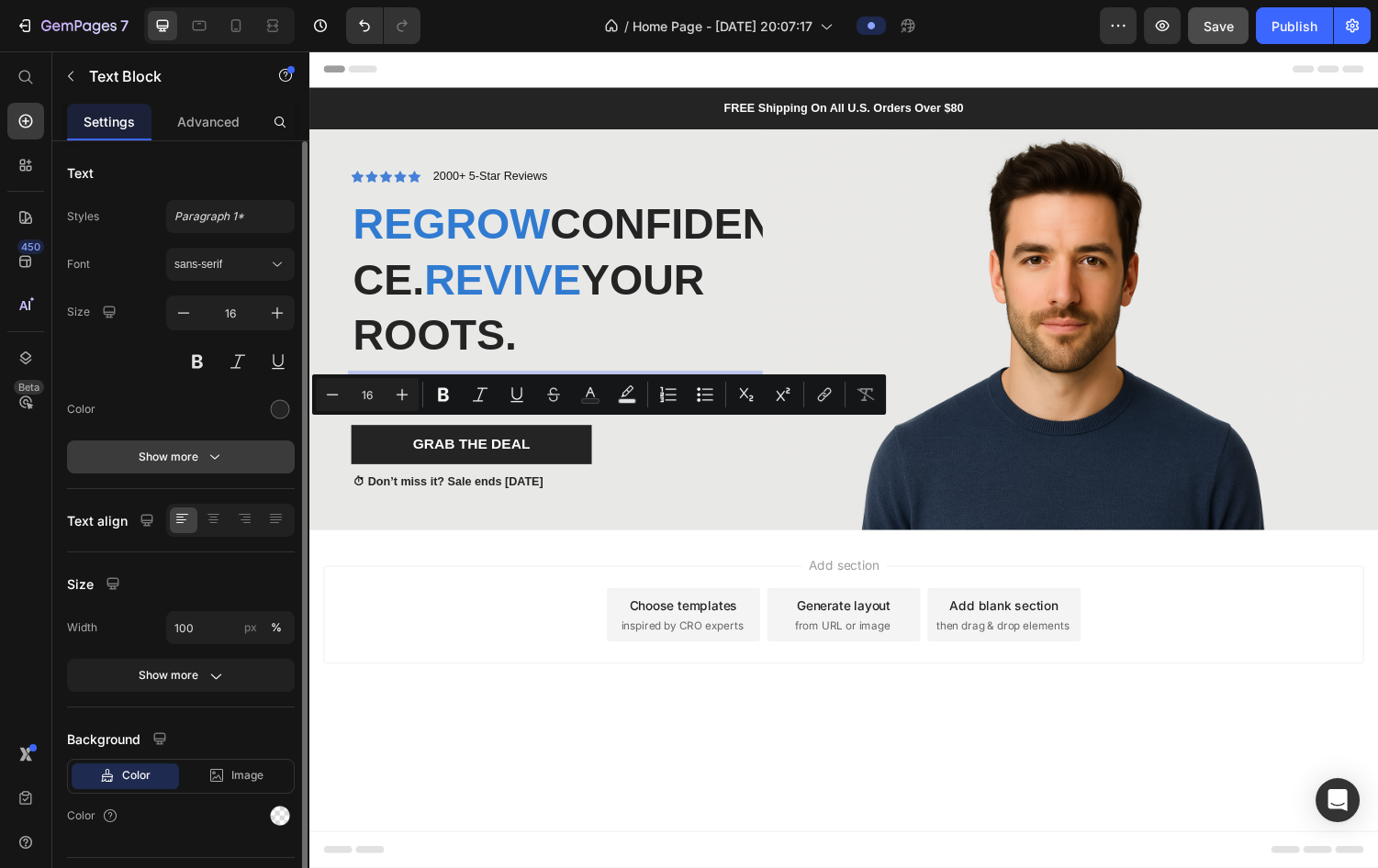 click 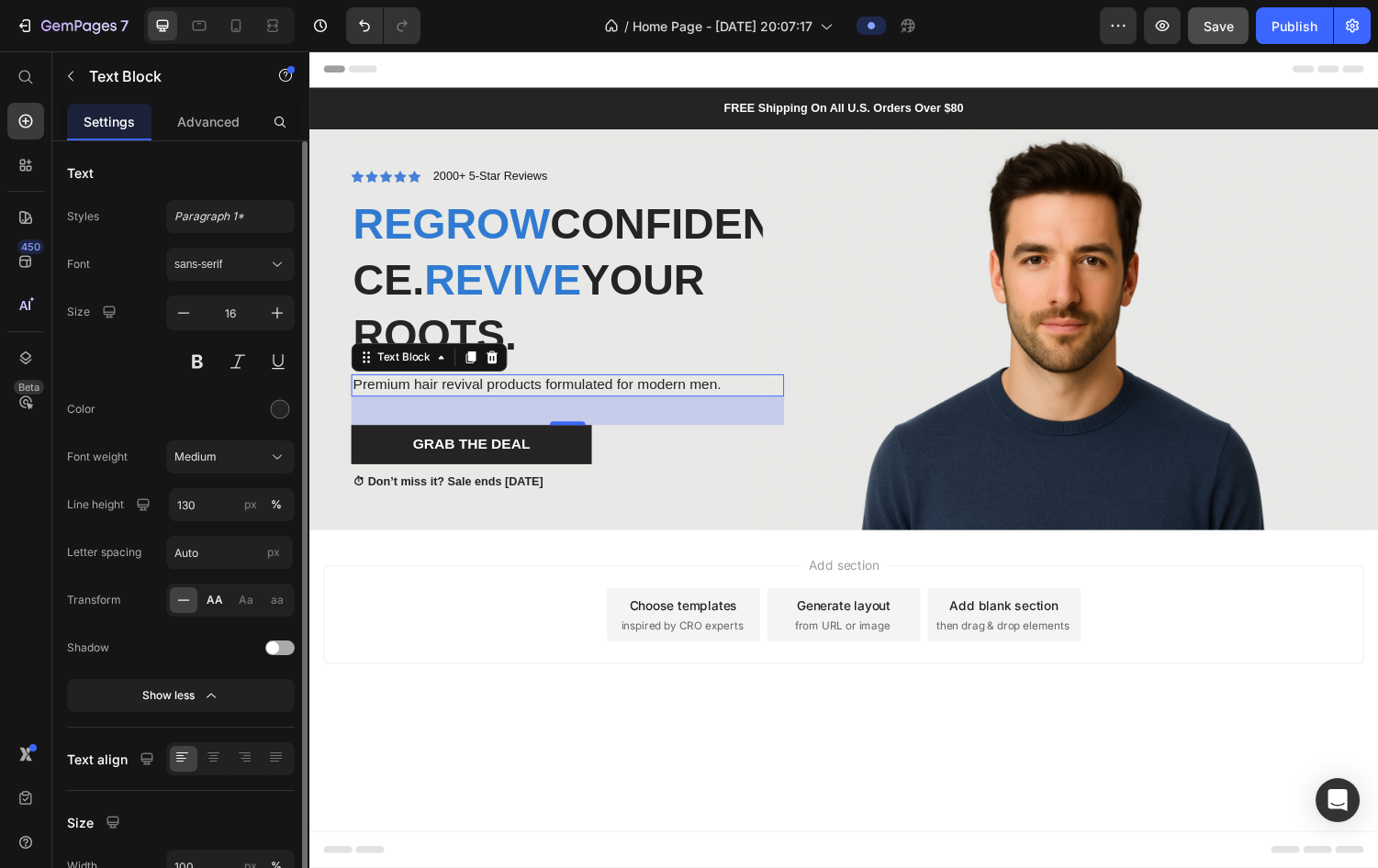 click on "AA" 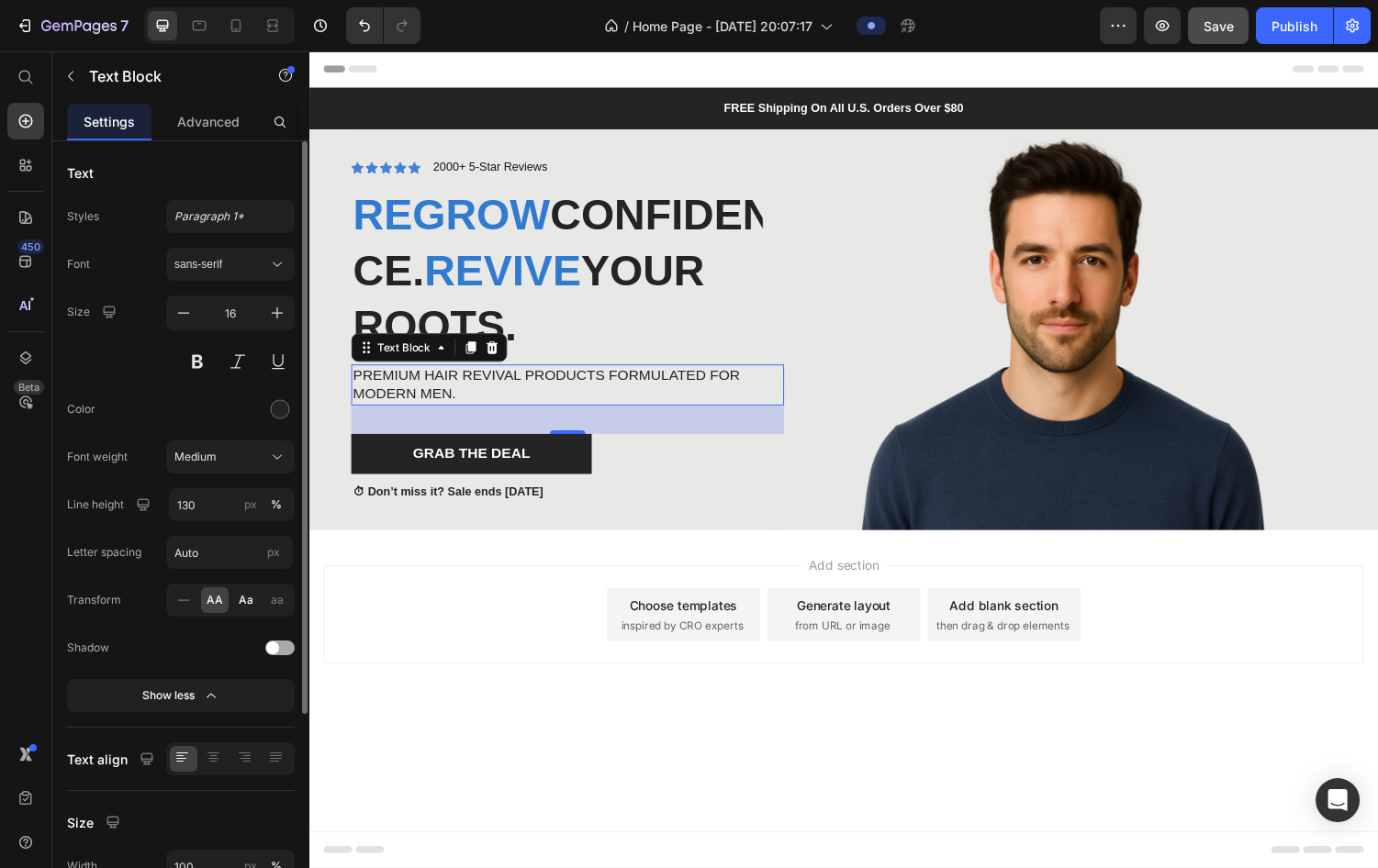 click on "Aa" 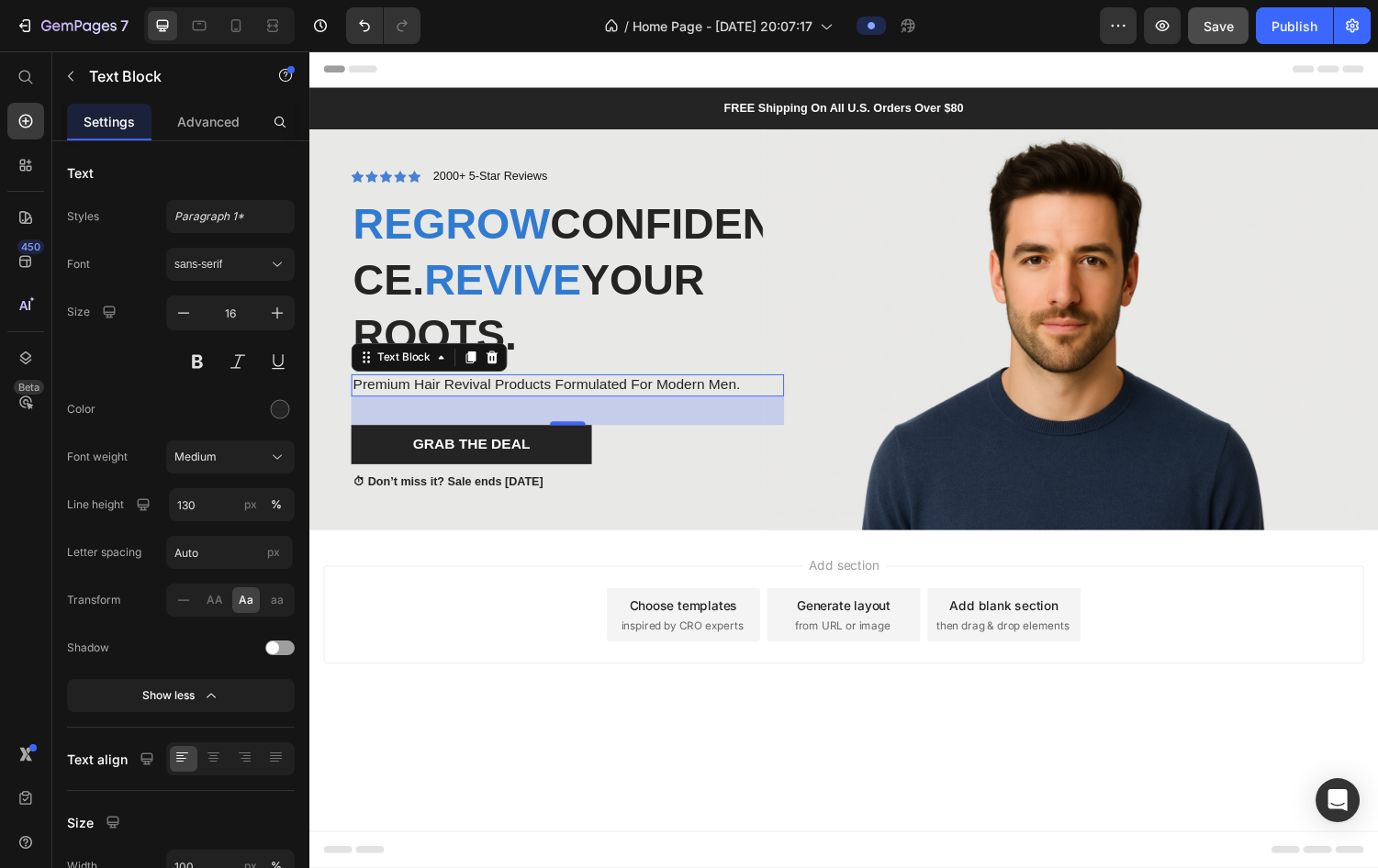 click on "Add section Choose templates inspired by CRO experts Generate layout from URL or image Add blank section then drag & drop elements" at bounding box center [860, 658] 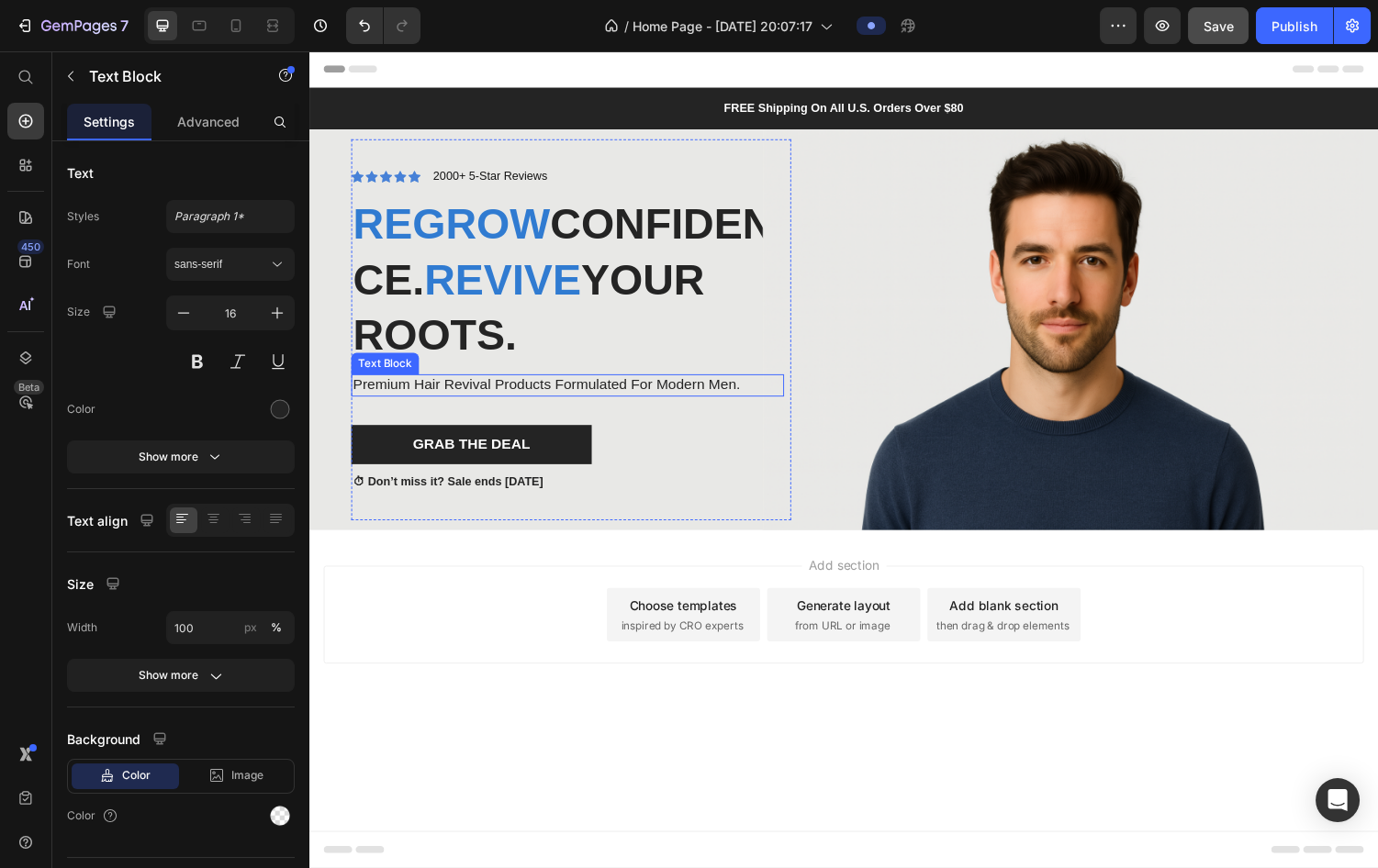 click on "Premium hair revival products formulated for modern men." at bounding box center [576, 395] 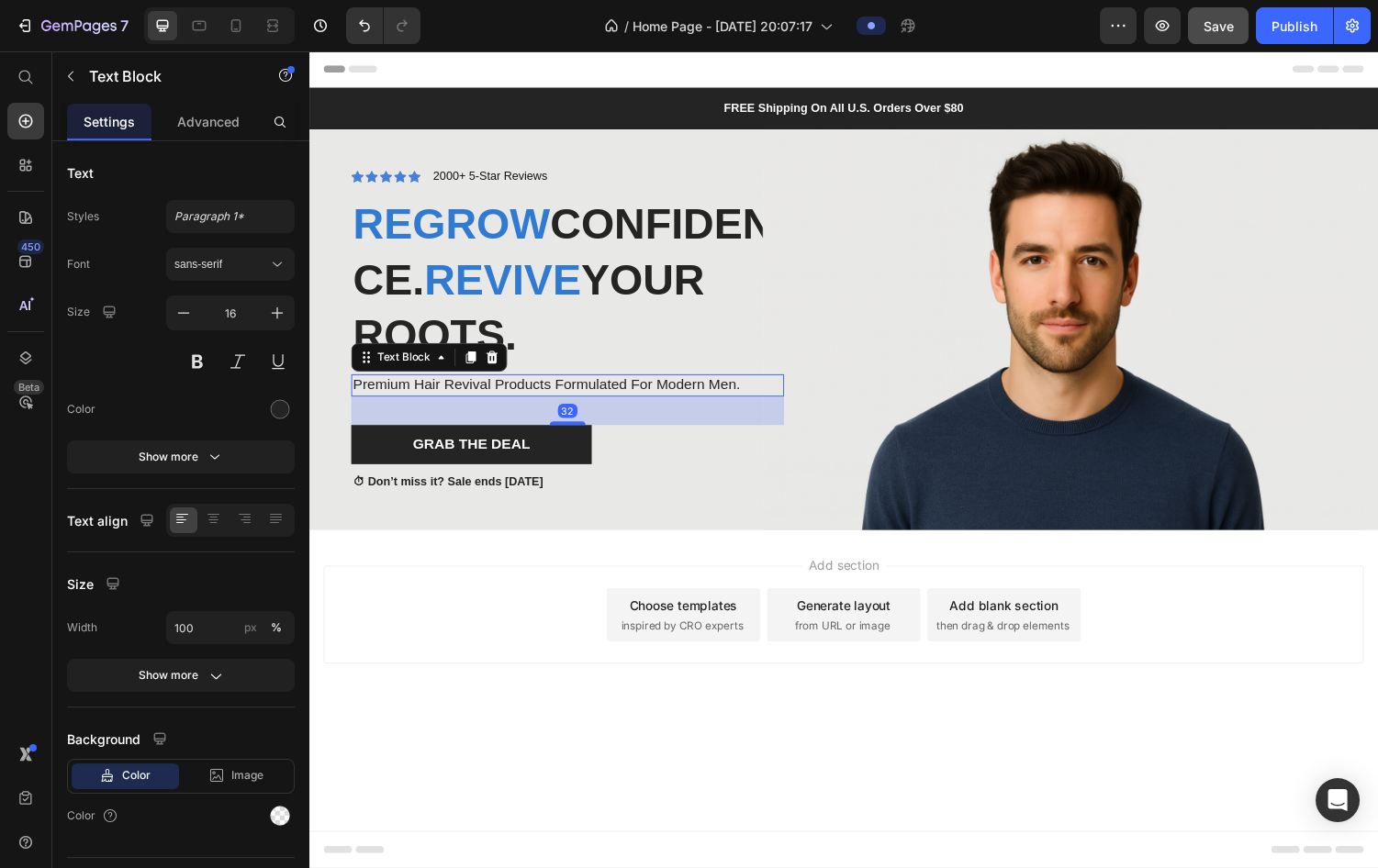 click on "Add section Choose templates inspired by CRO experts Generate layout from URL or image Add blank section then drag & drop elements" at bounding box center [860, 658] 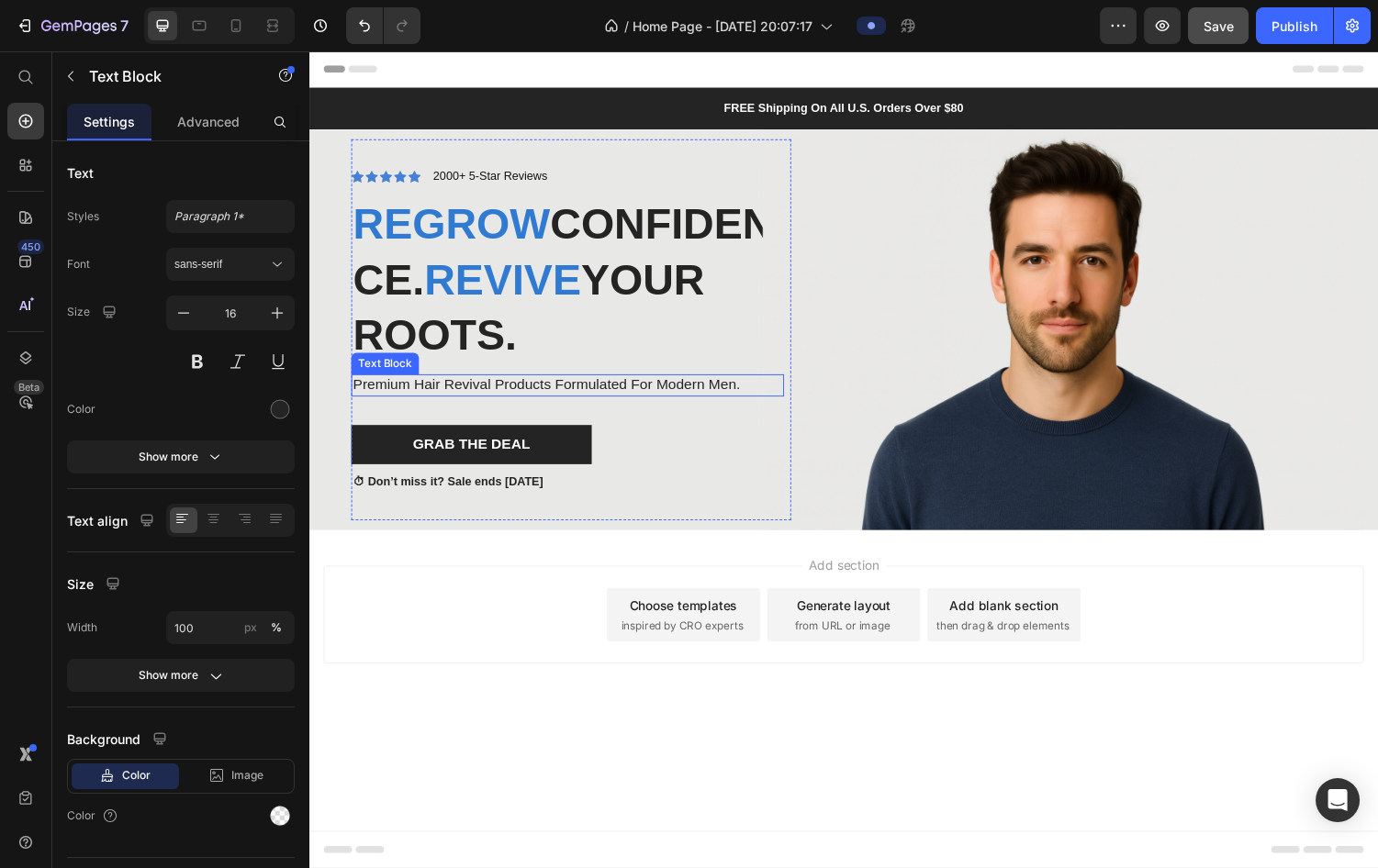click on "Premium hair revival products formulated for modern men." at bounding box center (576, 395) 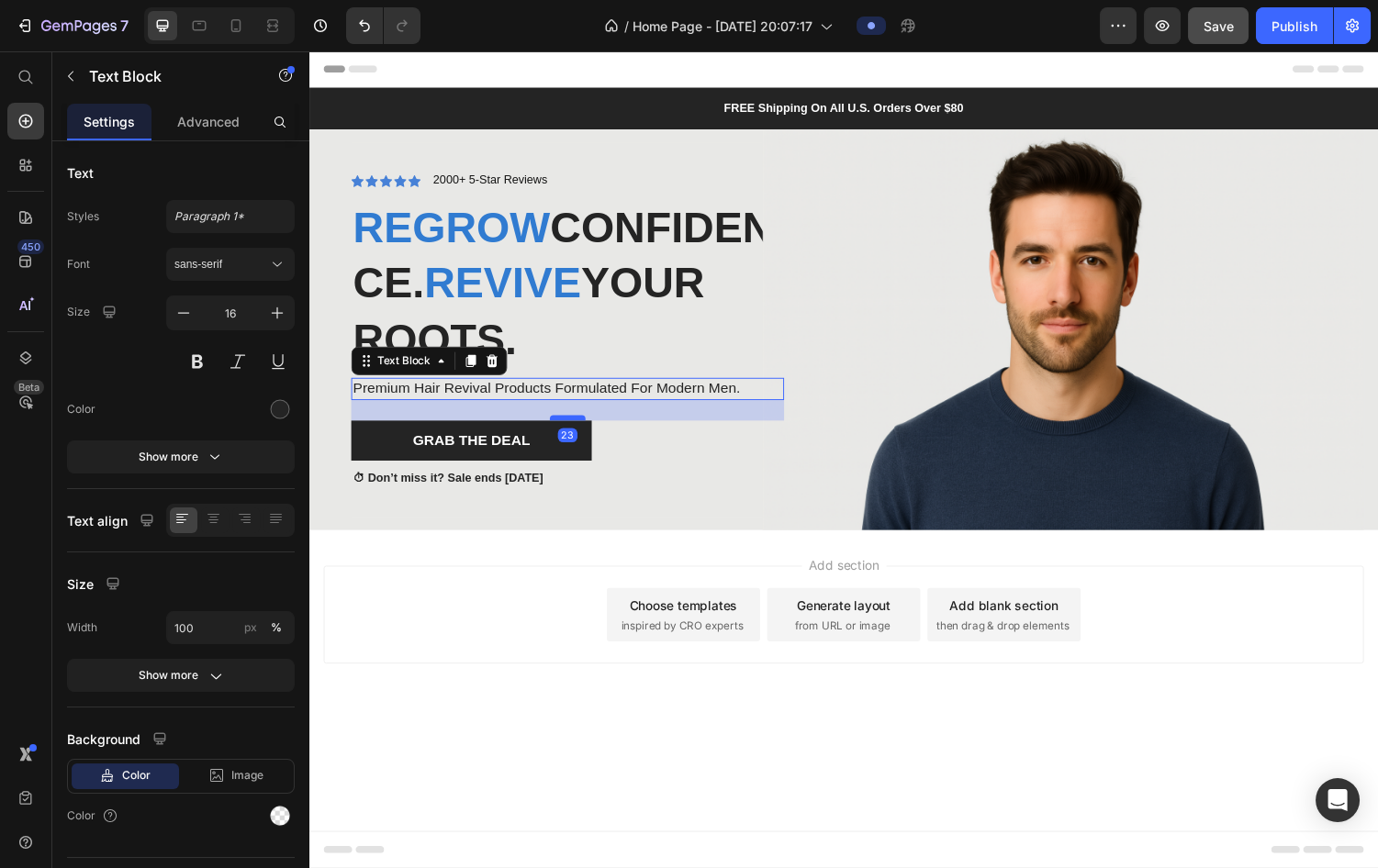 click at bounding box center [576, 429] 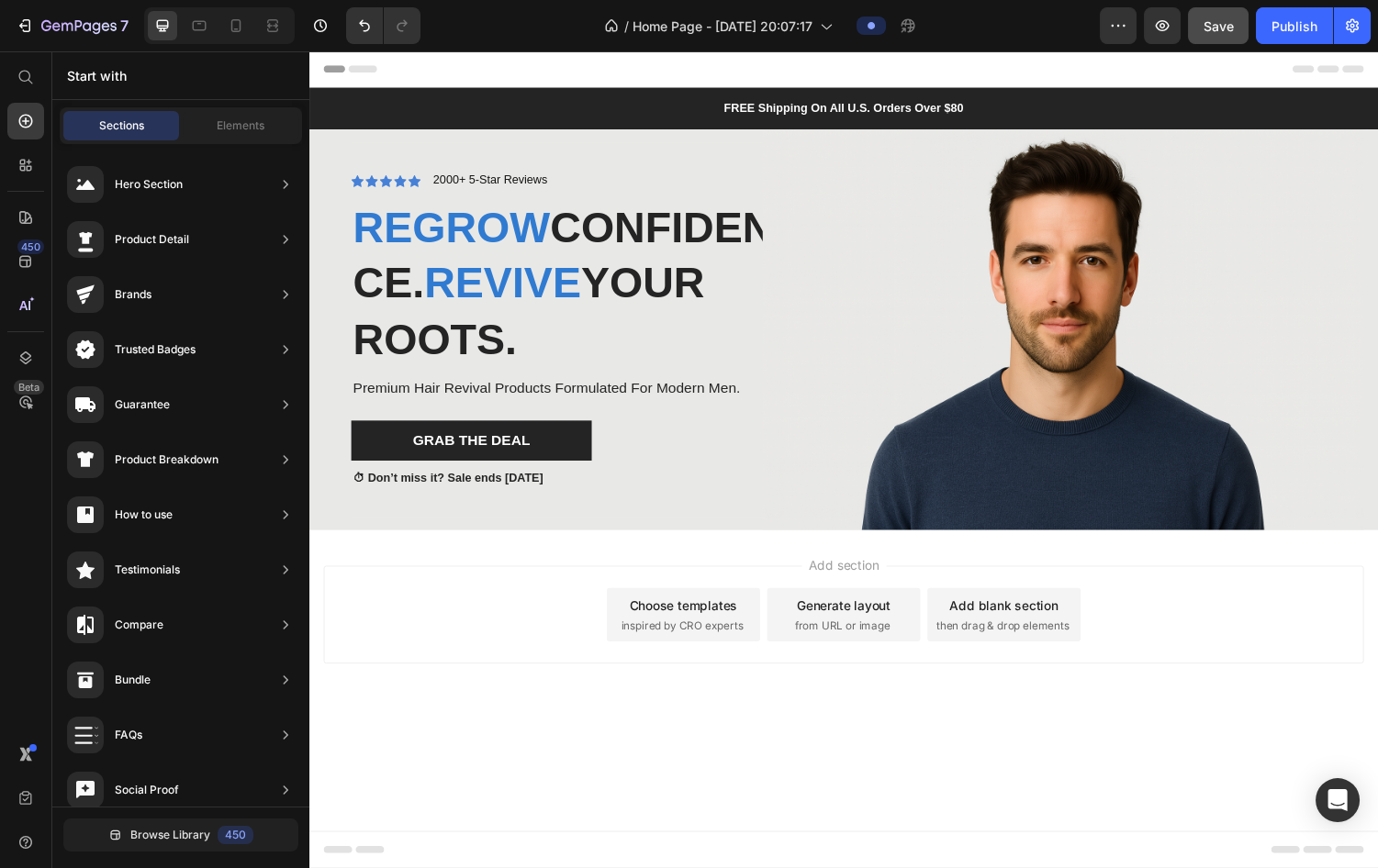 click on "Add section Choose templates inspired by CRO experts Generate layout from URL or image Add blank section then drag & drop elements" at bounding box center [860, 658] 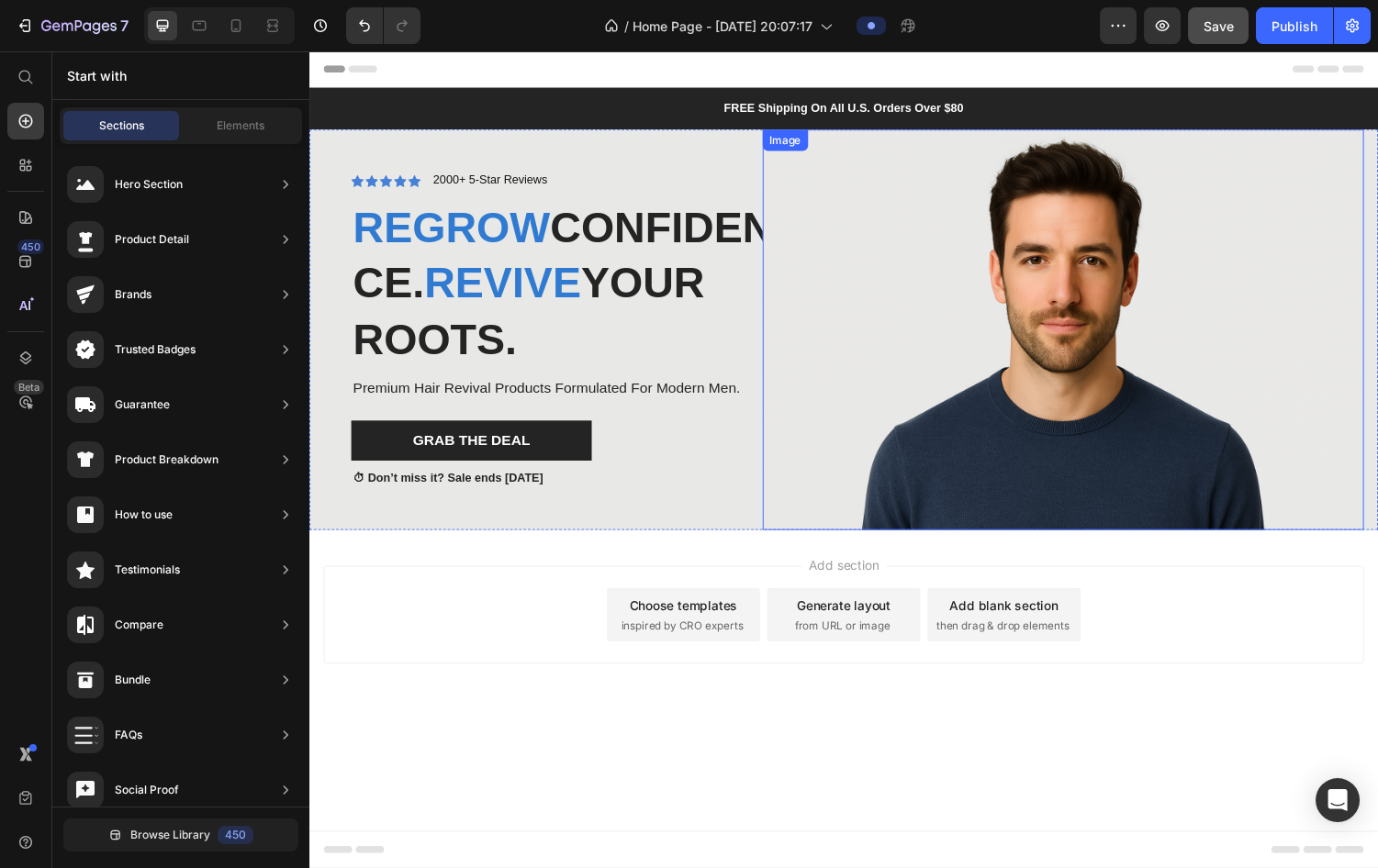click at bounding box center [1086, 339] 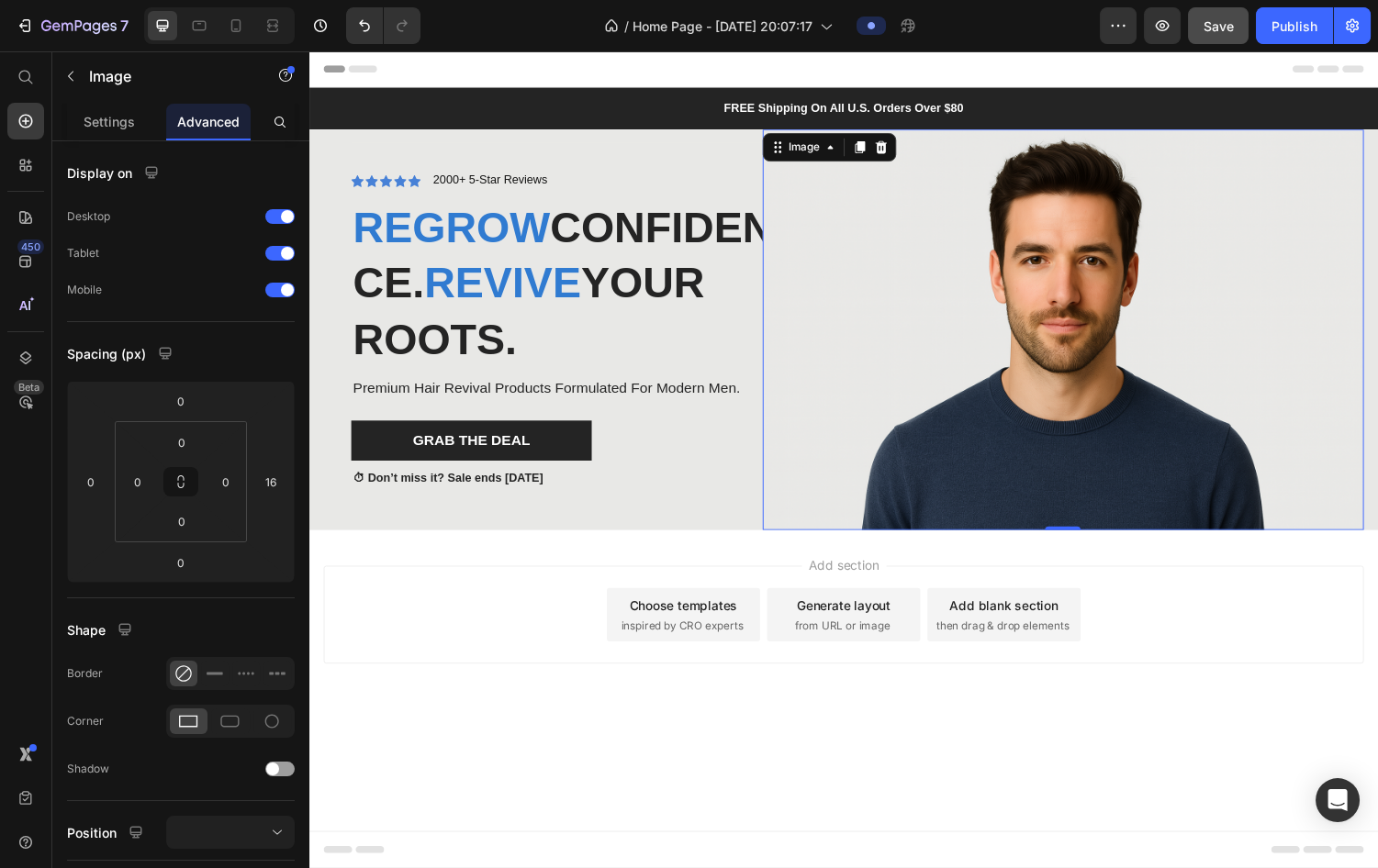 drag, startPoint x: 1083, startPoint y: 559, endPoint x: 1088, endPoint y: 514, distance: 45.27693 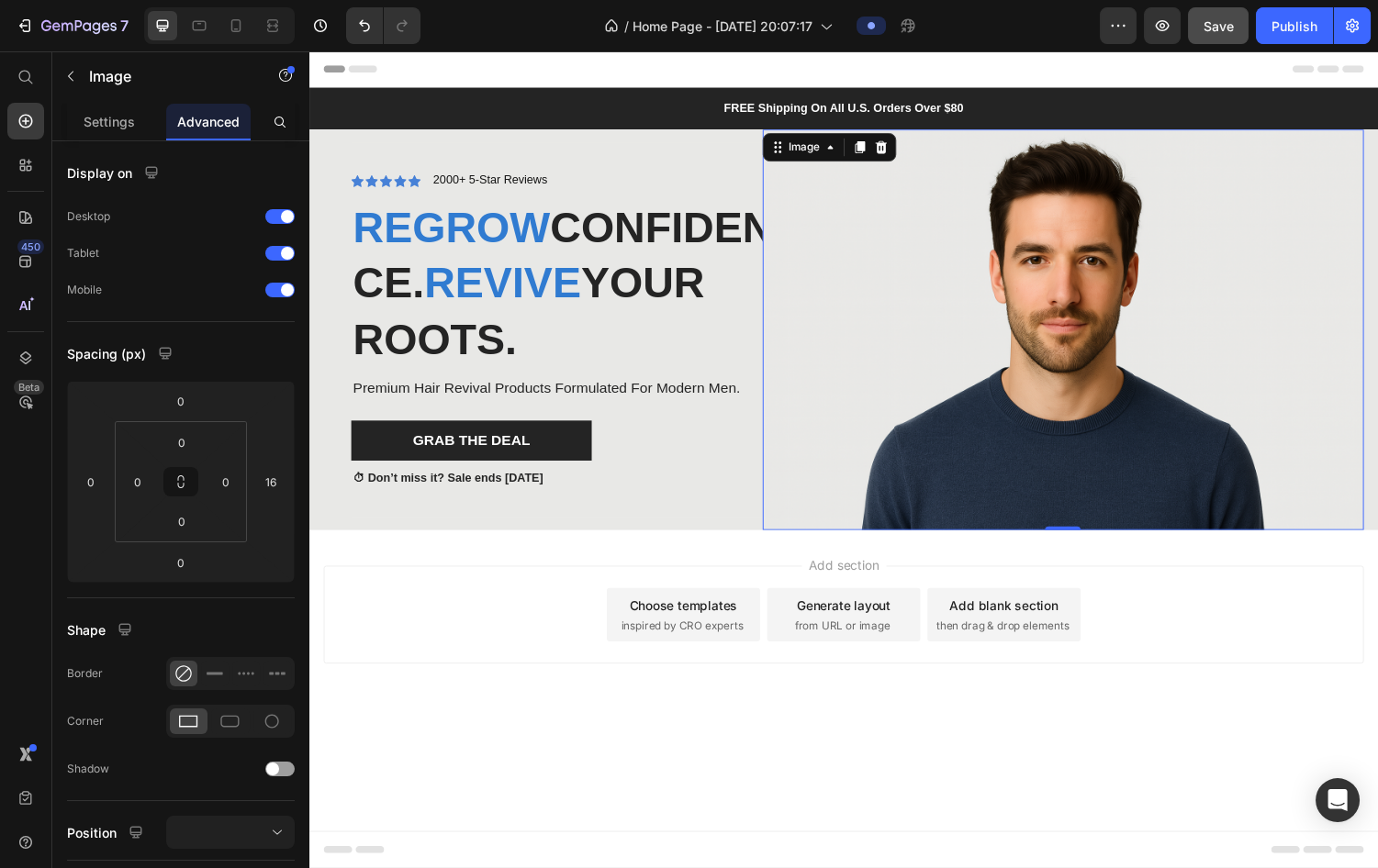 click on "Image   0" at bounding box center [1086, 339] 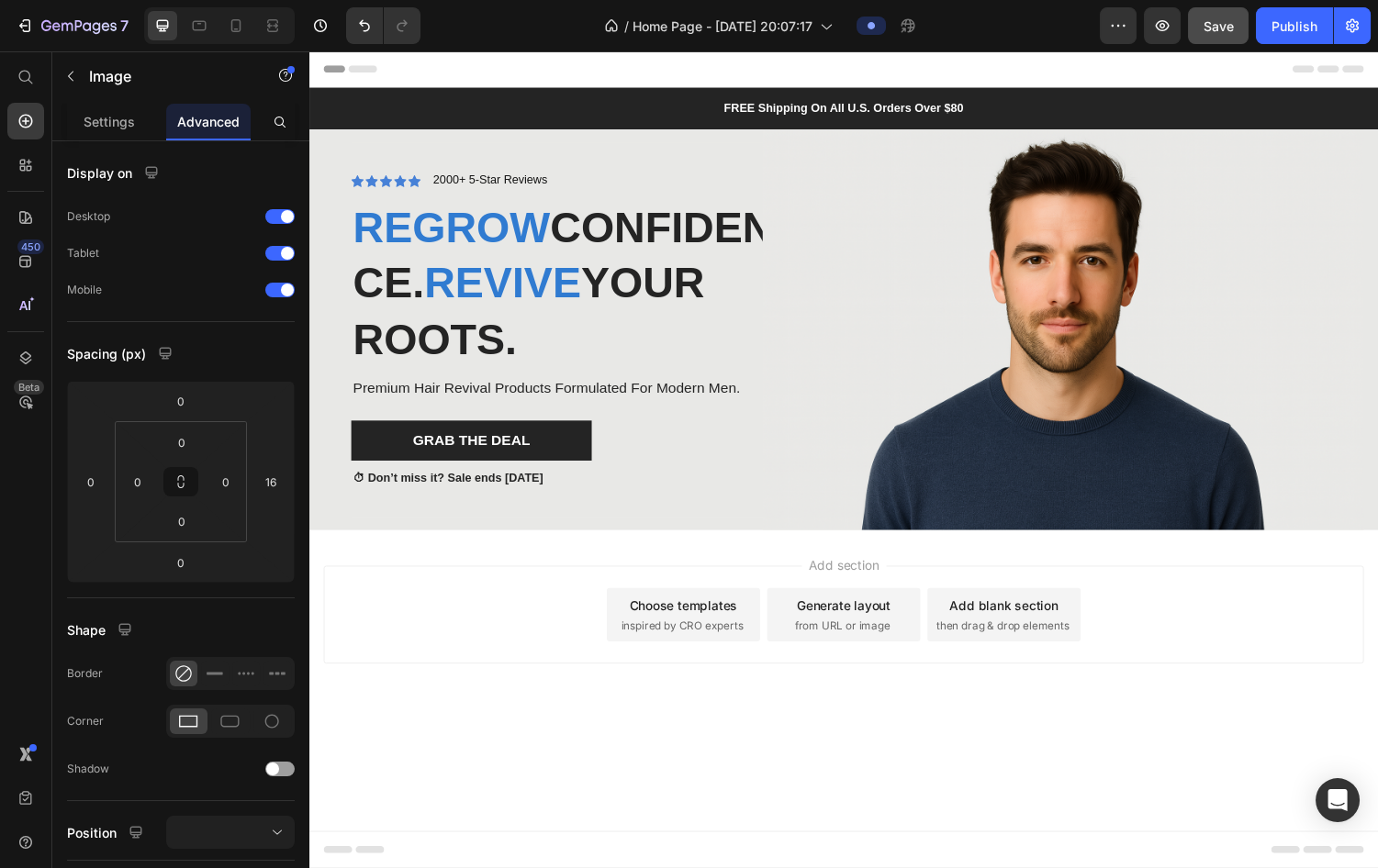 click on "Add section Choose templates inspired by CRO experts Generate layout from URL or image Add blank section then drag & drop elements" at bounding box center (860, 658) 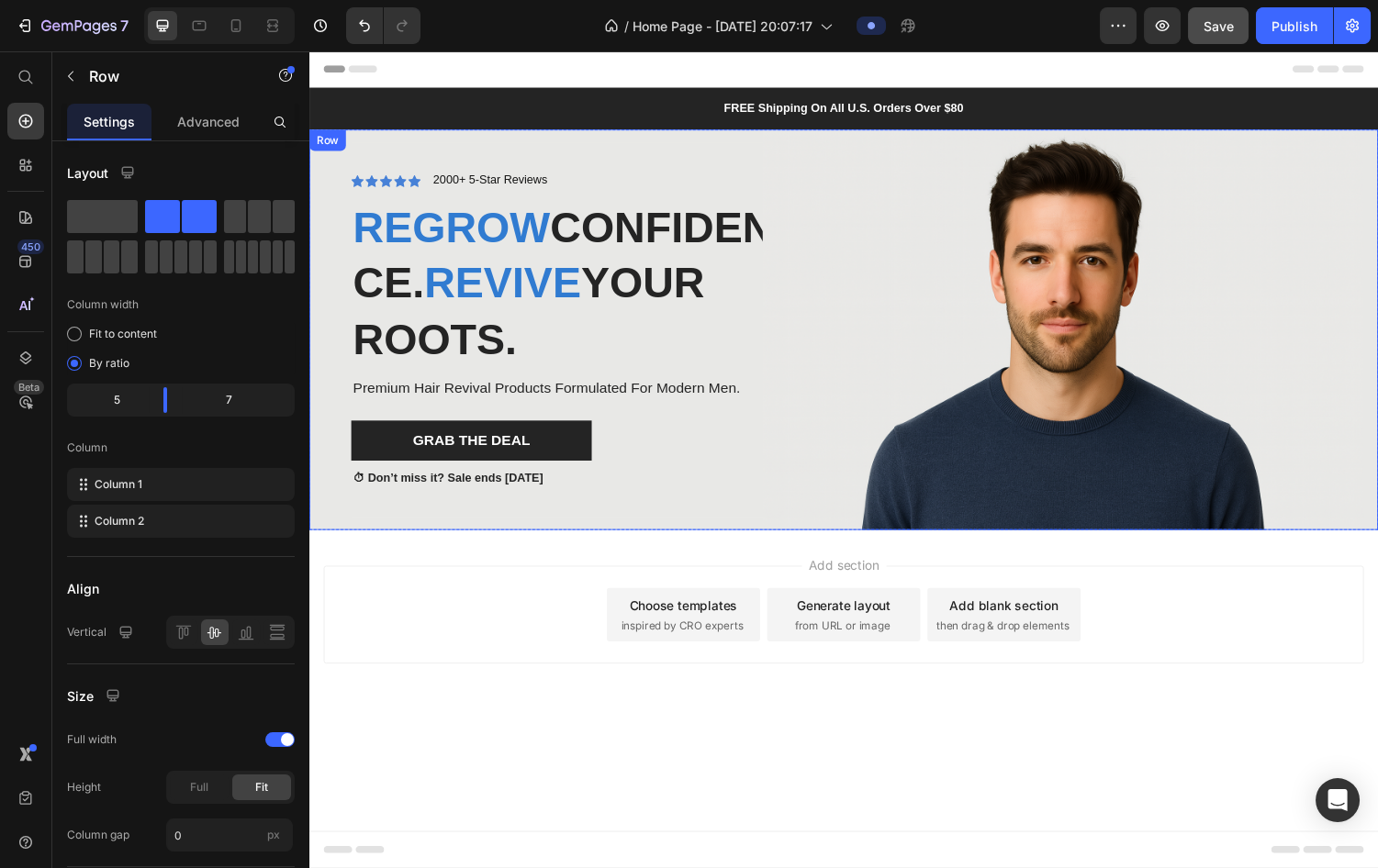 click on "Image" at bounding box center [1093, 339] 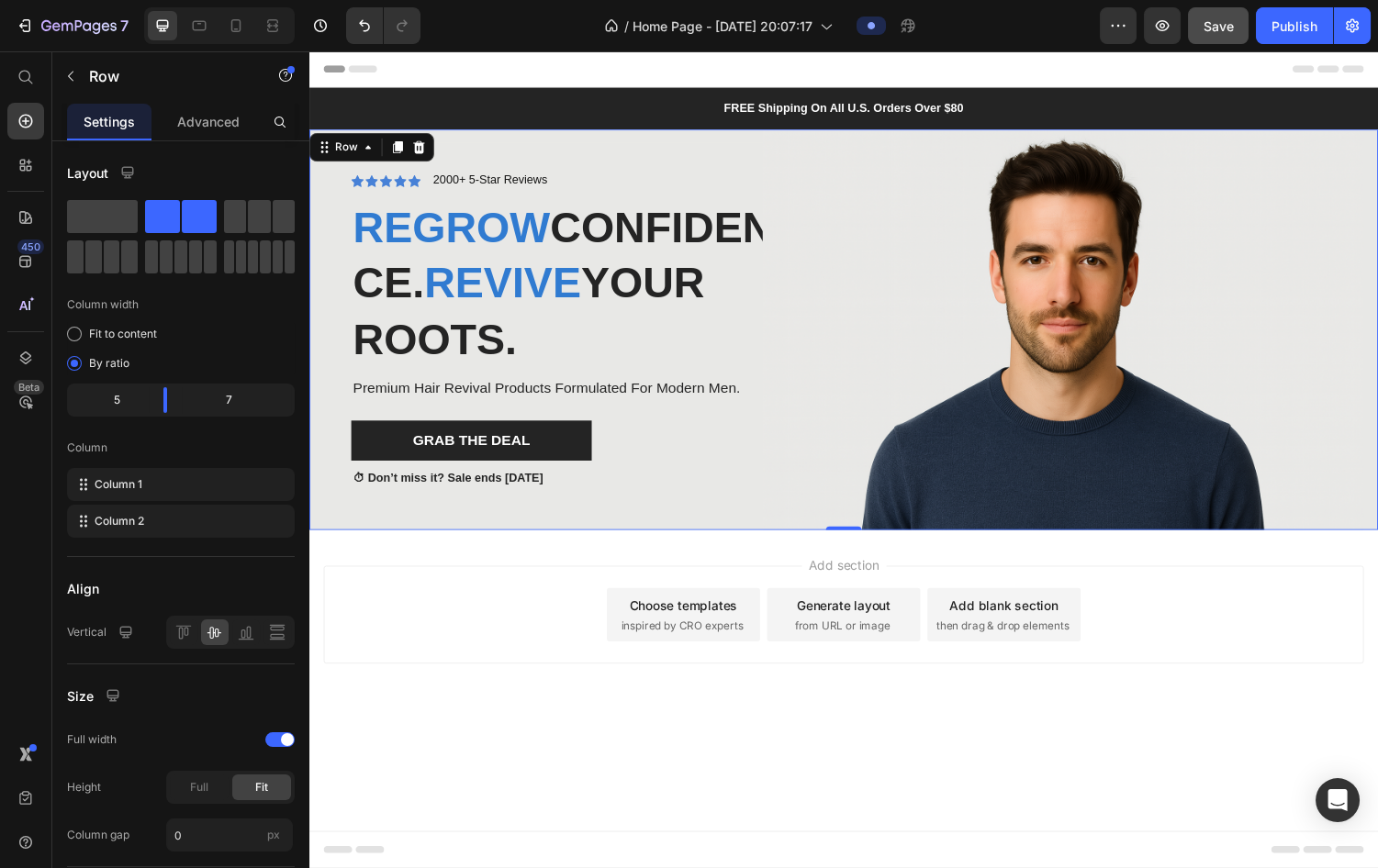 drag, startPoint x: 856, startPoint y: 573, endPoint x: 853, endPoint y: 562, distance: 11.401754 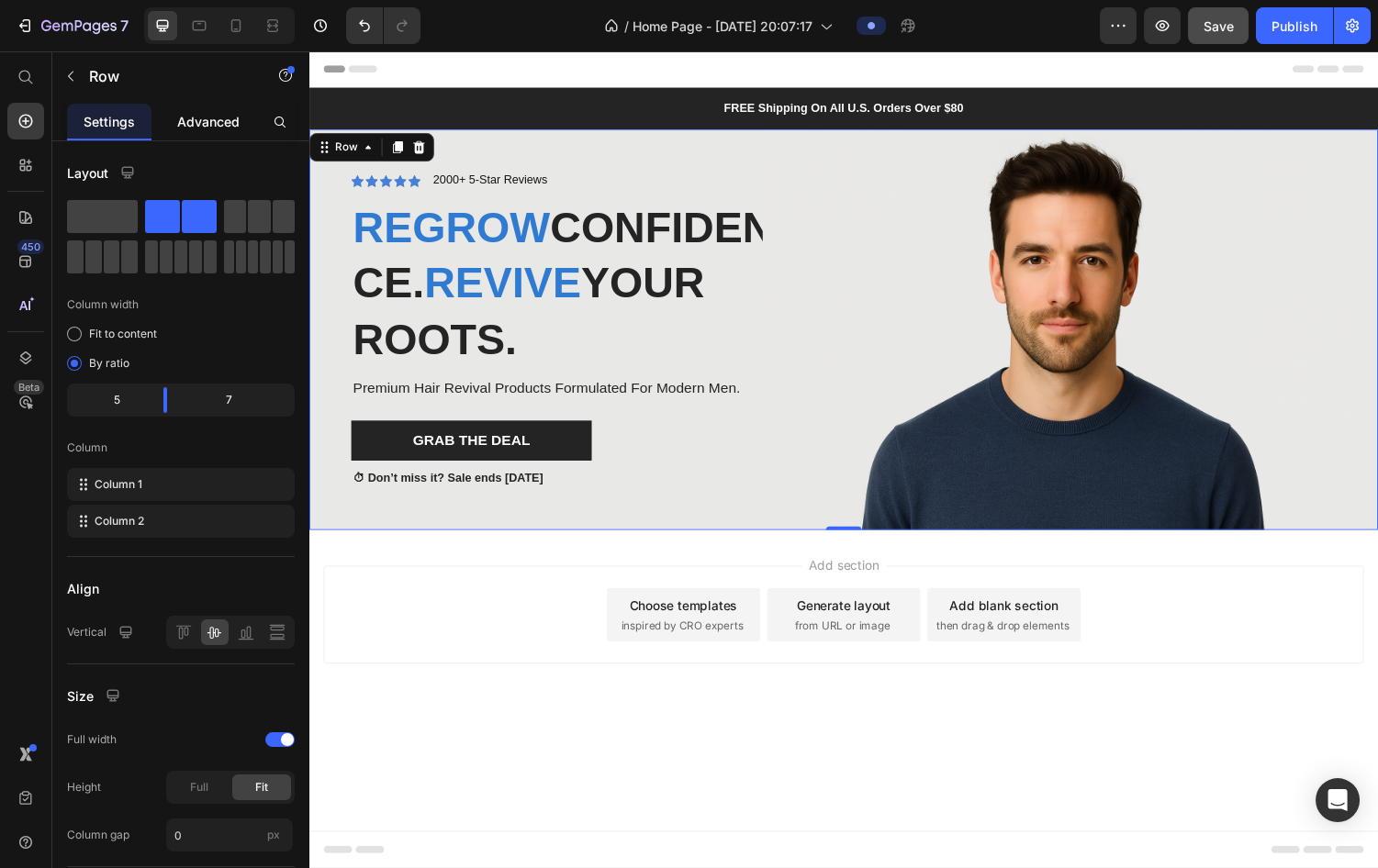 click on "Advanced" at bounding box center [208, 121] 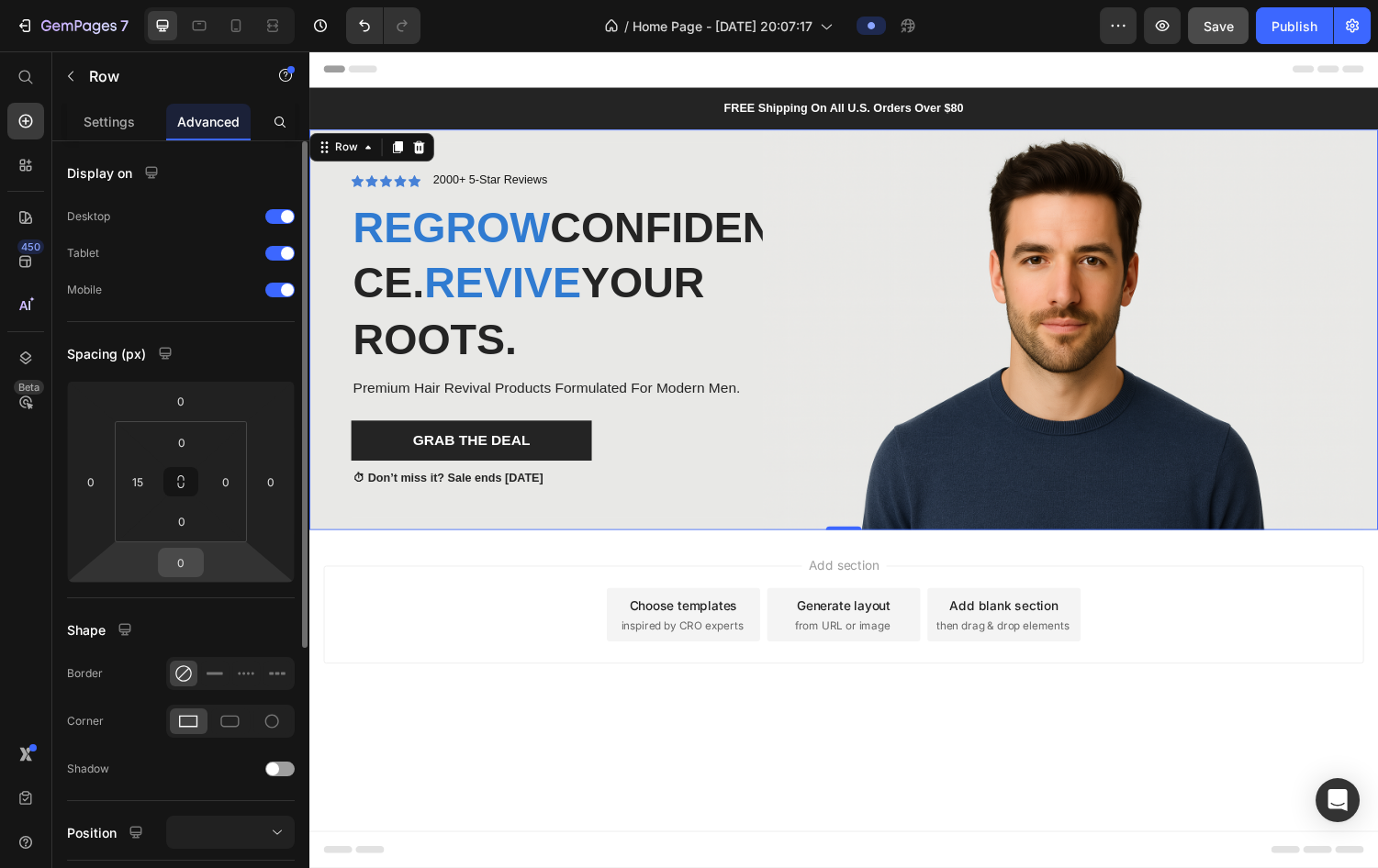 click on "0" at bounding box center (181, 562) 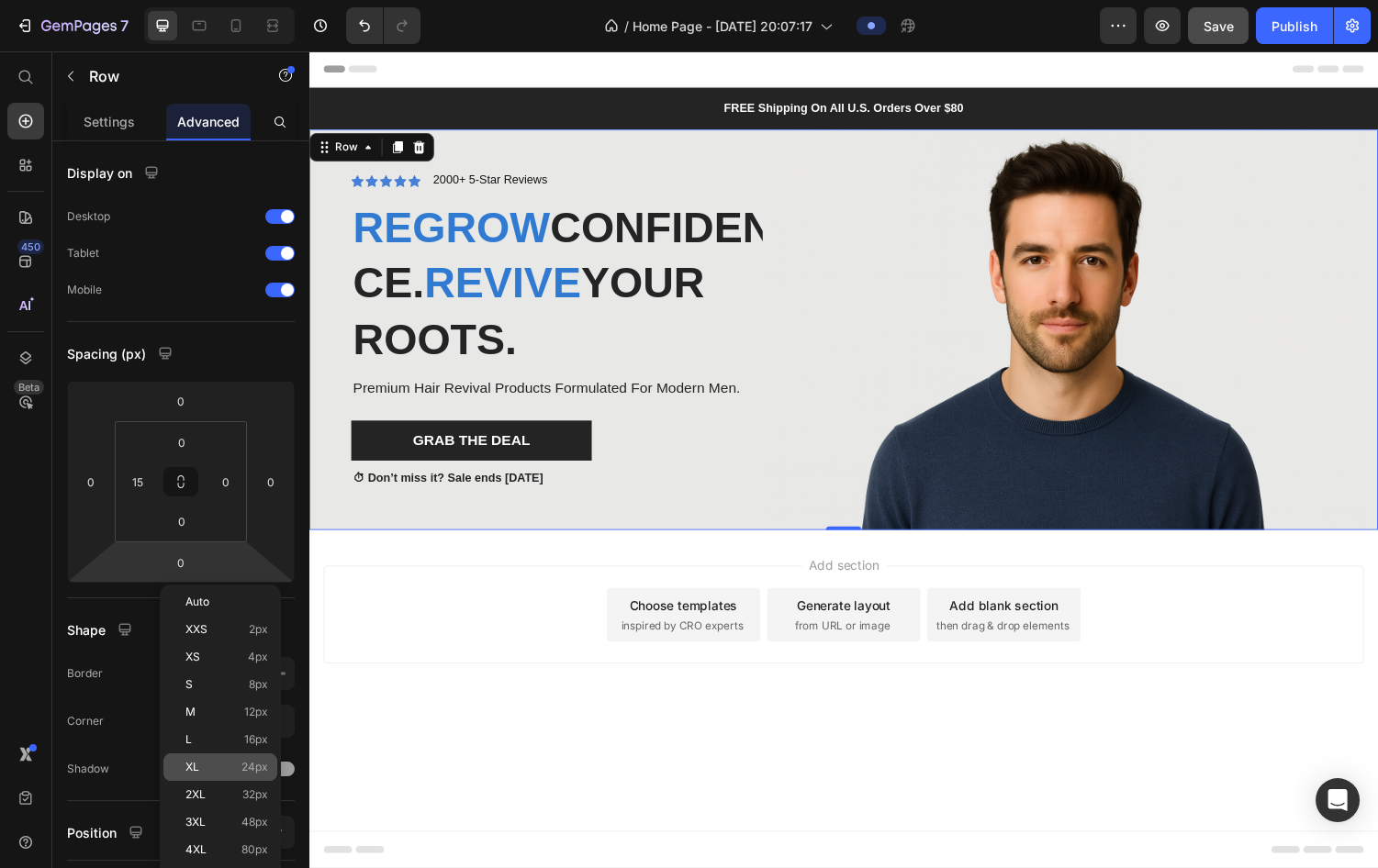 click on "XL 24px" at bounding box center [227, 767] 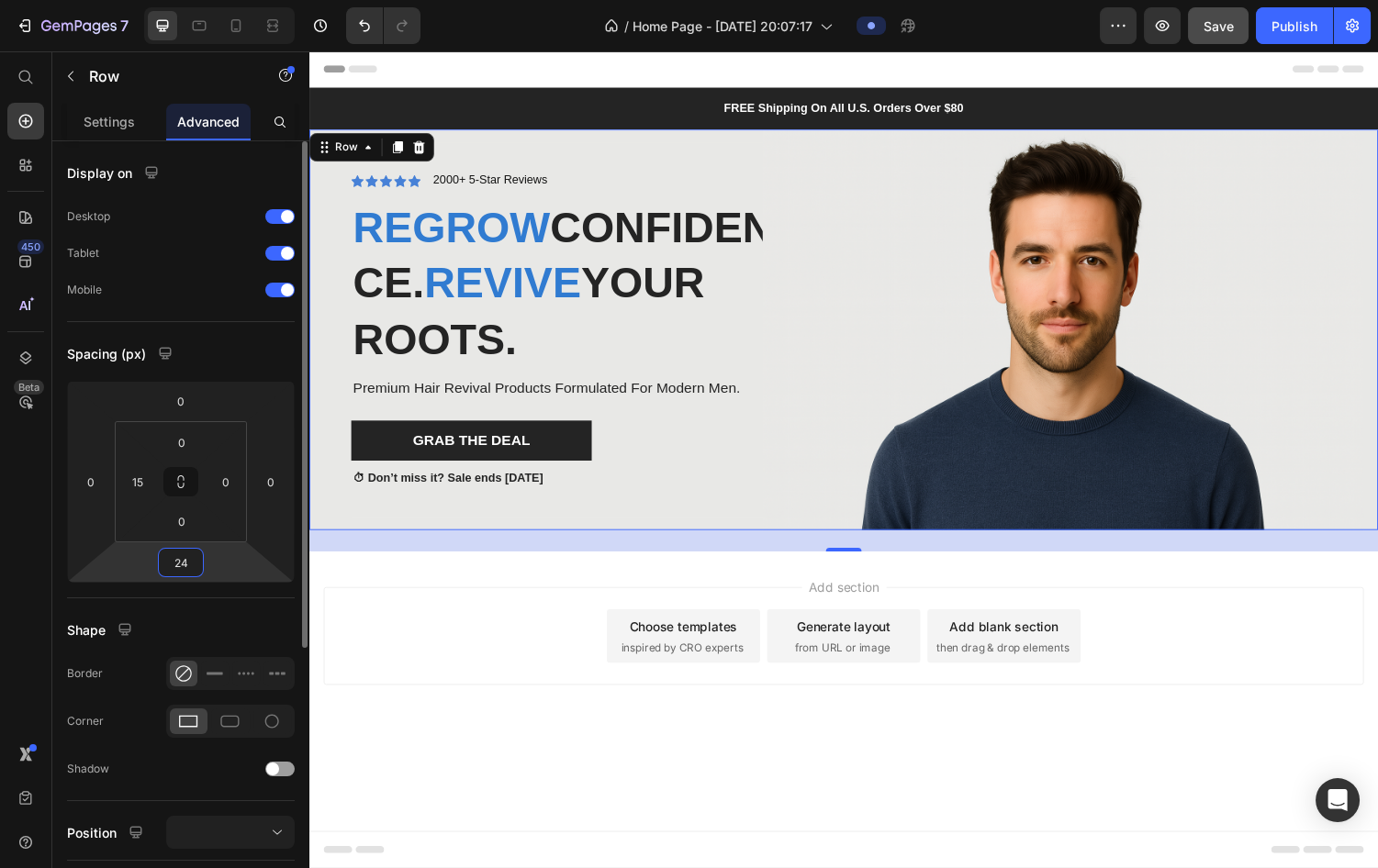 click on "24" at bounding box center [181, 562] 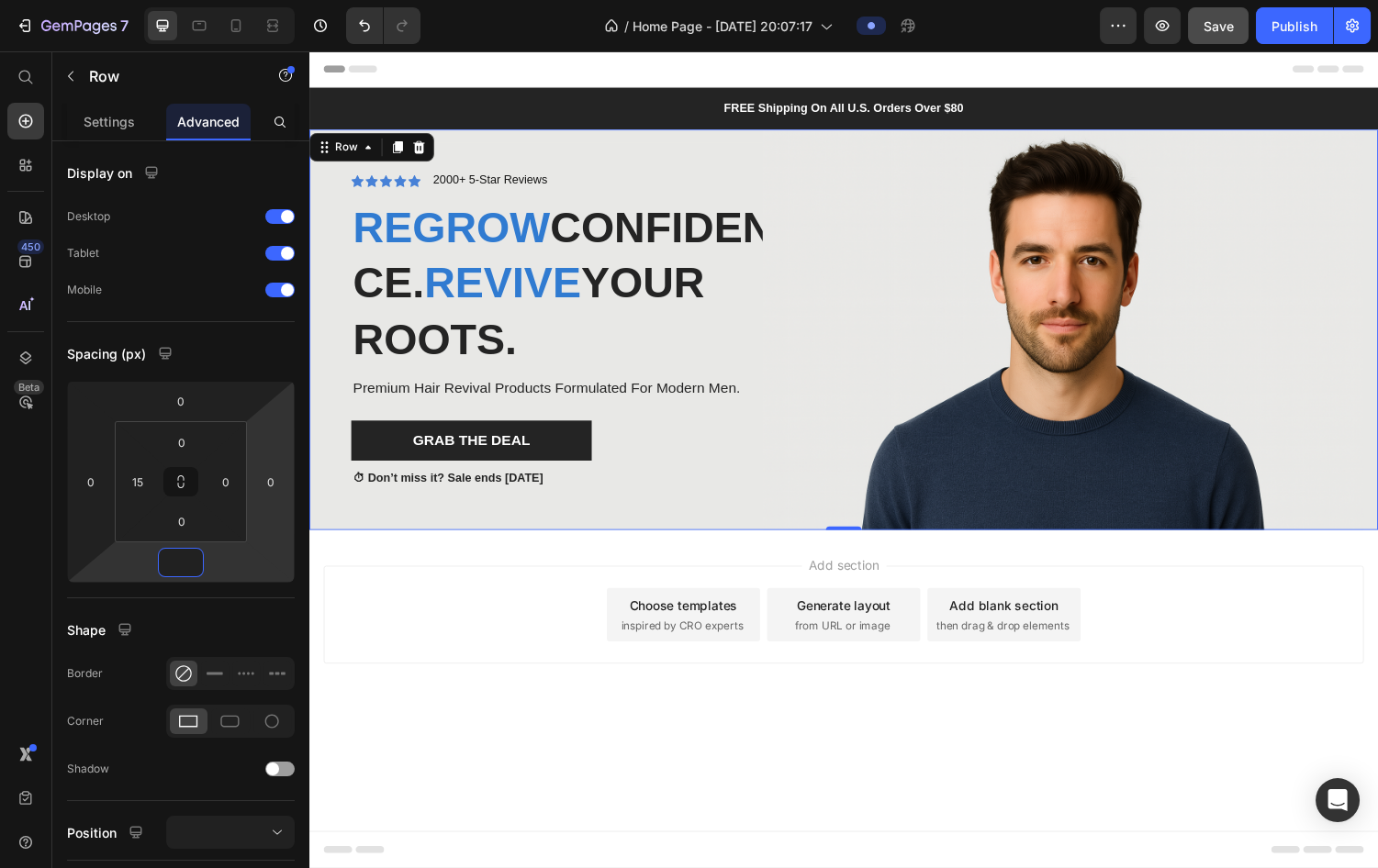 type on "0" 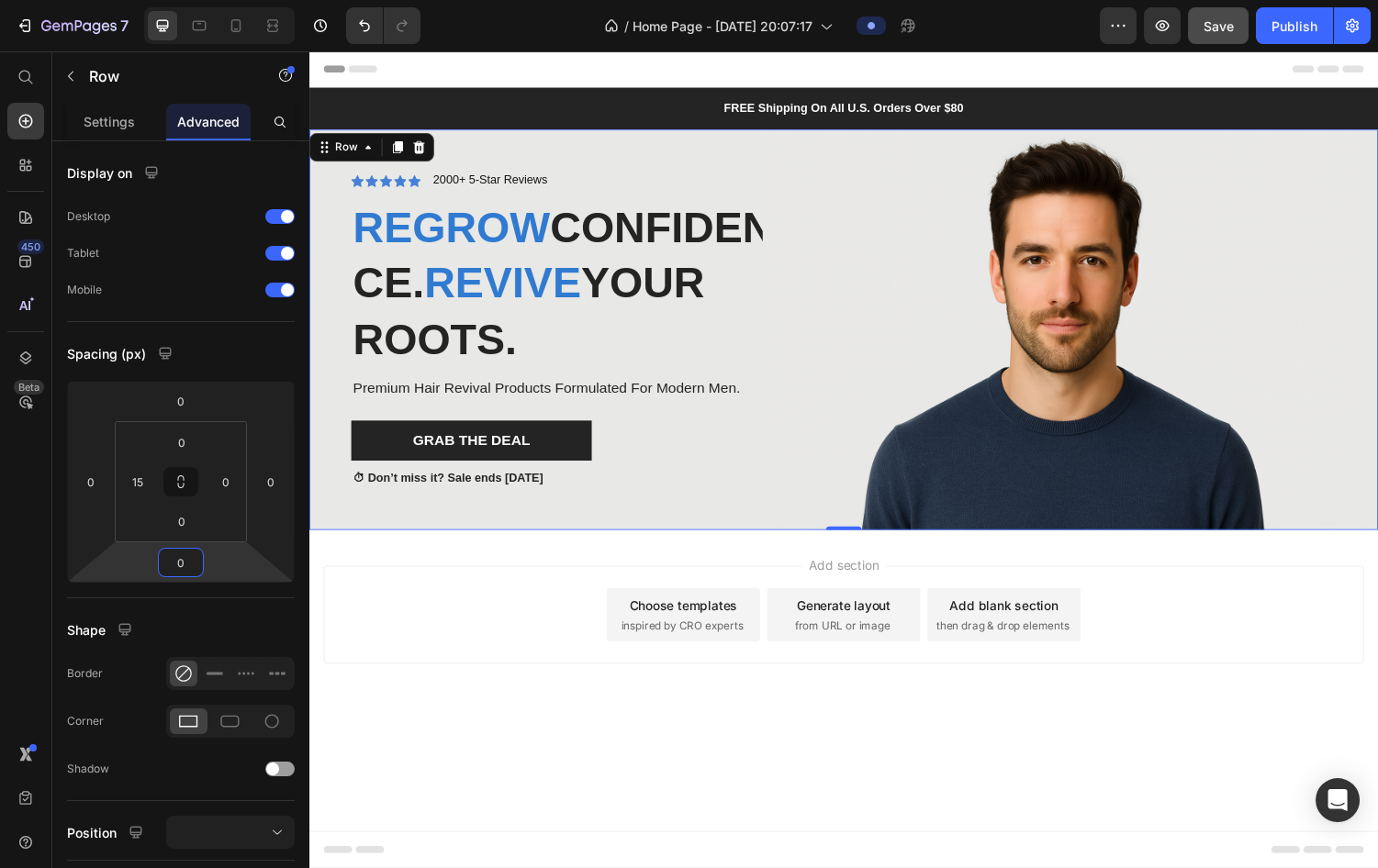 click on "Add section Choose templates inspired by CRO experts Generate layout from URL or image Add blank section then drag & drop elements" at bounding box center (860, 658) 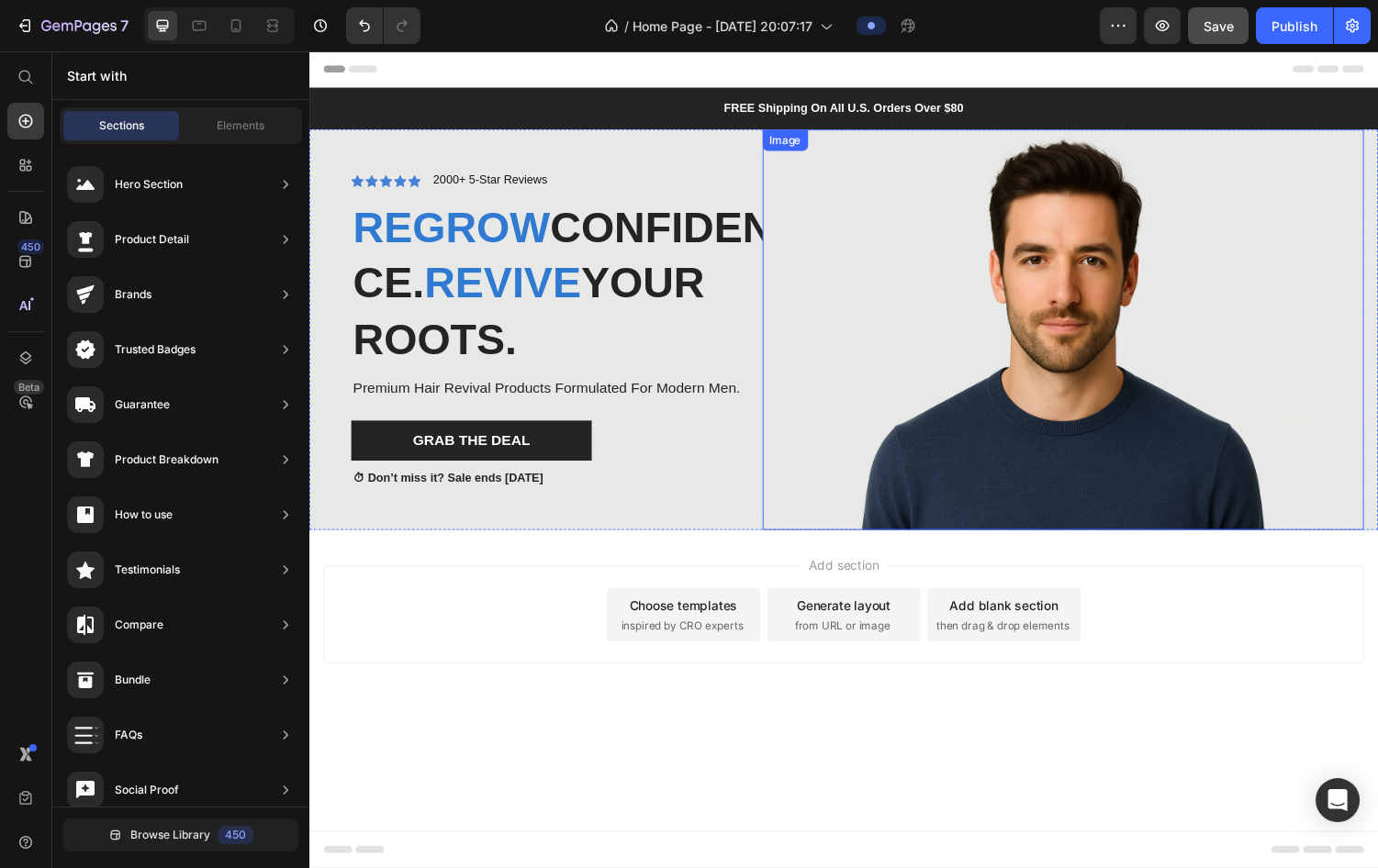 click at bounding box center (1086, 339) 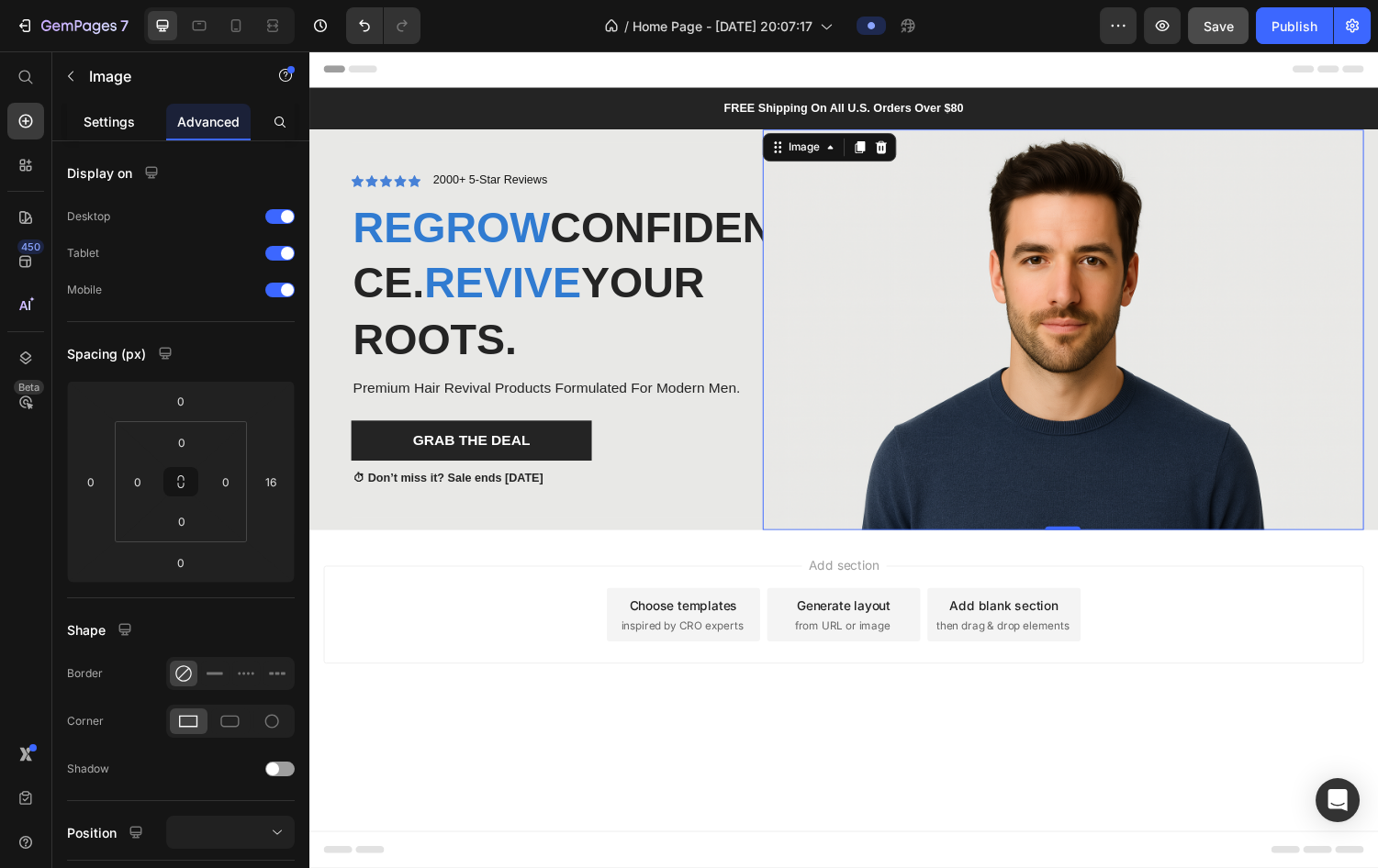 click on "Settings" at bounding box center [109, 121] 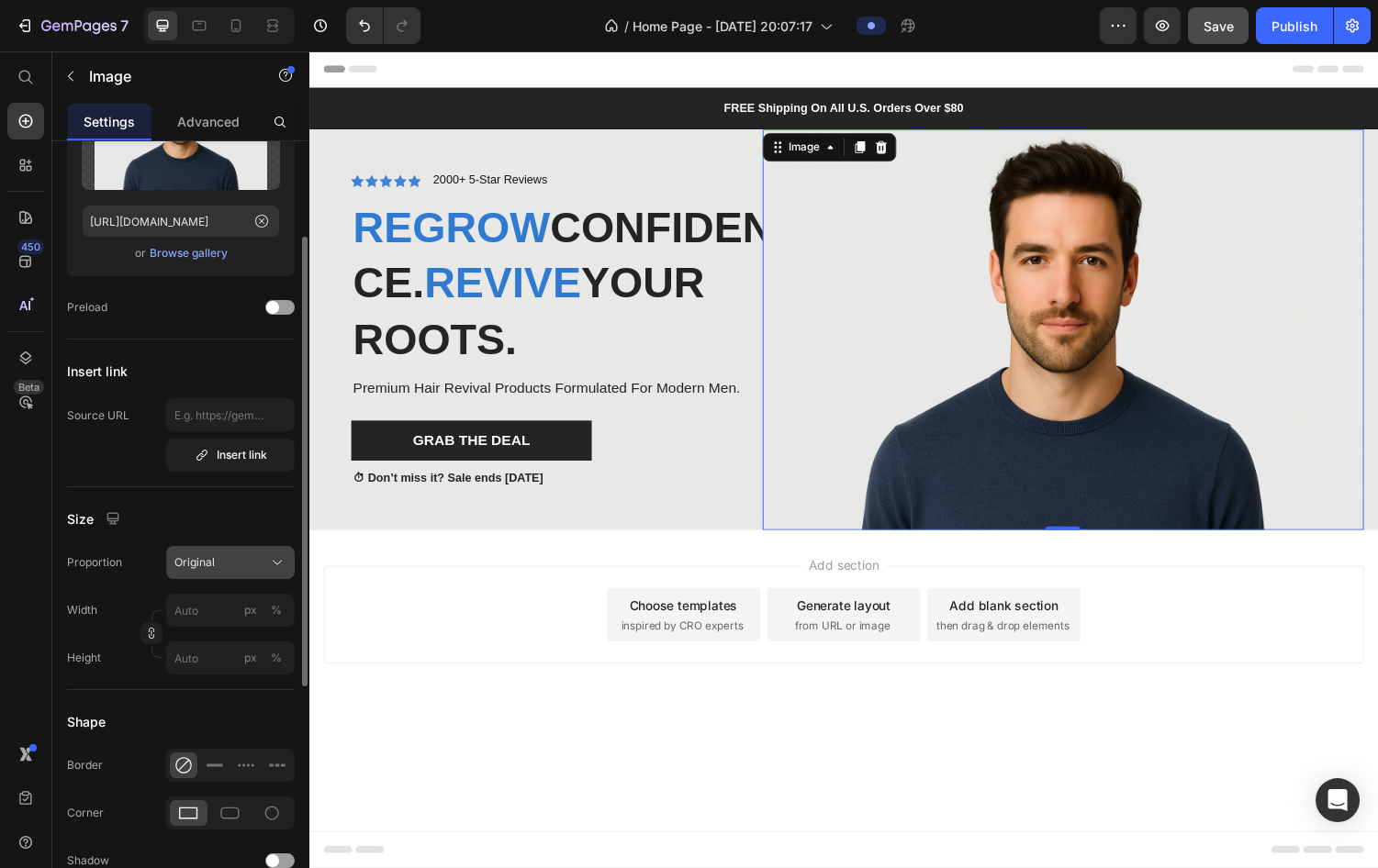 scroll, scrollTop: 83, scrollLeft: 0, axis: vertical 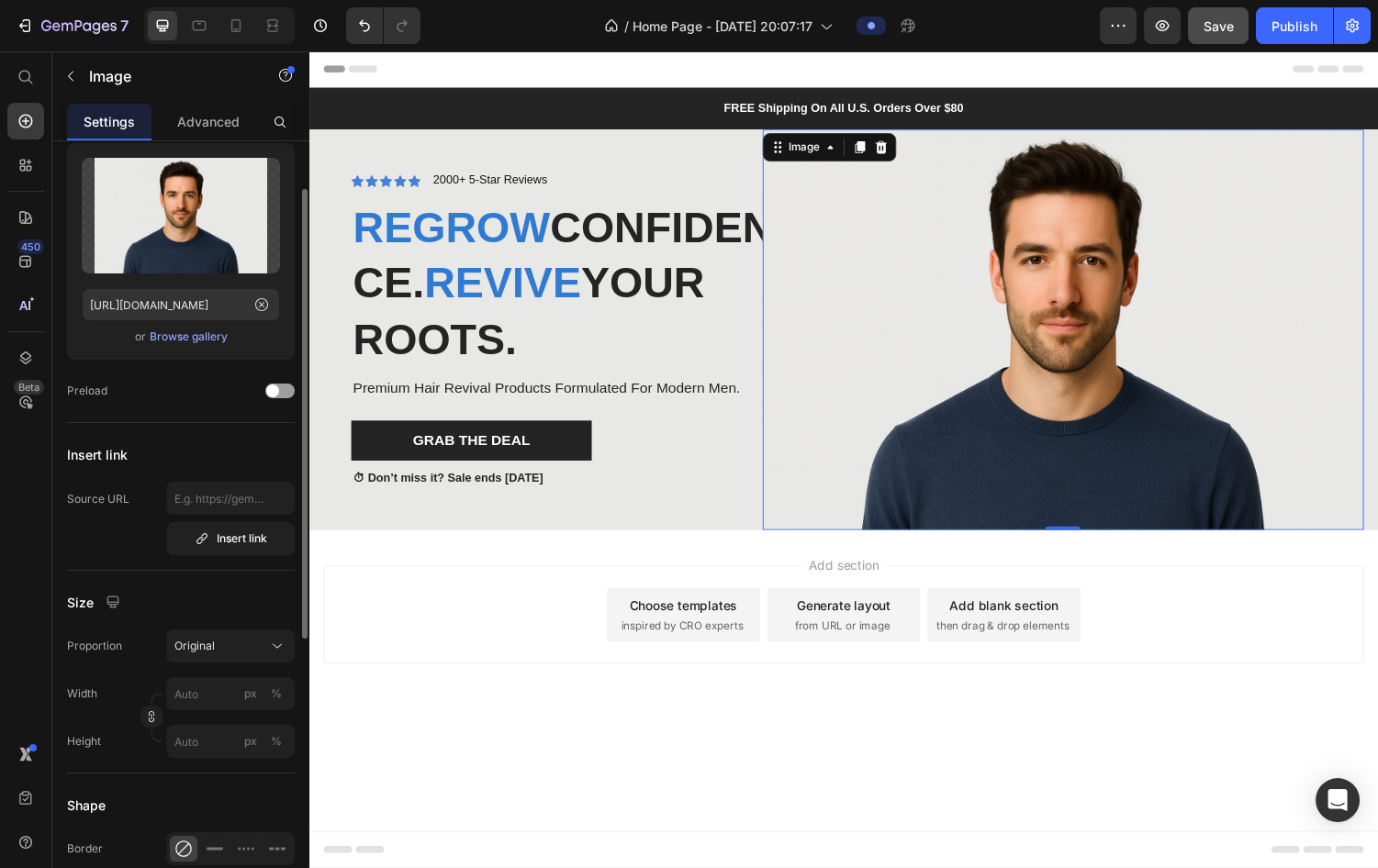 click on "Add section Choose templates inspired by CRO experts Generate layout from URL or image Add blank section then drag & drop elements" at bounding box center [860, 658] 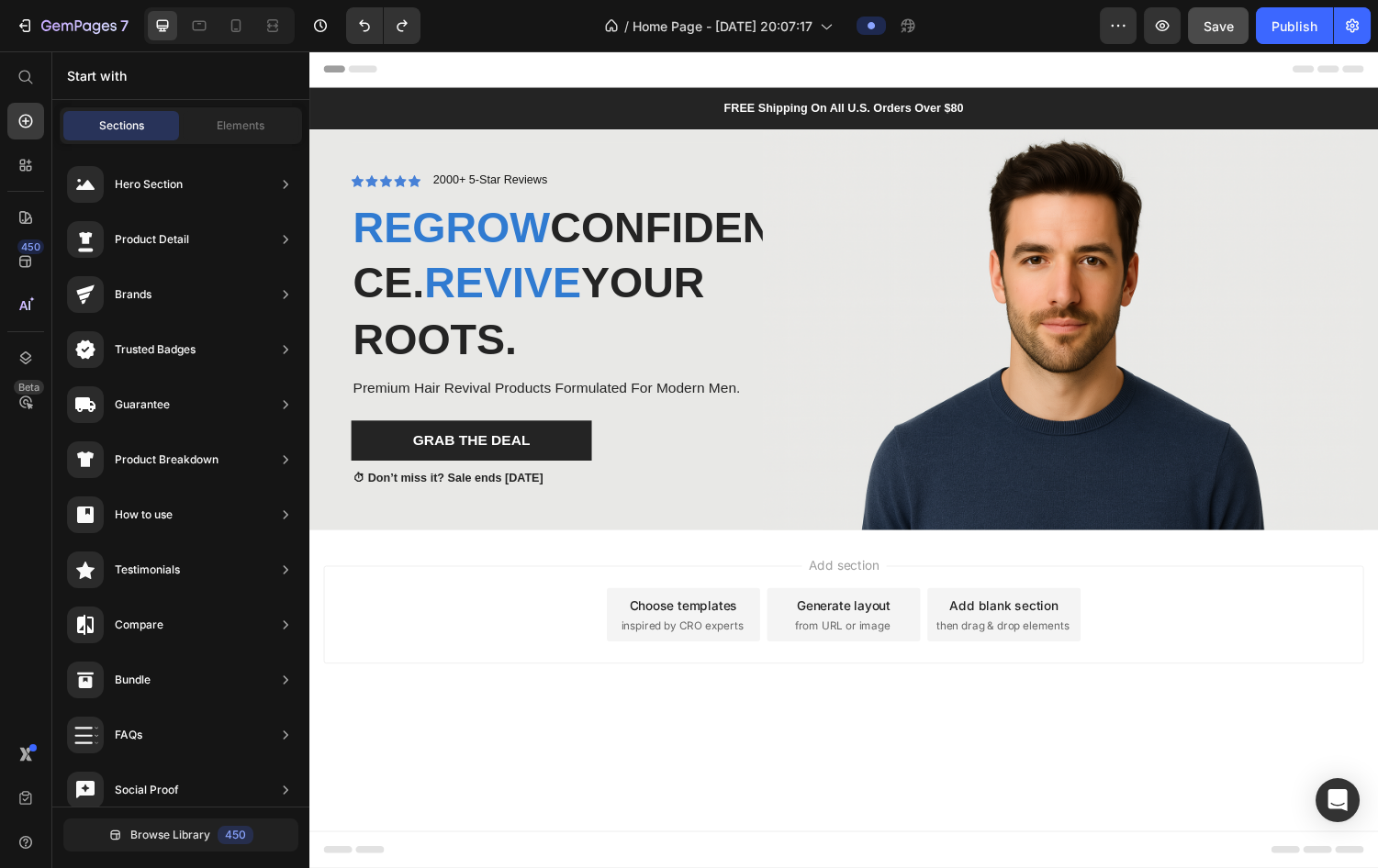 click on "Add section Choose templates inspired by CRO experts Generate layout from URL or image Add blank section then drag & drop elements" at bounding box center [860, 632] 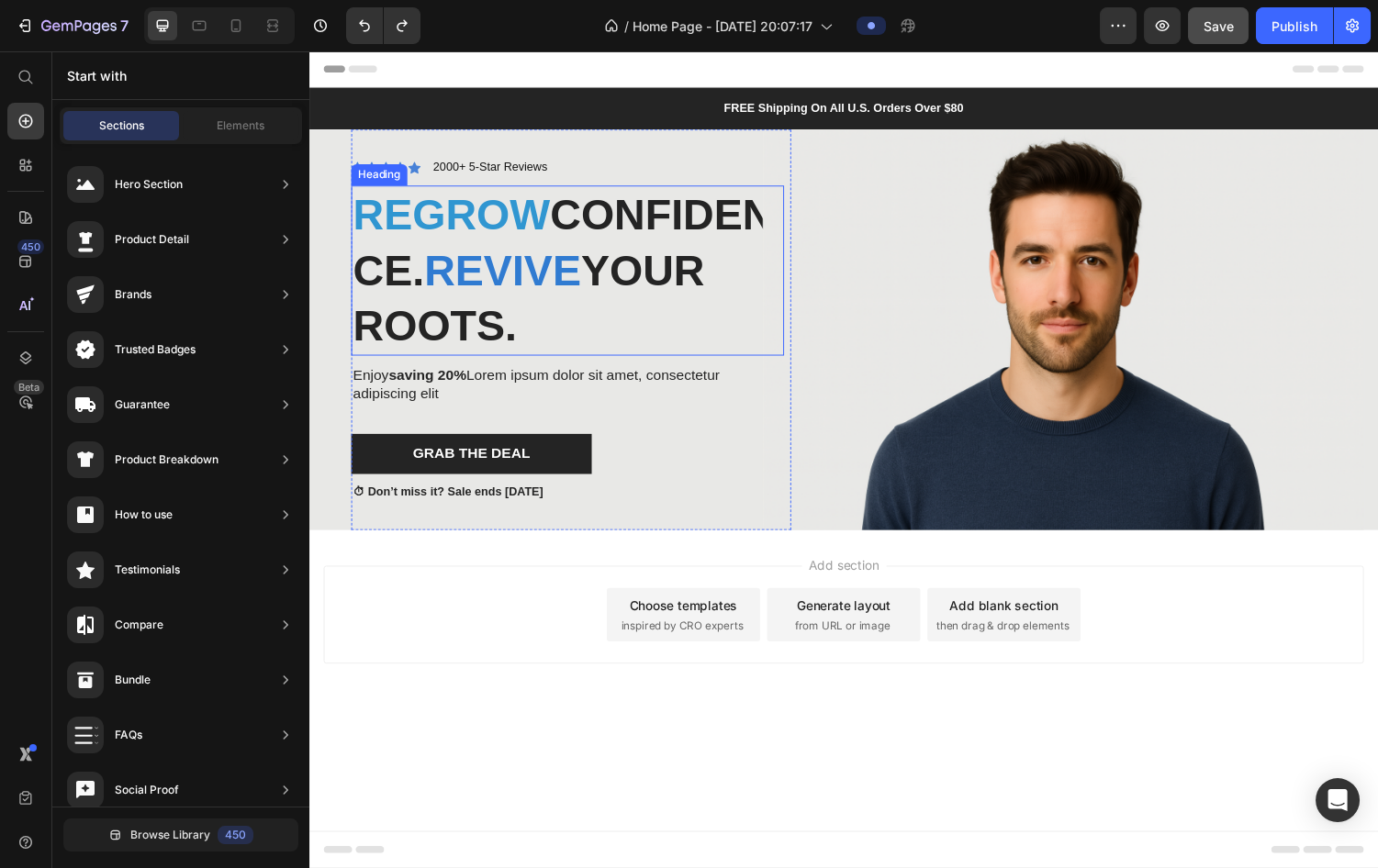 click on "Revive" at bounding box center (509, 277) 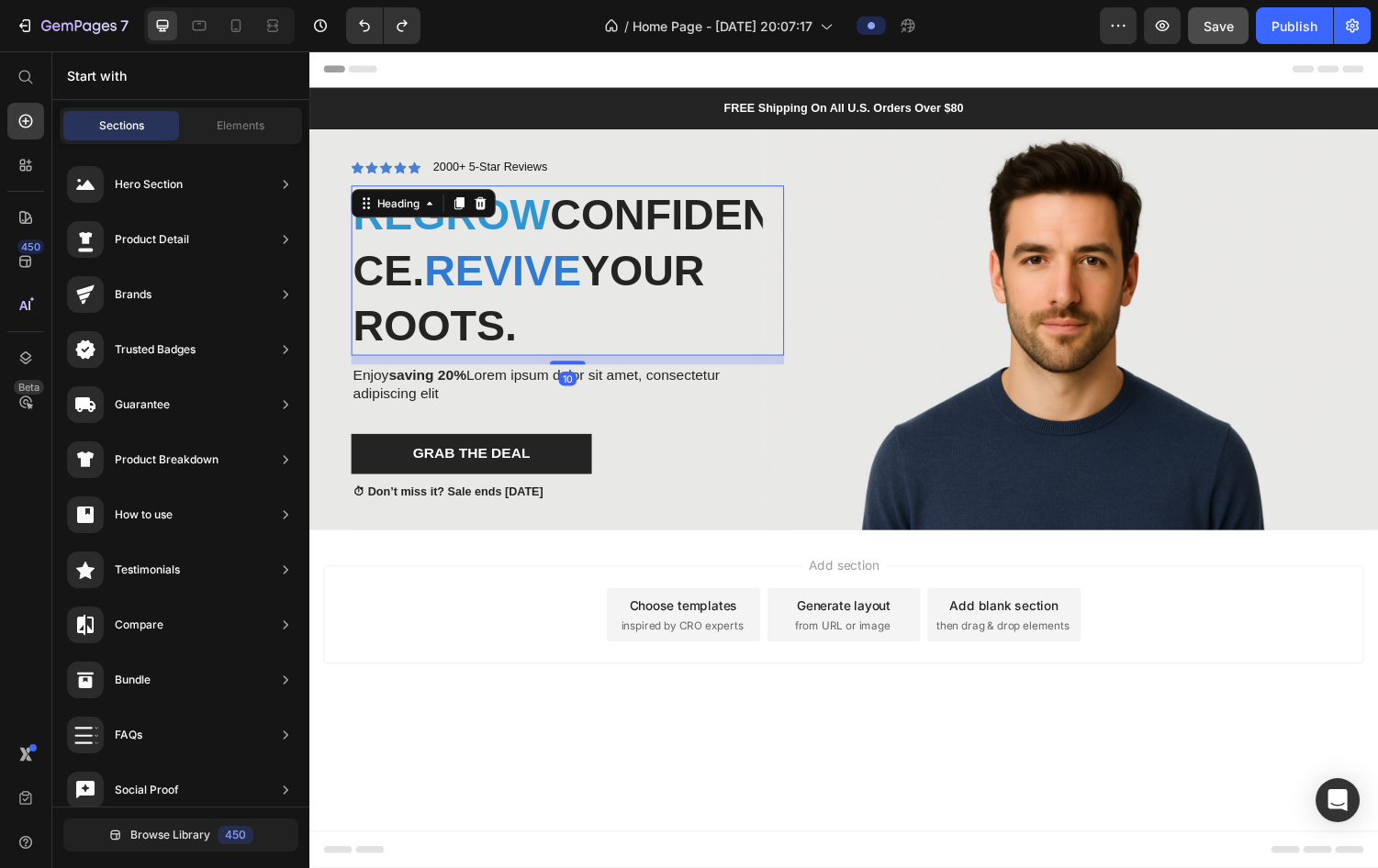 scroll, scrollTop: 0, scrollLeft: 0, axis: both 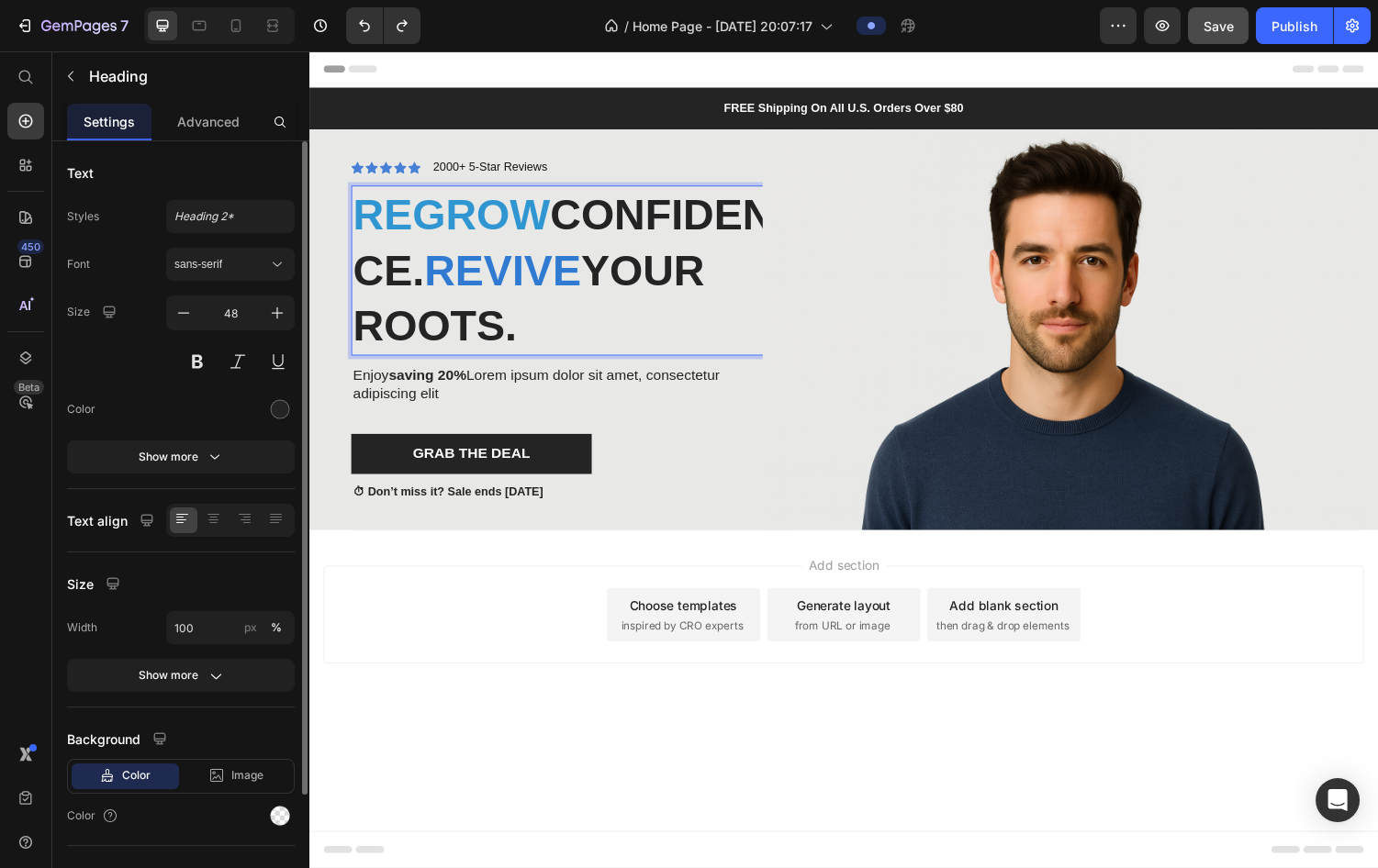 click on "Revive" at bounding box center (509, 277) 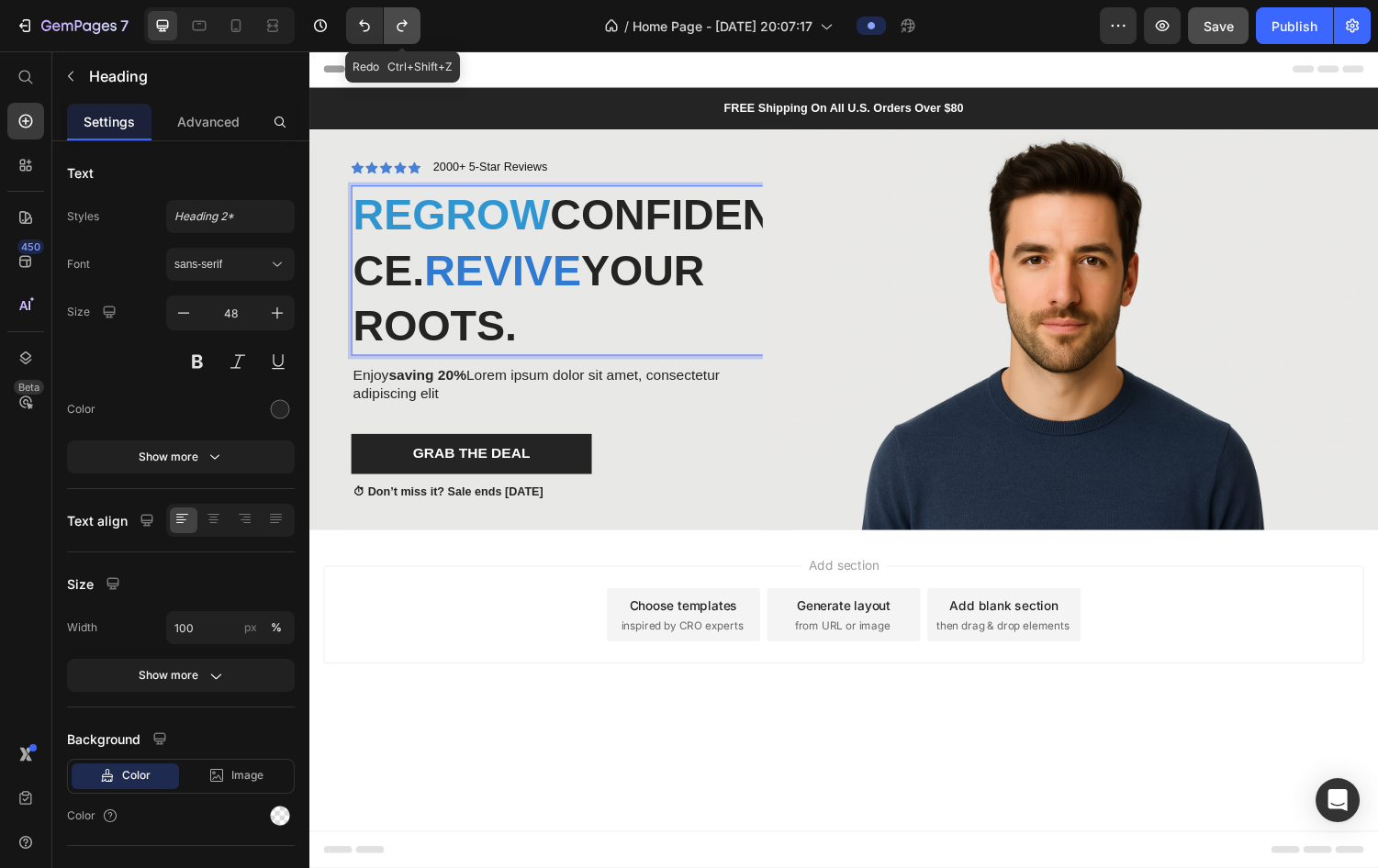 click 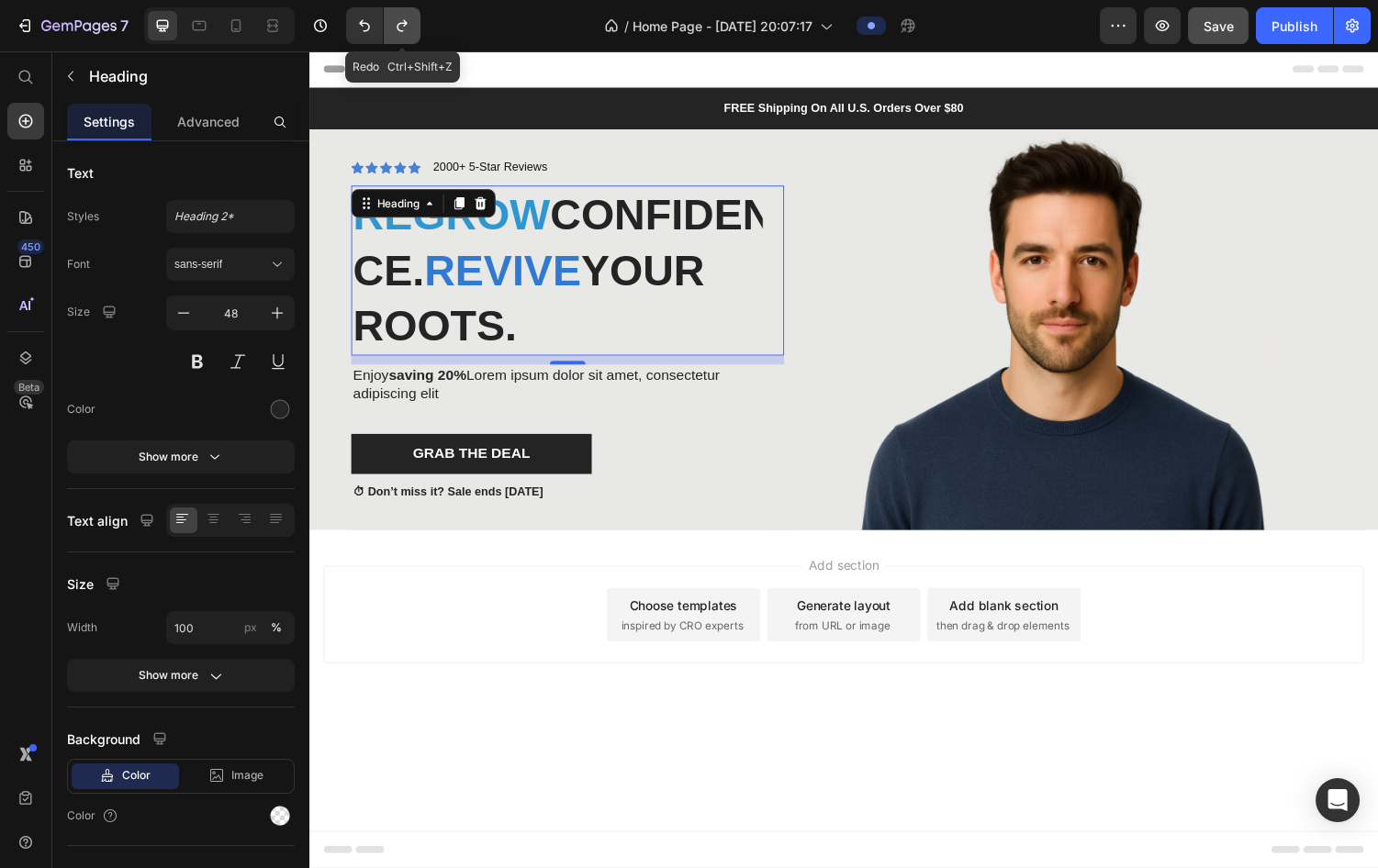 click 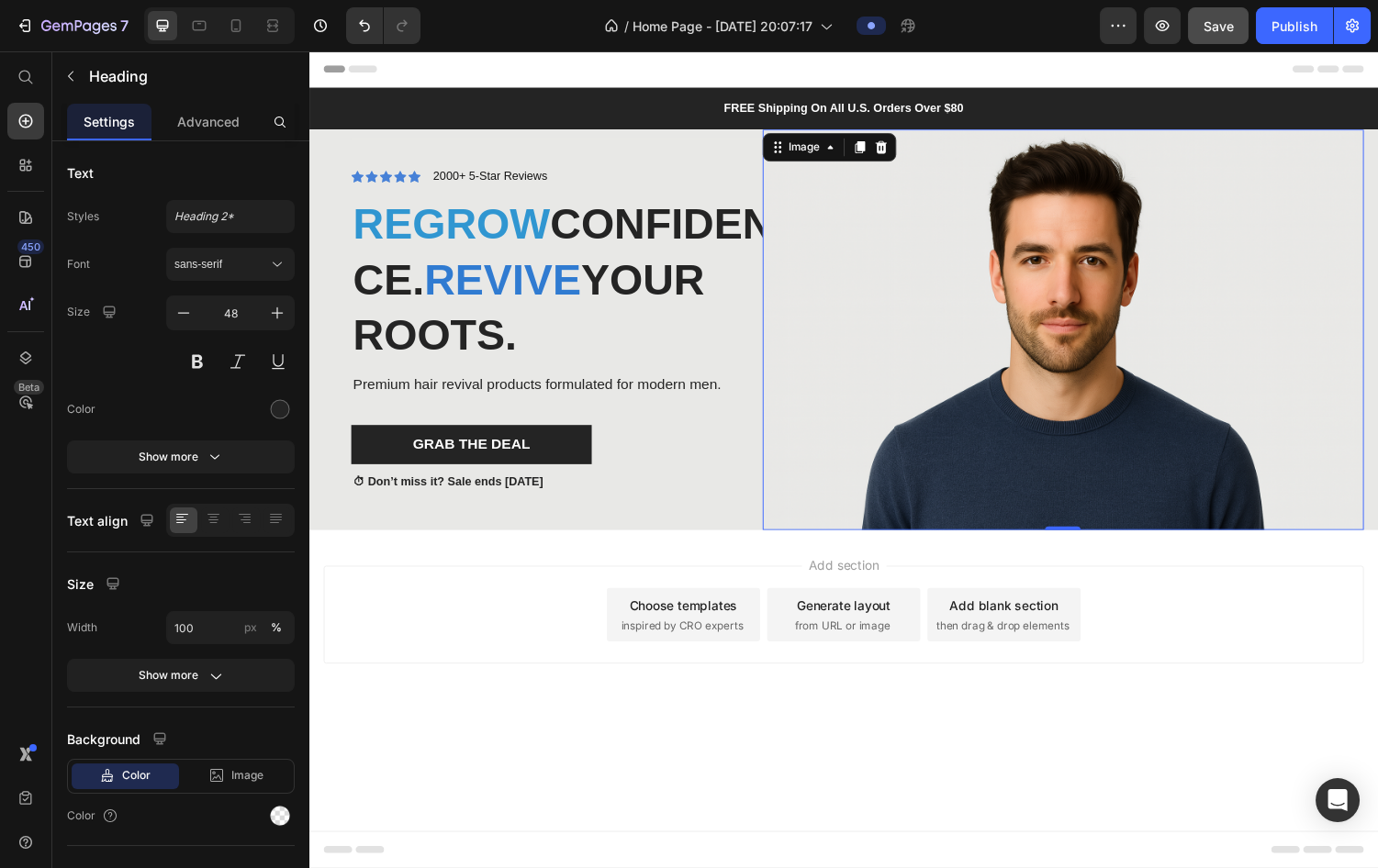 click at bounding box center [1086, 339] 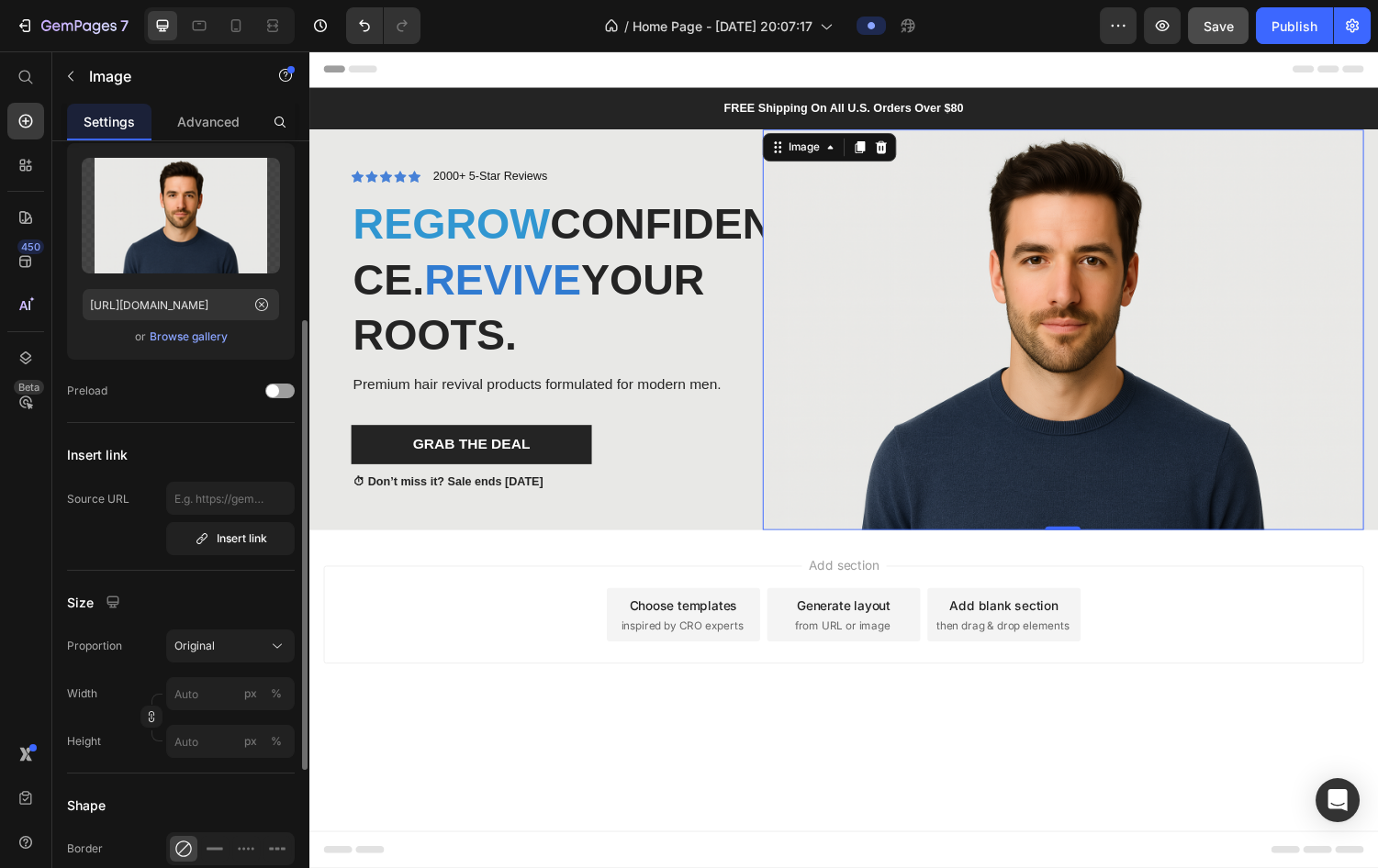 scroll, scrollTop: 250, scrollLeft: 0, axis: vertical 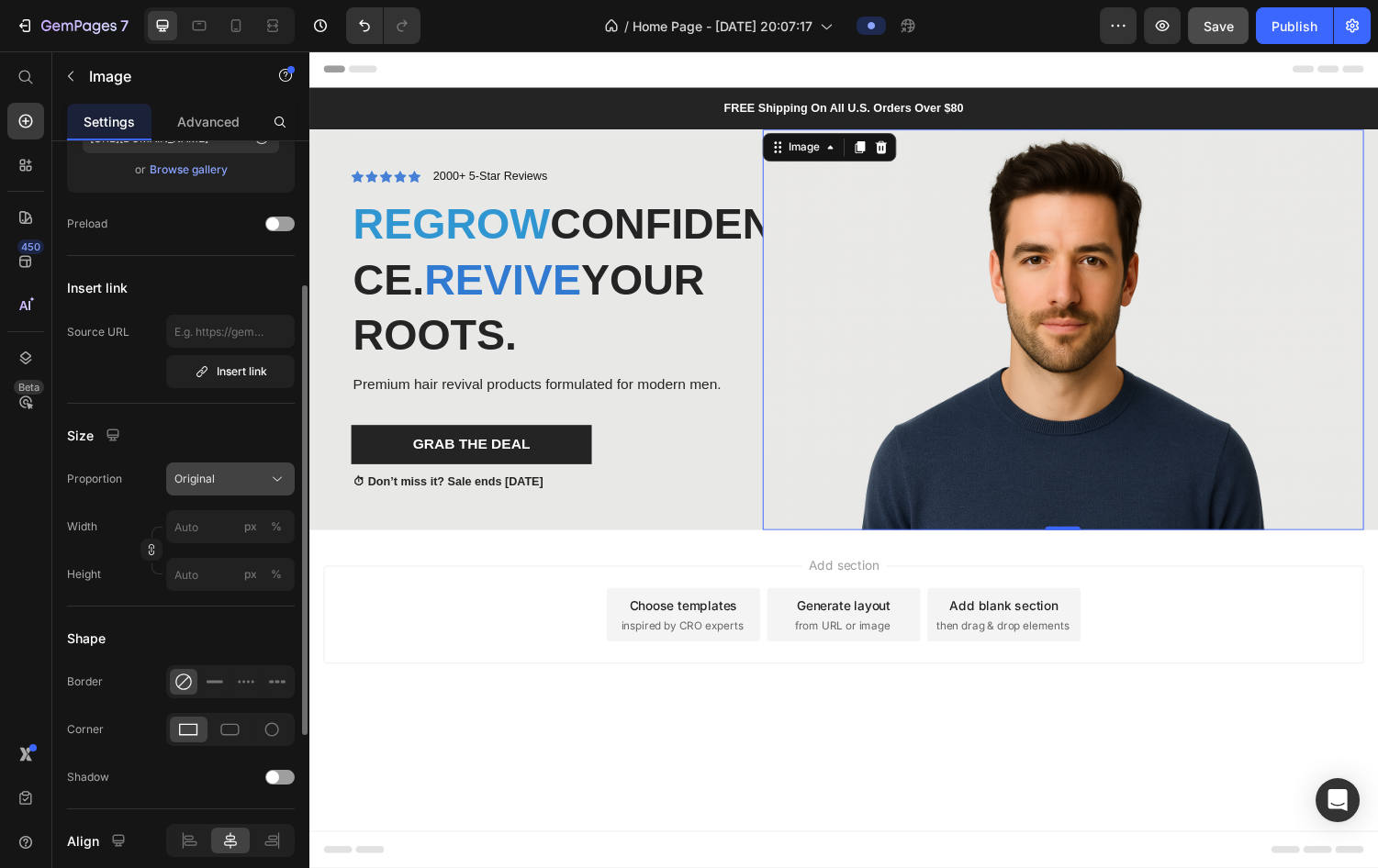 click on "Original" at bounding box center (230, 479) 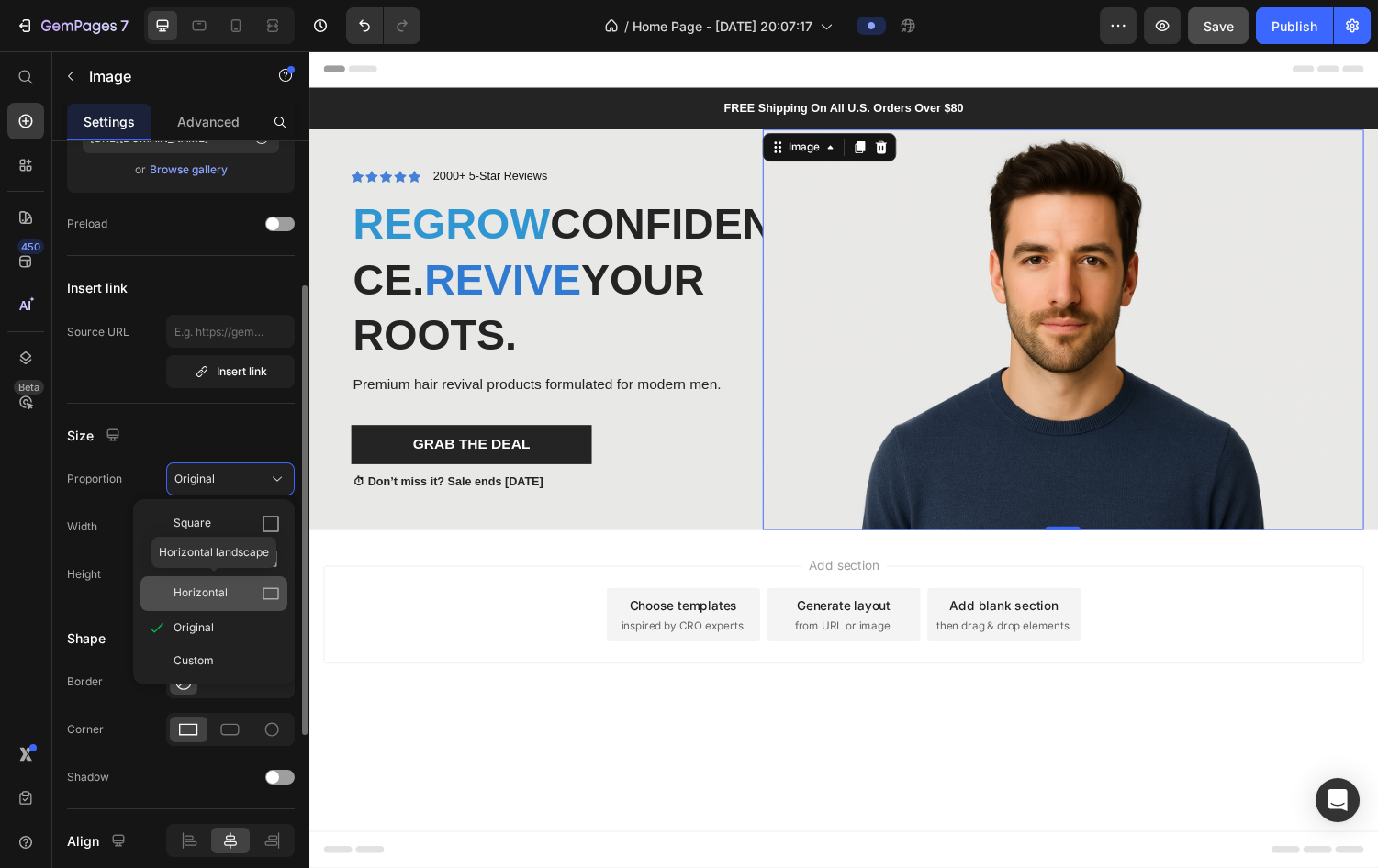 click on "Horizontal" at bounding box center (227, 594) 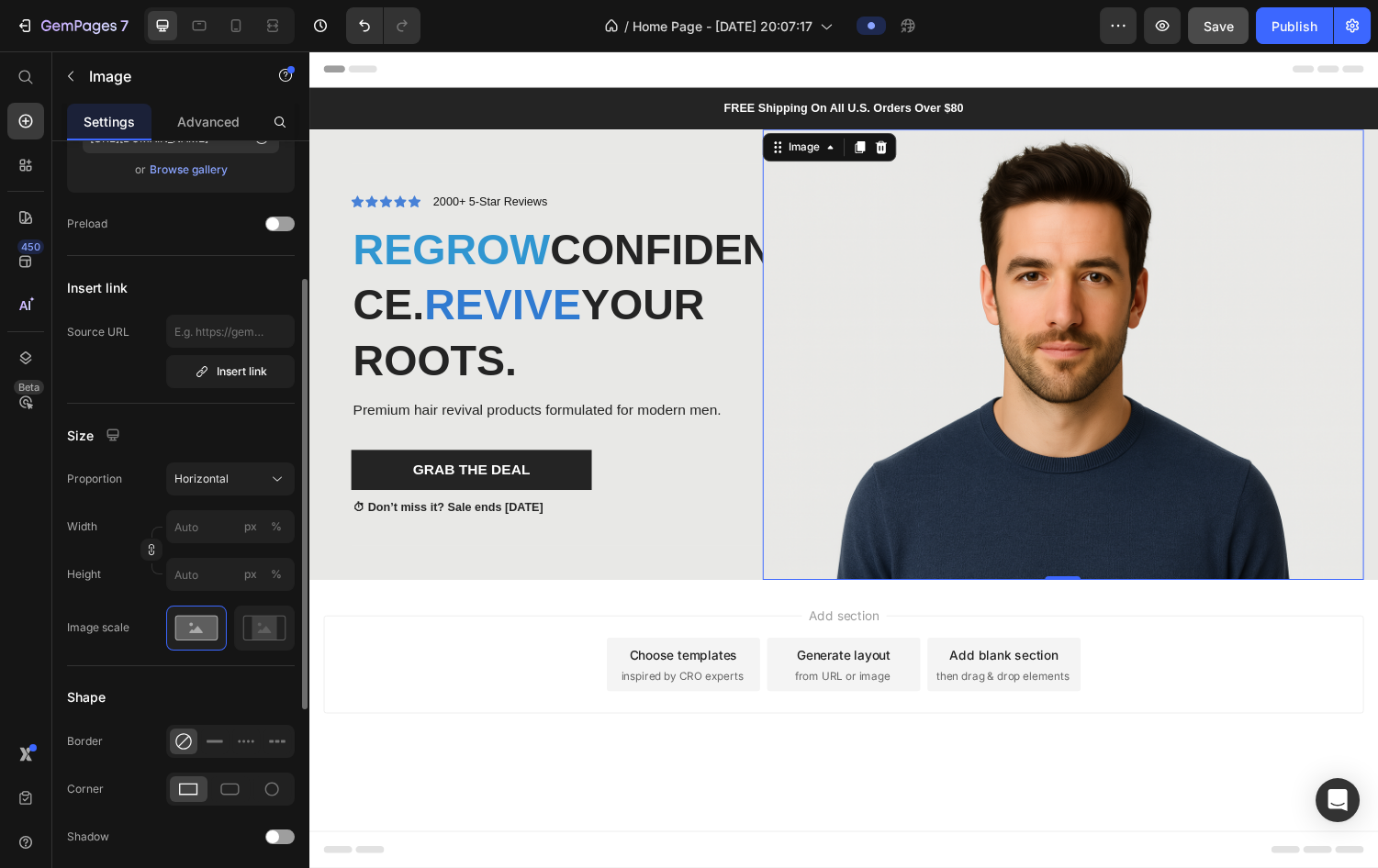 click on "Add section Choose templates inspired by CRO experts Generate layout from URL or image Add blank section then drag & drop elements" at bounding box center [860, 684] 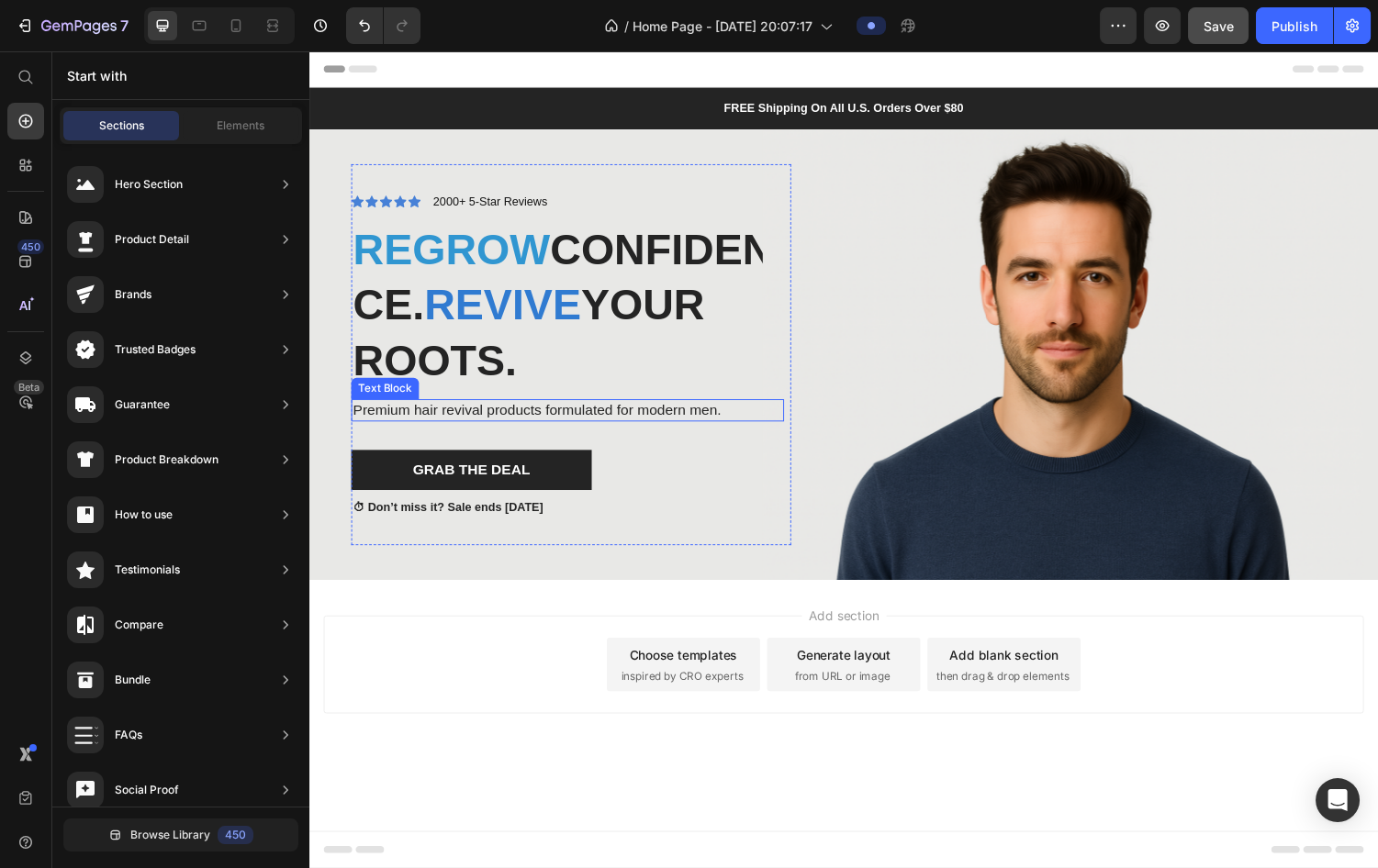 click on "Premium hair revival products formulated for modern men." at bounding box center [576, 421] 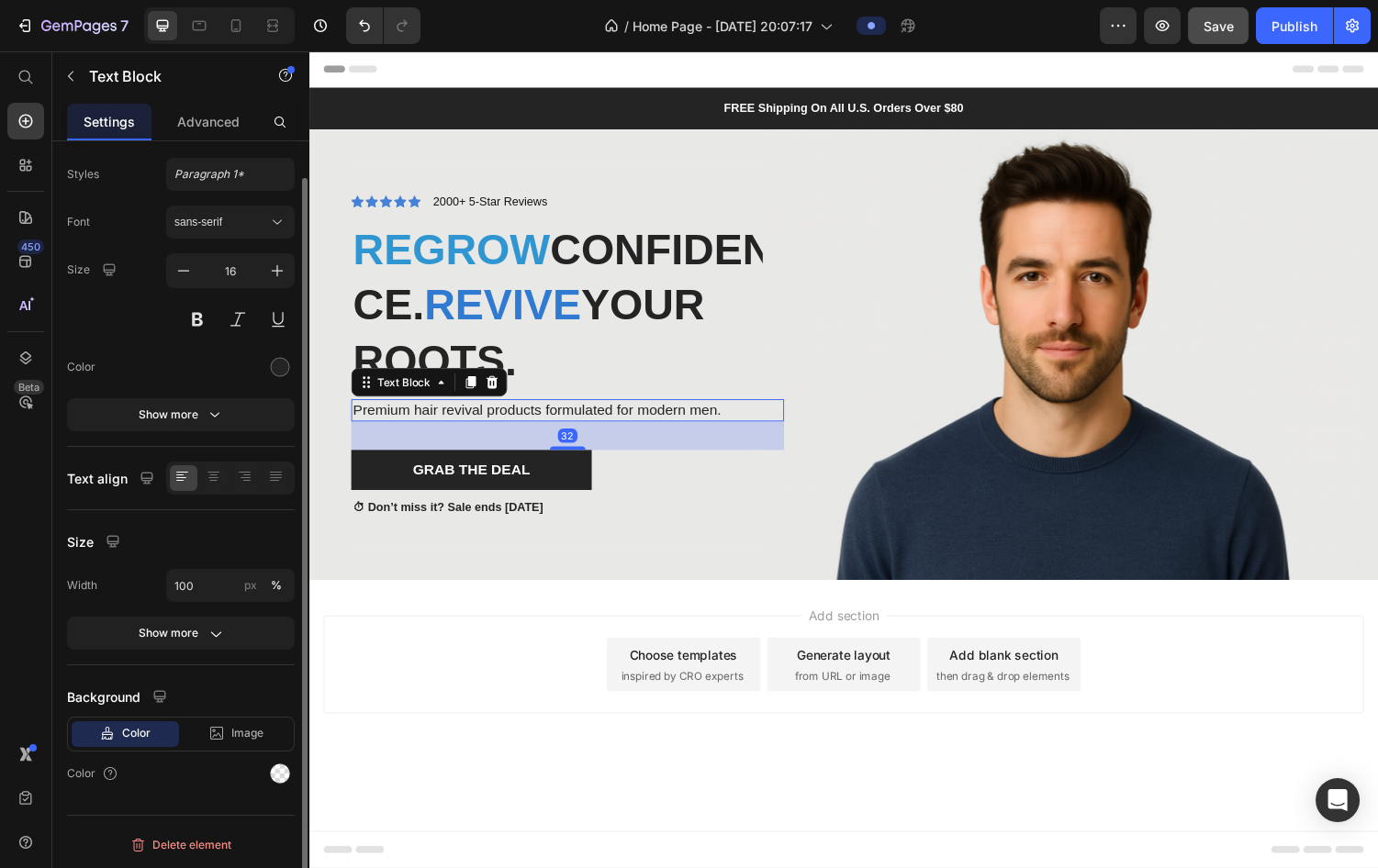 scroll, scrollTop: 0, scrollLeft: 0, axis: both 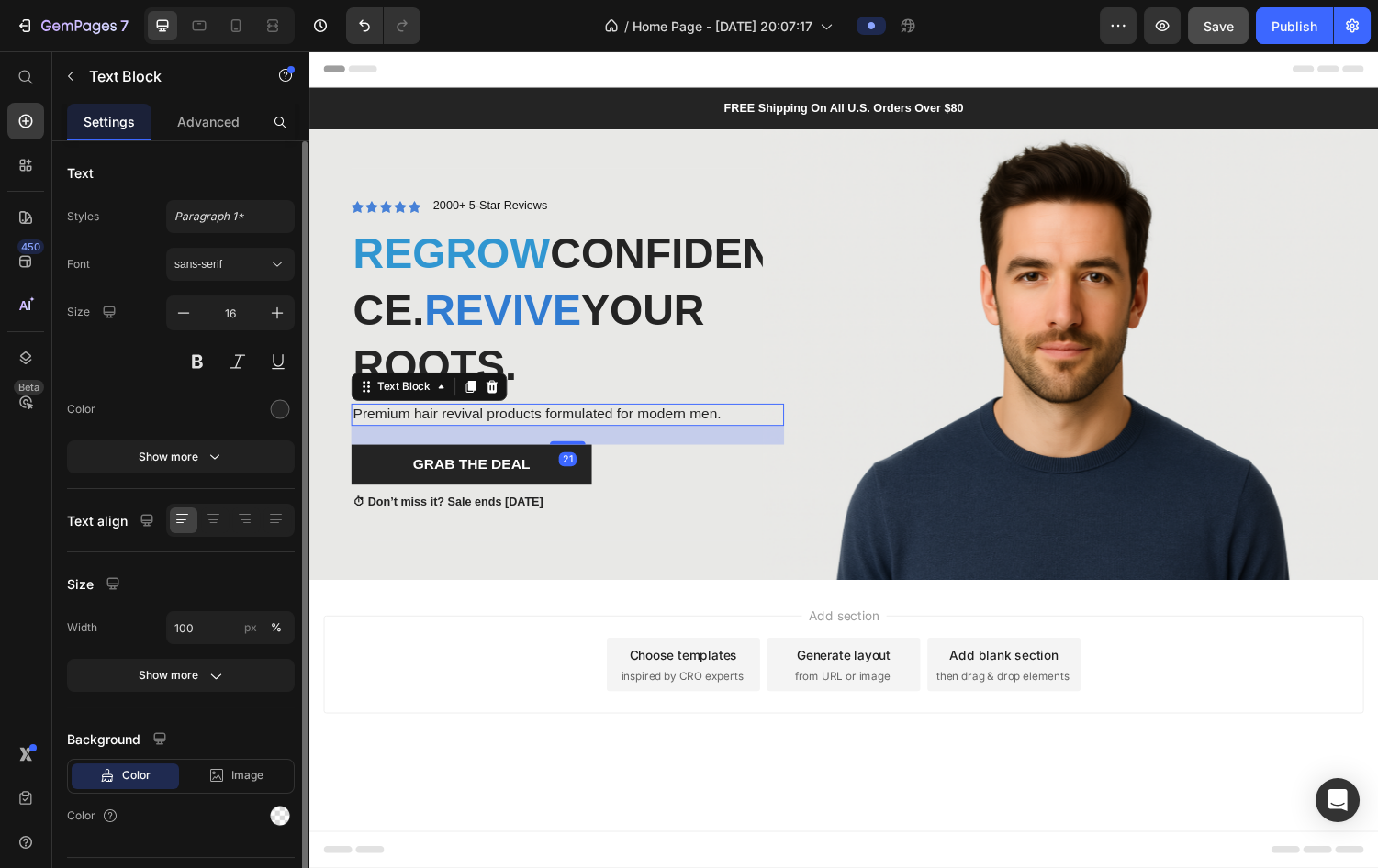 drag, startPoint x: 589, startPoint y: 487, endPoint x: 590, endPoint y: 477, distance: 10.049876 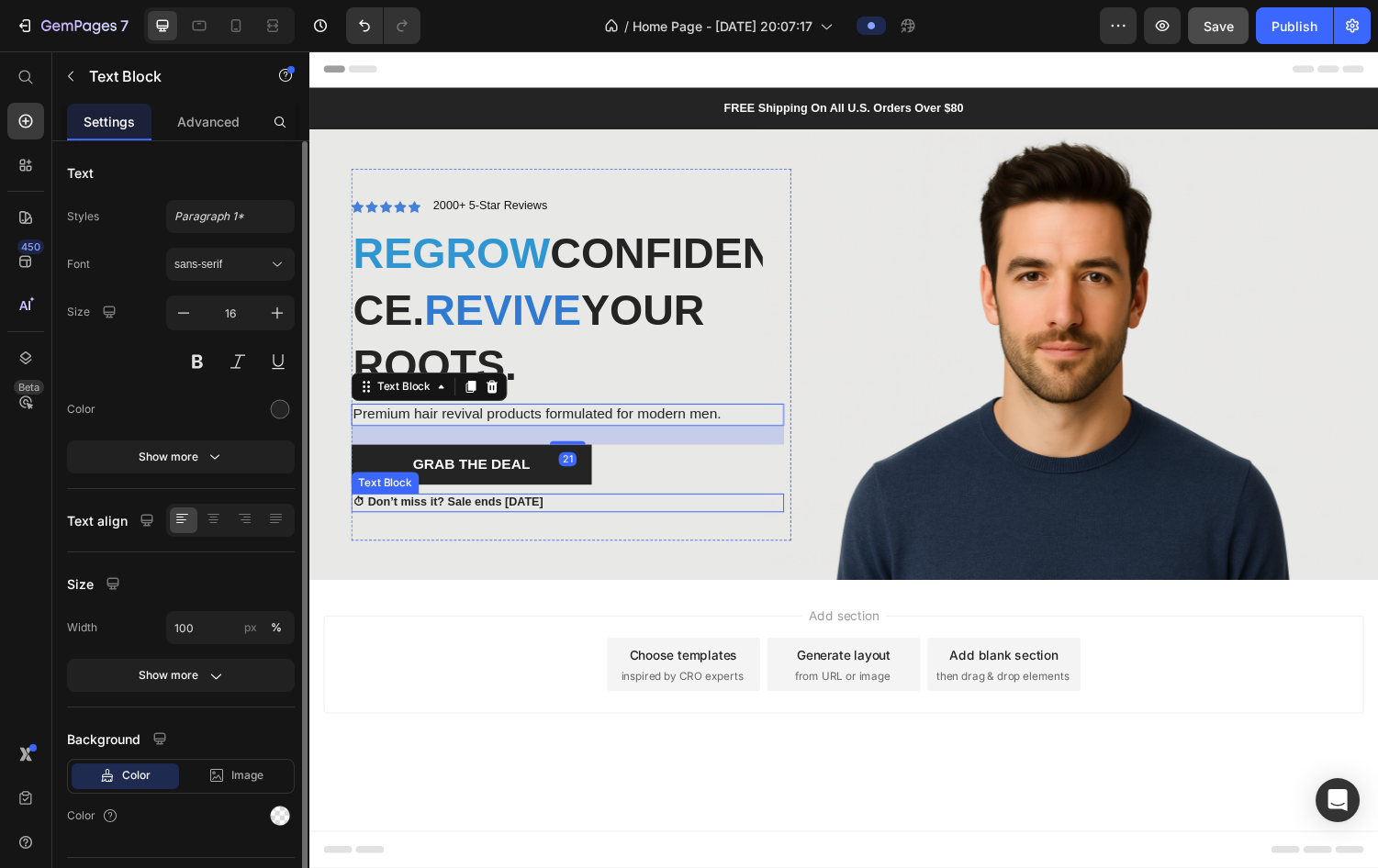 click on "Icon Icon Icon Icon Icon Icon List 2000+ 5-Star Reviews Text Block Row Regrow  Confidence.  Revive  Your Roots. Heading Premium hair revival products formulated for modern men. Text Block   21 Grab The Deal Button ⏱ Don’t miss it? Sale ends [DATE] Text Block Row" at bounding box center [550, 364] 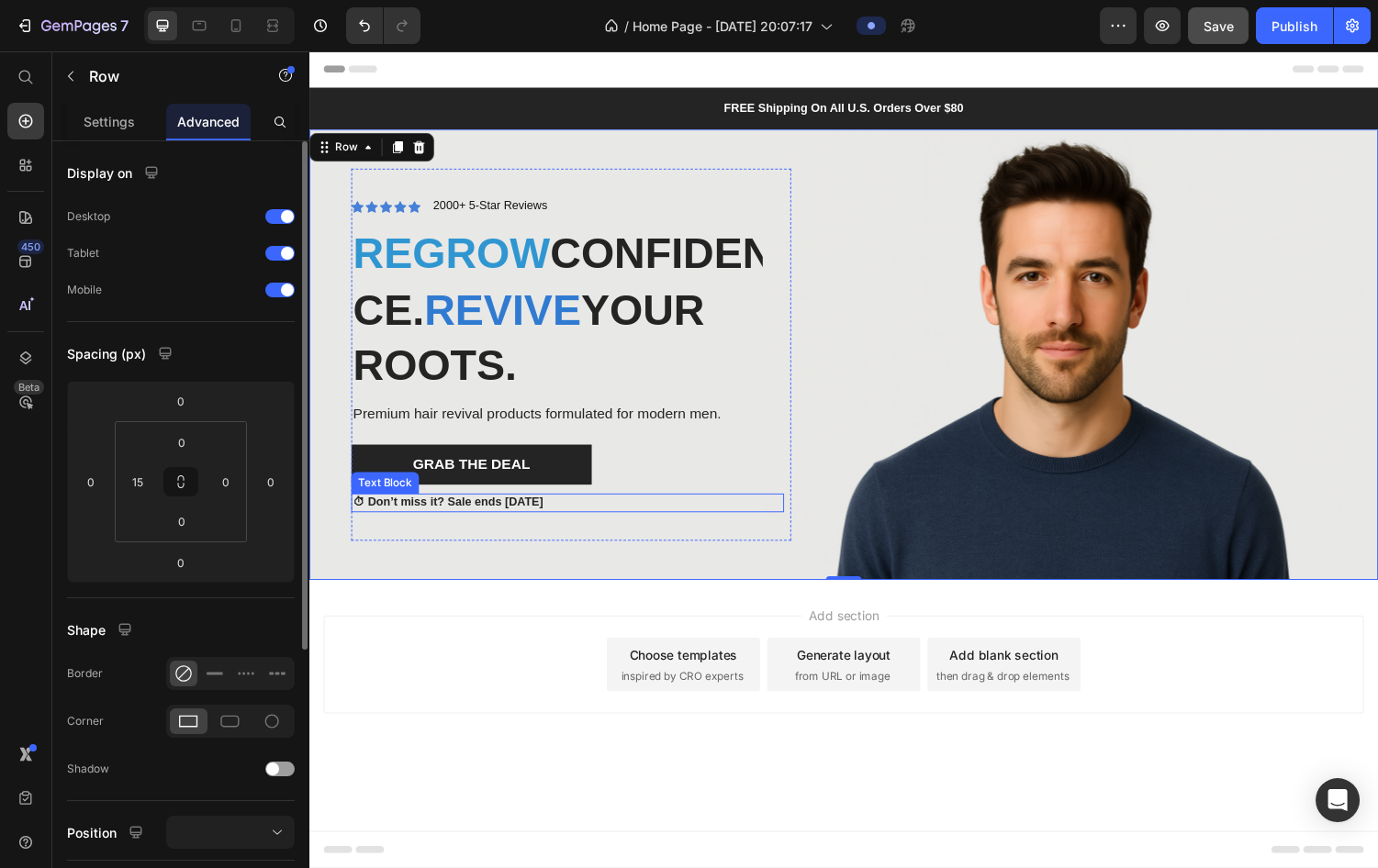 click on "⏱ Don’t miss it? Sale ends [DATE]" at bounding box center (576, 517) 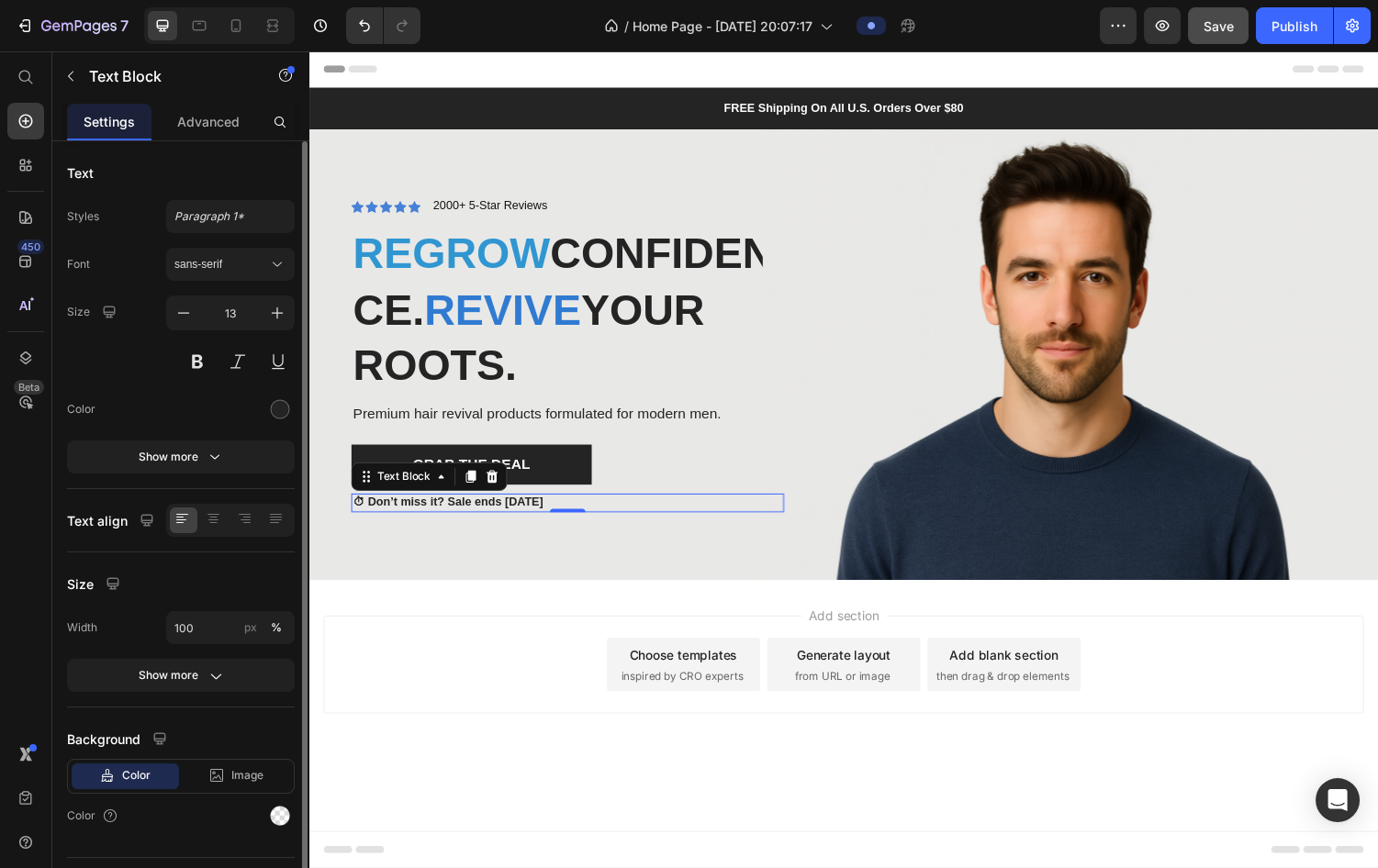 click on "⏱ Don’t miss it? Sale ends [DATE]" at bounding box center (576, 517) 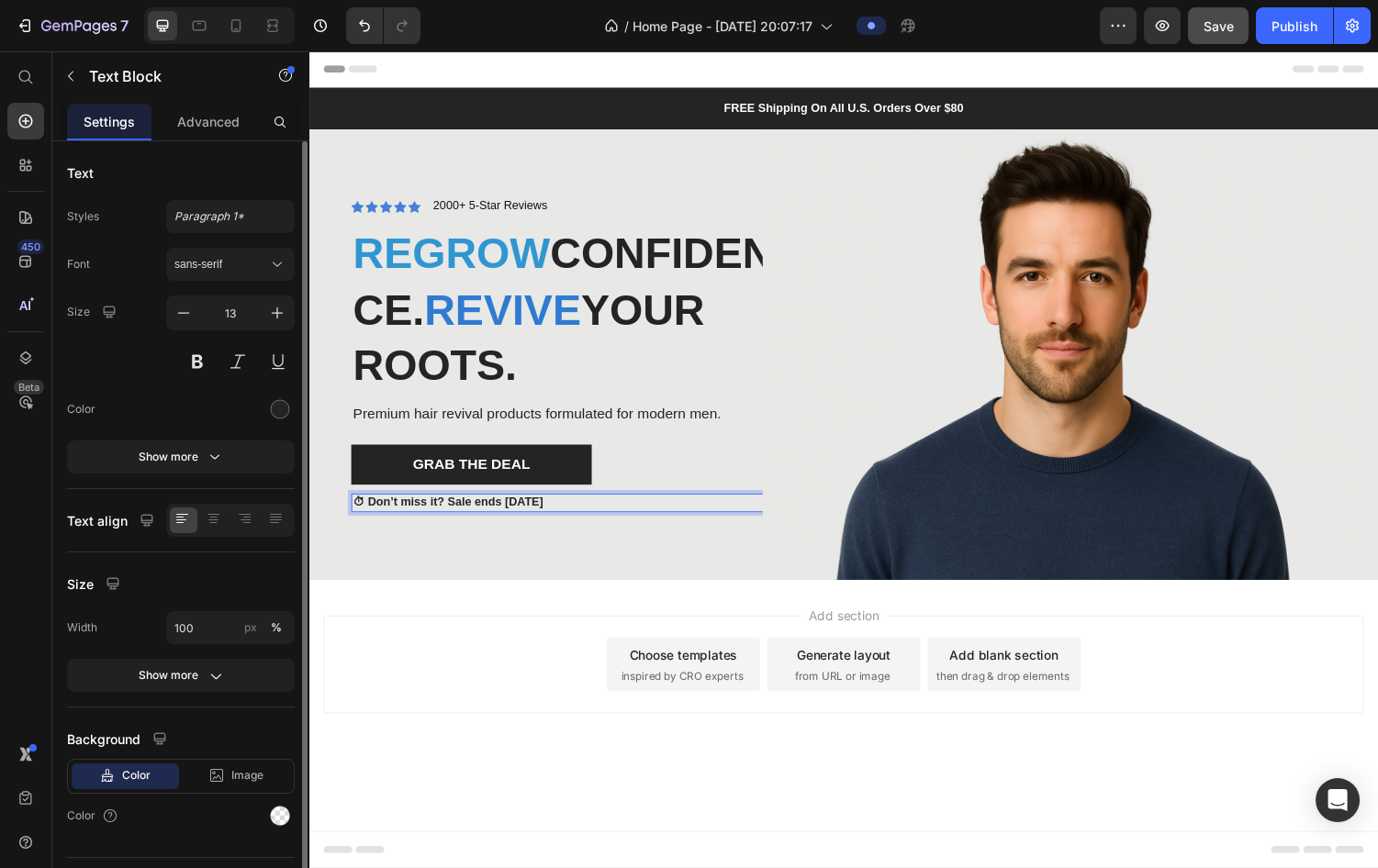 drag, startPoint x: 560, startPoint y: 546, endPoint x: 511, endPoint y: 546, distance: 49 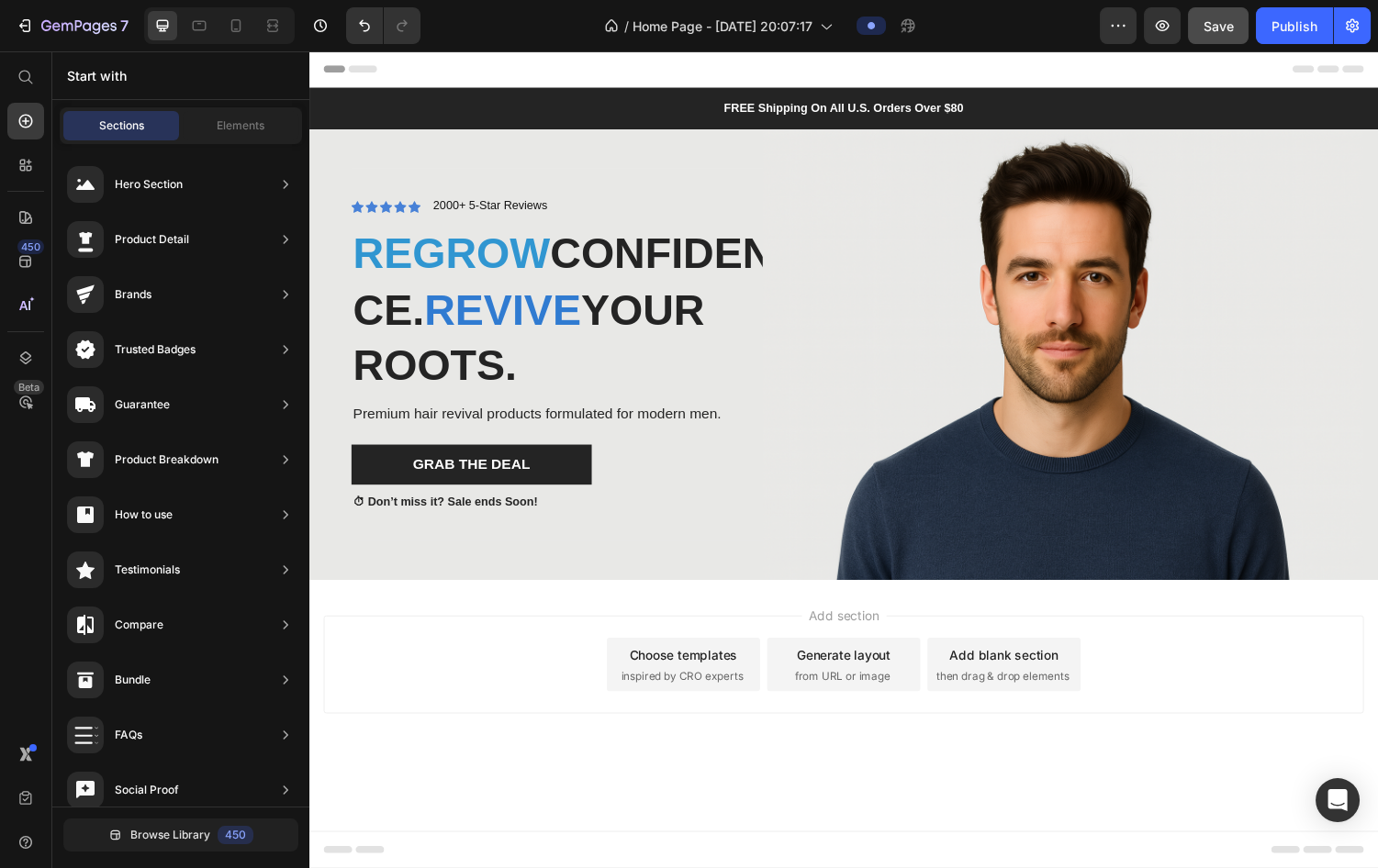 click on "Add section Choose templates inspired by CRO experts Generate layout from URL or image Add blank section then drag & drop elements" at bounding box center [860, 709] 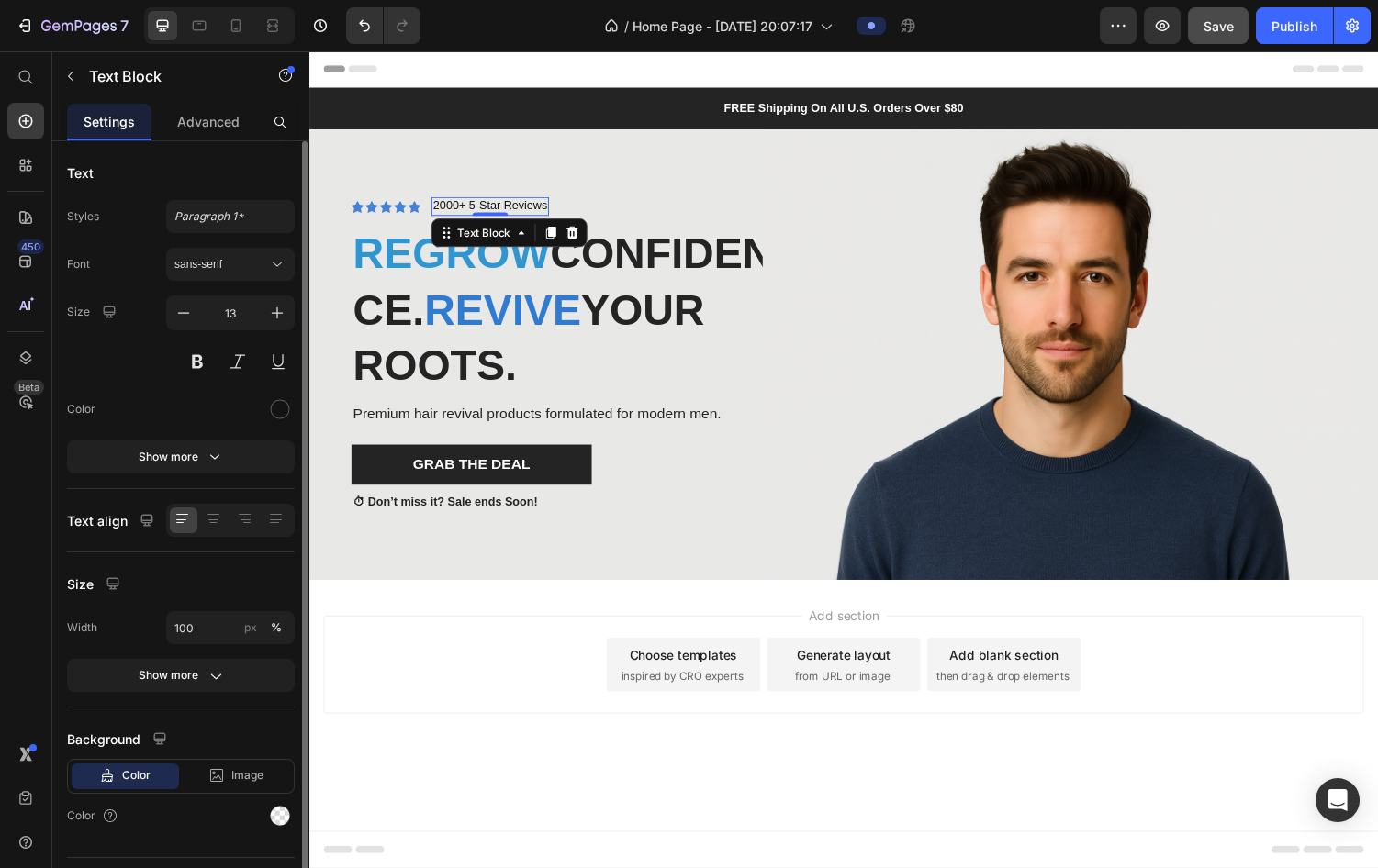 click on "2000+ 5-Star Reviews" at bounding box center (496, 211) 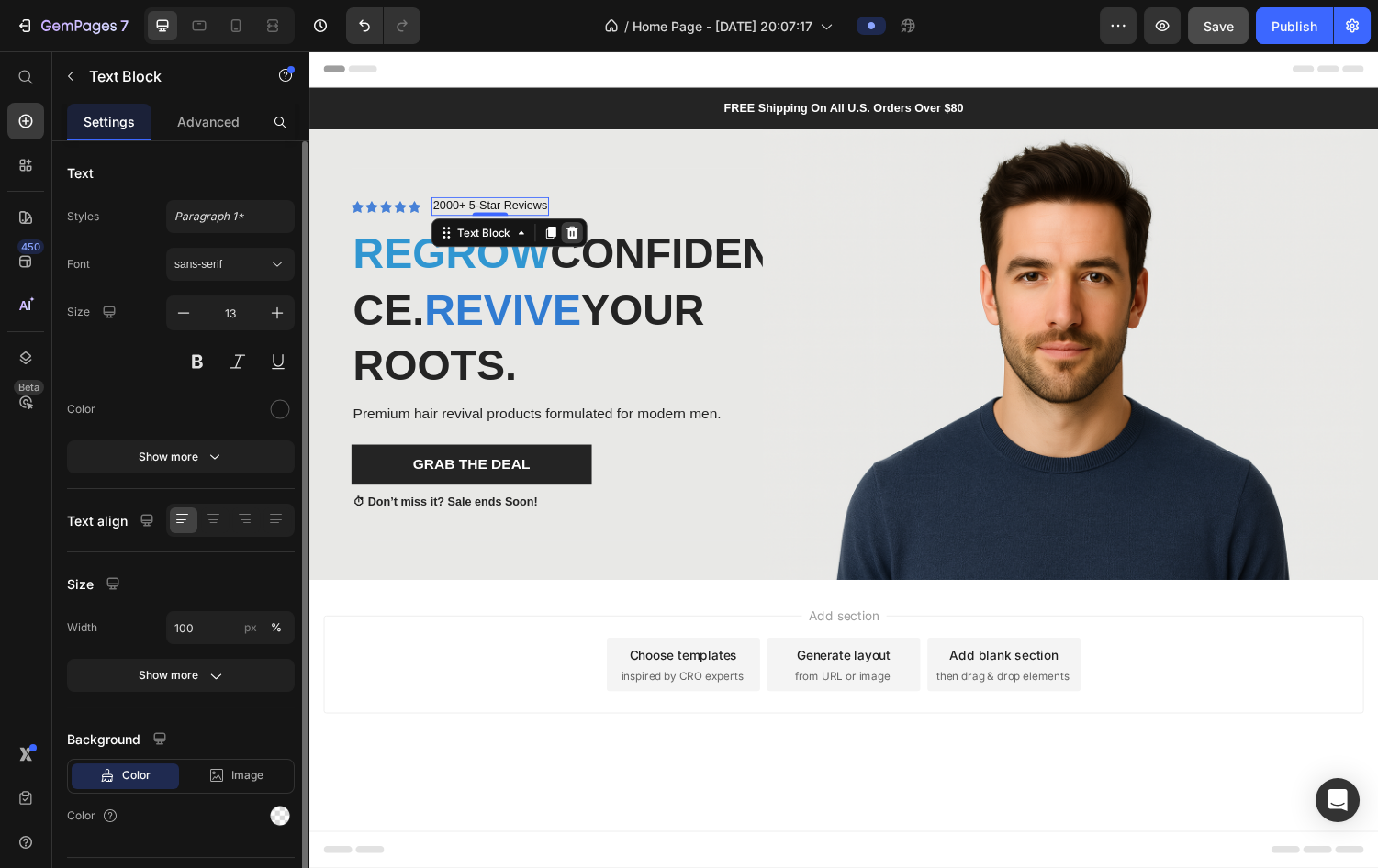 click 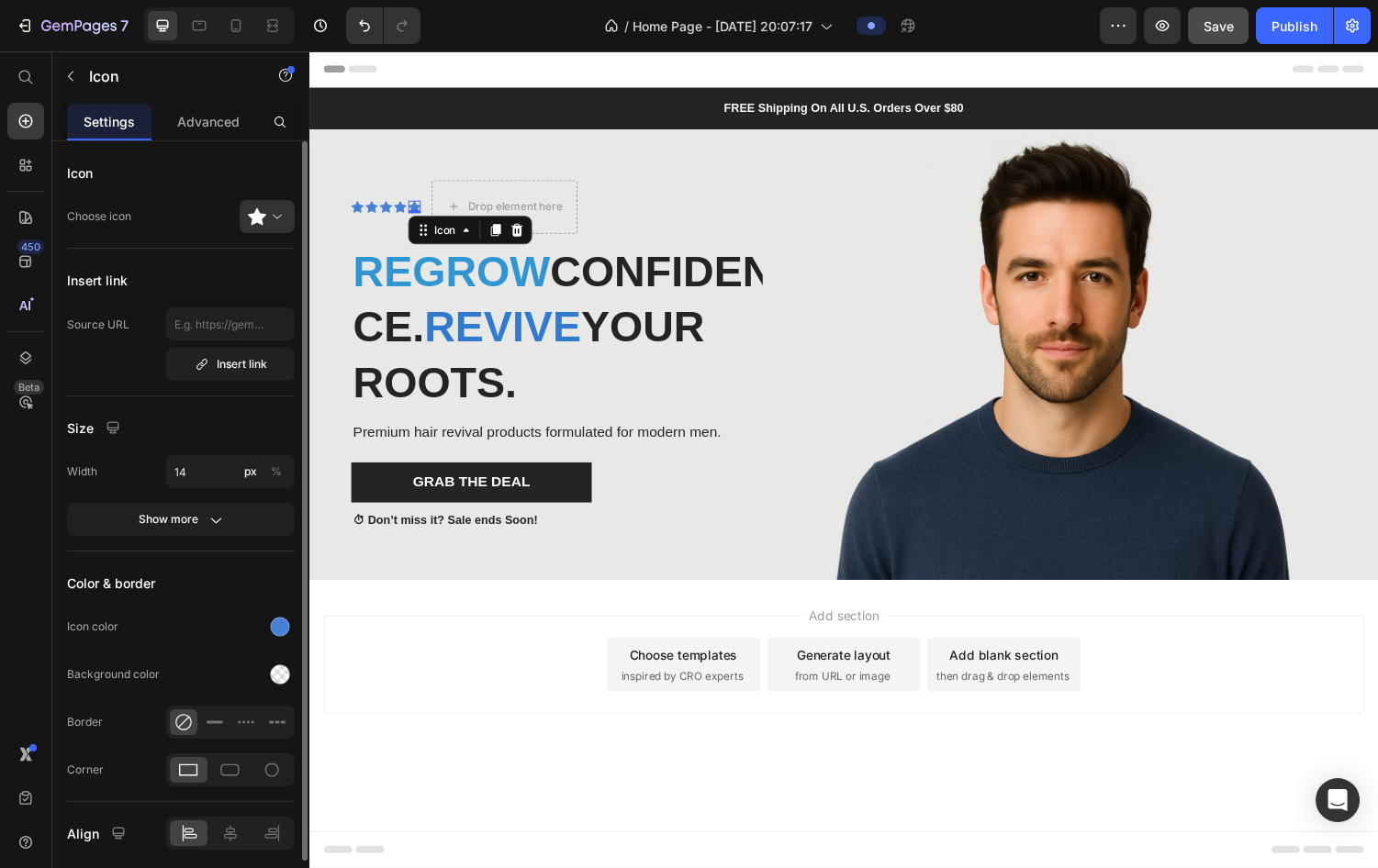 click 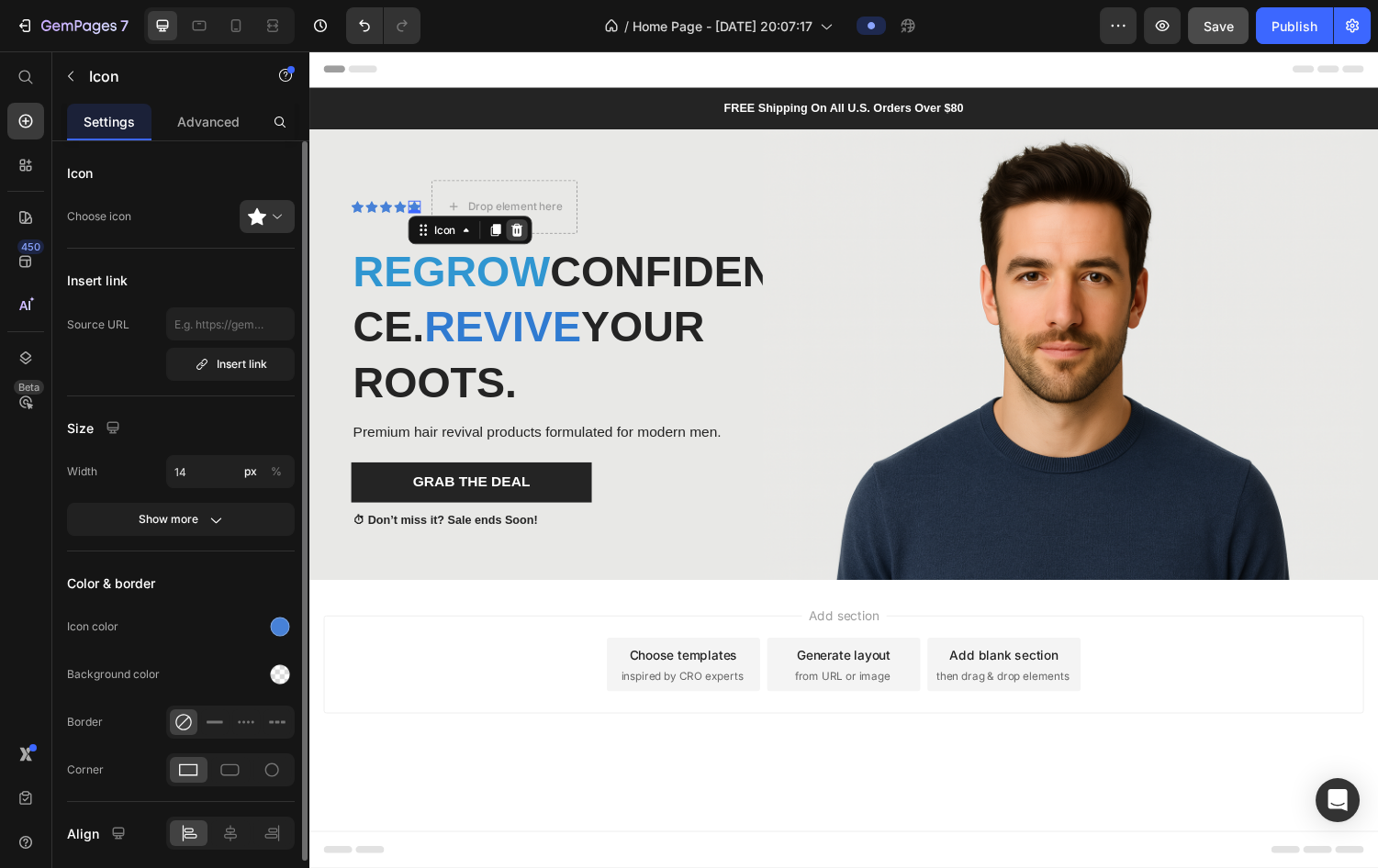 click 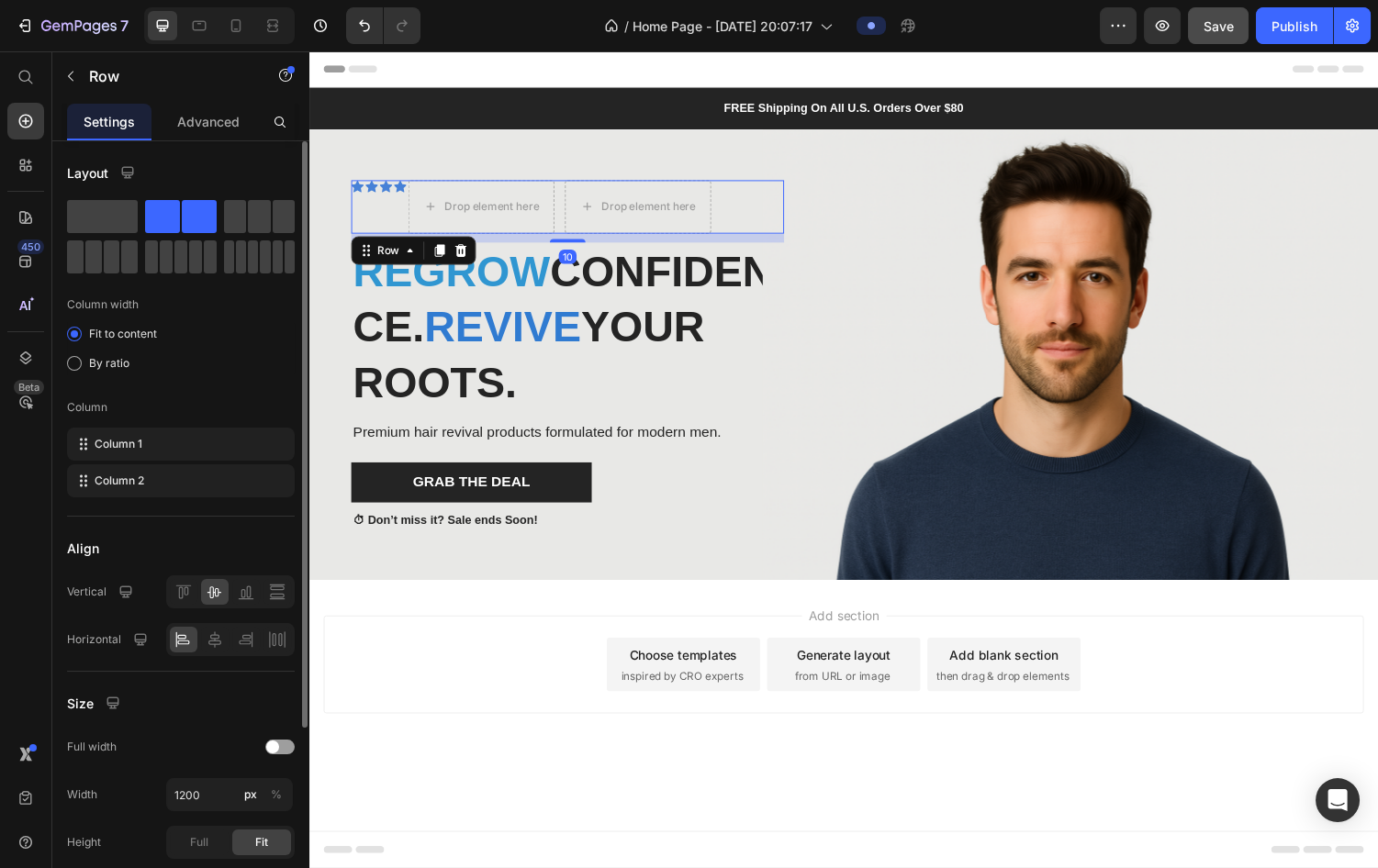 click on "Icon Icon Icon Icon
Drop element here Icon List
Drop element here Row   10" at bounding box center [576, 212] 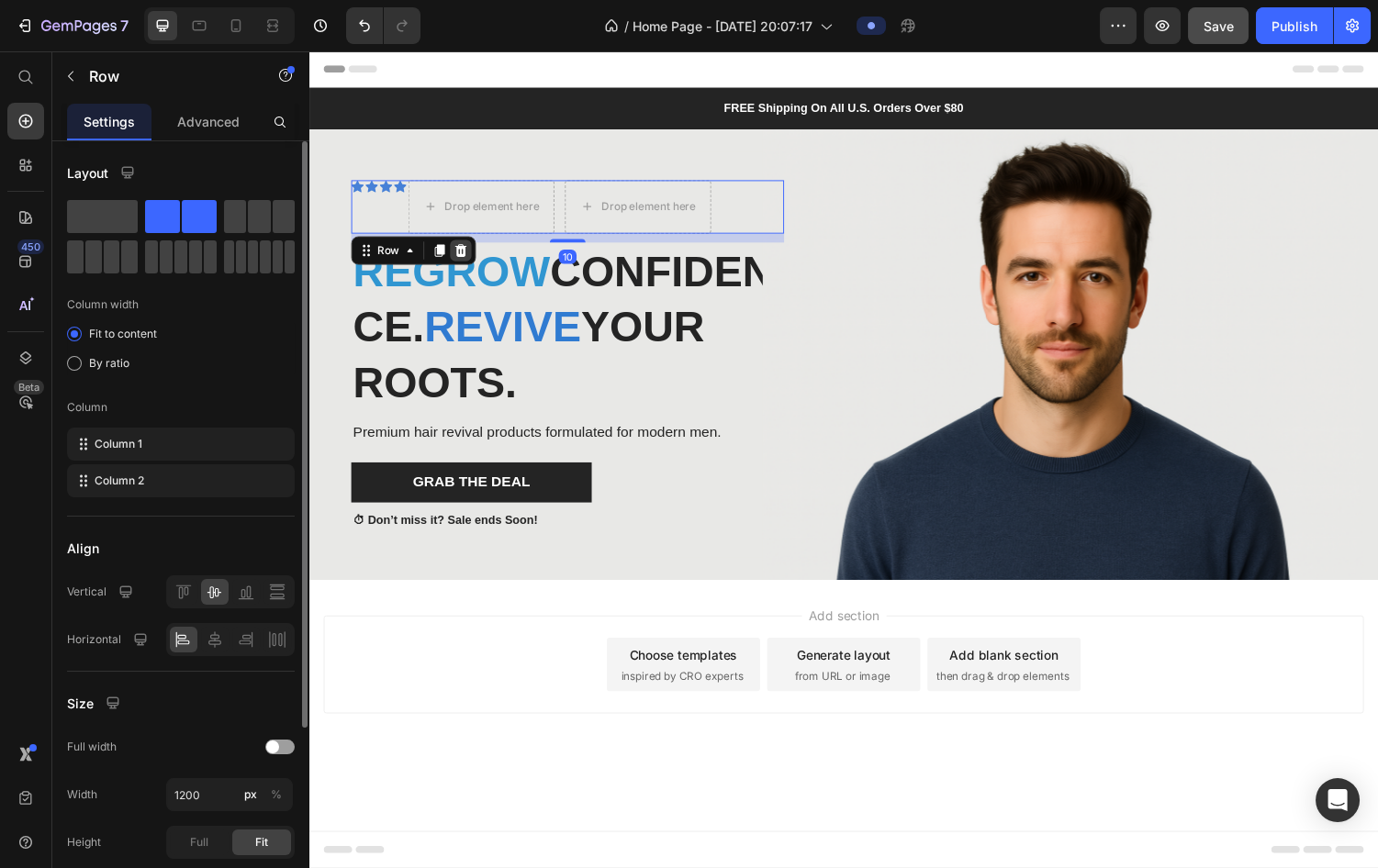 click at bounding box center [465, 257] 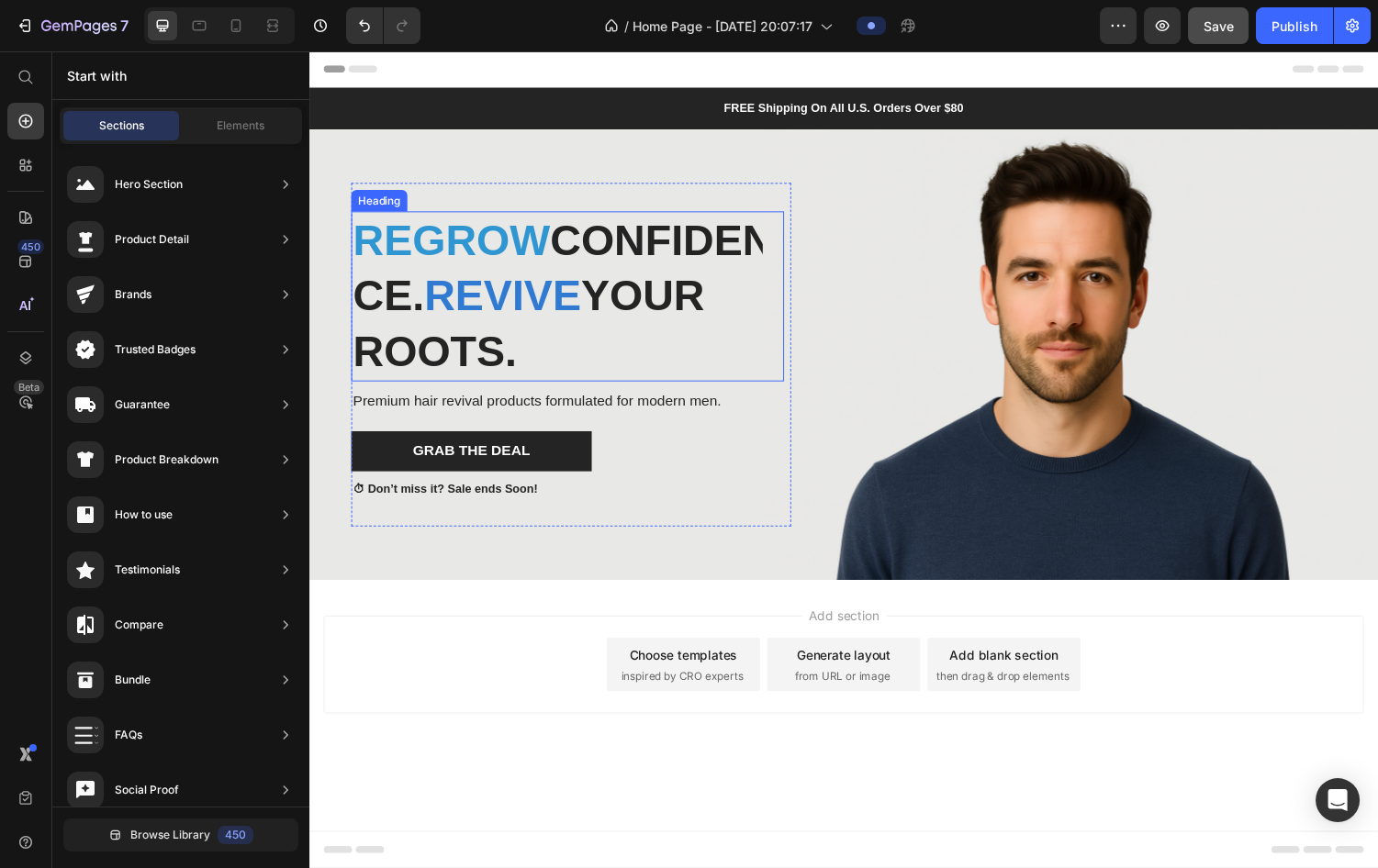click on "Regrow" at bounding box center [455, 246] 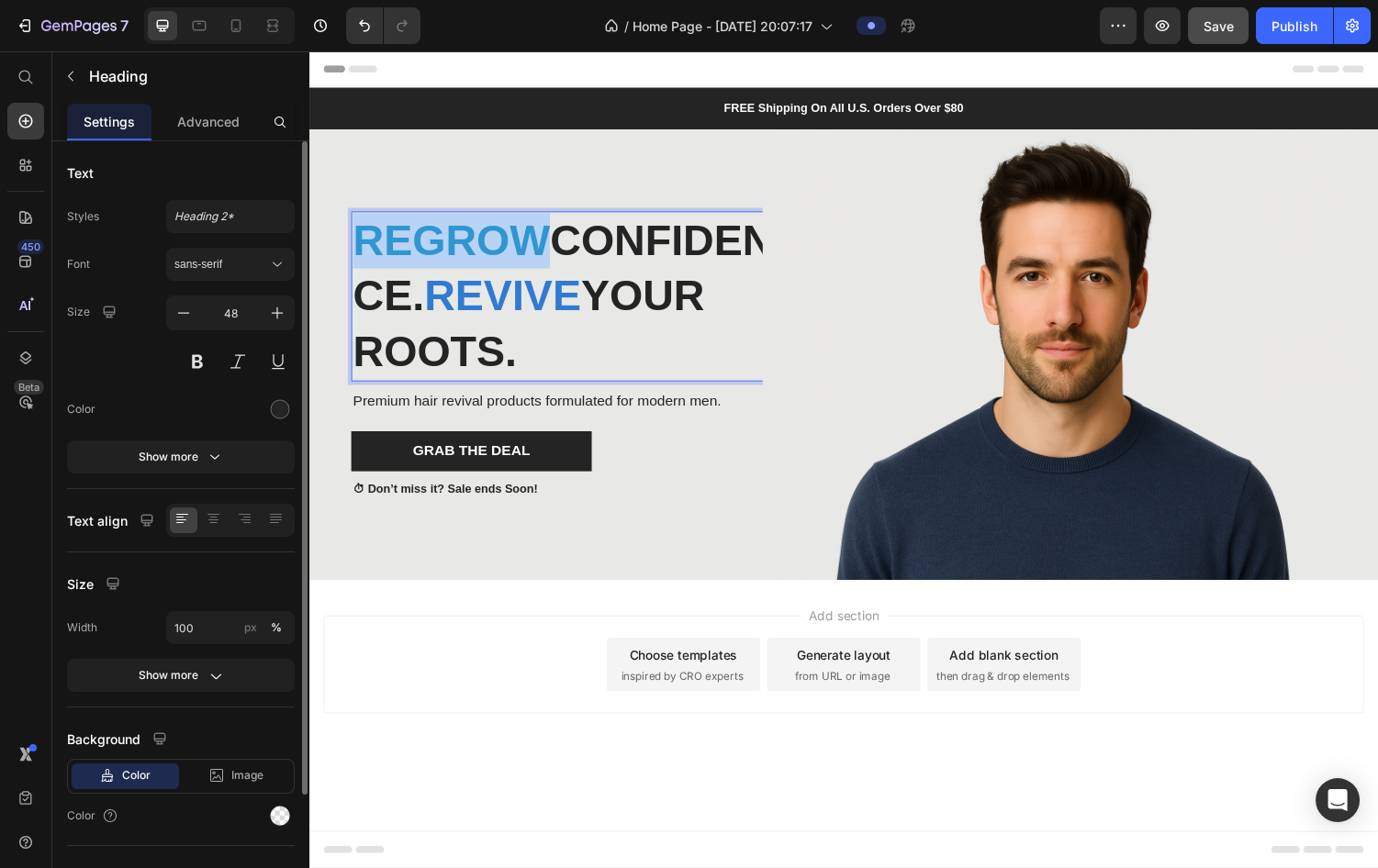 drag, startPoint x: 562, startPoint y: 218, endPoint x: 361, endPoint y: 221, distance: 201.02239 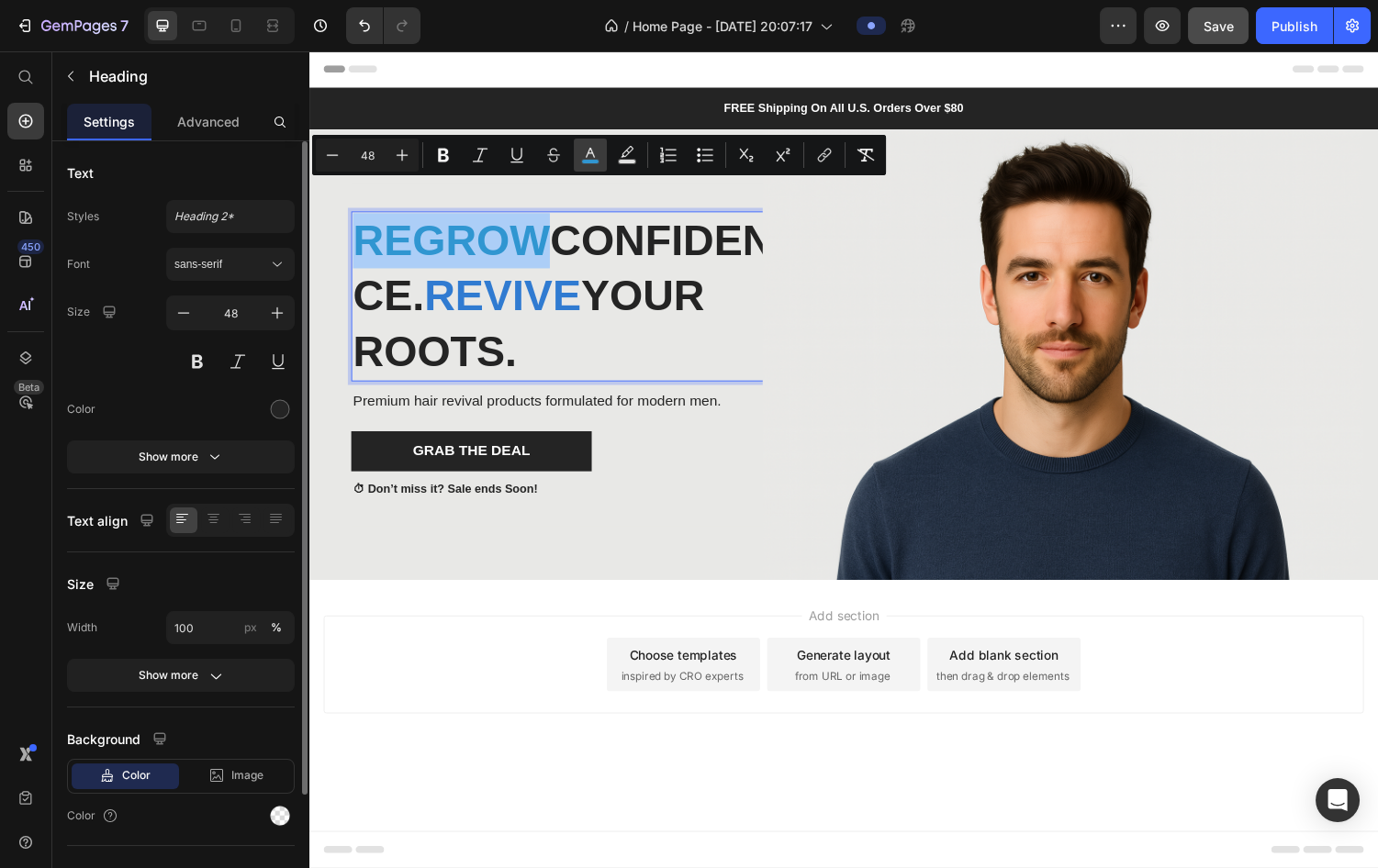 click 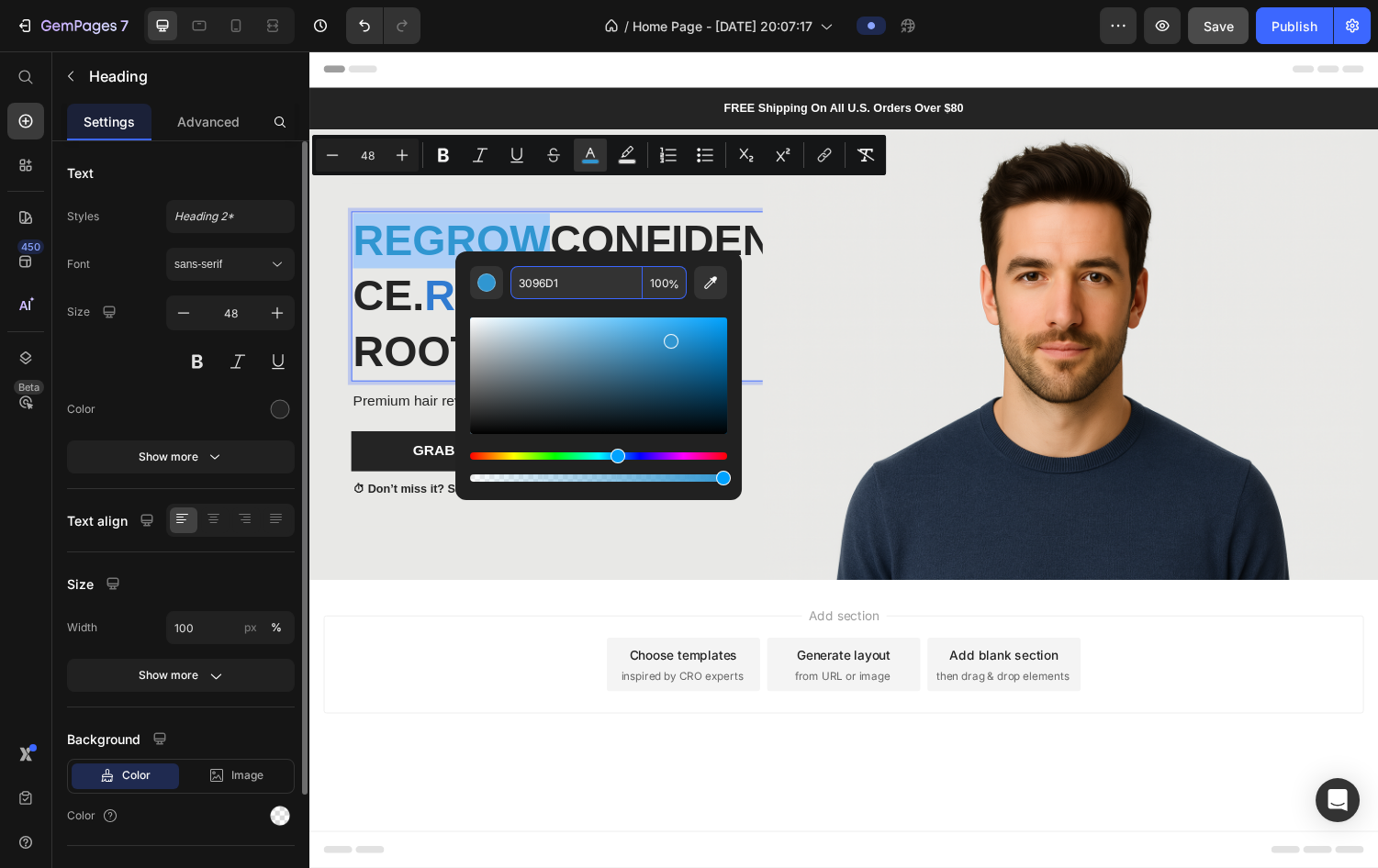 click on "3096D1" at bounding box center (577, 283) 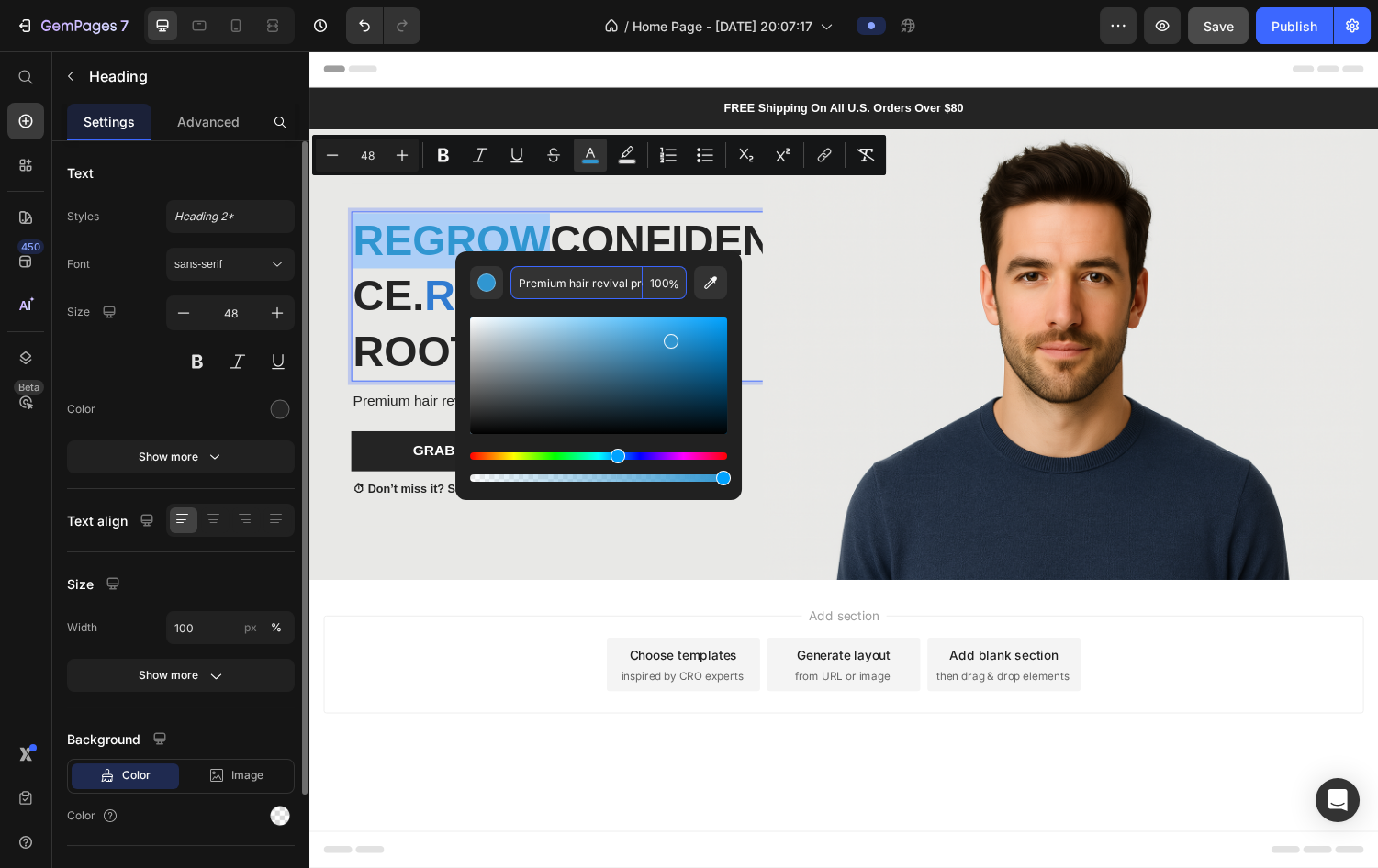 scroll, scrollTop: 0, scrollLeft: 180, axis: horizontal 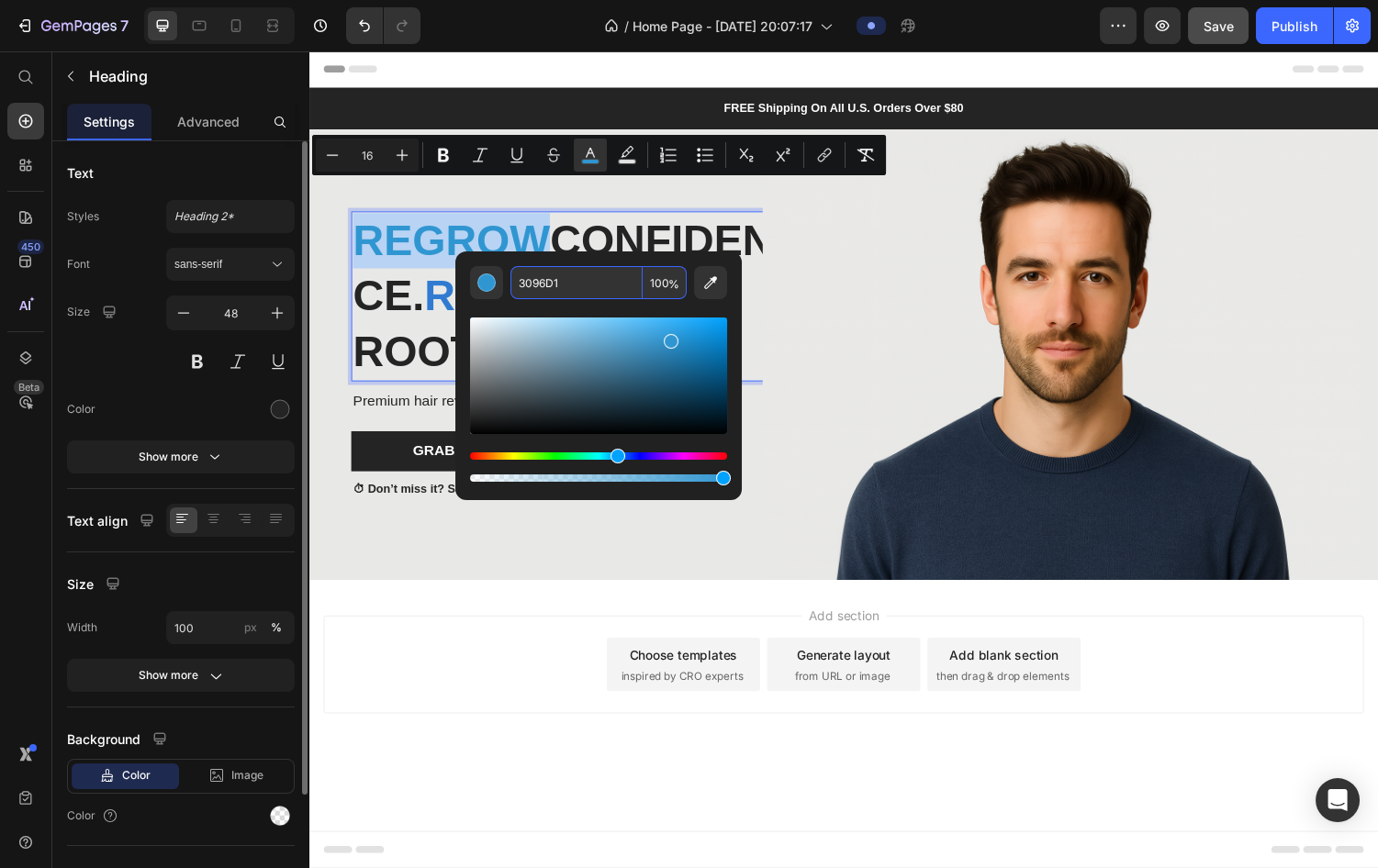 click on "Add section Choose templates inspired by CRO experts Generate layout from URL or image Add blank section then drag & drop elements" at bounding box center [860, 684] 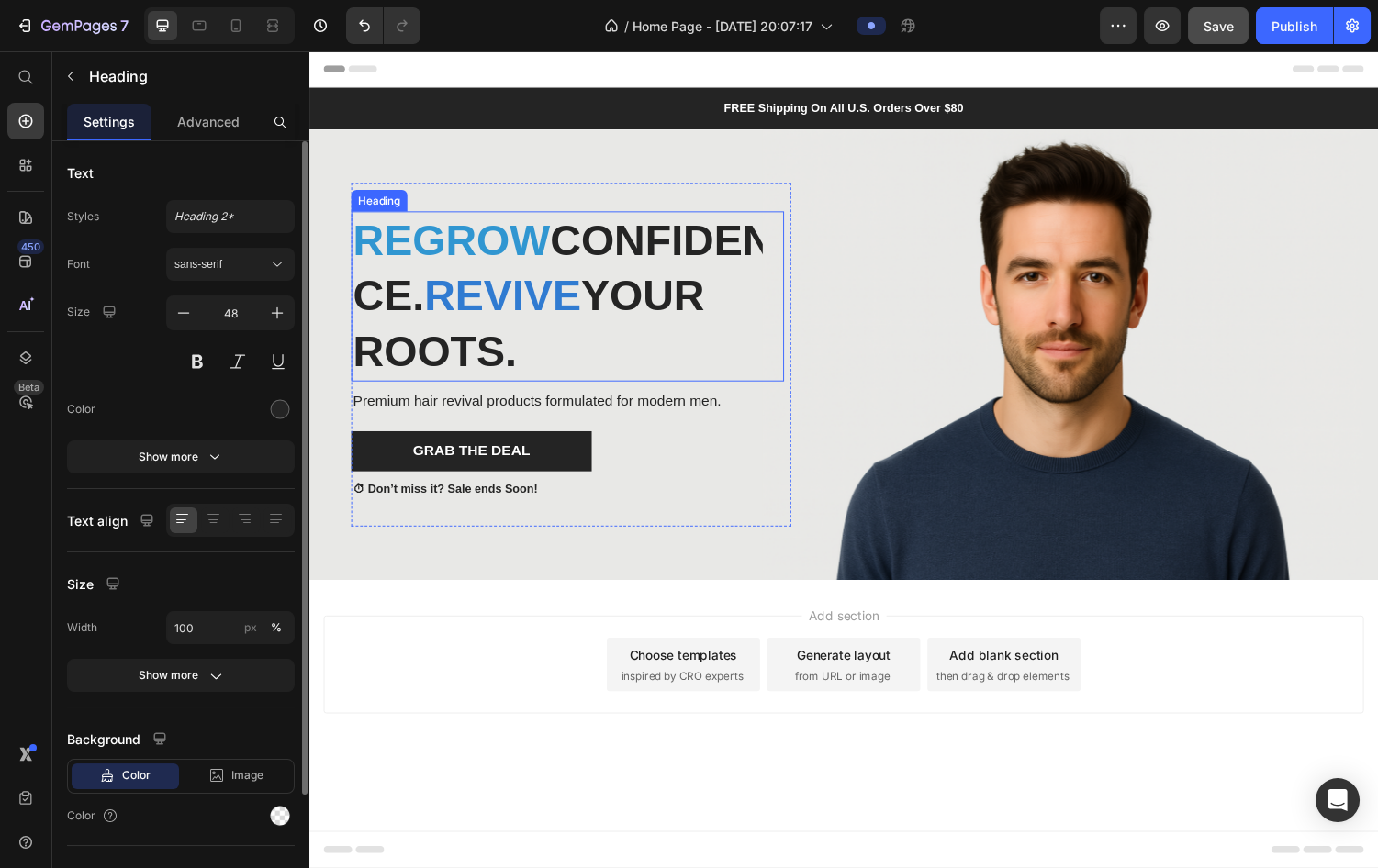 click on "Revive" at bounding box center (509, 303) 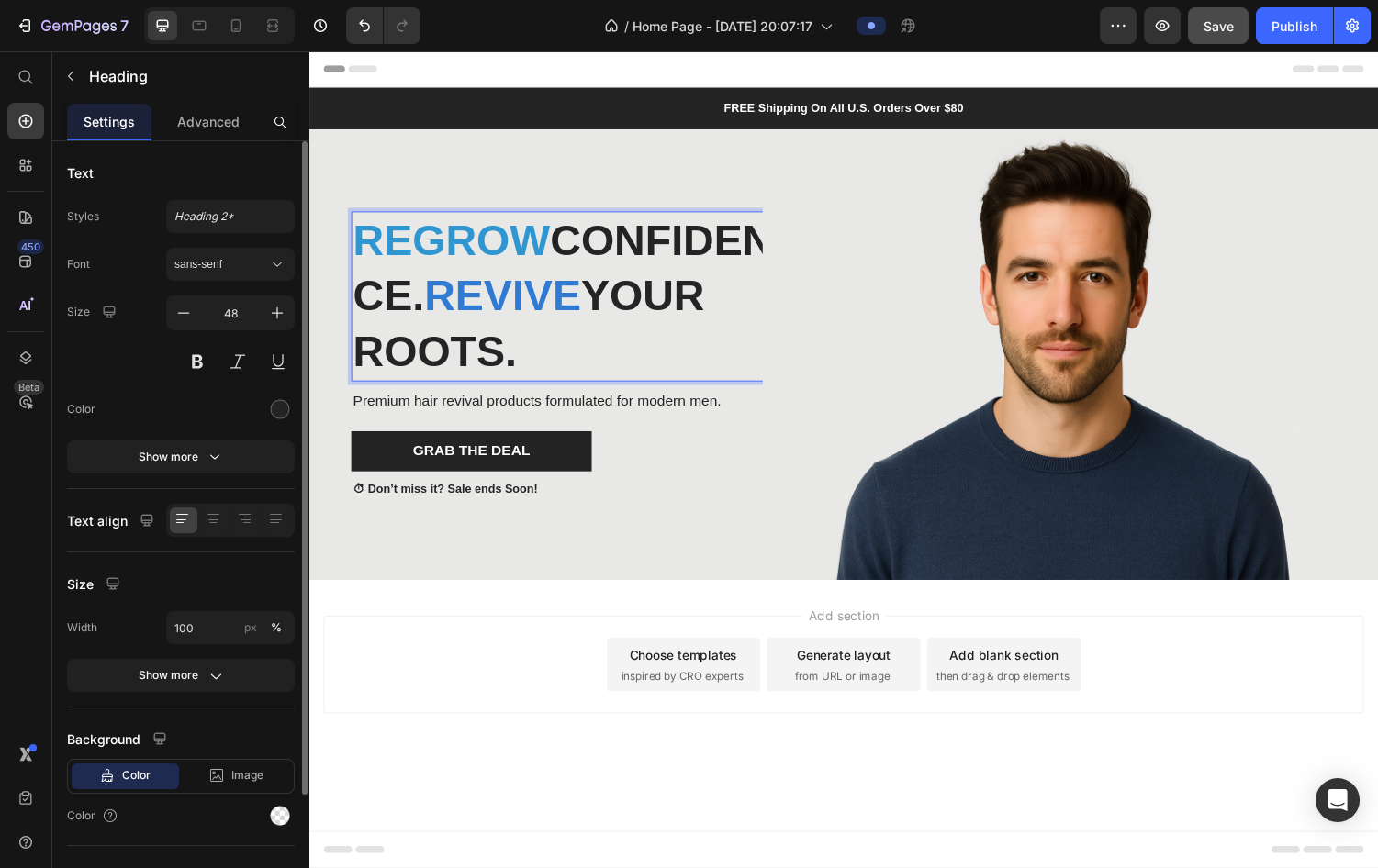 click on "Revive" at bounding box center [509, 303] 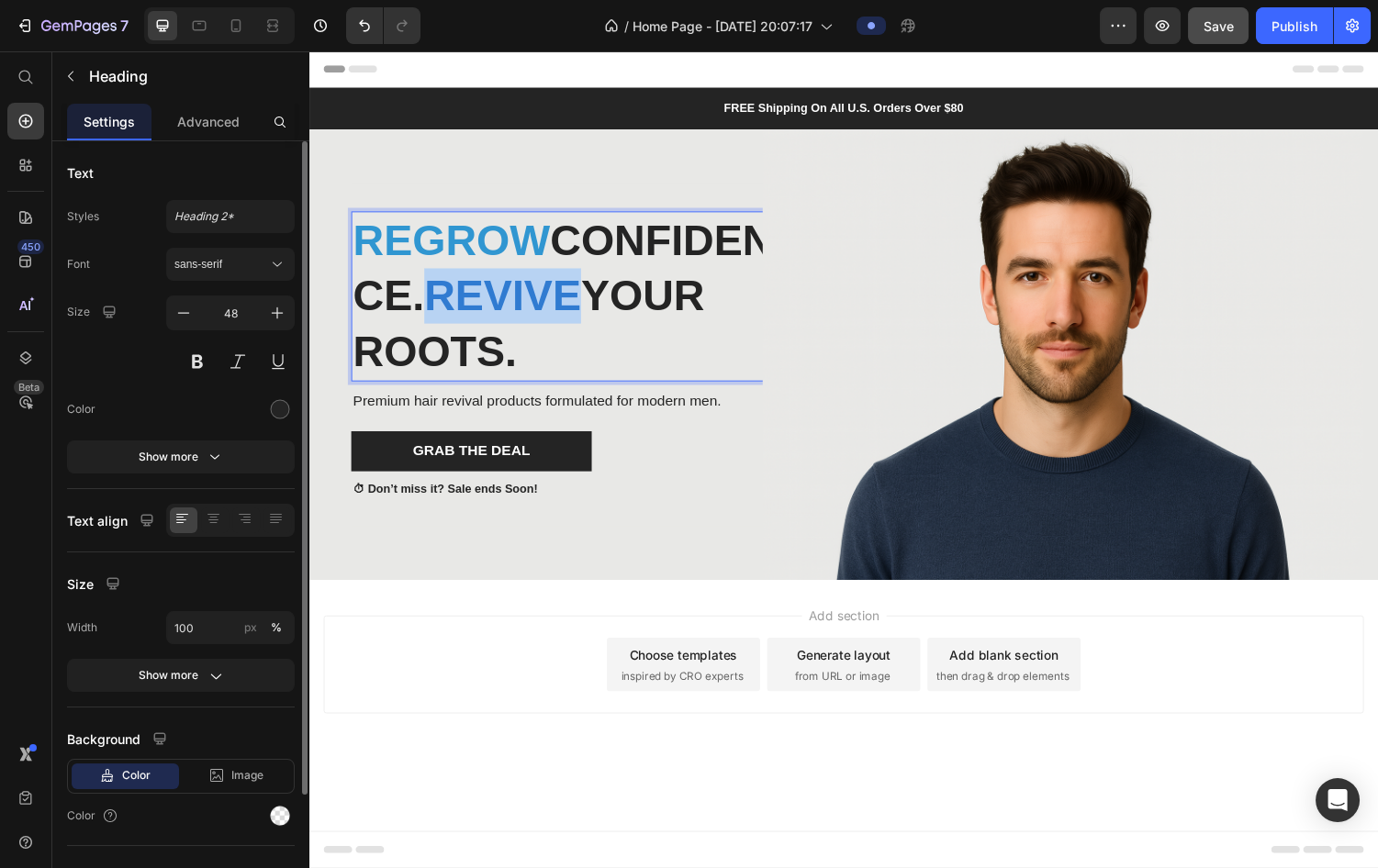 drag, startPoint x: 532, startPoint y: 335, endPoint x: 363, endPoint y: 333, distance: 169.0118 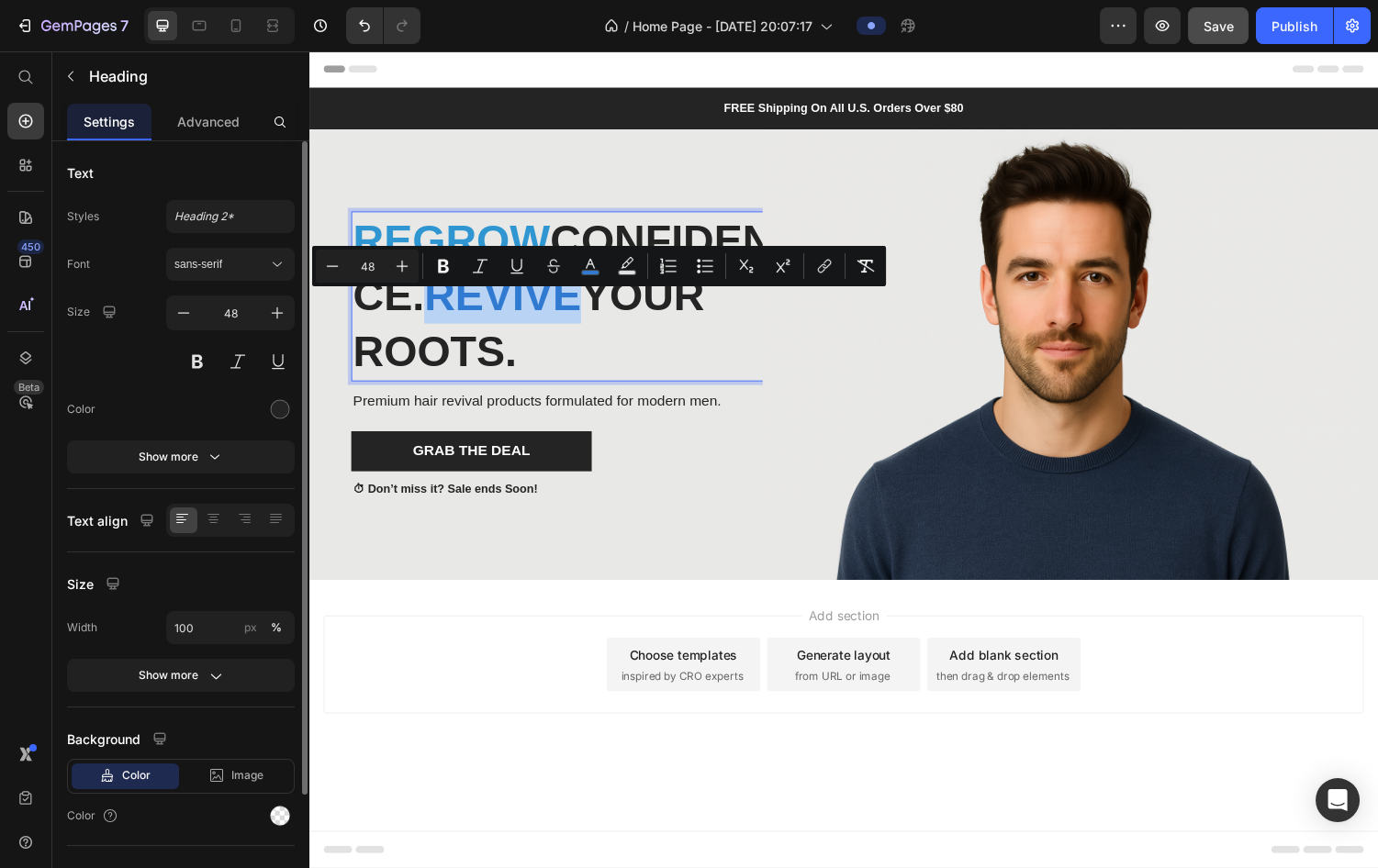 copy on "Revive" 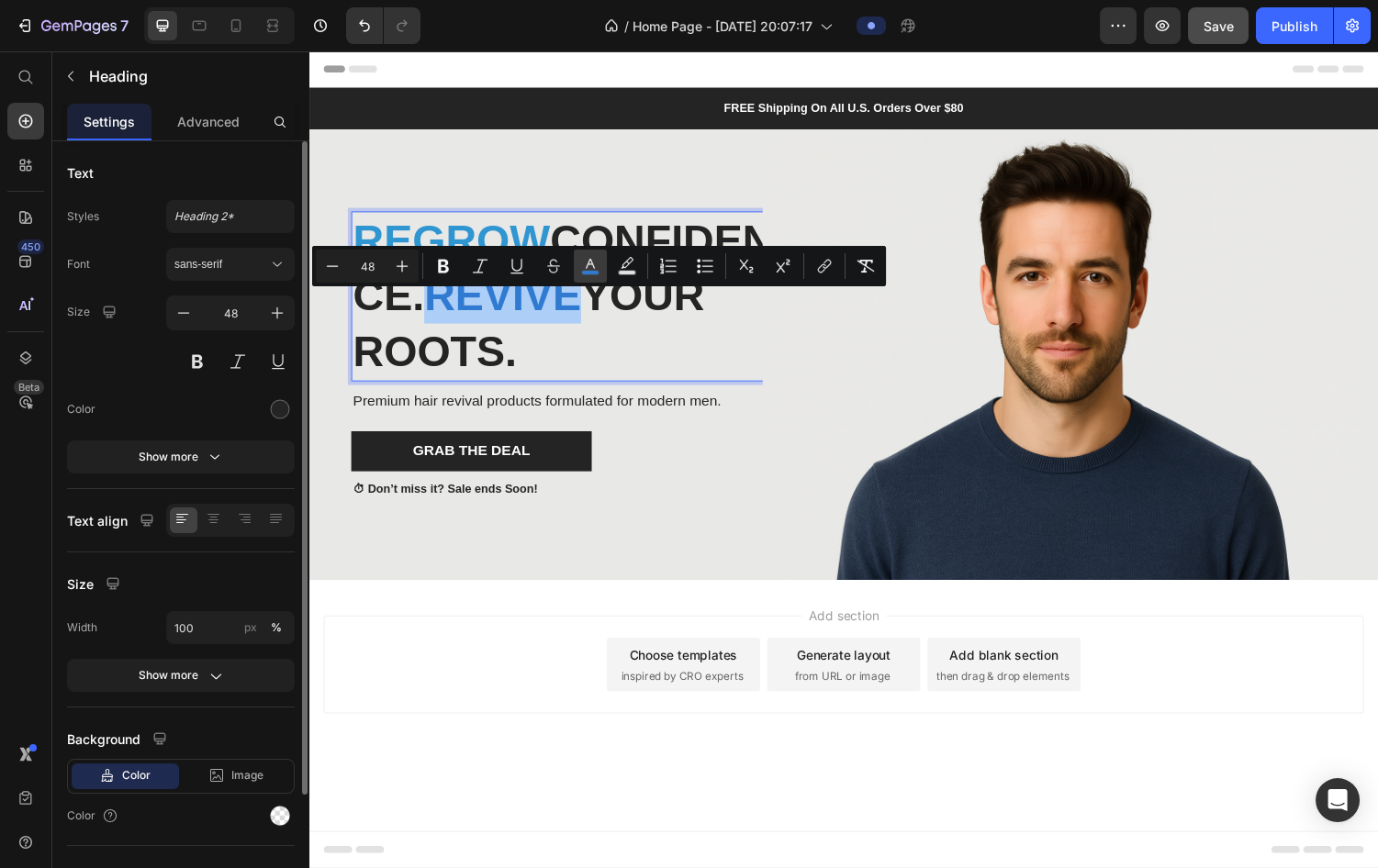 click 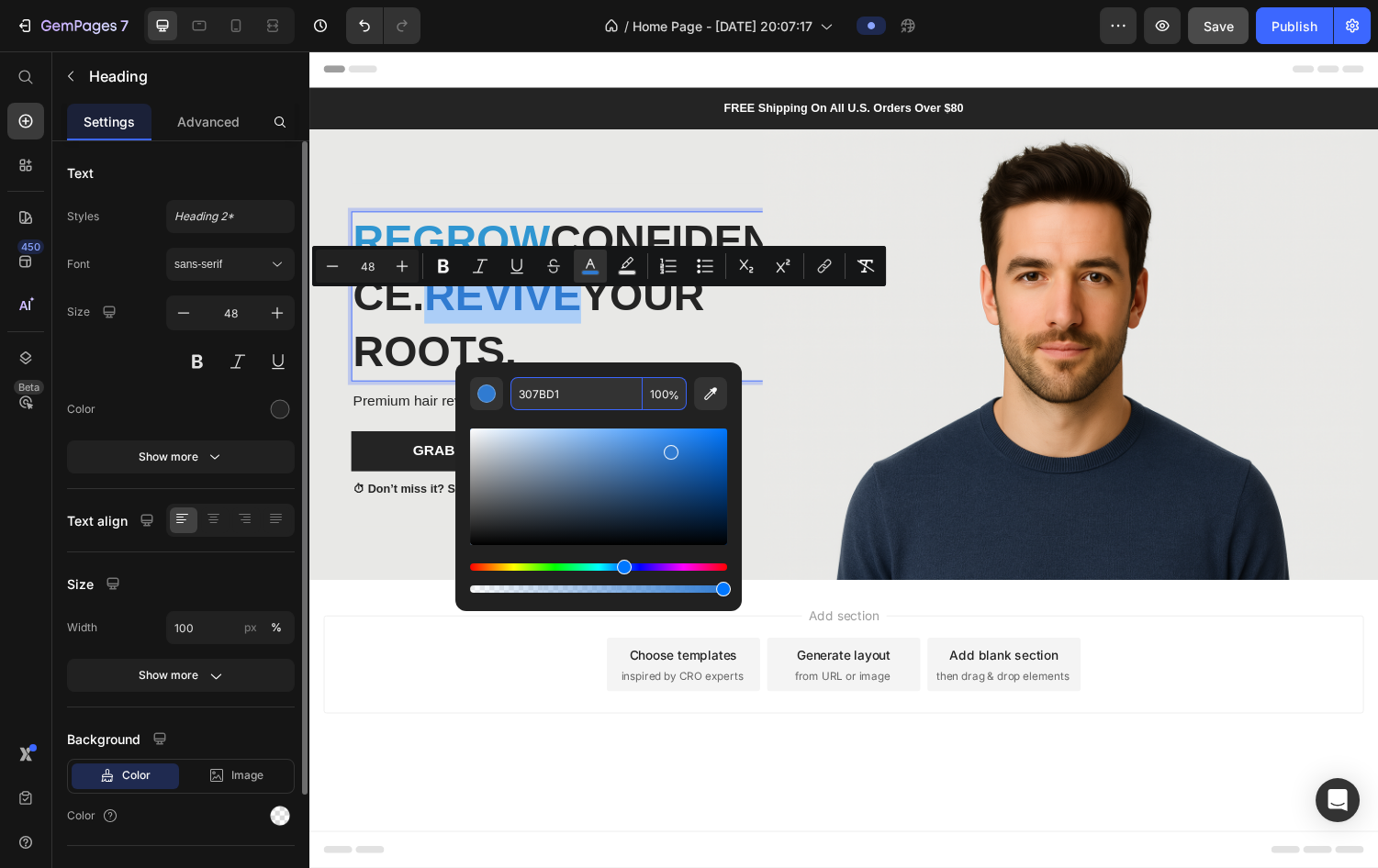 click on "307BD1" at bounding box center (577, 394) 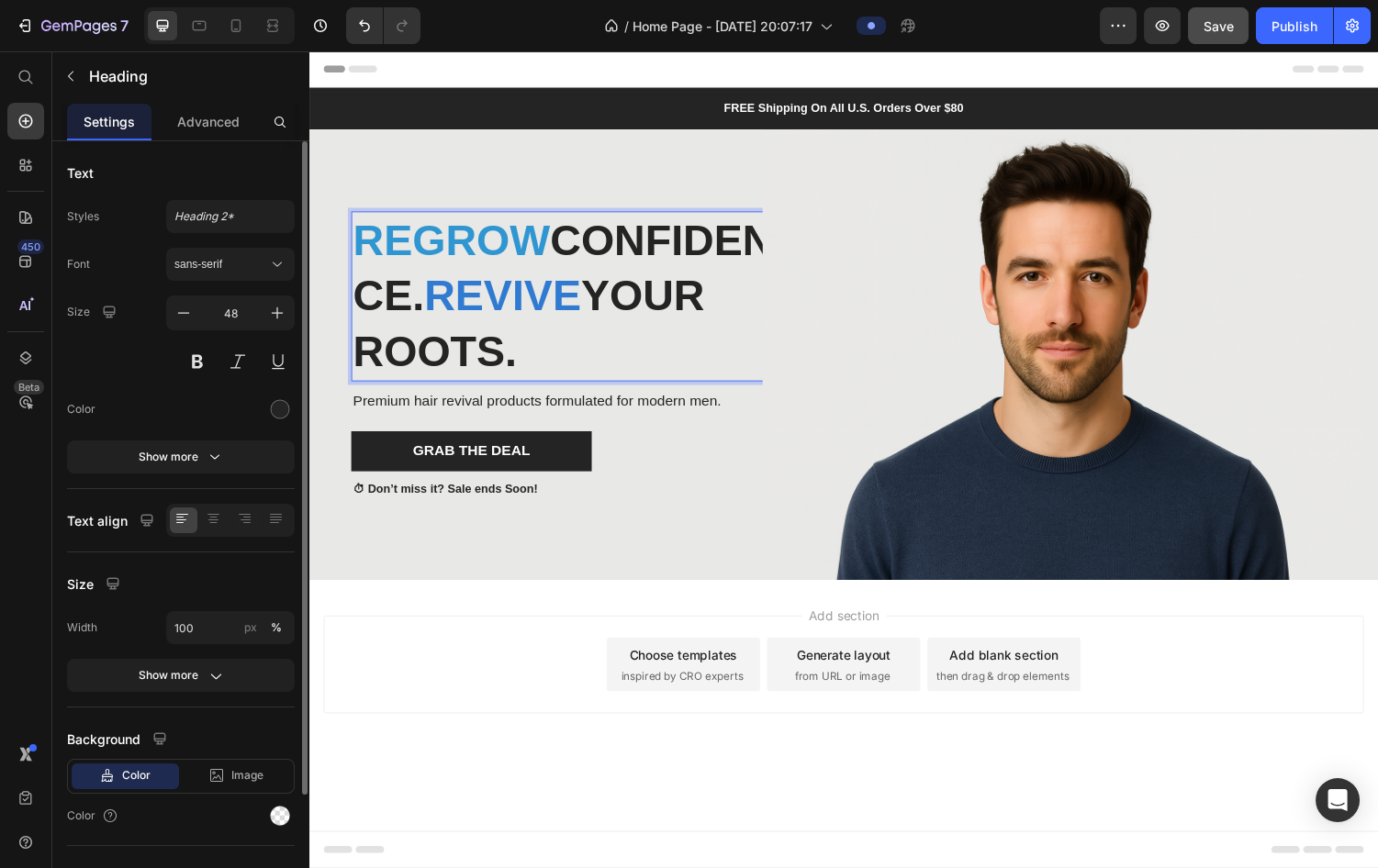click on "Regrow" at bounding box center (455, 246) 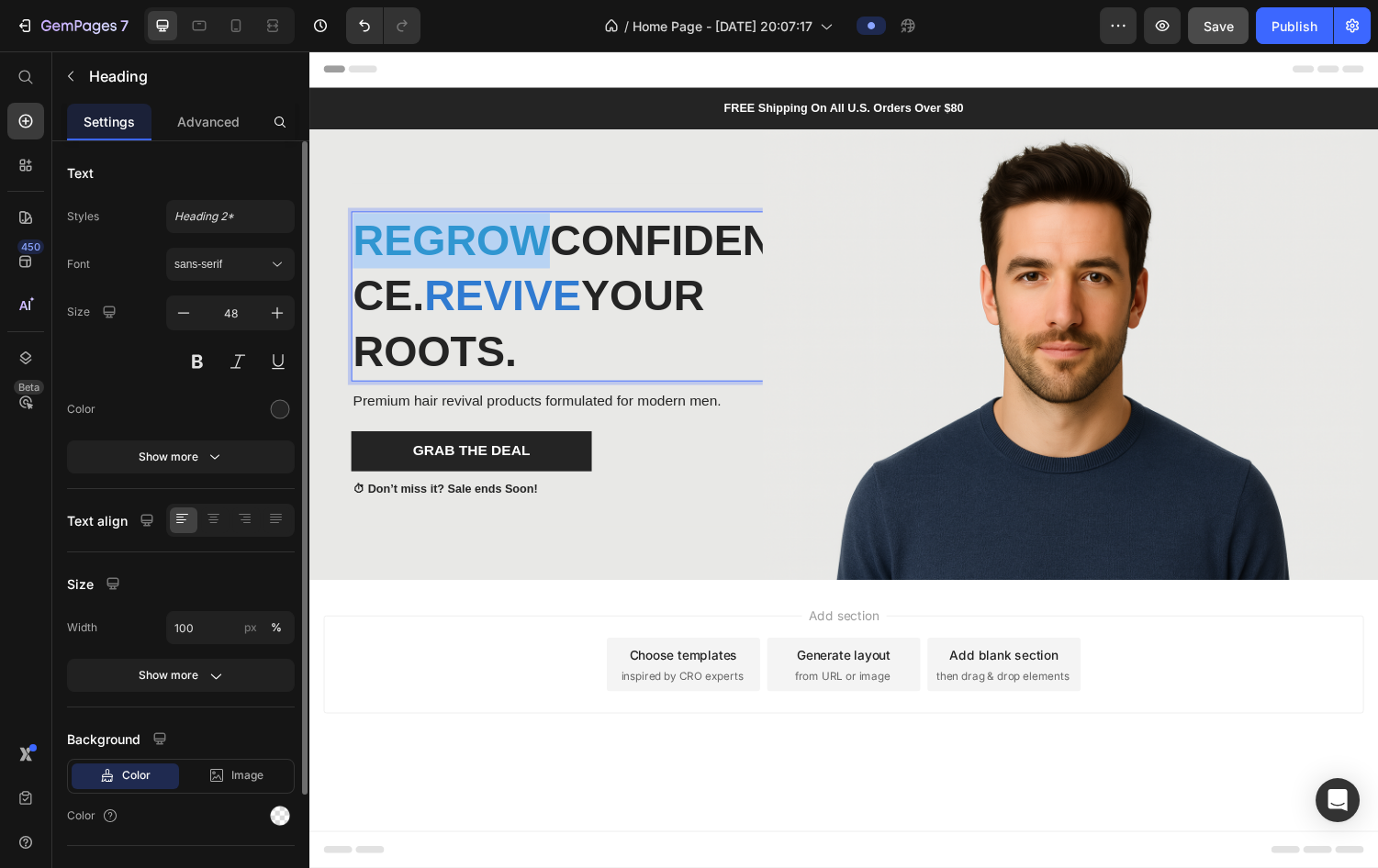 drag, startPoint x: 566, startPoint y: 213, endPoint x: 361, endPoint y: 221, distance: 205.15604 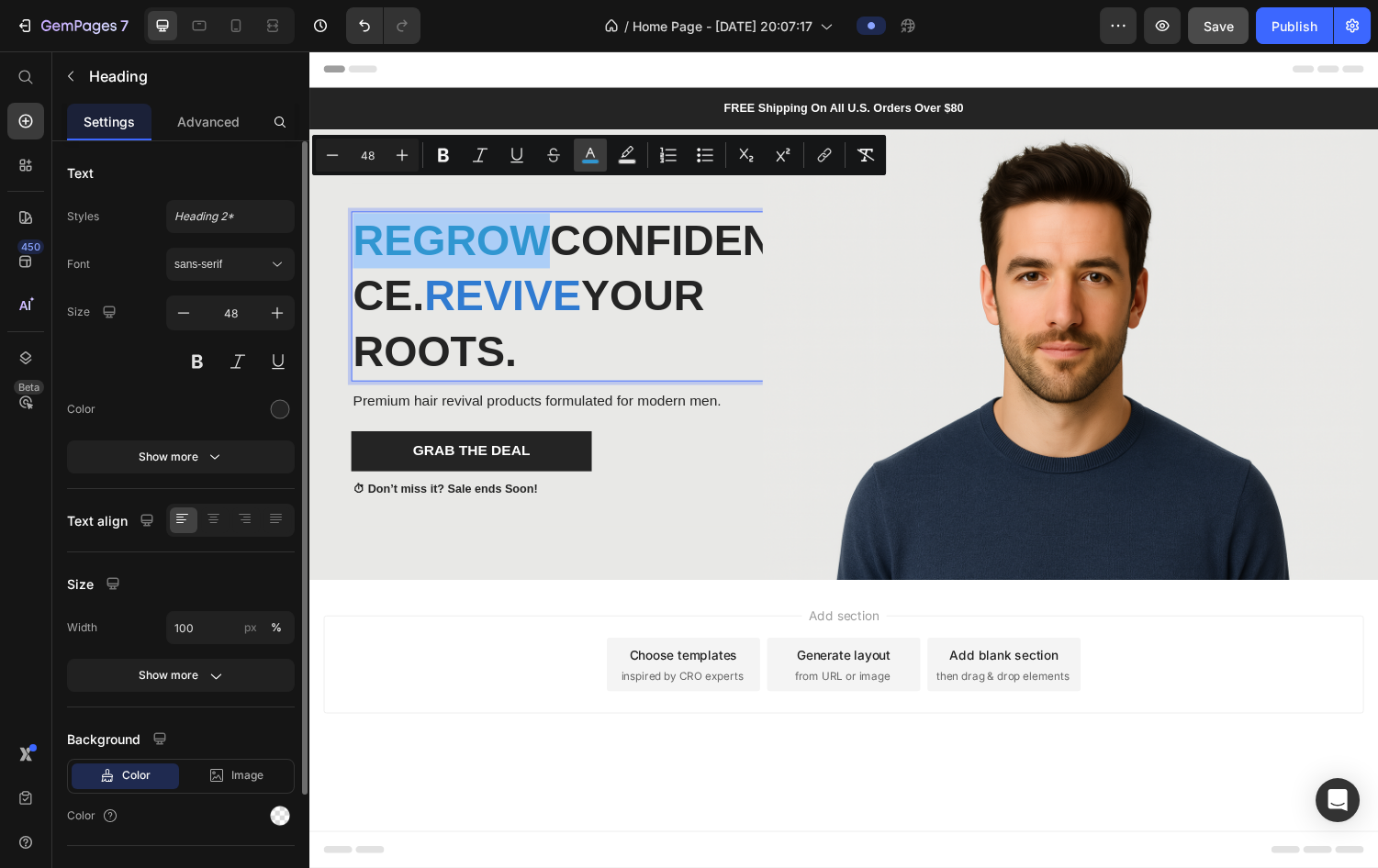 click 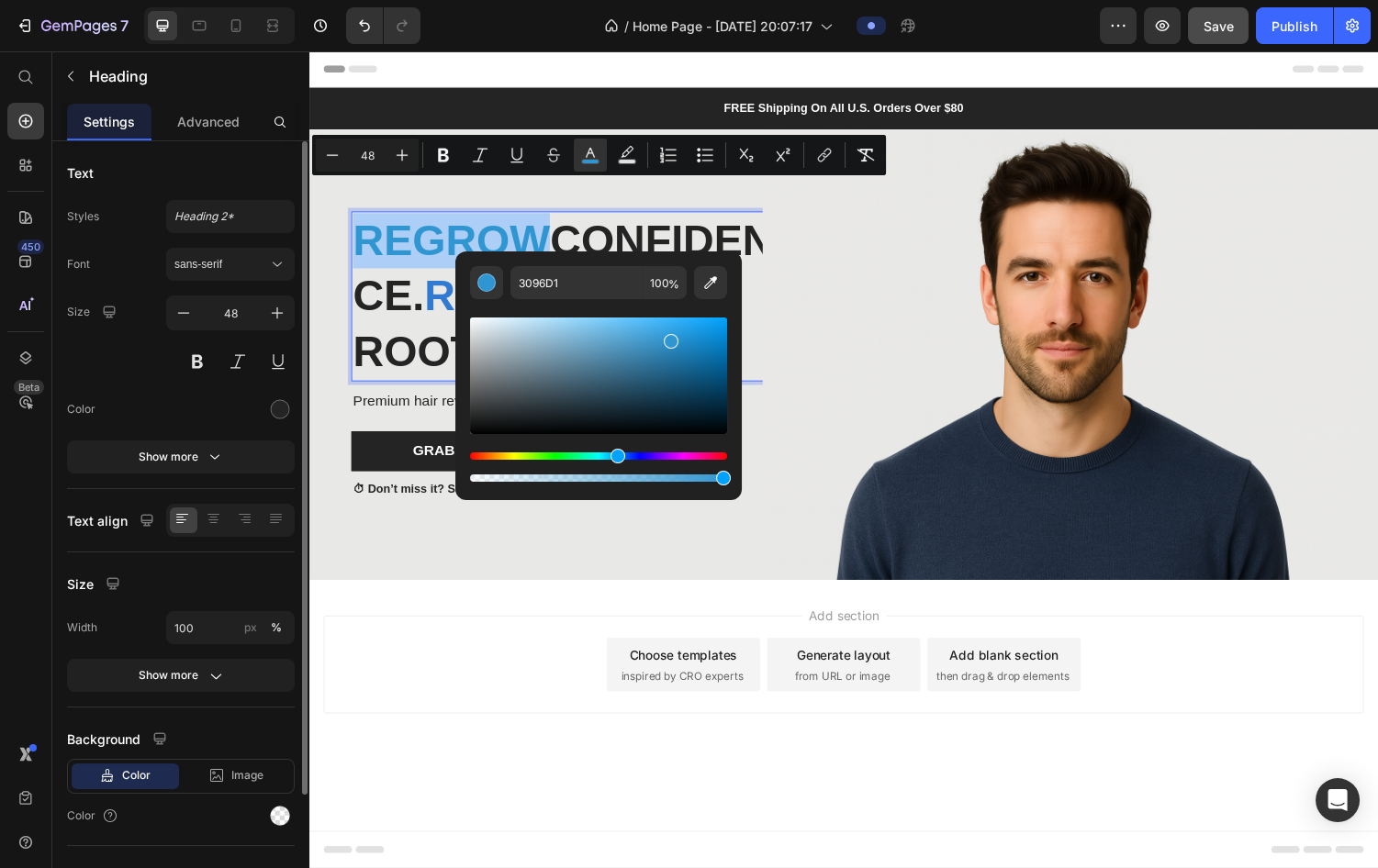 type 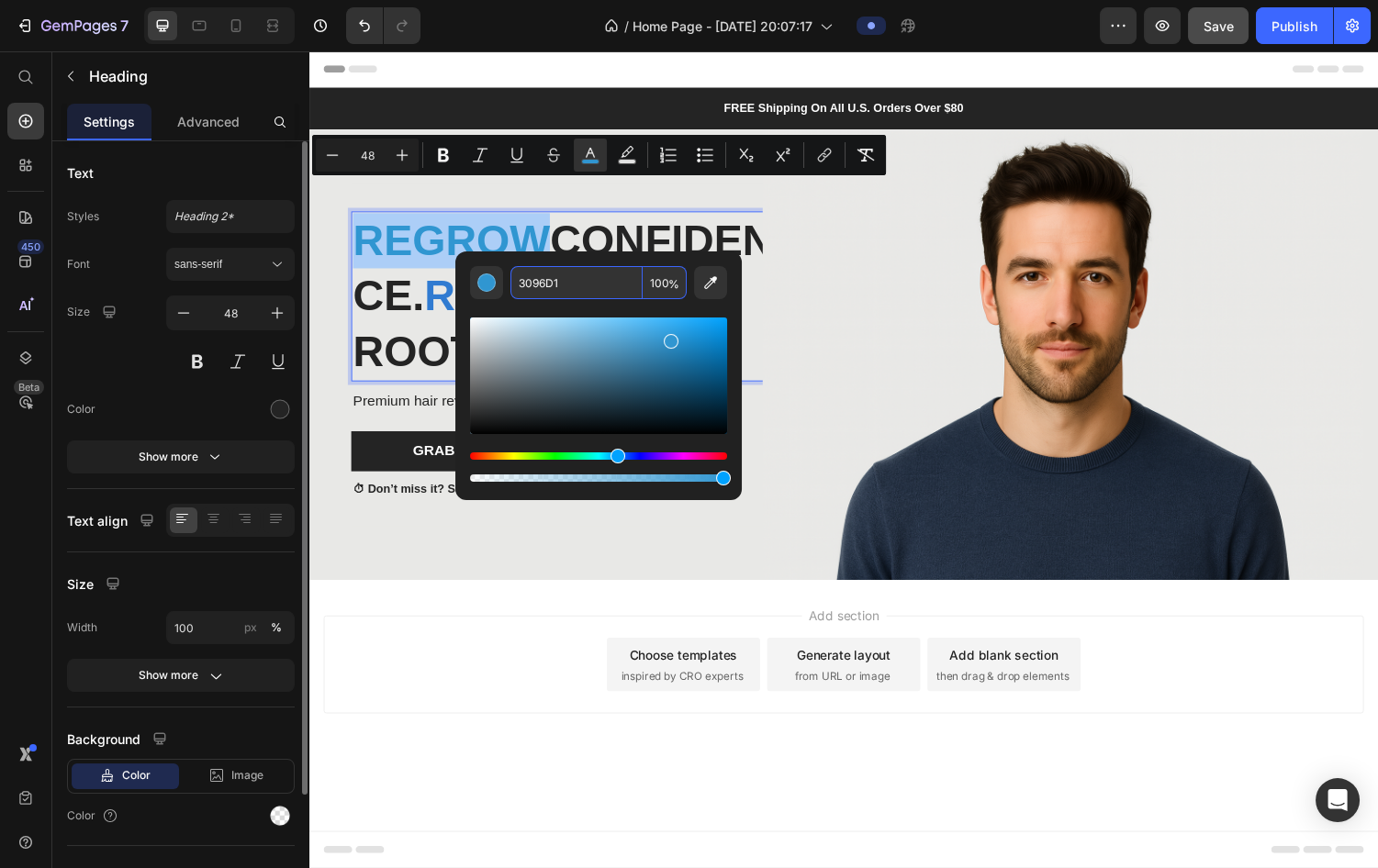 click on "3096D1" at bounding box center (577, 283) 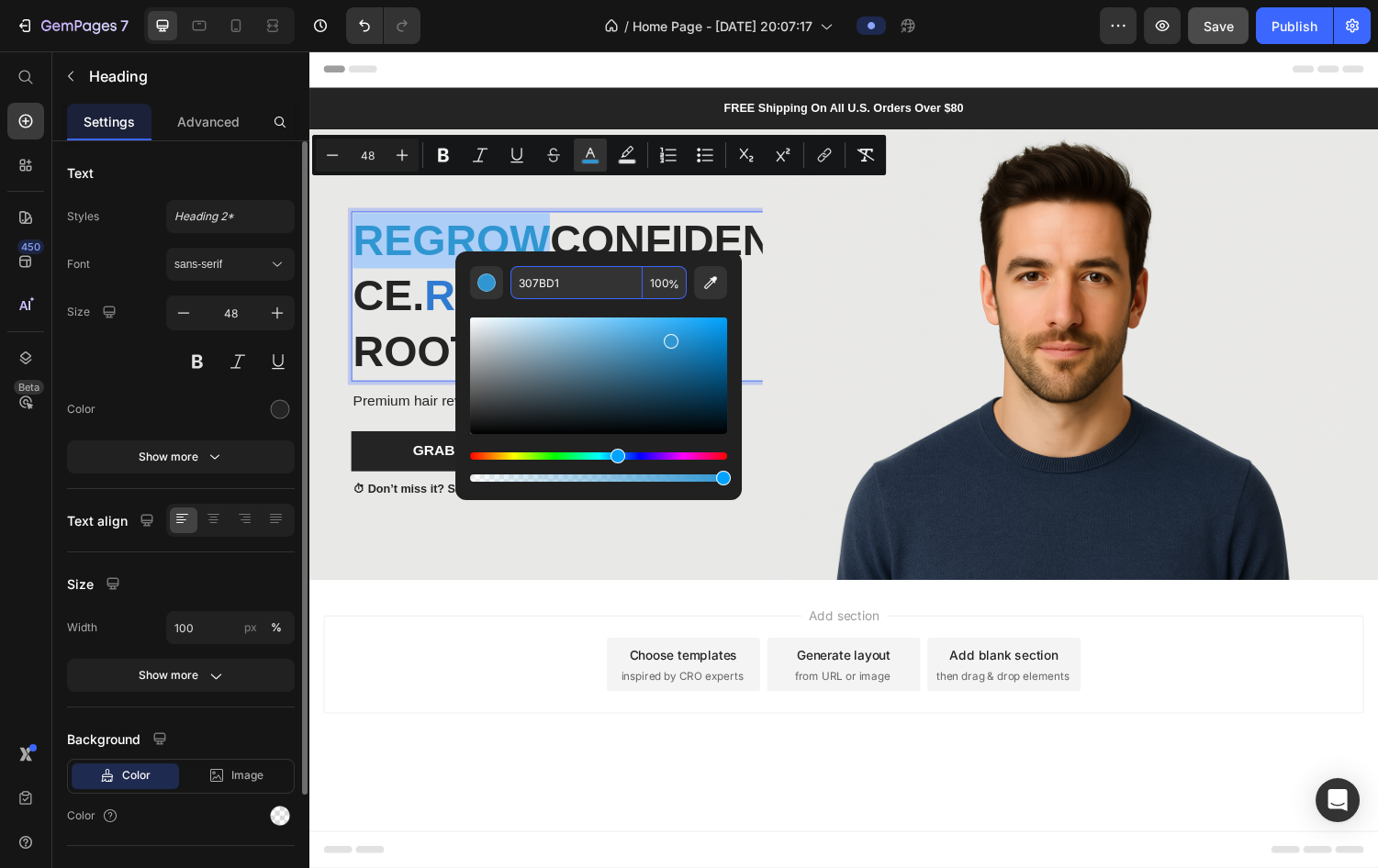 type on "307BD1" 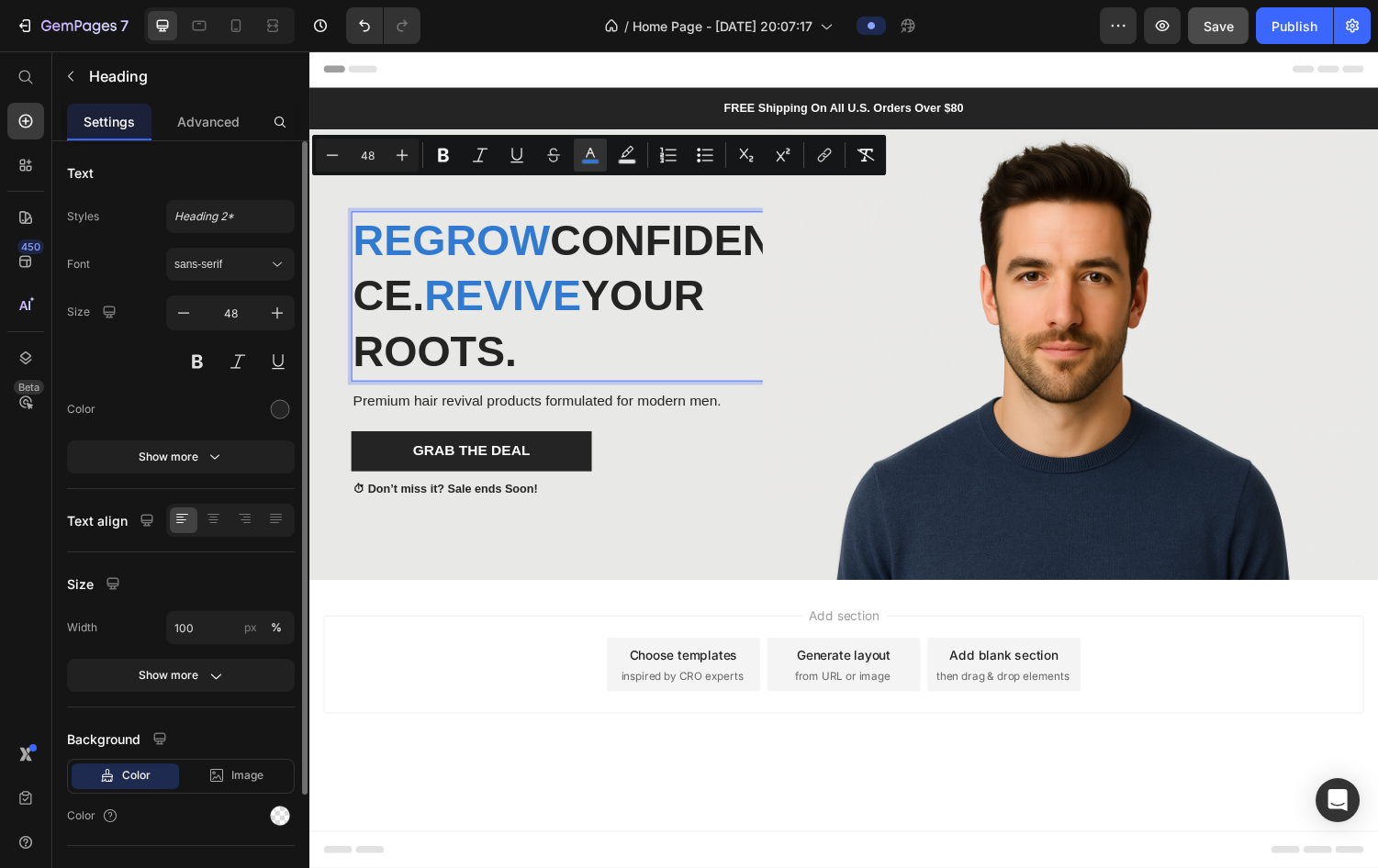 click on "Add section Choose templates inspired by CRO experts Generate layout from URL or image Add blank section then drag & drop elements" at bounding box center (860, 684) 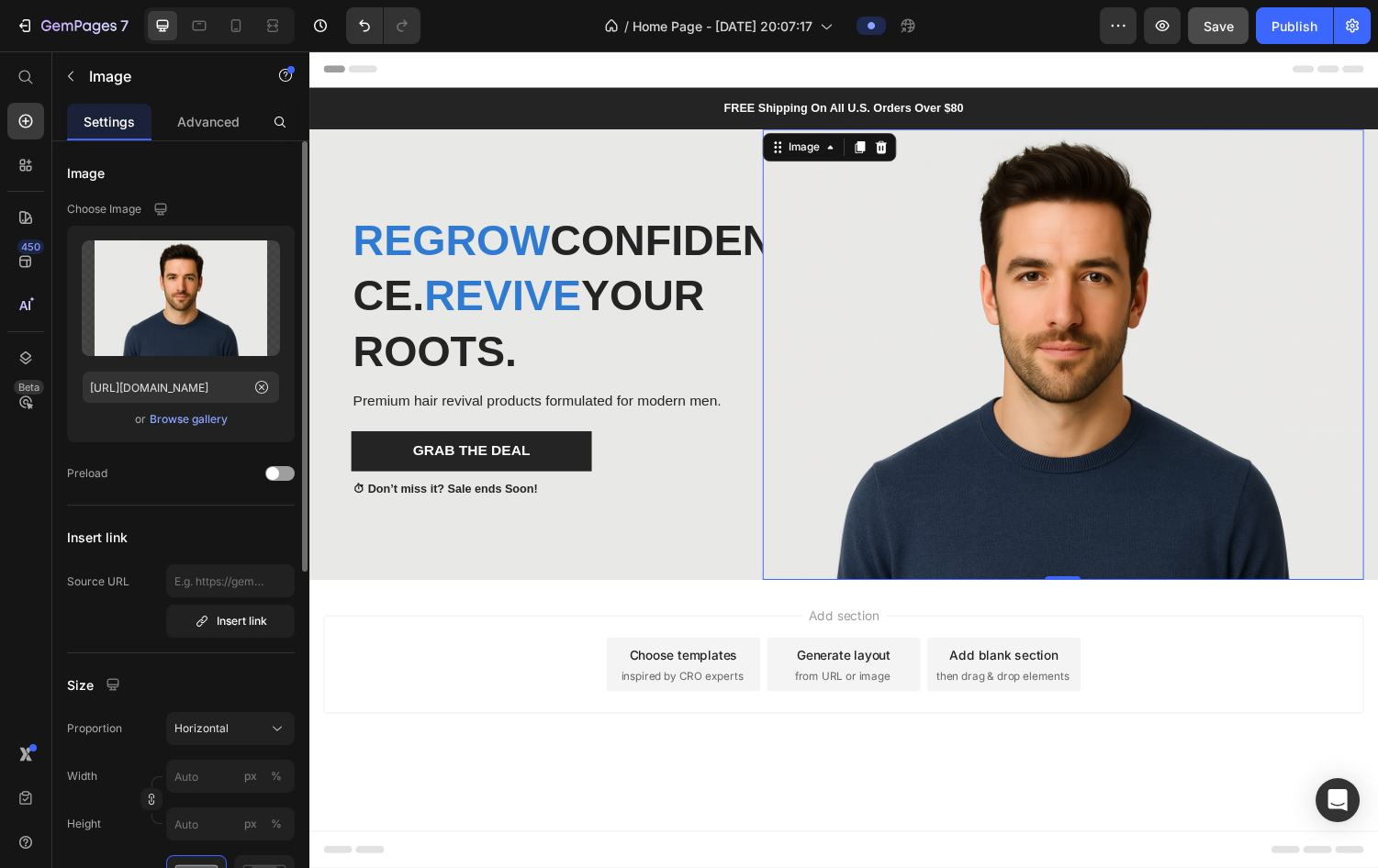 click at bounding box center (1086, 364) 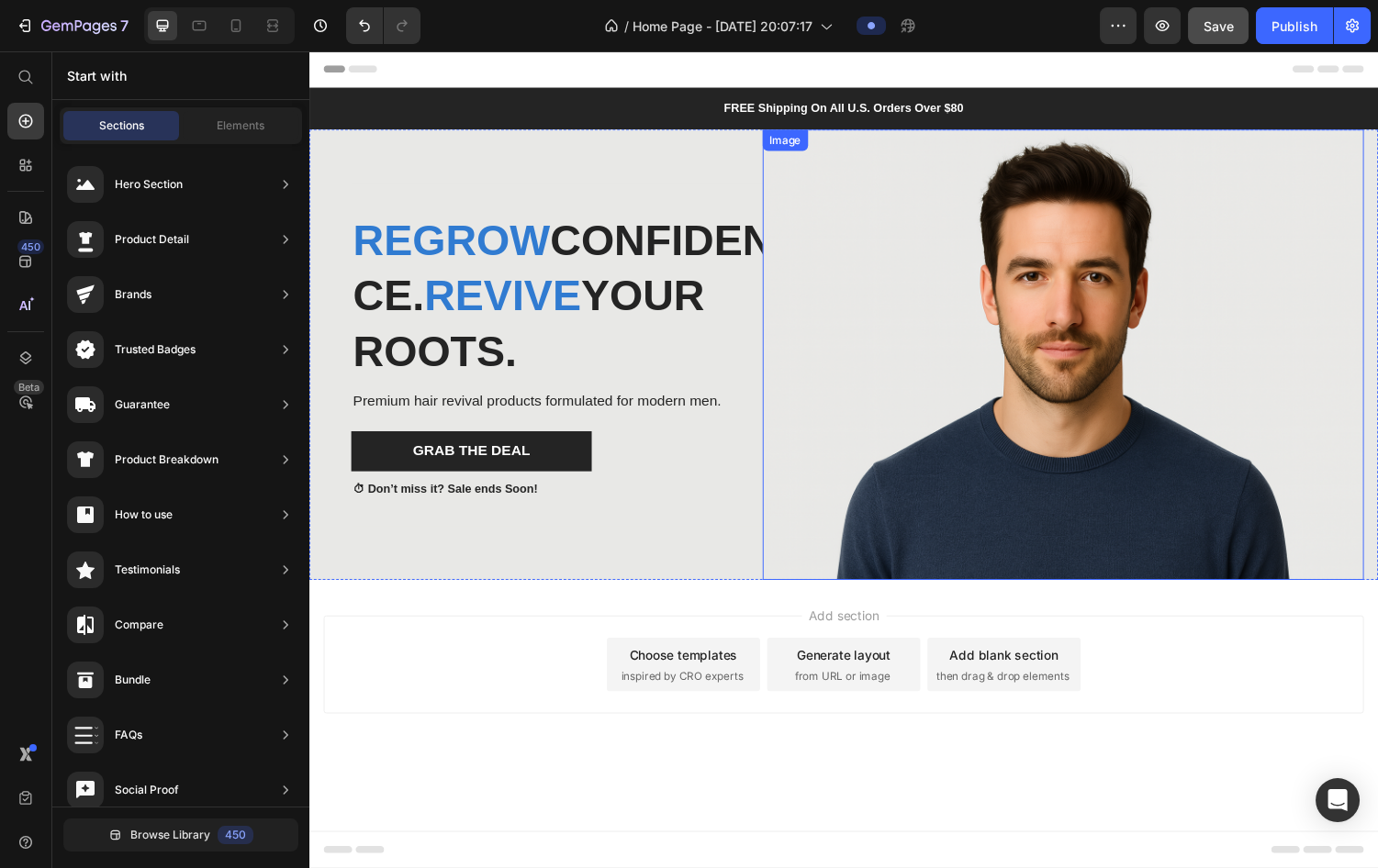click at bounding box center [1086, 364] 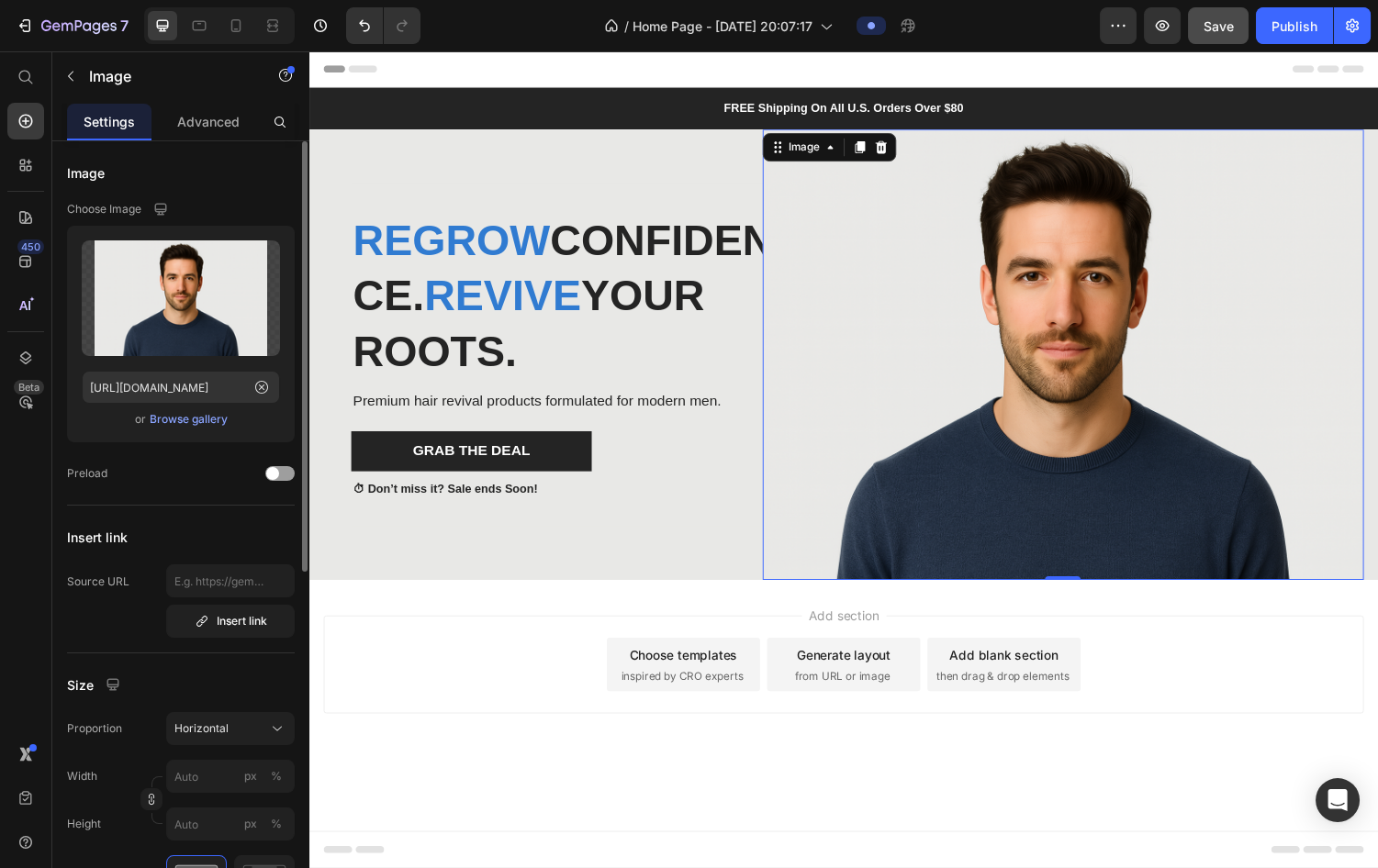 click at bounding box center [1086, 364] 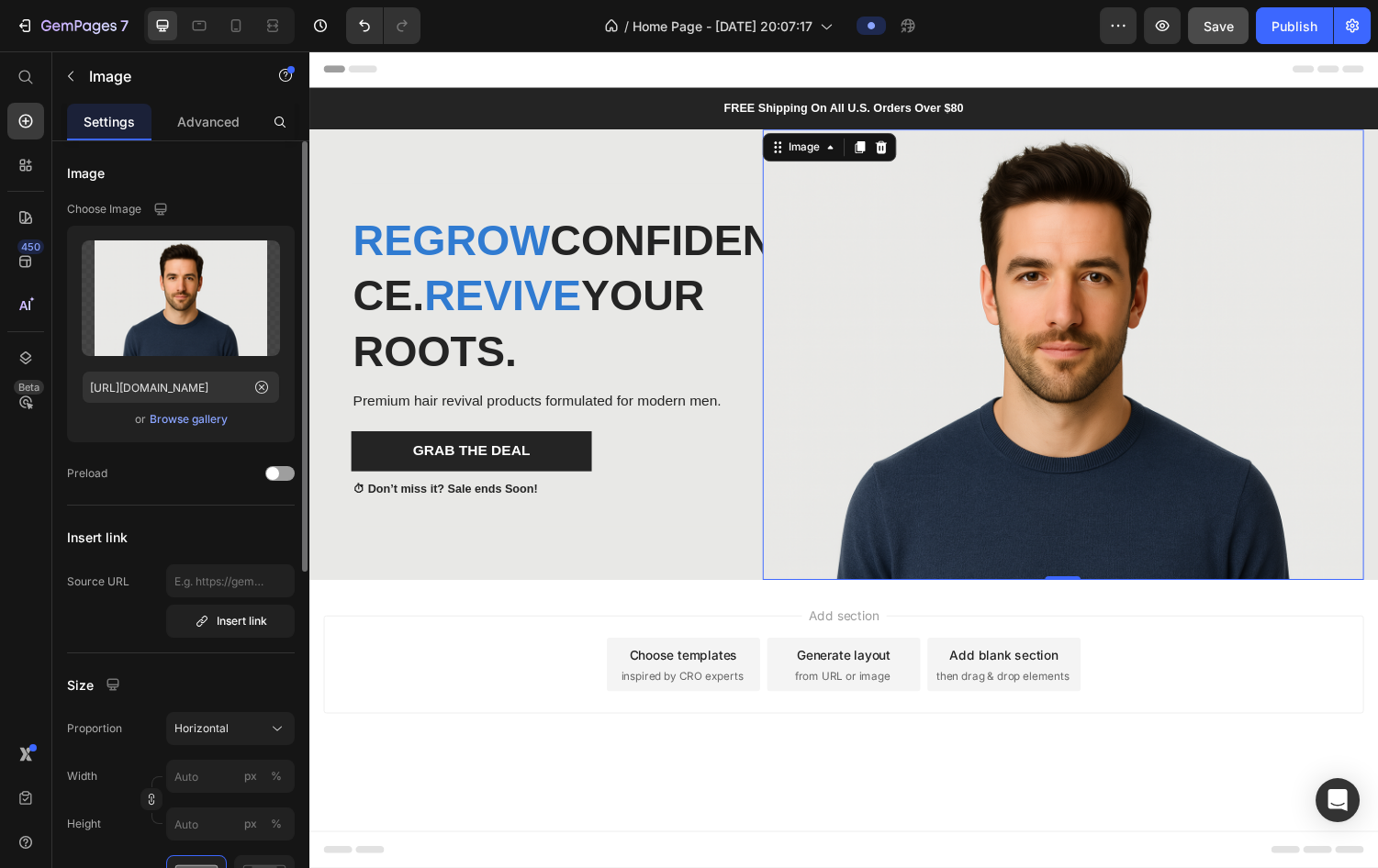click on "Browse gallery" at bounding box center (188, 419) 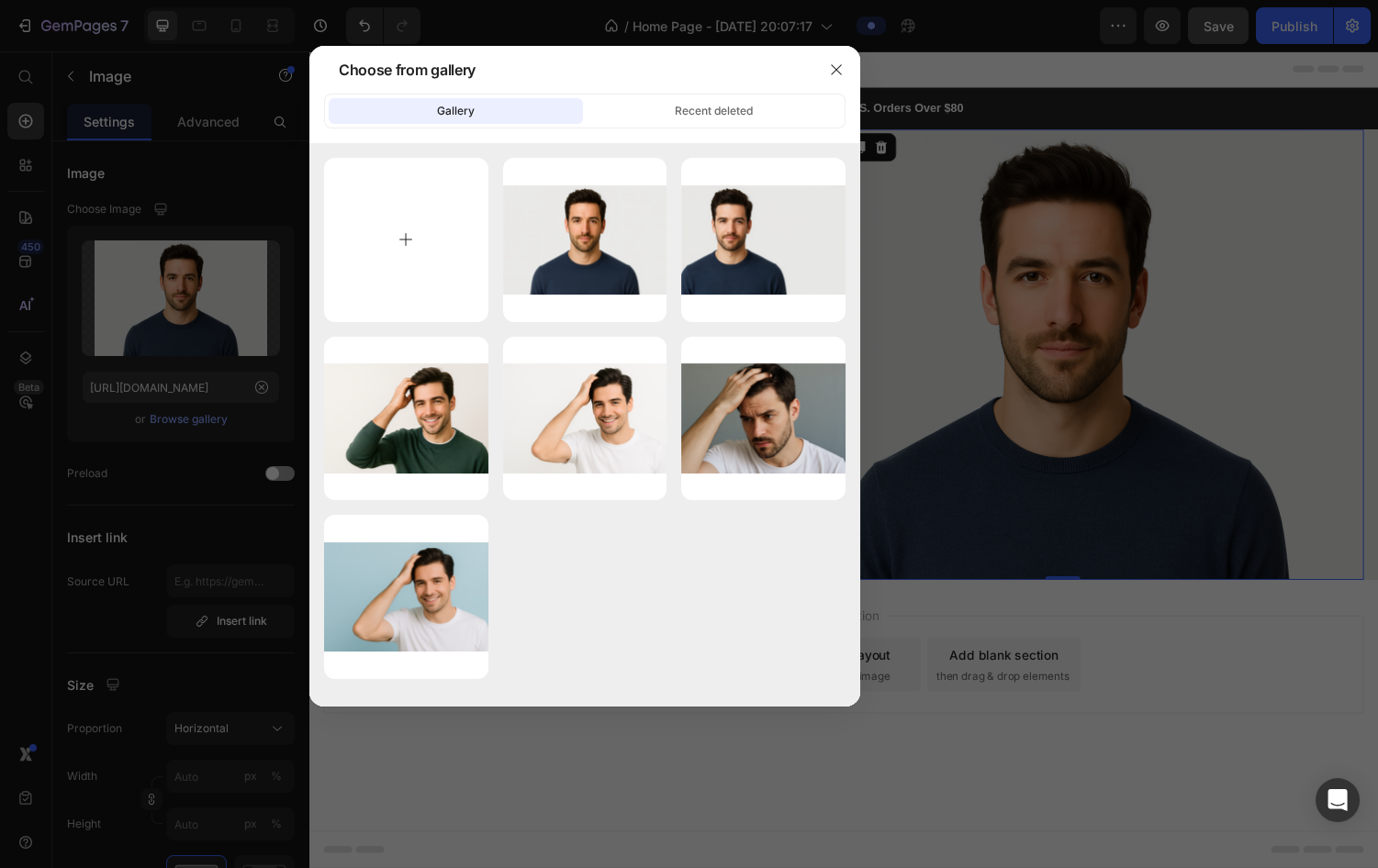click at bounding box center [406, 239] 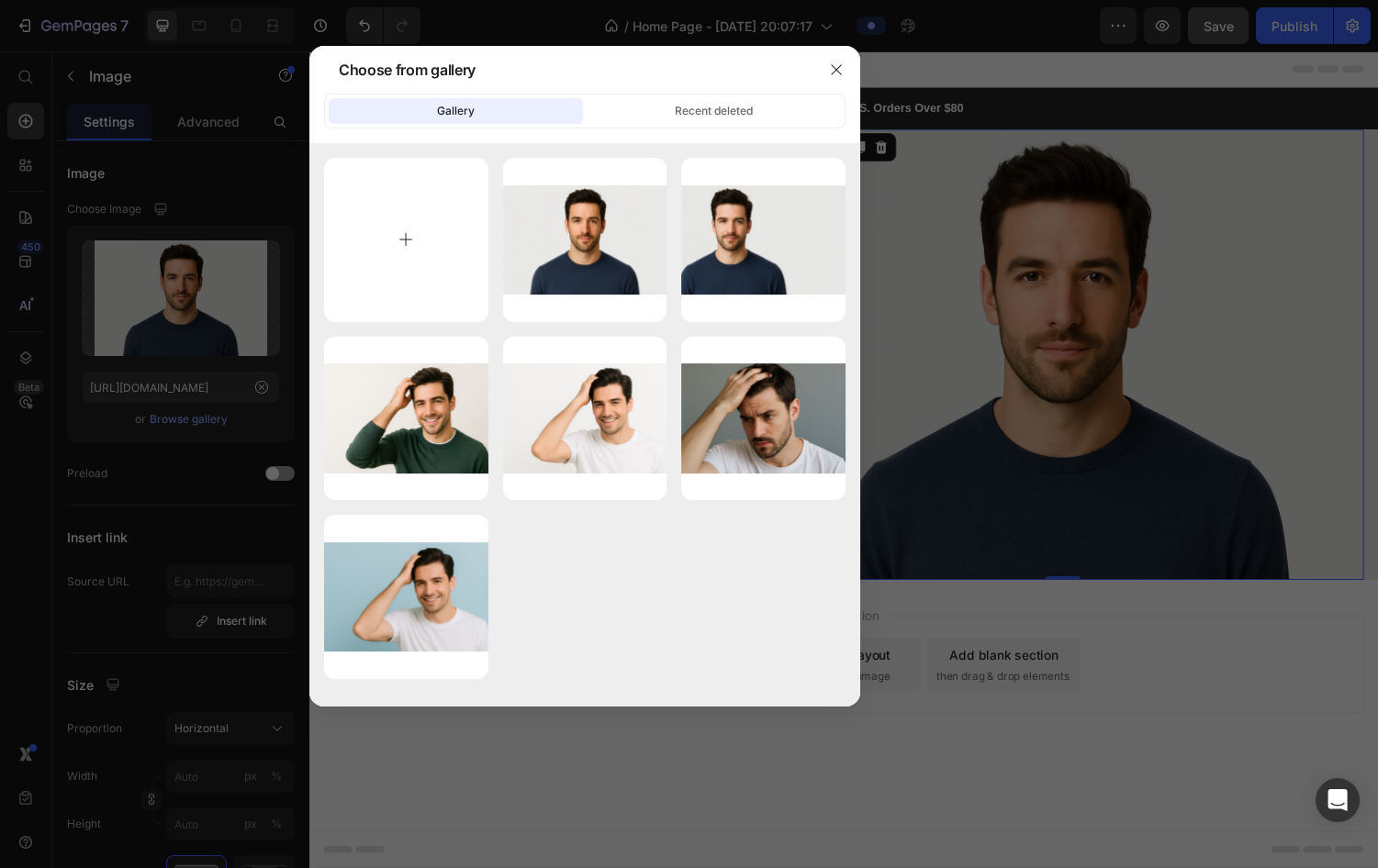 type on "C:\fakepath\ChatGPT Image [DATE], 08_28_35 PM copy.png" 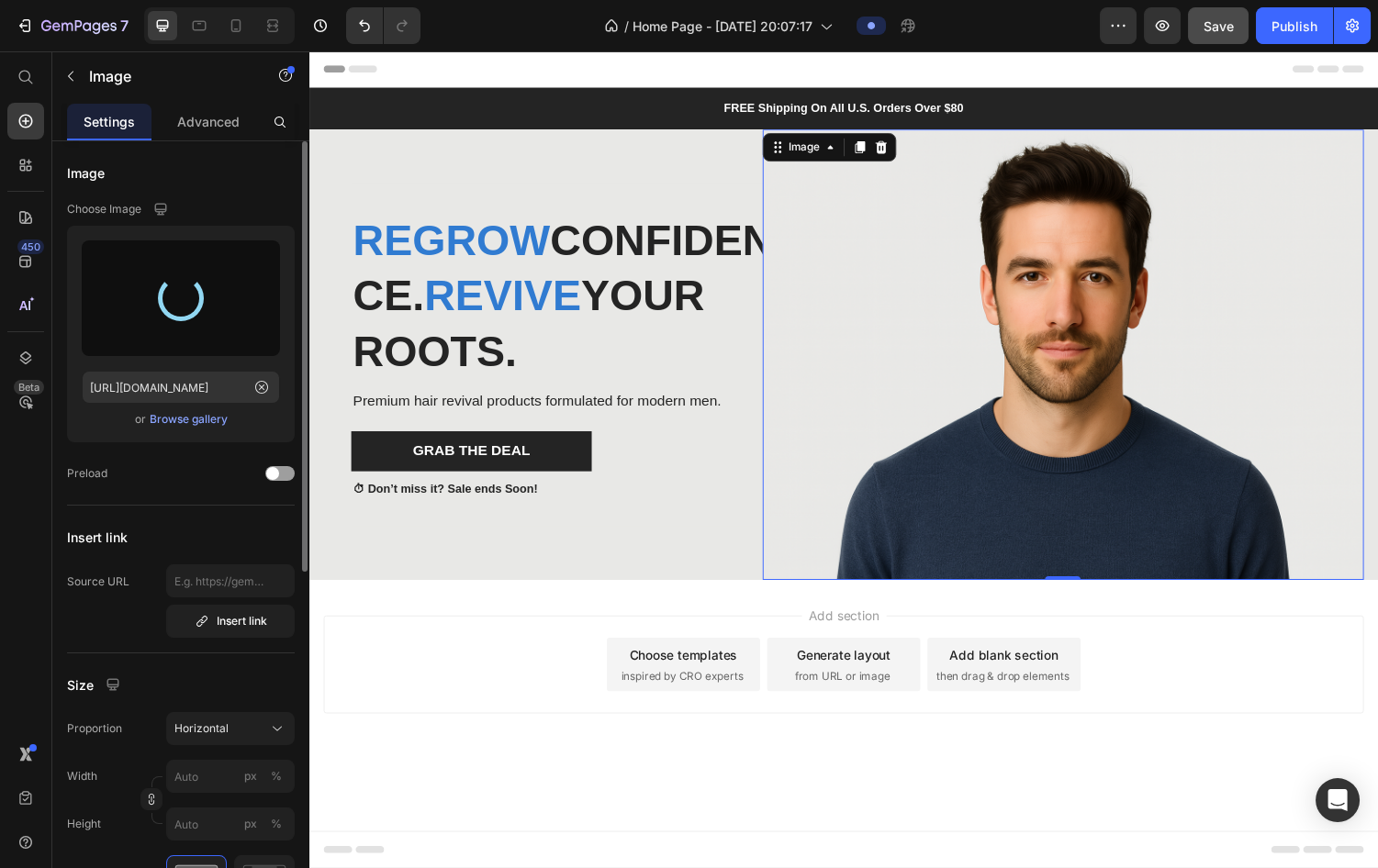 type on "[URL][DOMAIN_NAME]" 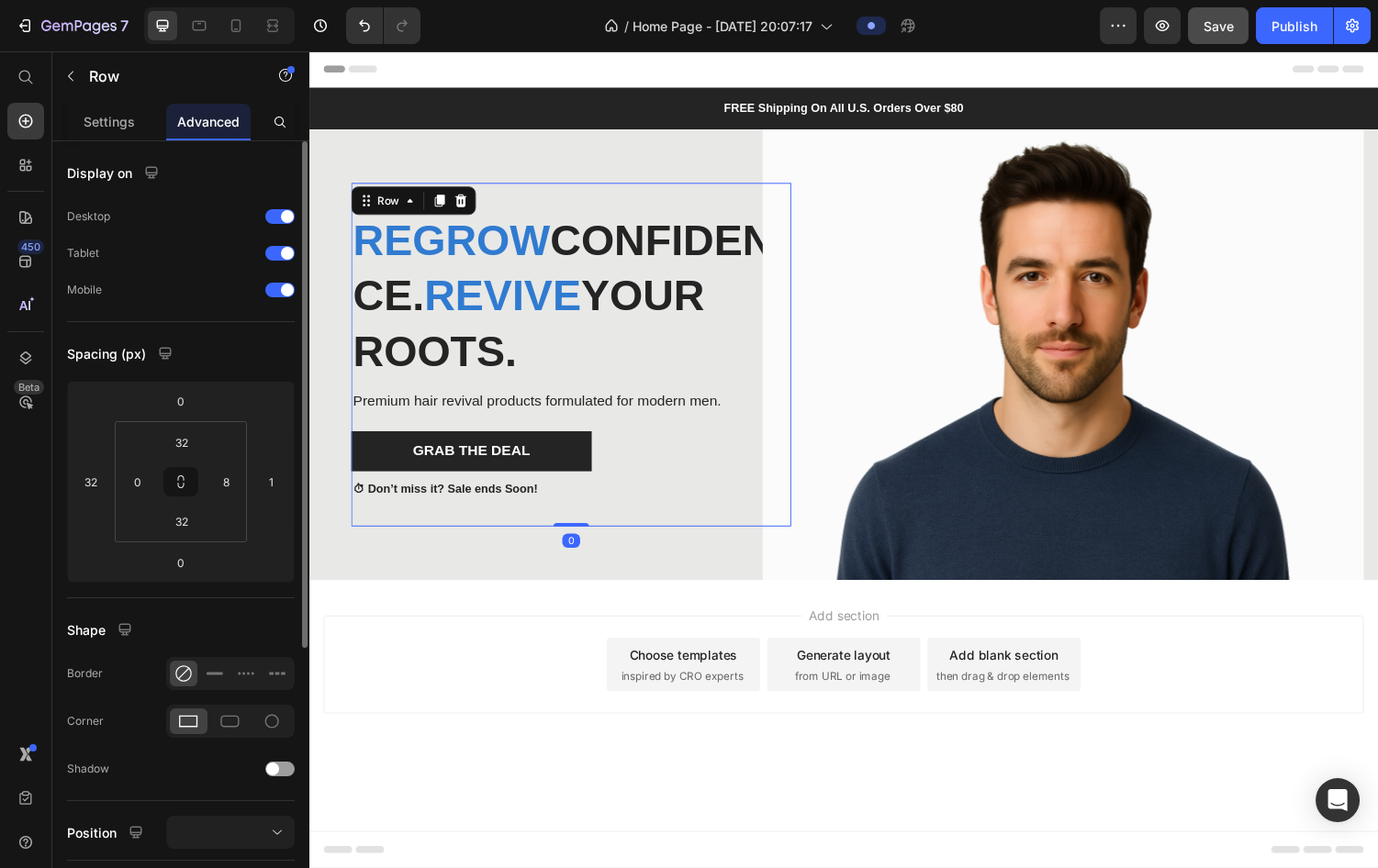 click on "⁠⁠⁠⁠⁠⁠⁠ Regrow  Confidence.  Revive  Your Roots. Heading Premium hair revival products formulated for modern men. Text Block Grab The Deal Button ⏱ Don’t miss it? Sale ends Soon! Text Block Row   0" at bounding box center (579, 364) 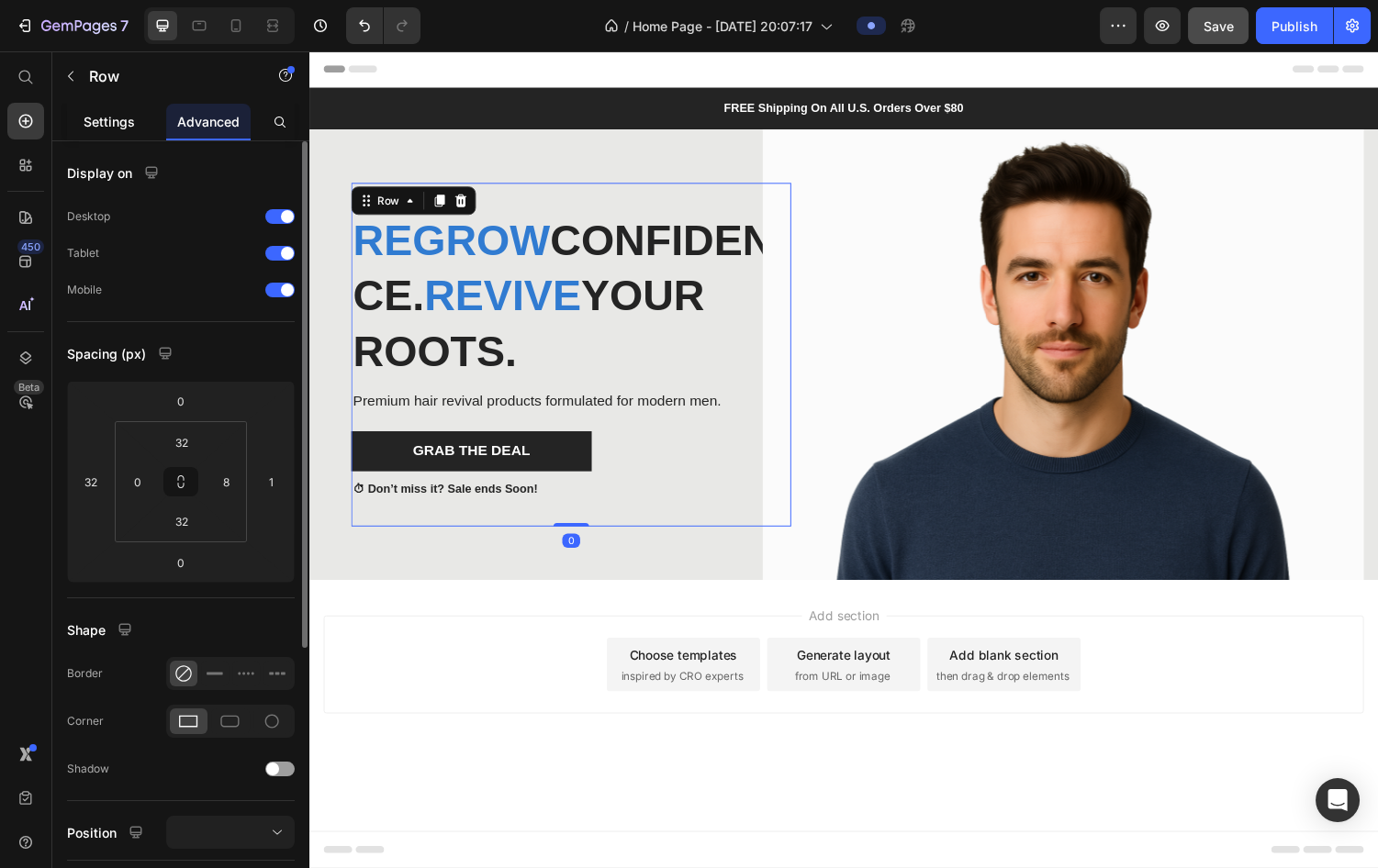 click on "Settings" at bounding box center (109, 121) 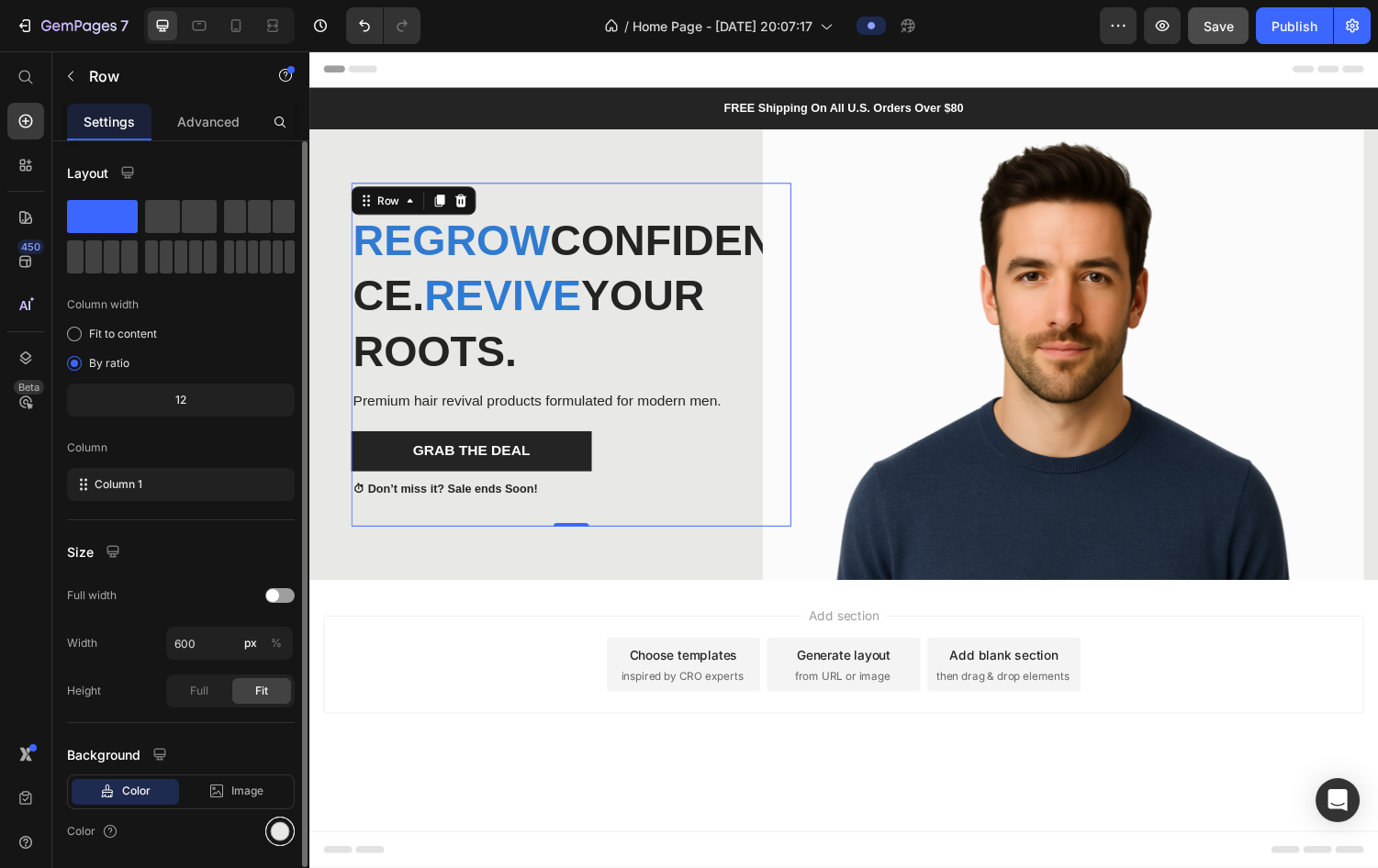 click at bounding box center [280, 831] 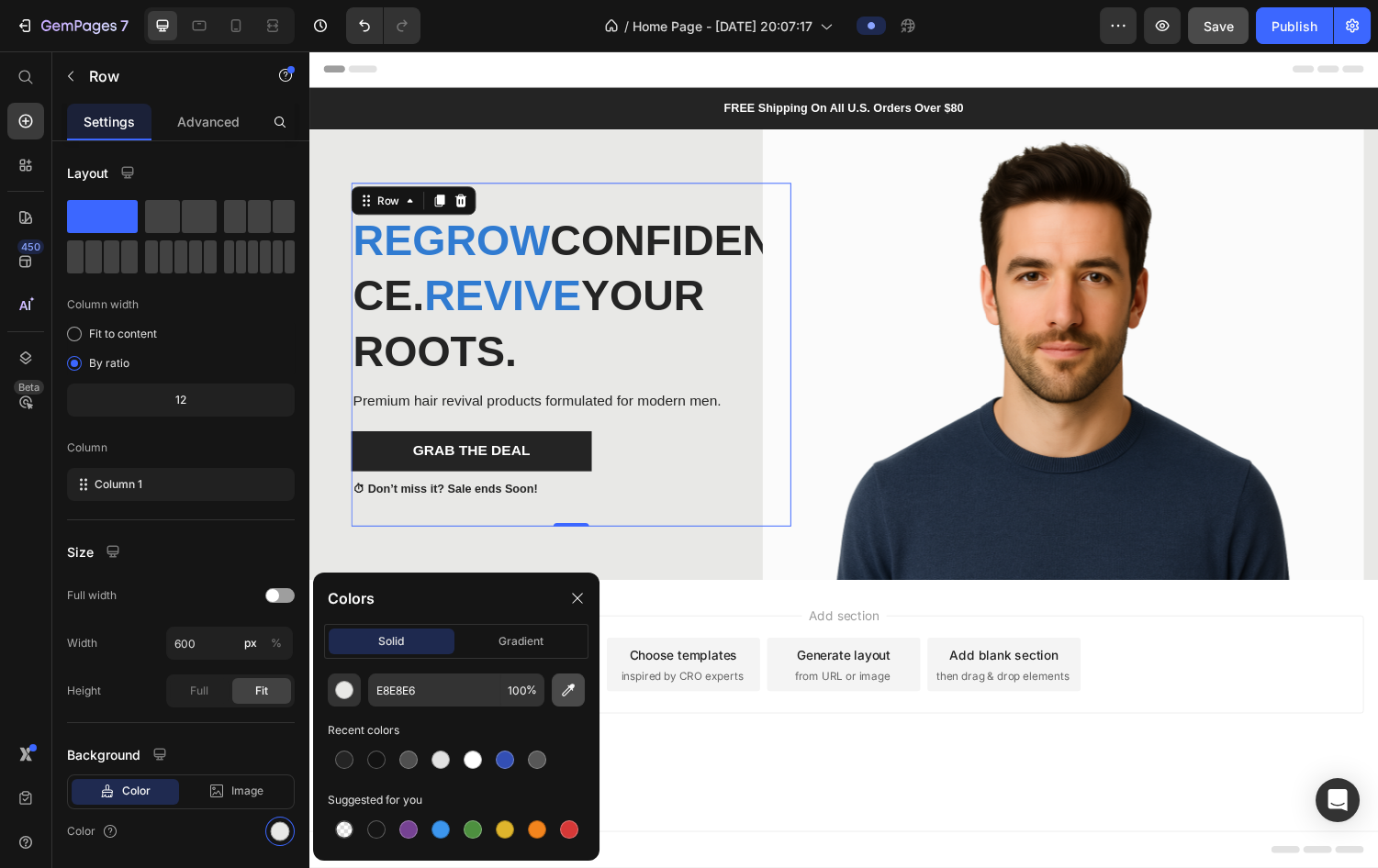click at bounding box center (568, 690) 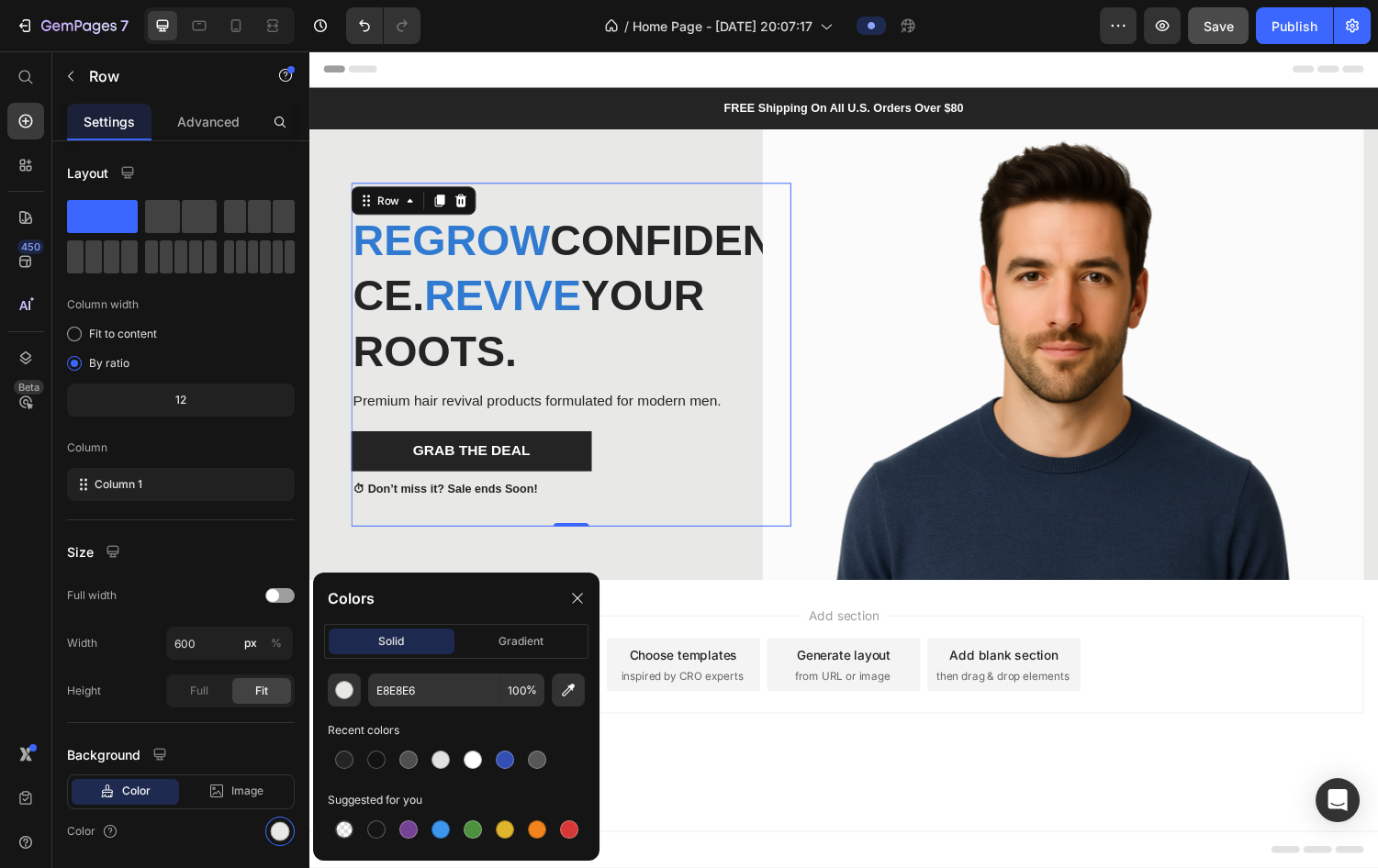 type on "FCFBFC" 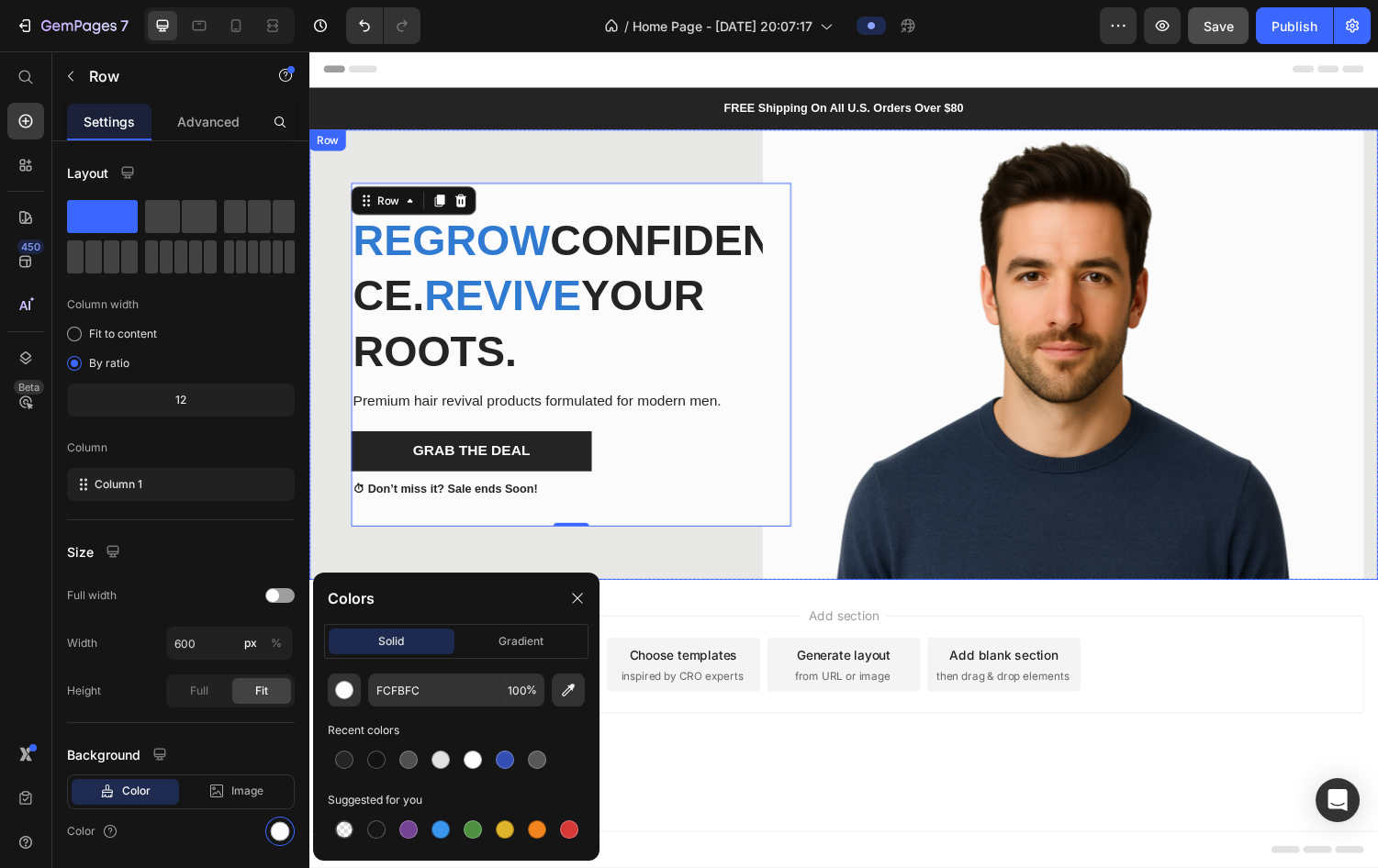 click on "⁠⁠⁠⁠⁠⁠⁠ Regrow  Confidence.  Revive  Your Roots. Heading Premium hair revival products formulated for modern men. Text Block Grab The Deal Button ⏱ Don’t miss it? Sale ends Soon! Text Block Row   0" at bounding box center (550, 364) 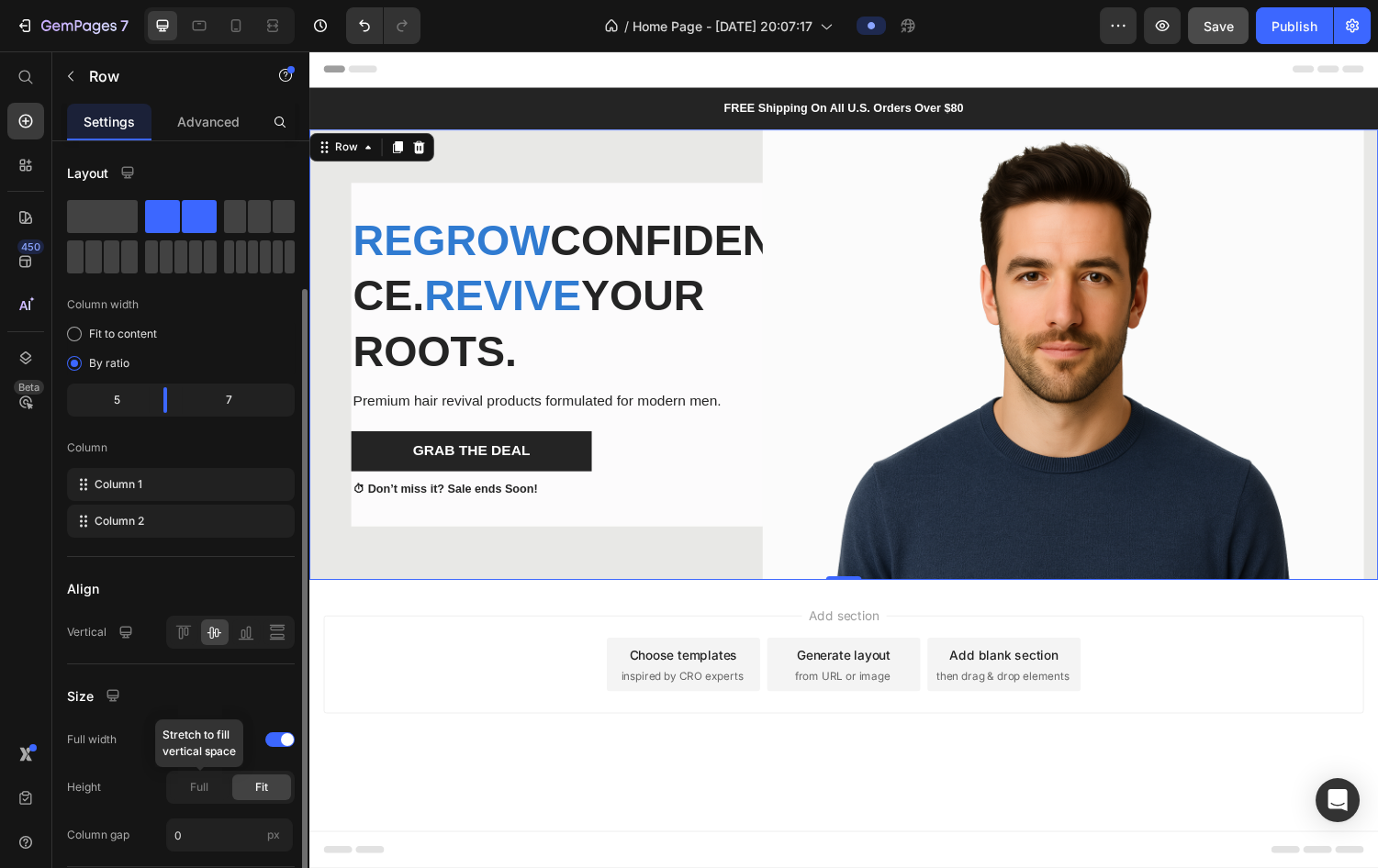 scroll, scrollTop: 201, scrollLeft: 0, axis: vertical 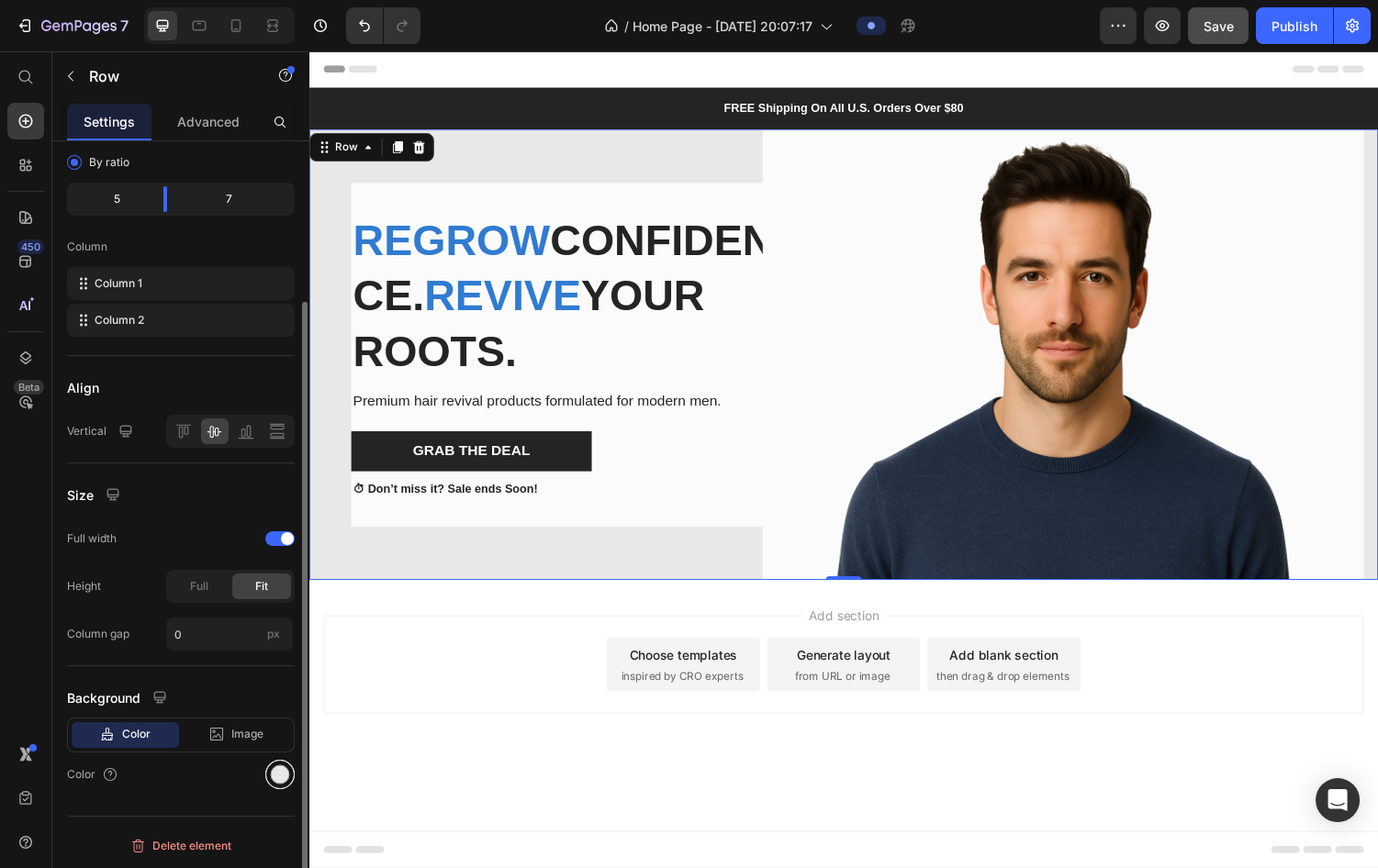 click at bounding box center (280, 774) 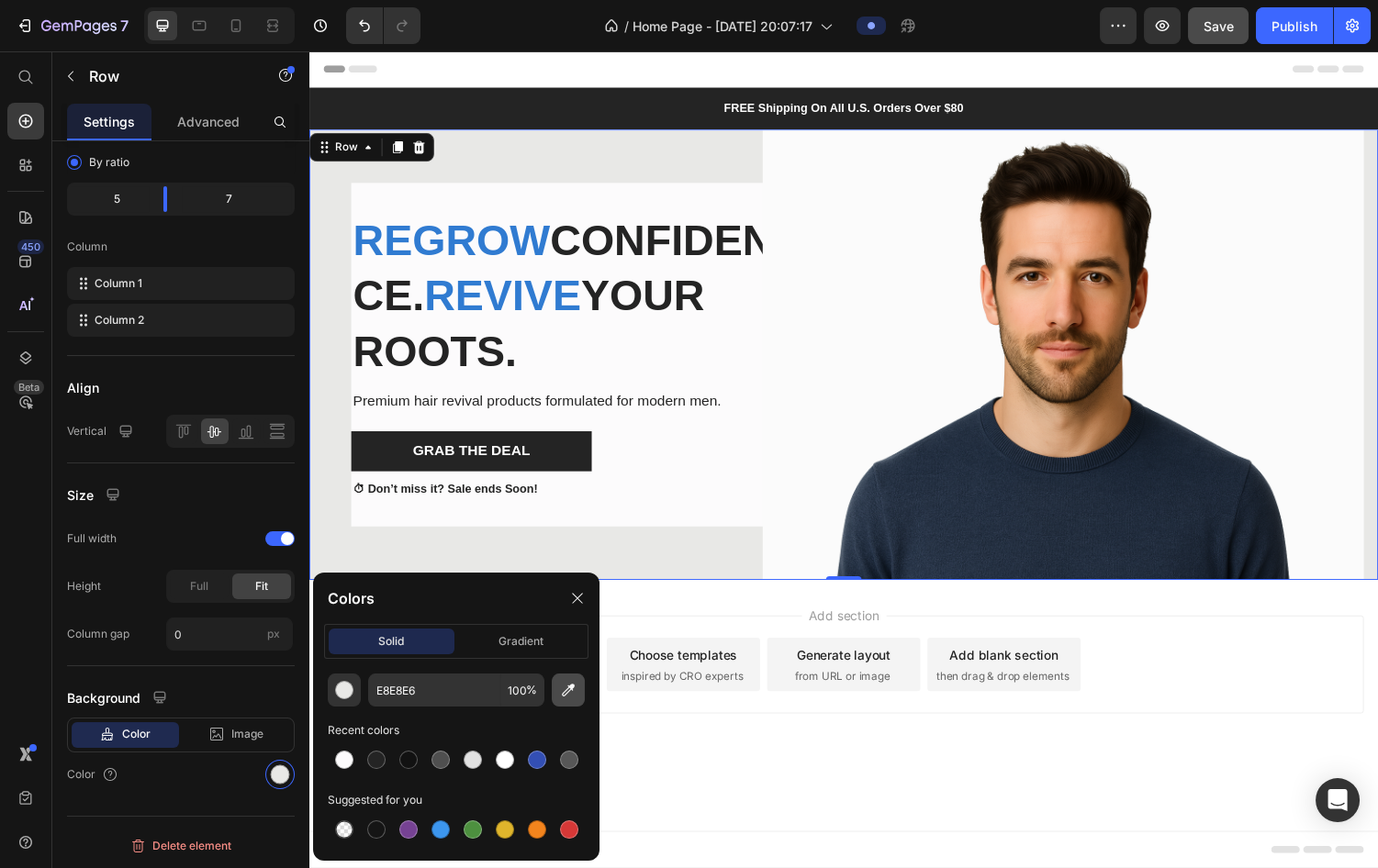click 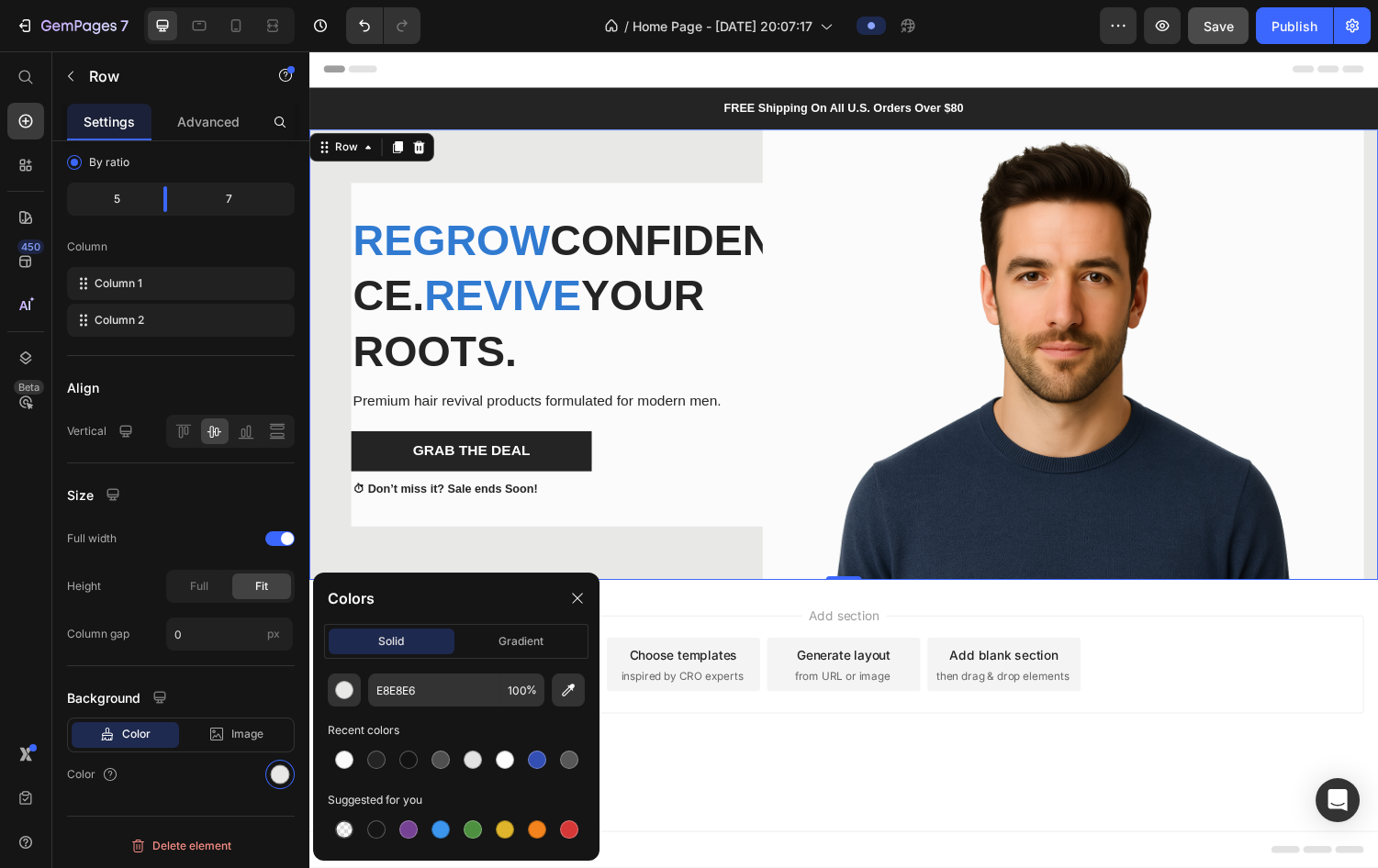 type on "FCFBFC" 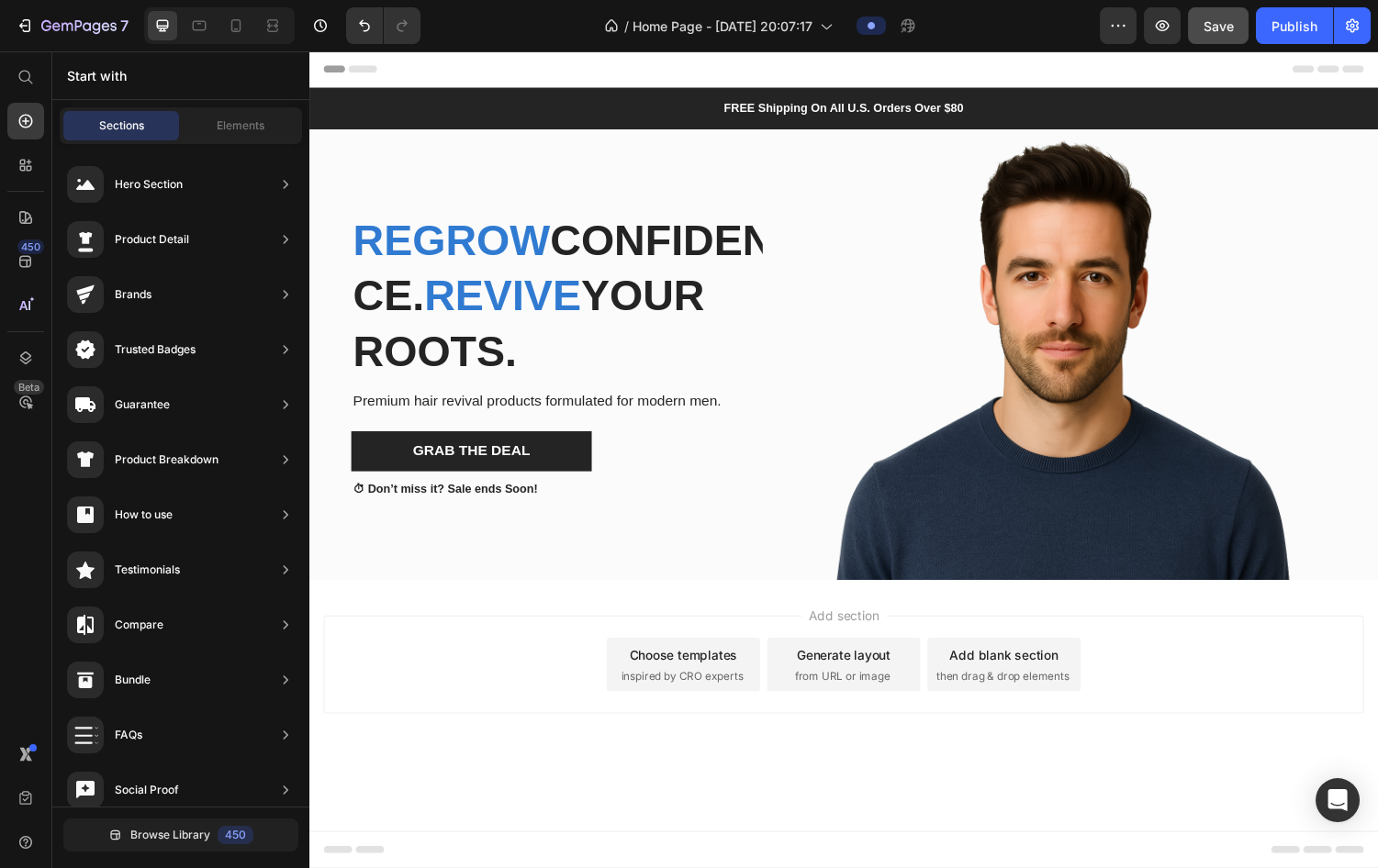 click on "Add section Choose templates inspired by CRO experts Generate layout from URL or image Add blank section then drag & drop elements" at bounding box center (860, 684) 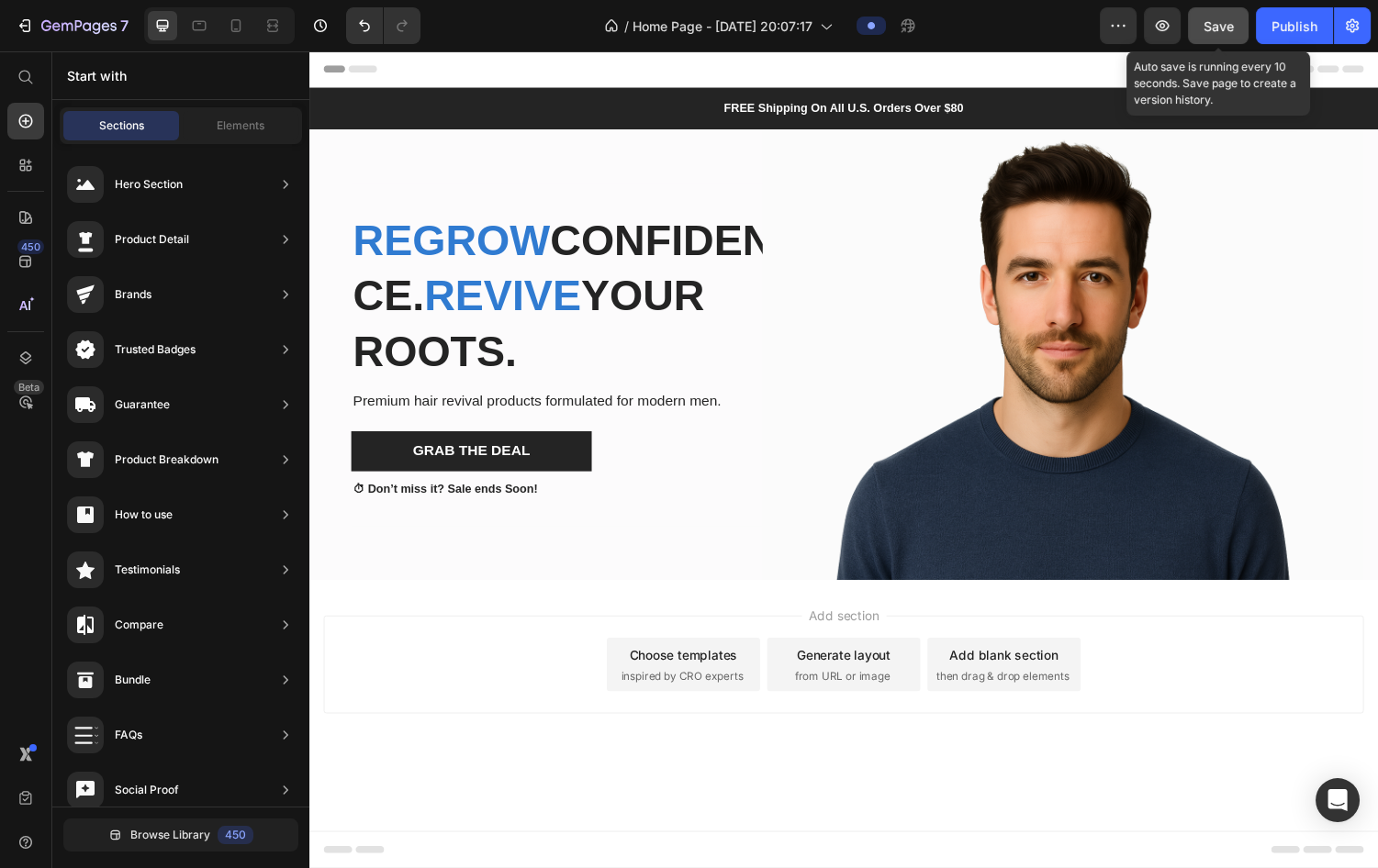 click on "Save" at bounding box center (1218, 26) 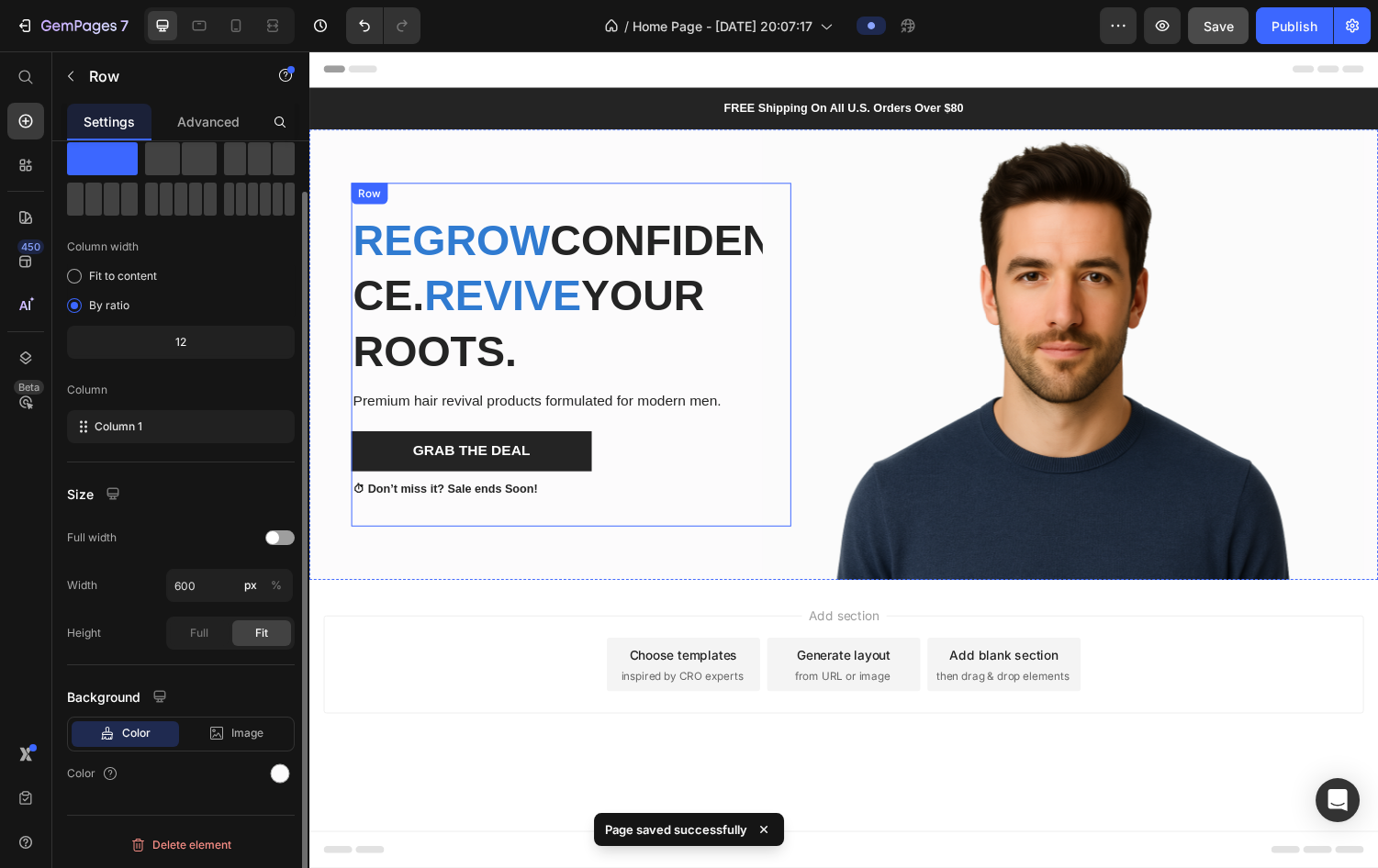 click on "⁠⁠⁠⁠⁠⁠⁠ Regrow  Confidence.  Revive  Your Roots. Heading Premium hair revival products formulated for modern men. Text Block Grab The Deal Button ⏱ Don’t miss it? Sale ends Soon! Text Block Row" at bounding box center [579, 364] 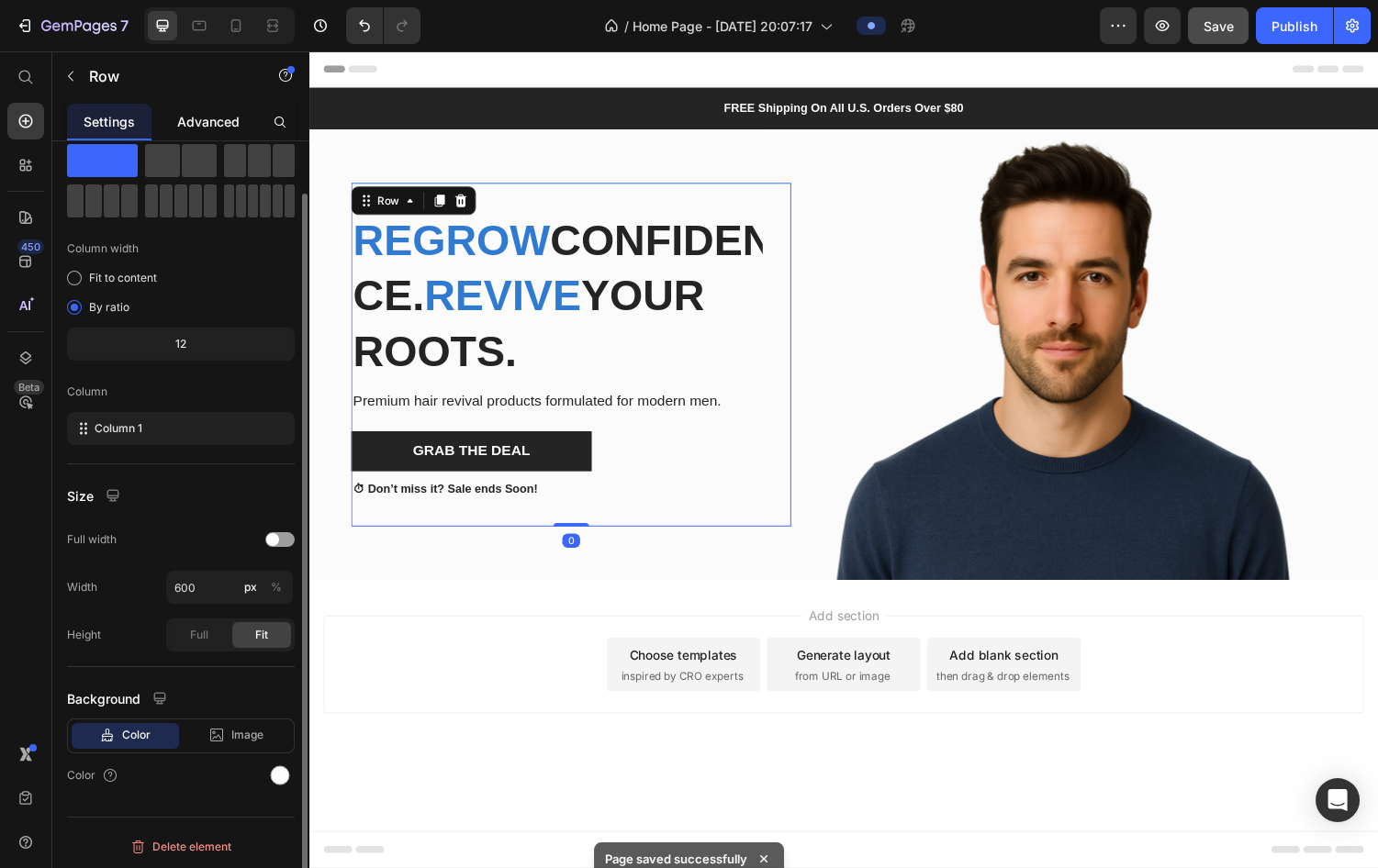 click on "Advanced" 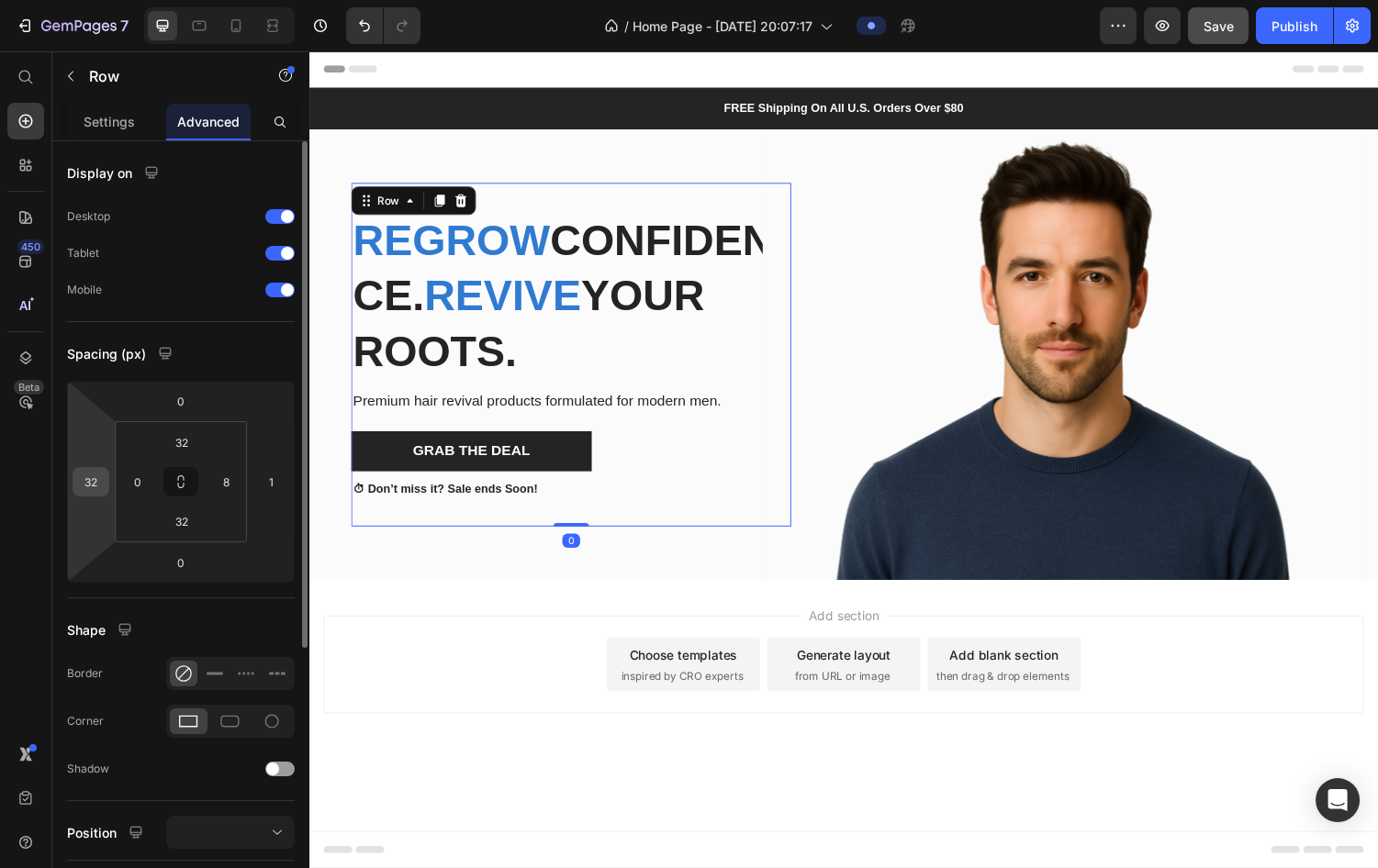click on "32" at bounding box center (91, 482) 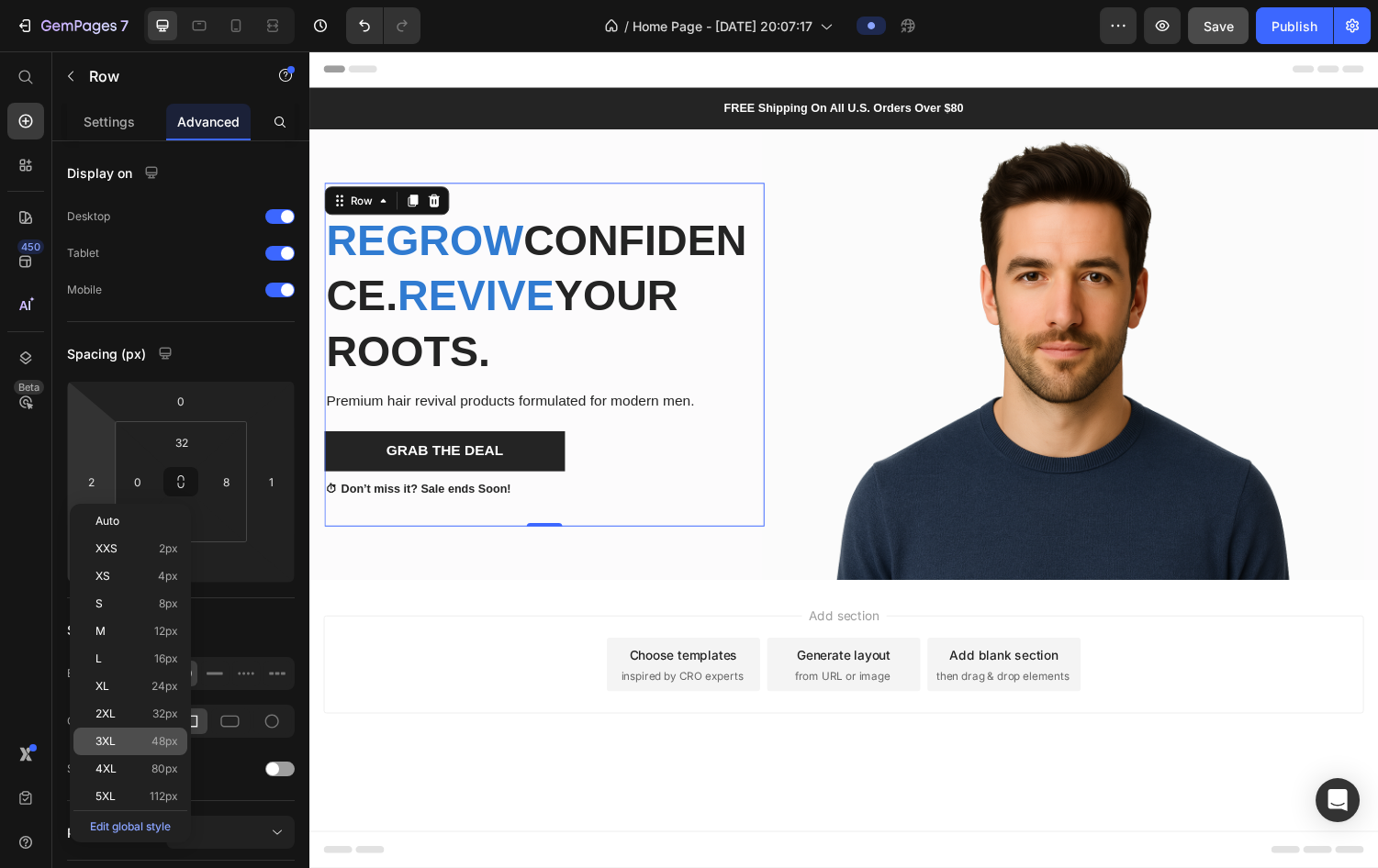 click on "48px" at bounding box center [164, 741] 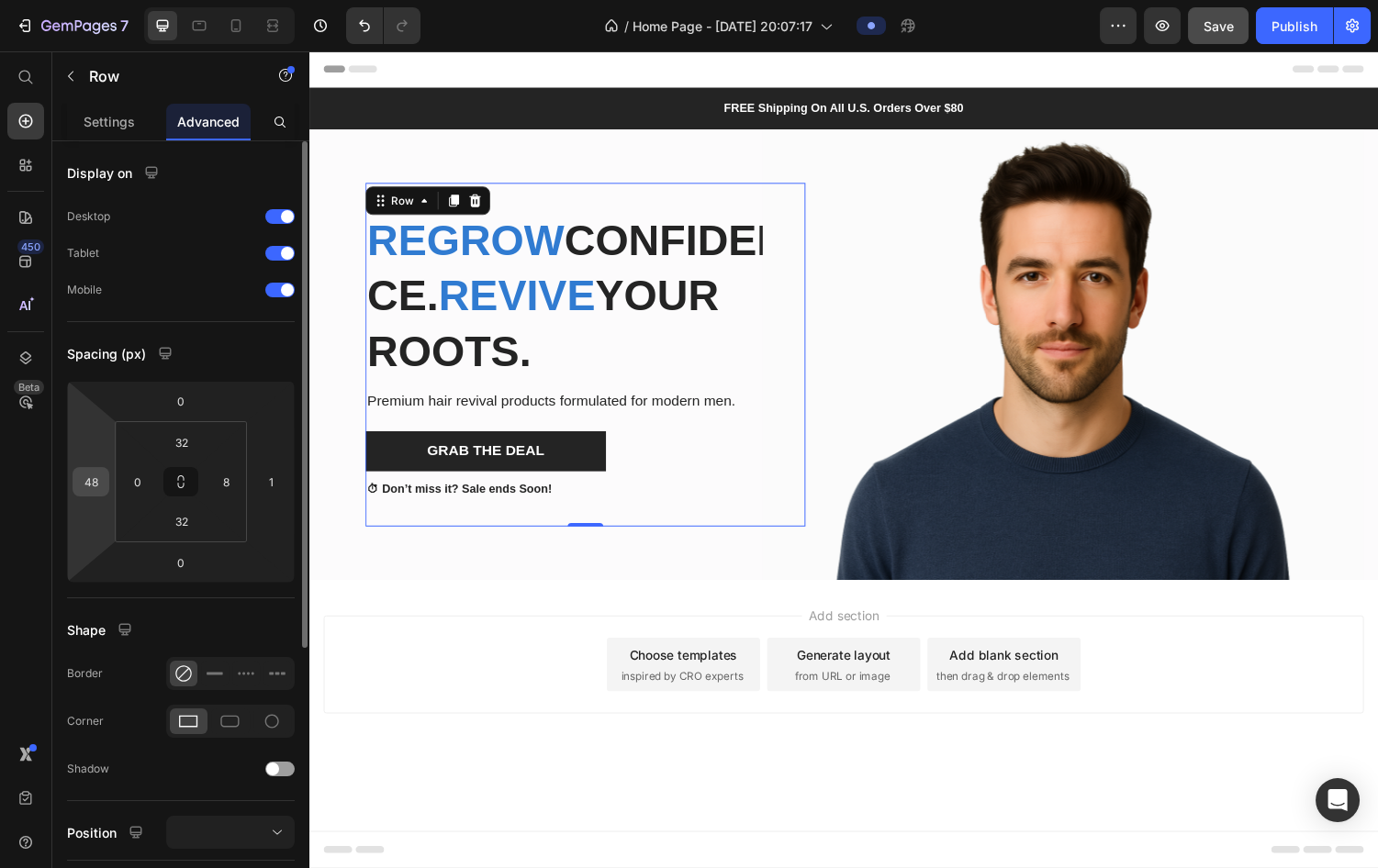 click on "48" at bounding box center [91, 482] 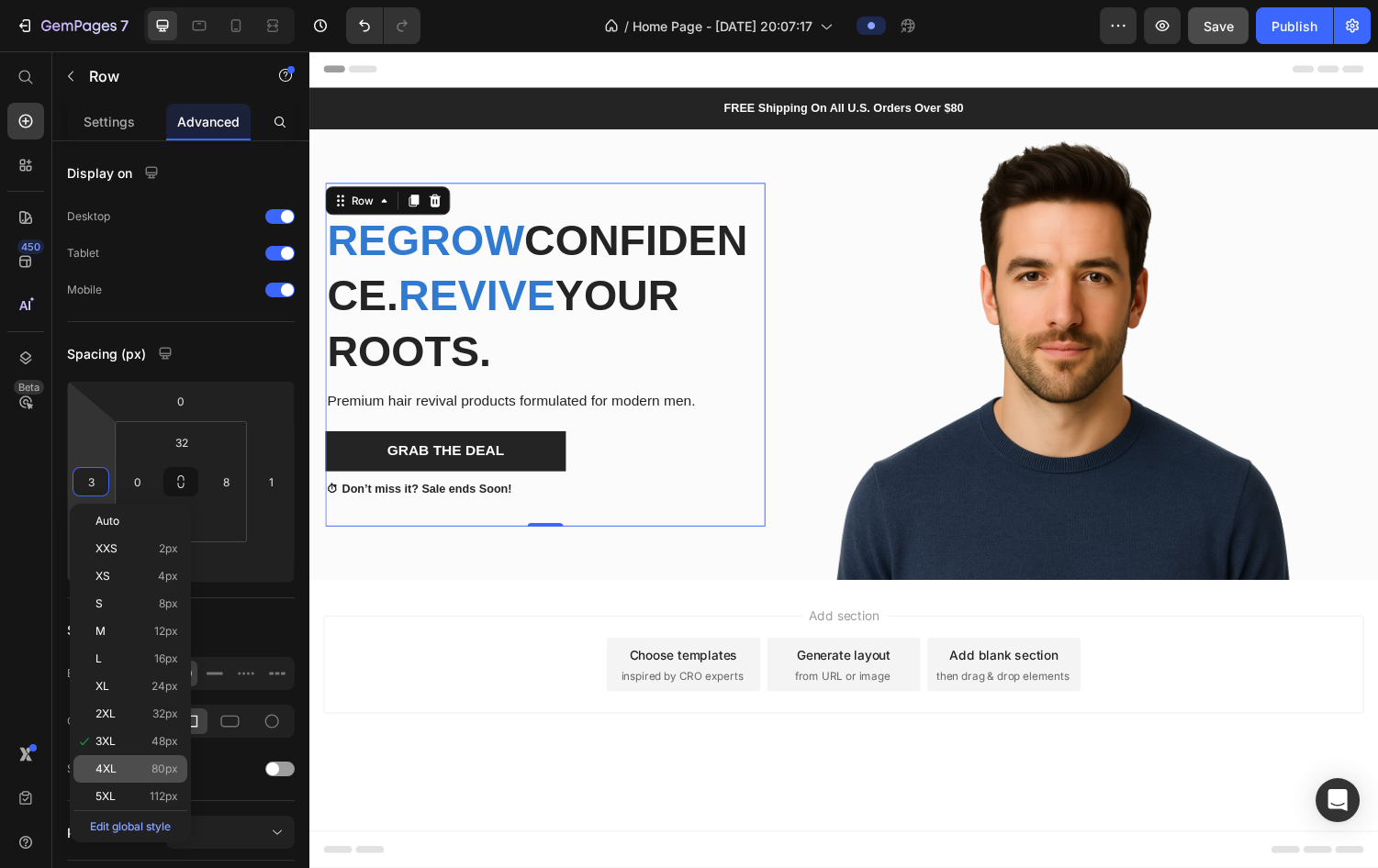 click on "80px" at bounding box center (164, 769) 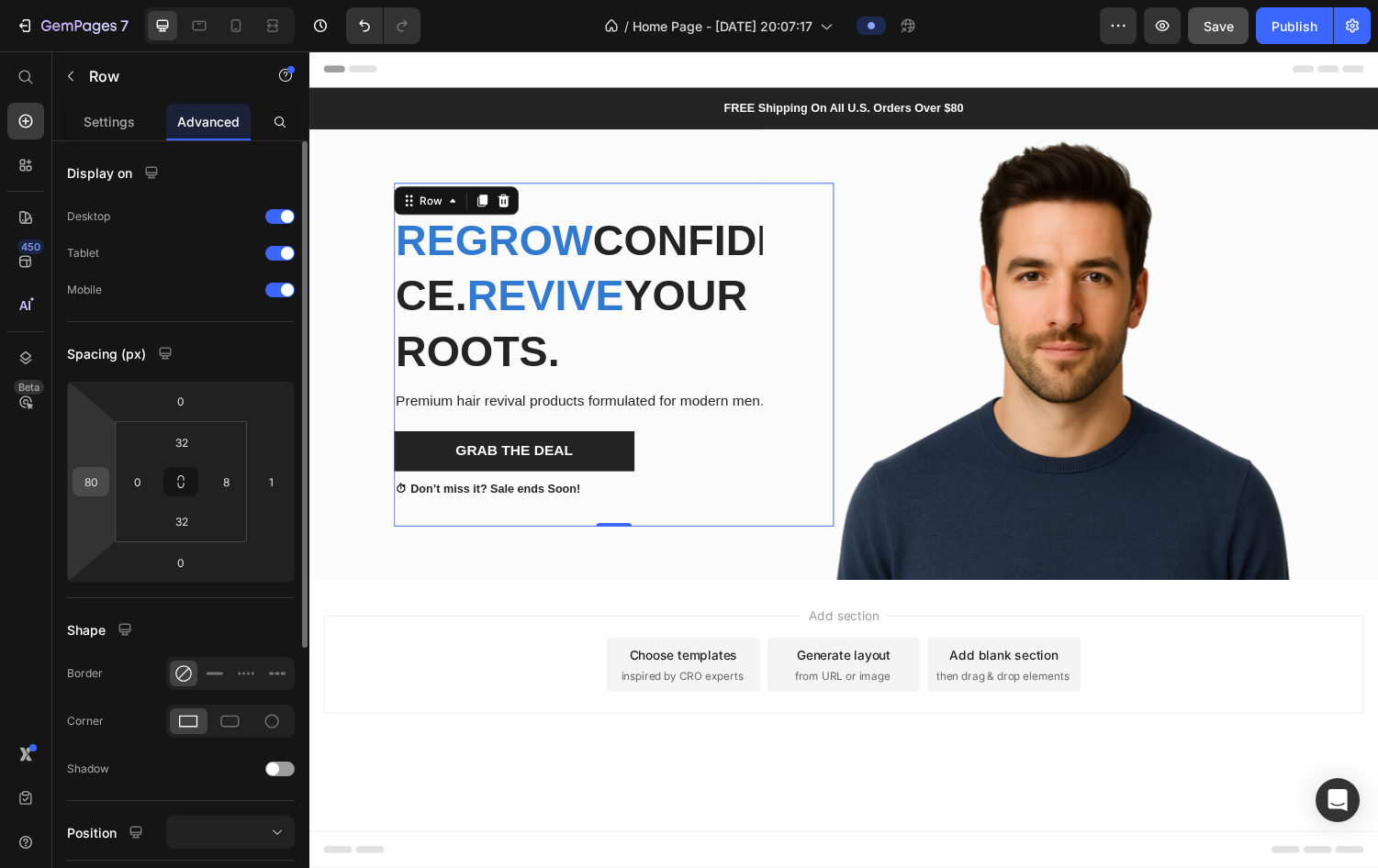 click on "80" at bounding box center [91, 482] 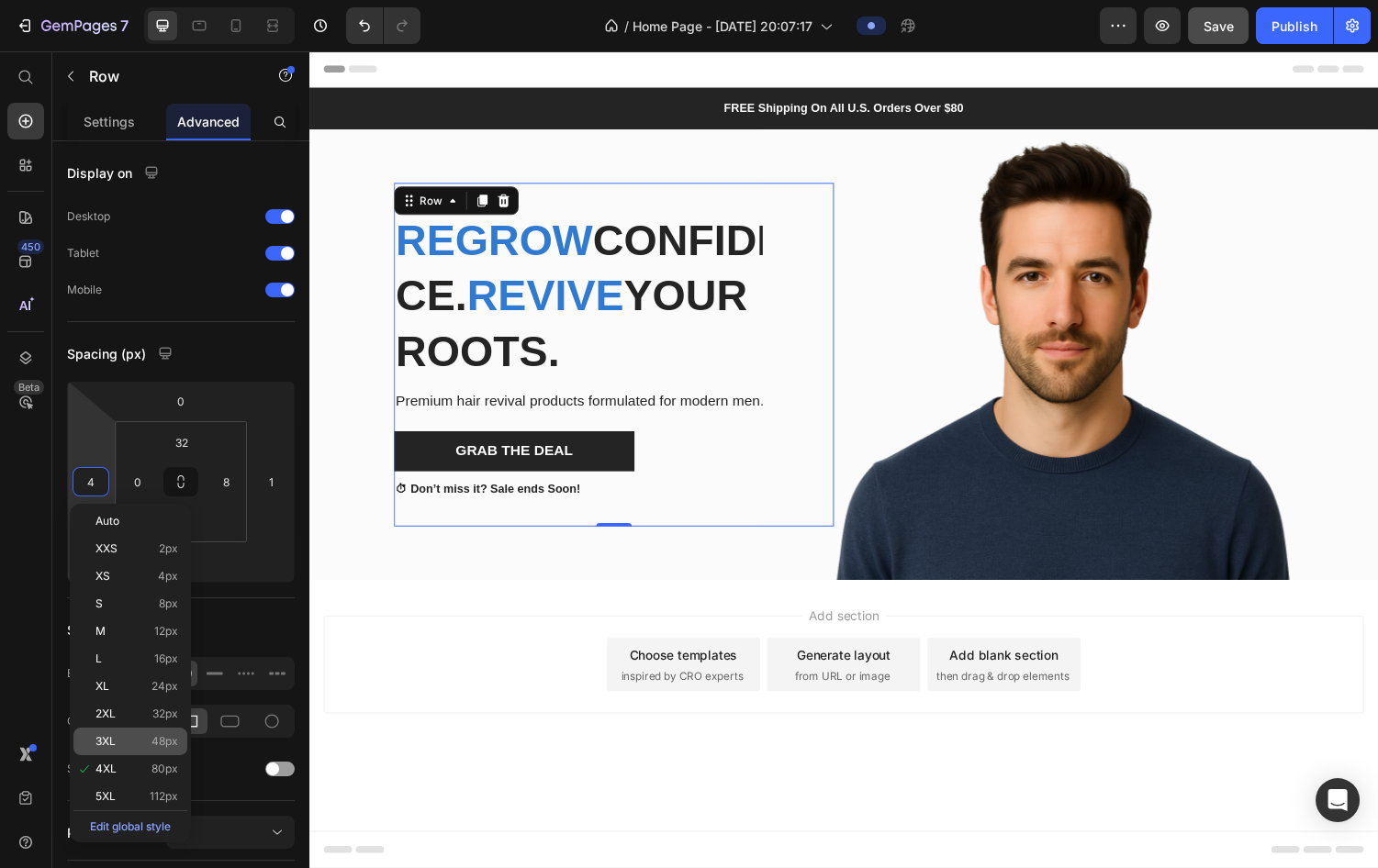 click on "3XL 48px" at bounding box center [137, 741] 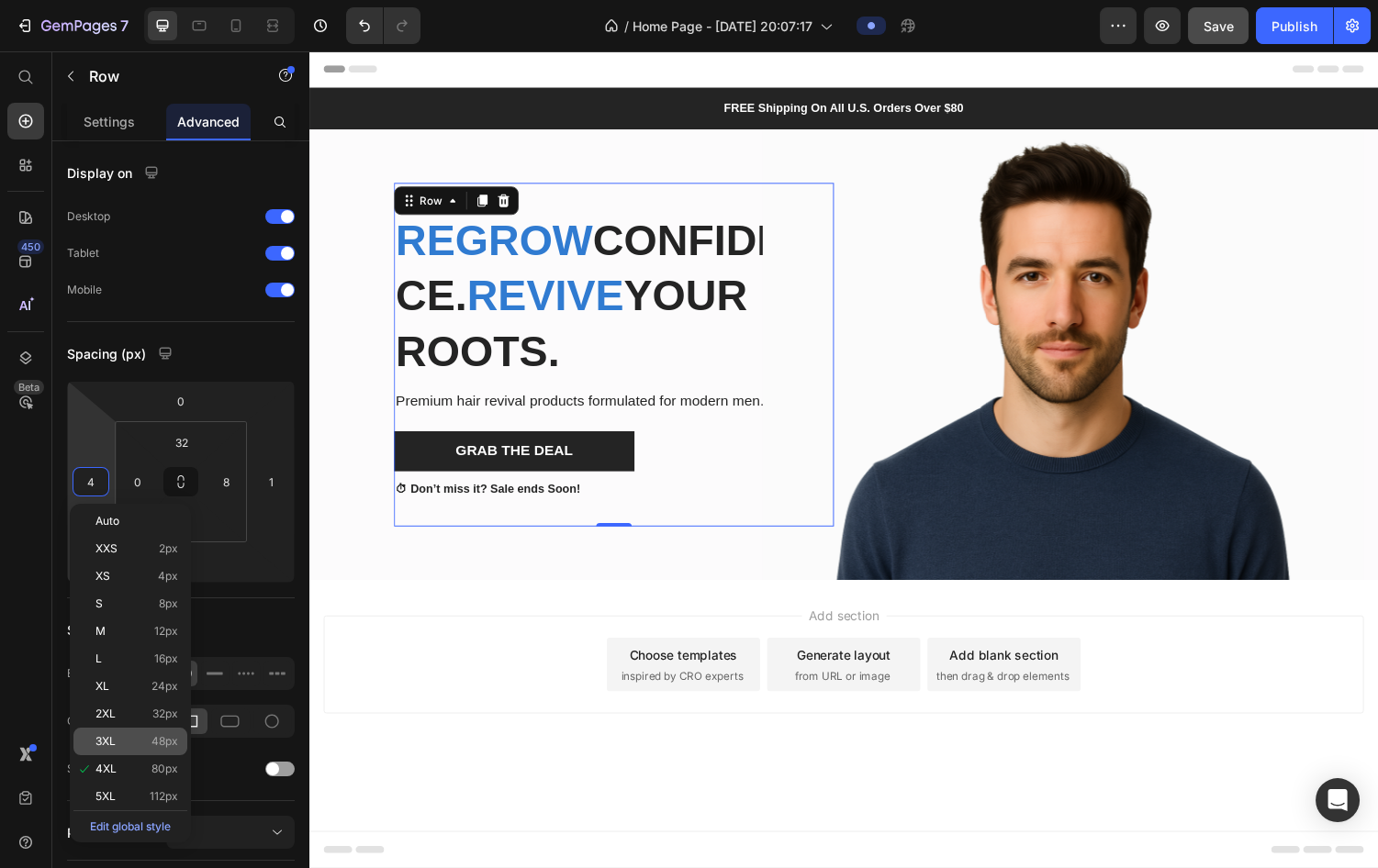 type on "48" 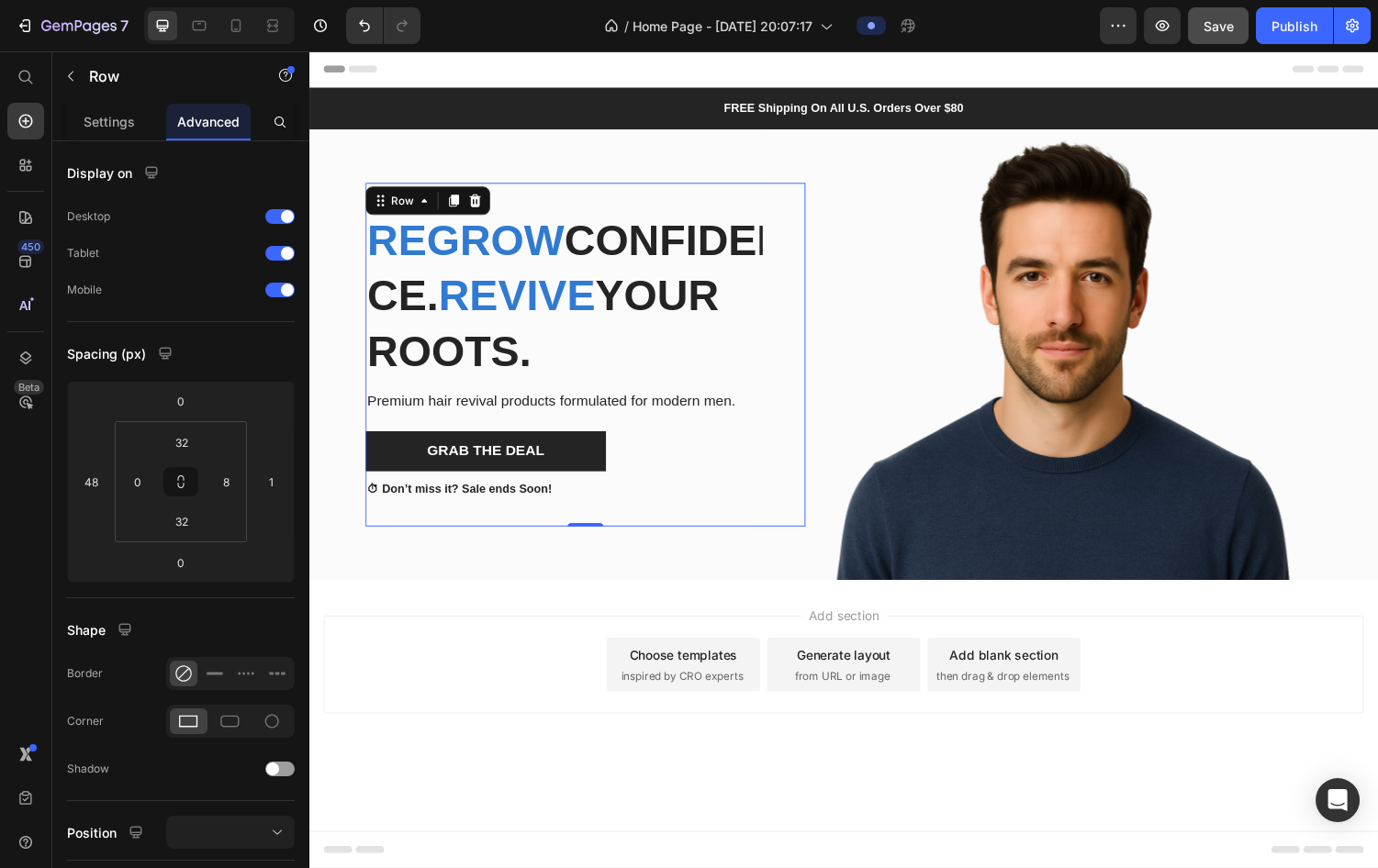click on "Add section Choose templates inspired by CRO experts Generate layout from URL or image Add blank section then drag & drop elements" at bounding box center (860, 684) 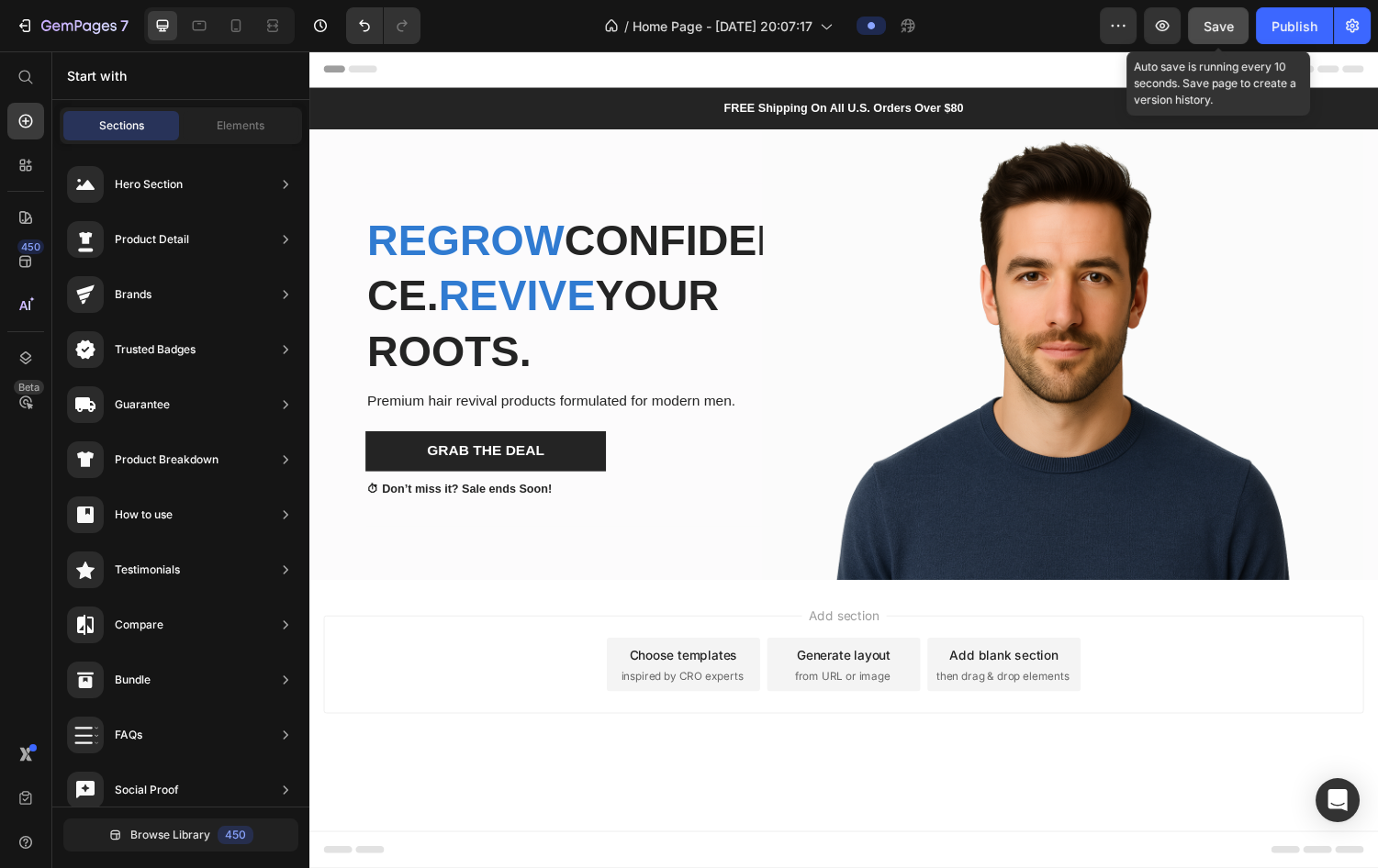 click on "Save" at bounding box center [1218, 26] 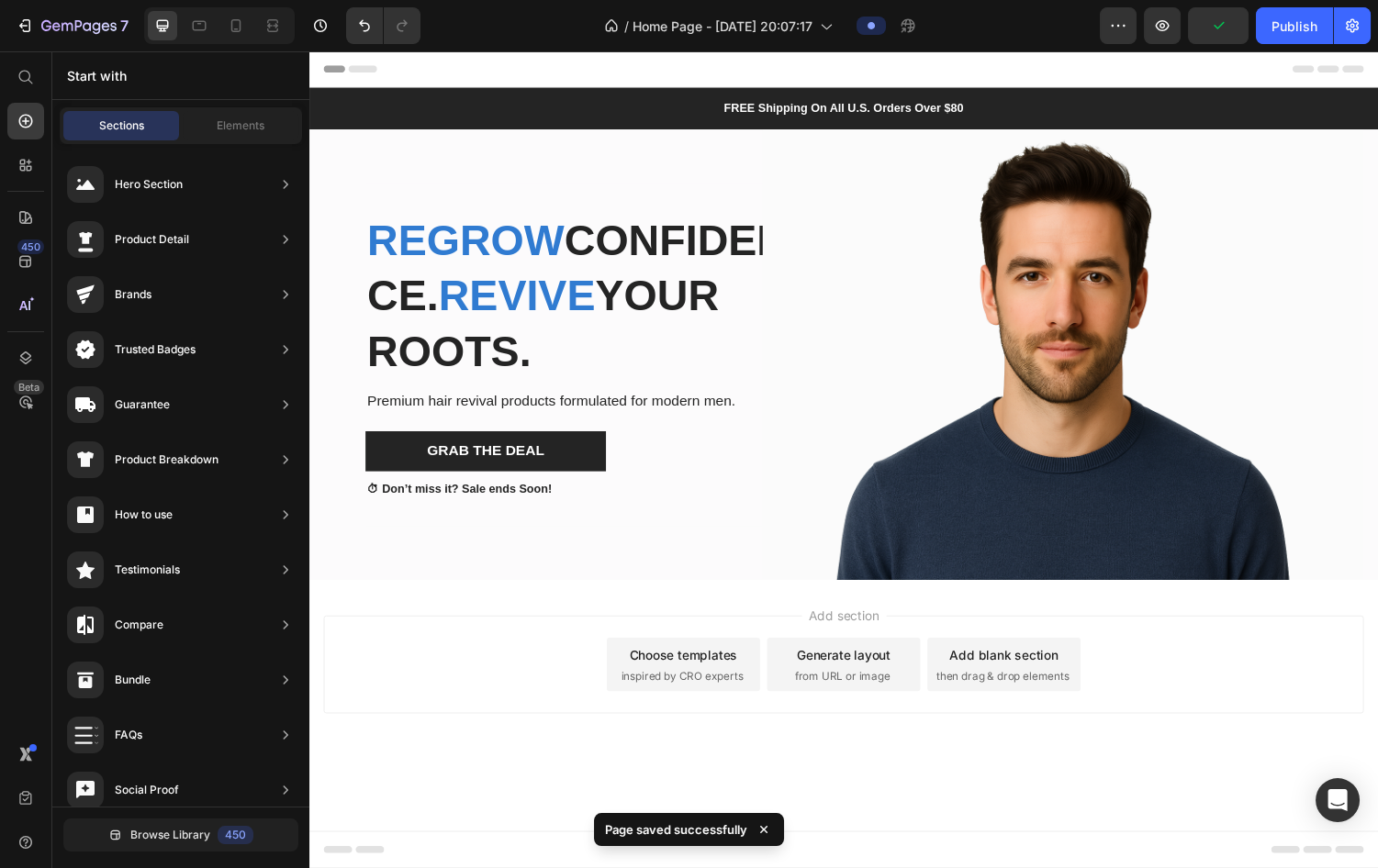 click on "Add section Choose templates inspired by CRO experts Generate layout from URL or image Add blank section then drag & drop elements" at bounding box center (860, 709) 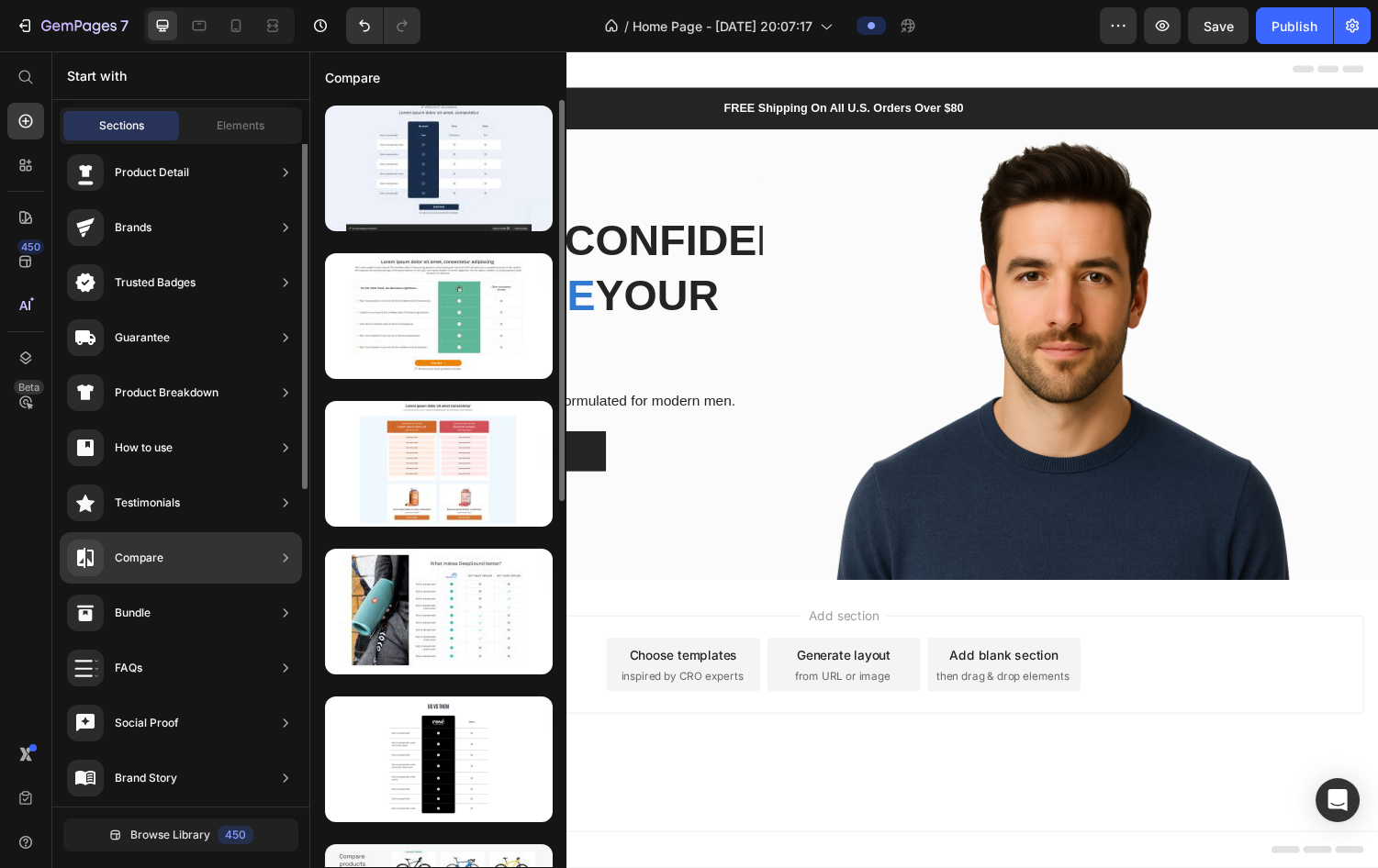 scroll, scrollTop: 0, scrollLeft: 0, axis: both 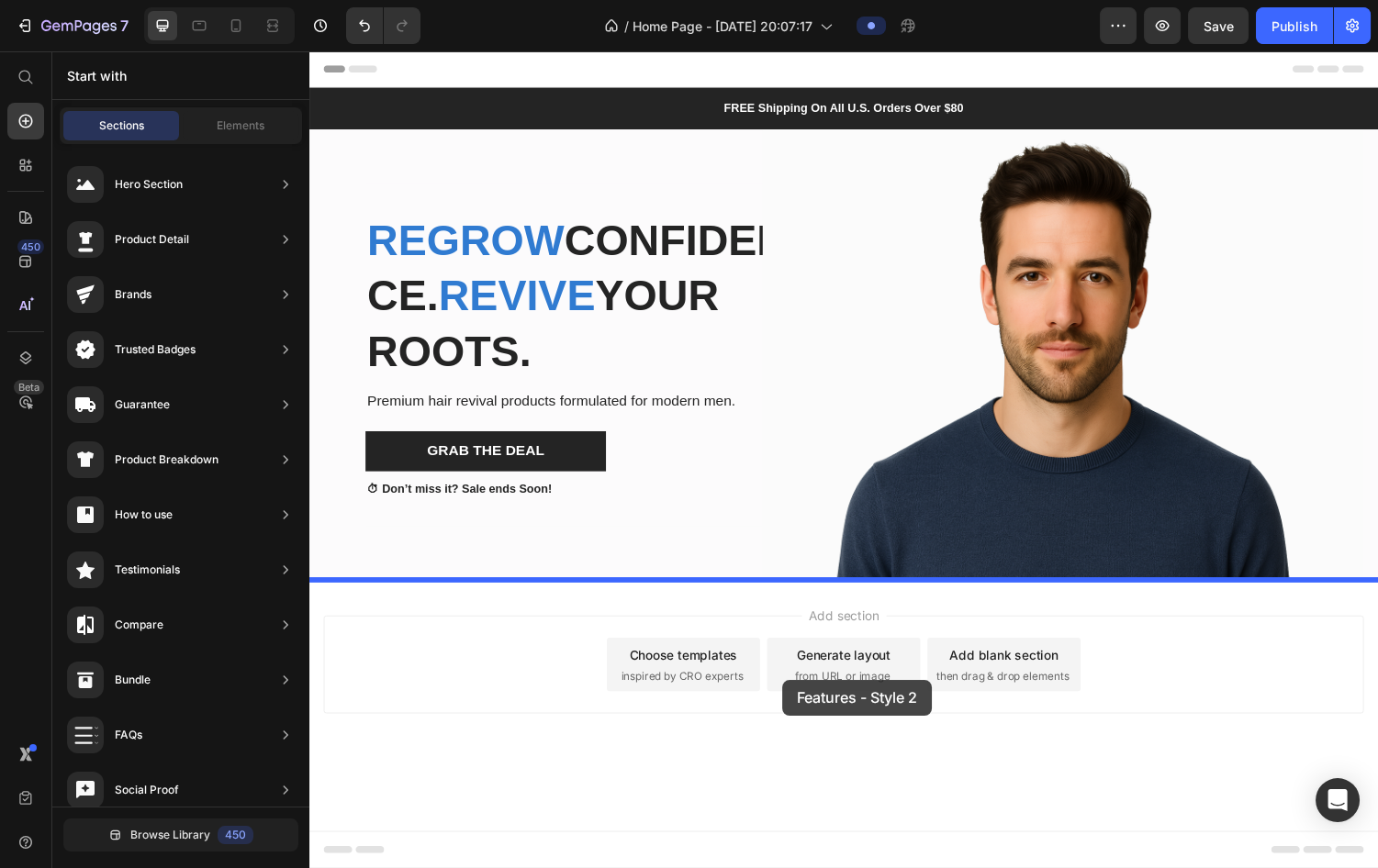 drag, startPoint x: 723, startPoint y: 556, endPoint x: 797, endPoint y: 699, distance: 161.01242 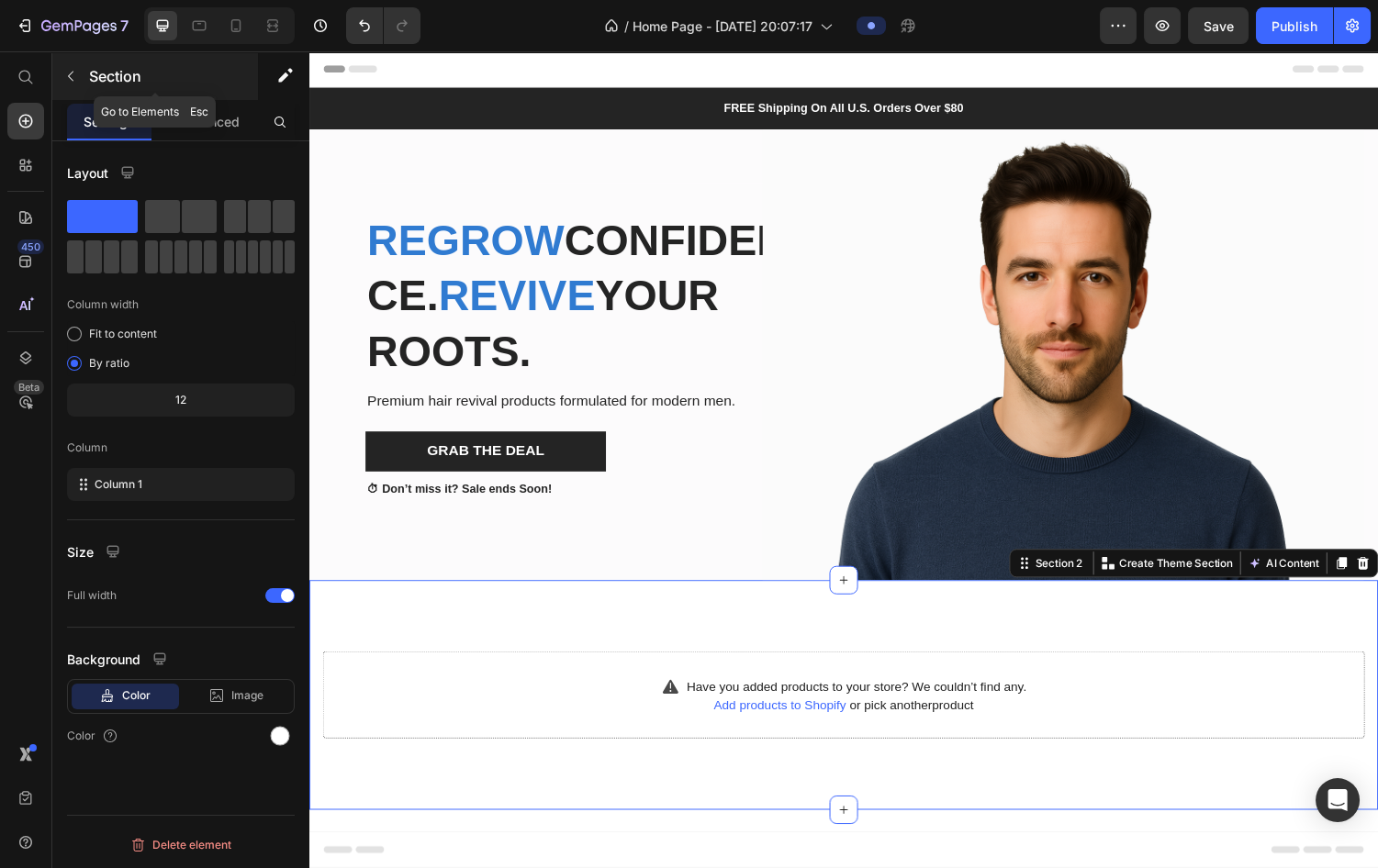 click on "Section" at bounding box center (172, 76) 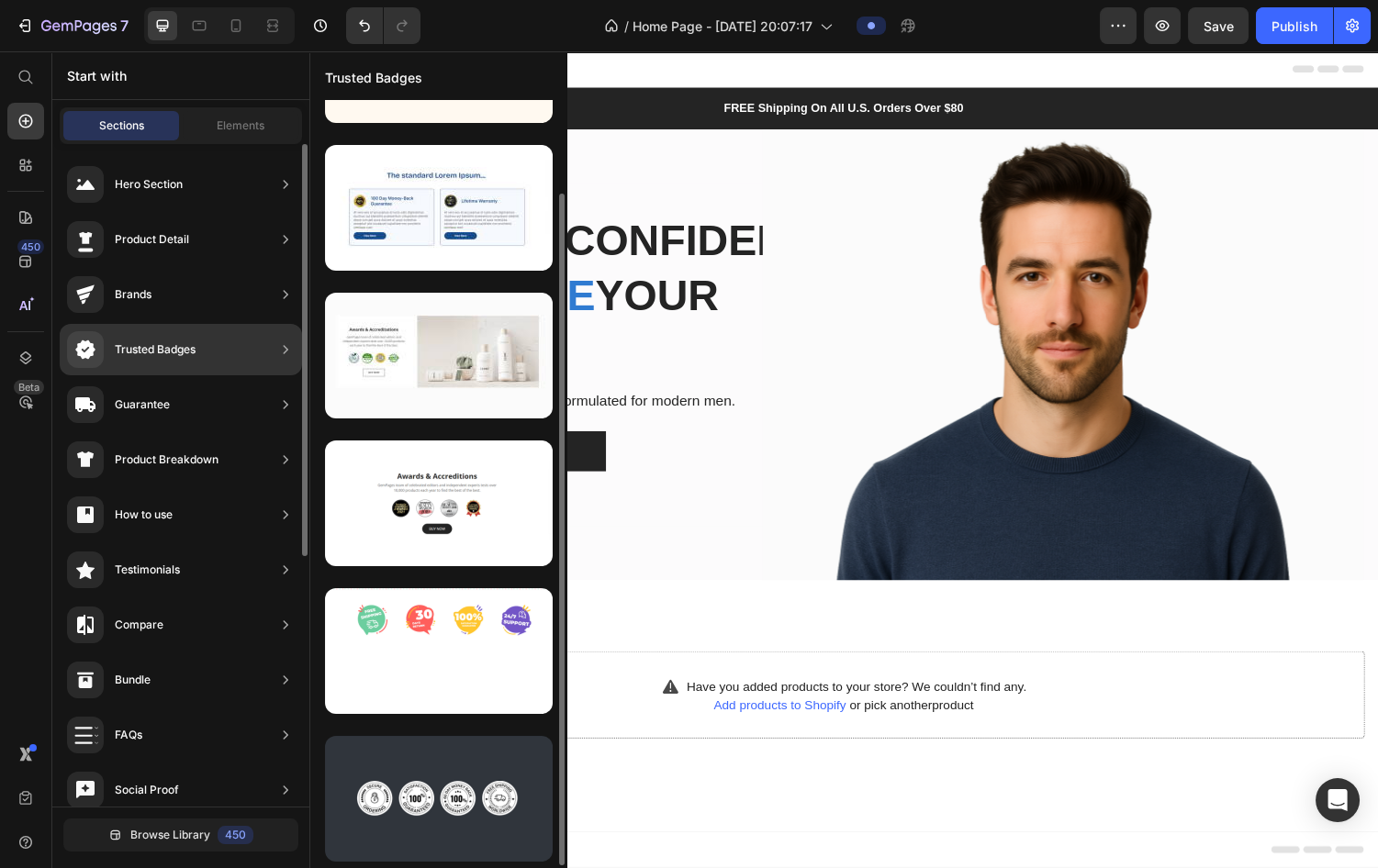 scroll, scrollTop: 107, scrollLeft: 0, axis: vertical 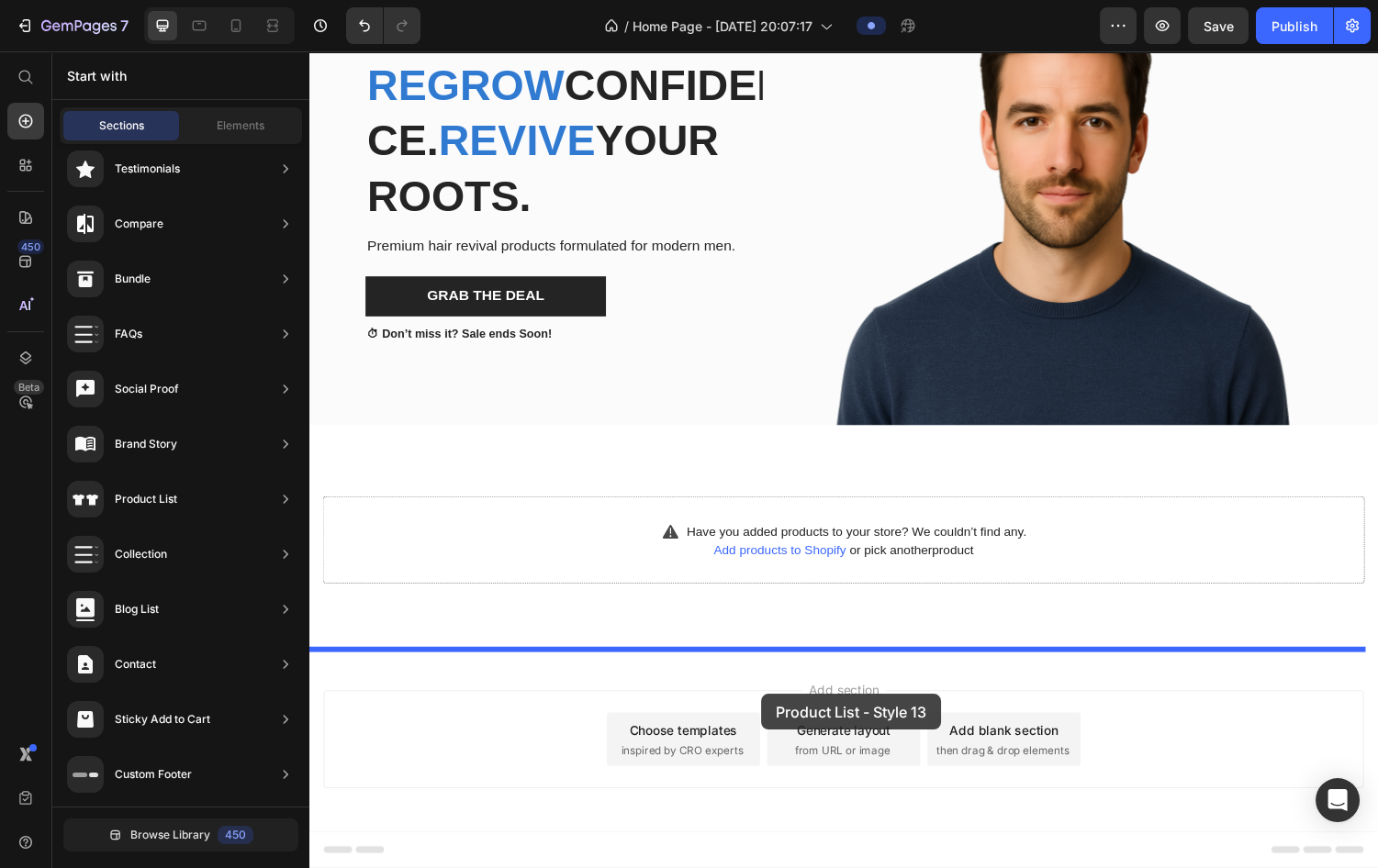 drag, startPoint x: 712, startPoint y: 323, endPoint x: 775, endPoint y: 714, distance: 396.0429 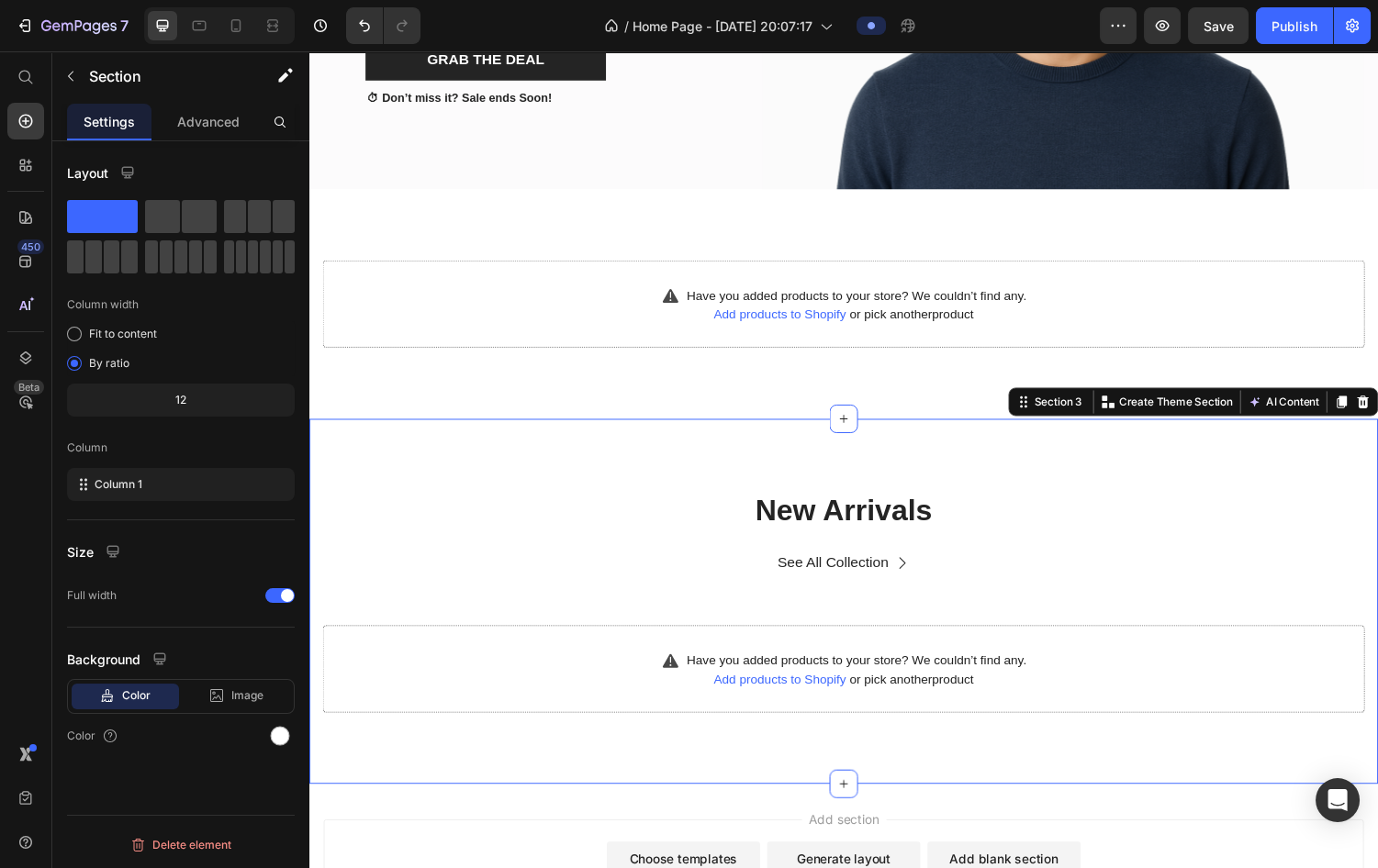 scroll, scrollTop: 410, scrollLeft: 0, axis: vertical 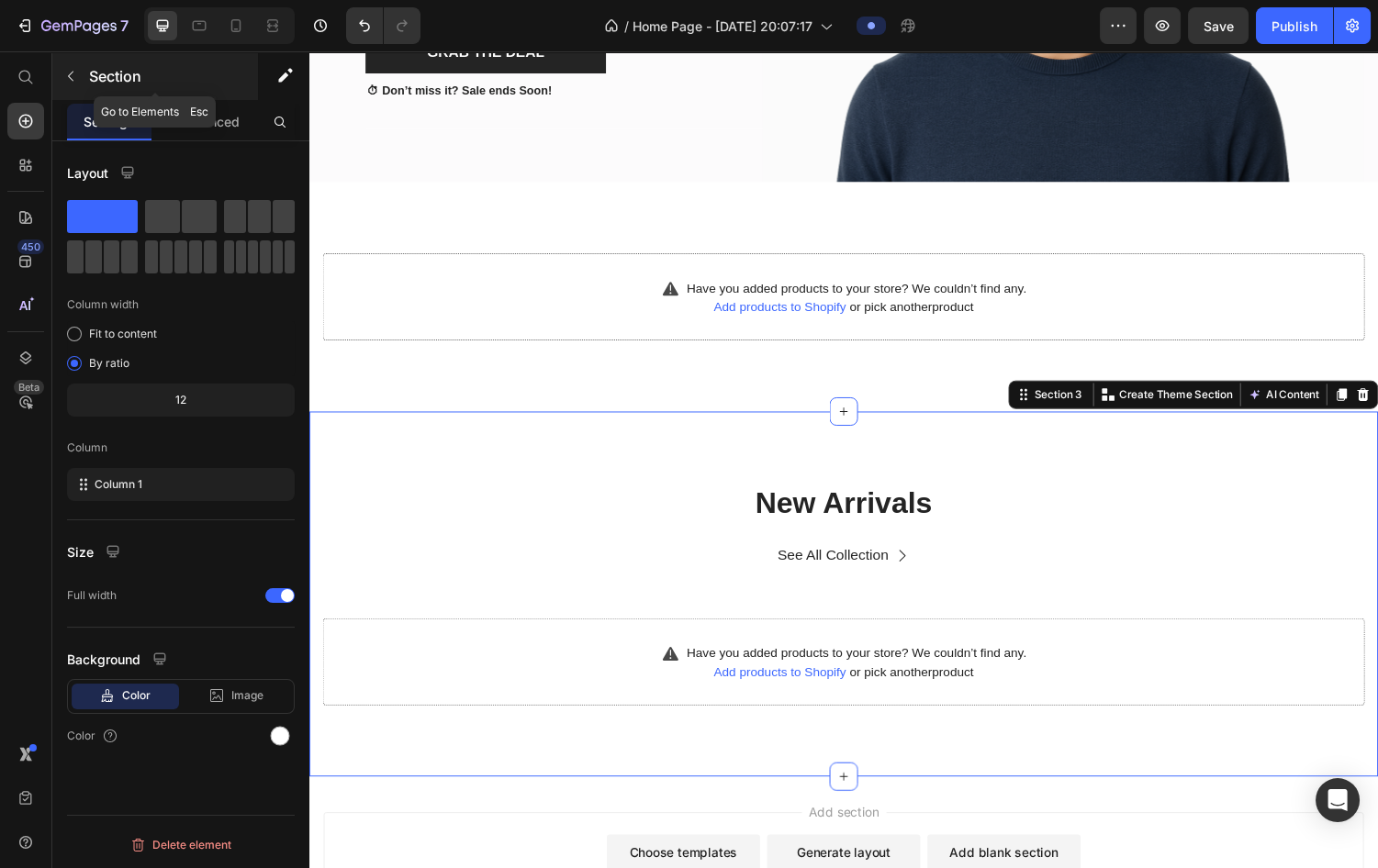 click on "Section" at bounding box center [155, 76] 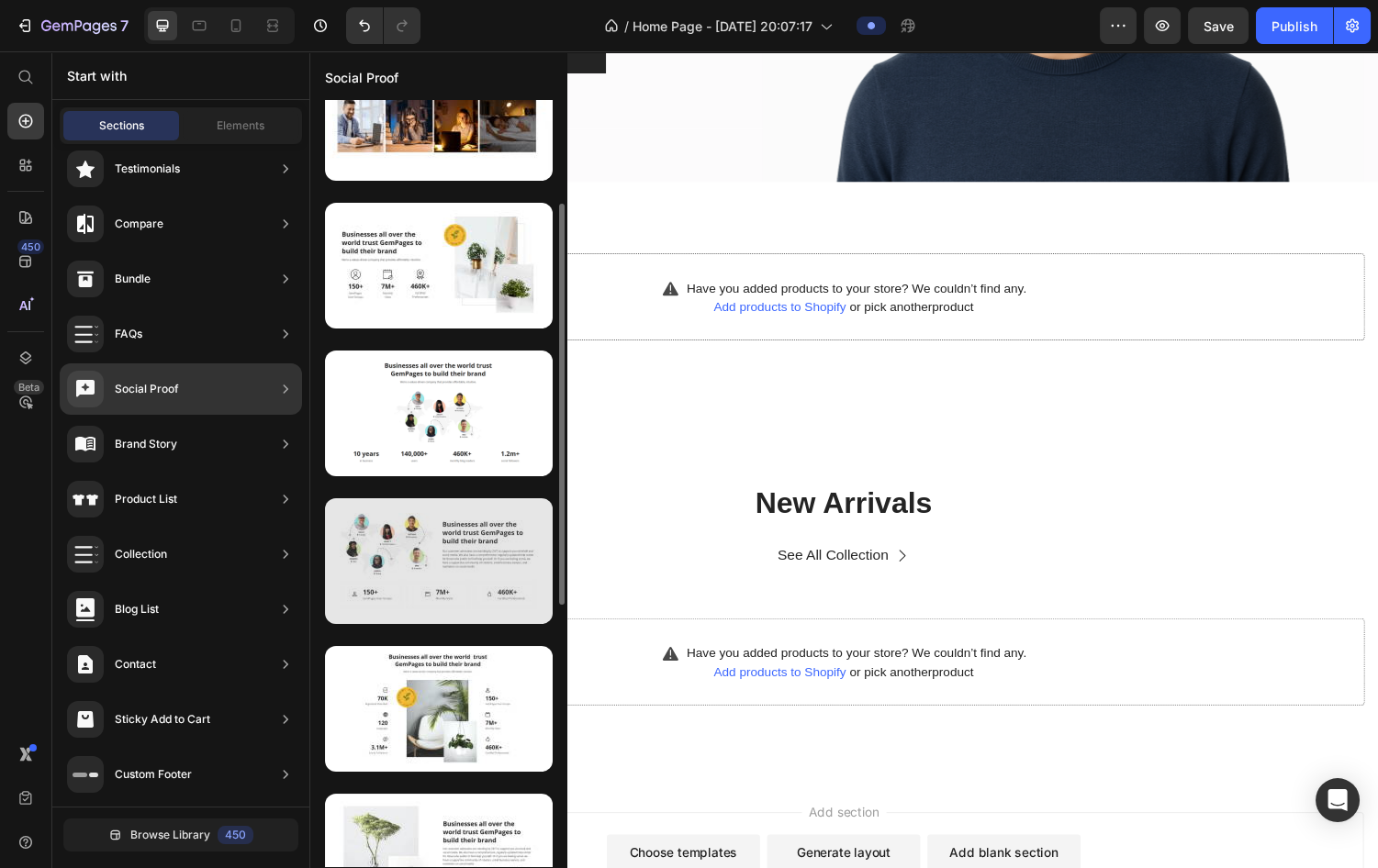 scroll, scrollTop: 115, scrollLeft: 0, axis: vertical 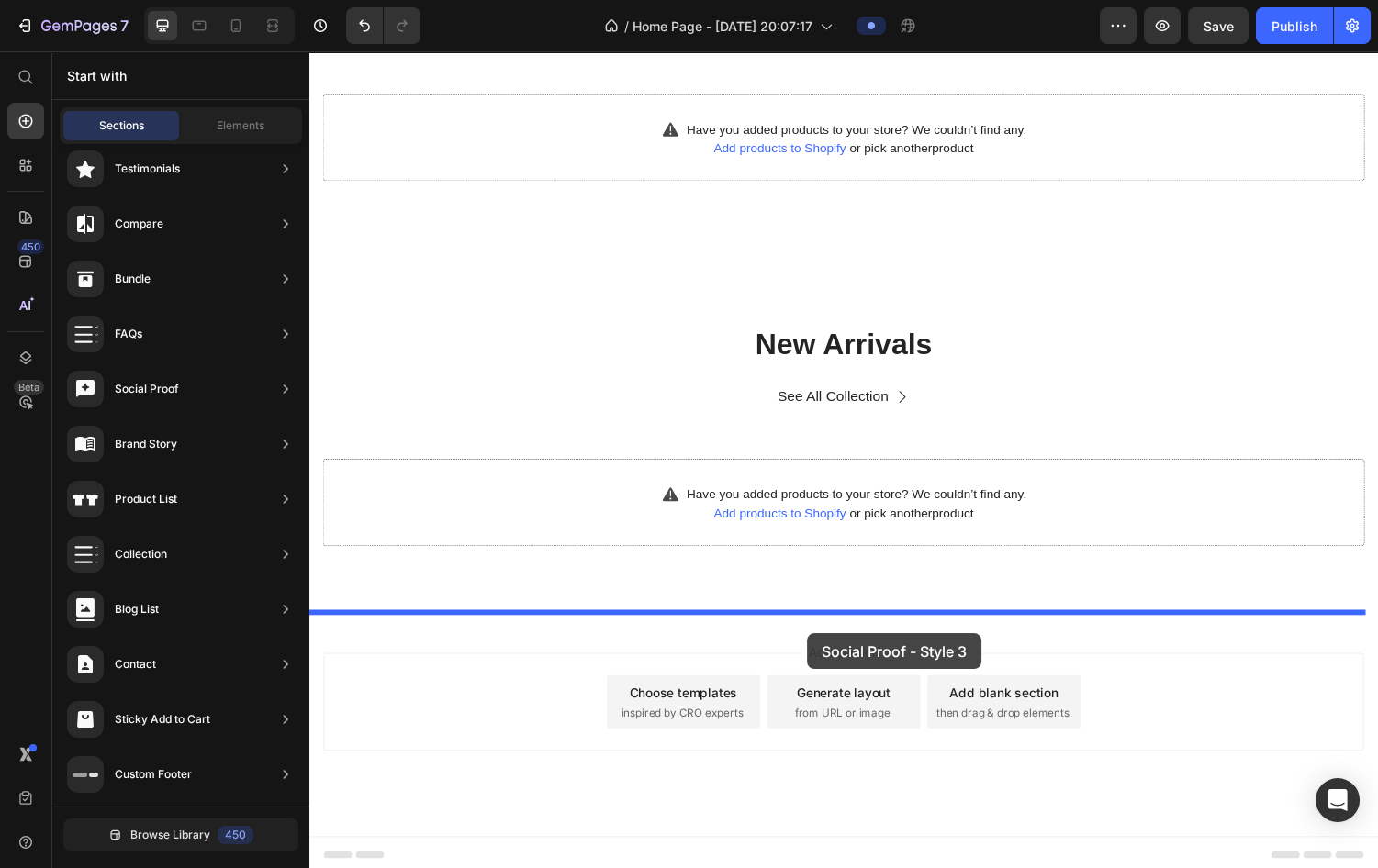 drag, startPoint x: 747, startPoint y: 568, endPoint x: 823, endPoint y: 651, distance: 112.538882 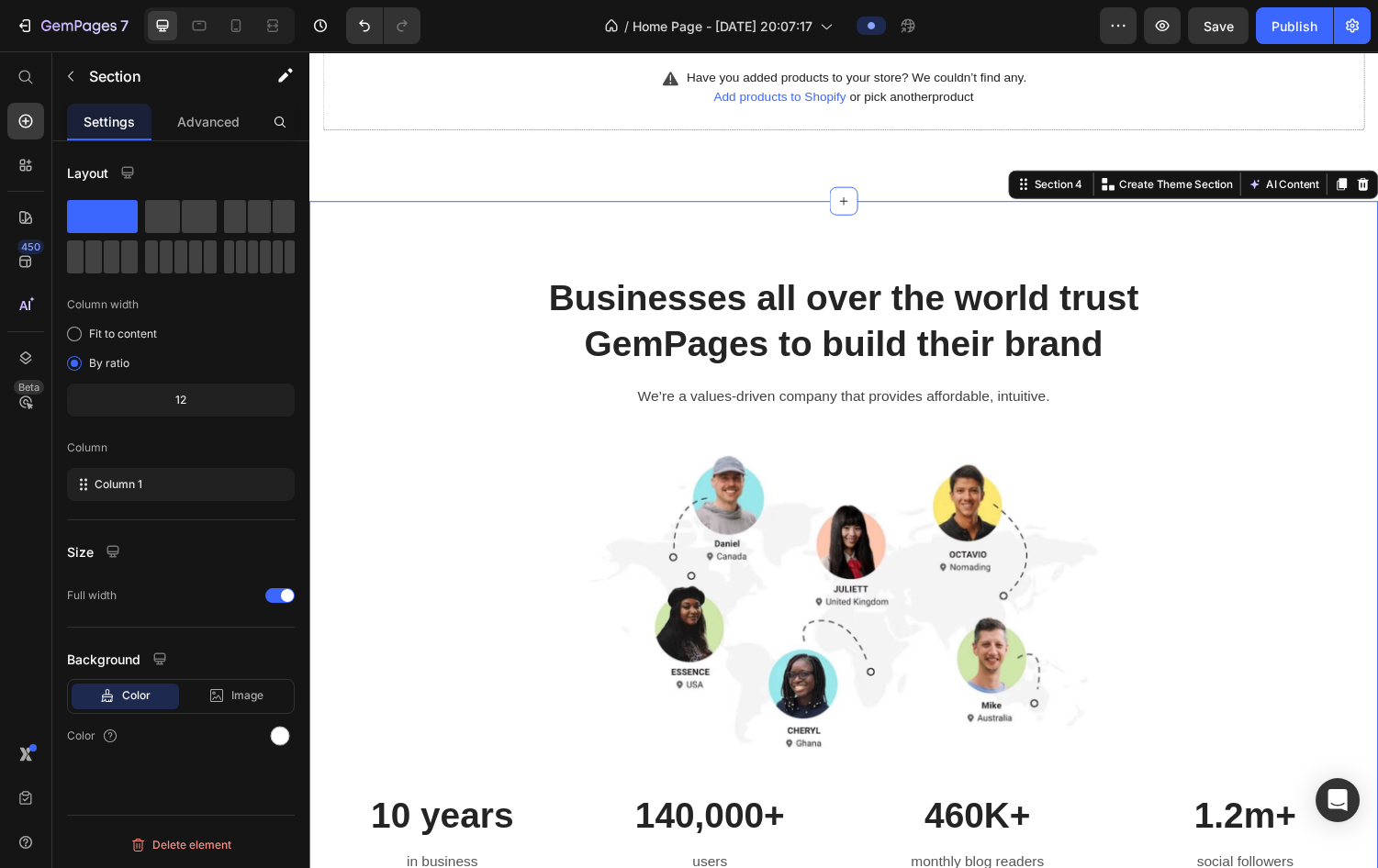 scroll, scrollTop: 1041, scrollLeft: 0, axis: vertical 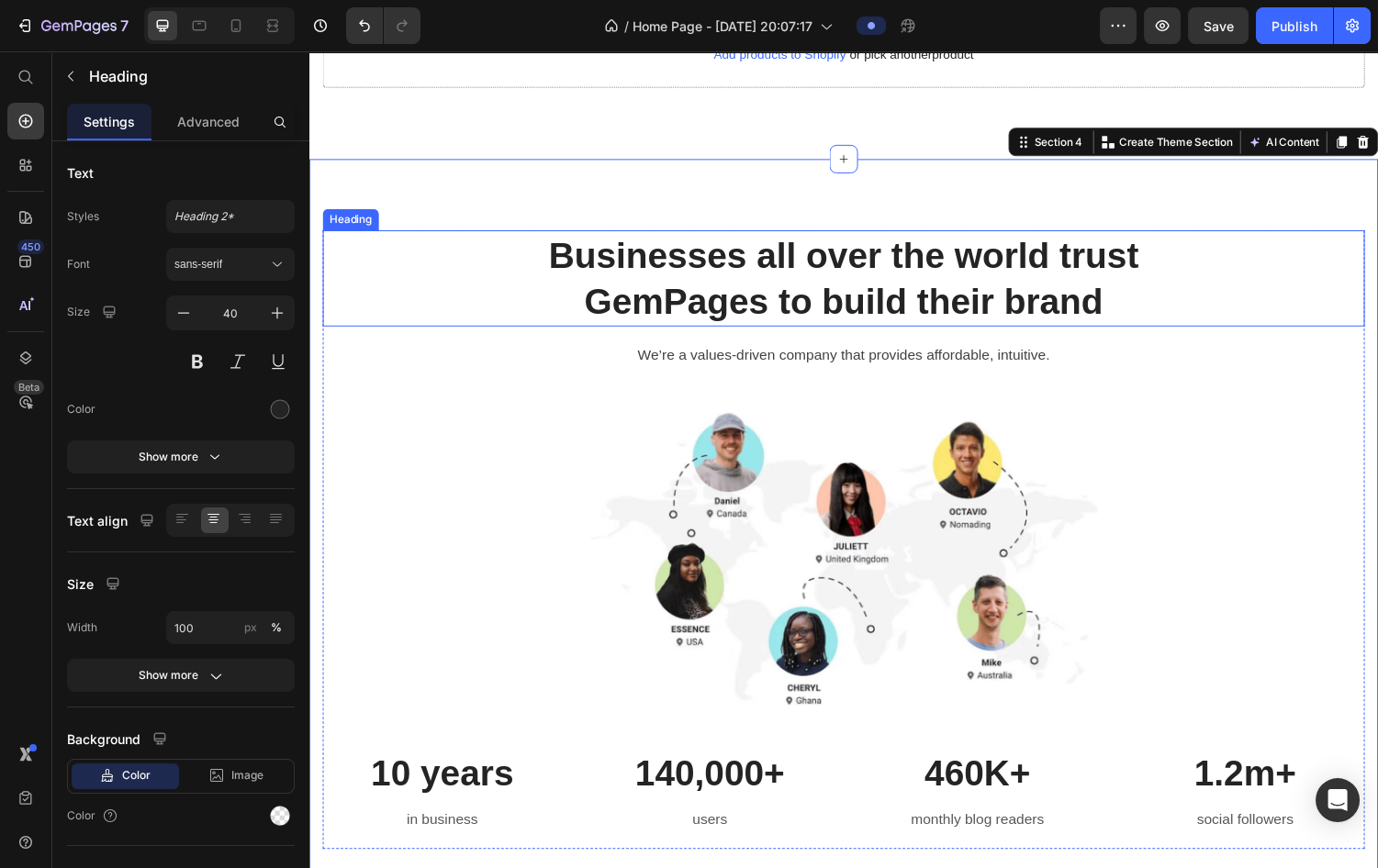 click on "Businesses all over the world trust GemPages to build their brand" at bounding box center [860, 285] 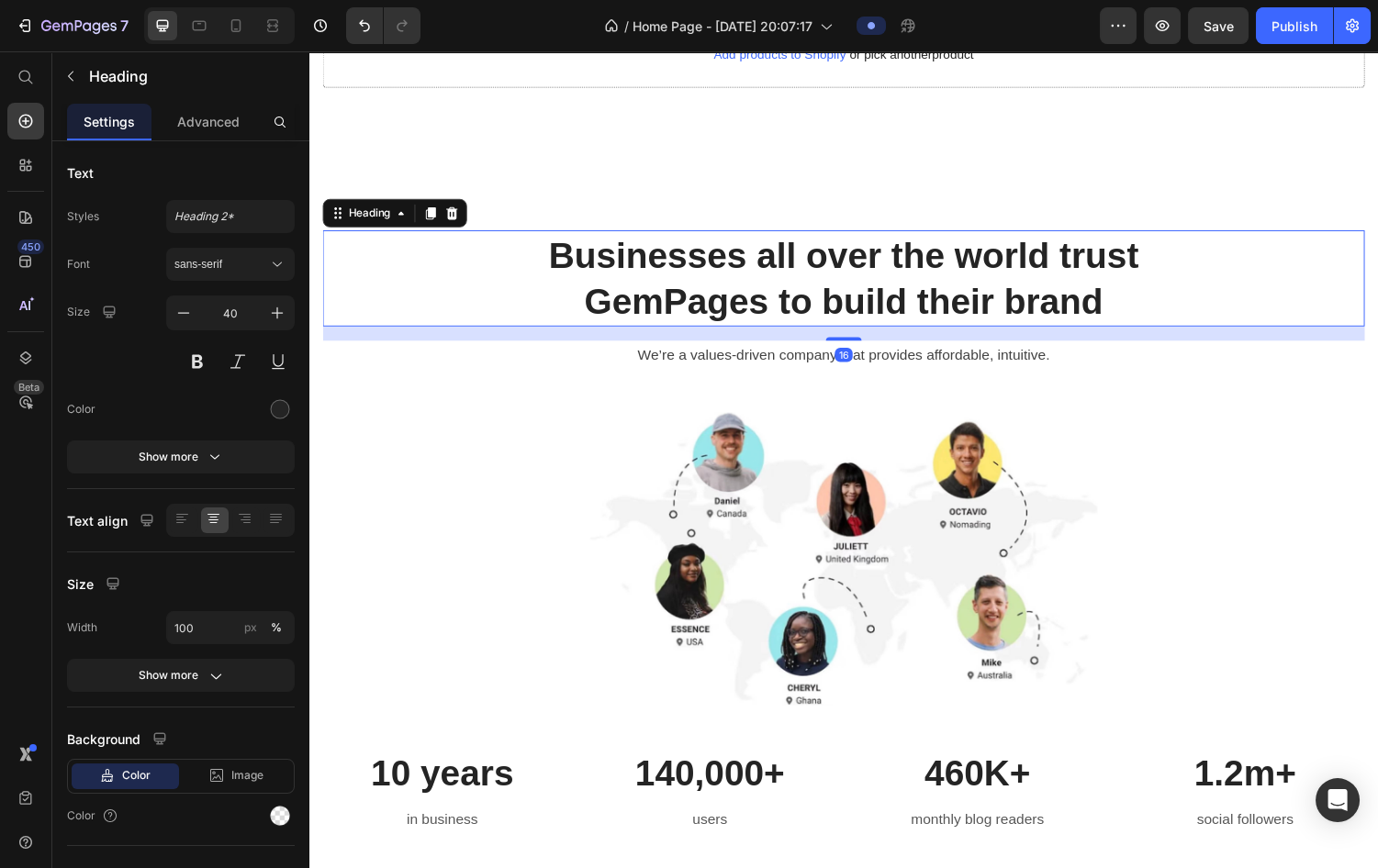 click on "Businesses all over the world trust GemPages to build their brand" at bounding box center (860, 285) 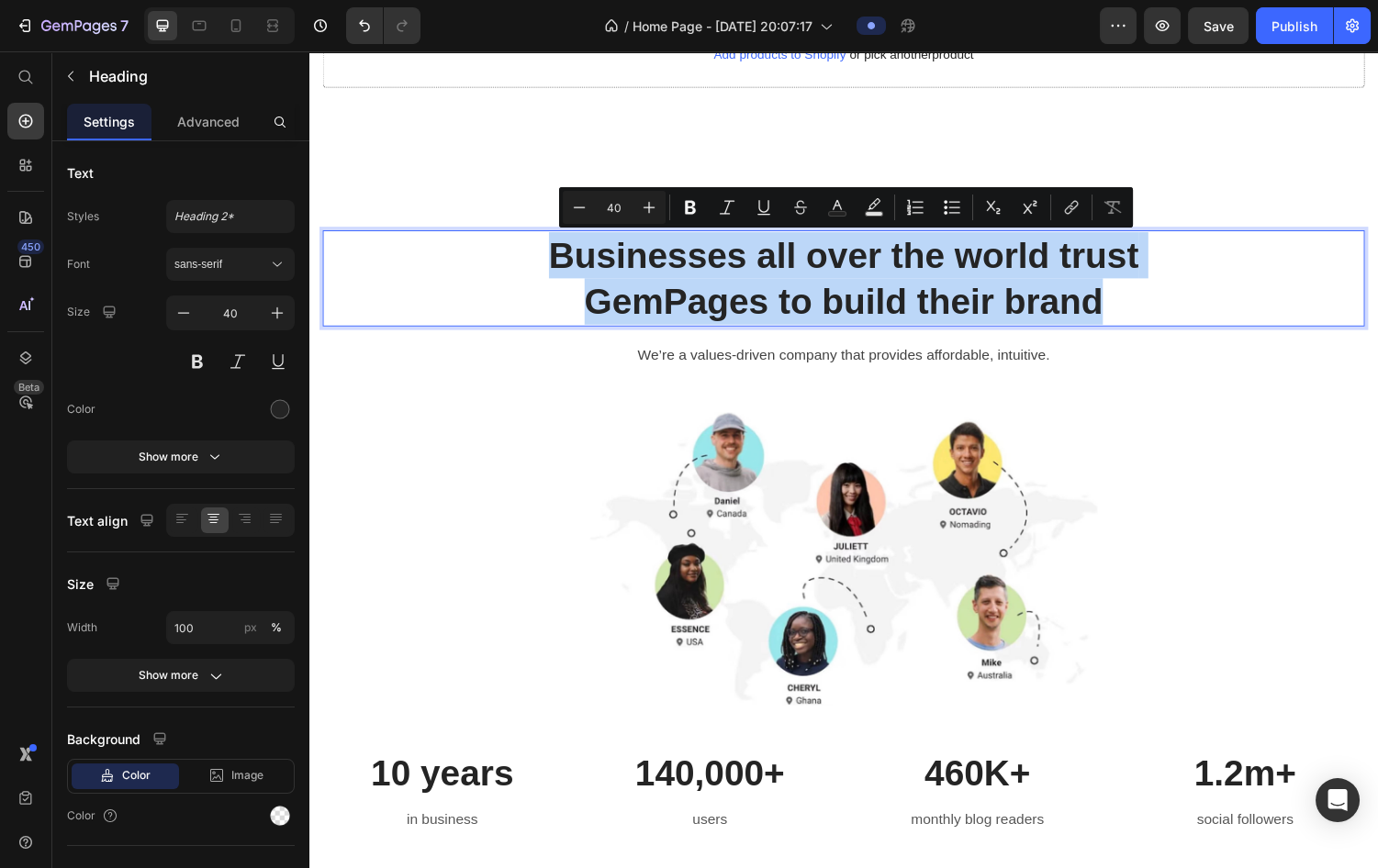 drag, startPoint x: 1131, startPoint y: 315, endPoint x: 498, endPoint y: 275, distance: 634.26256 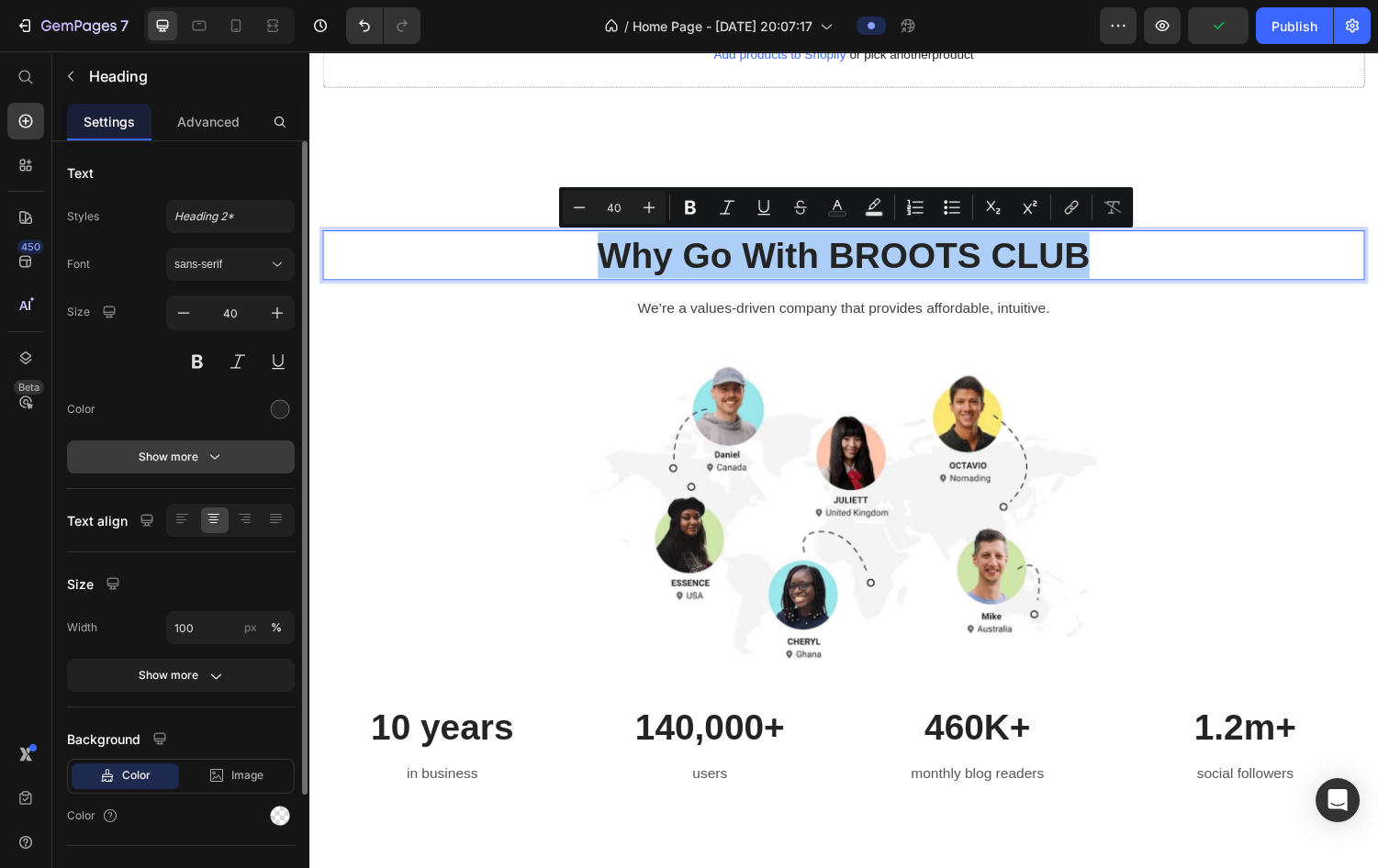 click on "Show more" at bounding box center (181, 457) 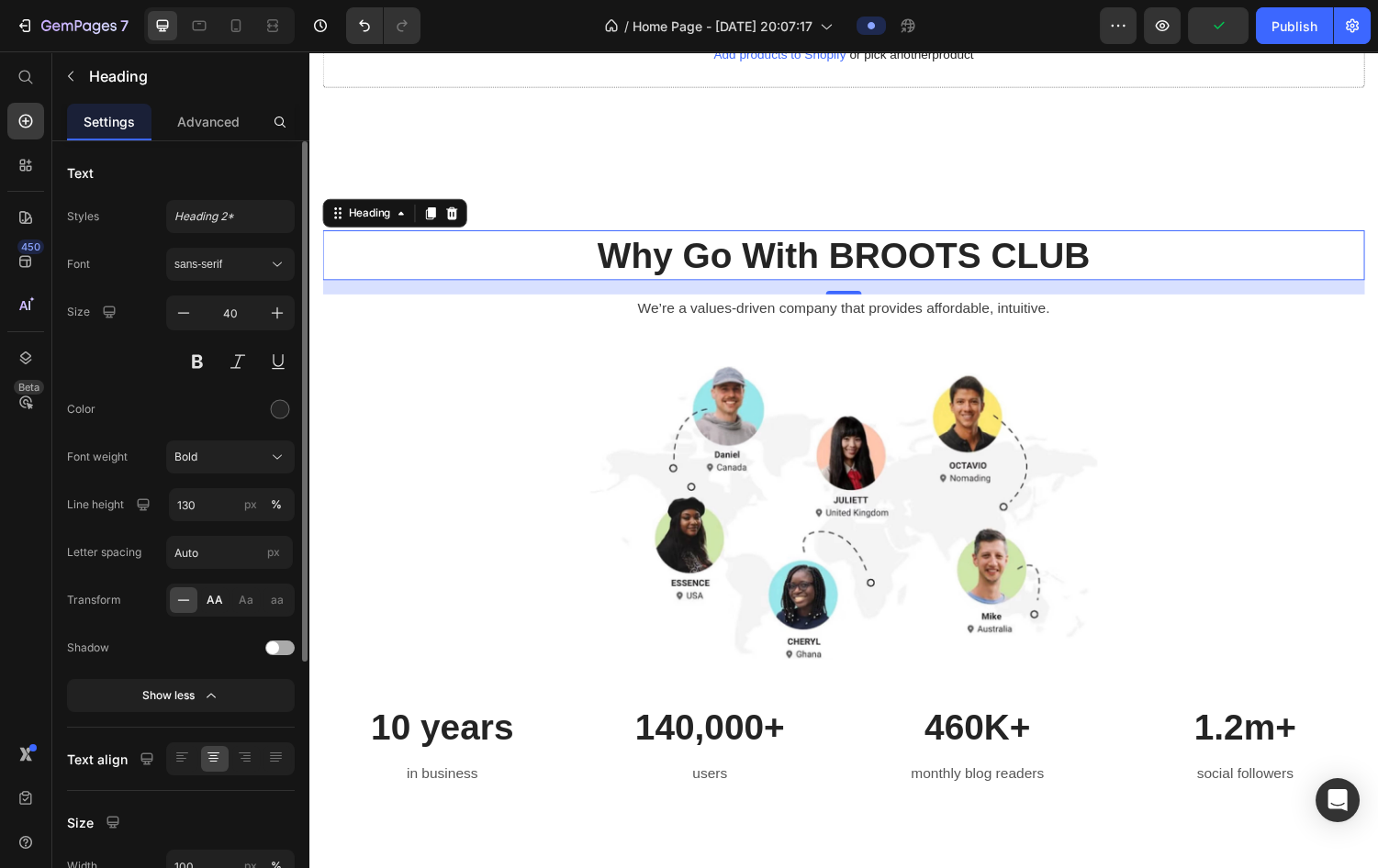click on "AA" 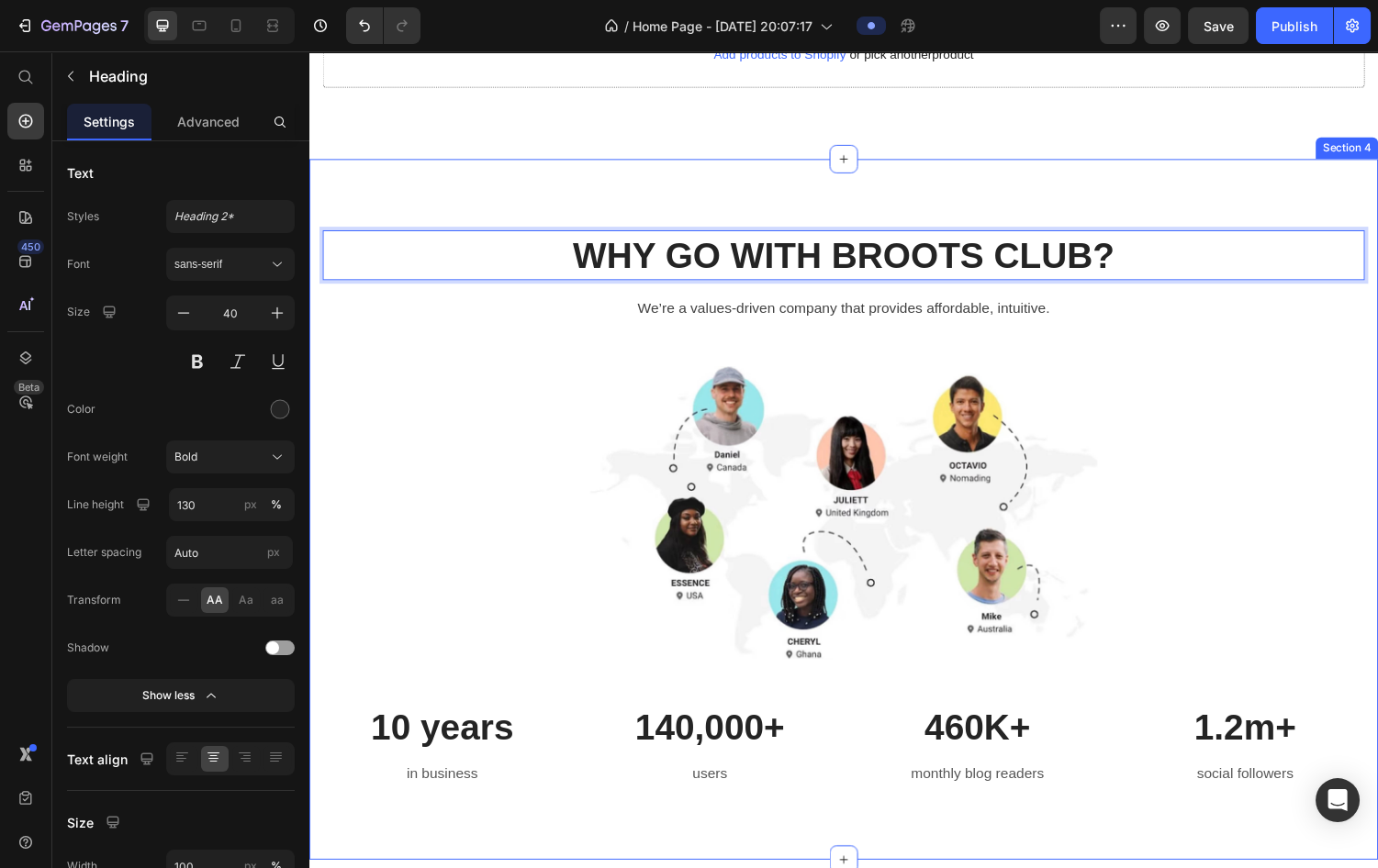 click on "Why Go With BROOTS CLUB? Heading   16 We’re a values-driven company that provides affordable, intuitive. Text block Image 10 years Heading in business Text block 140,000+ Heading users Text block 460K+ Heading monthly blog readers Text block 1.2m+ Heading social followers Text block Row Row Section 4" at bounding box center (860, 523) 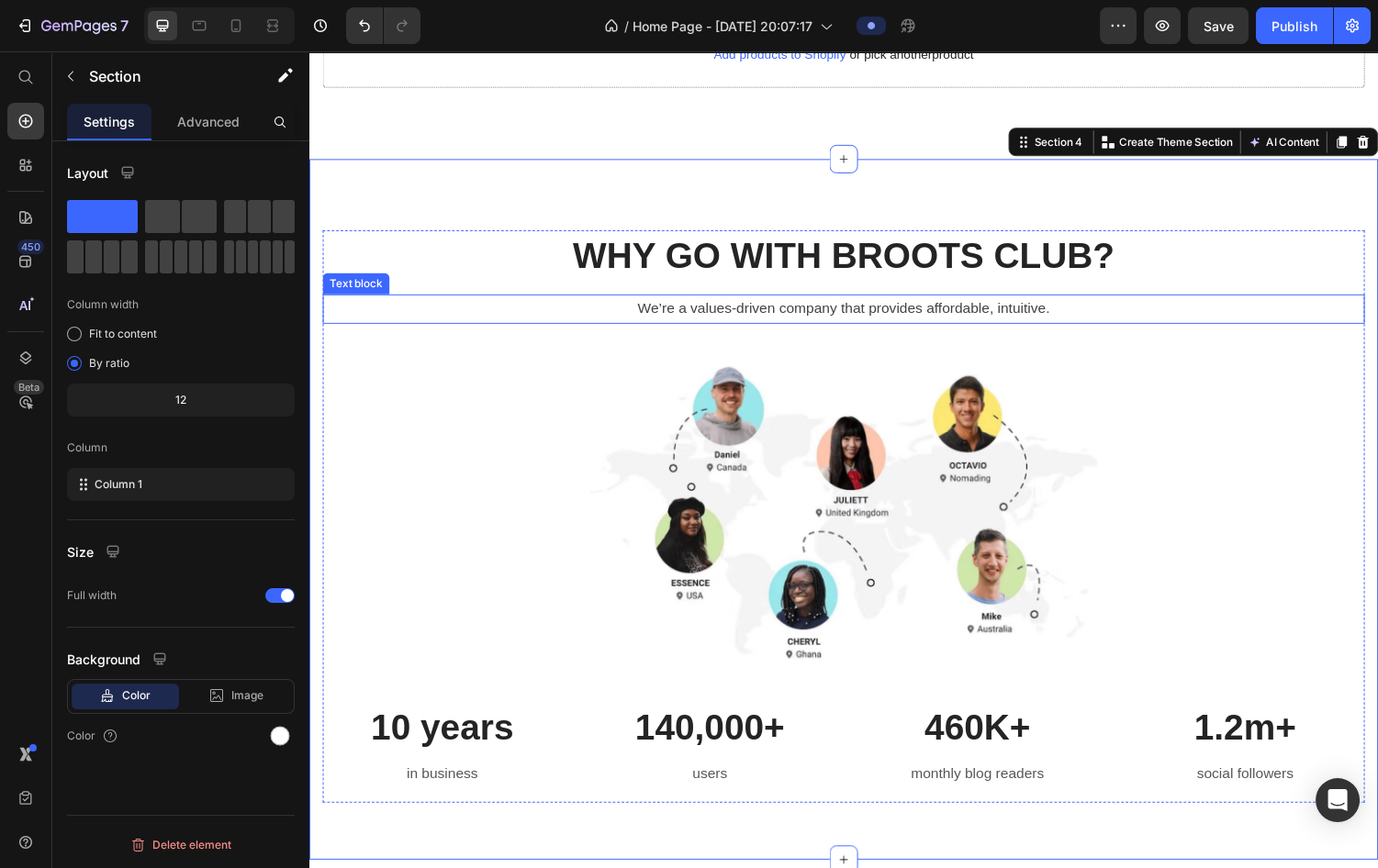 click on "We’re a values-driven company that provides affordable, intuitive." at bounding box center [860, 317] 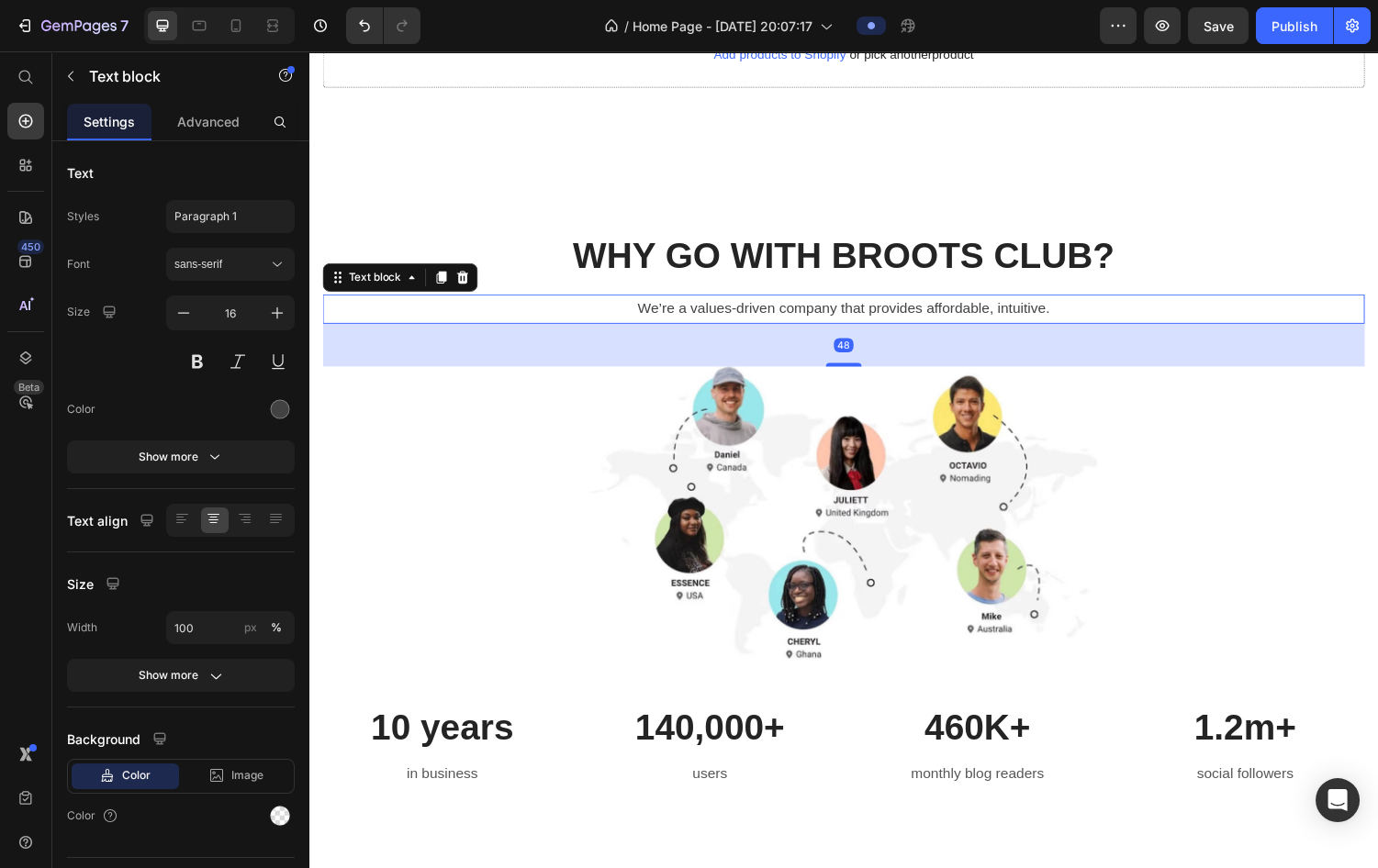 click on "We’re a values-driven company that provides affordable, intuitive." at bounding box center (860, 317) 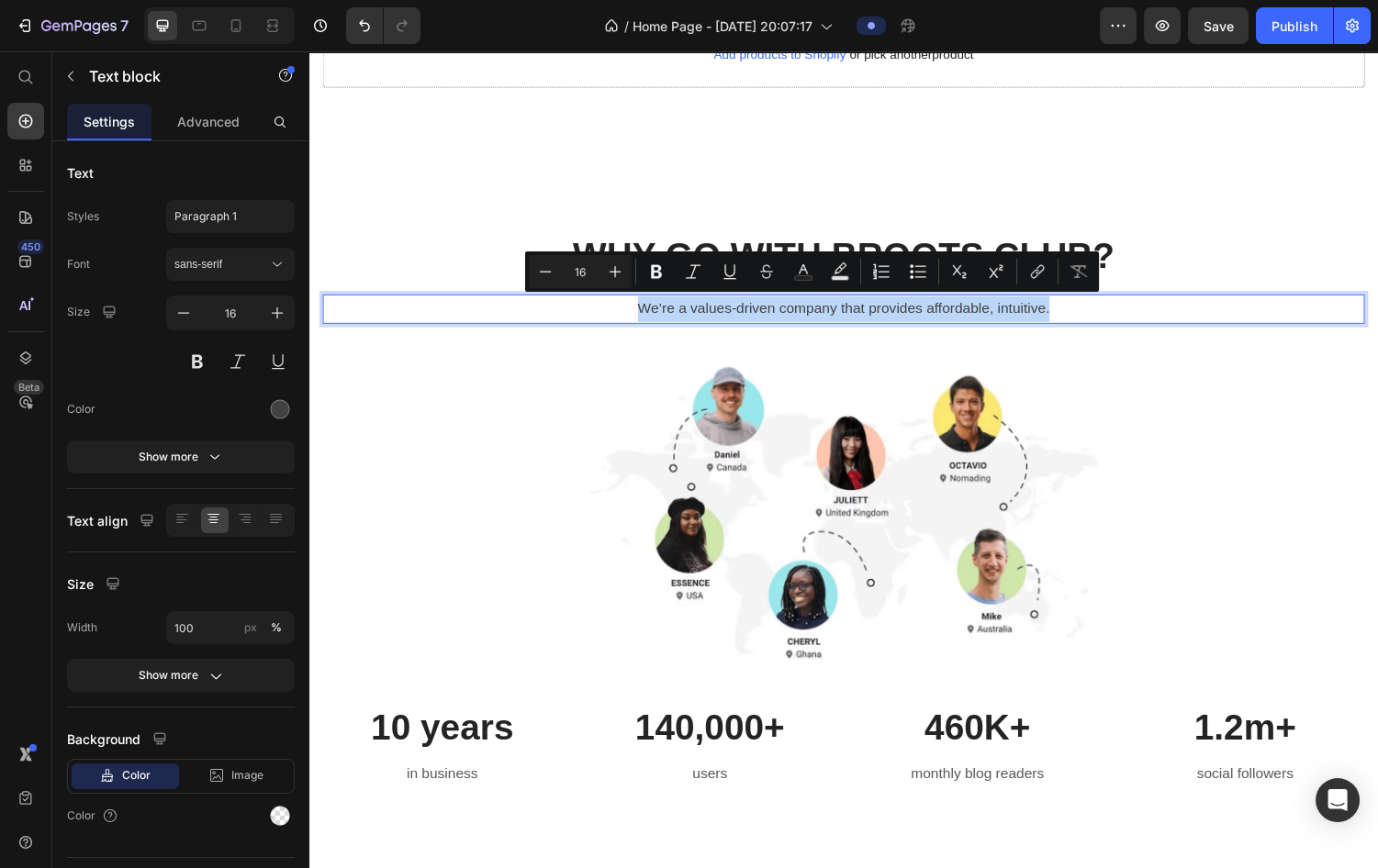 click on "We’re a values-driven company that provides affordable, intuitive." at bounding box center (860, 317) 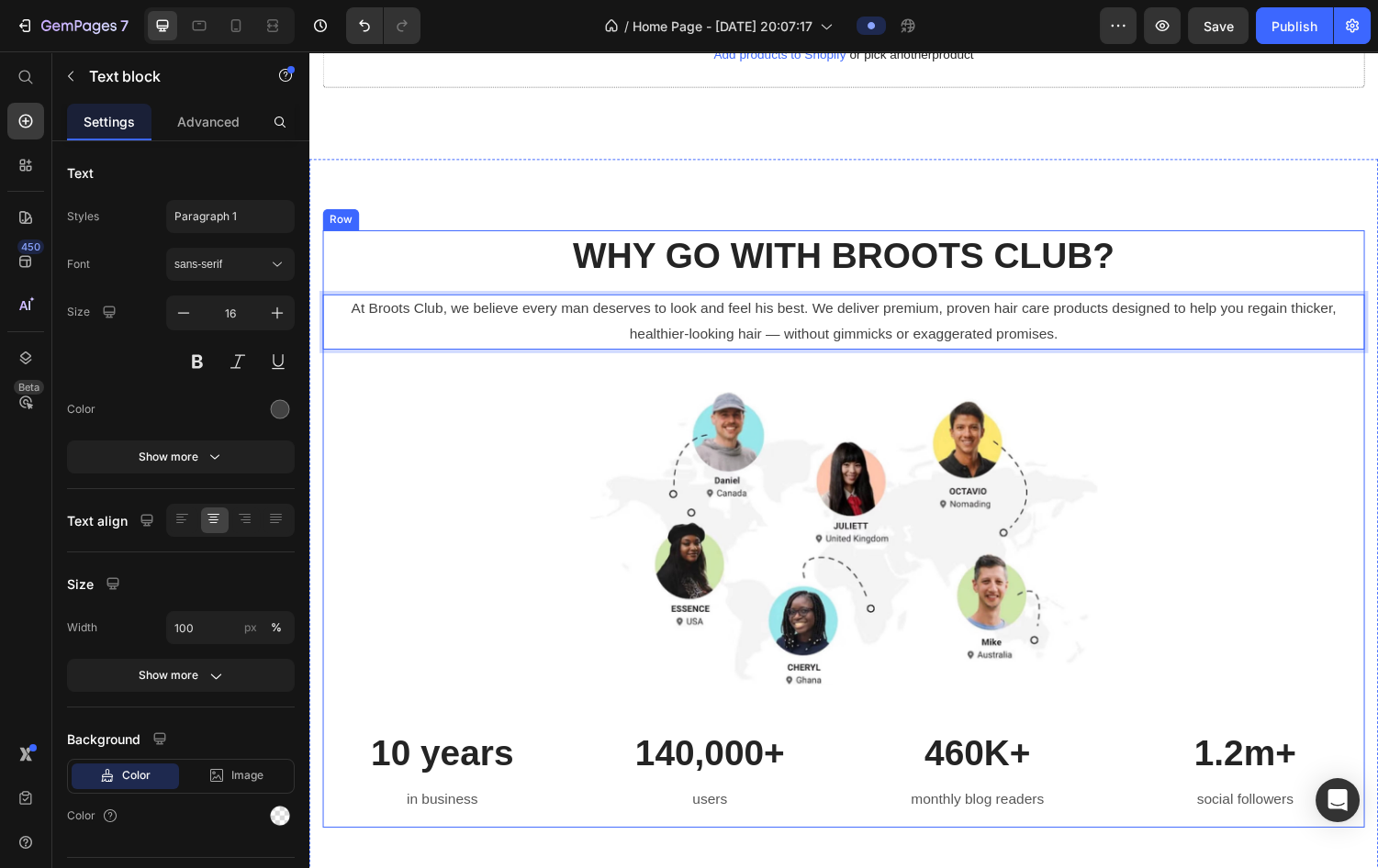 click on "Why Go With BROOTS CLUB? Heading At [GEOGRAPHIC_DATA], we believe every man deserves to look and feel his best. We deliver premium, proven hair care products designed to help you regain thicker, healthier-looking hair — without gimmicks or exaggerated promises. Text block   48 Image 10 years Heading in business Text block 140,000+ Heading users Text block 460K+ Heading monthly blog readers Text block 1.2m+ Heading social followers Text block Row" at bounding box center (860, 543) 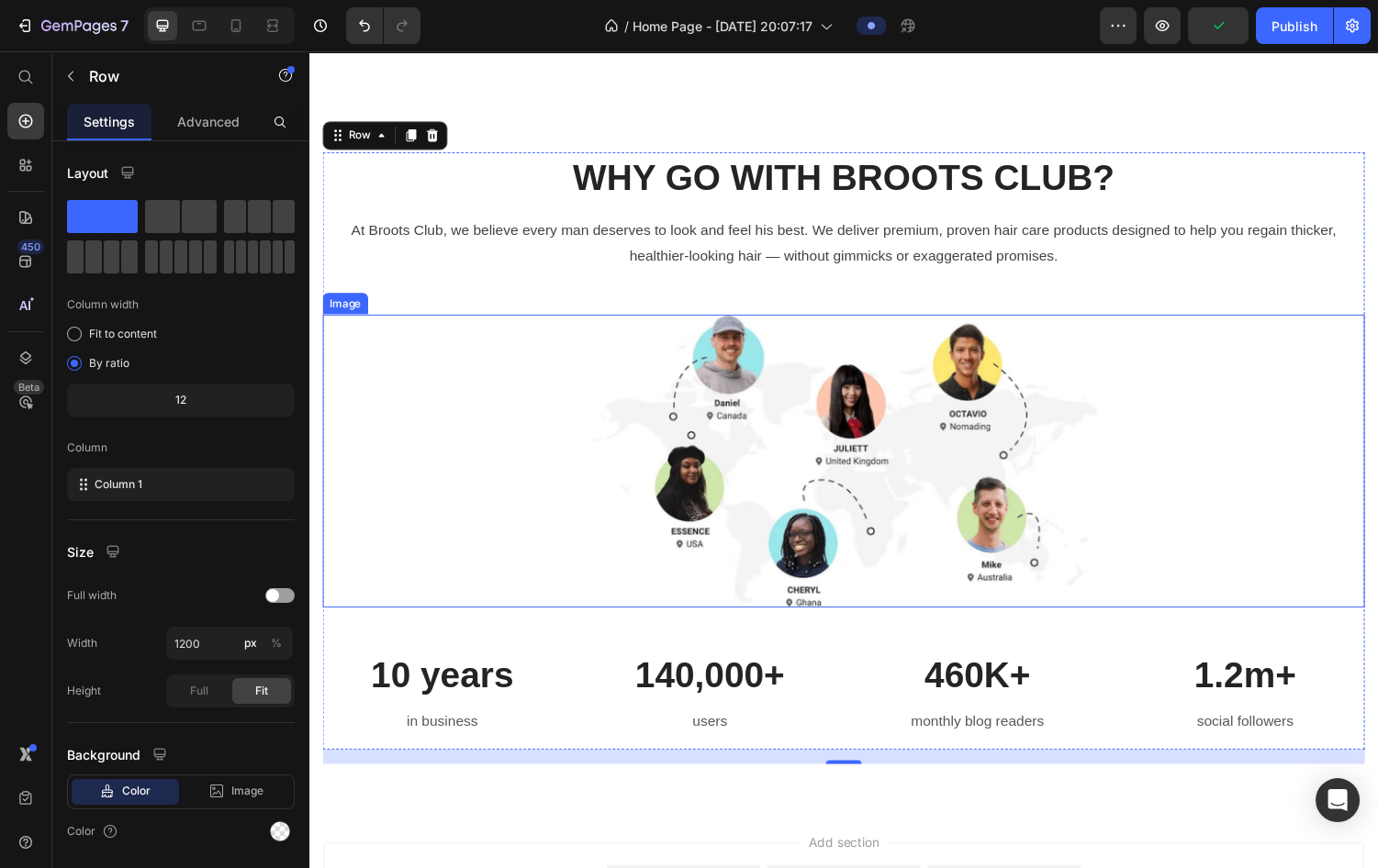 scroll, scrollTop: 1125, scrollLeft: 0, axis: vertical 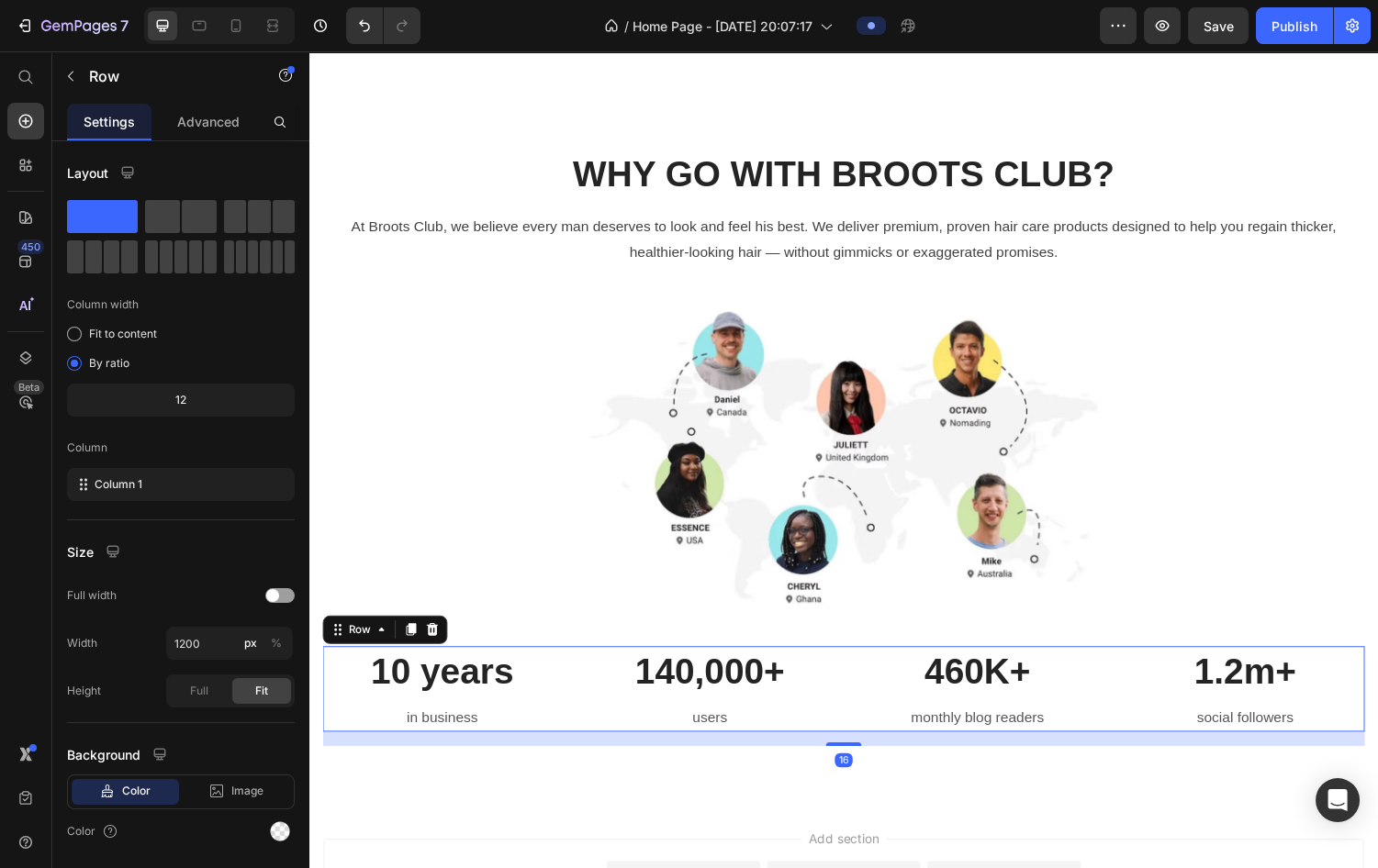 click on "10 years Heading in business Text block 140,000+ Heading users Text block 460K+ Heading monthly blog readers Text block 1.2m+ Heading social followers Text block Row   16" at bounding box center [860, 709] 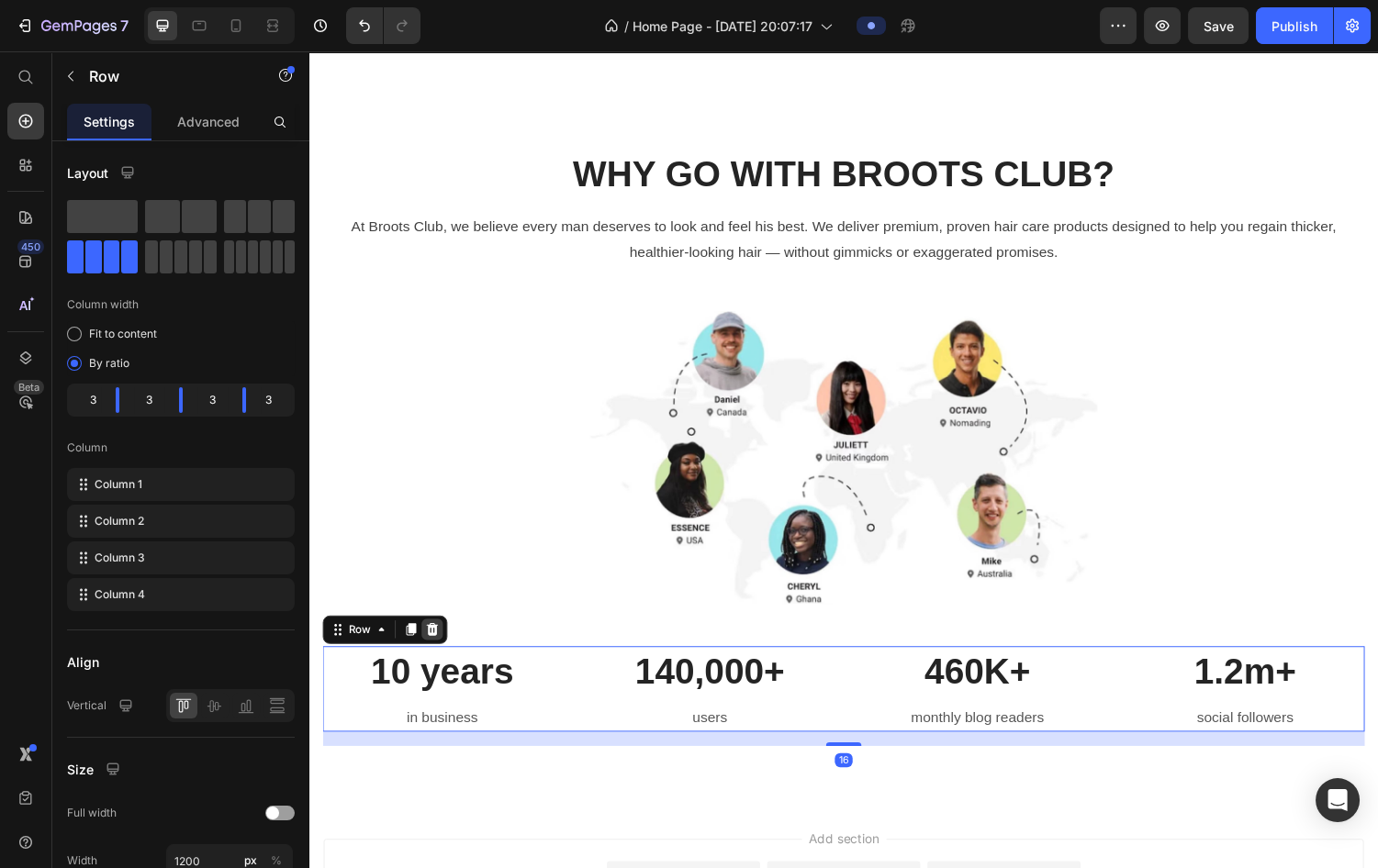 click 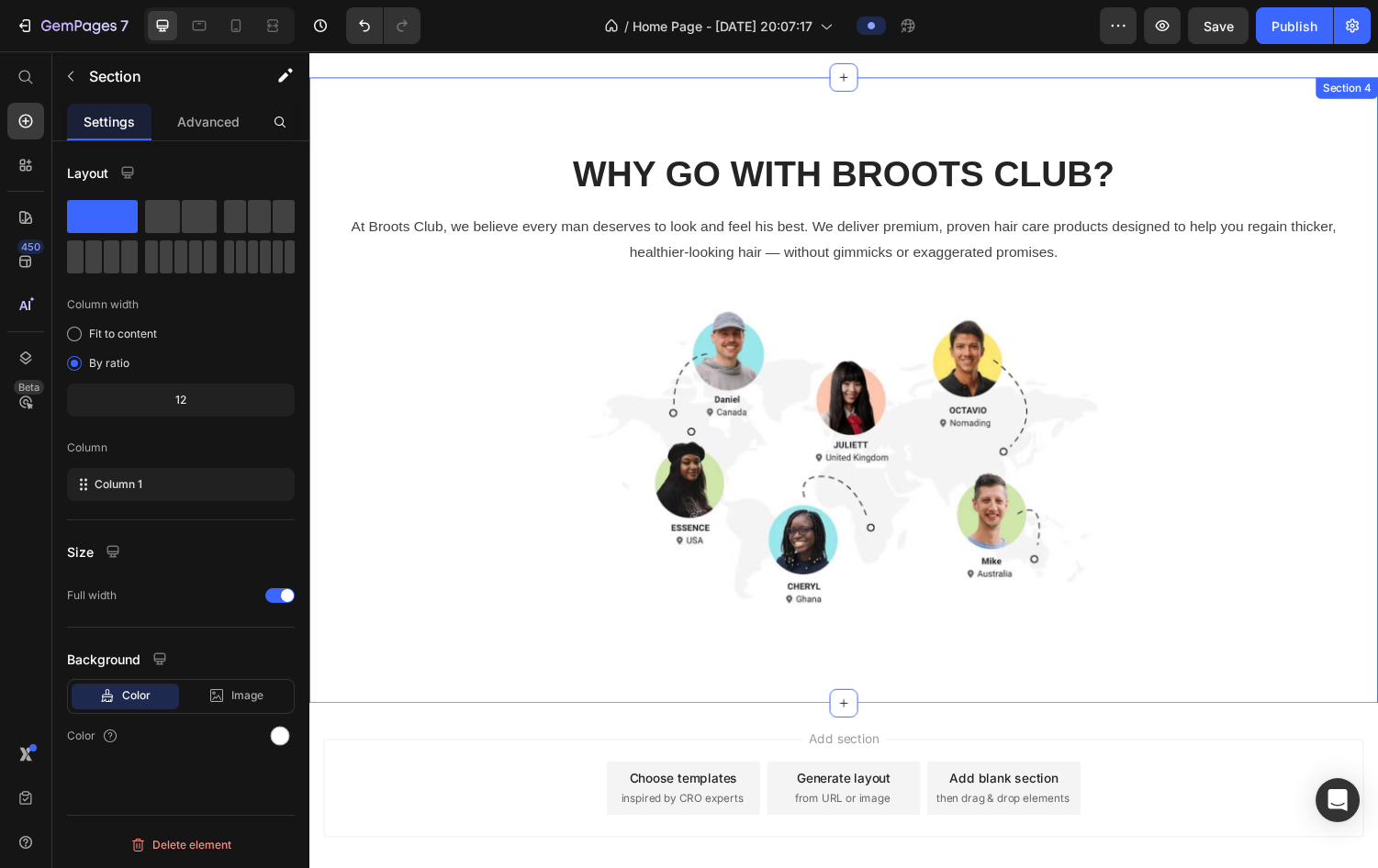 click on "Why Go With BROOTS CLUB? Heading At [GEOGRAPHIC_DATA], we believe every man deserves to look and feel his best. We deliver premium, proven hair care products designed to help you regain thicker, healthier-looking hair — without gimmicks or exaggerated promises. Text block Image Row Section 4" at bounding box center (860, 401) 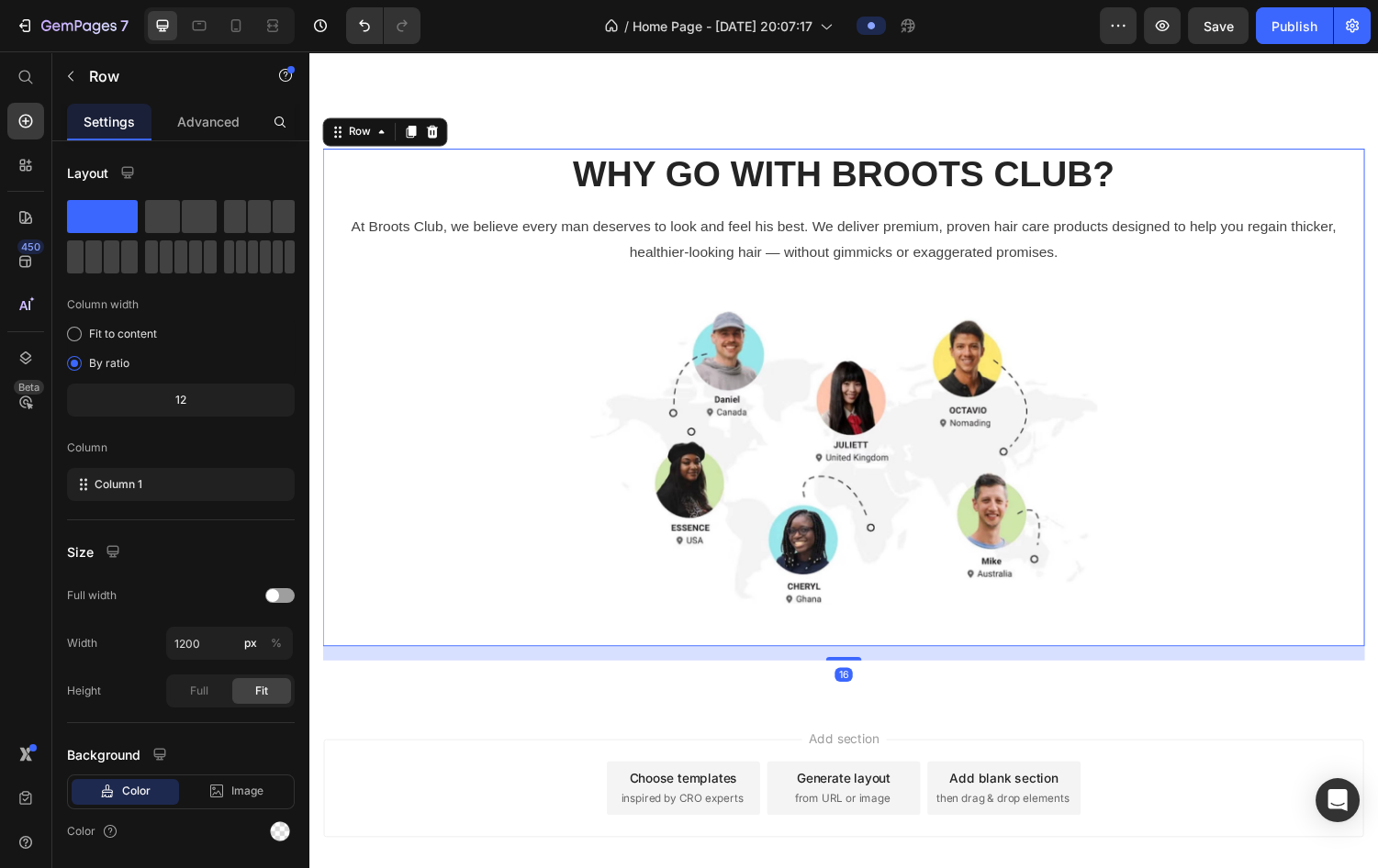 click on "Why Go With BROOTS CLUB? Heading At [GEOGRAPHIC_DATA], we believe every man deserves to look and feel his best. We deliver premium, proven hair care products designed to help you regain thicker, healthier-looking hair — without gimmicks or exaggerated promises. Text block Image" at bounding box center (860, 408) 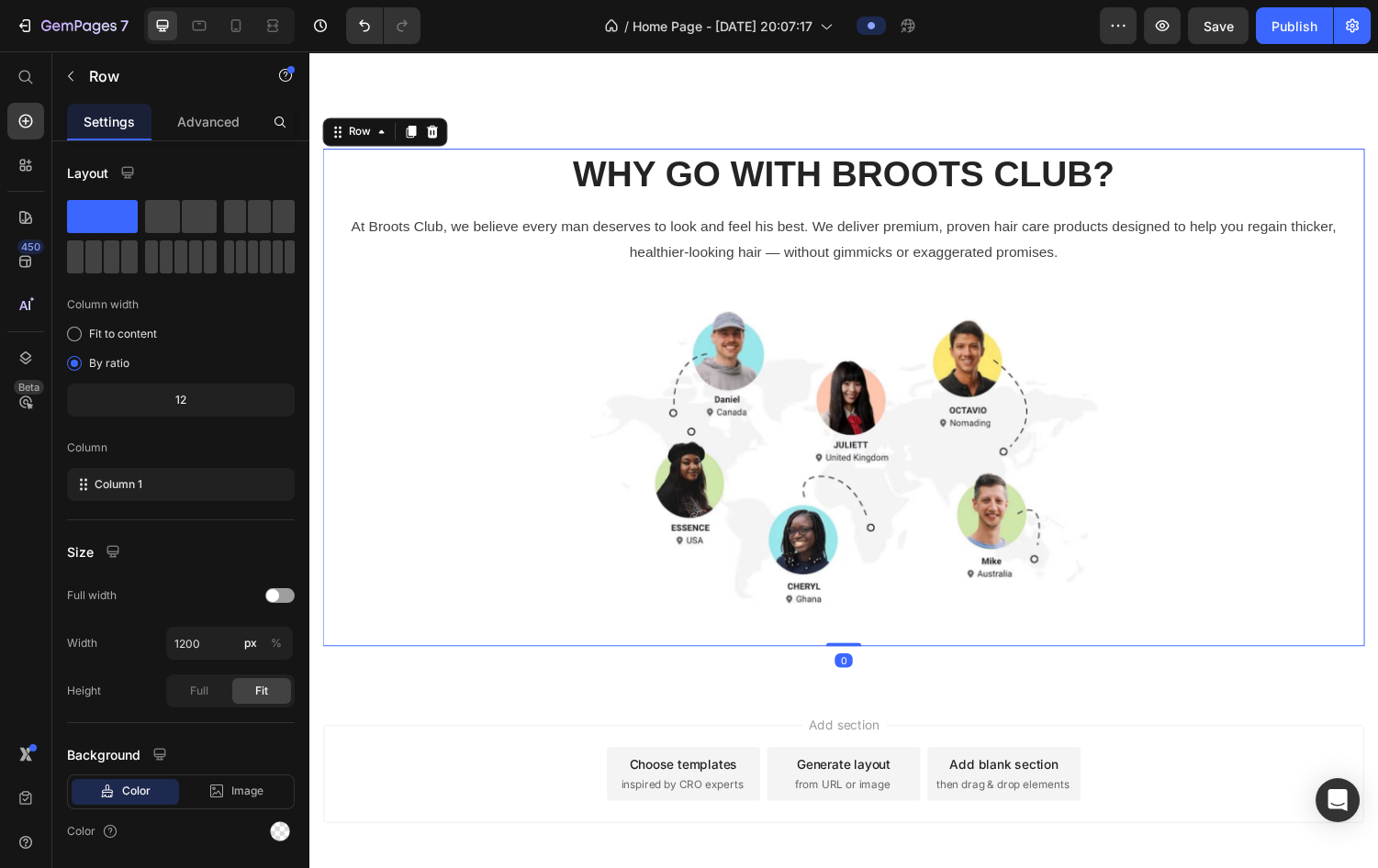 drag, startPoint x: 845, startPoint y: 677, endPoint x: 842, endPoint y: 620, distance: 57.078893 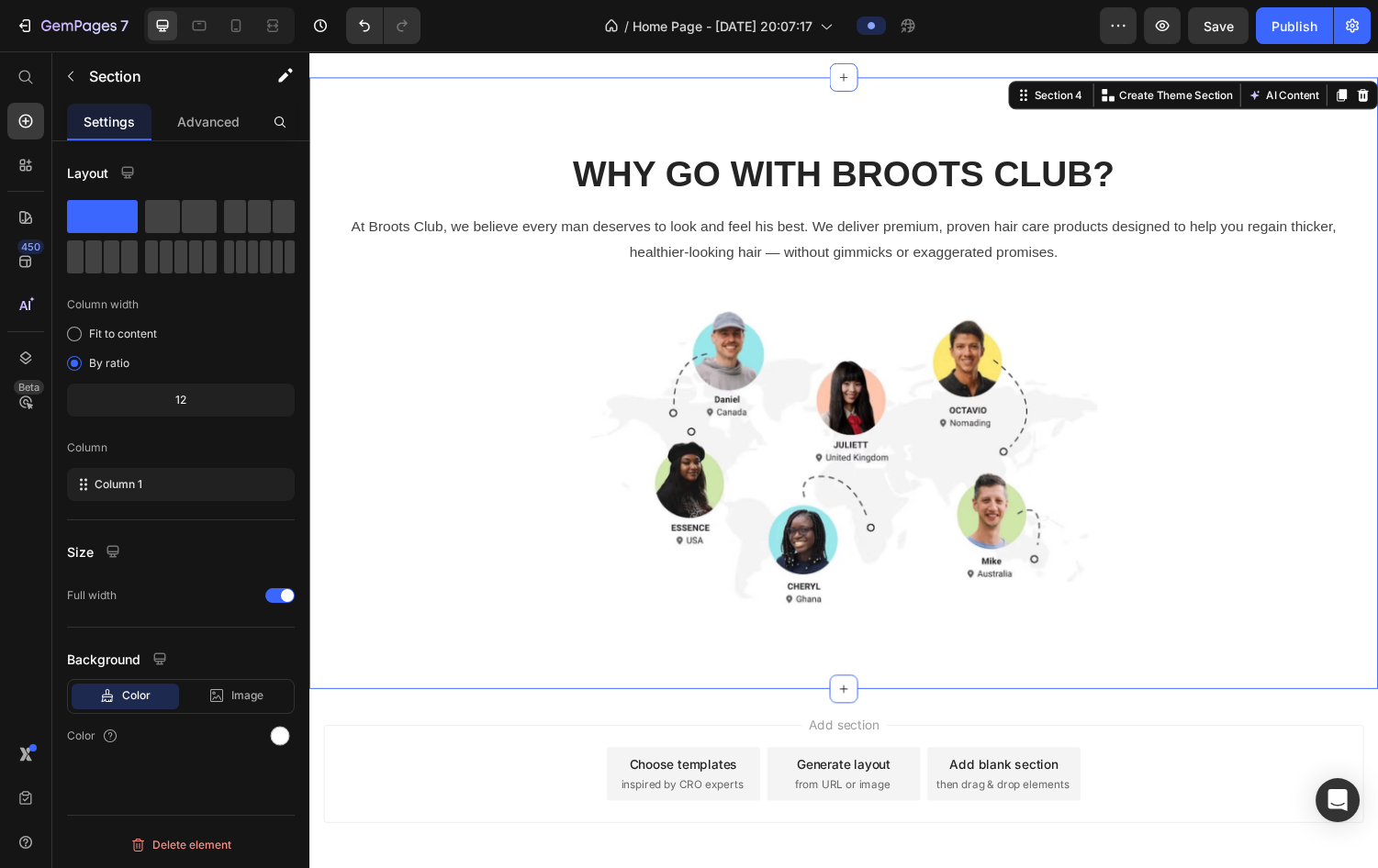 click on "Why Go With BROOTS CLUB? Heading At [GEOGRAPHIC_DATA], we believe every man deserves to look and feel his best. We deliver premium, proven hair care products designed to help you regain thicker, healthier-looking hair — without gimmicks or exaggerated promises. Text block Image Row Section 4   You can create reusable sections Create Theme Section AI Content Write with GemAI What would you like to describe here? Tone and Voice Persuasive Product Show more Generate" at bounding box center (860, 394) 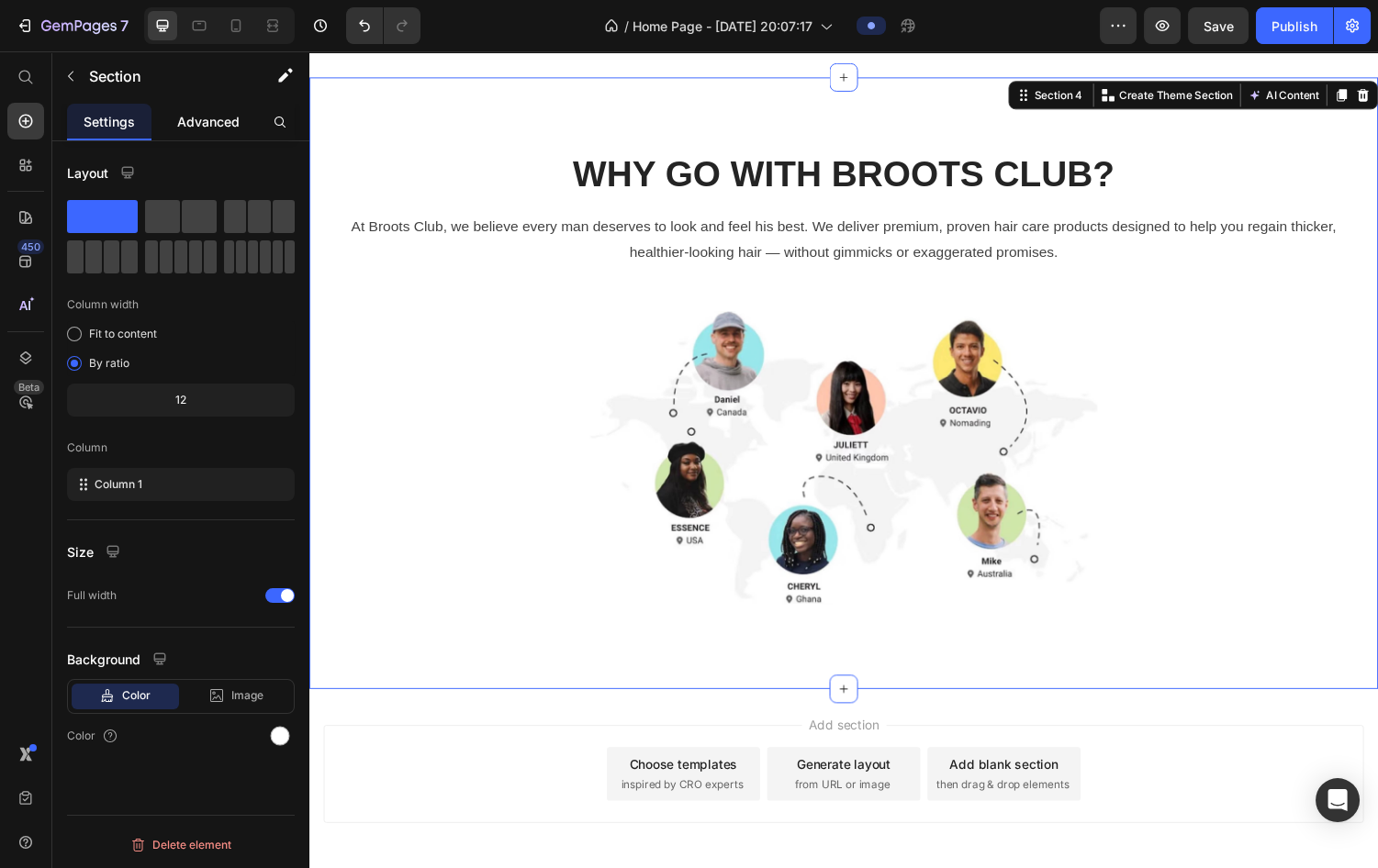 click on "Advanced" at bounding box center (208, 121) 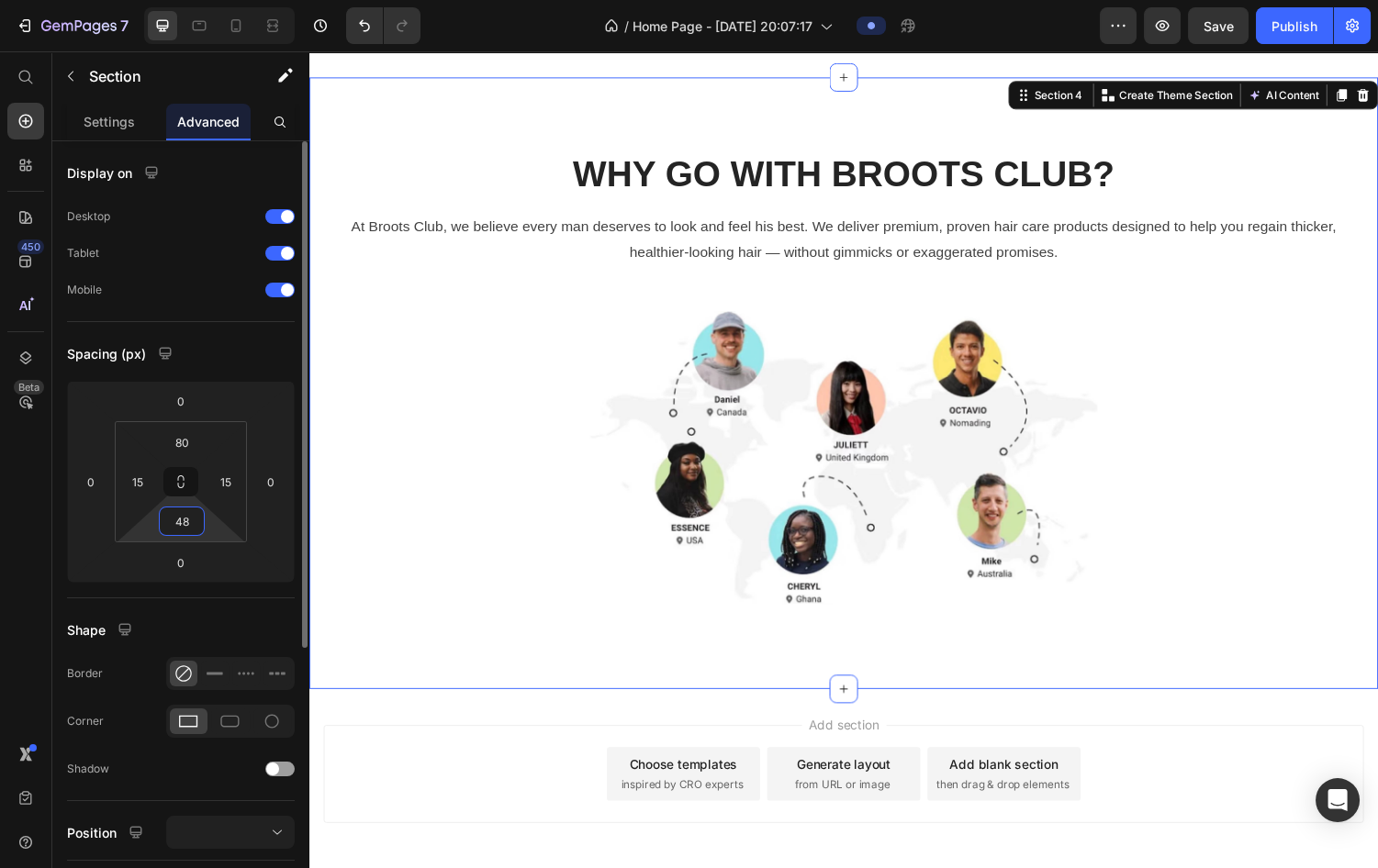 click on "48" at bounding box center (182, 521) 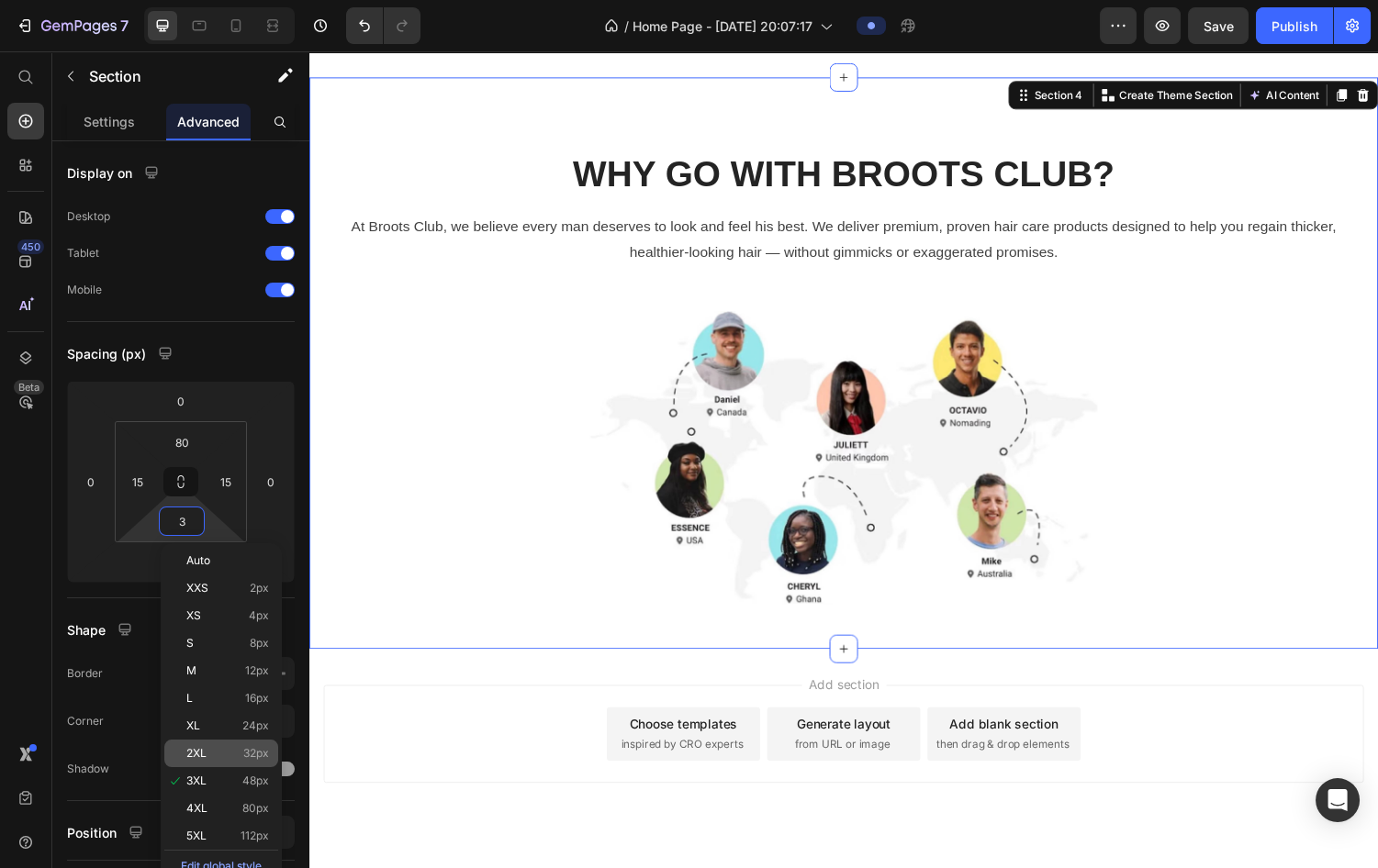 click on "2XL 32px" at bounding box center (228, 753) 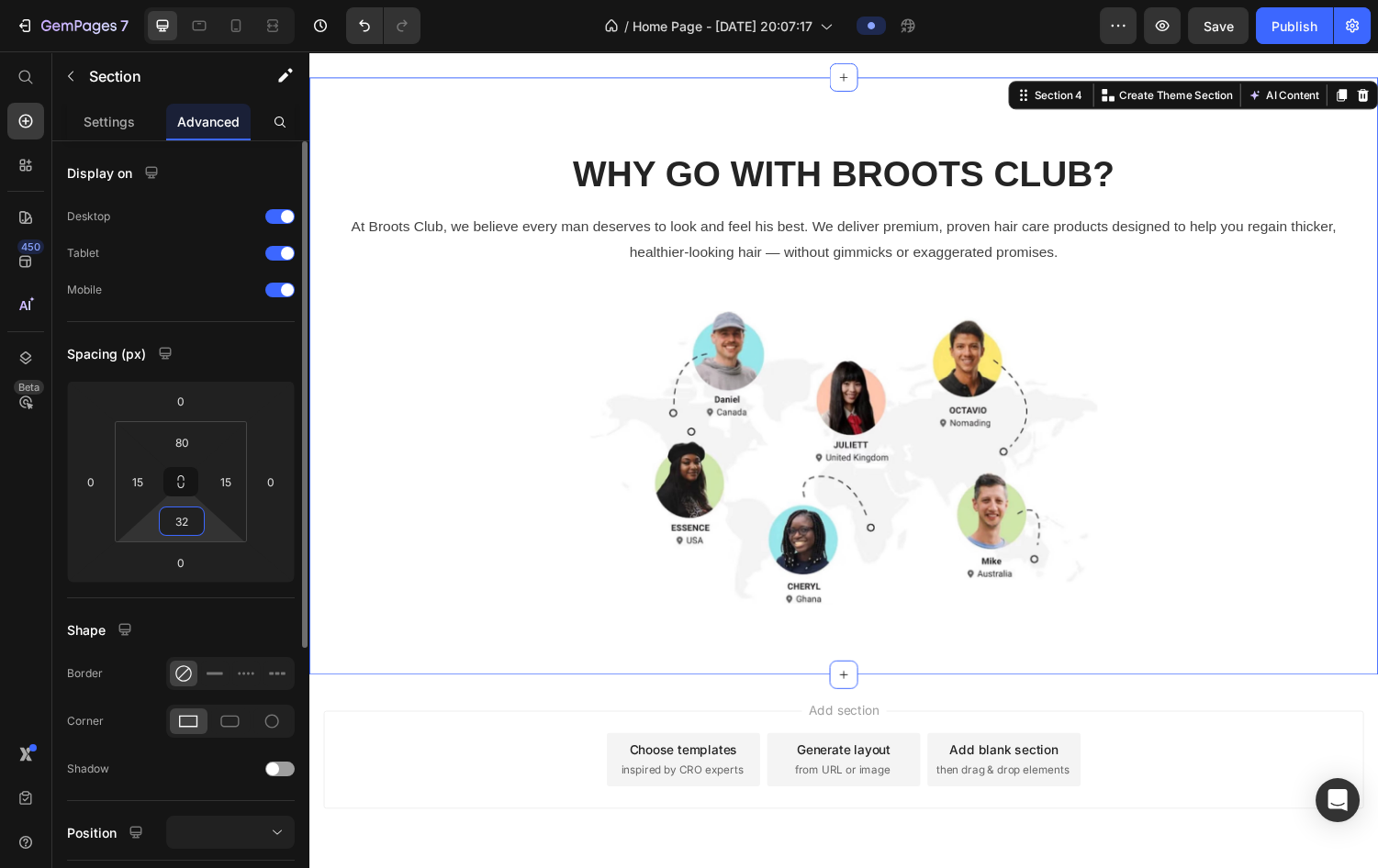 click on "32" at bounding box center (182, 521) 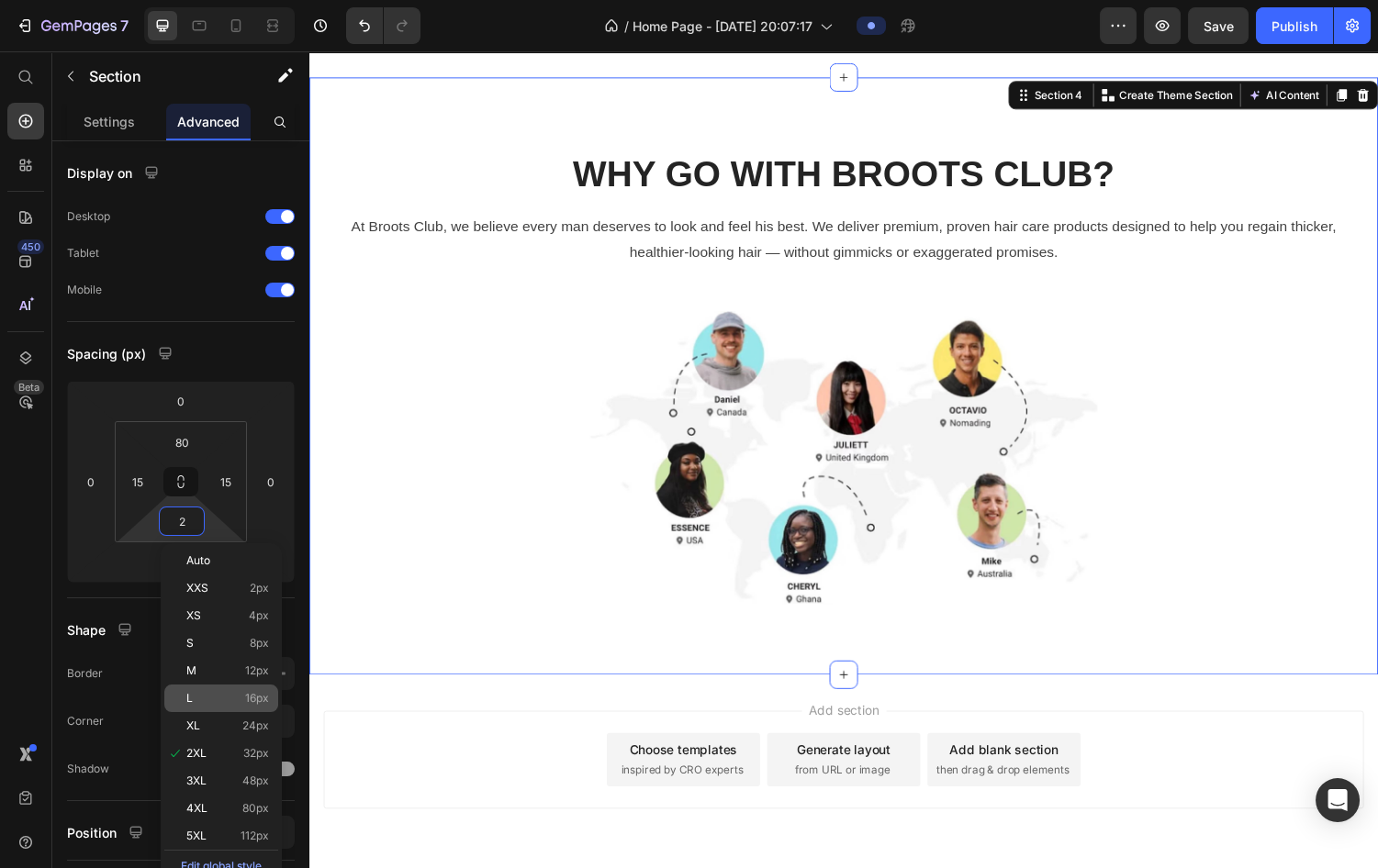 click on "L 16px" at bounding box center (228, 698) 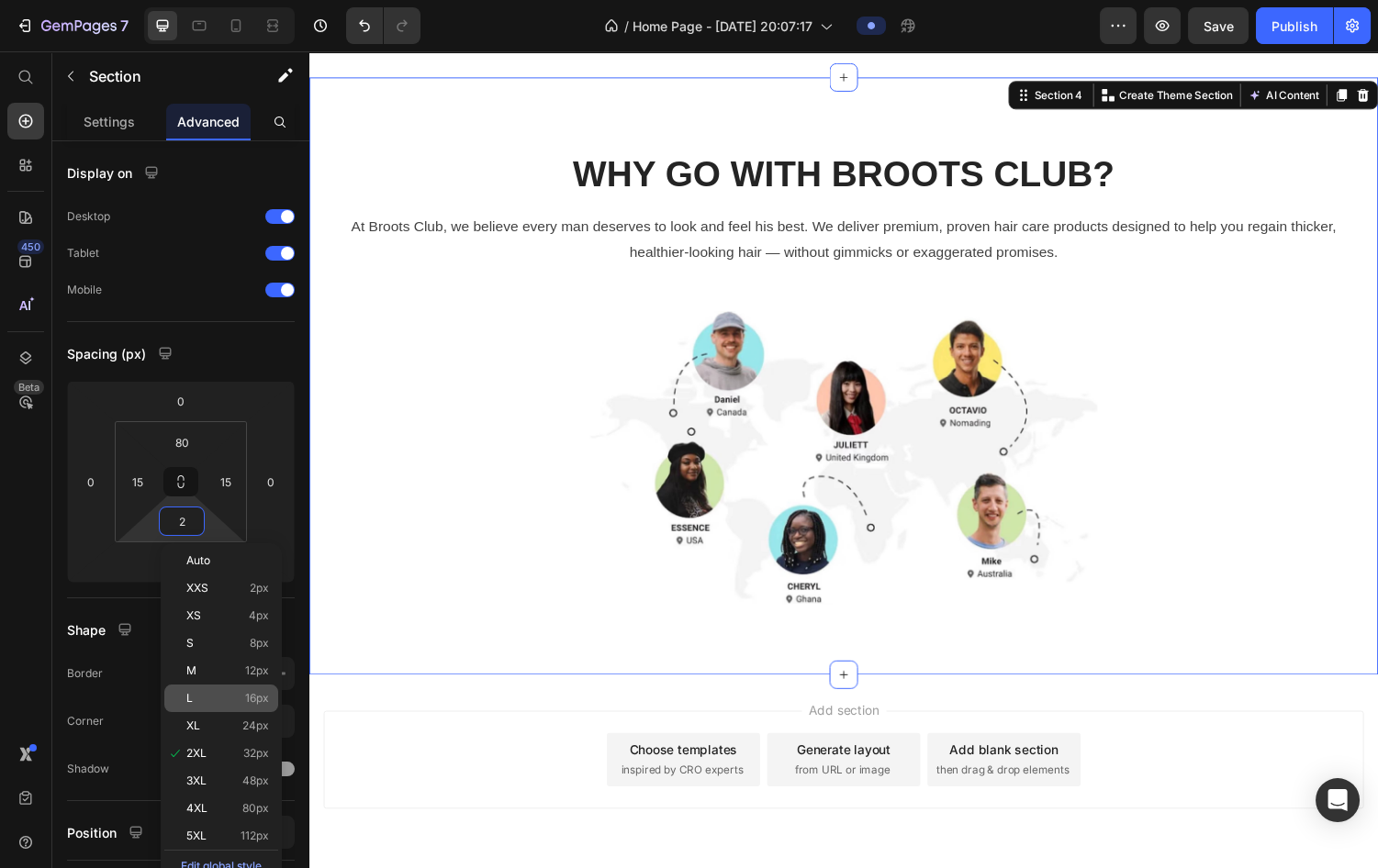 type on "16" 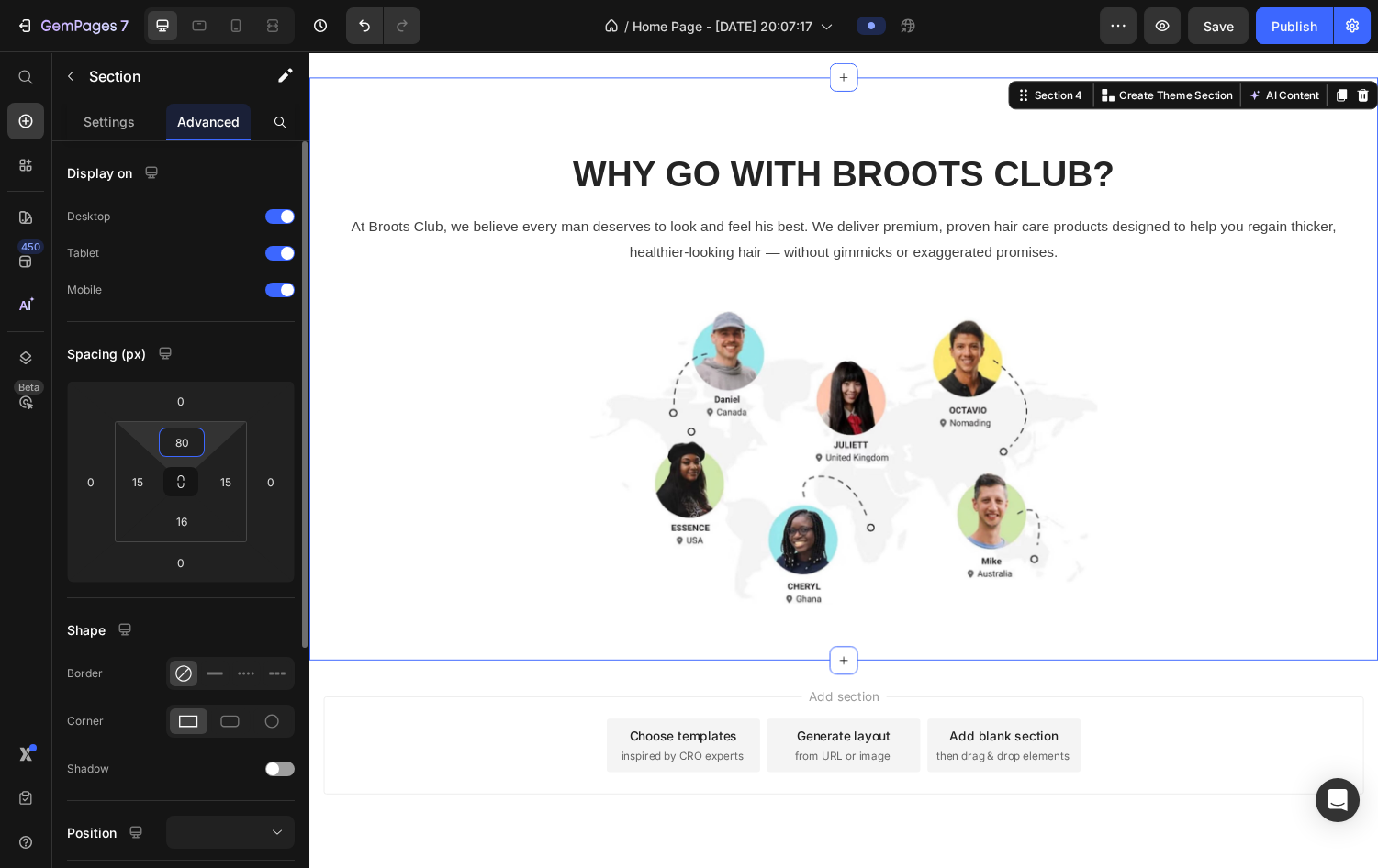 click on "80" at bounding box center (182, 442) 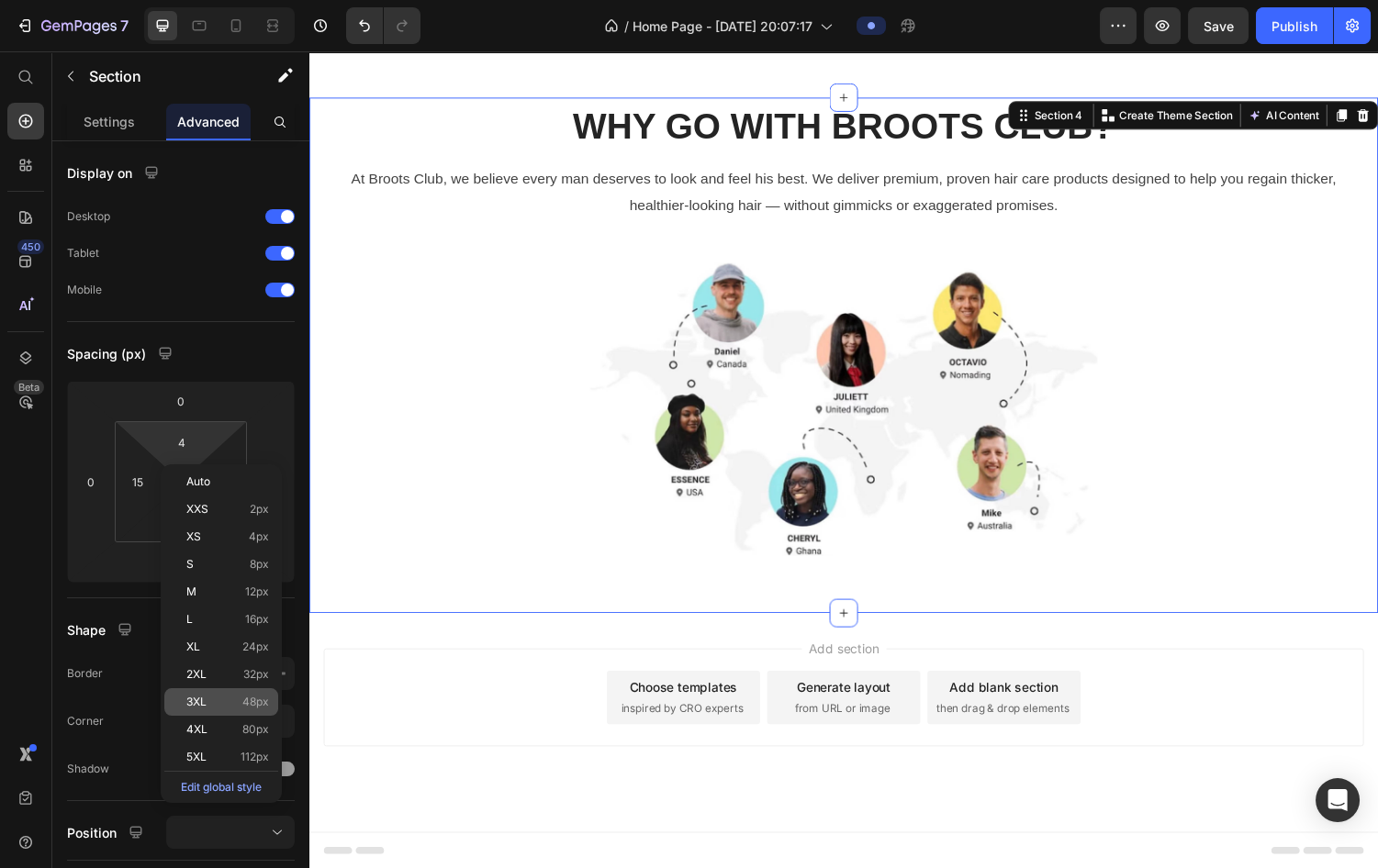 click on "3XL 48px" at bounding box center [228, 702] 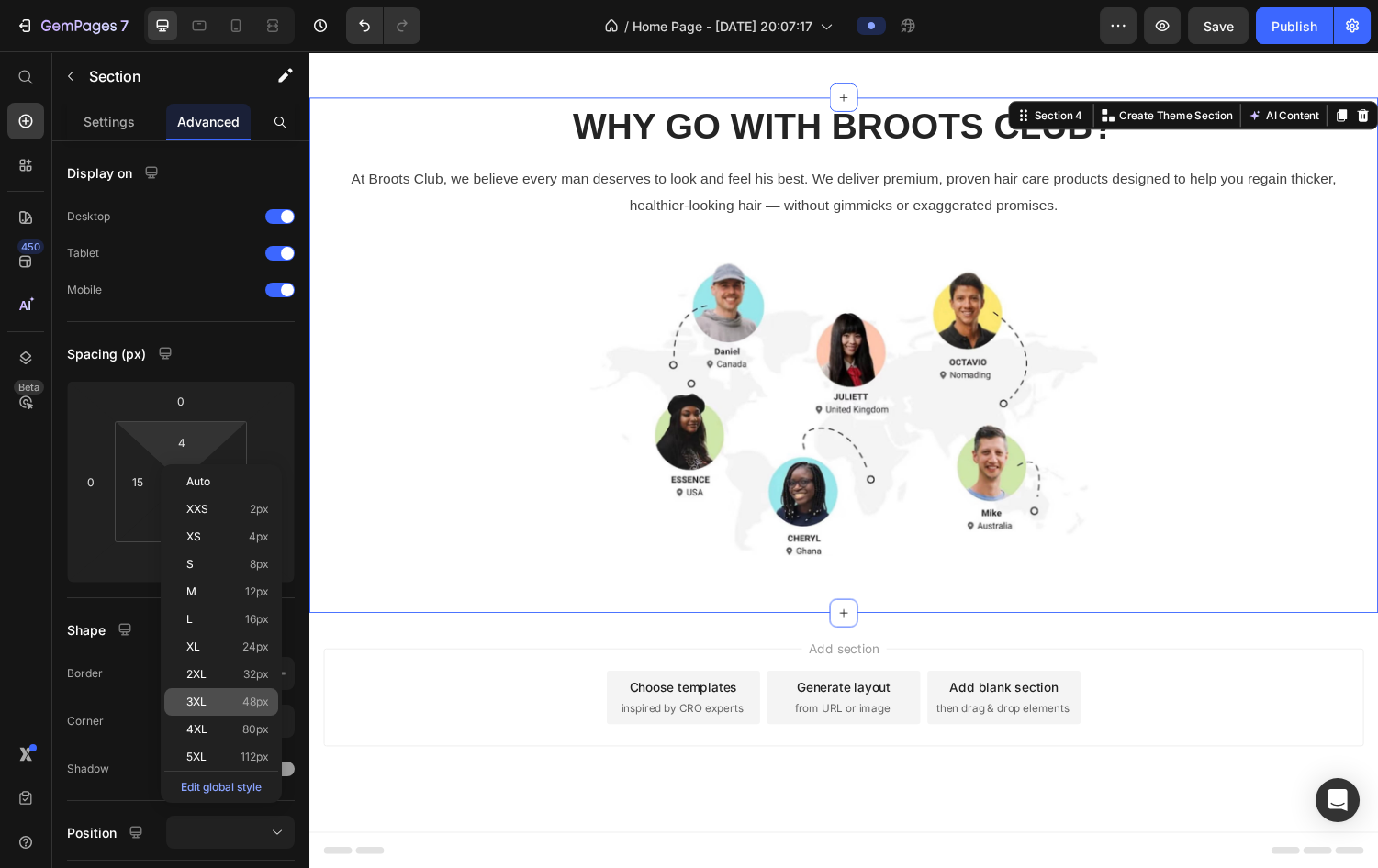 type on "48" 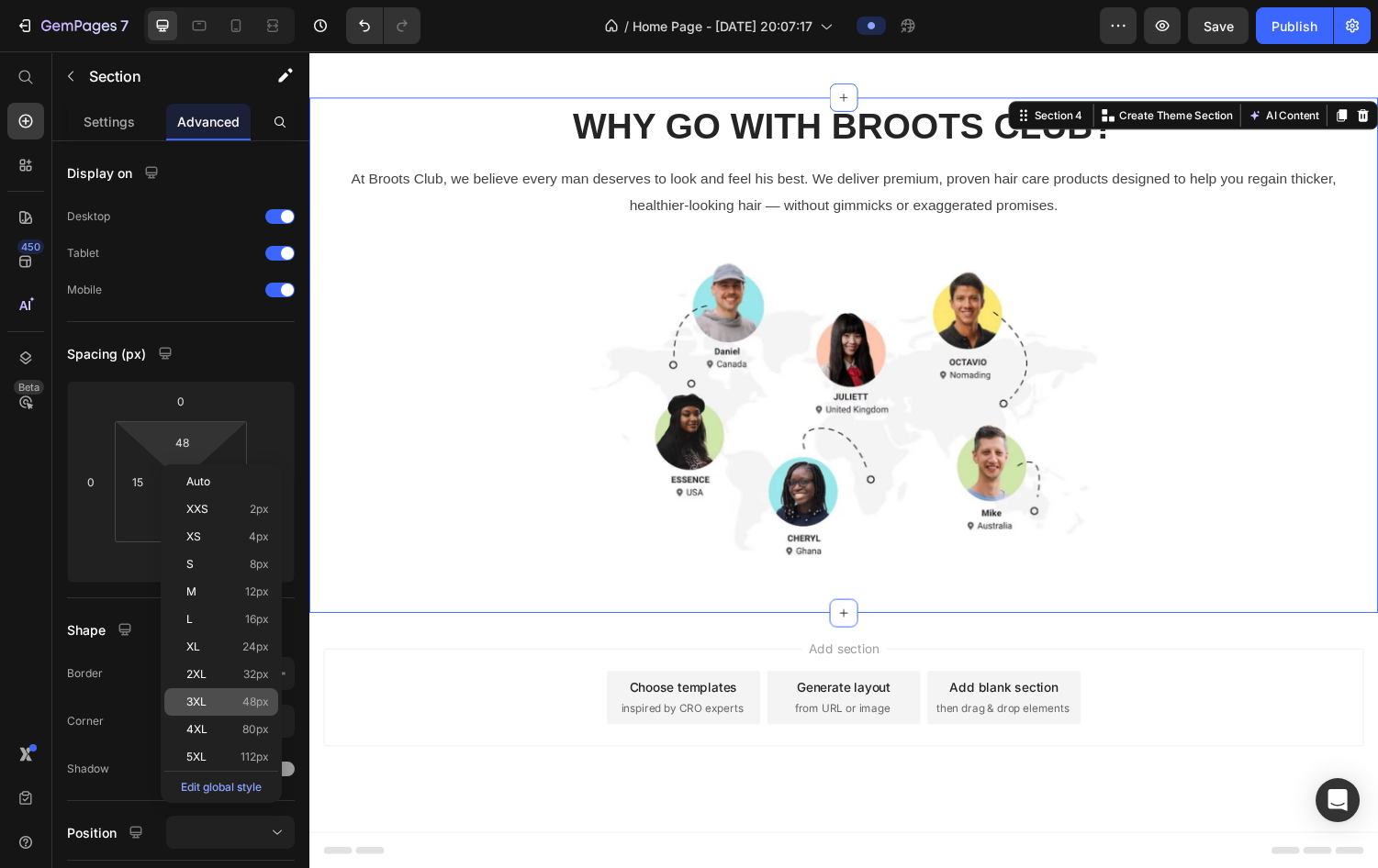 scroll, scrollTop: 1125, scrollLeft: 0, axis: vertical 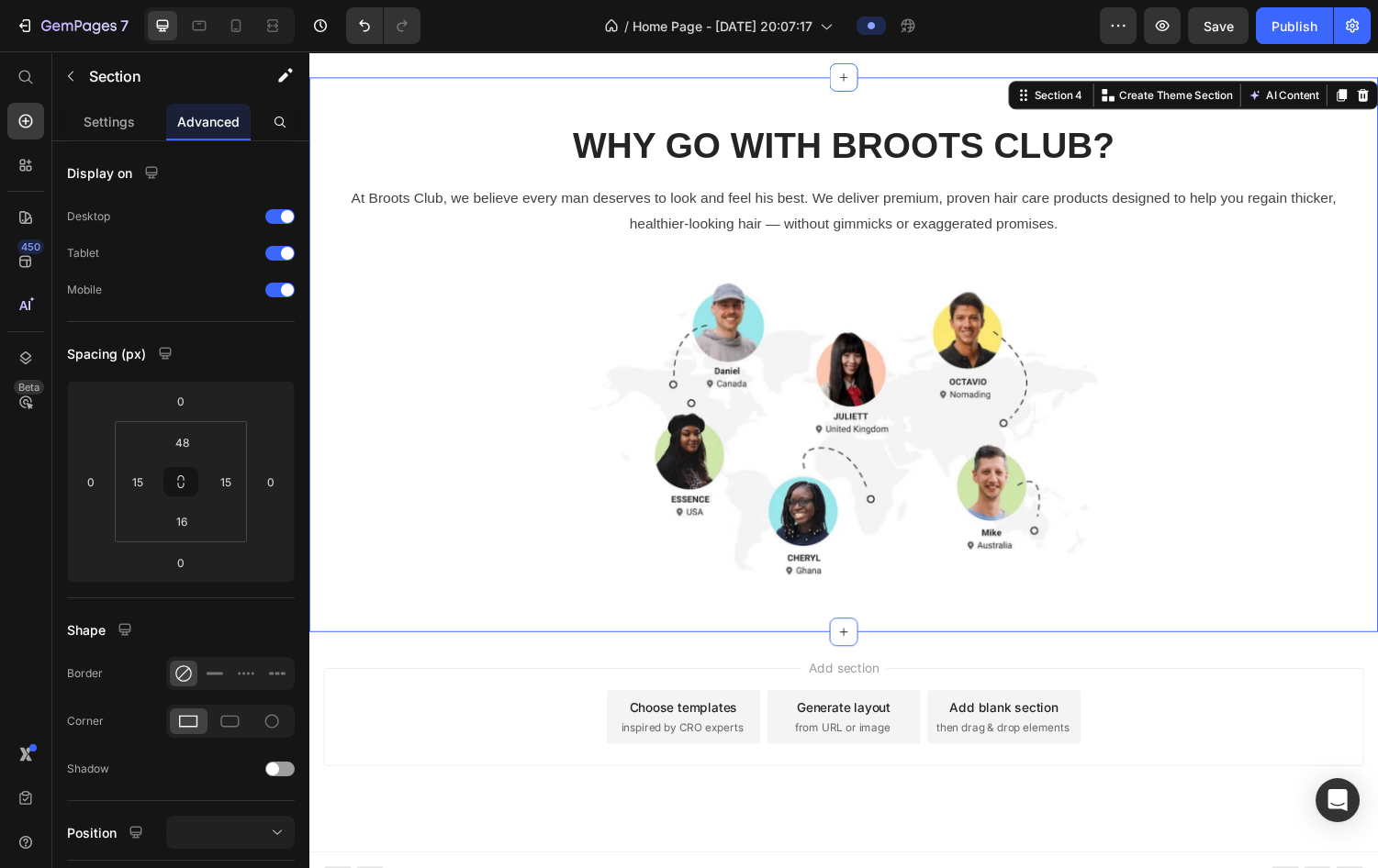 click on "Add section Choose templates inspired by CRO experts Generate layout from URL or image Add blank section then drag & drop elements" at bounding box center (860, 738) 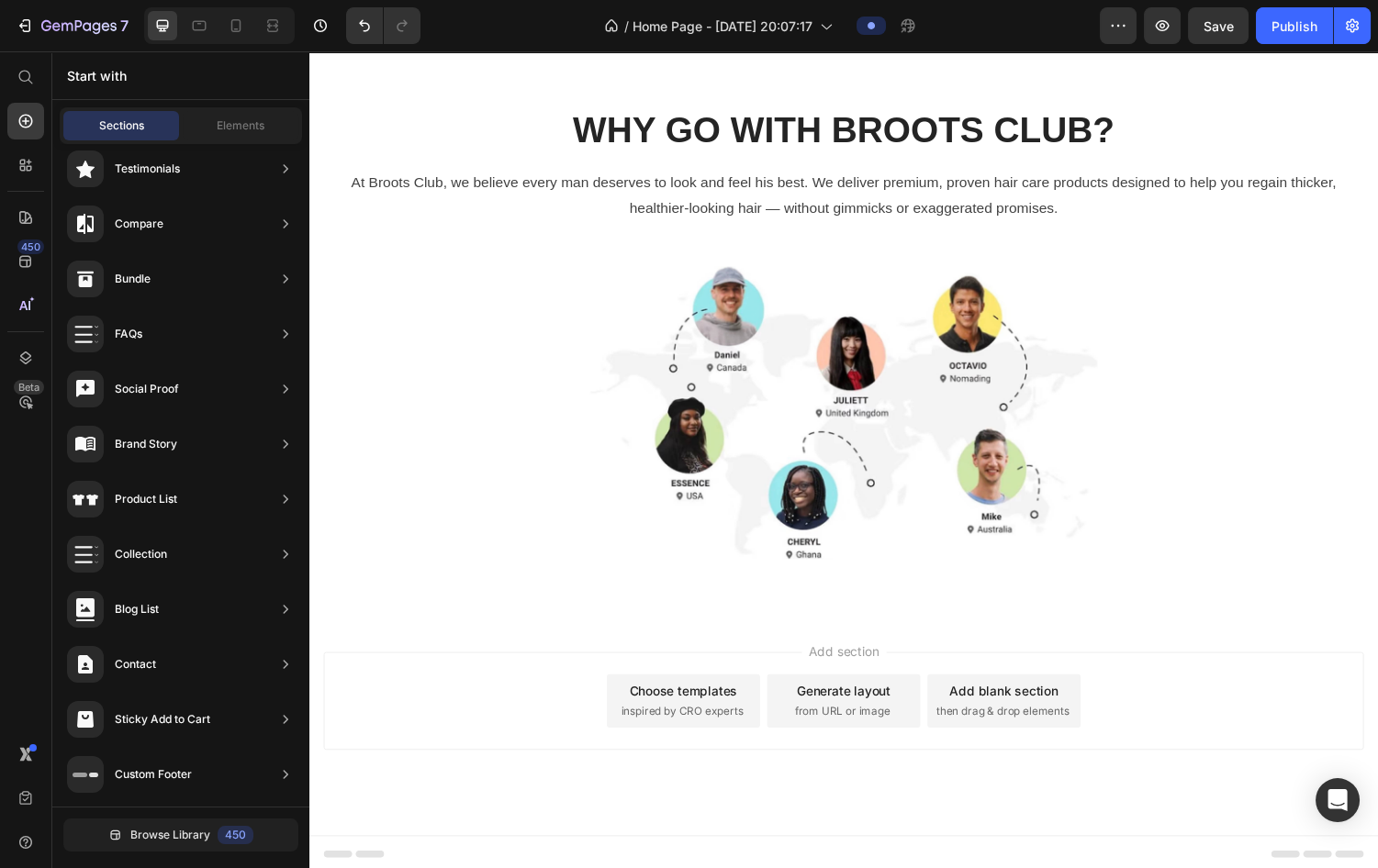 scroll, scrollTop: 1146, scrollLeft: 0, axis: vertical 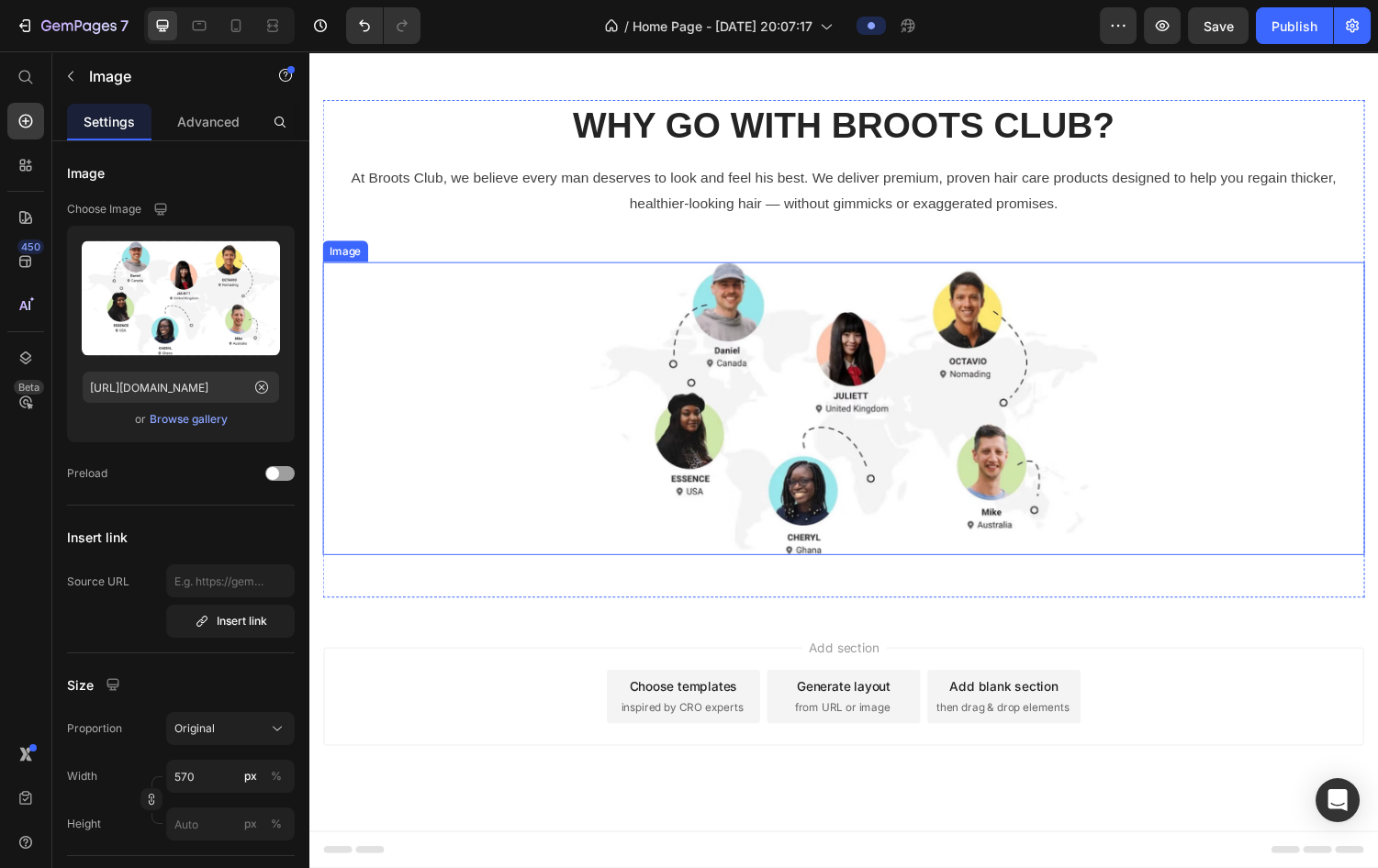 click at bounding box center [860, 419] 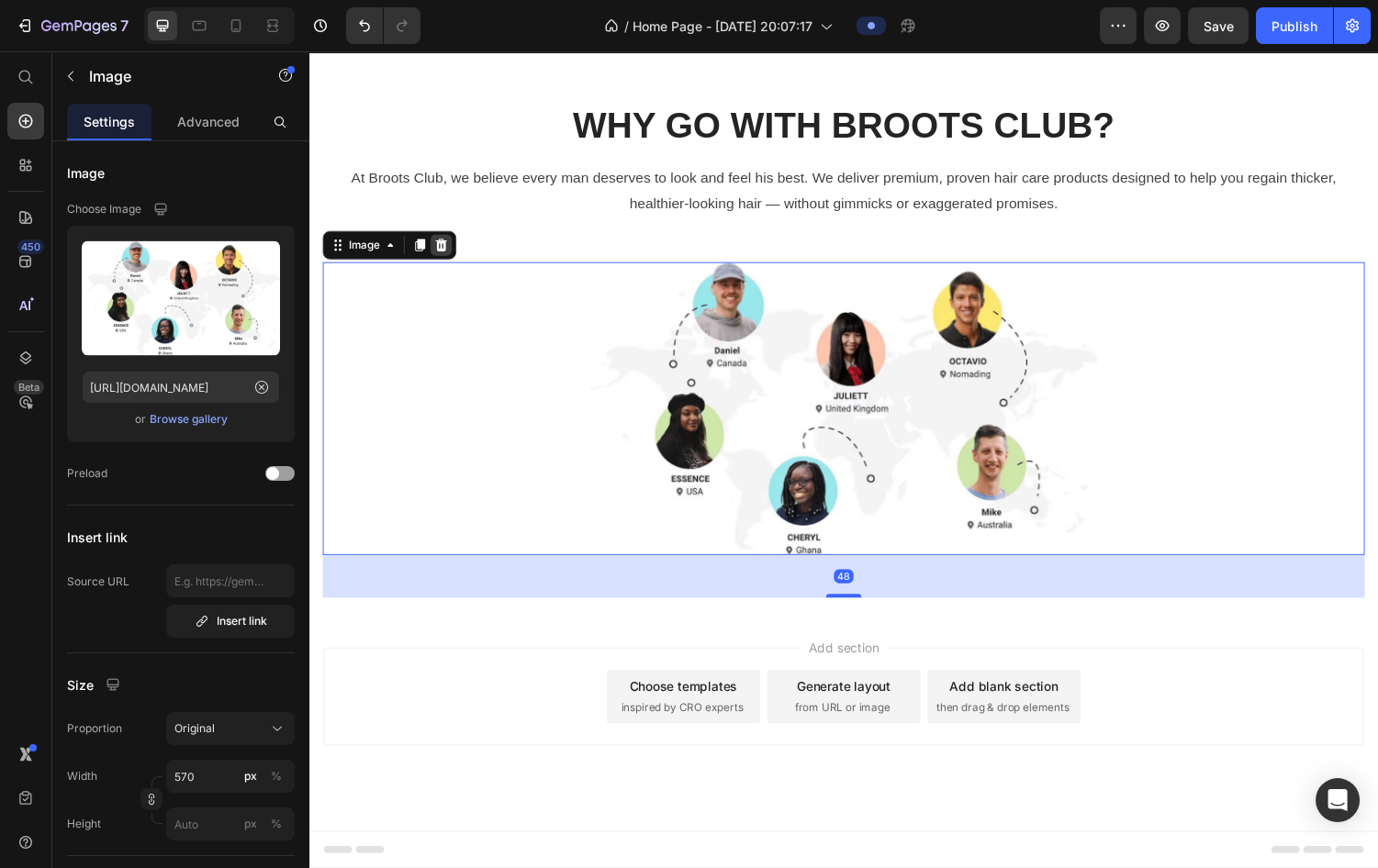 click 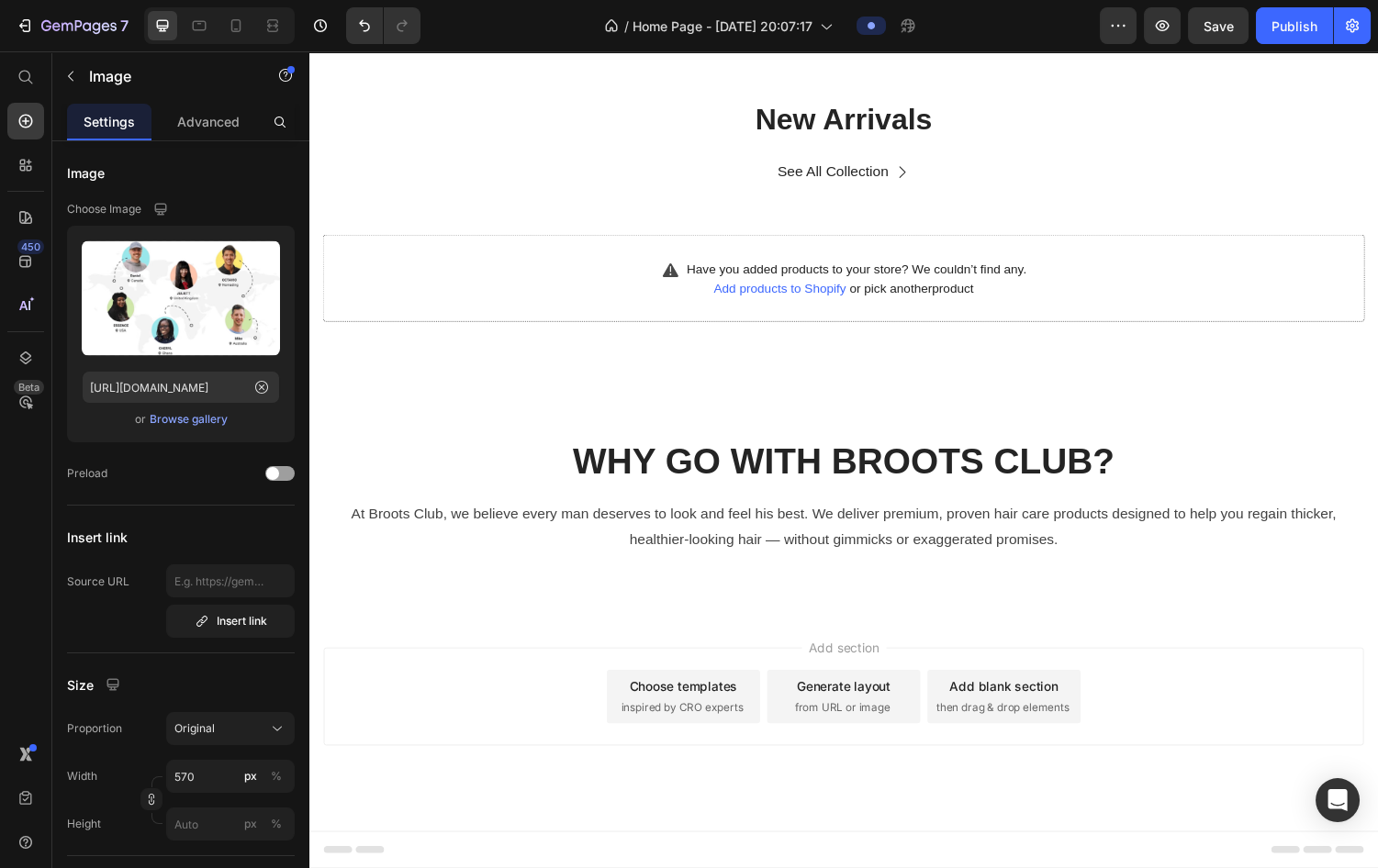 scroll, scrollTop: 799, scrollLeft: 0, axis: vertical 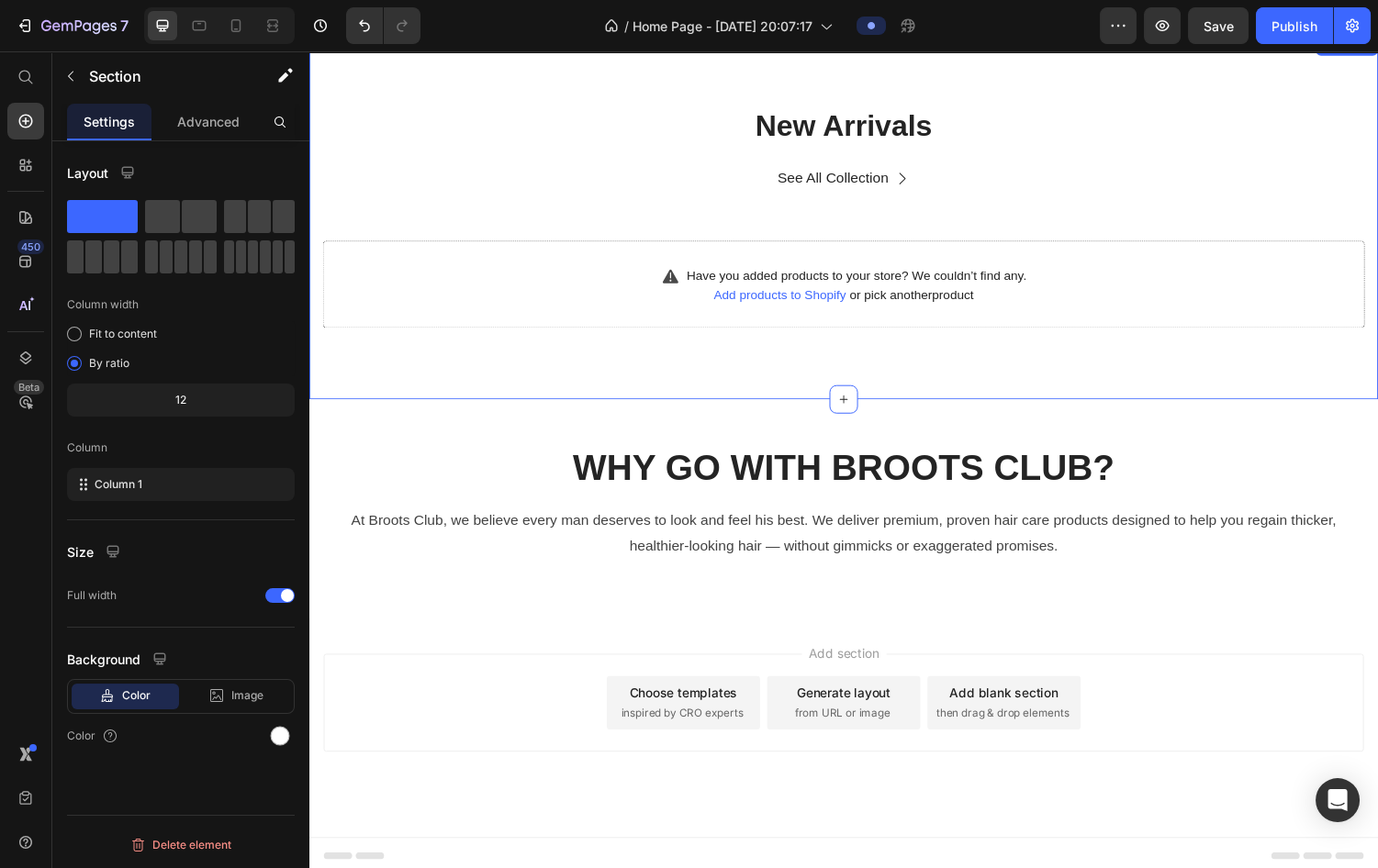 click on "New Arrivals Heading
See All Collection Button Row Have you added products to your store? We couldn’t find any. Add products to Shopify   or pick another  product Product List Row Section 3" at bounding box center [860, 222] 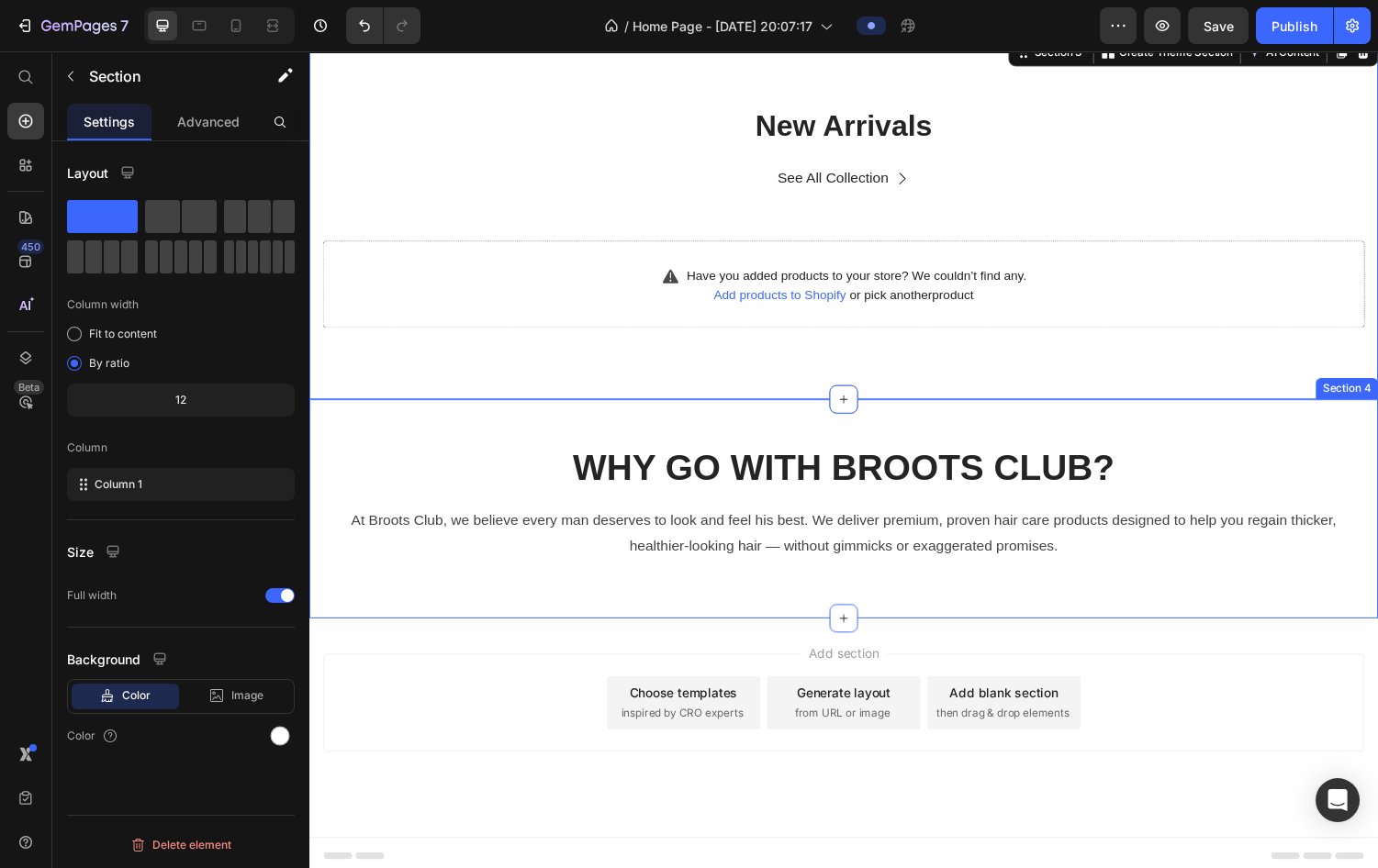 click on "Why Go With BROOTS CLUB? Heading At [GEOGRAPHIC_DATA], we believe every man deserves to look and feel his best. We deliver premium, proven hair care products designed to help you regain thicker, healthier-looking hair — without gimmicks or exaggerated promises. Text block Row Section 4" at bounding box center [860, 523] 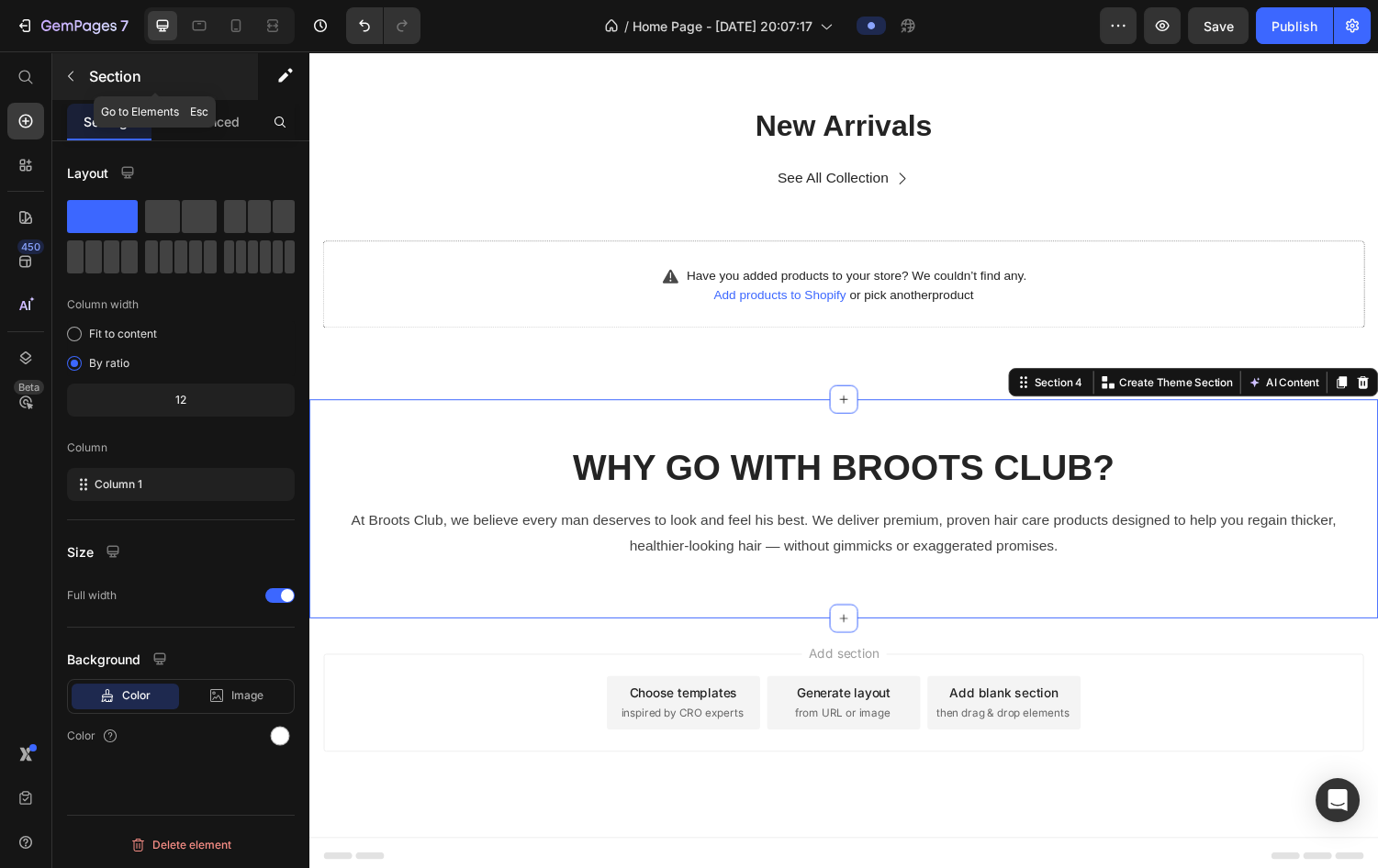 click at bounding box center (71, 76) 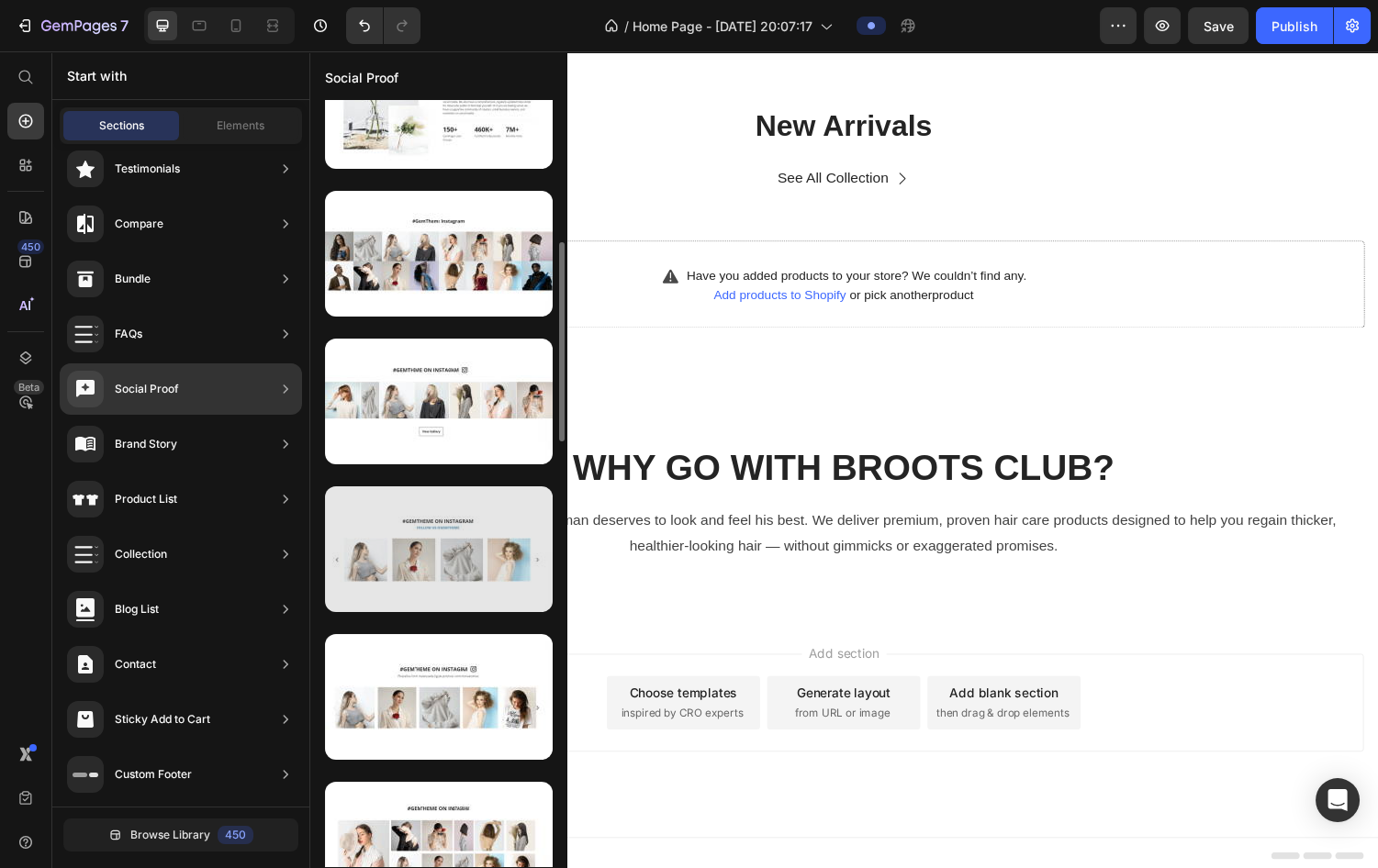 scroll, scrollTop: 1032, scrollLeft: 0, axis: vertical 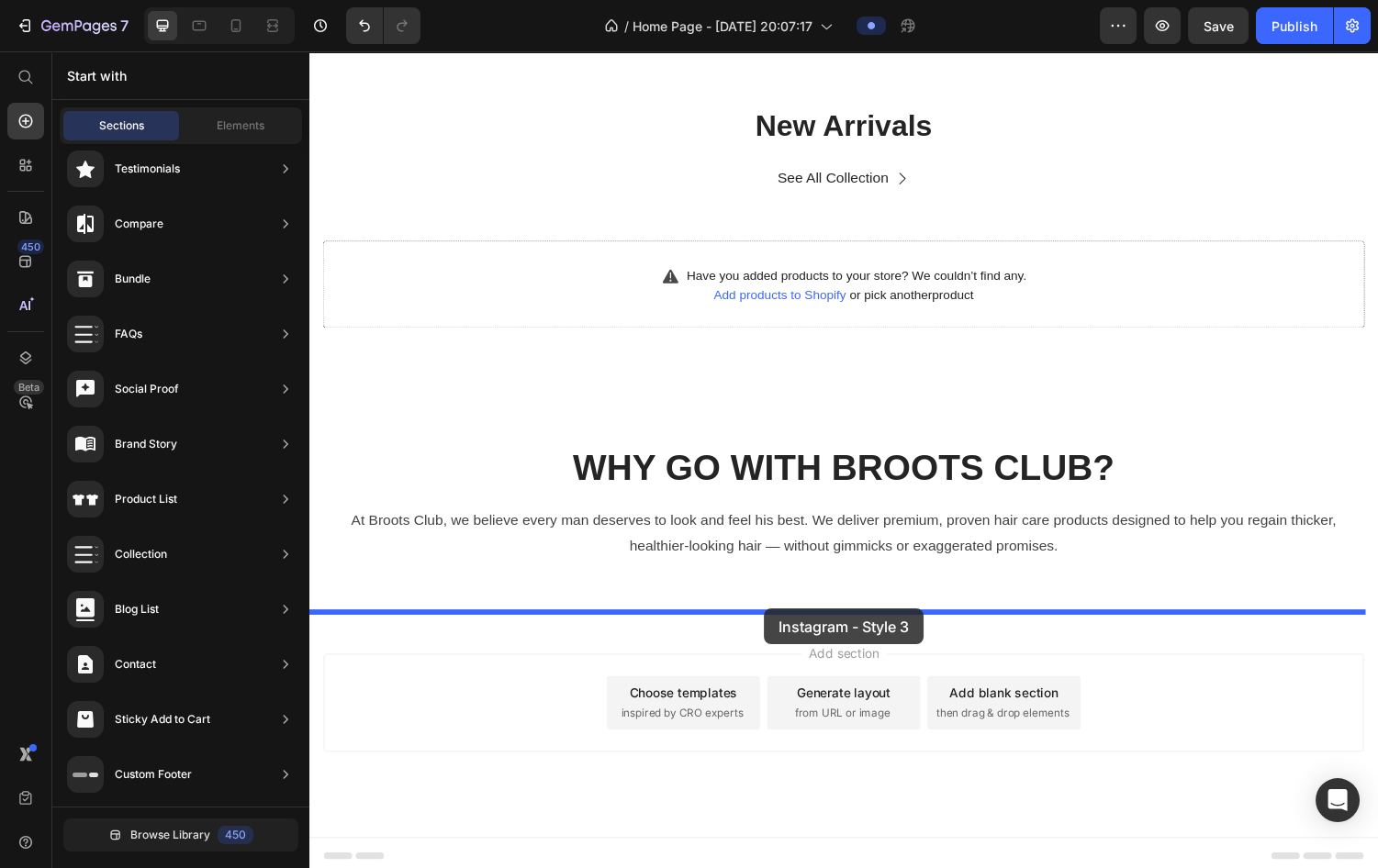 drag, startPoint x: 756, startPoint y: 395, endPoint x: 778, endPoint y: 626, distance: 232.04525 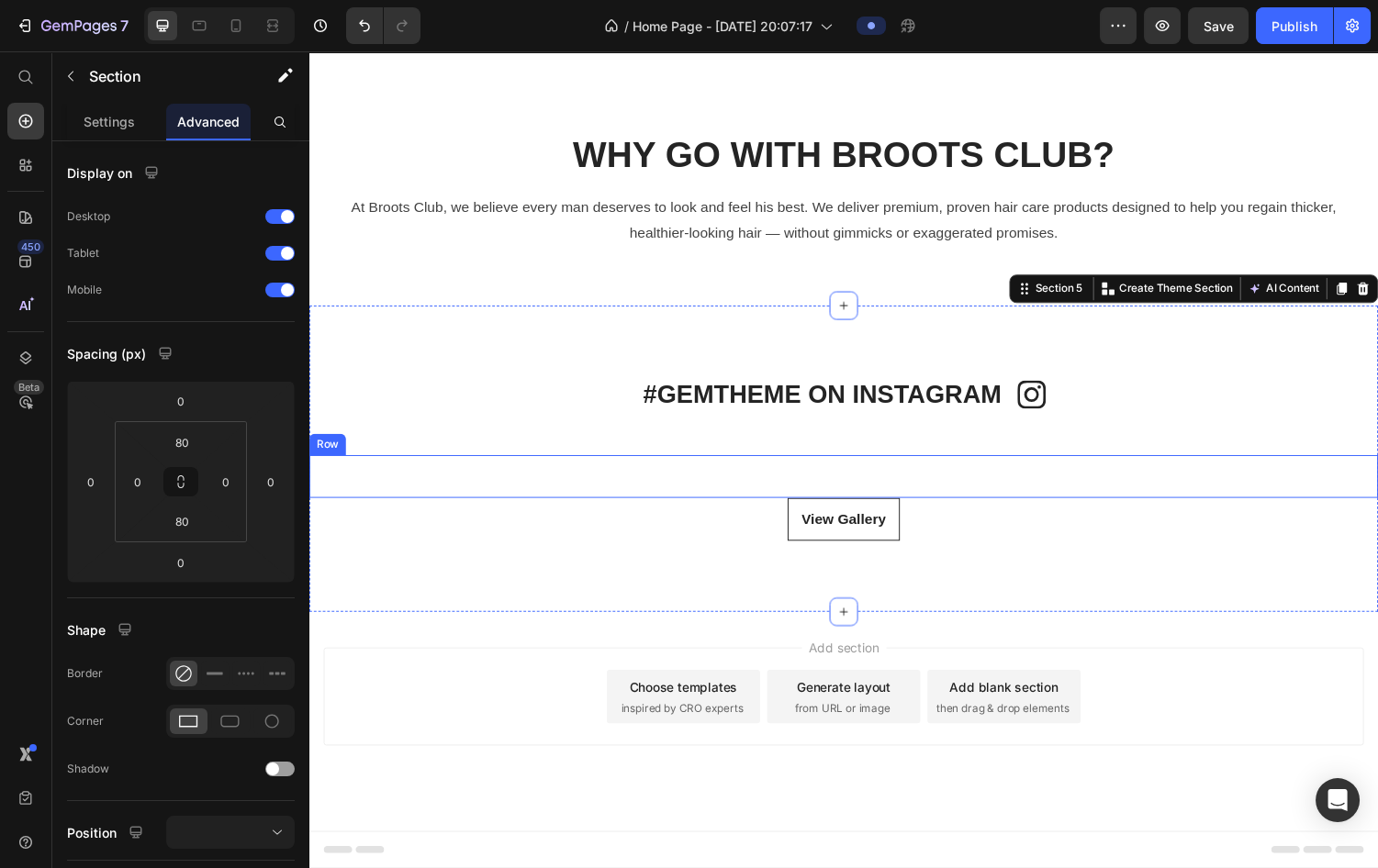 scroll, scrollTop: 1146, scrollLeft: 0, axis: vertical 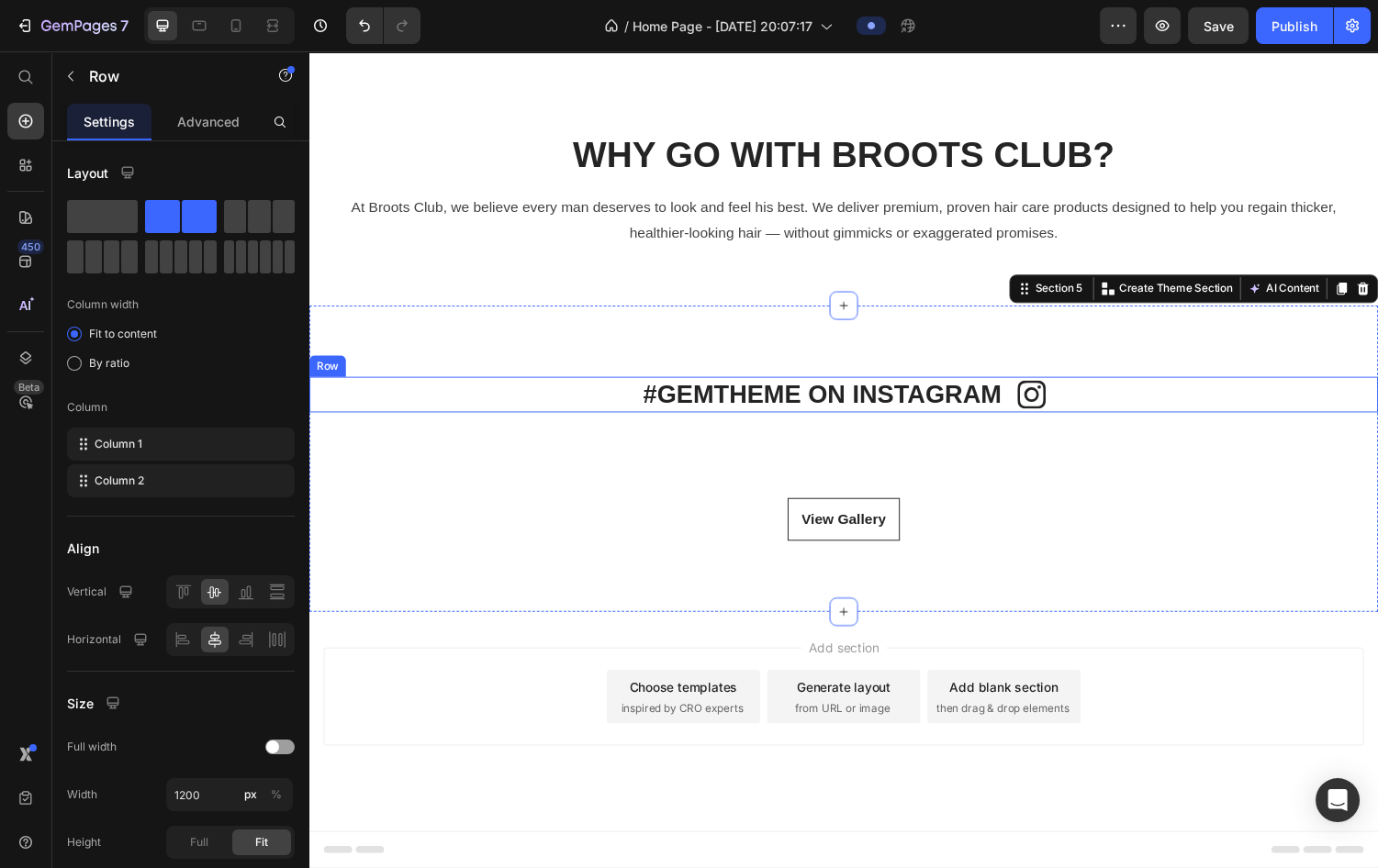 click on "#GEMTHEME ON INSTAGRAM Heading
Icon Row" at bounding box center (860, 406) 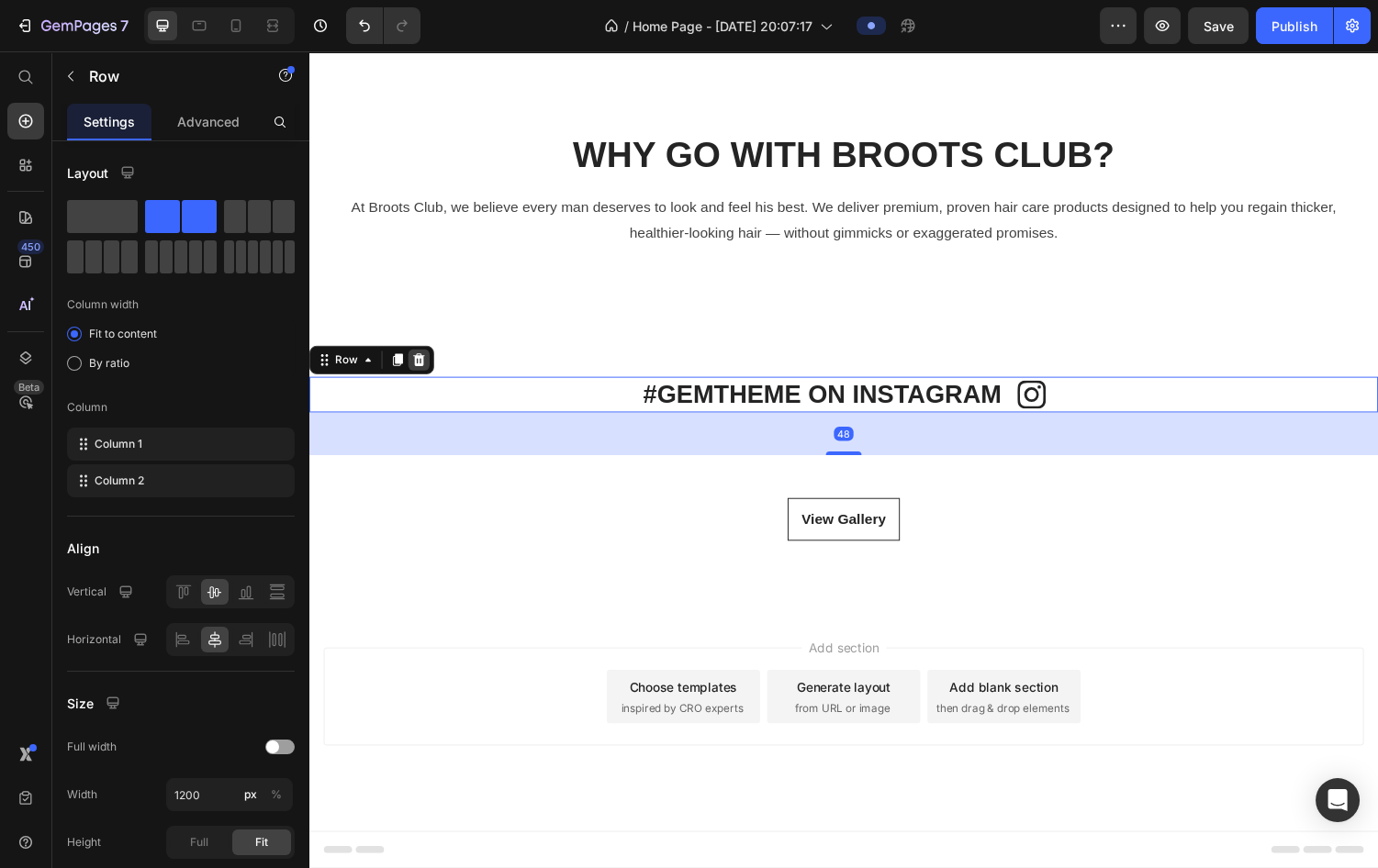 click 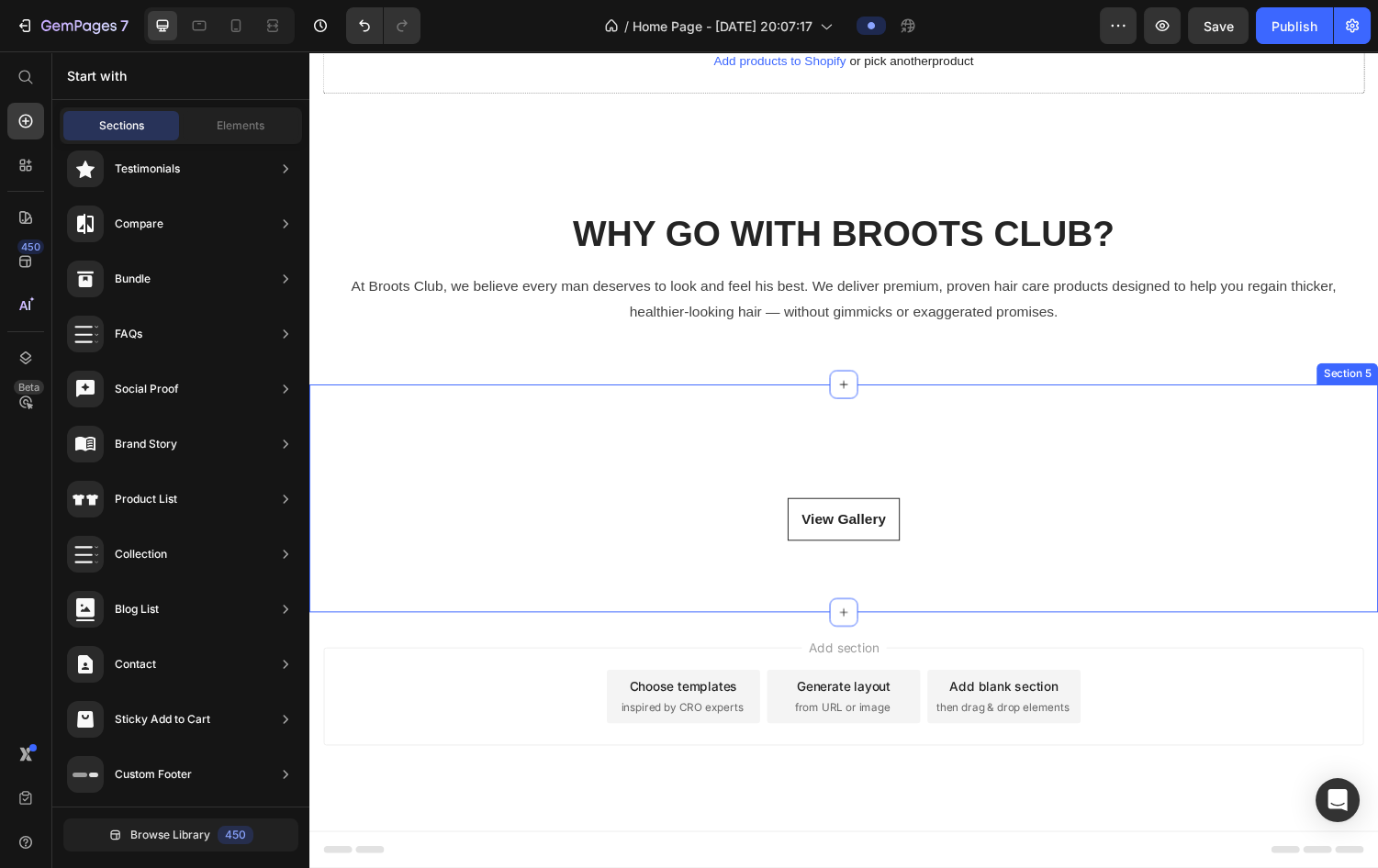 click on "Icon #GEMTHEME ON INSTAGRAM Heading Row Image Image Image Image Image Image Image Carousel Row View Gallery Button Section 5" at bounding box center [860, 512] 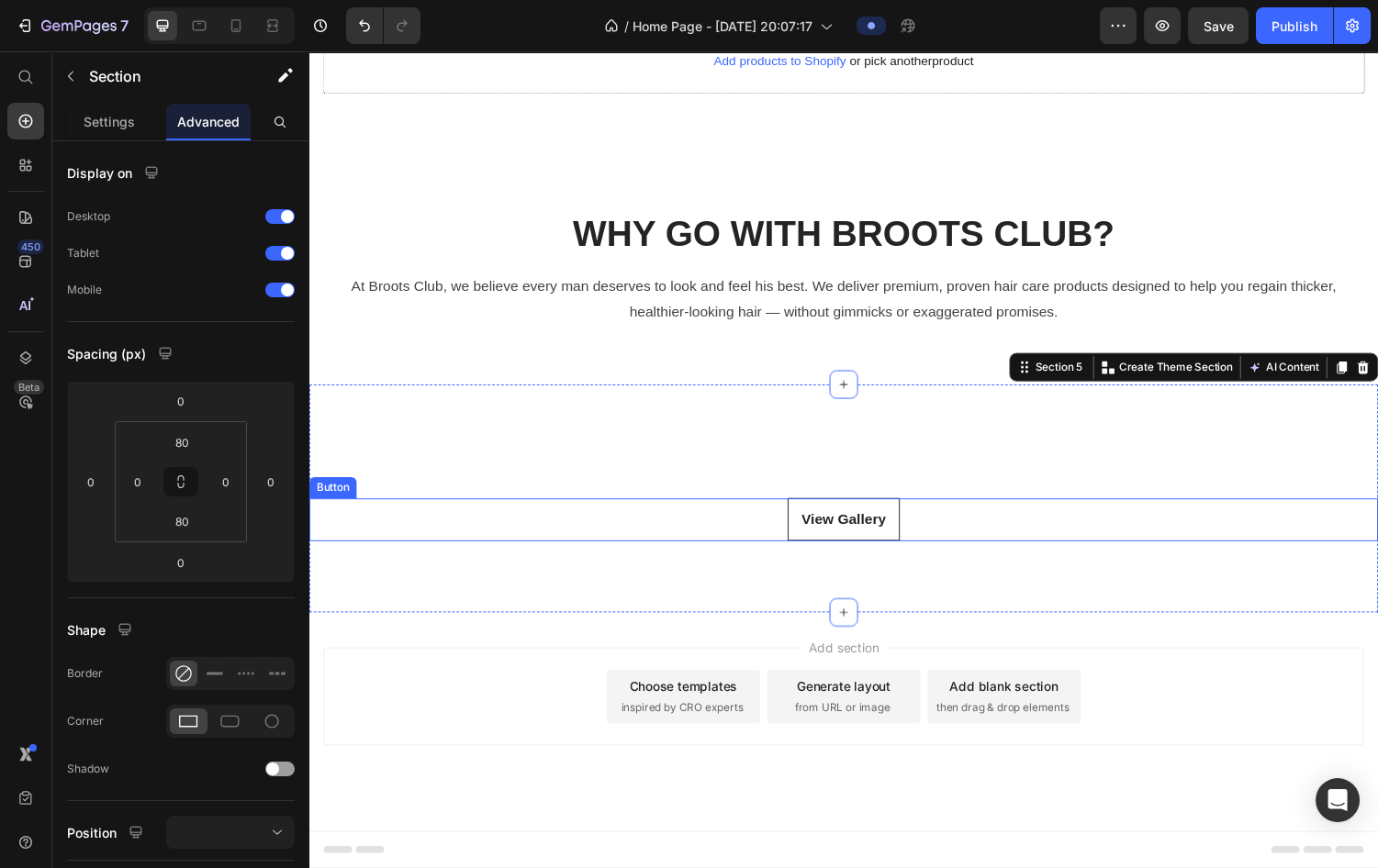 click on "View Gallery Button" at bounding box center [860, 534] 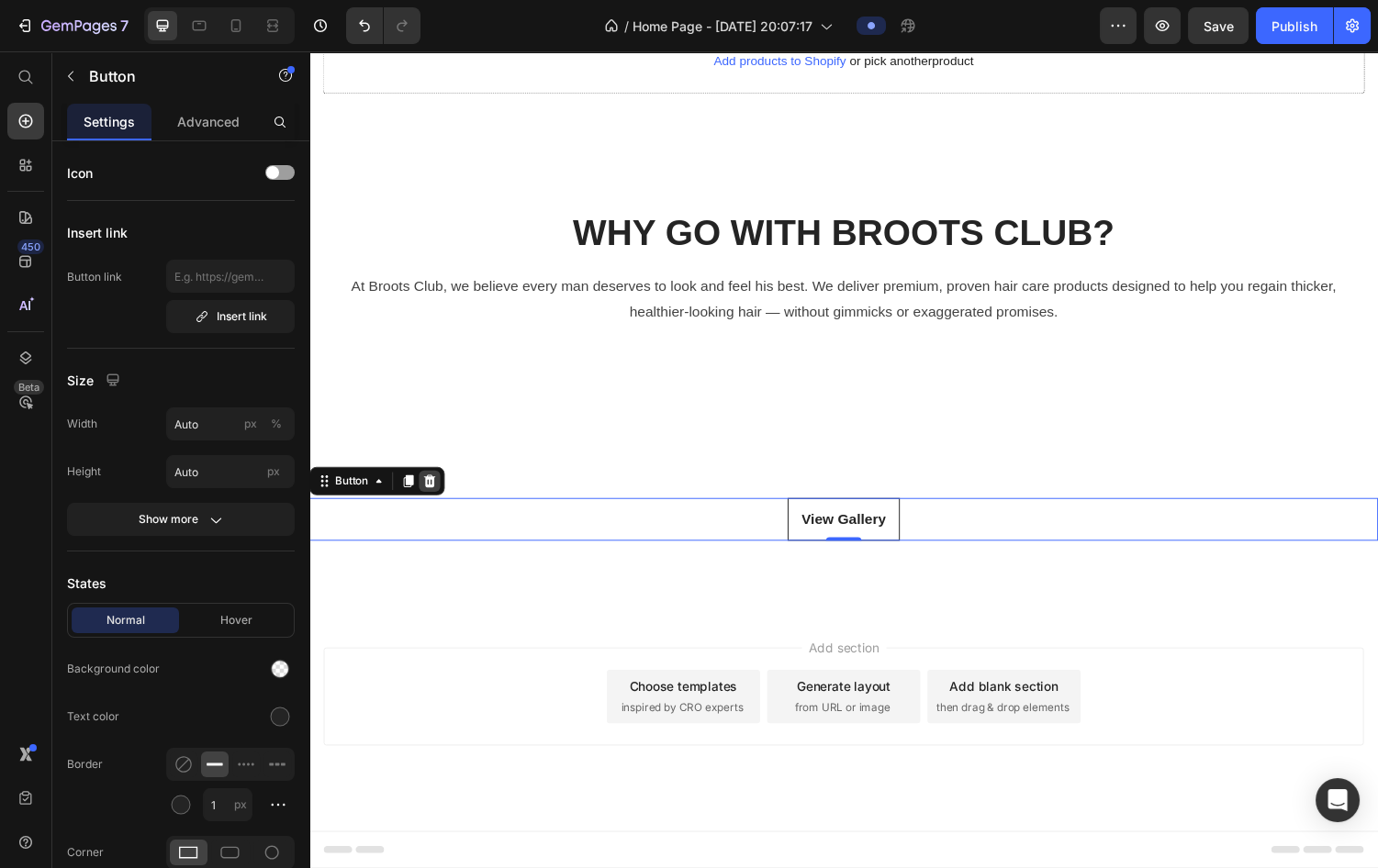 click 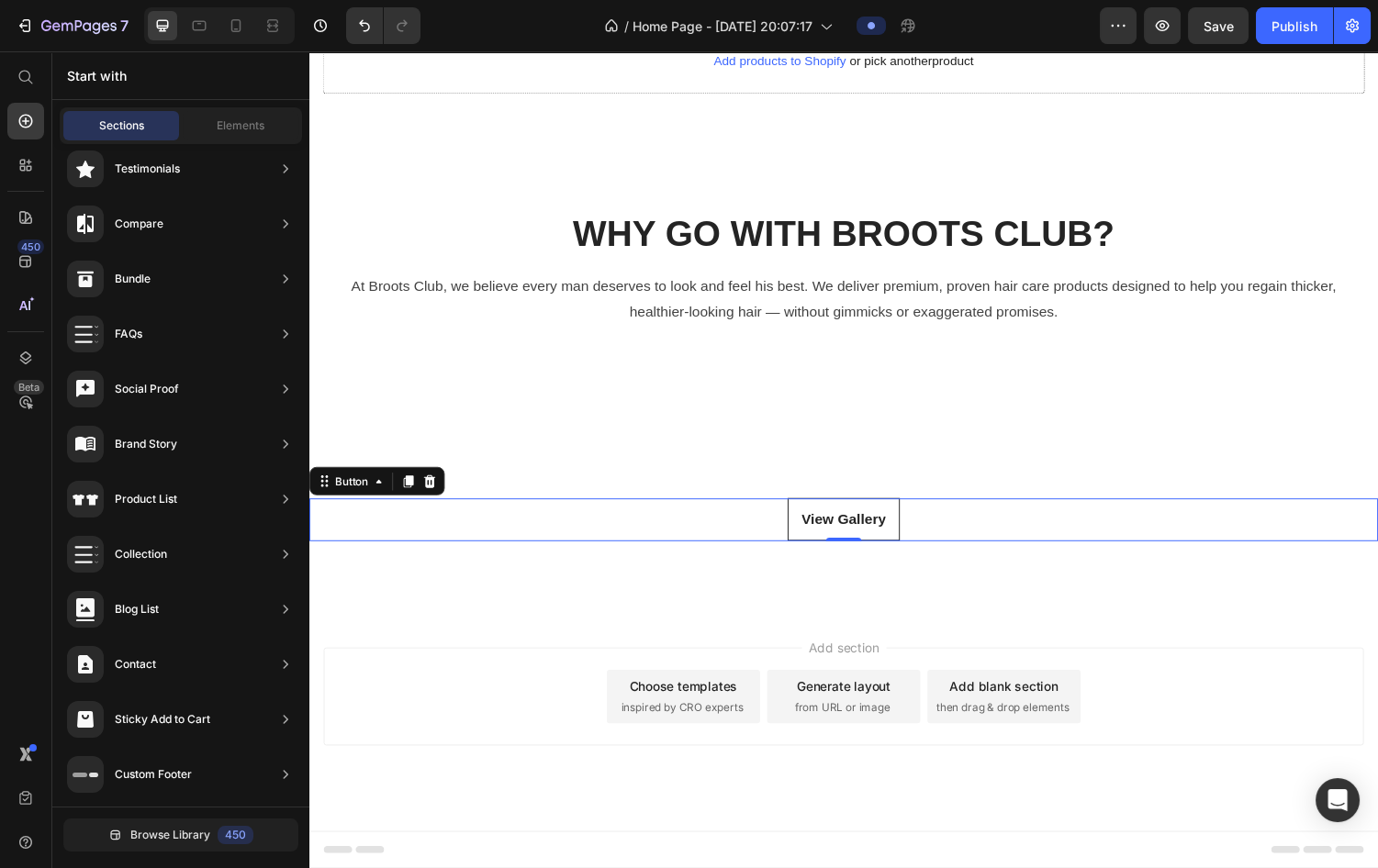 scroll, scrollTop: 1141, scrollLeft: 0, axis: vertical 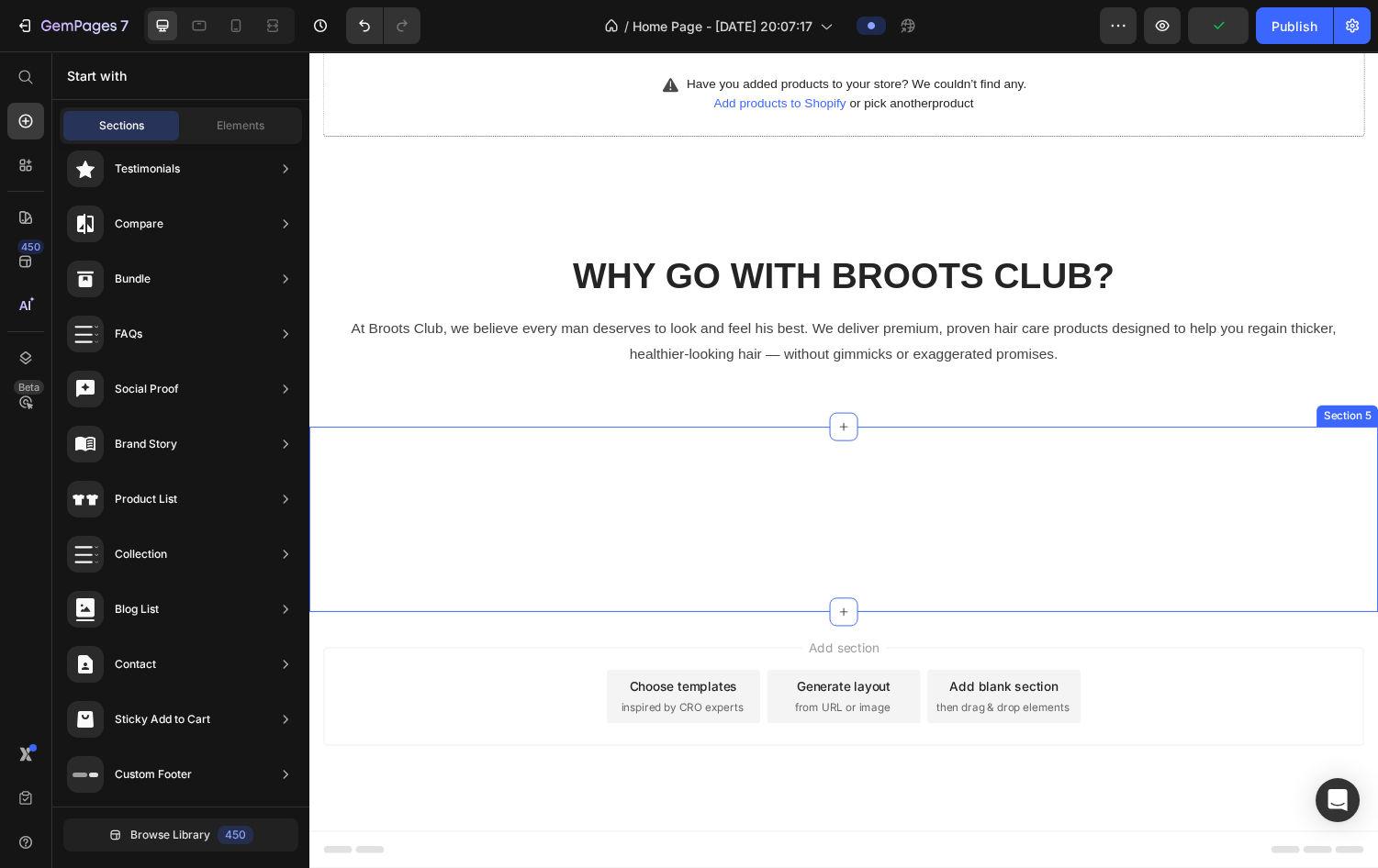 click on "Icon #GEMTHEME ON INSTAGRAM Heading Row Image Image Image Image Image Image Image Carousel Row Section 5" at bounding box center [860, 459] 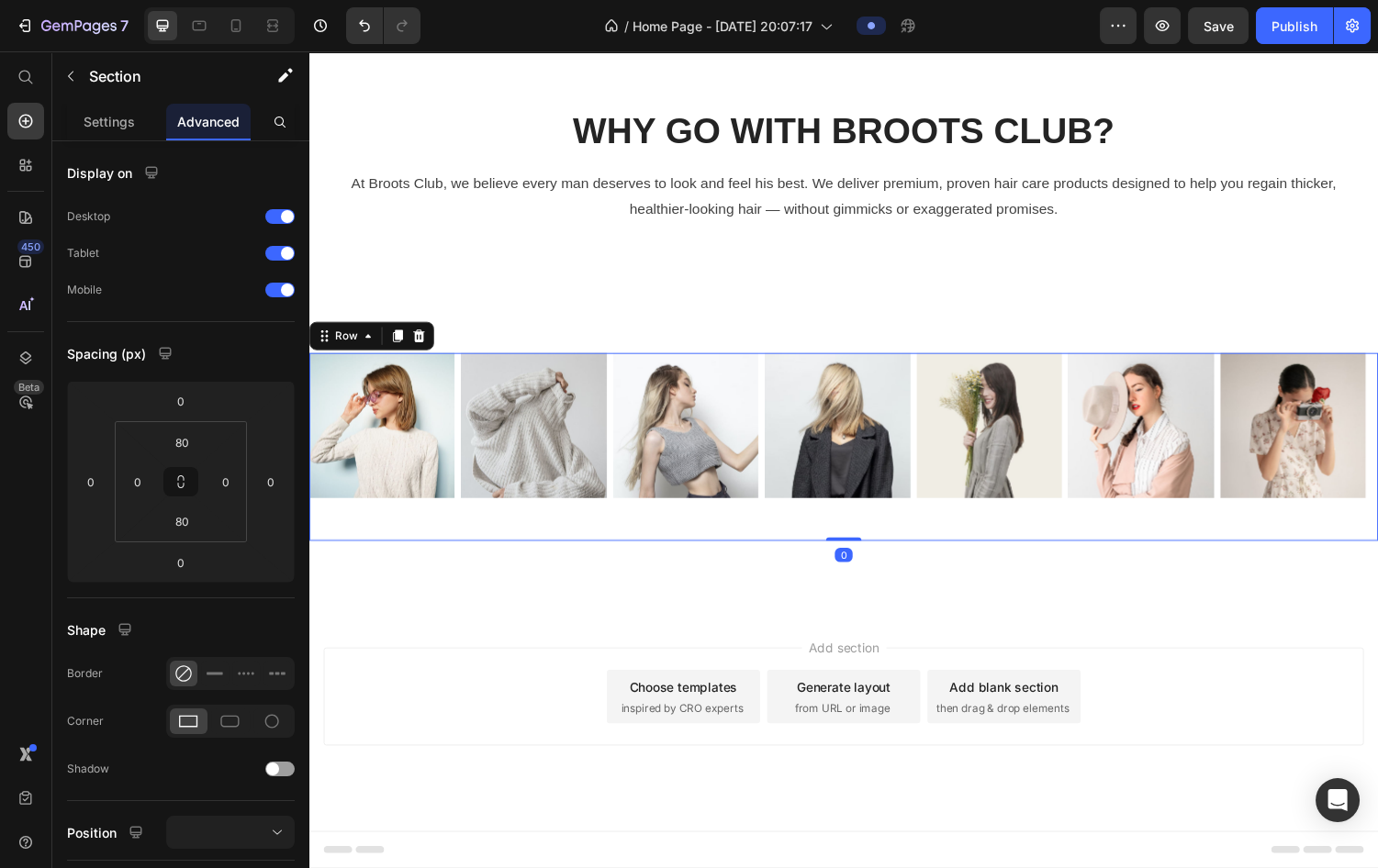 click on "Image Image Image Image Image Image Image Carousel" at bounding box center (860, 459) 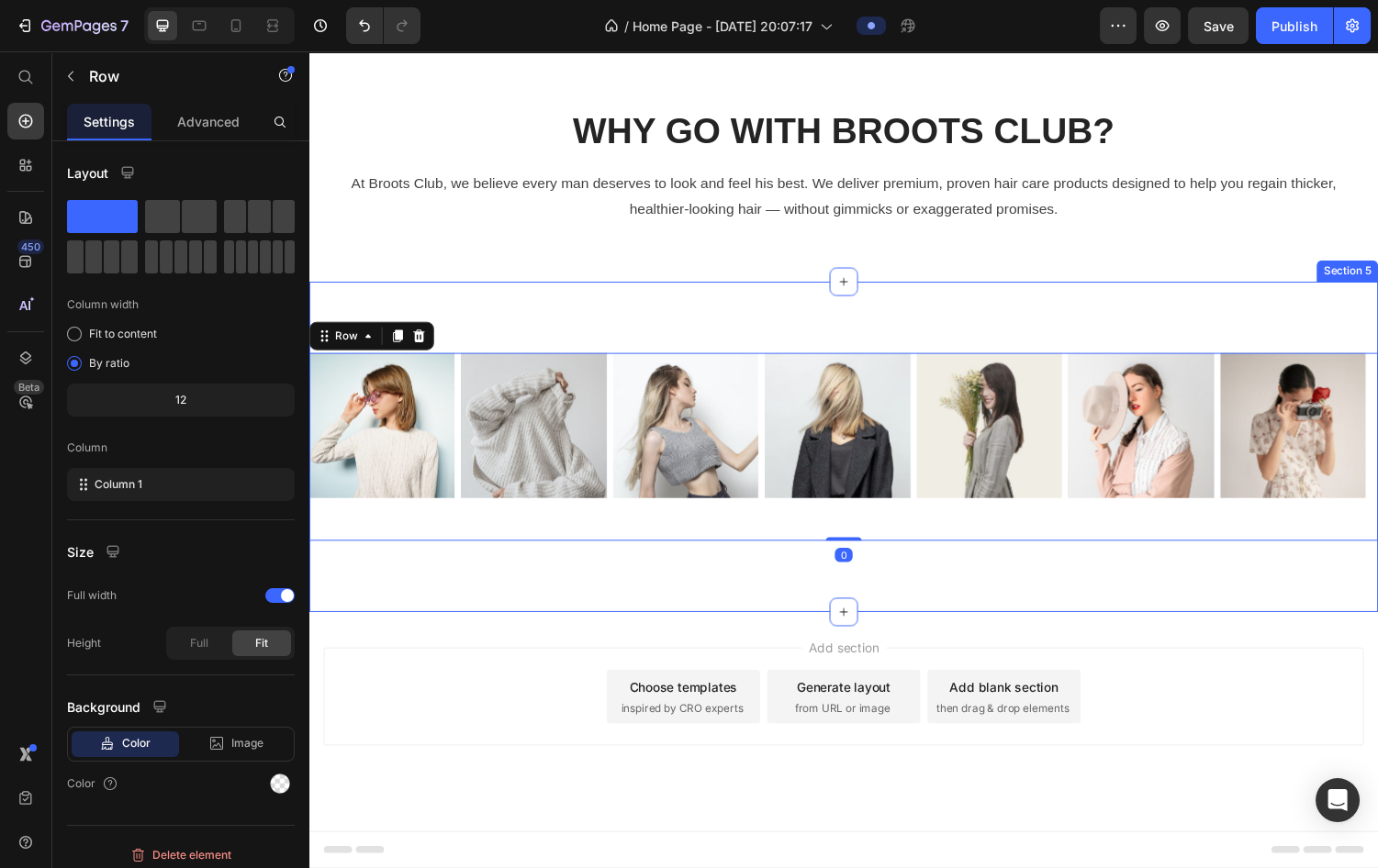 click on "Icon #GEMTHEME ON INSTAGRAM Heading Row Image Image Image Image Image Image Image Carousel Row   0 Section 5" at bounding box center (860, 459) 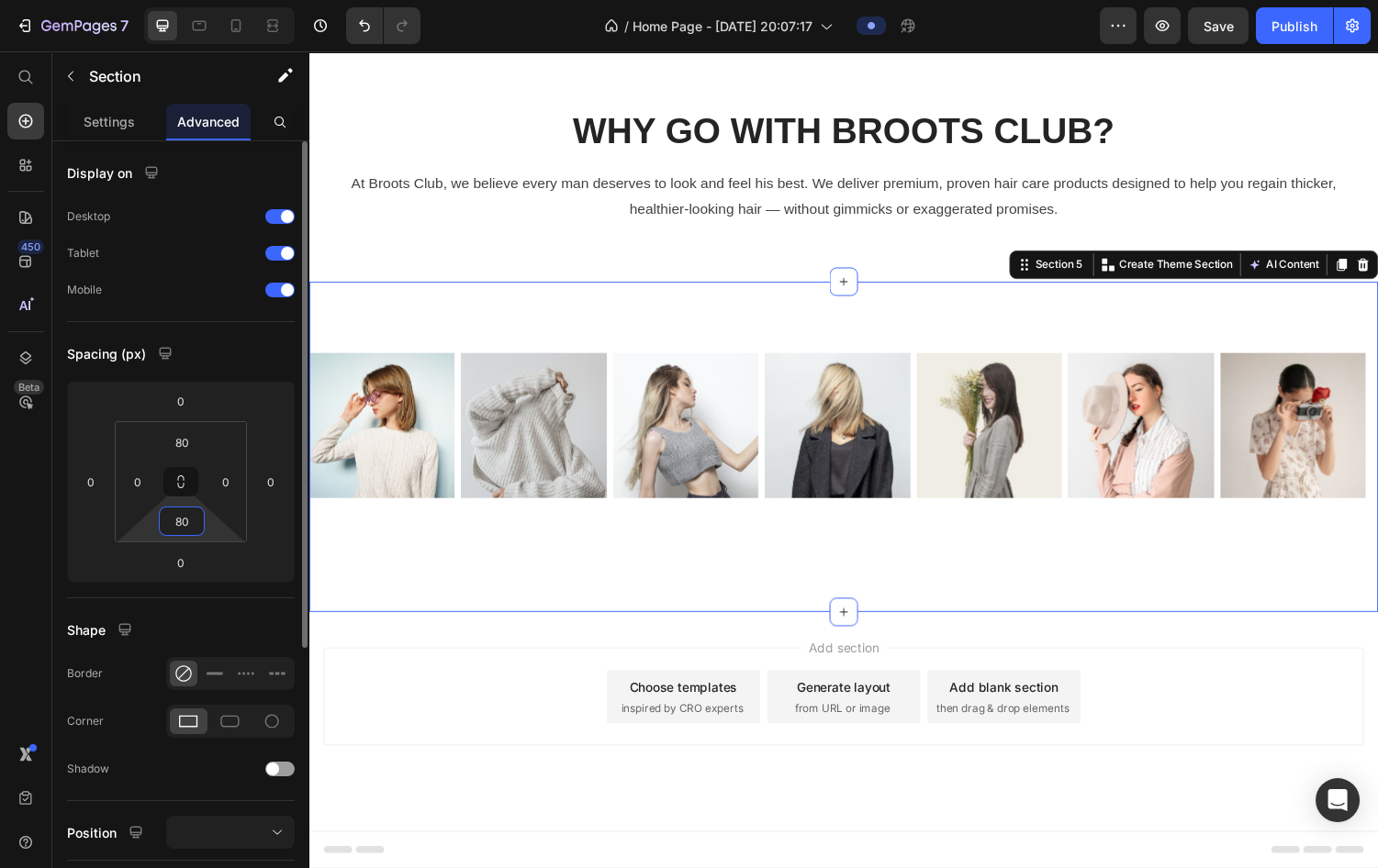 click on "80" at bounding box center (182, 521) 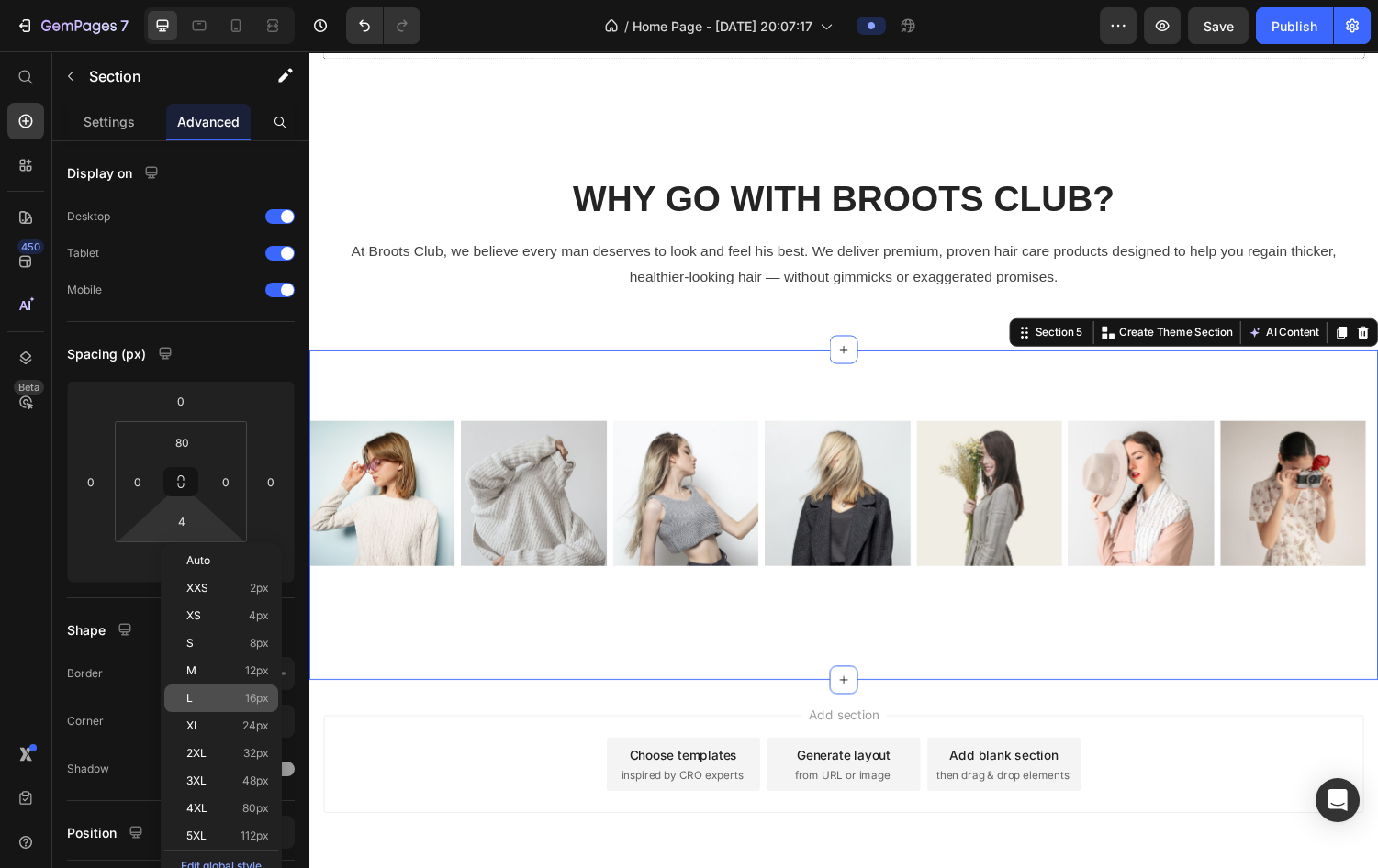 click on "16px" at bounding box center [257, 698] 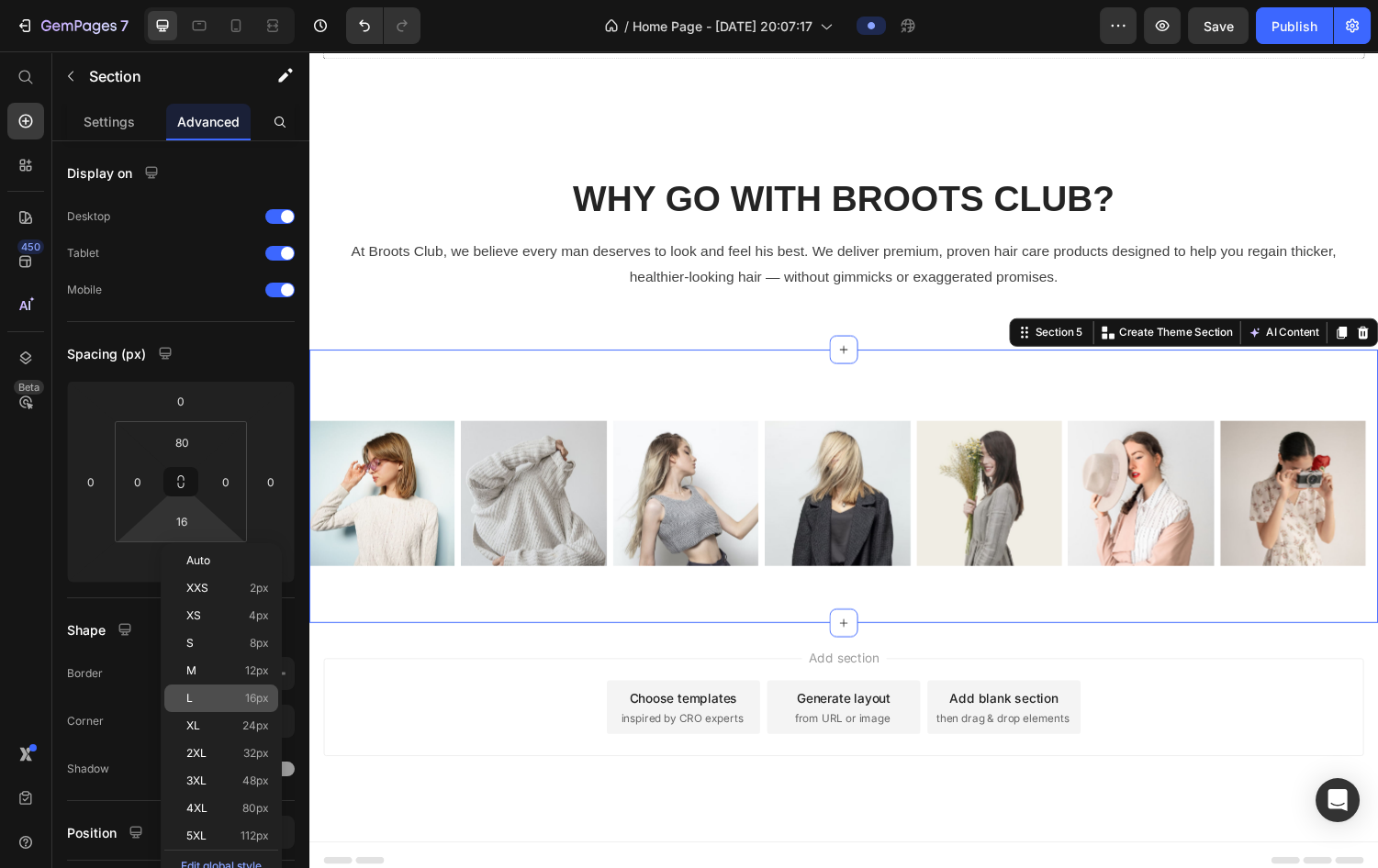 scroll, scrollTop: 1082, scrollLeft: 0, axis: vertical 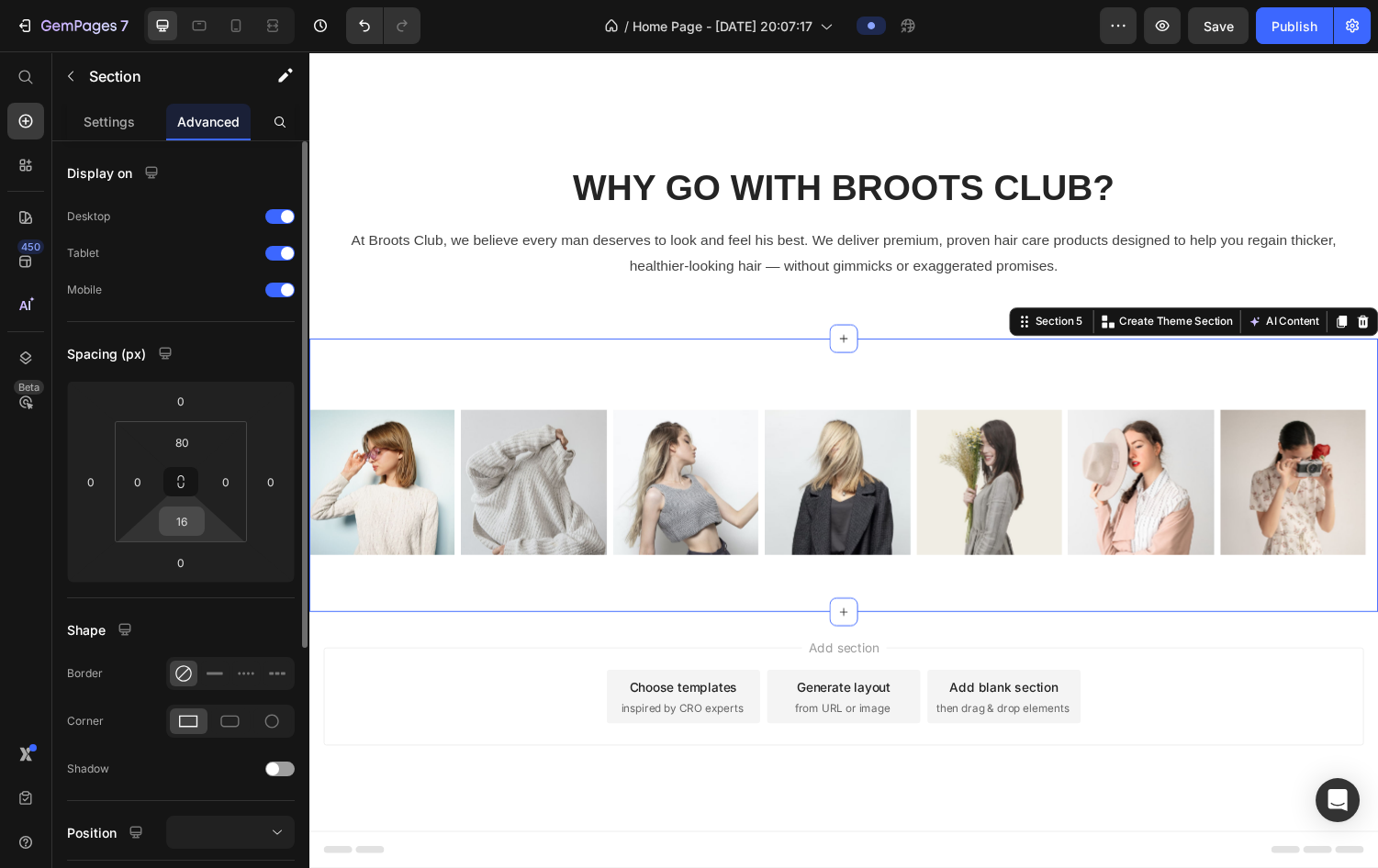 click on "16" at bounding box center [182, 521] 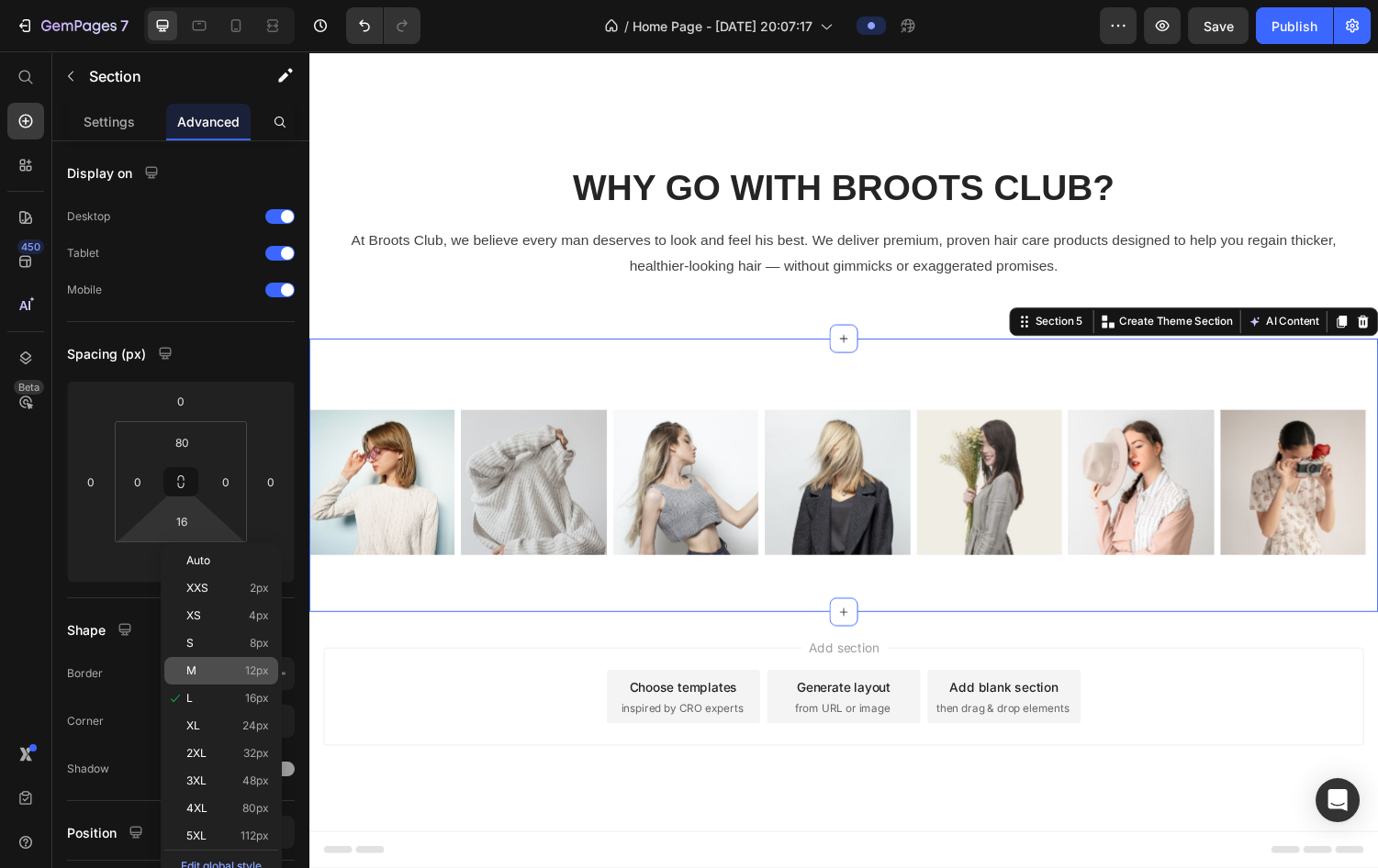 click on "M 12px" at bounding box center (228, 671) 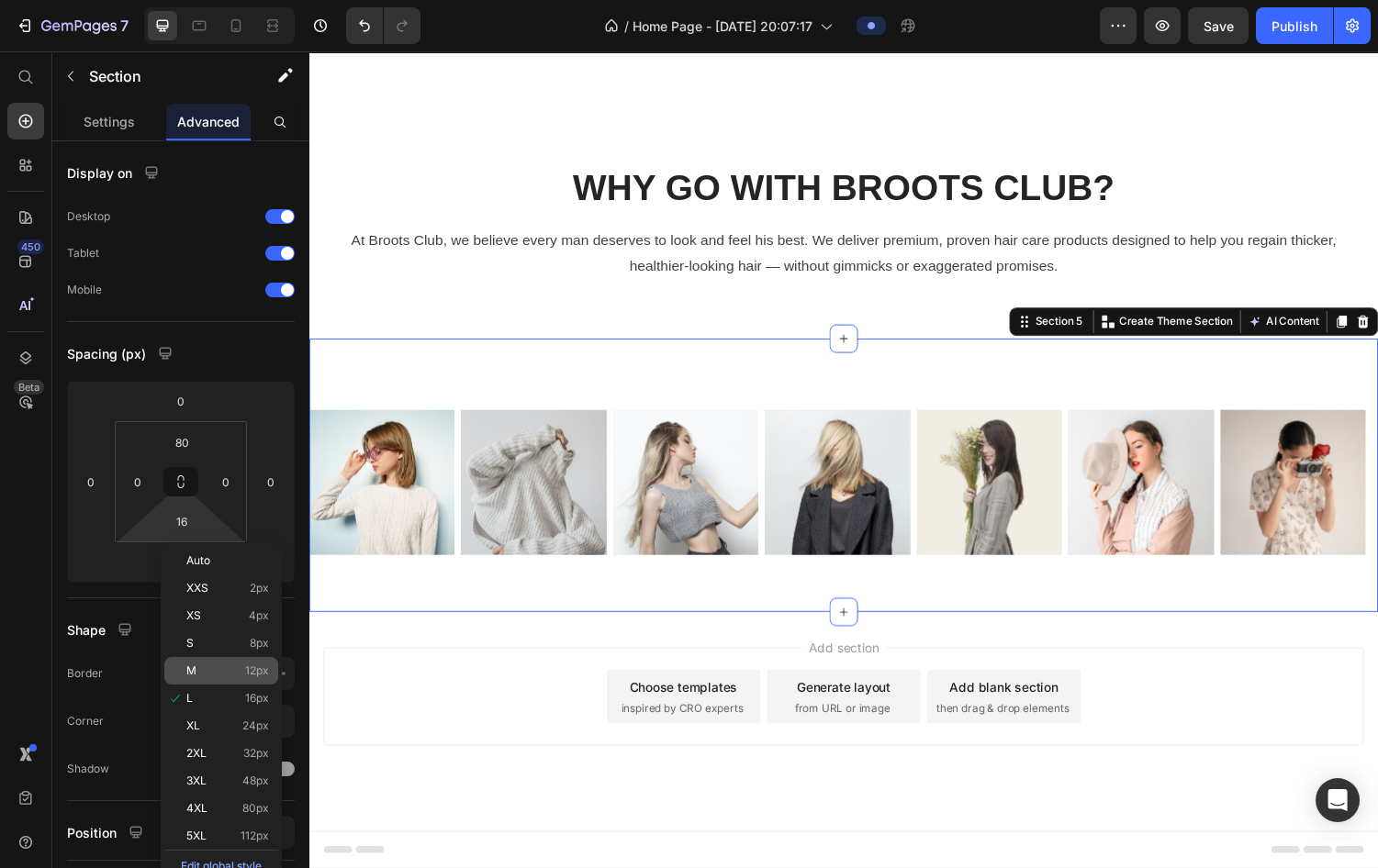 type on "12" 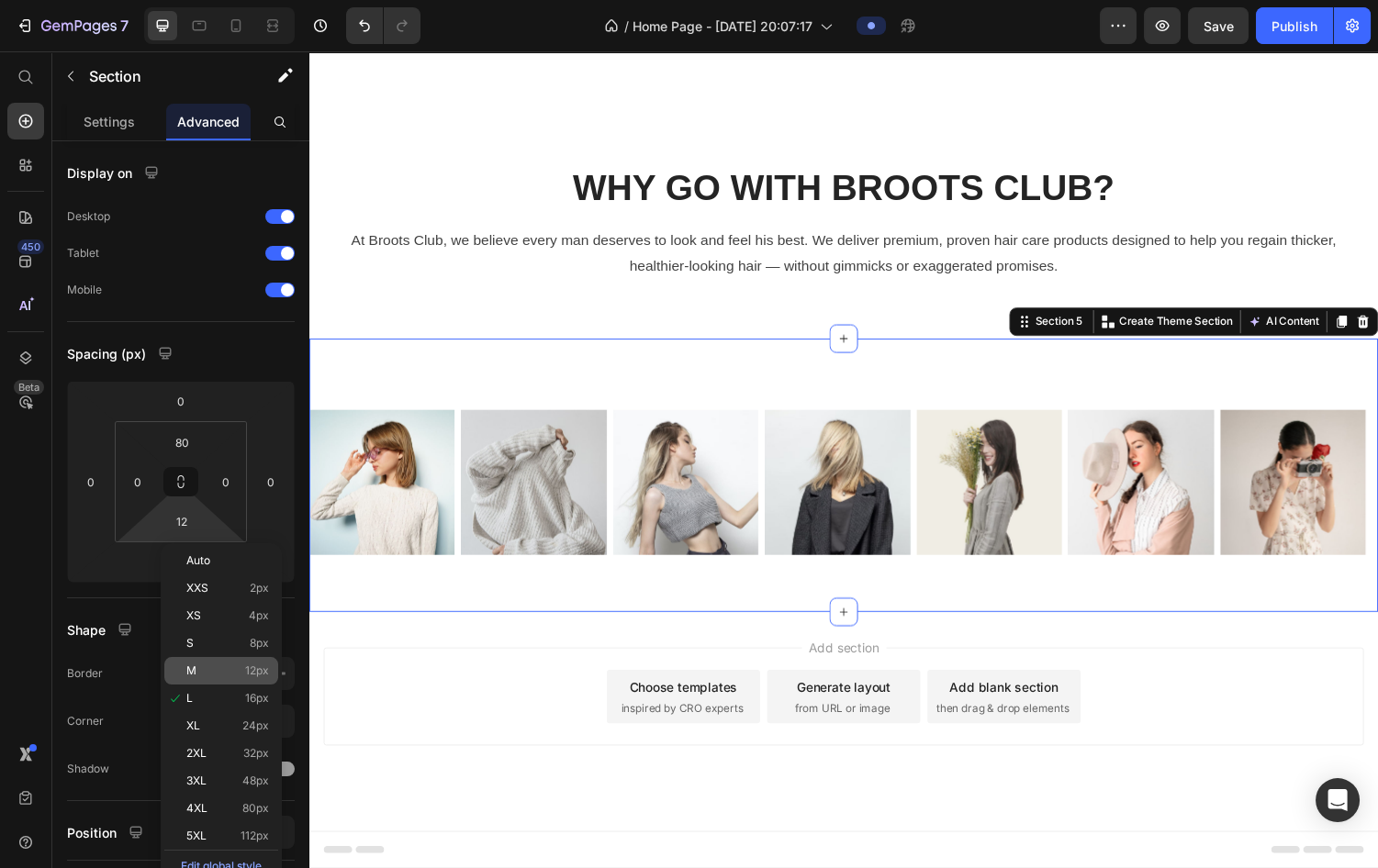 scroll, scrollTop: 1078, scrollLeft: 0, axis: vertical 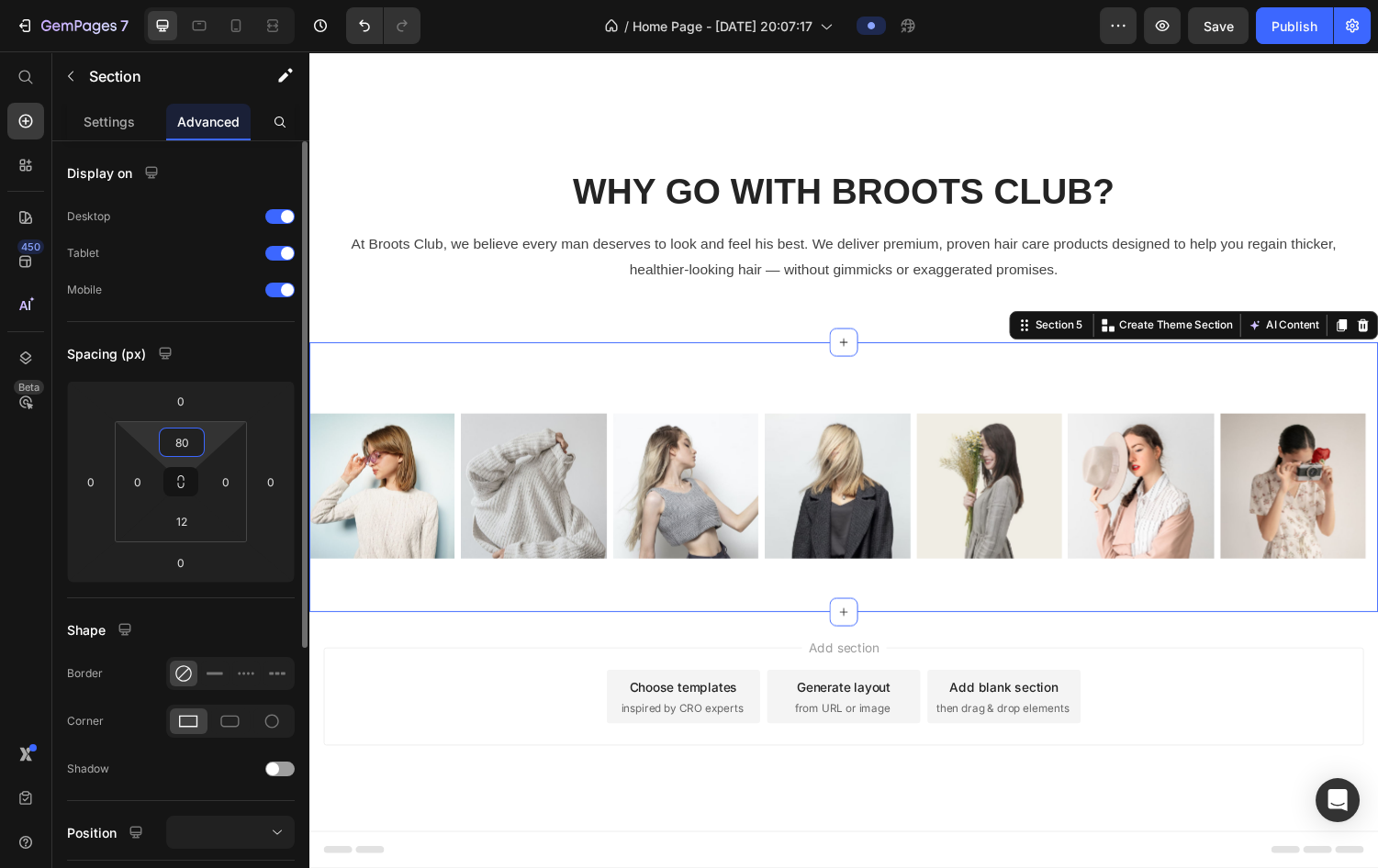 click on "80" at bounding box center [182, 442] 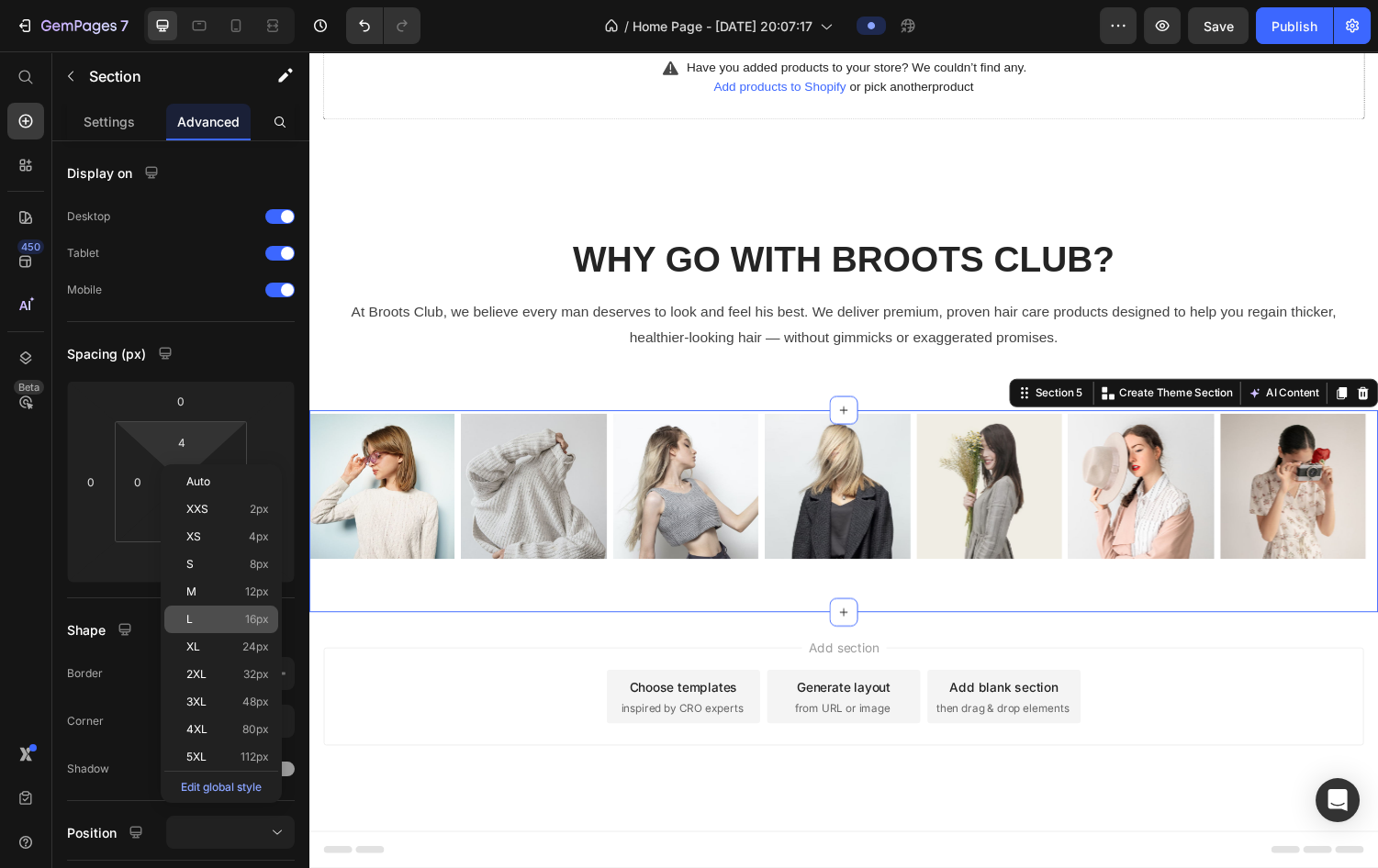 click on "16px" at bounding box center [257, 619] 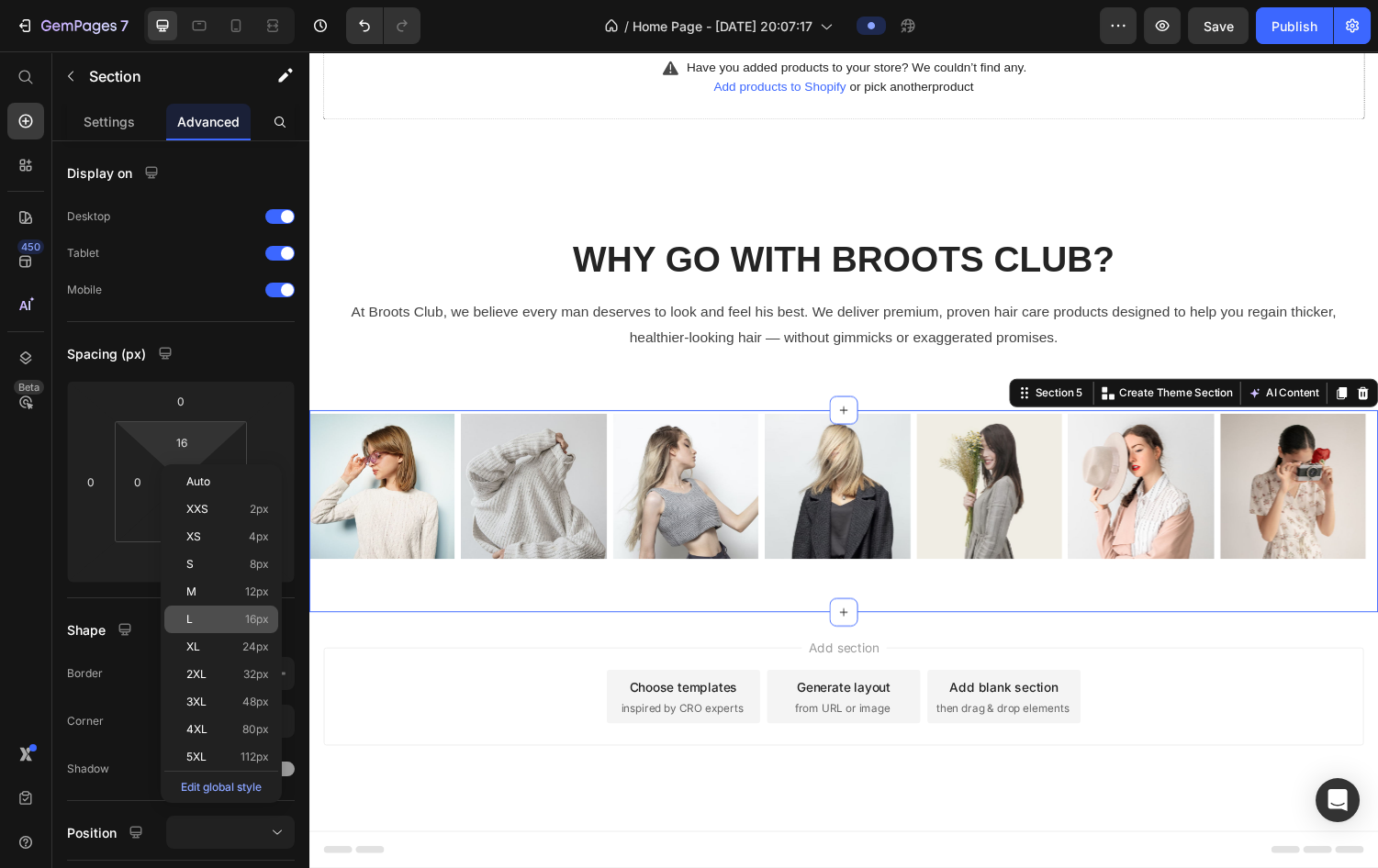 scroll, scrollTop: 1018, scrollLeft: 0, axis: vertical 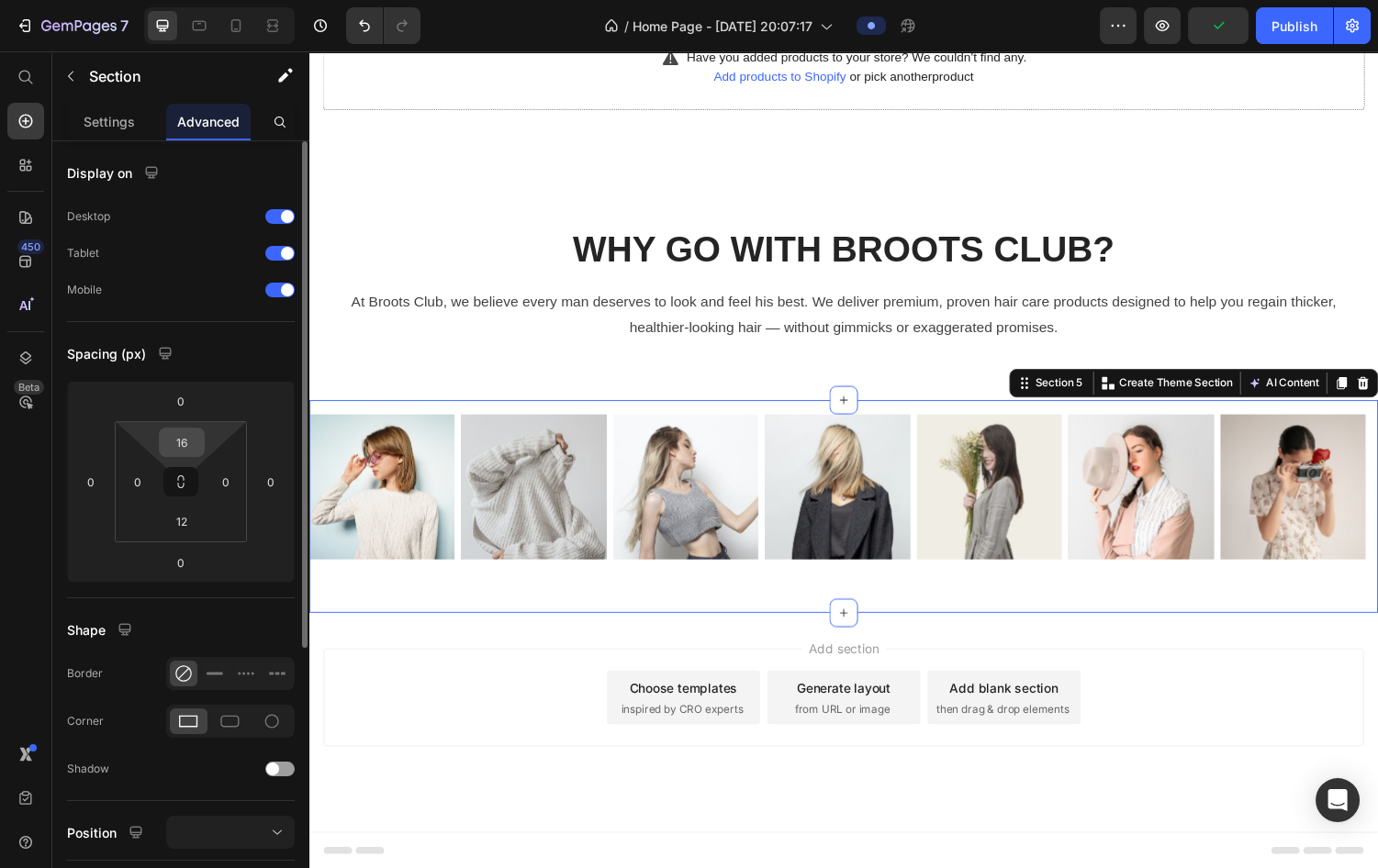 click on "16" at bounding box center (182, 442) 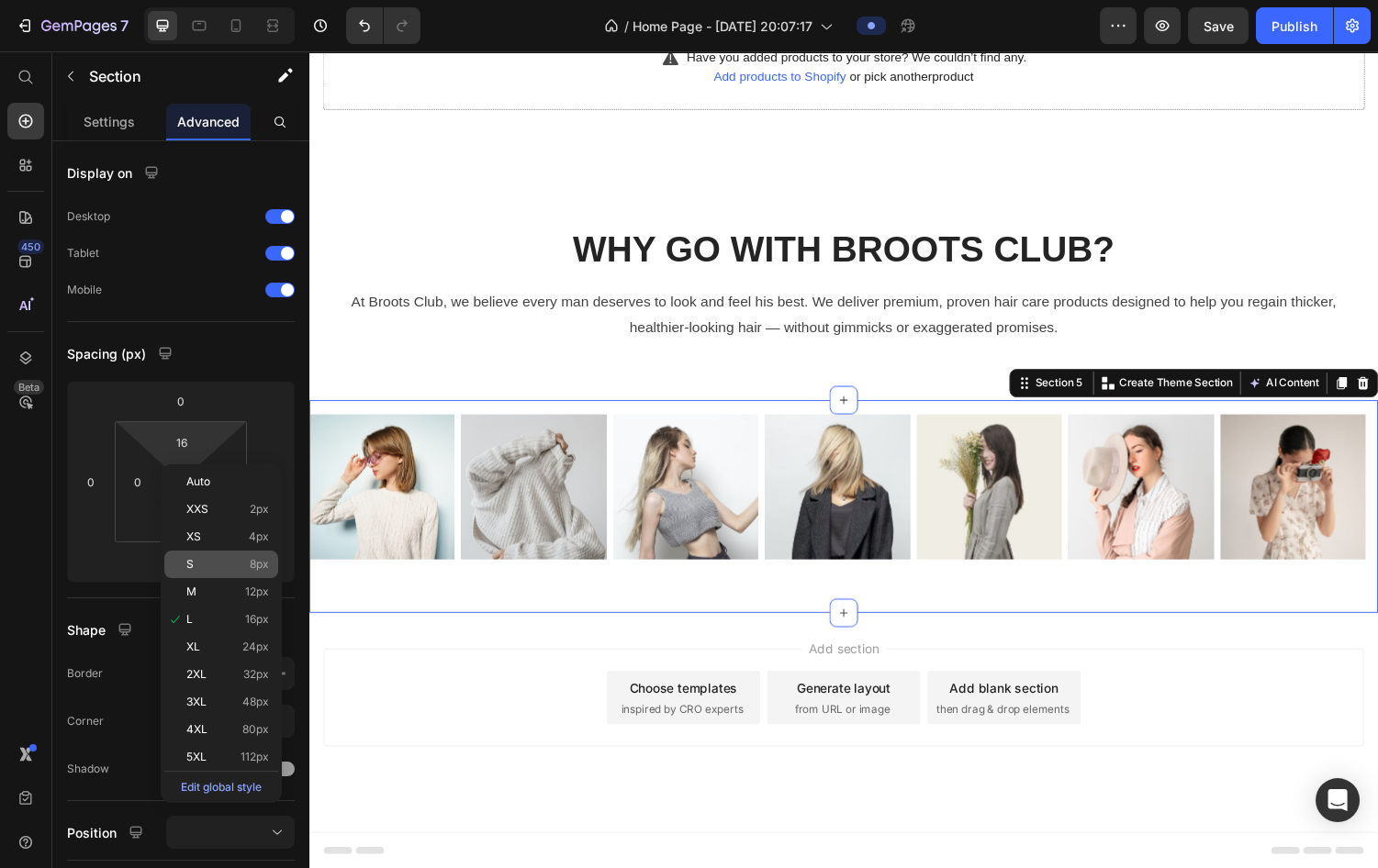click on "S 8px" 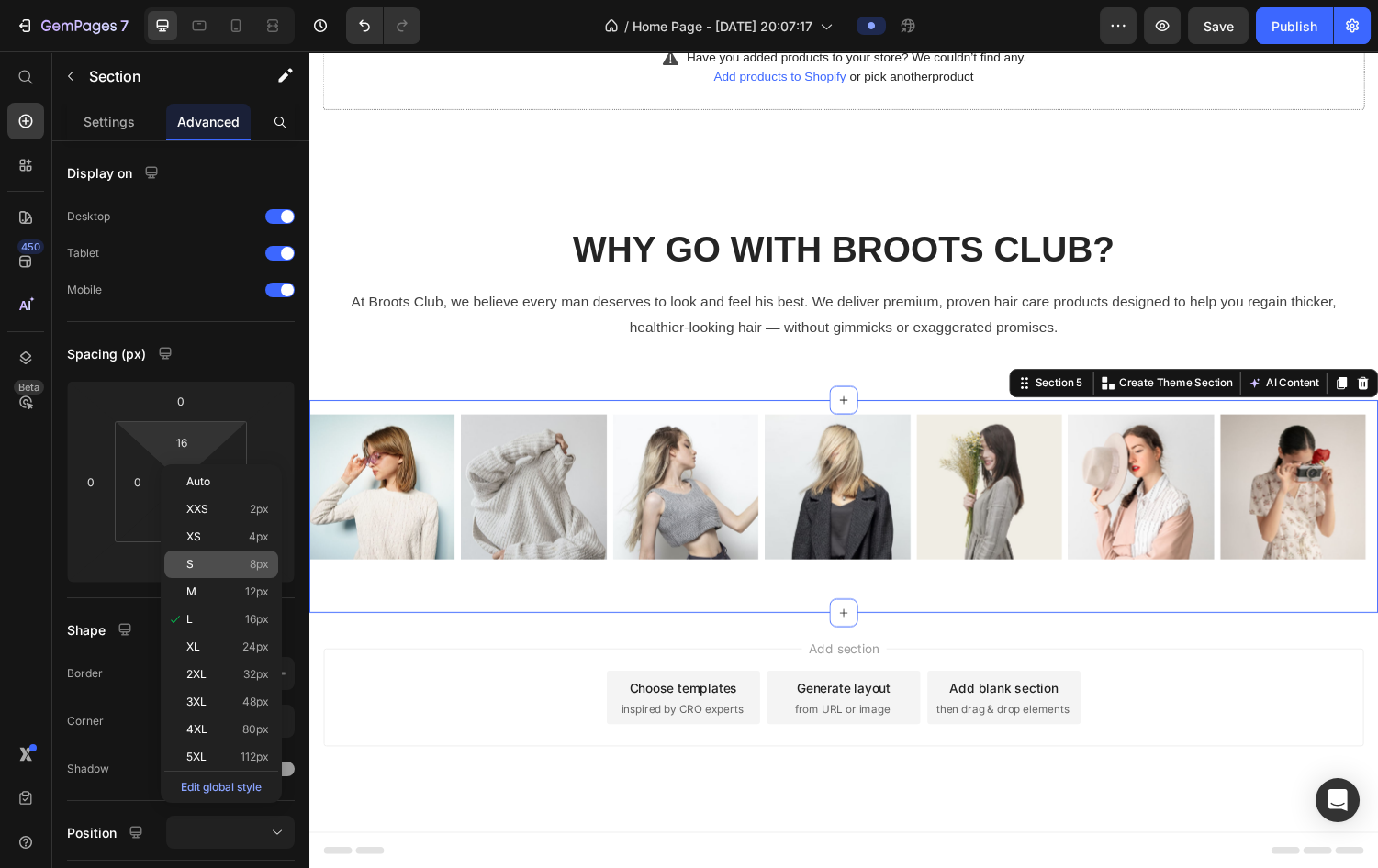 type on "8" 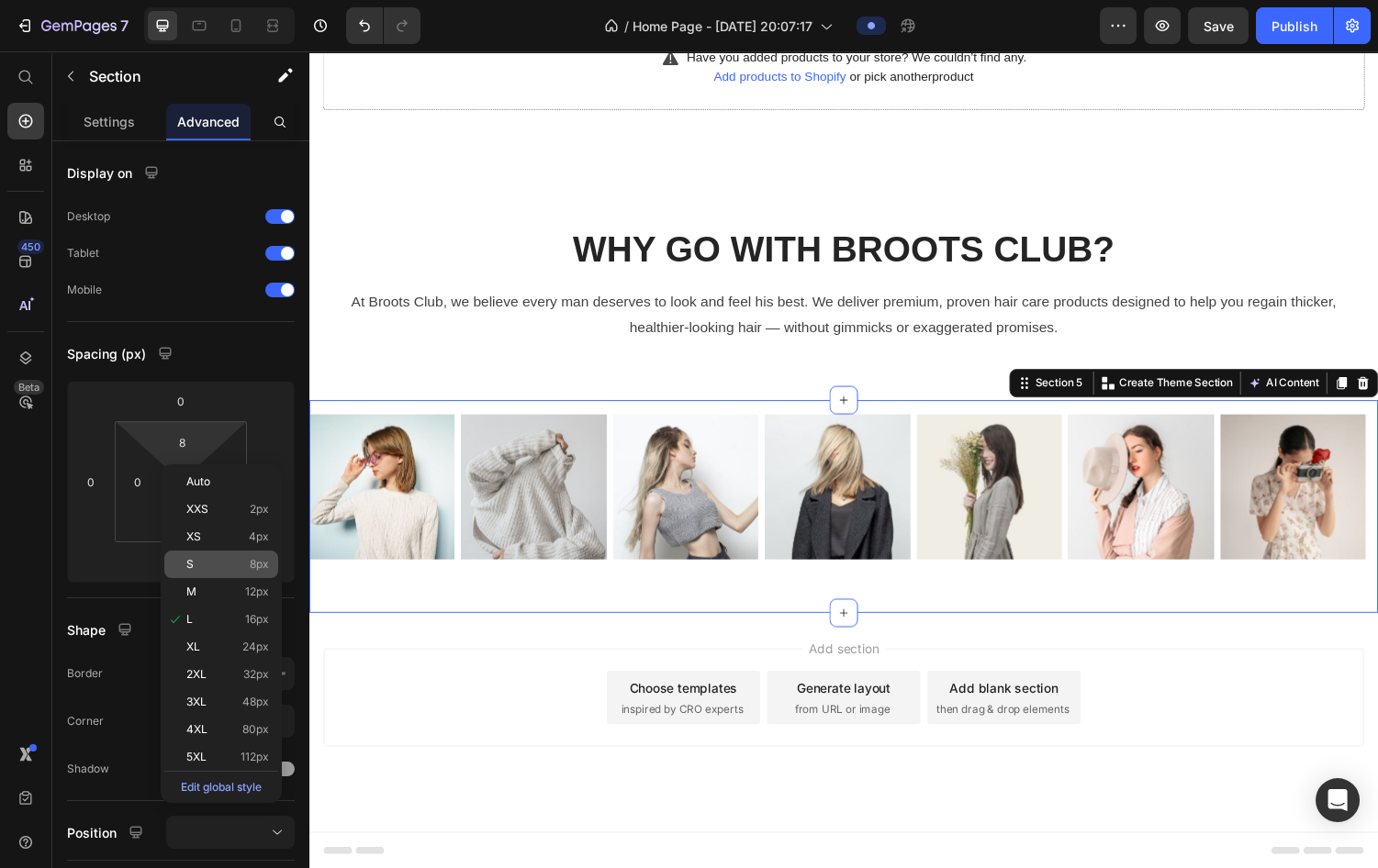 scroll, scrollTop: 1012, scrollLeft: 0, axis: vertical 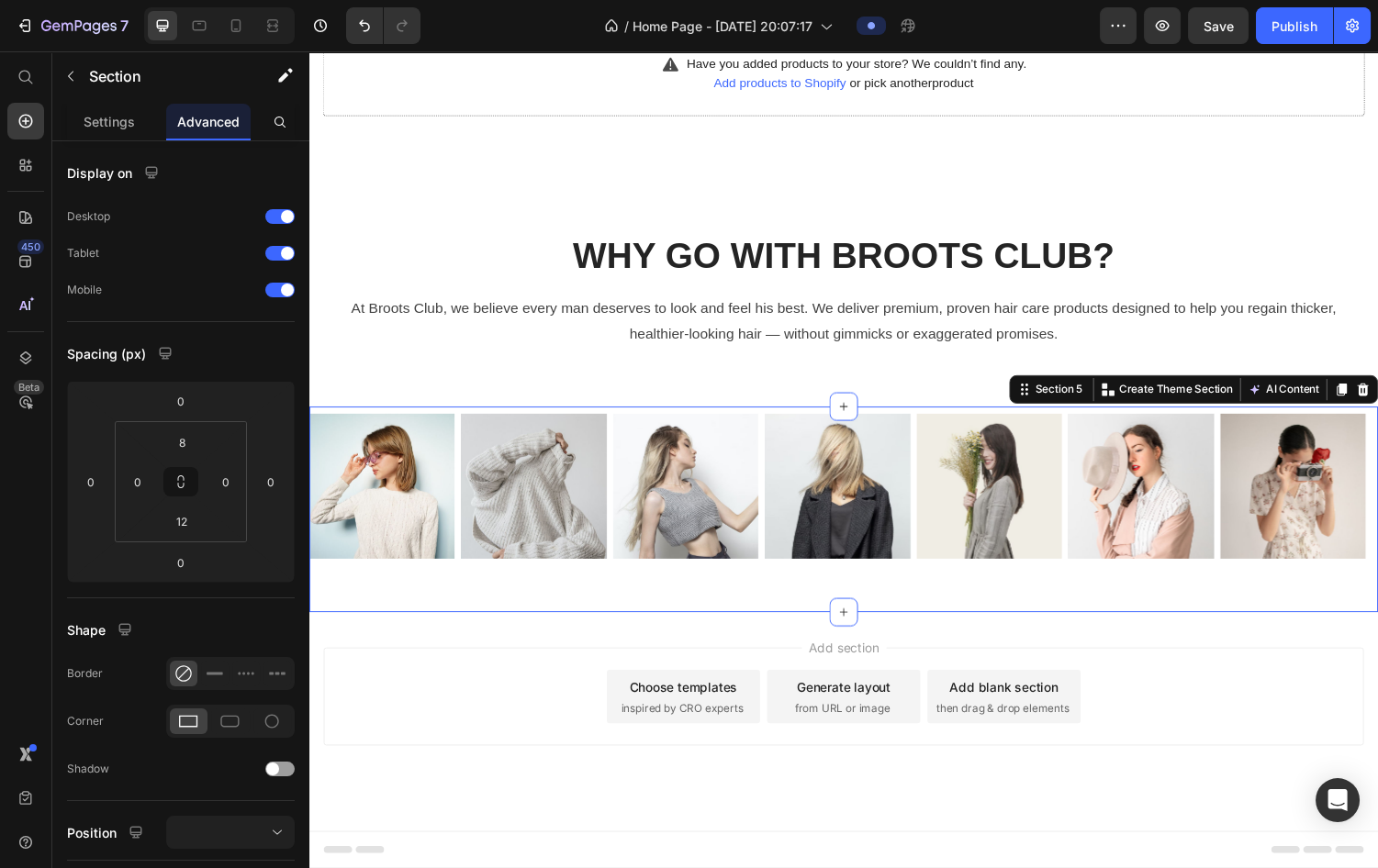 click on "Add section Choose templates inspired by CRO experts Generate layout from URL or image Add blank section then drag & drop elements" at bounding box center (860, 742) 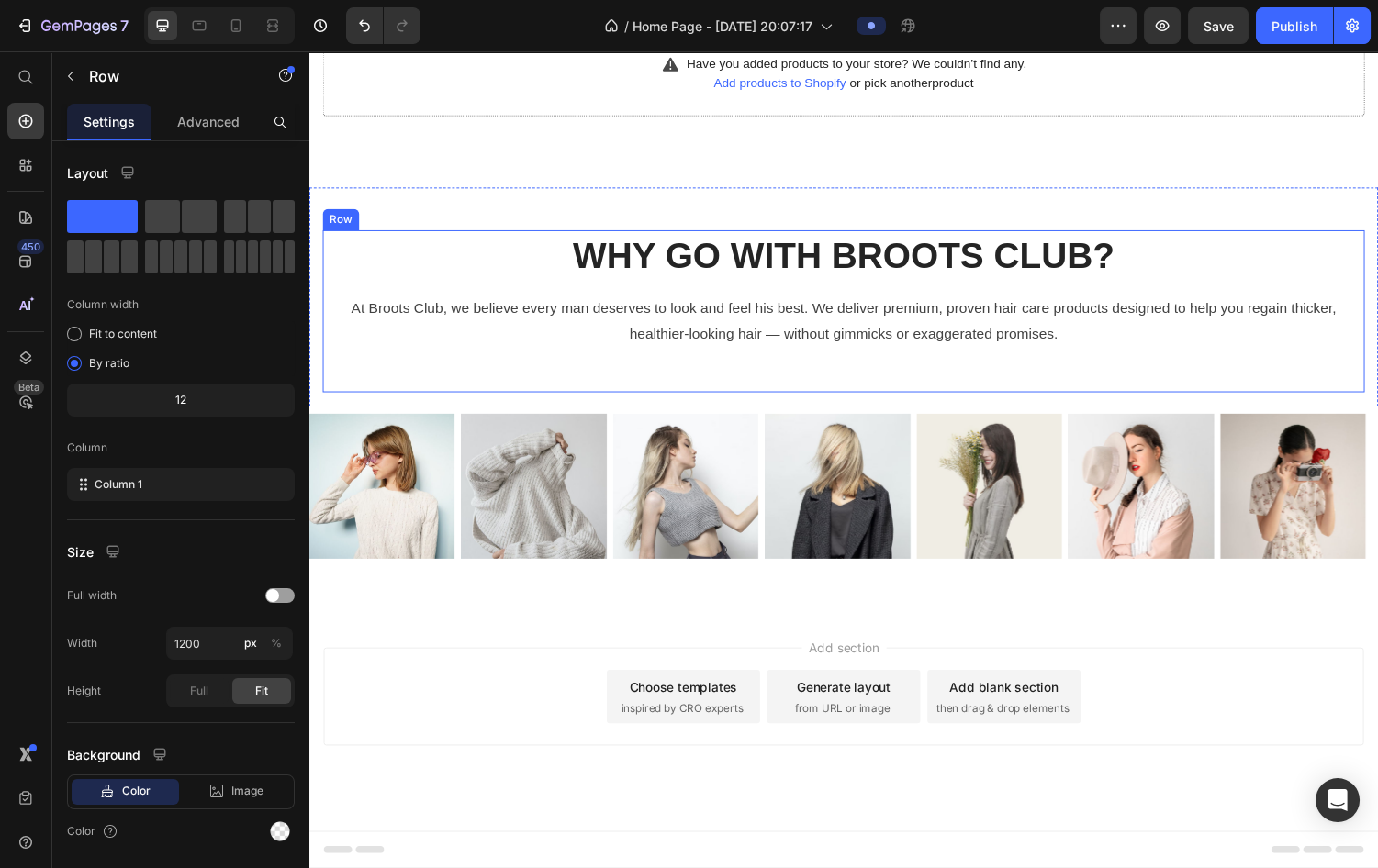 click on "Why Go With BROOTS CLUB? Heading At [GEOGRAPHIC_DATA], we believe every man deserves to look and feel his best. We deliver premium, proven hair care products designed to help you regain thicker, healthier-looking hair — without gimmicks or exaggerated promises. Text block" at bounding box center (860, 319) 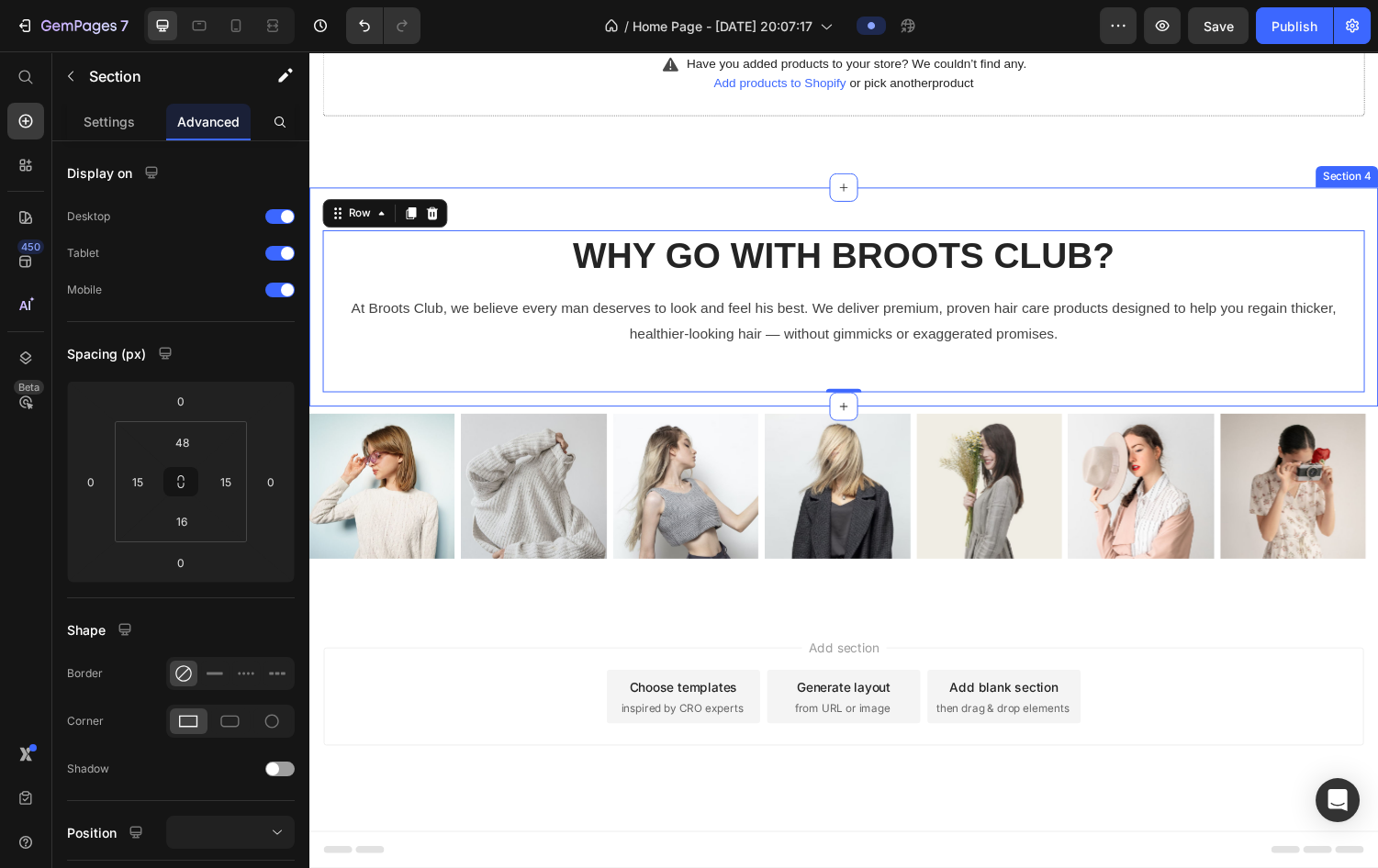 click on "Why Go With BROOTS CLUB? Heading At [GEOGRAPHIC_DATA], we believe every man deserves to look and feel his best. We deliver premium, proven hair care products designed to help you regain thicker, healthier-looking hair — without gimmicks or exaggerated promises. Text block Row   0 Section 4" at bounding box center (860, 305) 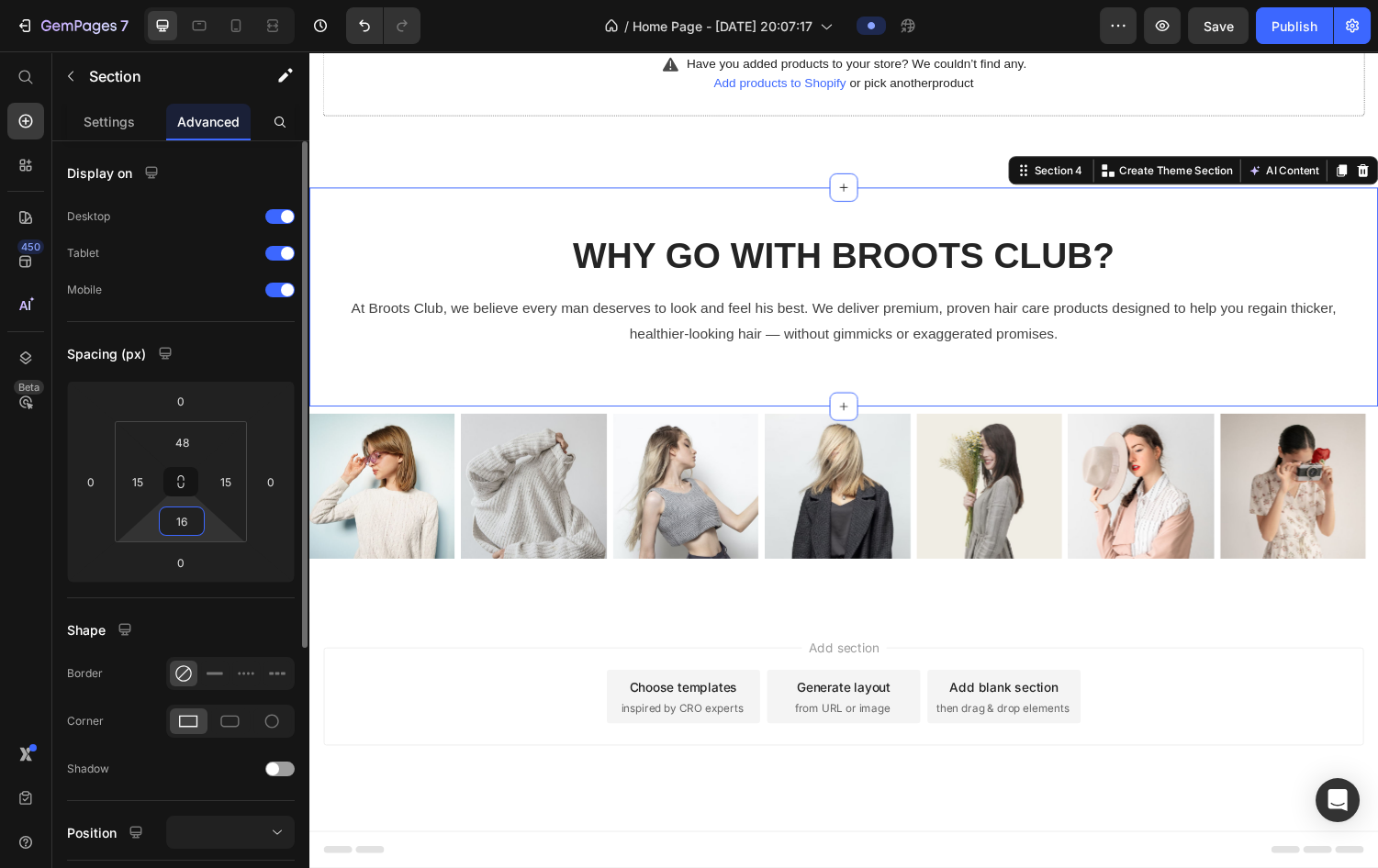 click on "16" at bounding box center (182, 521) 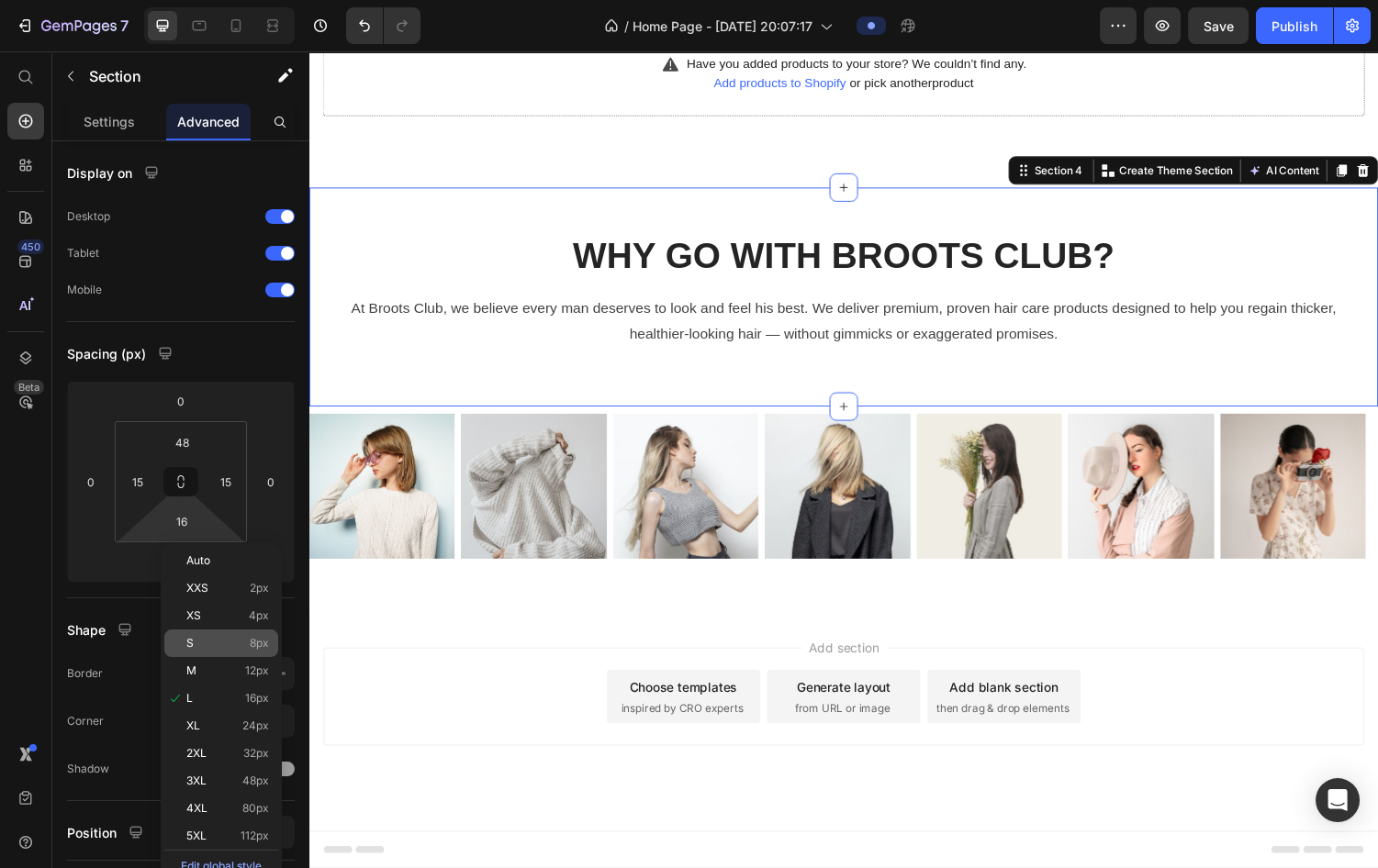 click on "S 8px" at bounding box center (228, 643) 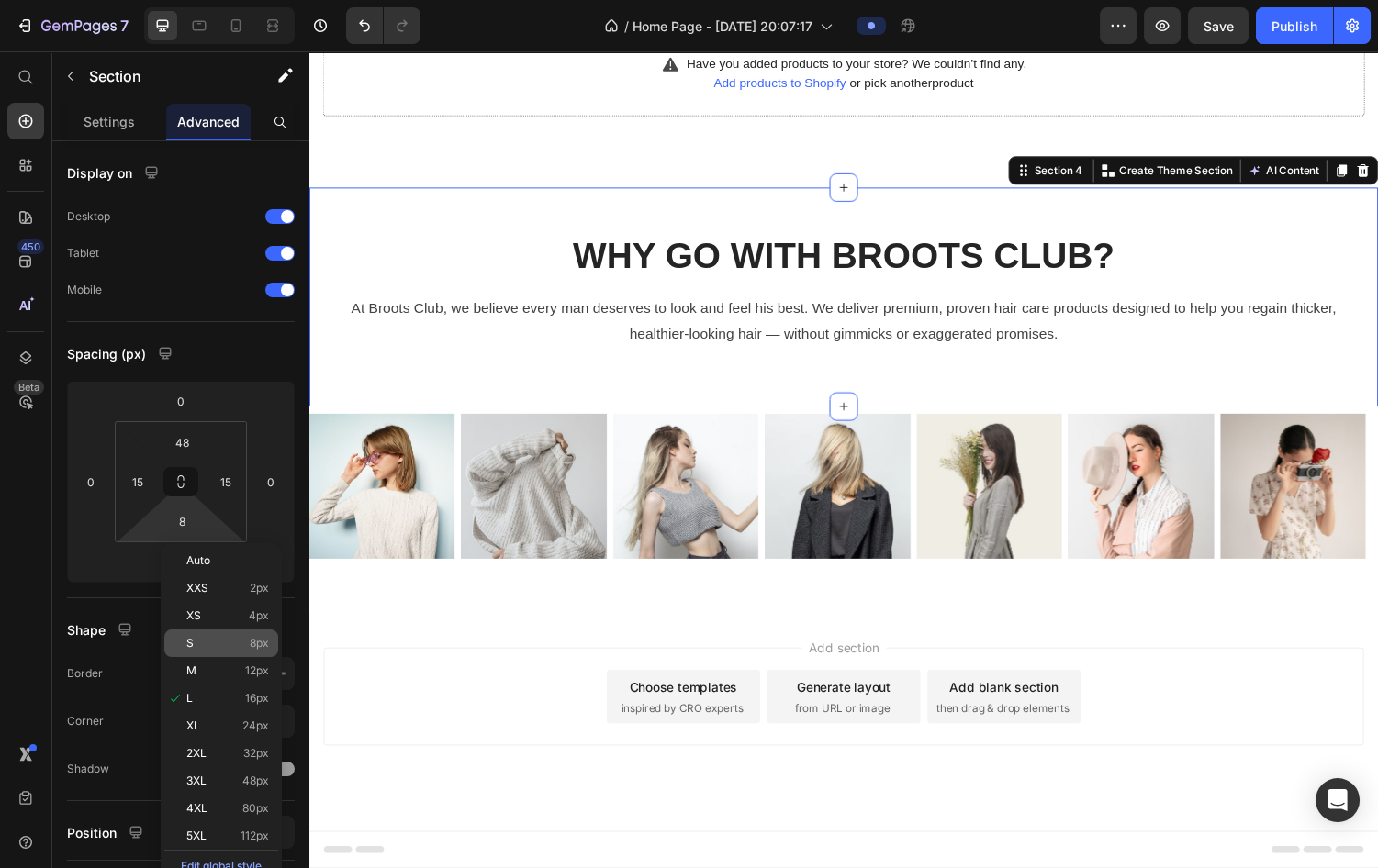 scroll, scrollTop: 1005, scrollLeft: 0, axis: vertical 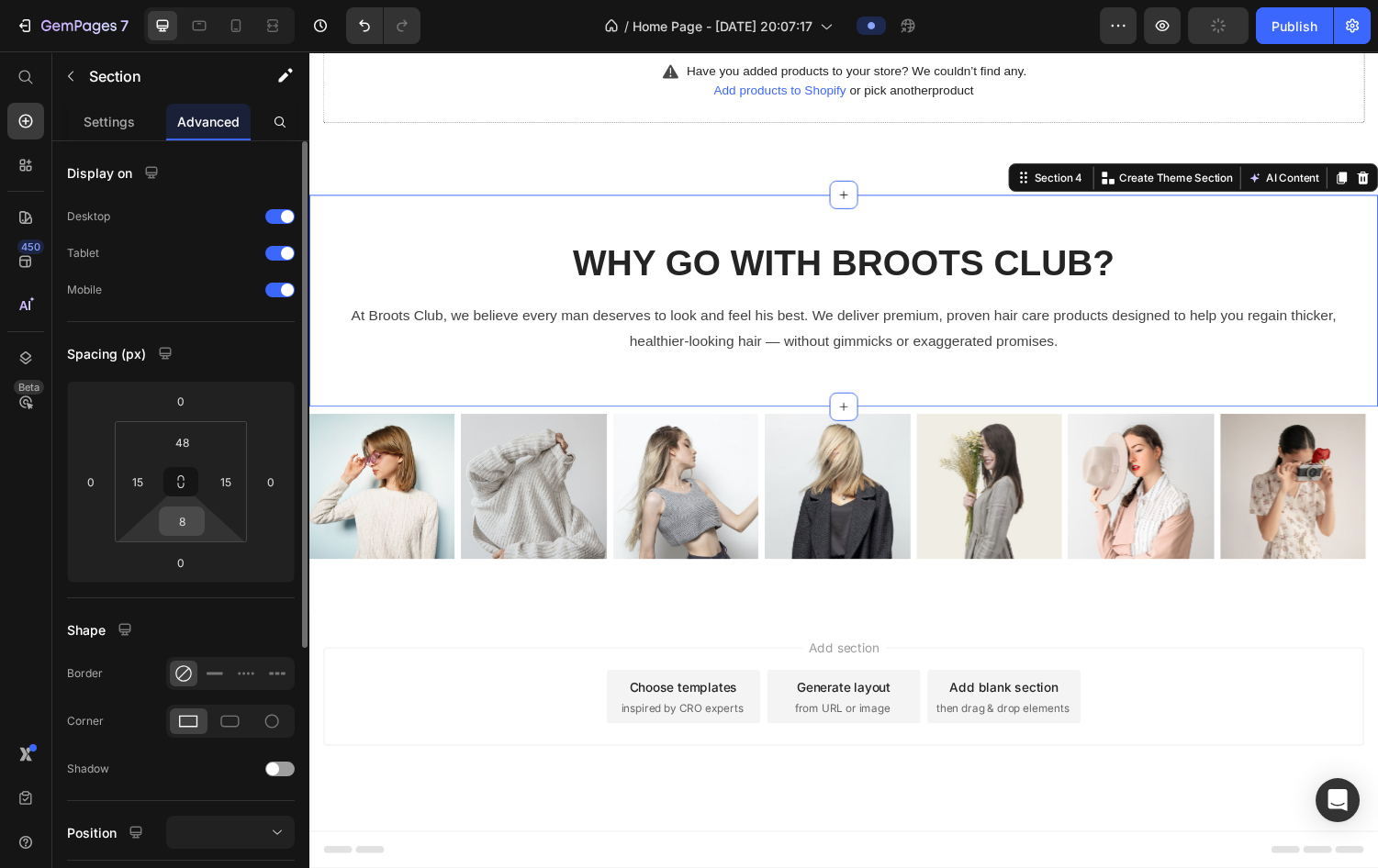 click on "8" at bounding box center (182, 521) 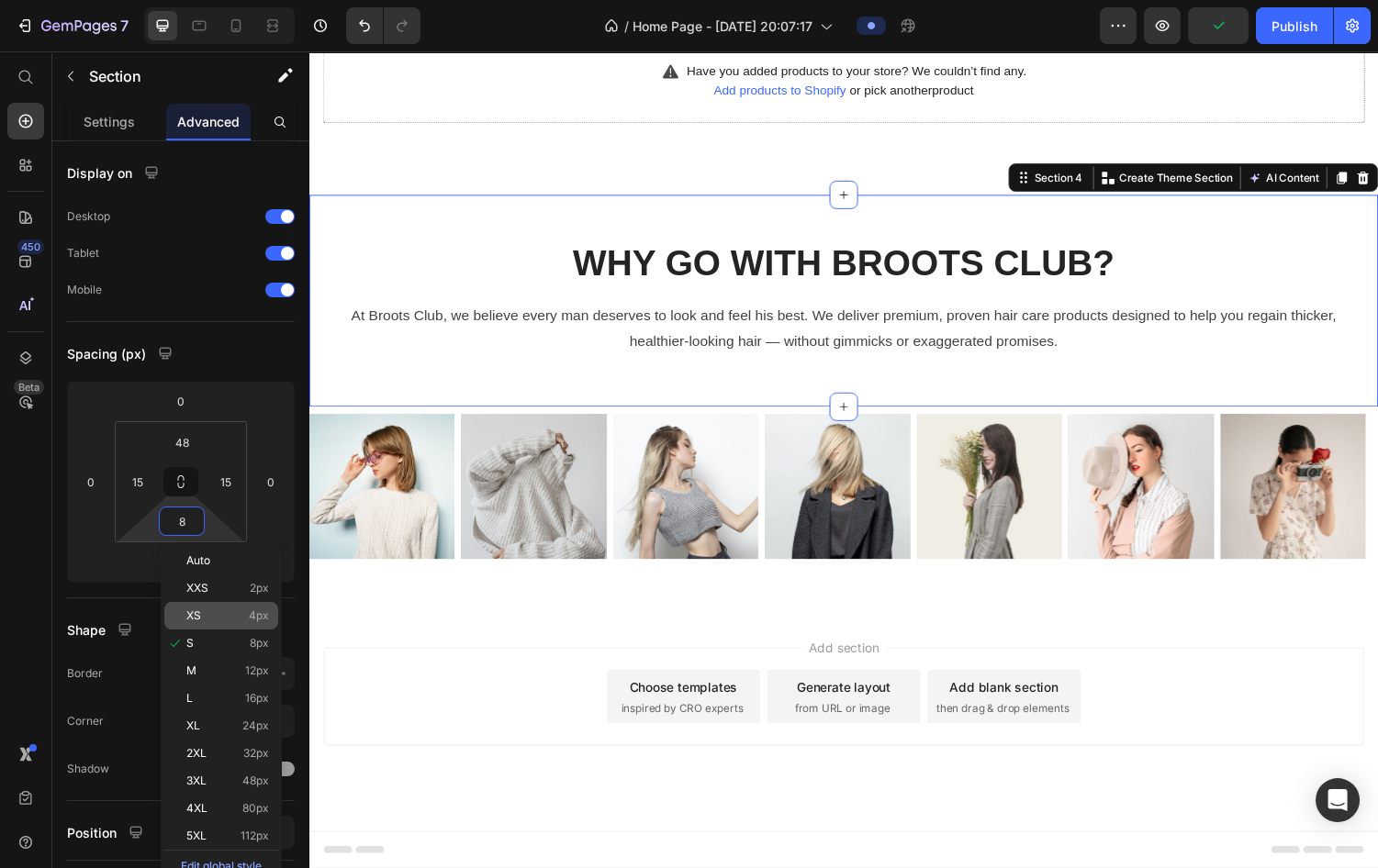 click on "4px" at bounding box center (259, 616) 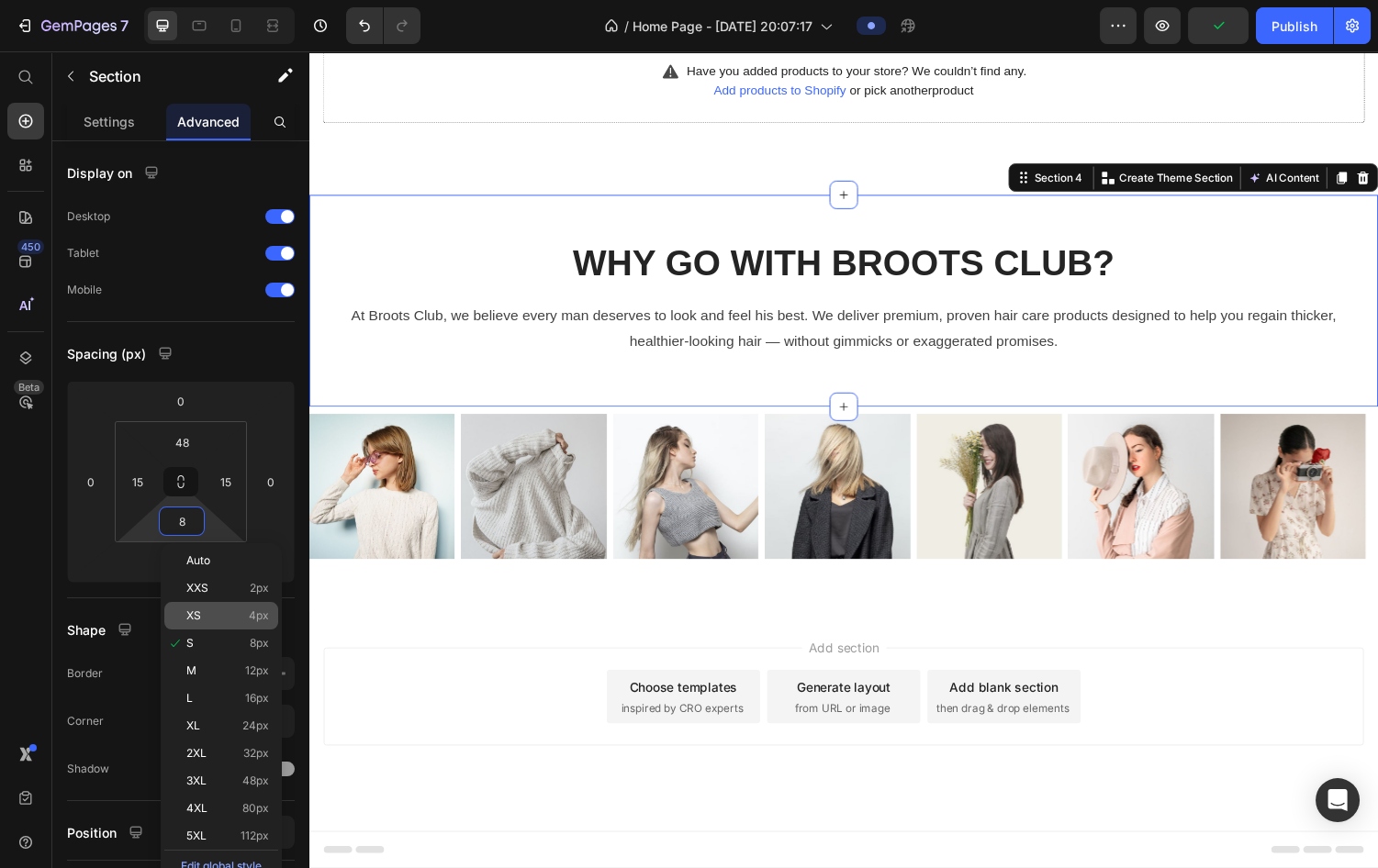 type on "4" 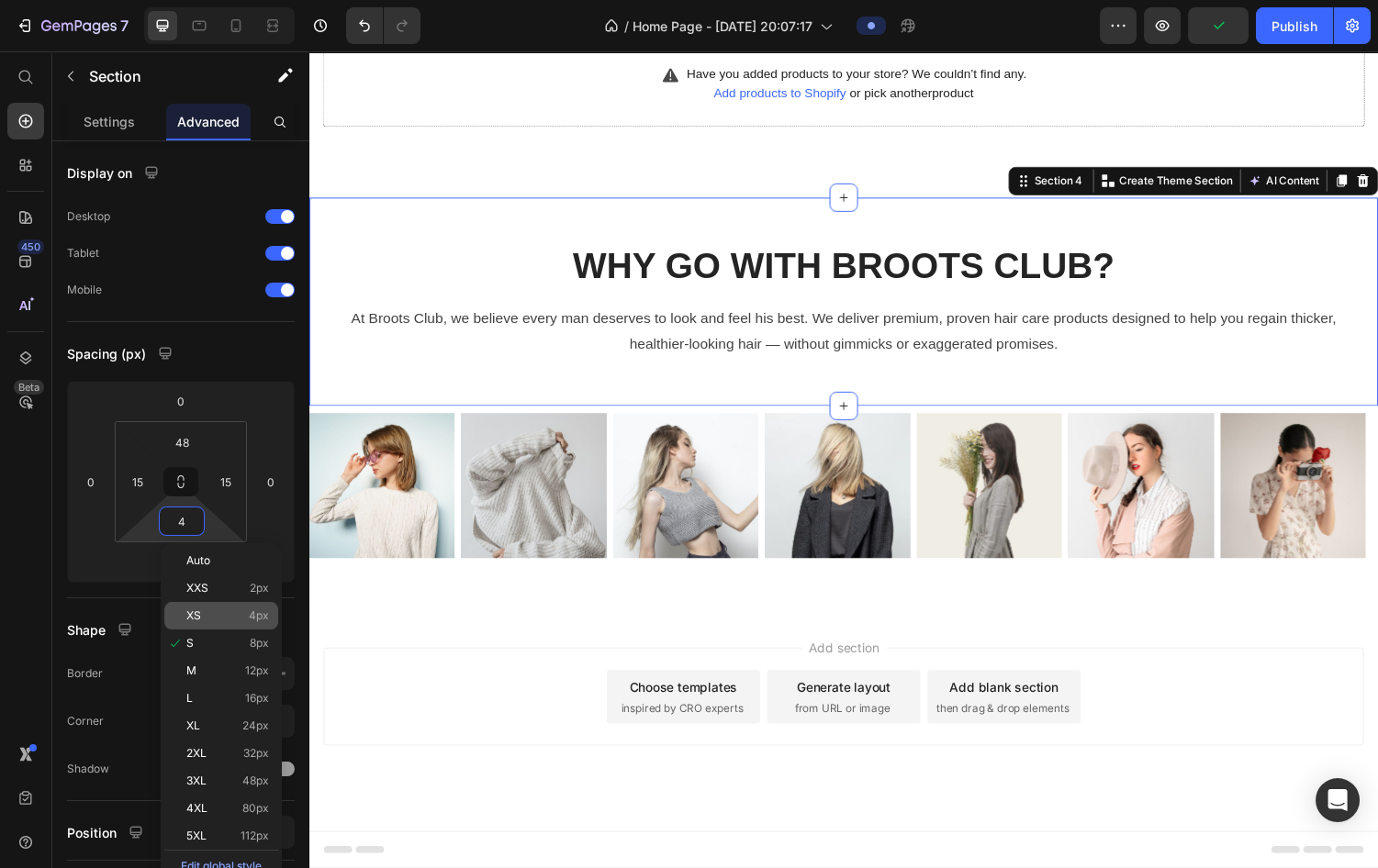 scroll, scrollTop: 1000, scrollLeft: 0, axis: vertical 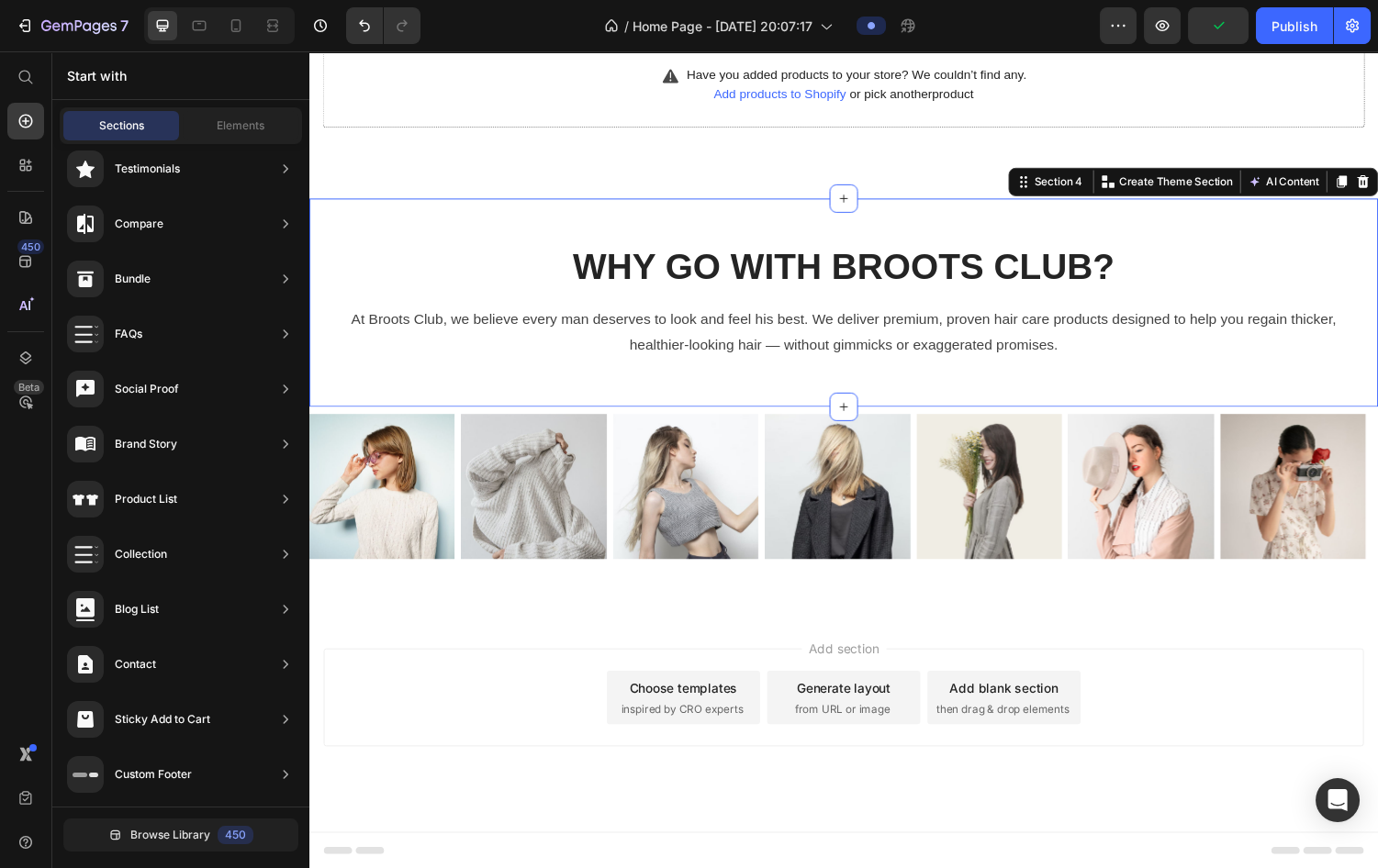 click on "Add section Choose templates inspired by CRO experts Generate layout from URL or image Add blank section then drag & drop elements" at bounding box center (860, 743) 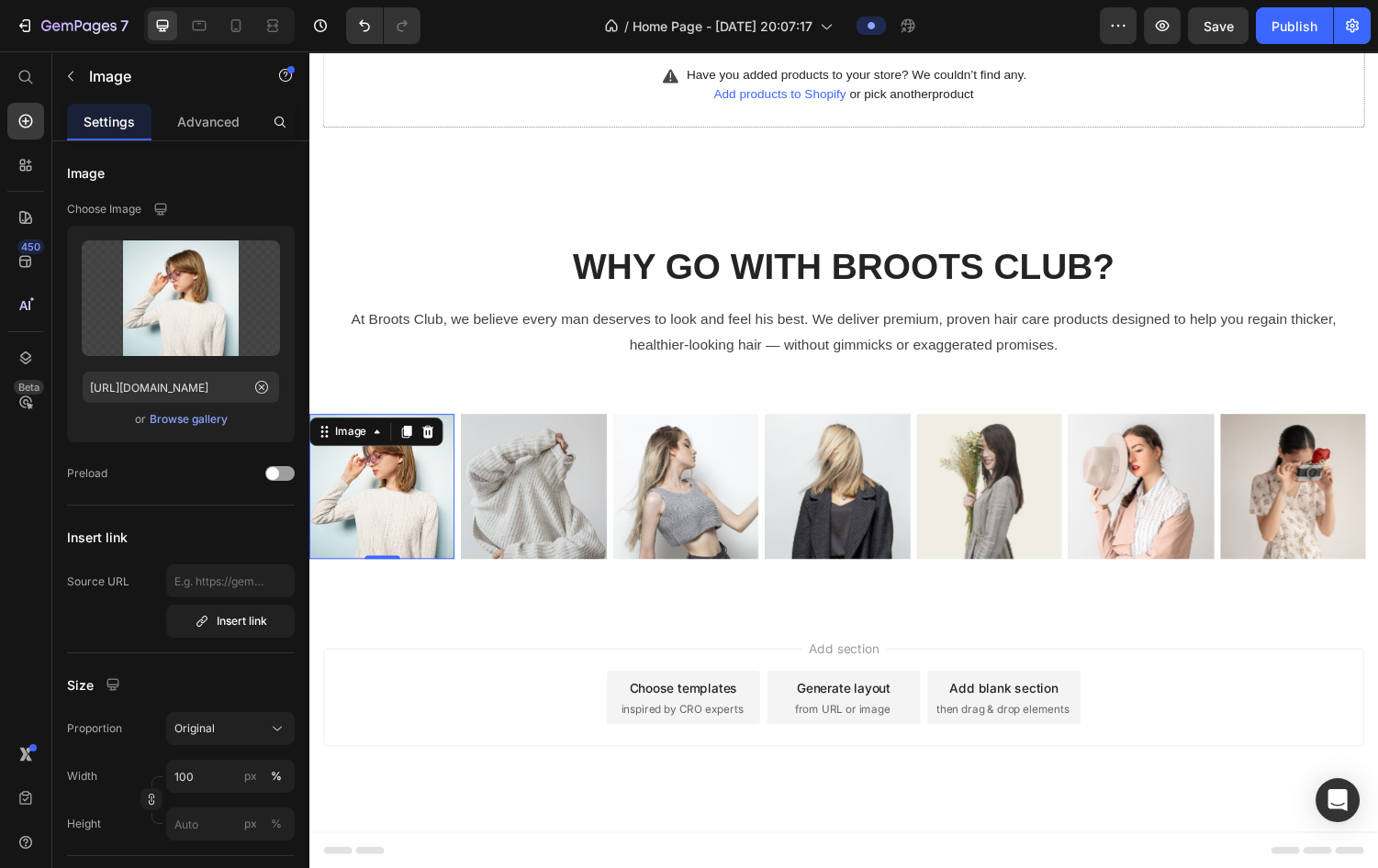 click at bounding box center (384, 500) 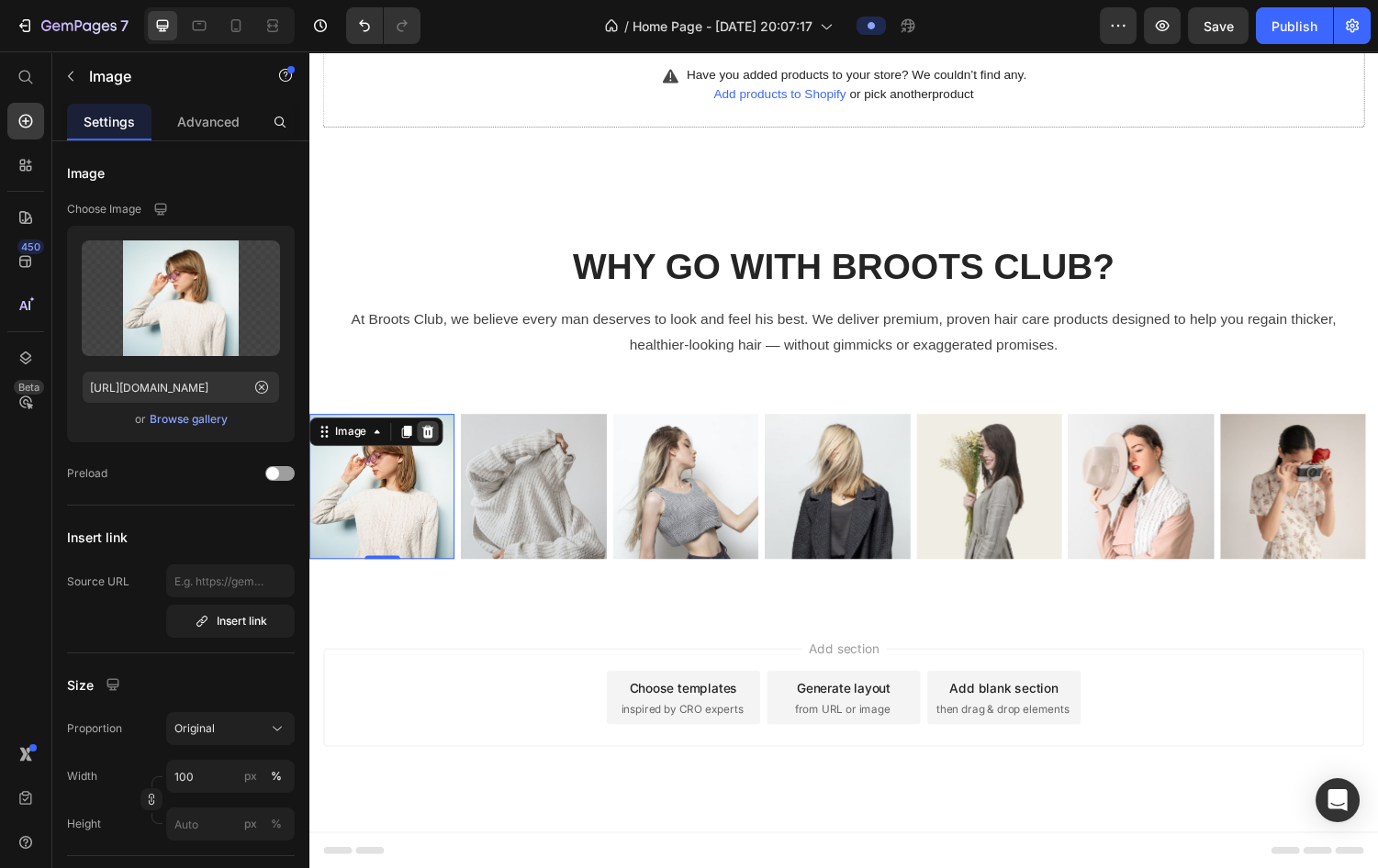 click 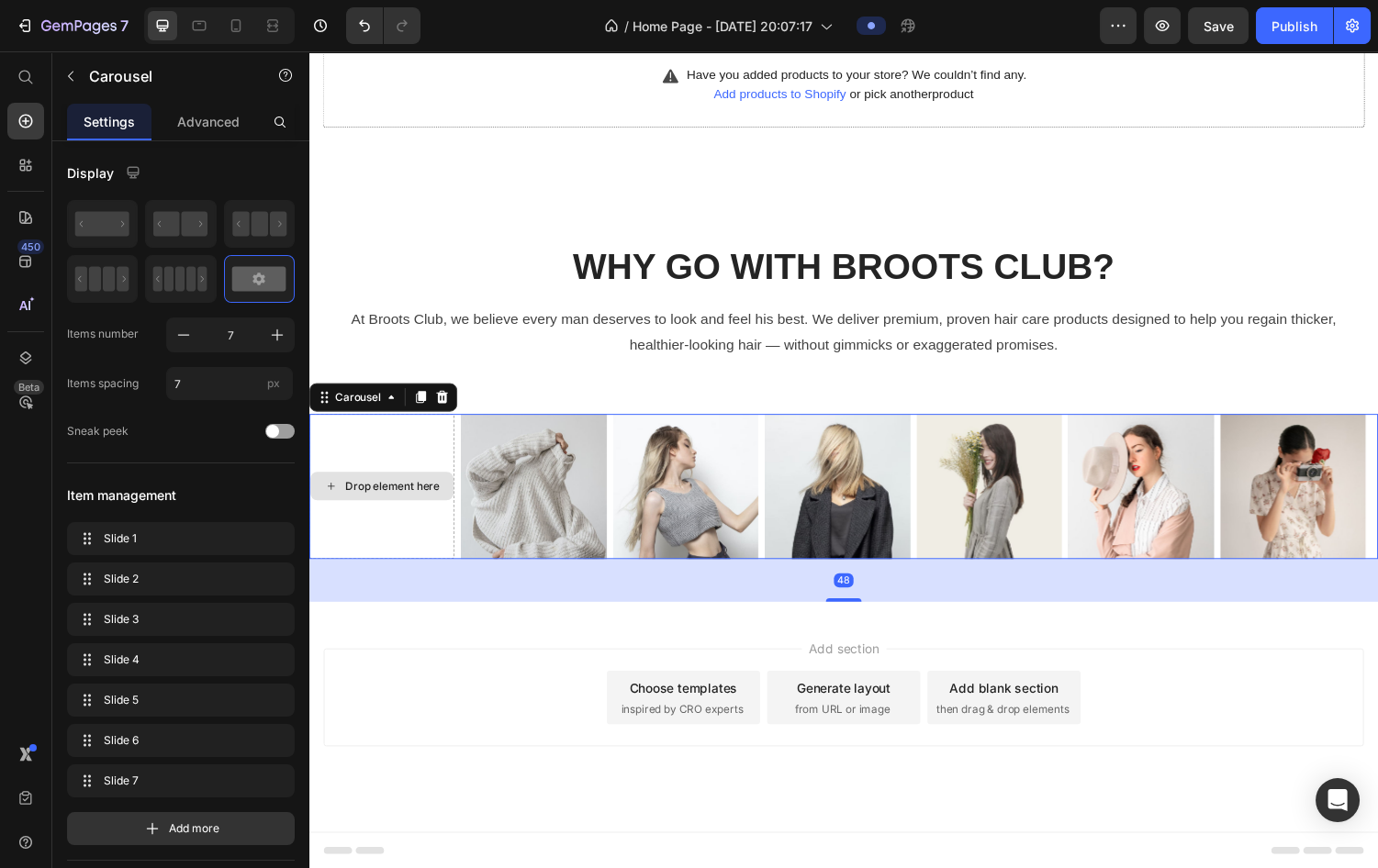 click on "Drop element here" at bounding box center [384, 500] 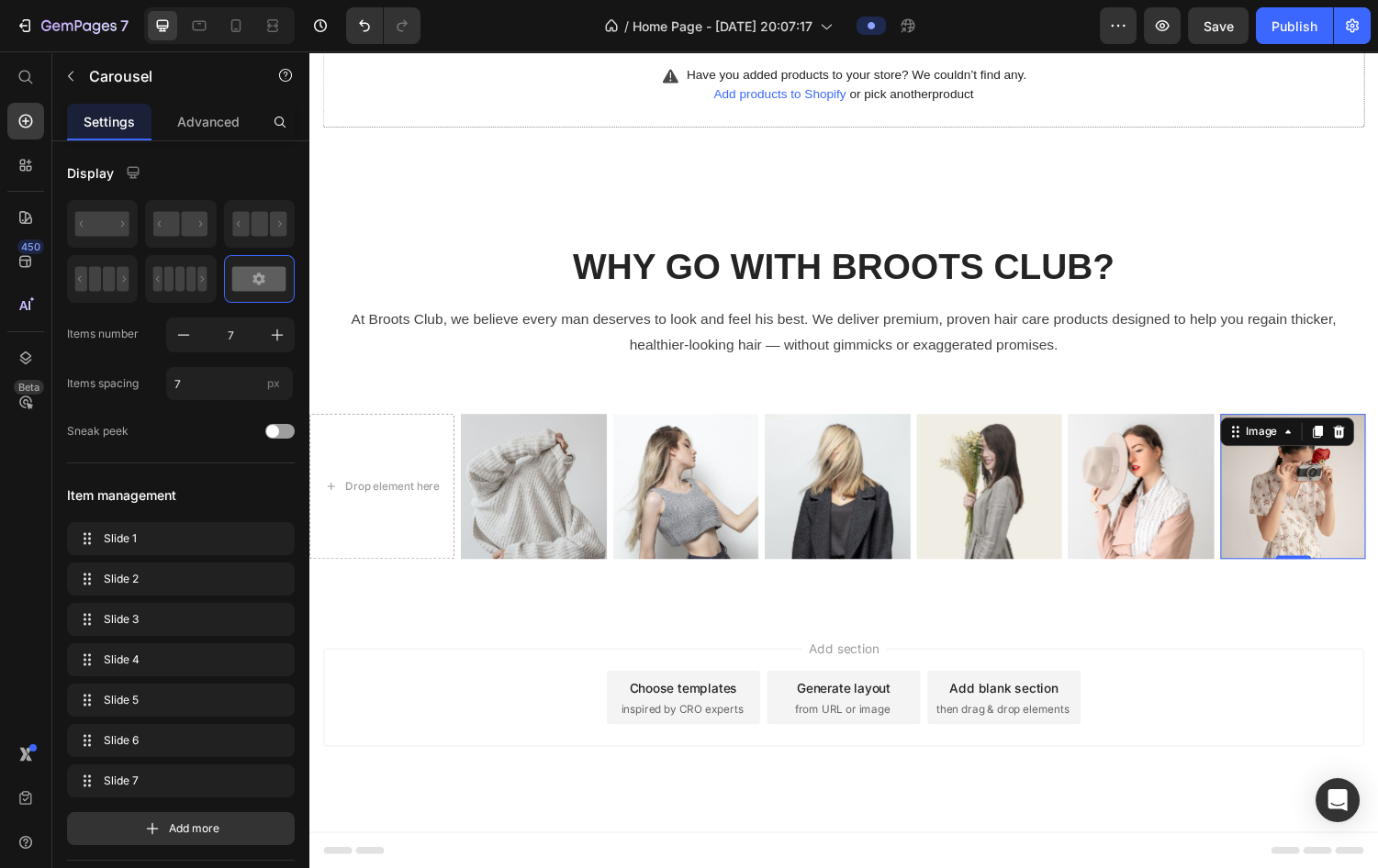 click at bounding box center (1323, 500) 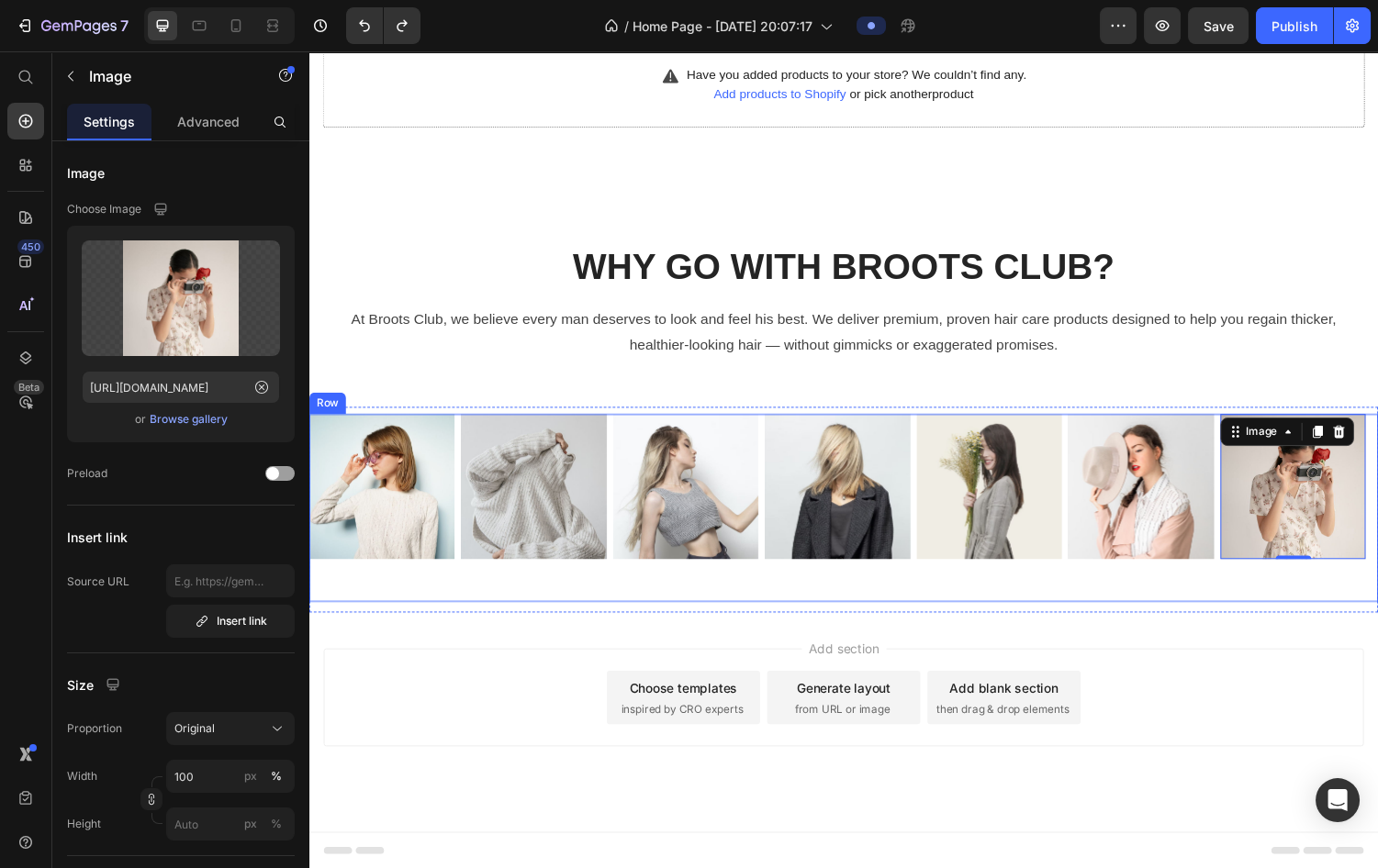 click on "Image Image Image Image Image Image Image   0 Carousel" at bounding box center (860, 522) 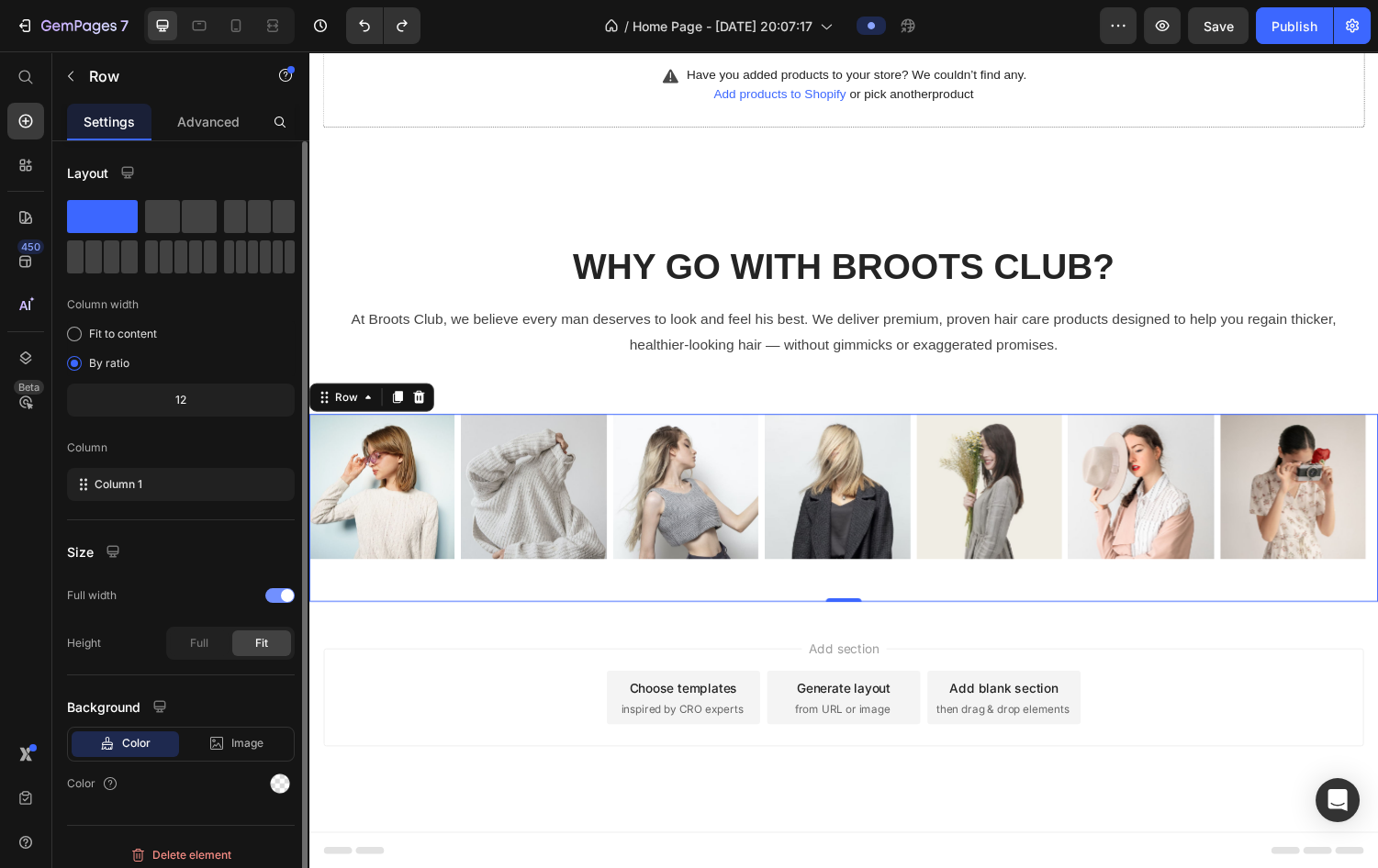 click at bounding box center (287, 595) 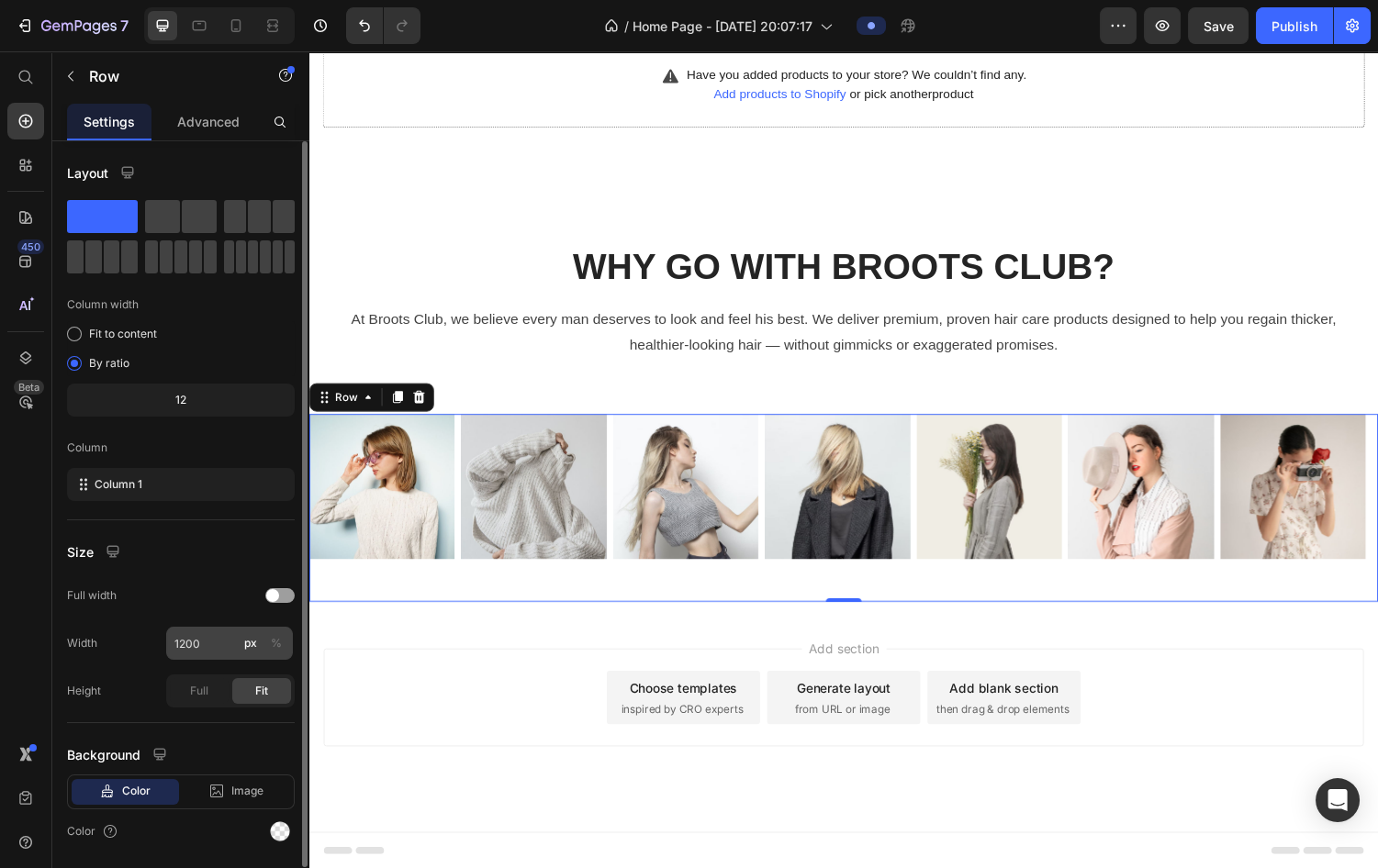 scroll, scrollTop: 56, scrollLeft: 0, axis: vertical 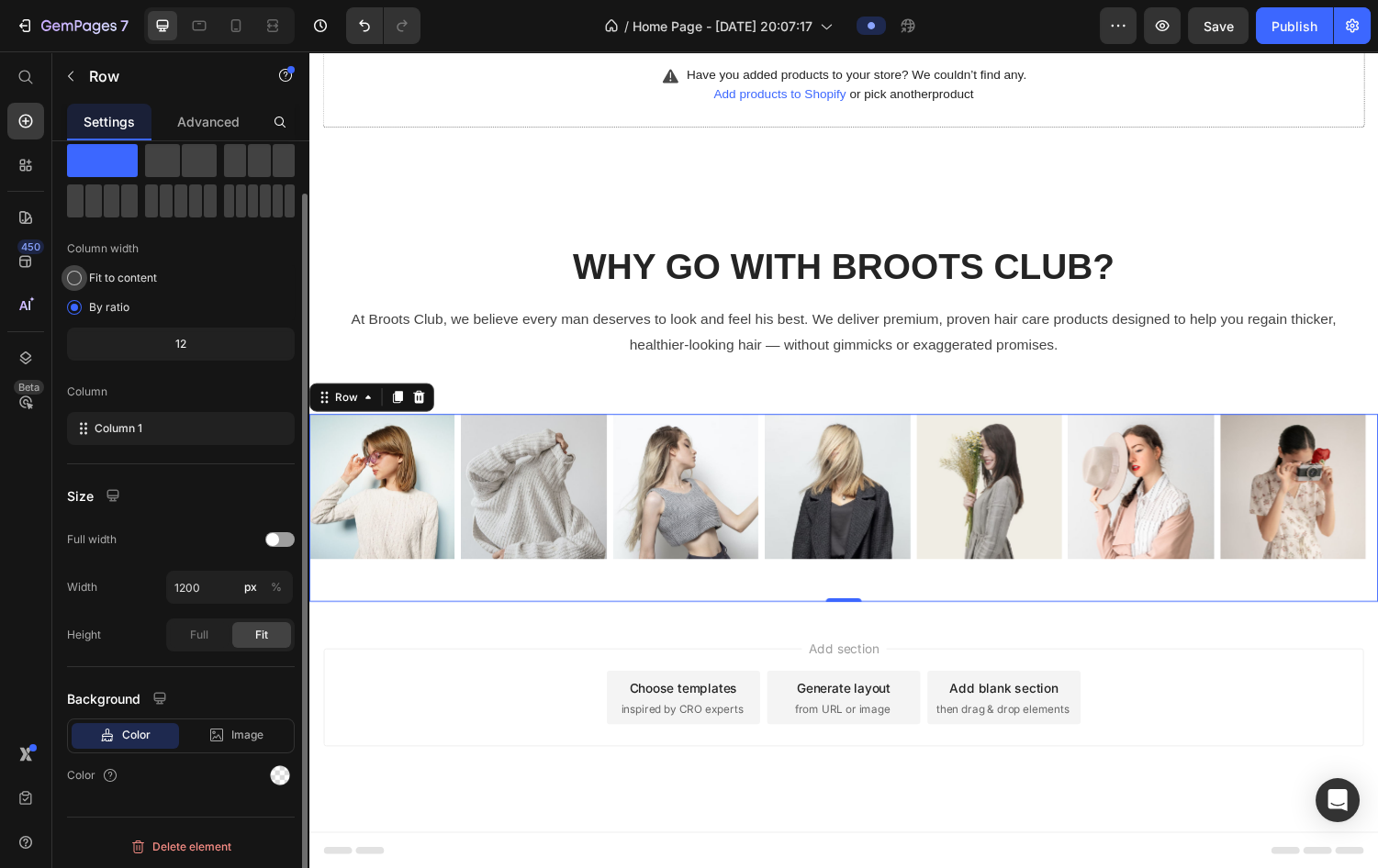 click on "Fit to content" at bounding box center (123, 278) 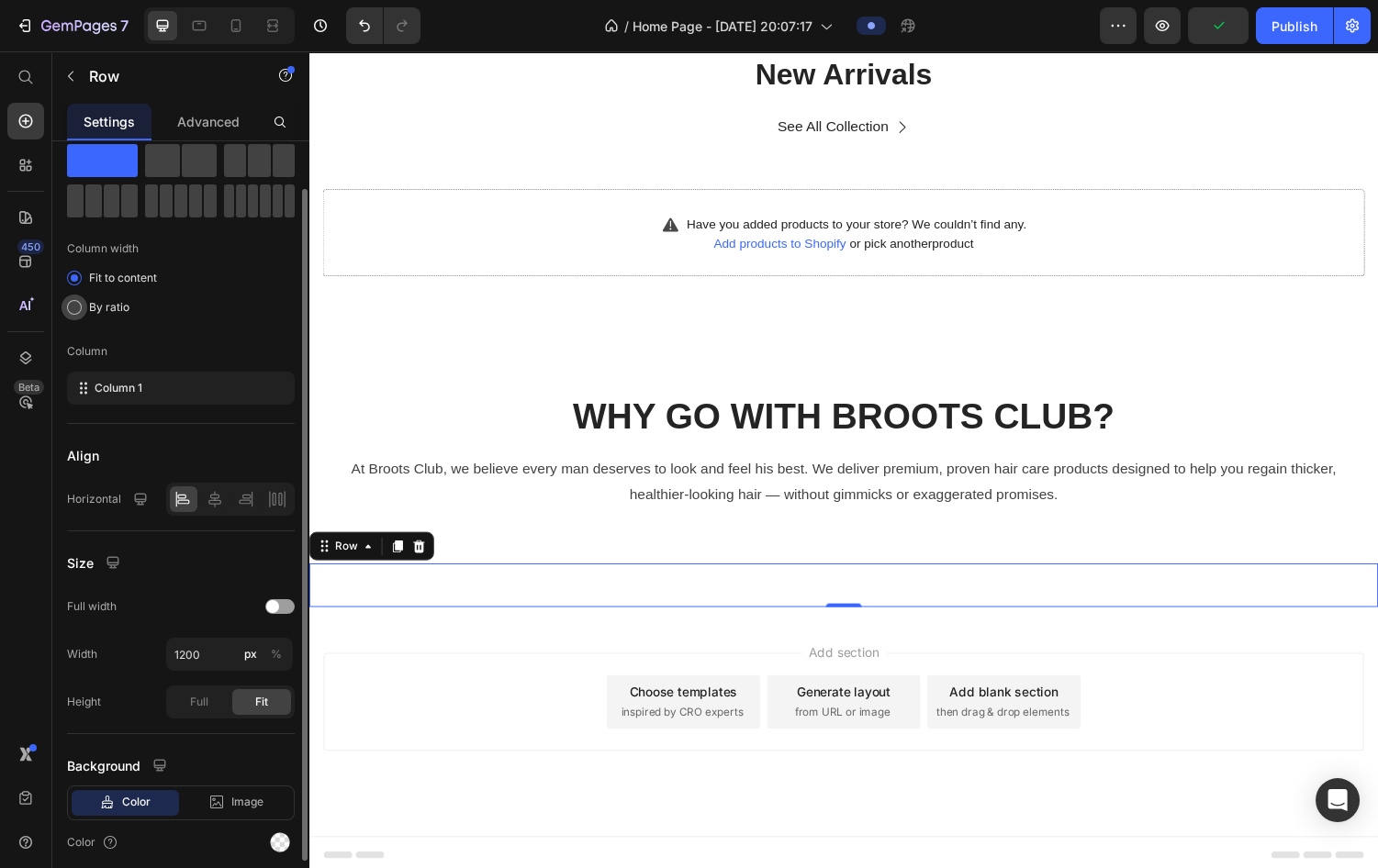 click on "By ratio" at bounding box center (109, 307) 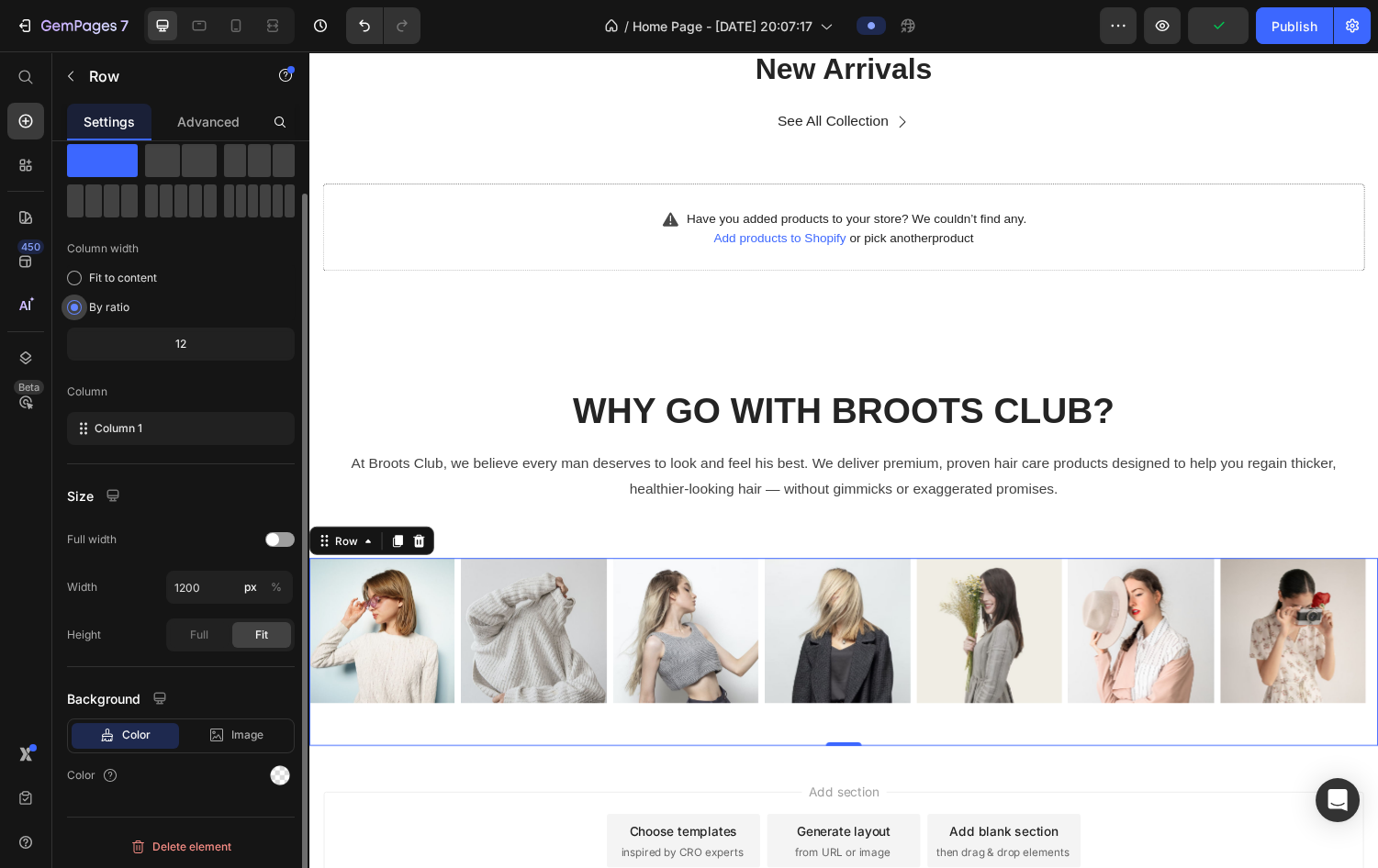 scroll, scrollTop: 1000, scrollLeft: 0, axis: vertical 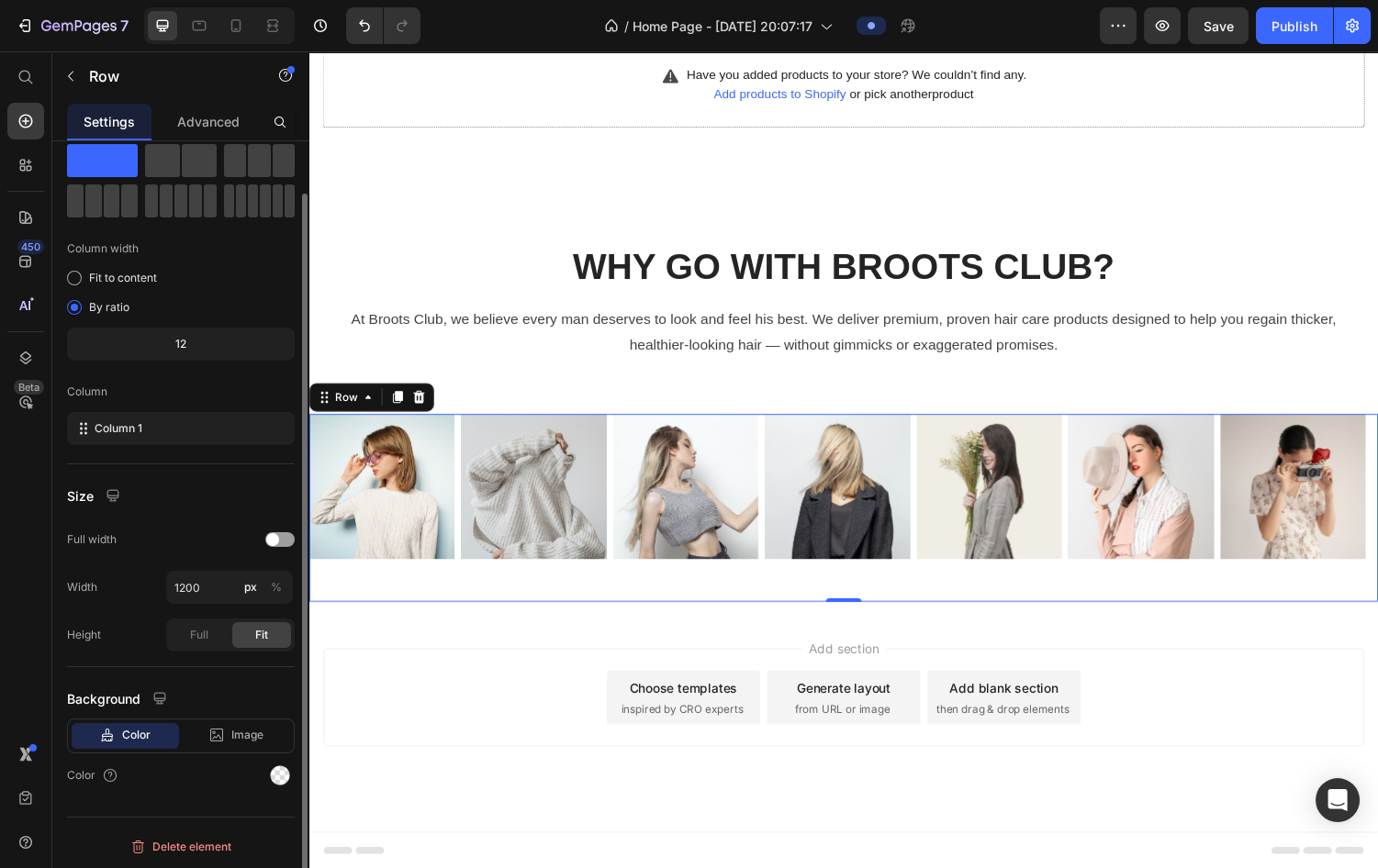 click on "12" 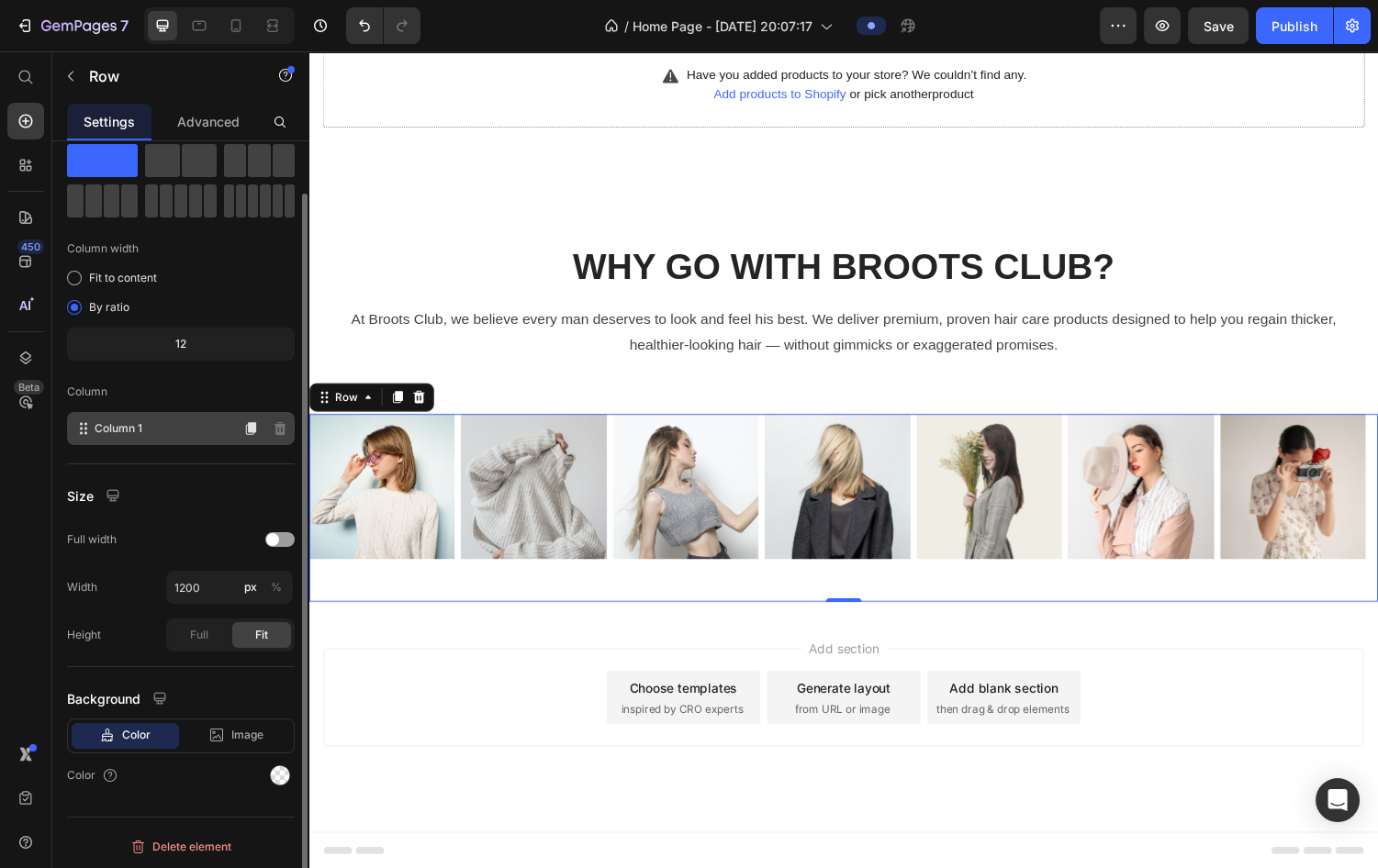 scroll, scrollTop: 0, scrollLeft: 0, axis: both 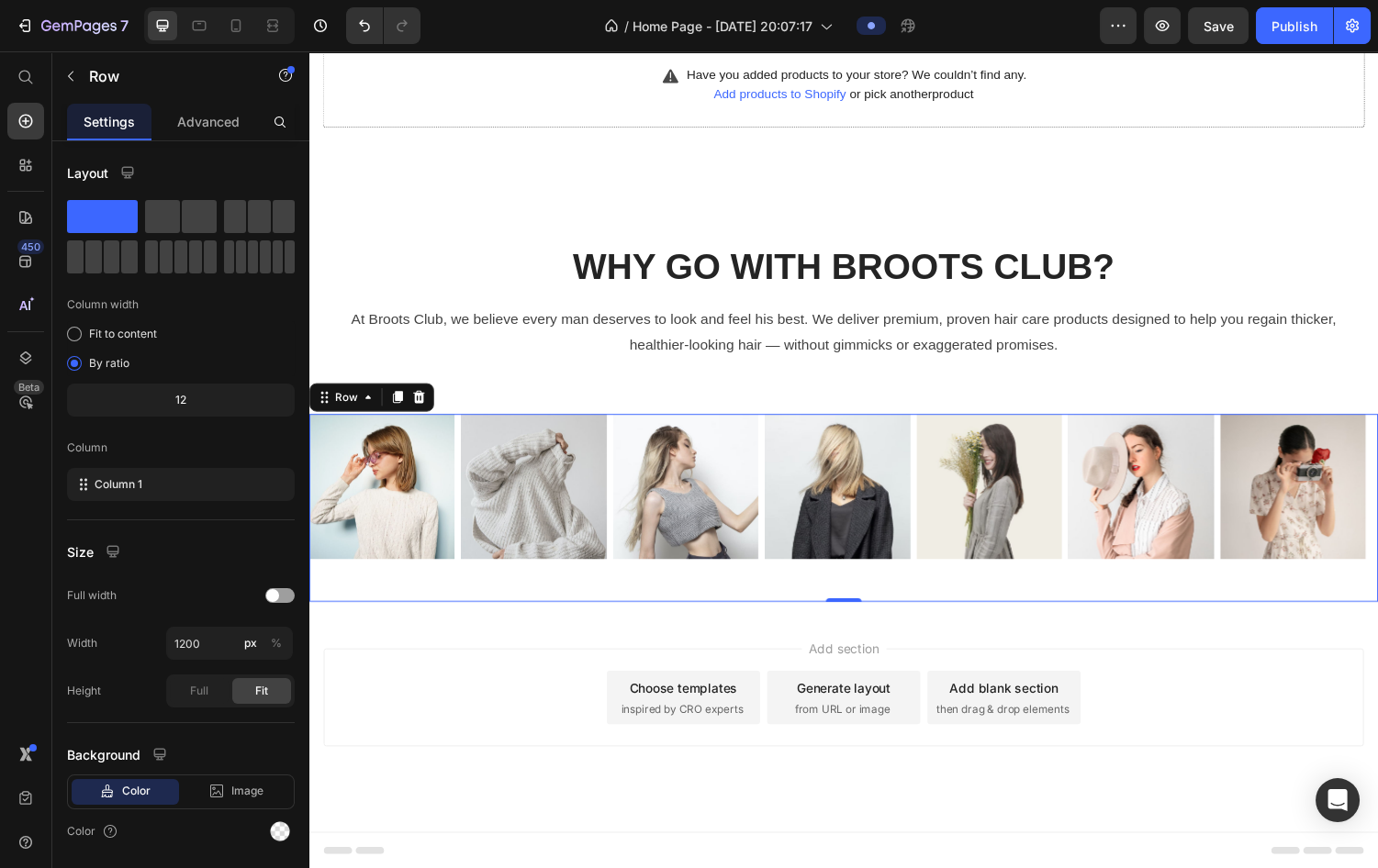 click on "Add section Choose templates inspired by CRO experts Generate layout from URL or image Add blank section then drag & drop elements" at bounding box center (860, 743) 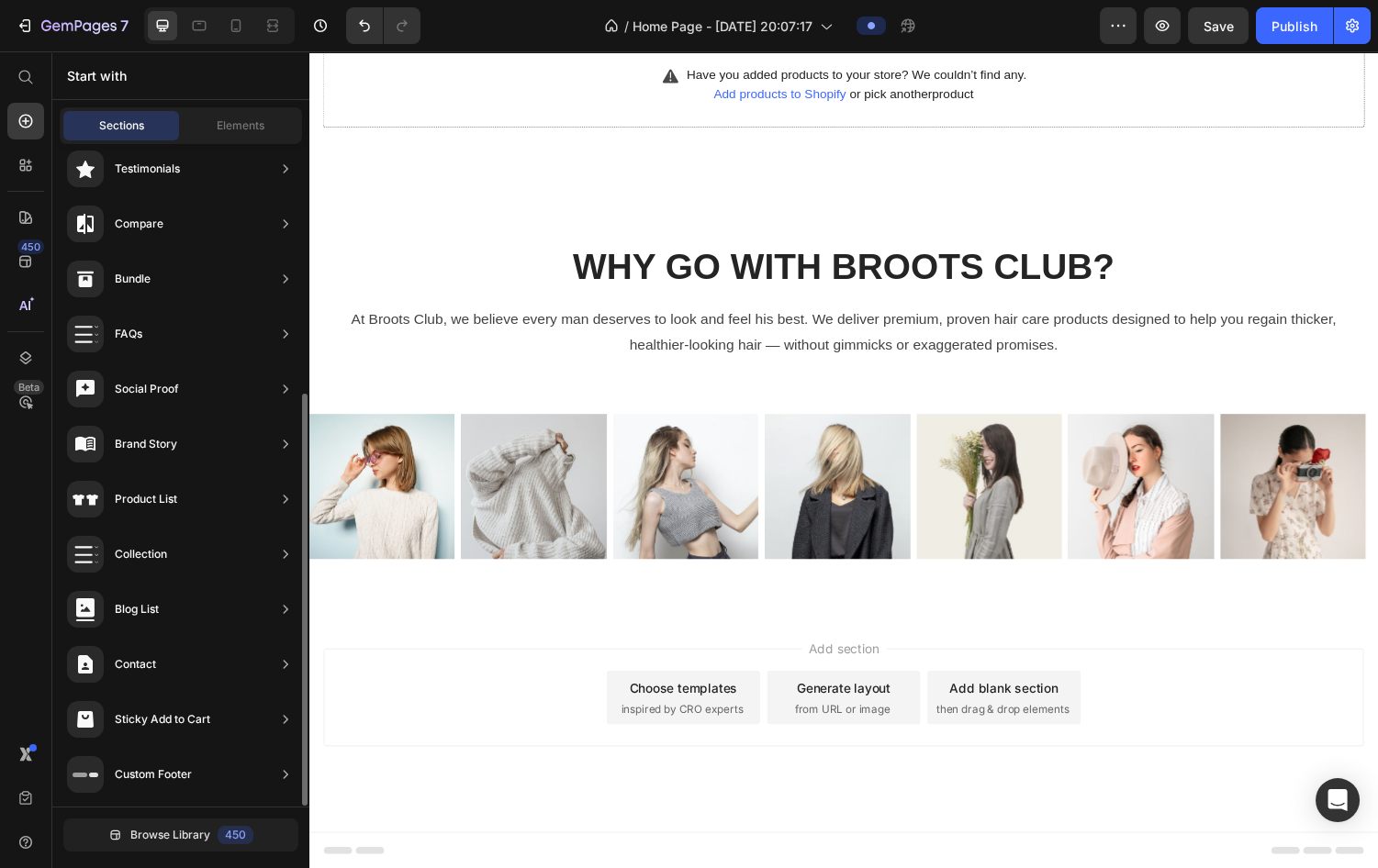 scroll, scrollTop: 698, scrollLeft: 0, axis: vertical 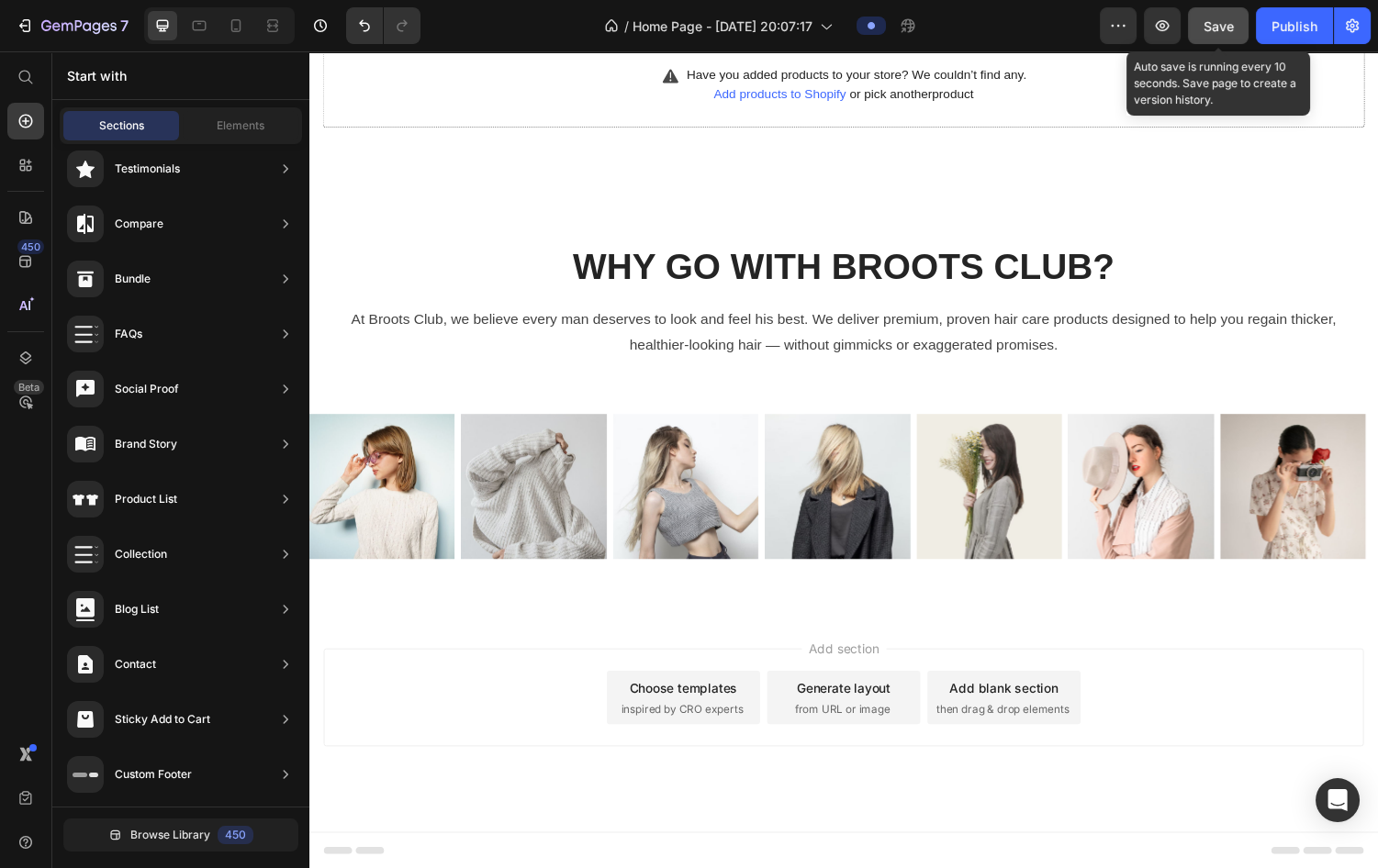 click on "Save" at bounding box center (1218, 26) 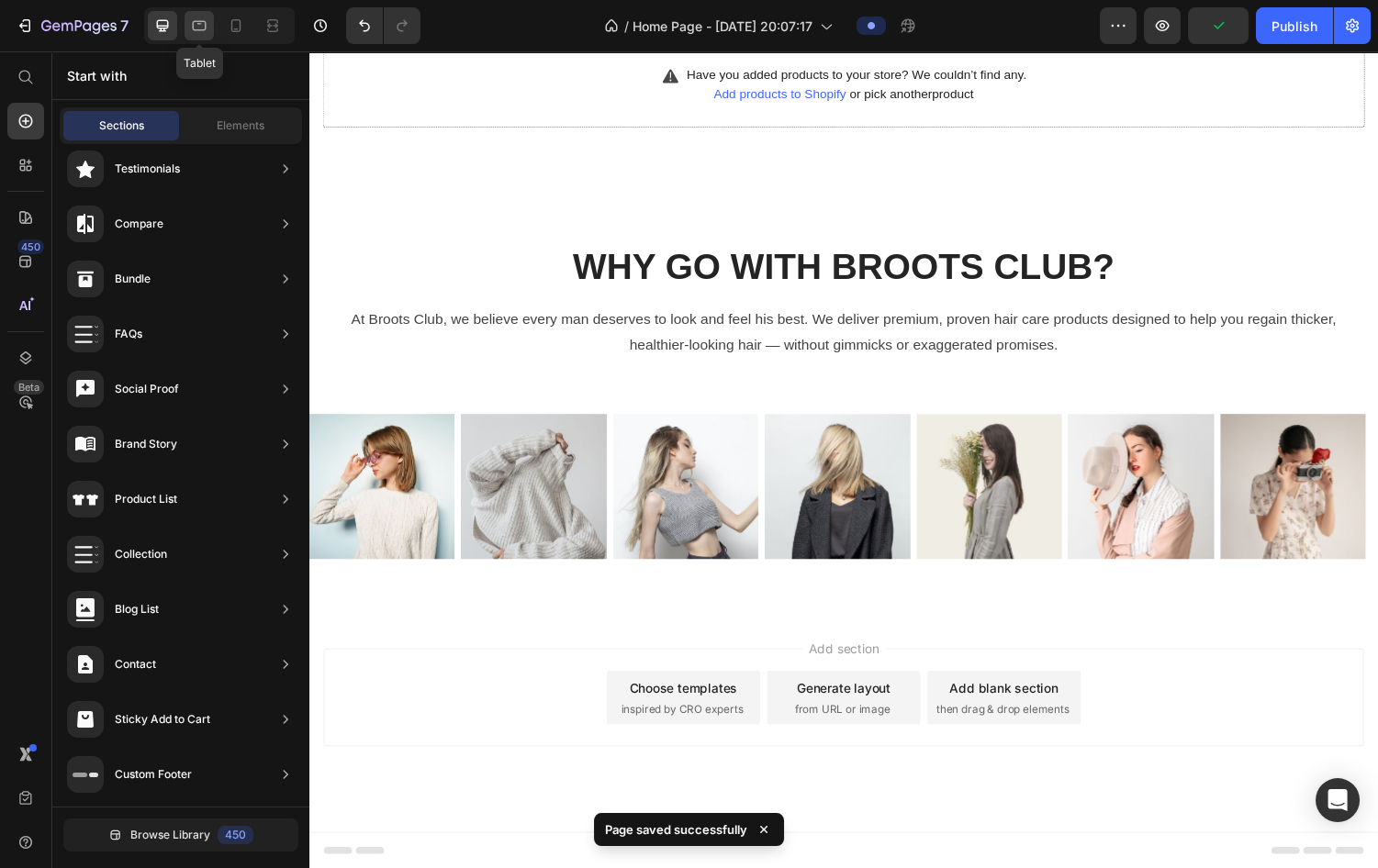 click 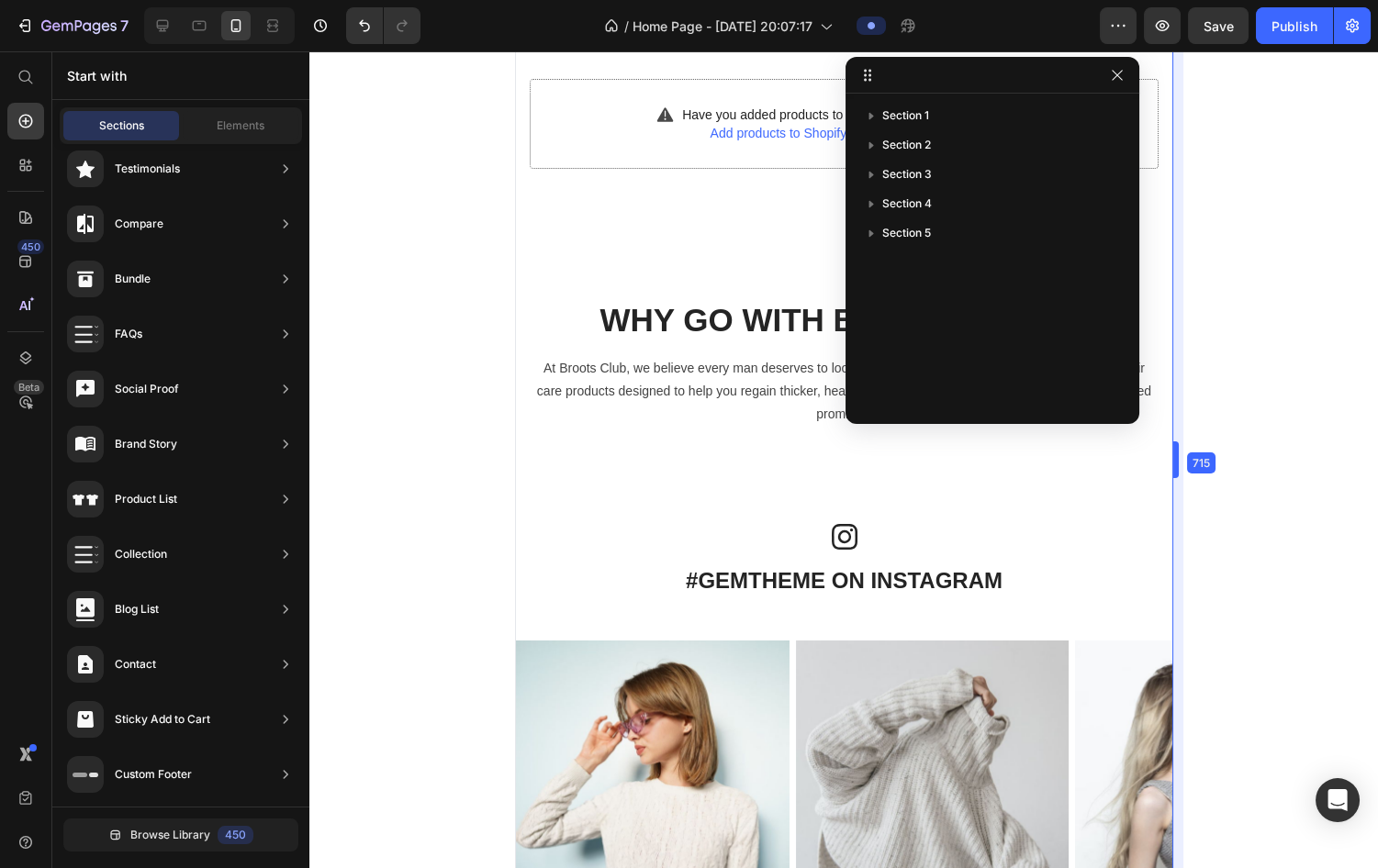 scroll, scrollTop: 1211, scrollLeft: 0, axis: vertical 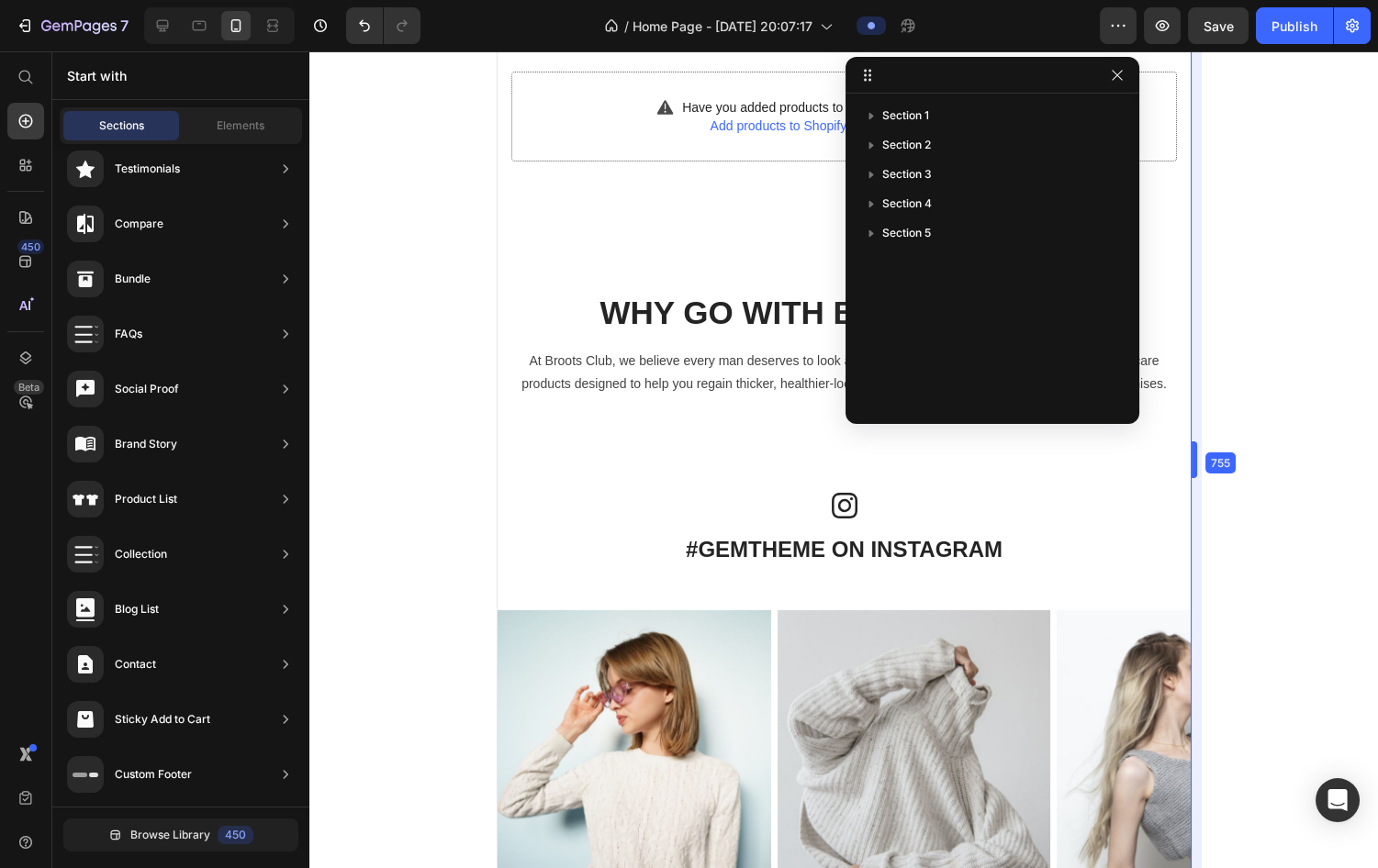 drag, startPoint x: 1301, startPoint y: 342, endPoint x: 1083, endPoint y: 321, distance: 219.00913 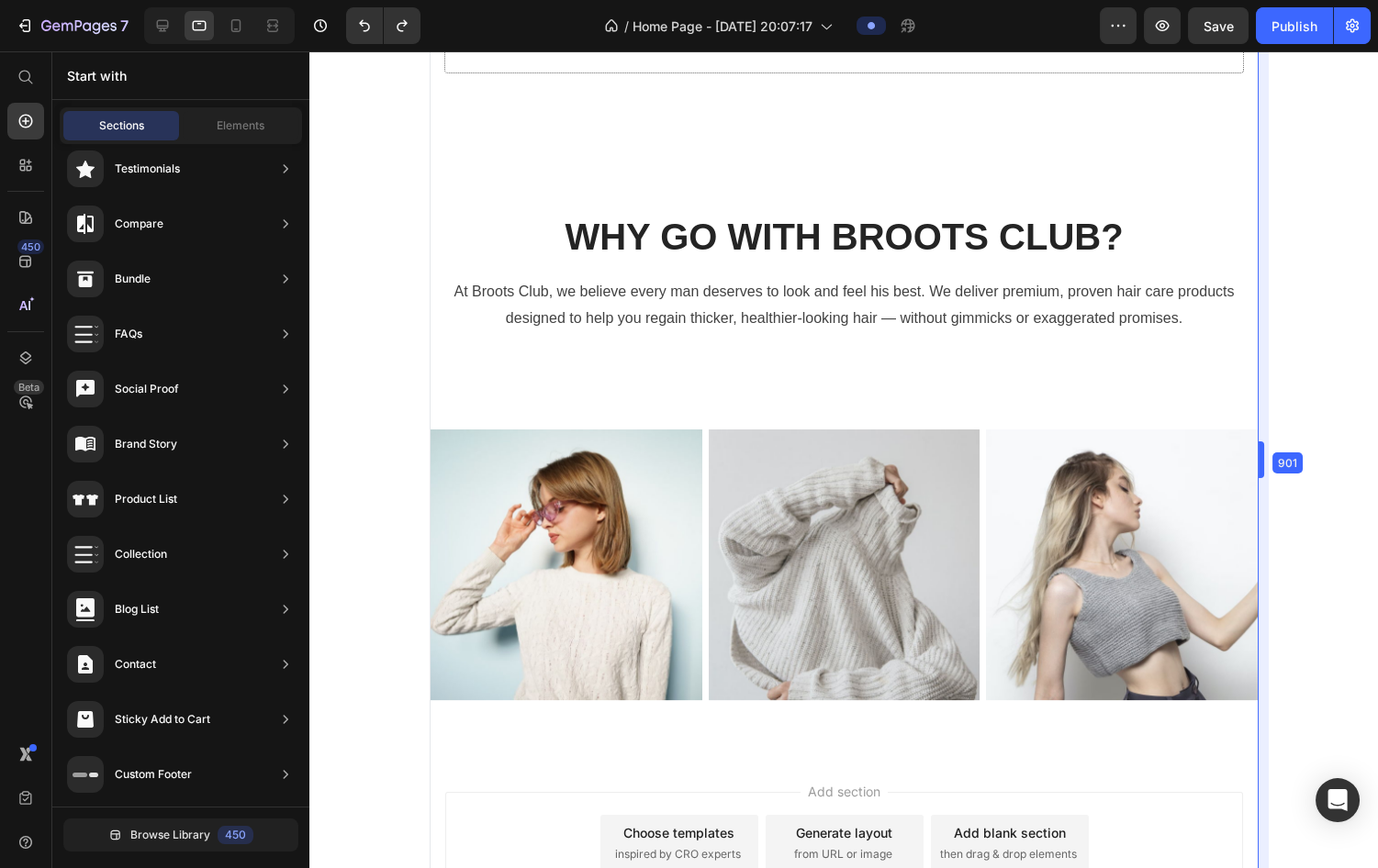 scroll, scrollTop: 862, scrollLeft: 0, axis: vertical 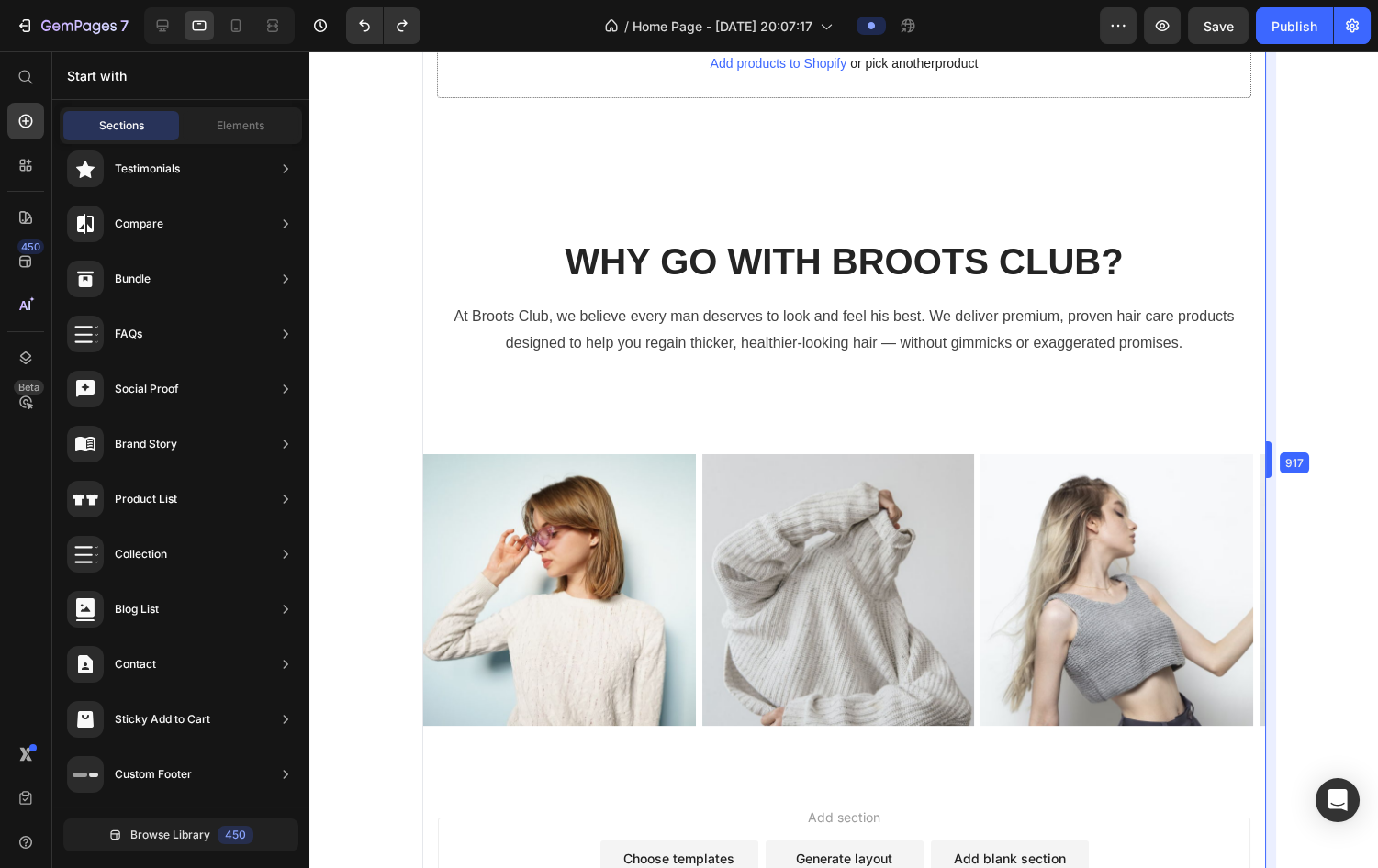 drag, startPoint x: 1192, startPoint y: 385, endPoint x: 1341, endPoint y: 385, distance: 149 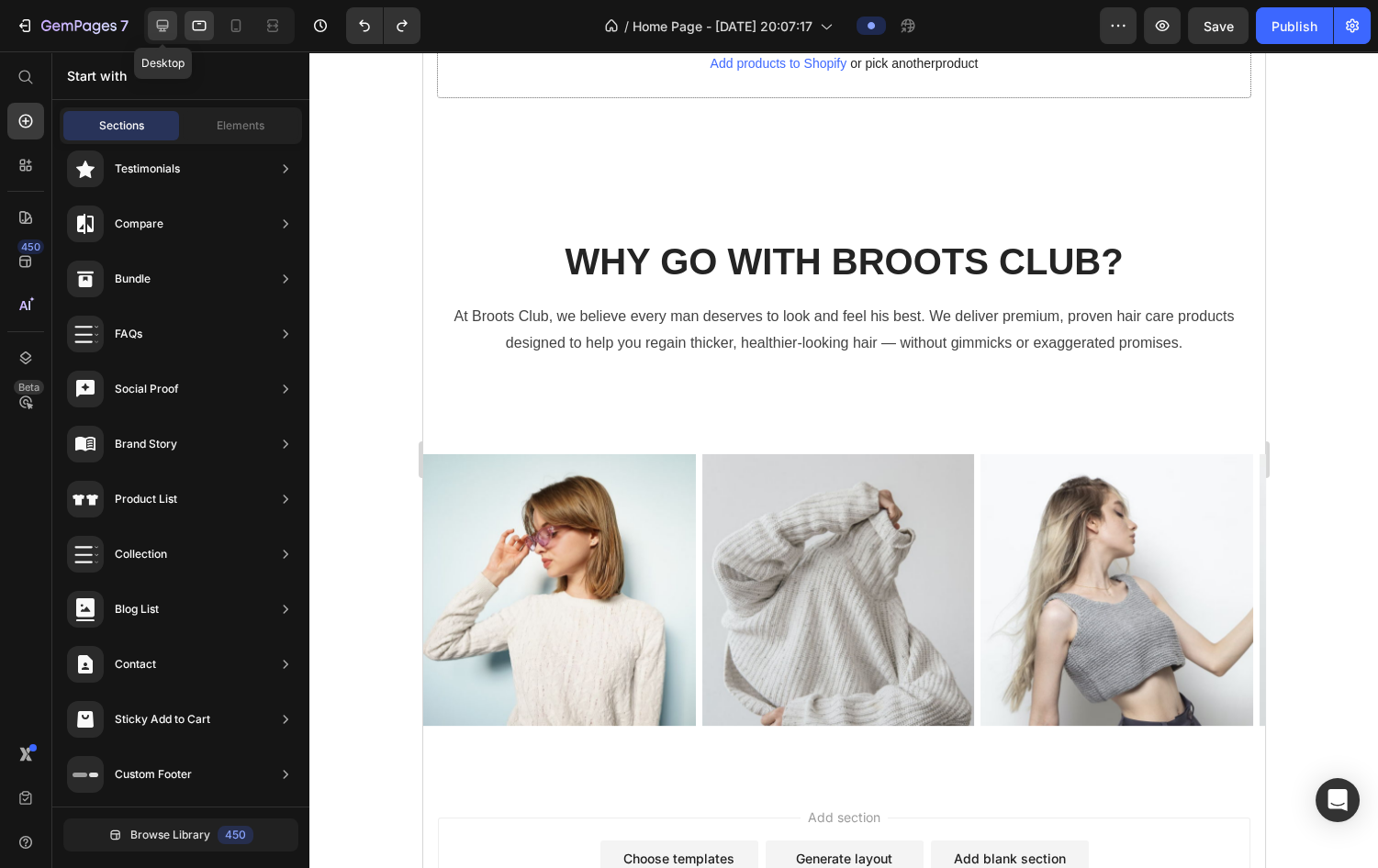 click 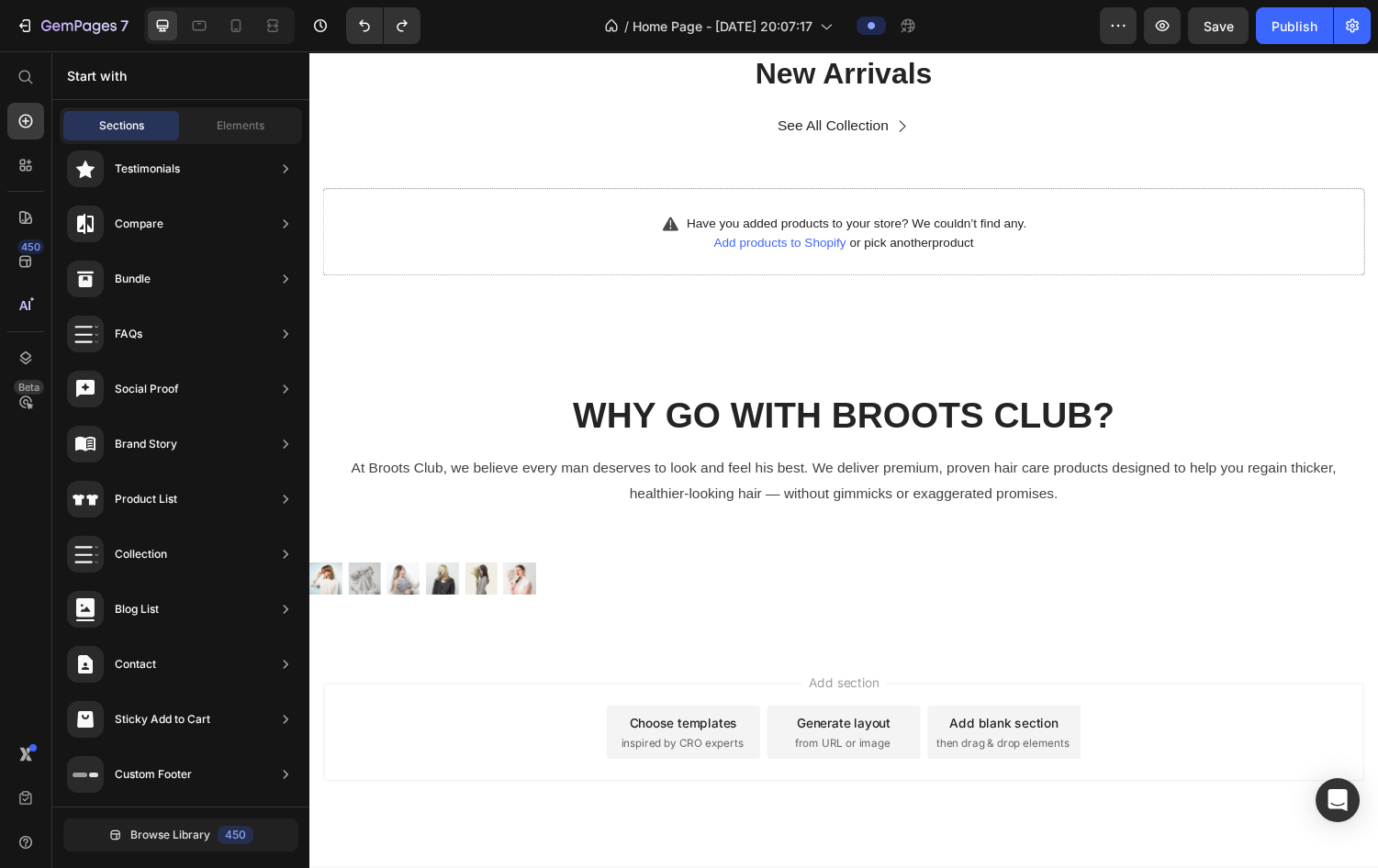 scroll, scrollTop: 851, scrollLeft: 0, axis: vertical 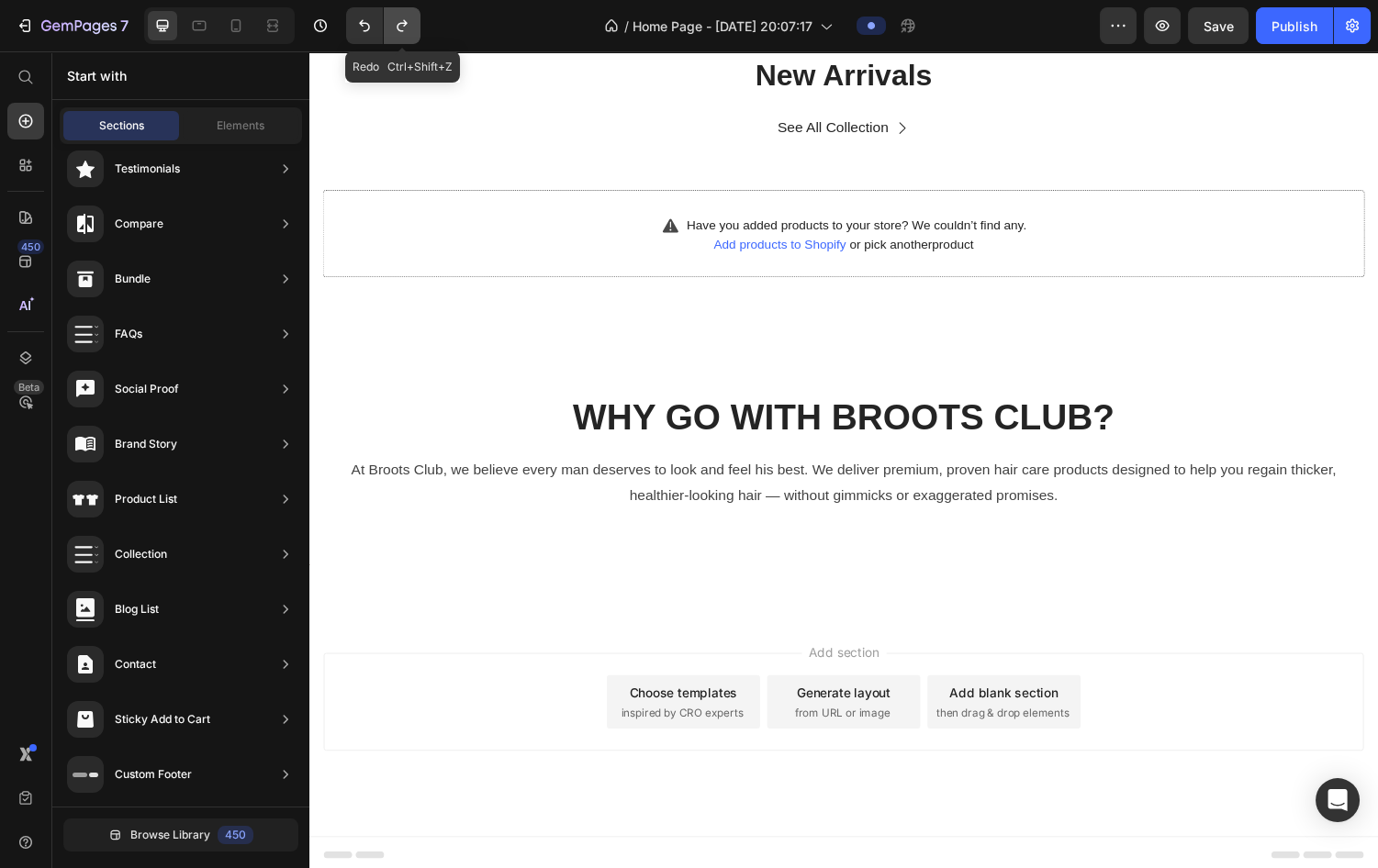 click 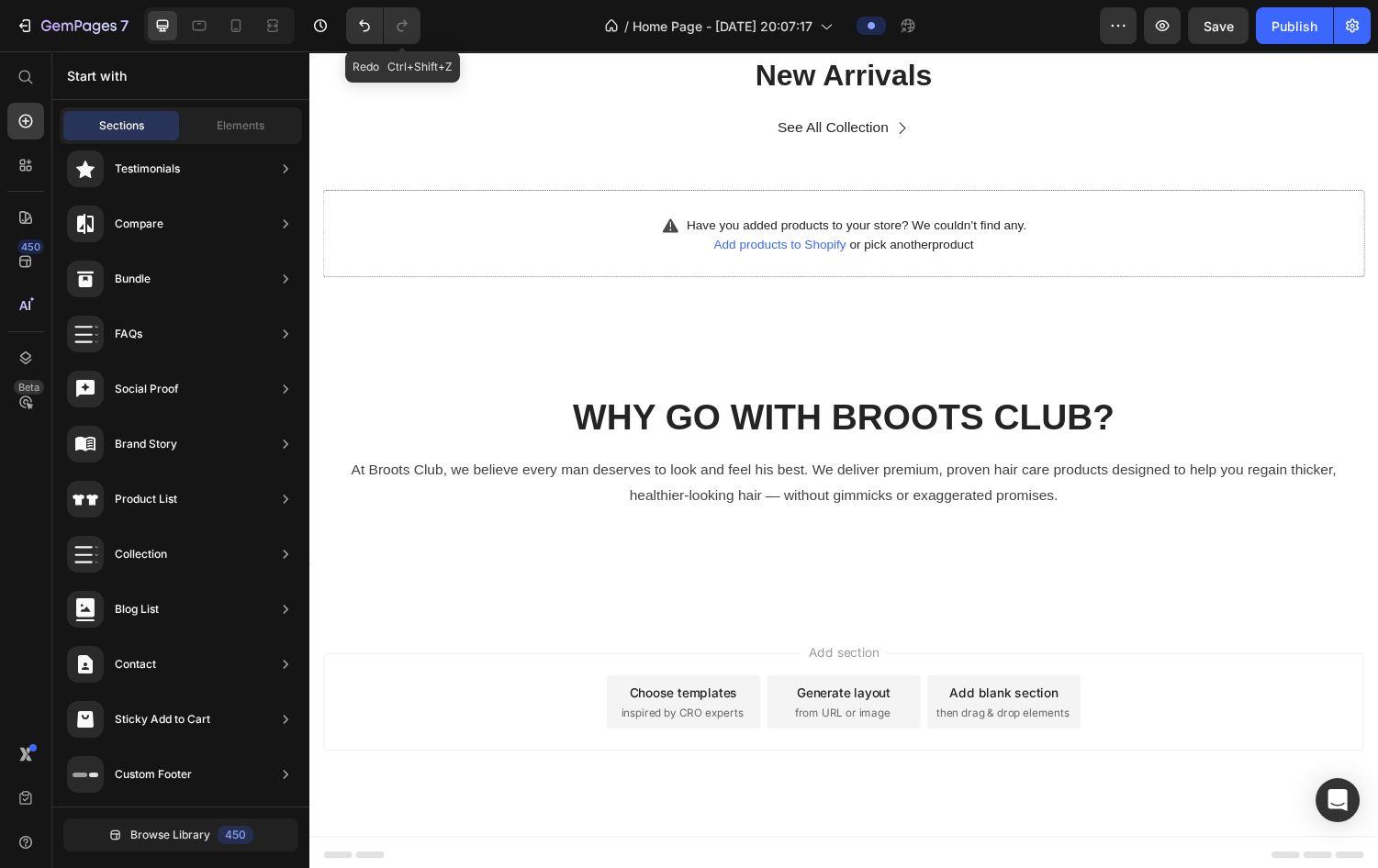 scroll, scrollTop: 853, scrollLeft: 0, axis: vertical 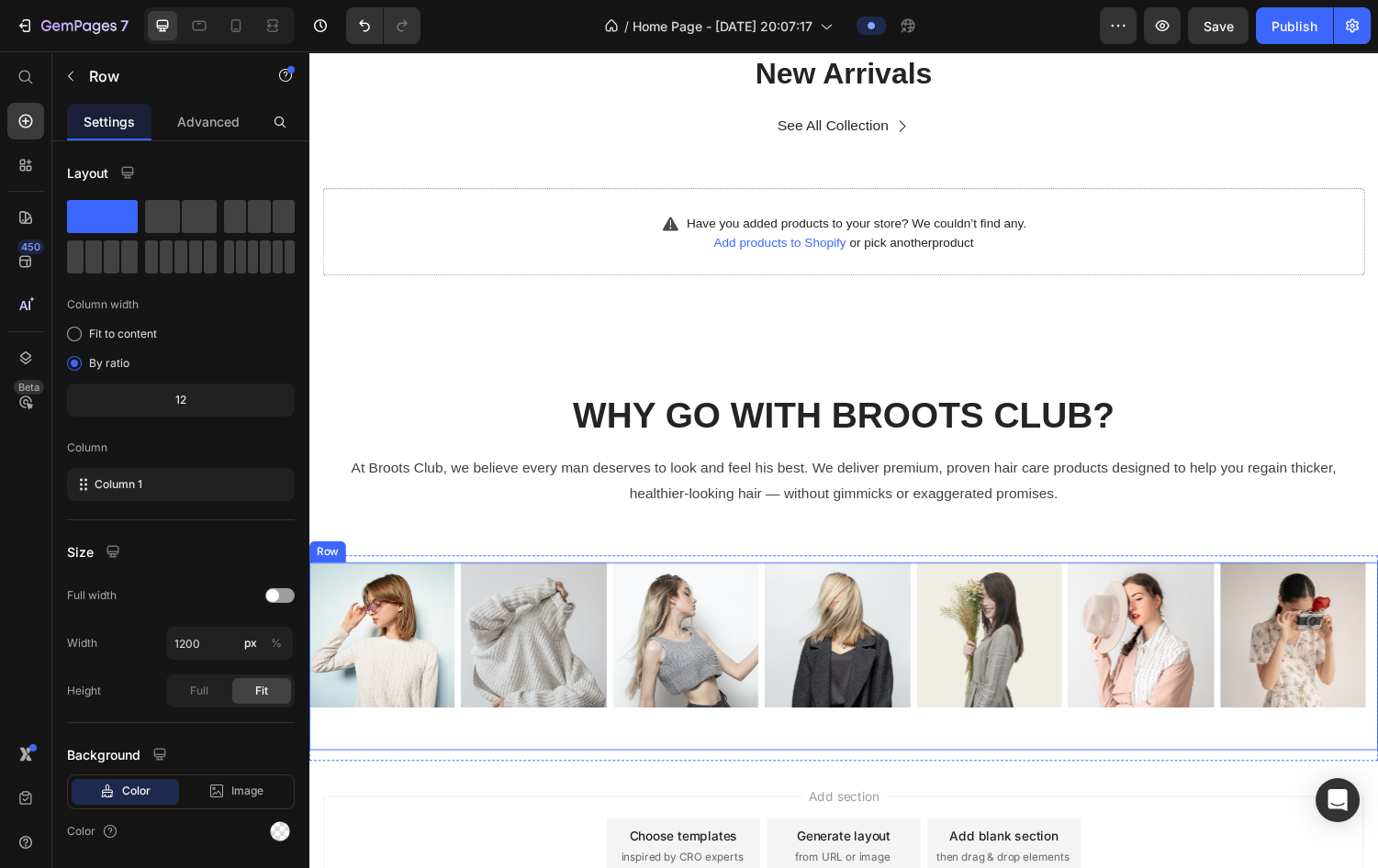 click on "Image Image Image Image Image Image Image Carousel" at bounding box center [860, 674] 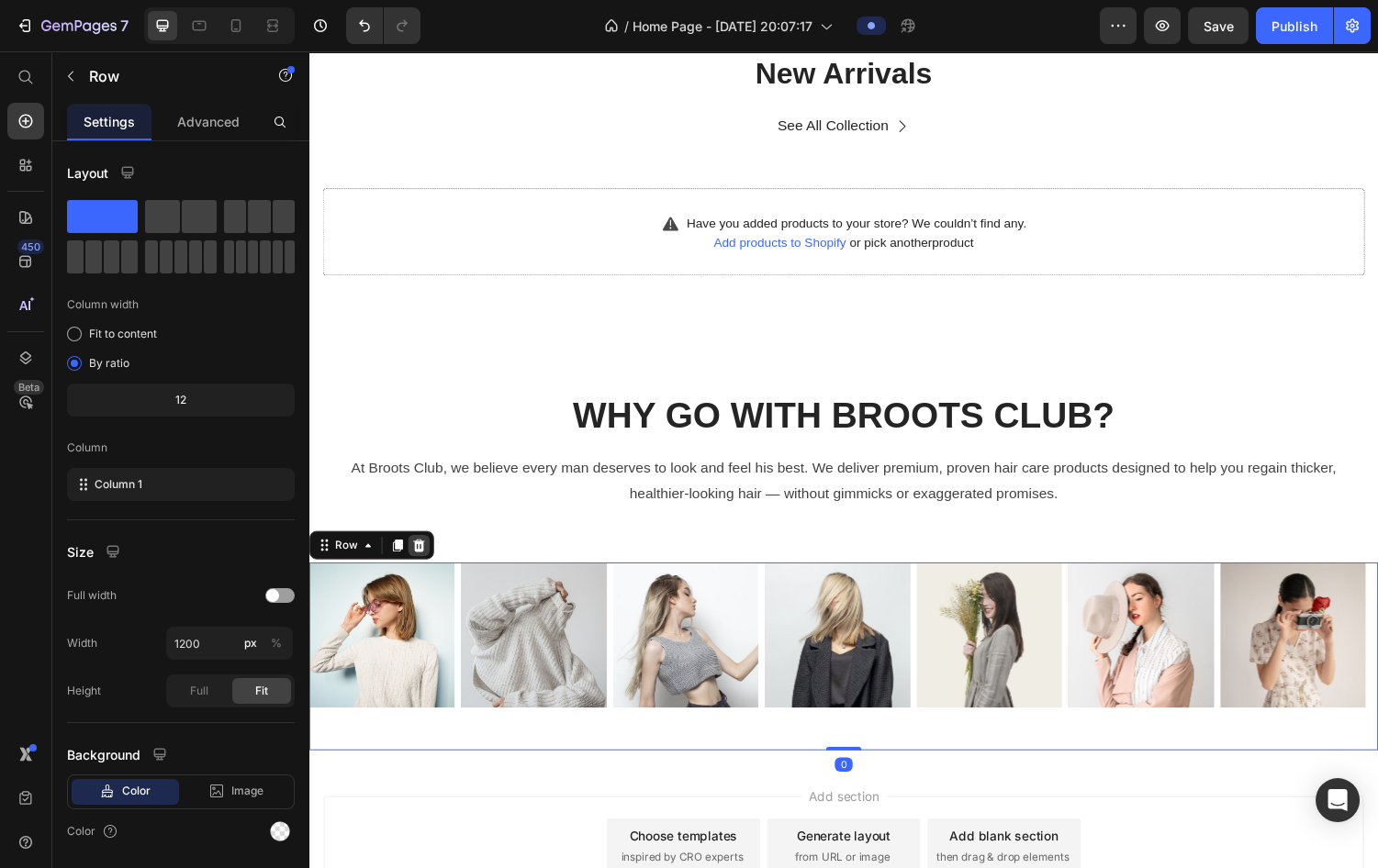 click 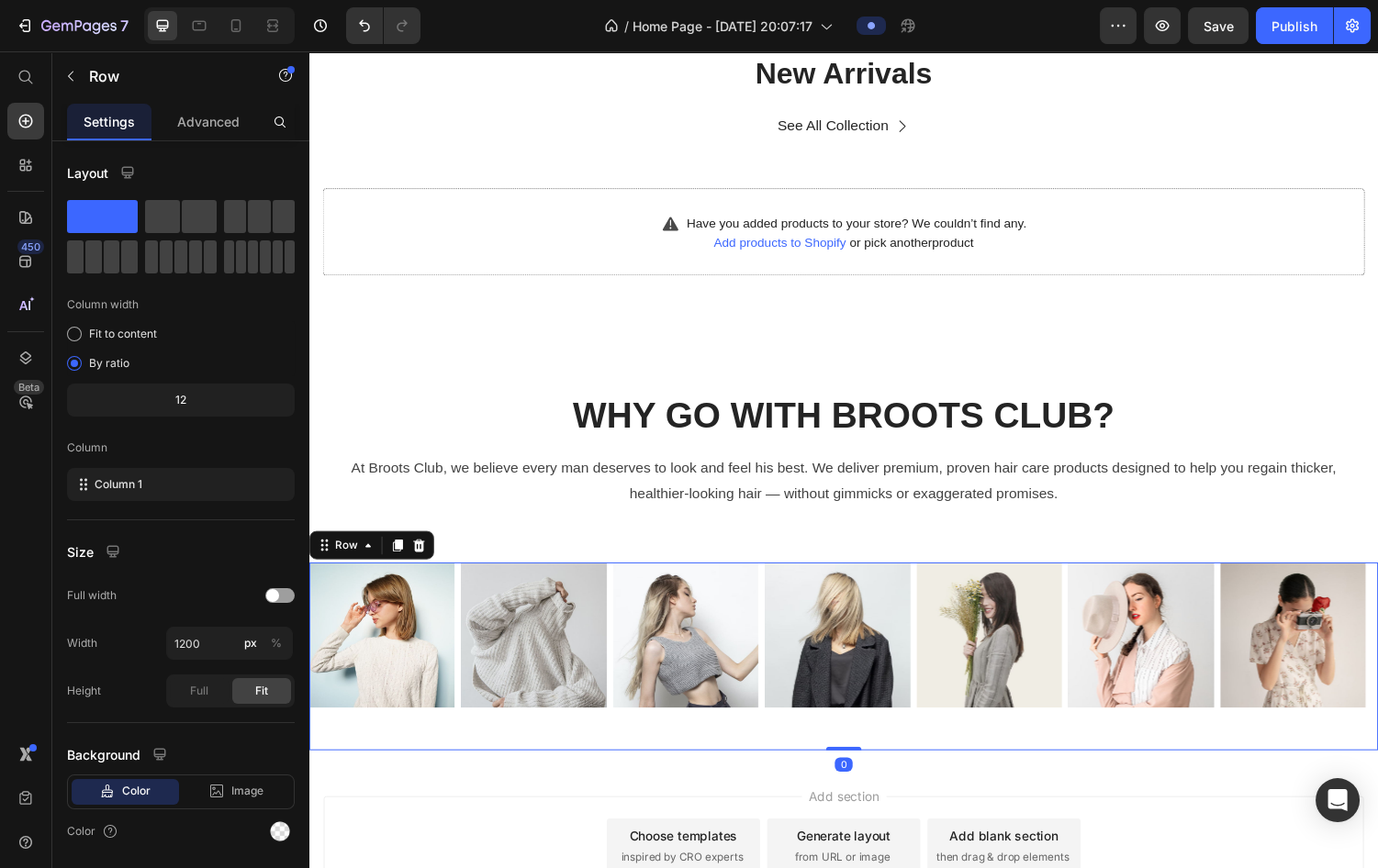 scroll, scrollTop: 807, scrollLeft: 0, axis: vertical 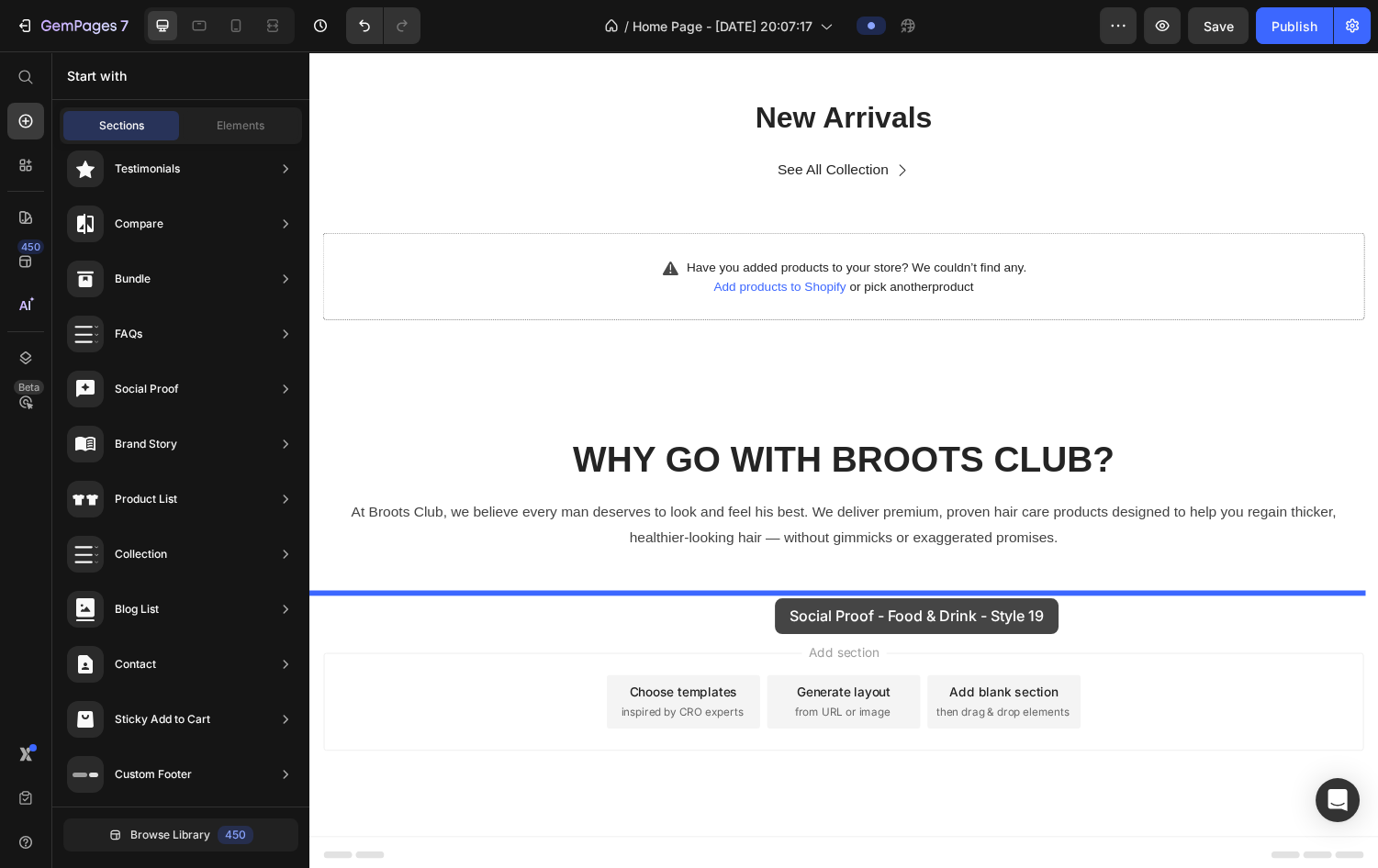 drag, startPoint x: 751, startPoint y: 603, endPoint x: 790, endPoint y: 615, distance: 40.804412 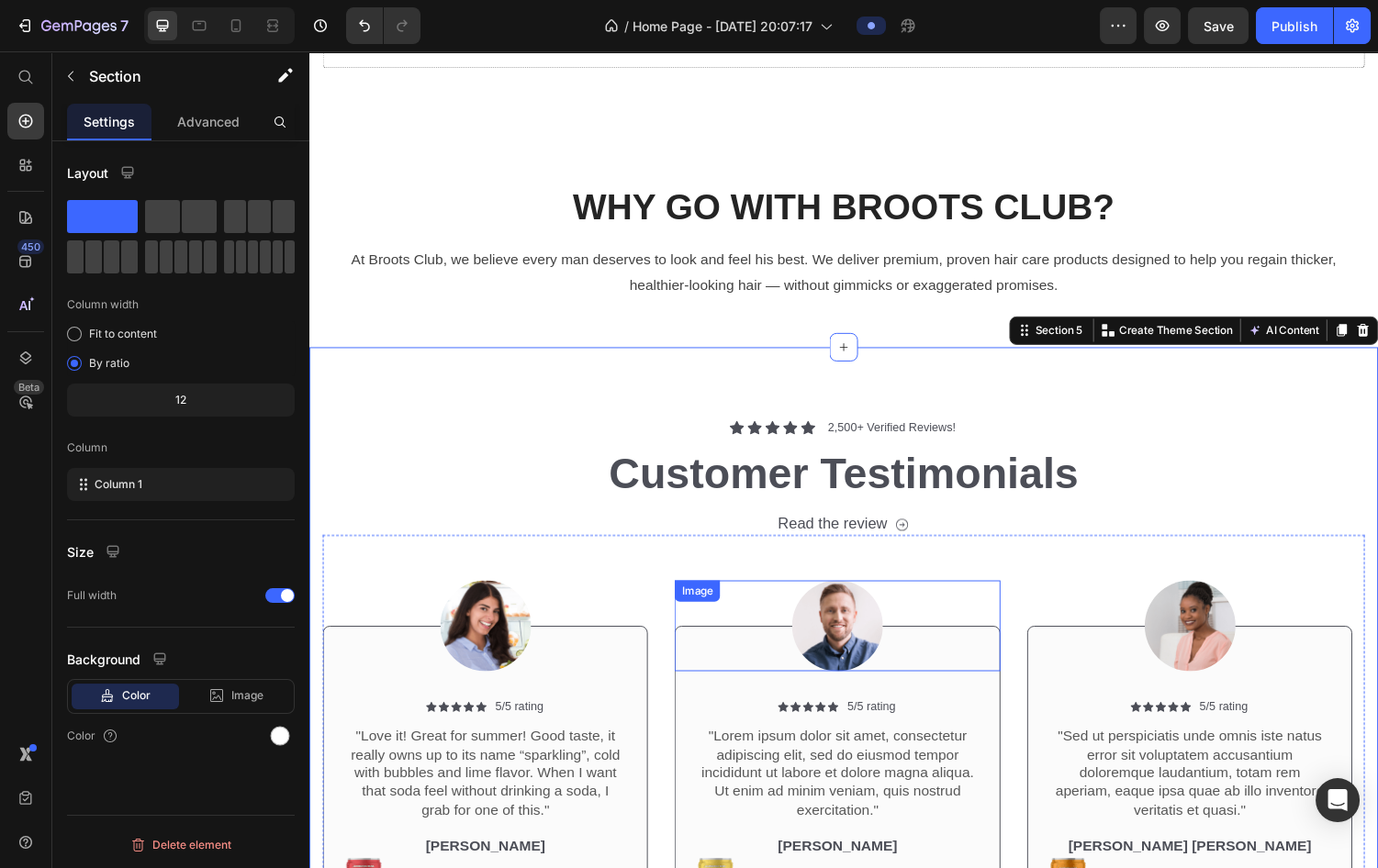 scroll, scrollTop: 1052, scrollLeft: 0, axis: vertical 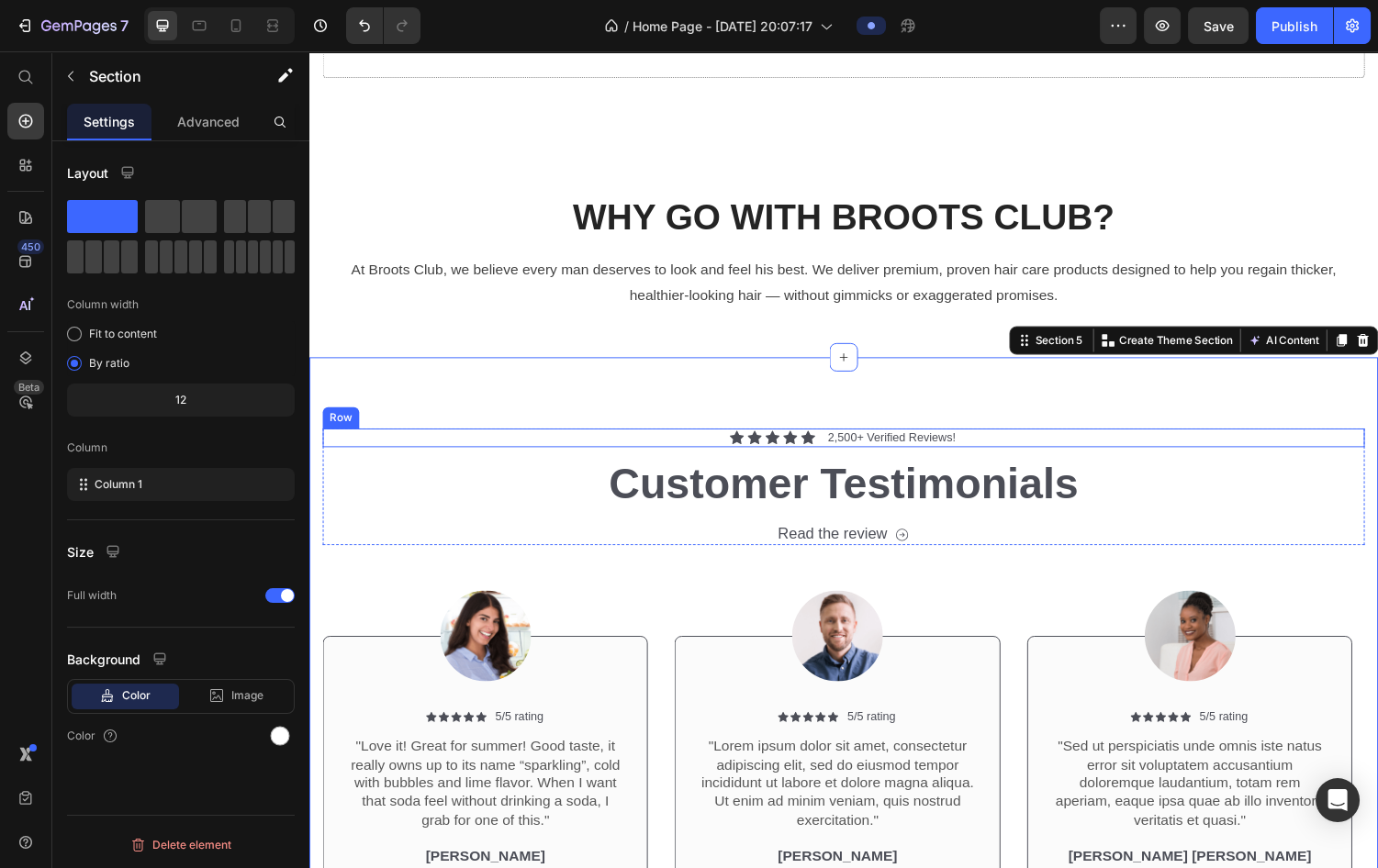 click on "Icon Icon Icon Icon Icon Icon List 2,500+ Verified Reviews! Text Block Row" at bounding box center (860, 450) 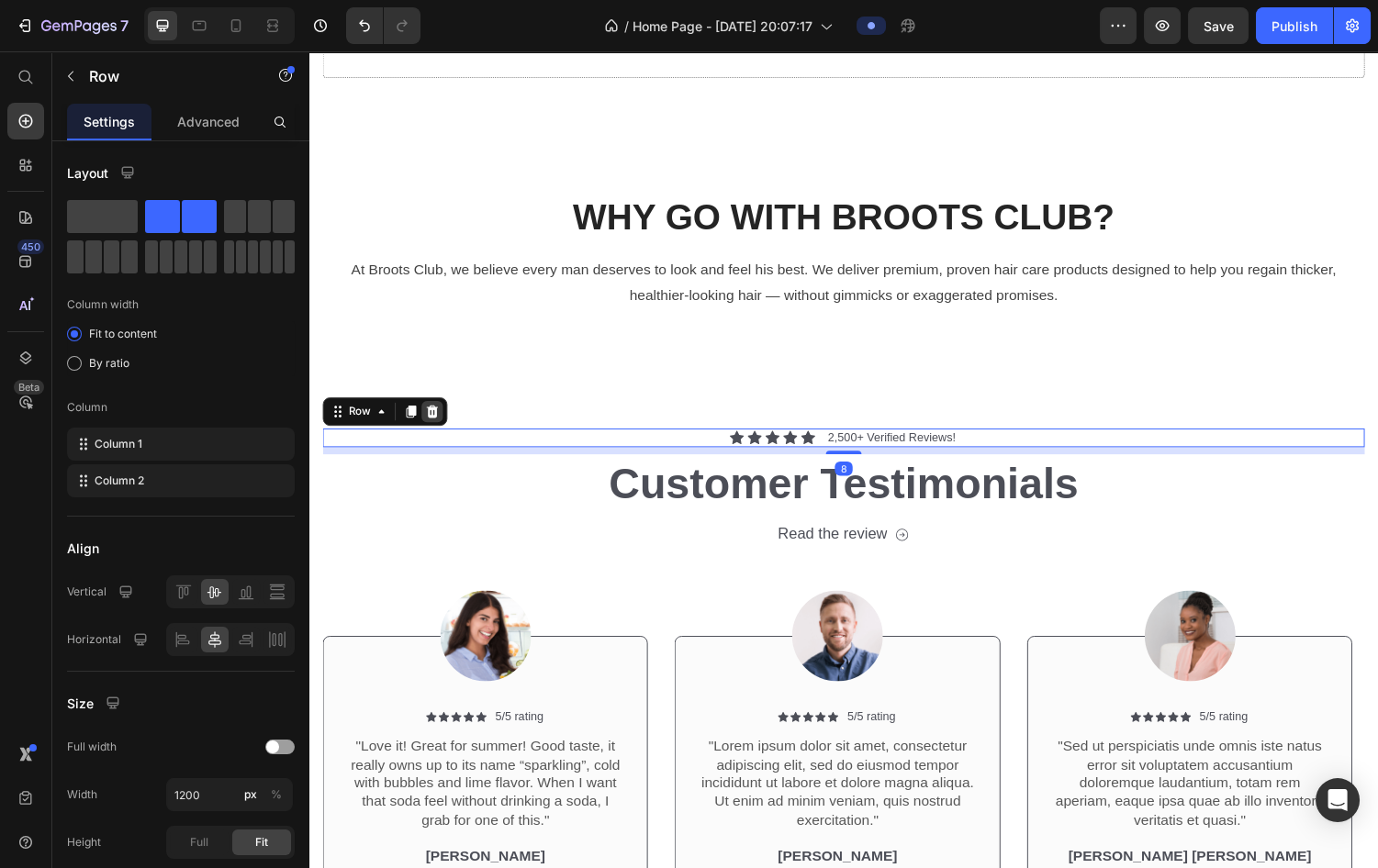 click 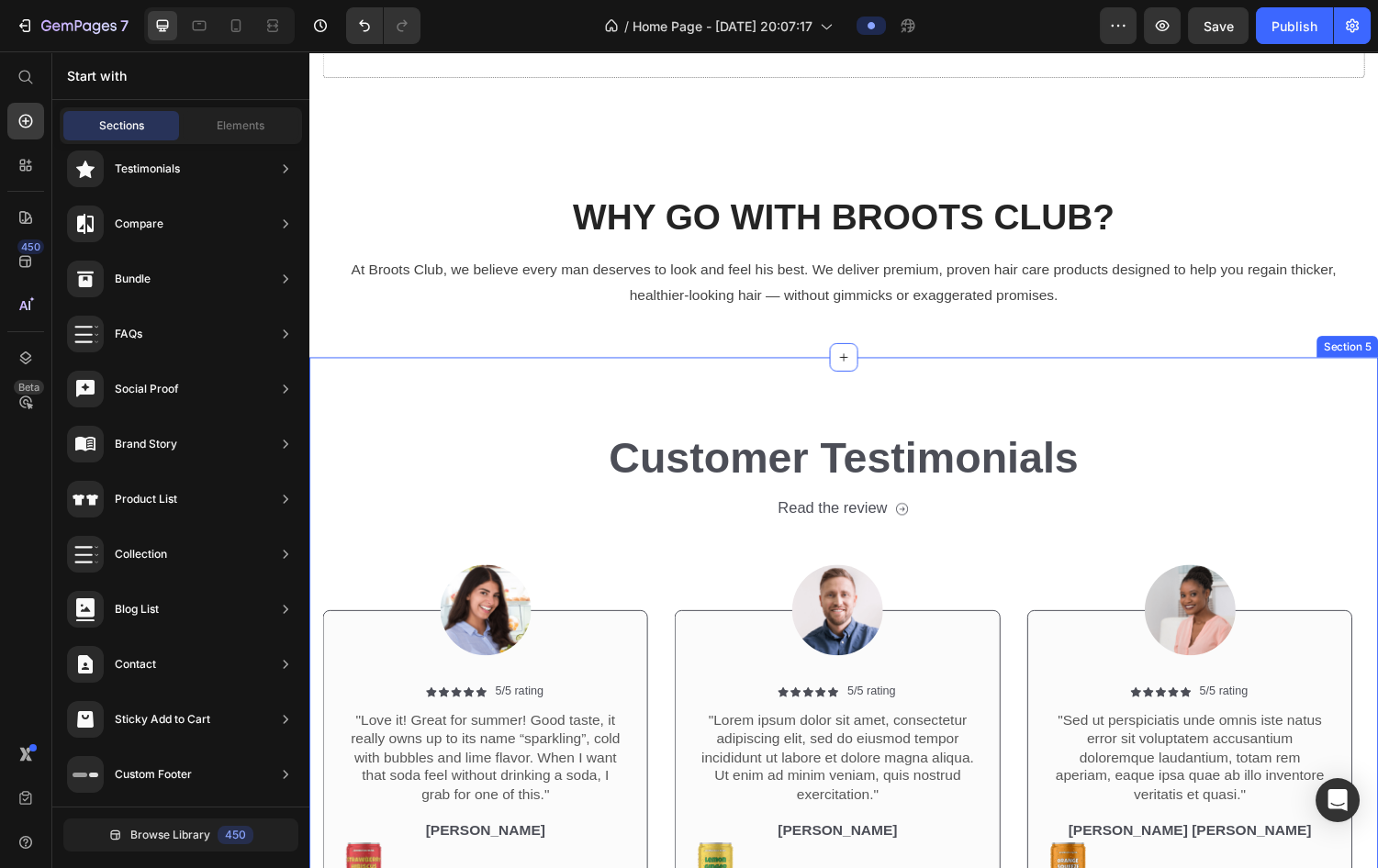 click on "Customer Testimonials Heading
Read the review Button Row Image Icon Icon Icon Icon Icon Icon List 5/5 rating Text Block Row "Love it! Great for summer! Good taste, it really owns up to its name “sparkling”, cold with bubbles and lime flavor. When I want that soda feel without drinking a soda, I grab for one of this." Text Block [PERSON_NAME] Text Block Image Row Row
Icon Strawberry Hibiscus Text Block Row Hero Banner Row Image Icon Icon Icon Icon Icon Icon List 5/5 rating Text Block Row "Lorem ipsum dolor sit amet, consectetur adipiscing elit, sed do eiusmod tempor incididunt ut labore et dolore magna aliqua. Ut enim ad minim veniam, quis nostrud exercitation." Text Block [PERSON_NAME] Text Block Image Row Row
Icon Lemonade Ginger Text Block Row Hero Banner Row Image Icon Icon Icon Icon Icon Icon List 5/5 rating Text Block Row Text Block [PERSON_NAME] [PERSON_NAME] Text Block Image Row Row
Icon Orange Squeeze  Text Block Row Hero Banner Row Carousel Section 5" at bounding box center [860, 707] 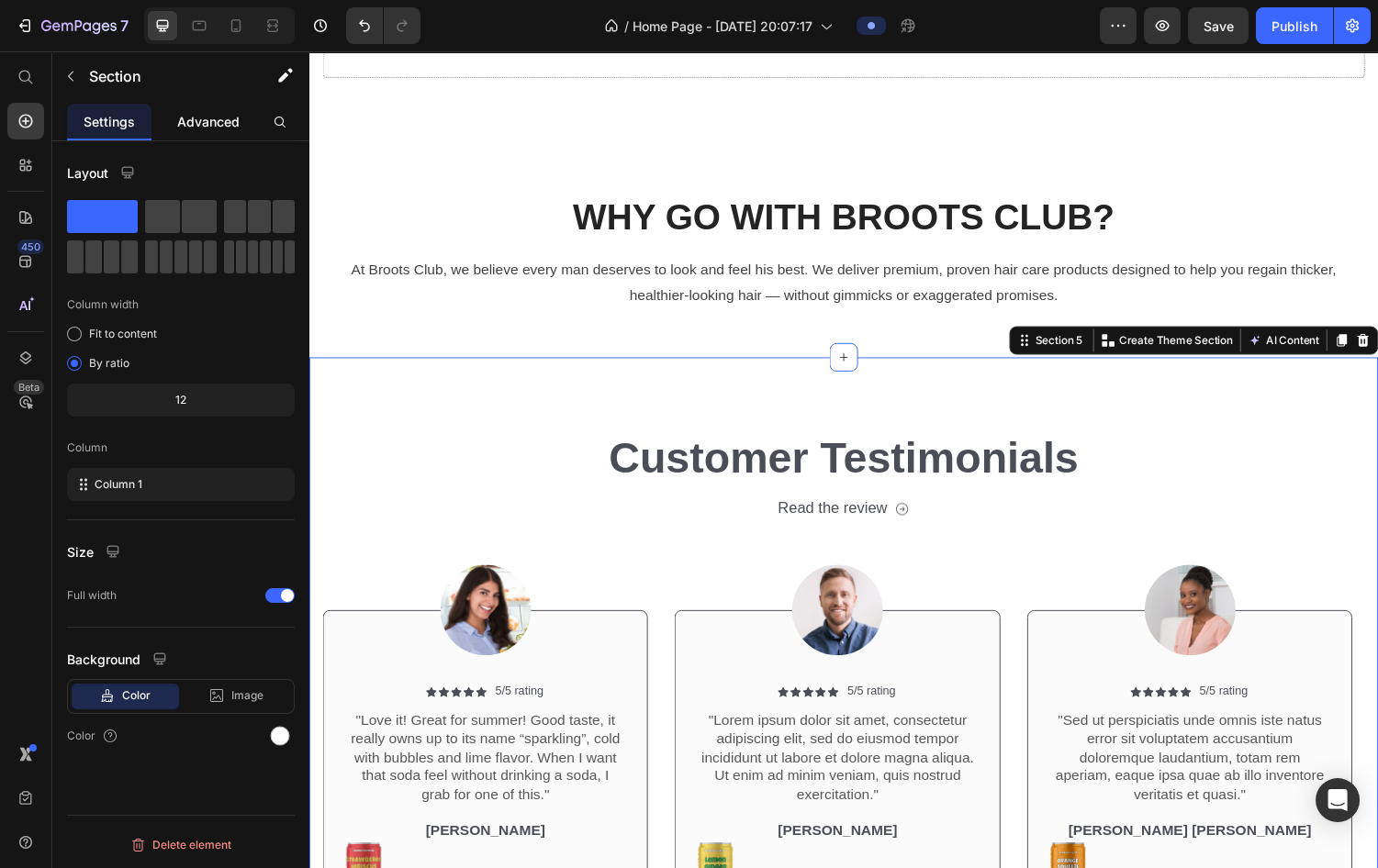 click on "Advanced" at bounding box center [208, 121] 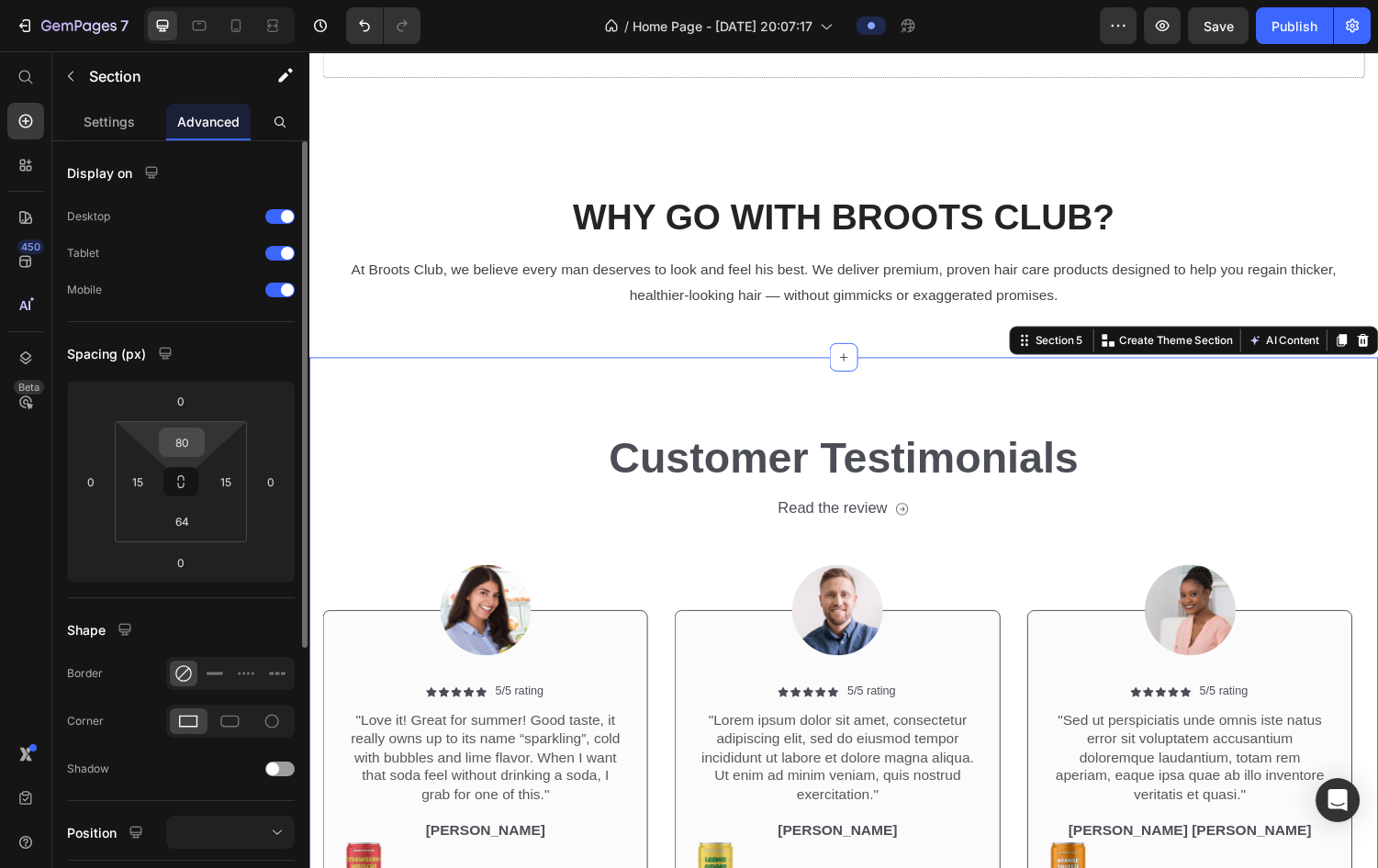 click on "80" at bounding box center (182, 442) 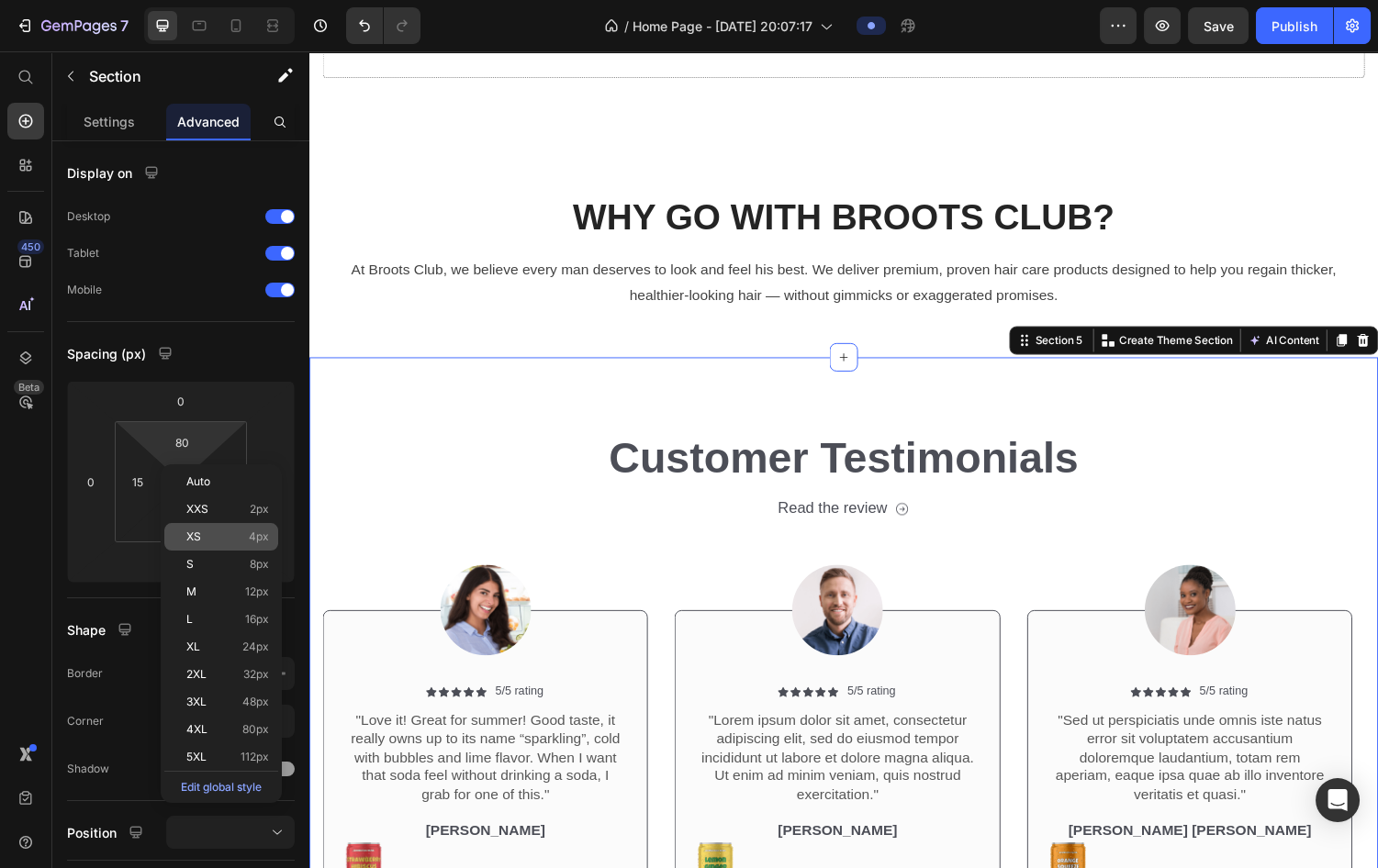 click on "XS 4px" at bounding box center (228, 537) 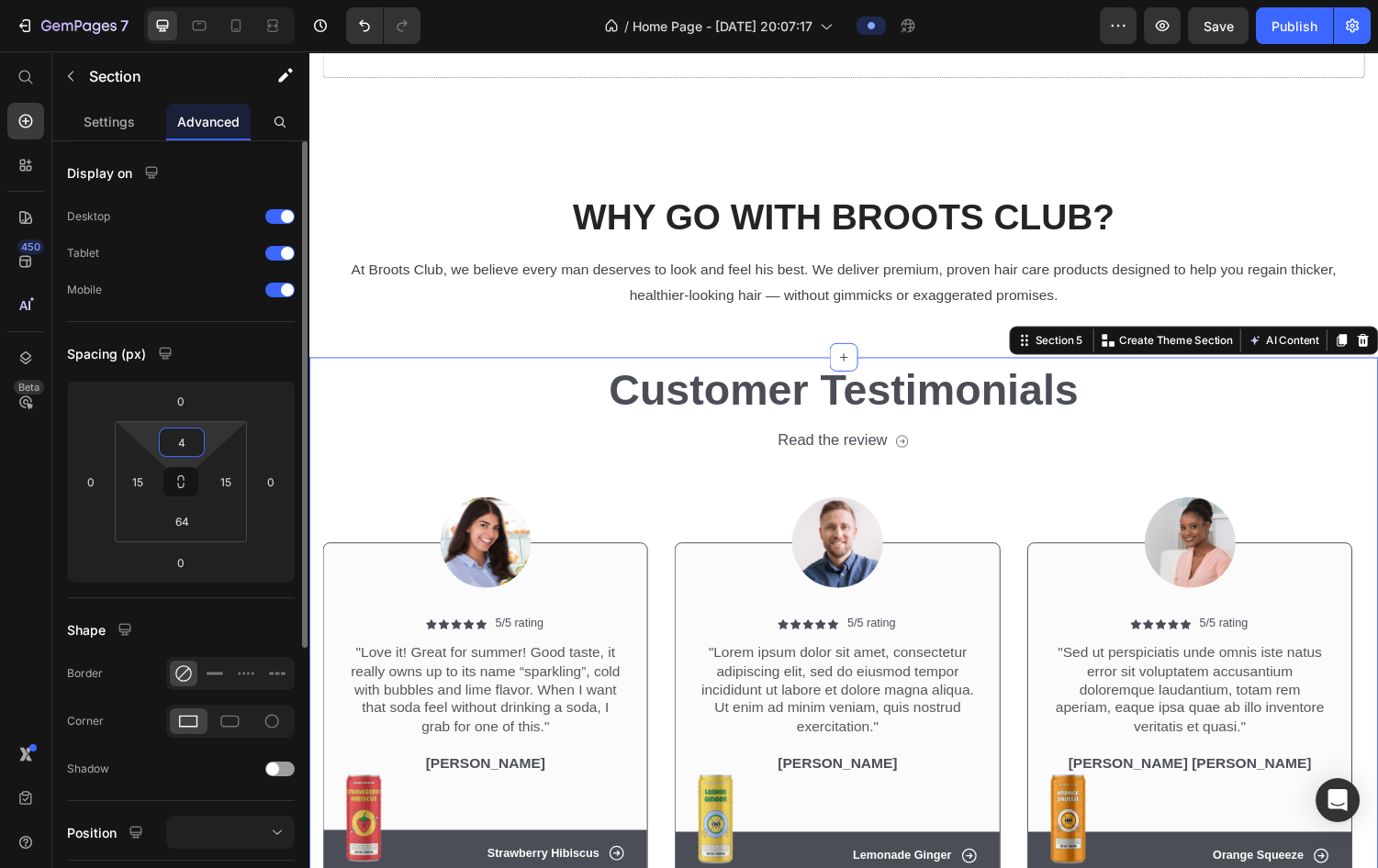 click on "4" at bounding box center [182, 442] 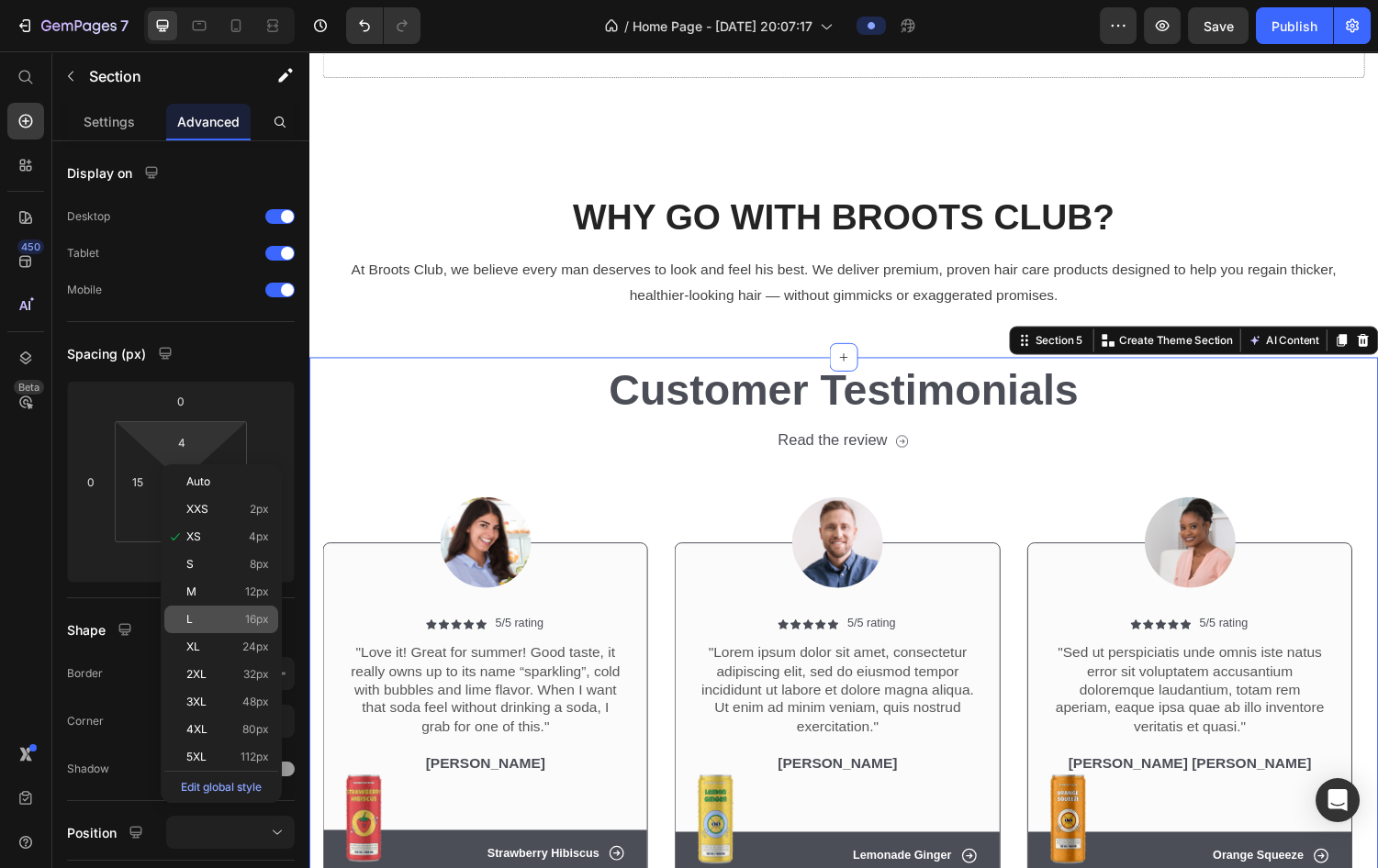 click on "L 16px" 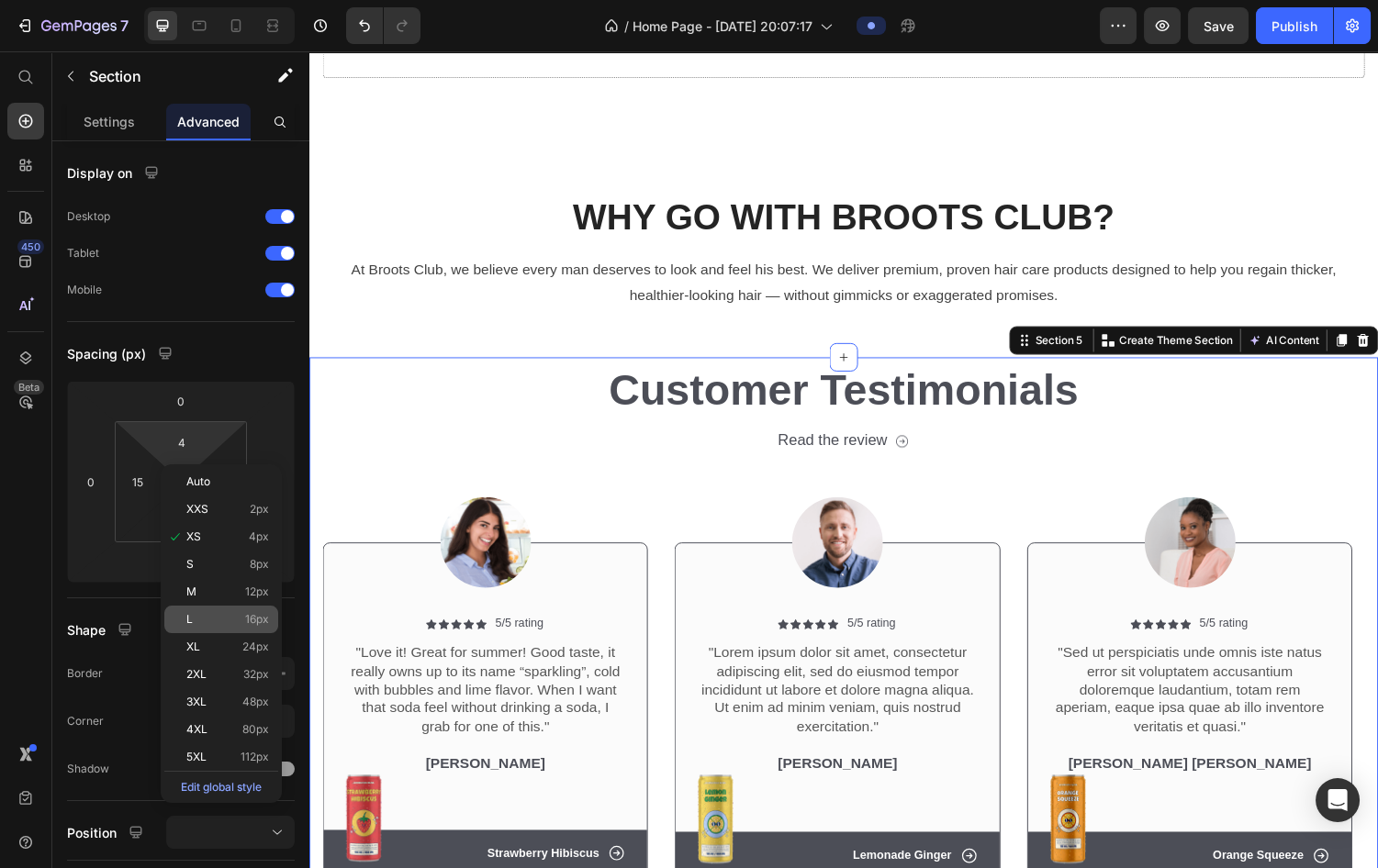 type on "16" 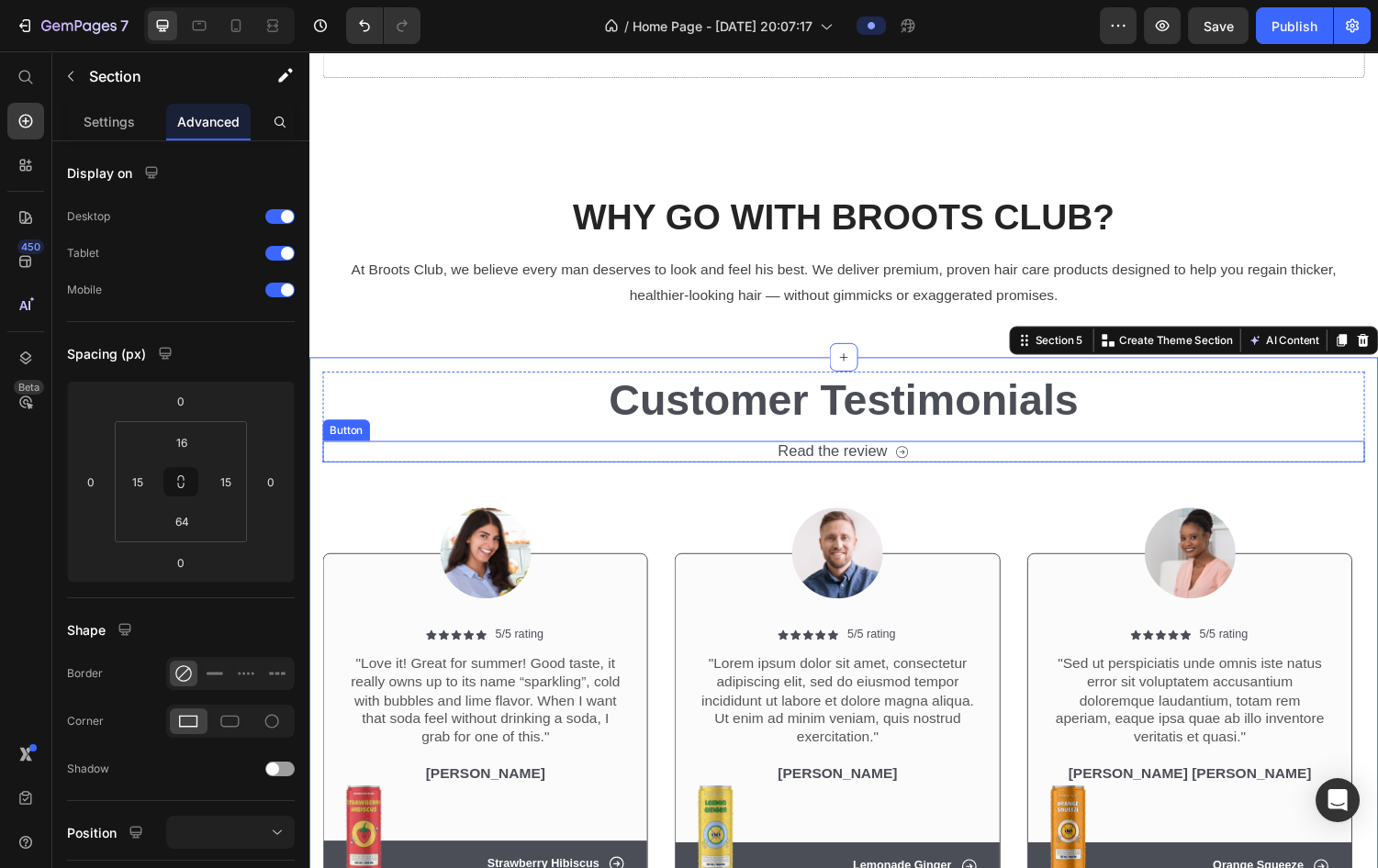 click on "Read the review Button" at bounding box center (860, 464) 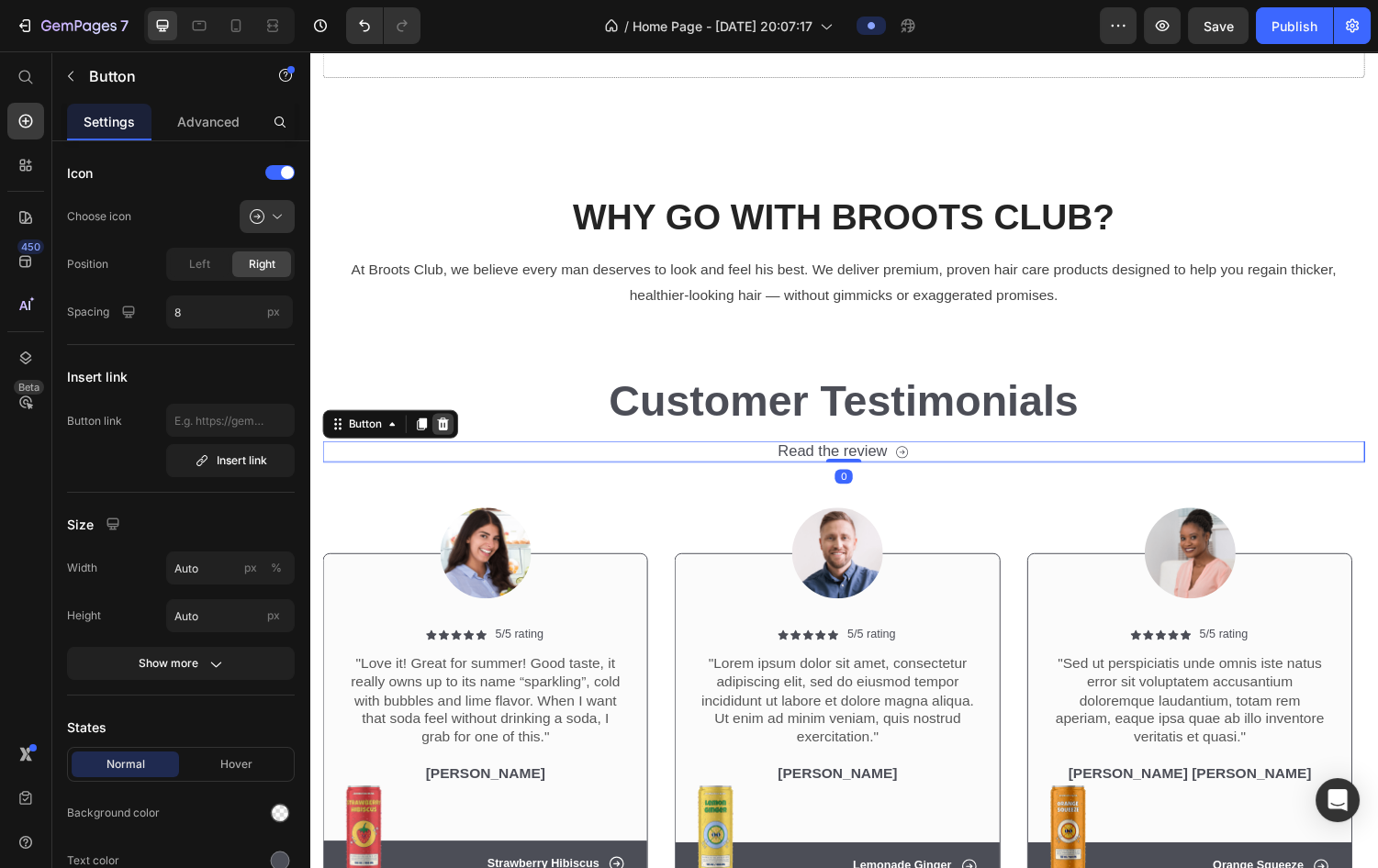 click 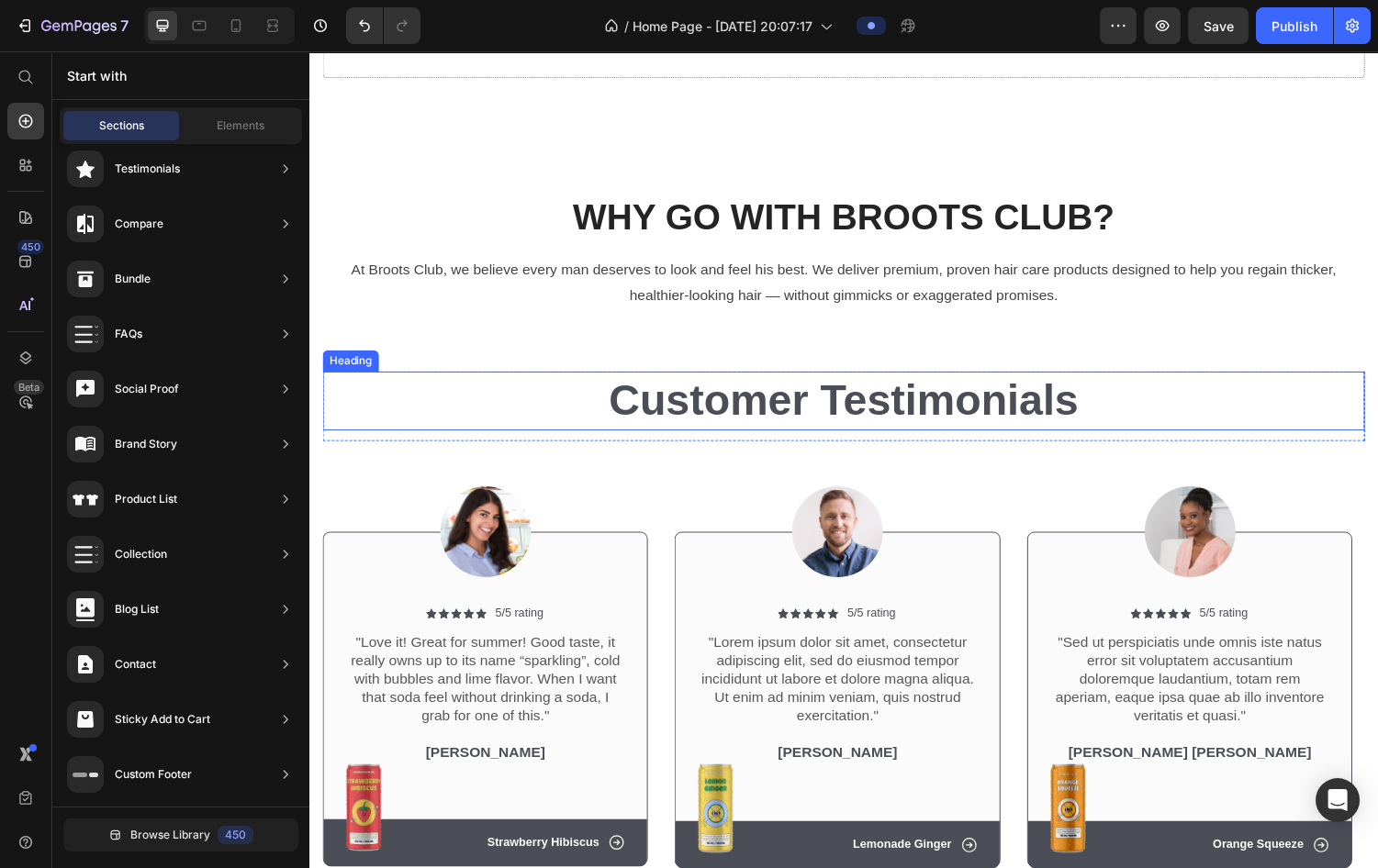 click on "Customer Testimonials" at bounding box center (860, 412) 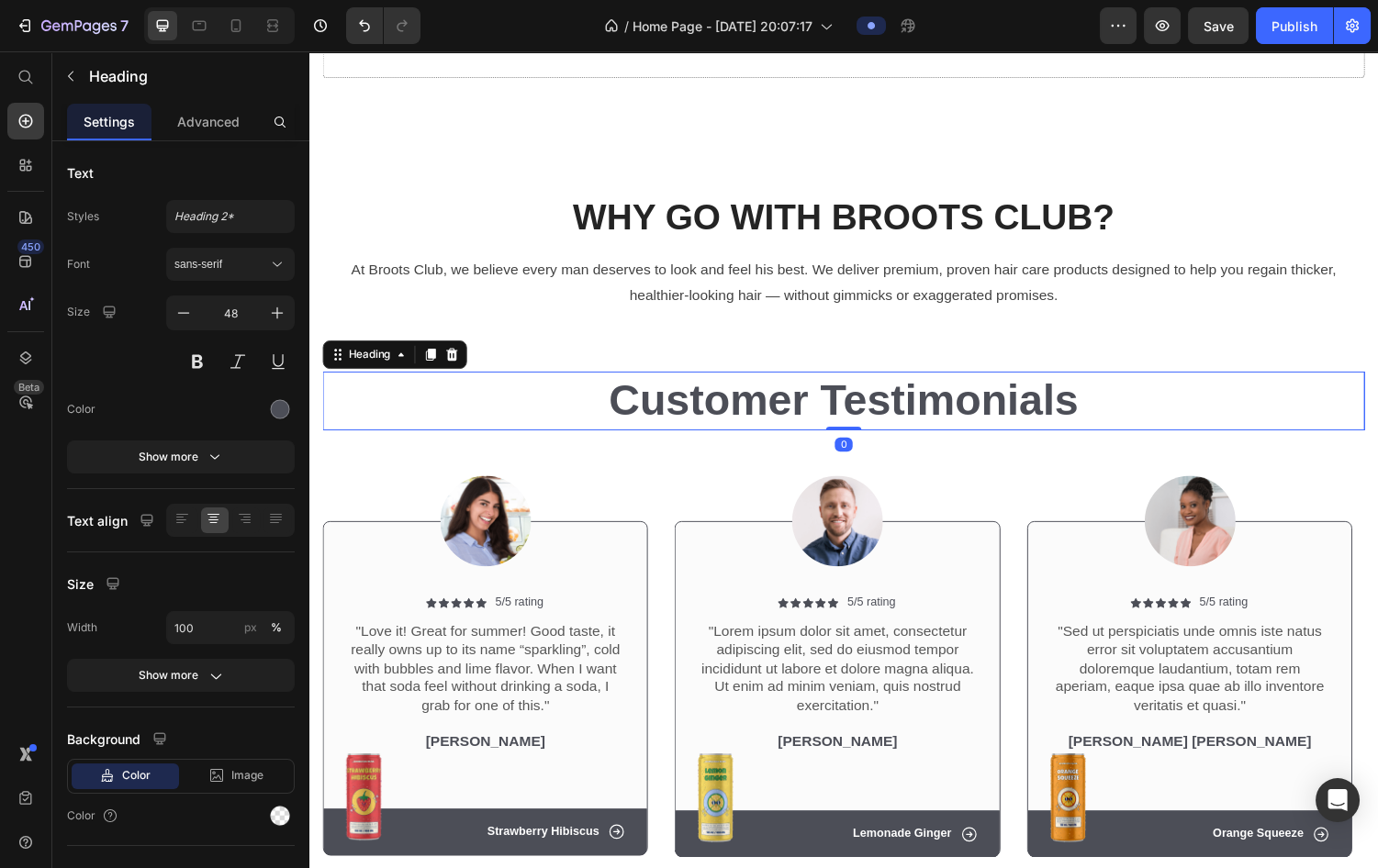 drag, startPoint x: 861, startPoint y: 451, endPoint x: 857, endPoint y: 430, distance: 21.37756 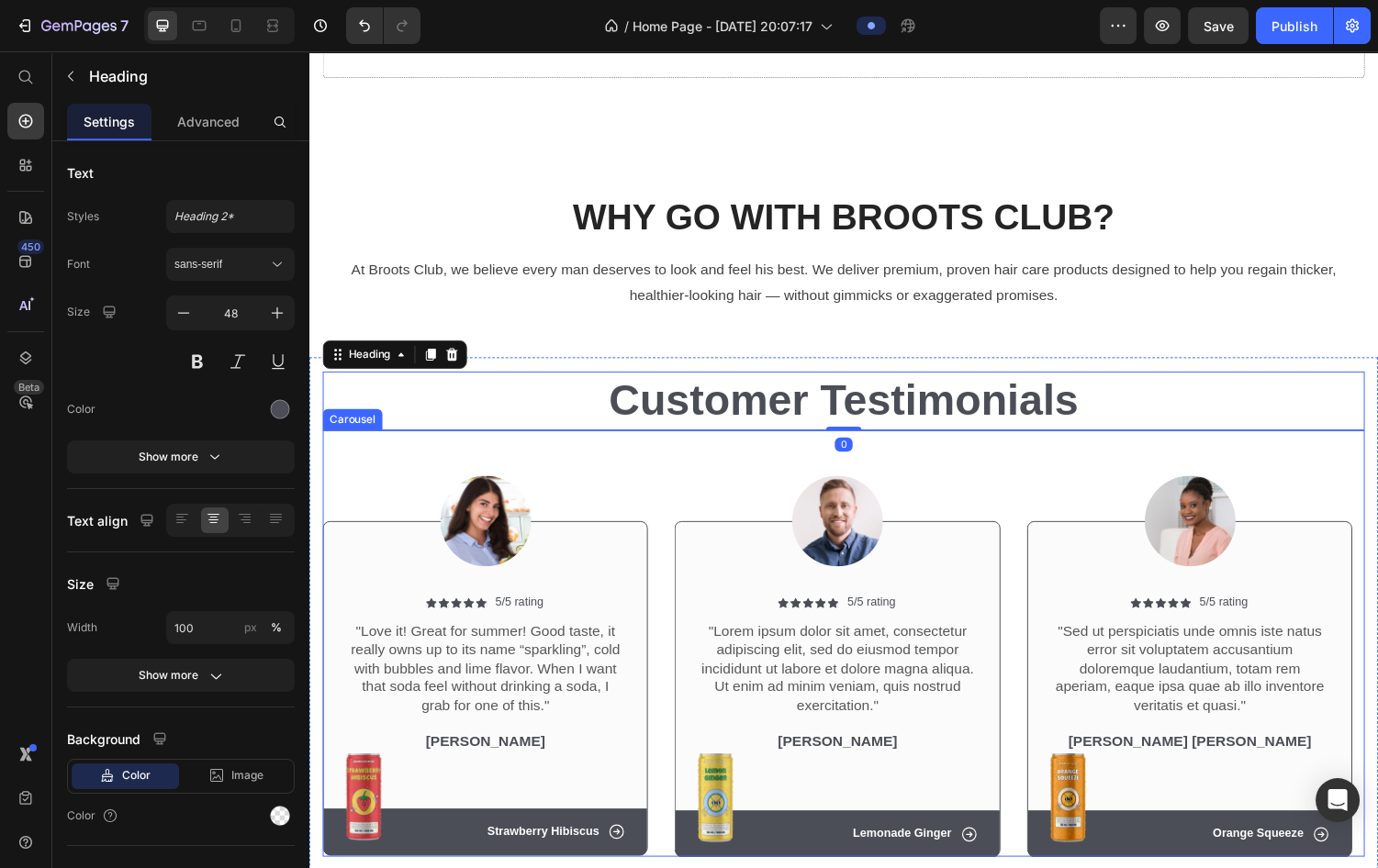 click on "Image Icon Icon Icon Icon Icon Icon List 5/5 rating Text Block Row "Love it! Great for summer! Good taste, it really owns up to its name “sparkling”, cold with bubbles and lime flavor. When I want that soda feel without drinking a soda, I grab for one of this." Text Block [PERSON_NAME] Text Block Image Row Row
Icon Strawberry Hibiscus Text Block Row Hero Banner Row" at bounding box center (490, 662) 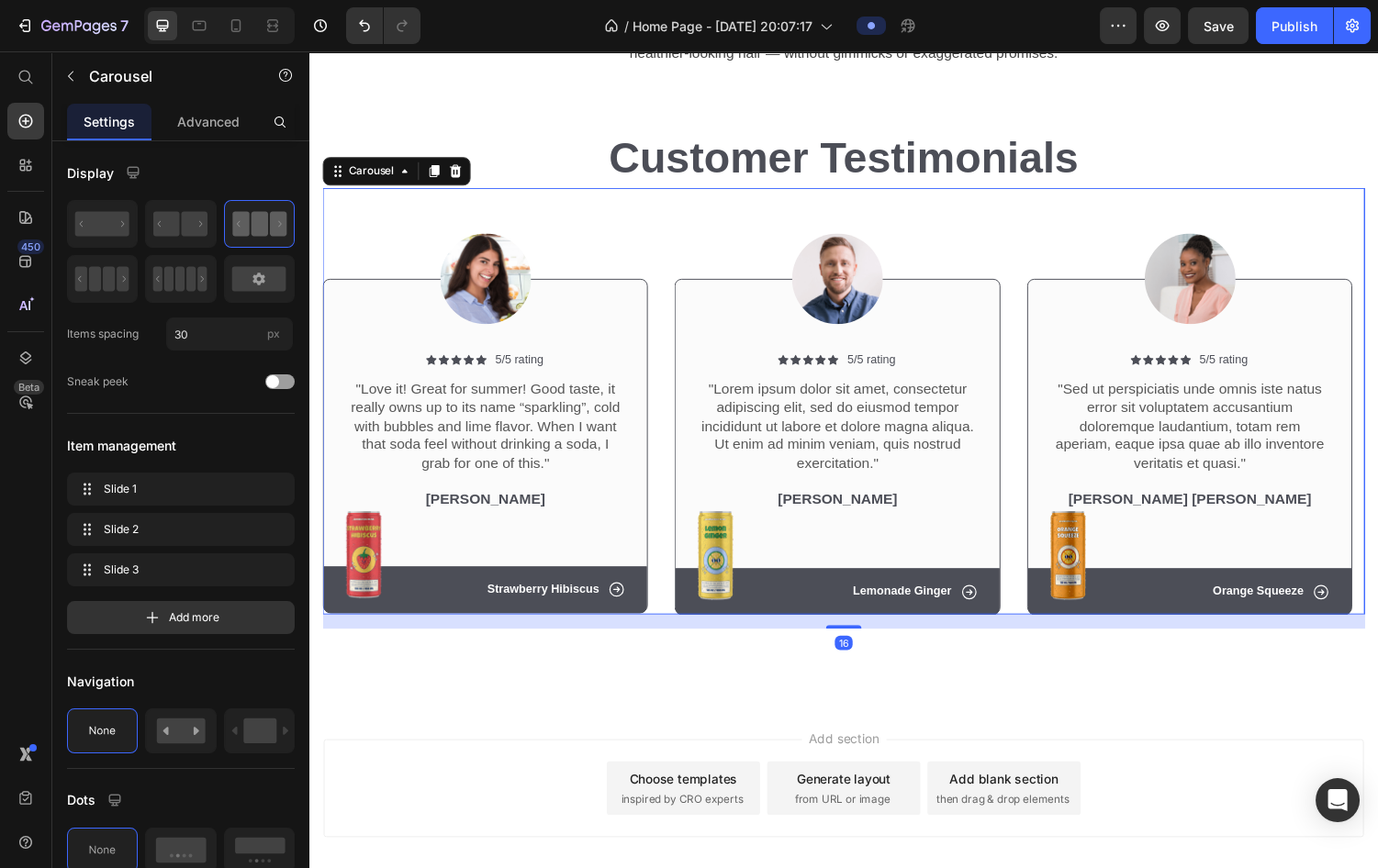 scroll, scrollTop: 1302, scrollLeft: 0, axis: vertical 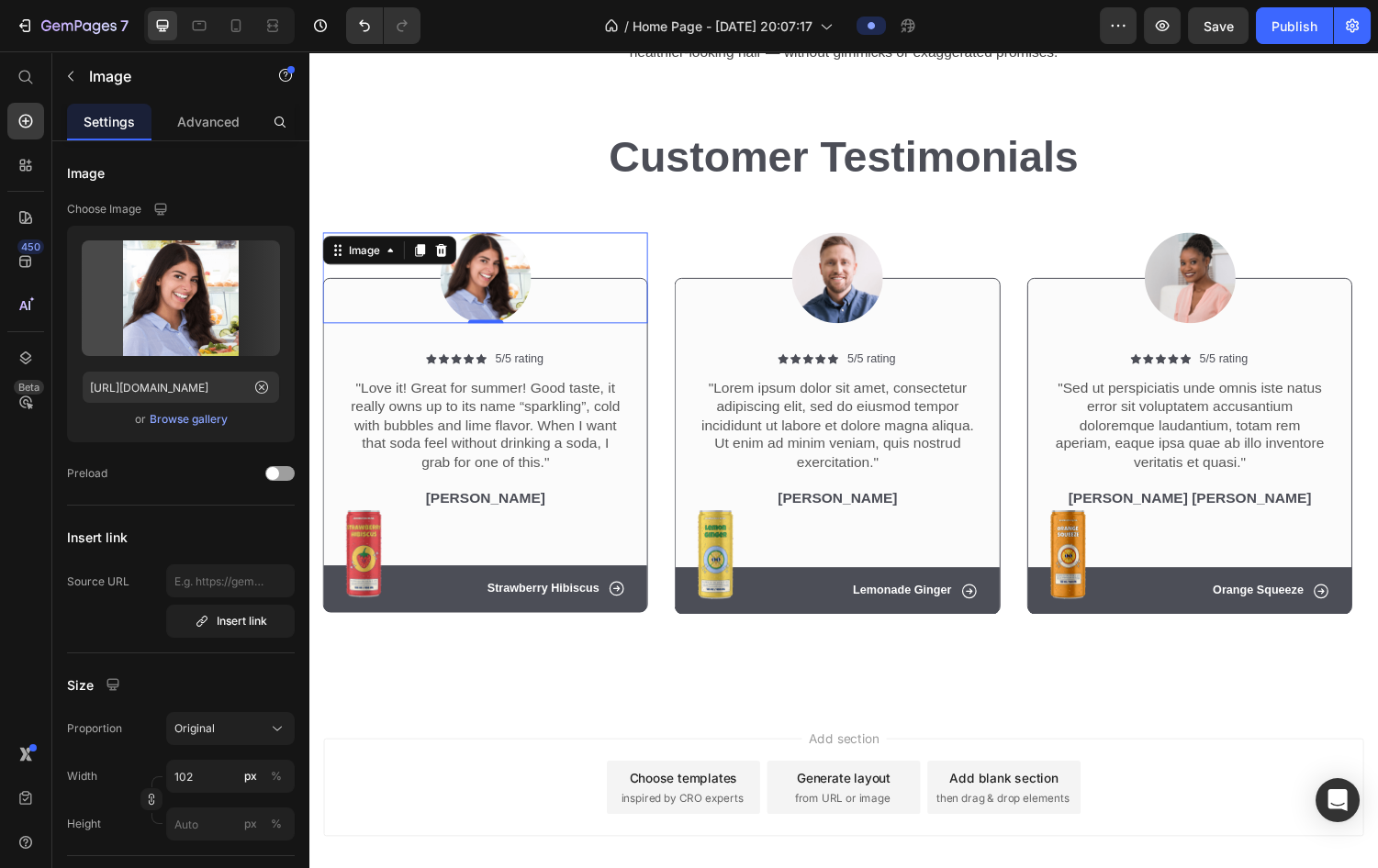 click at bounding box center (490, 285) 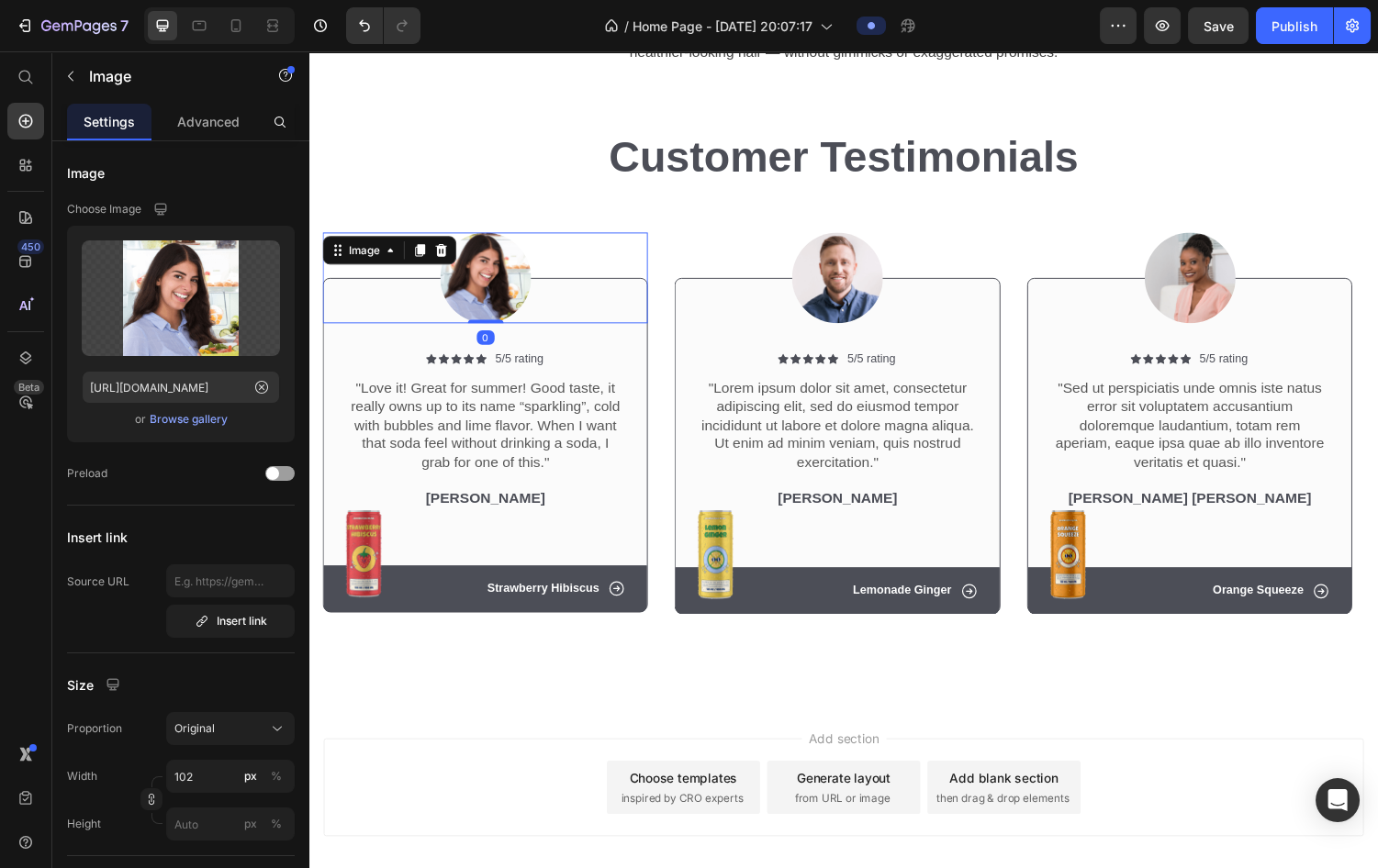 click at bounding box center [490, 285] 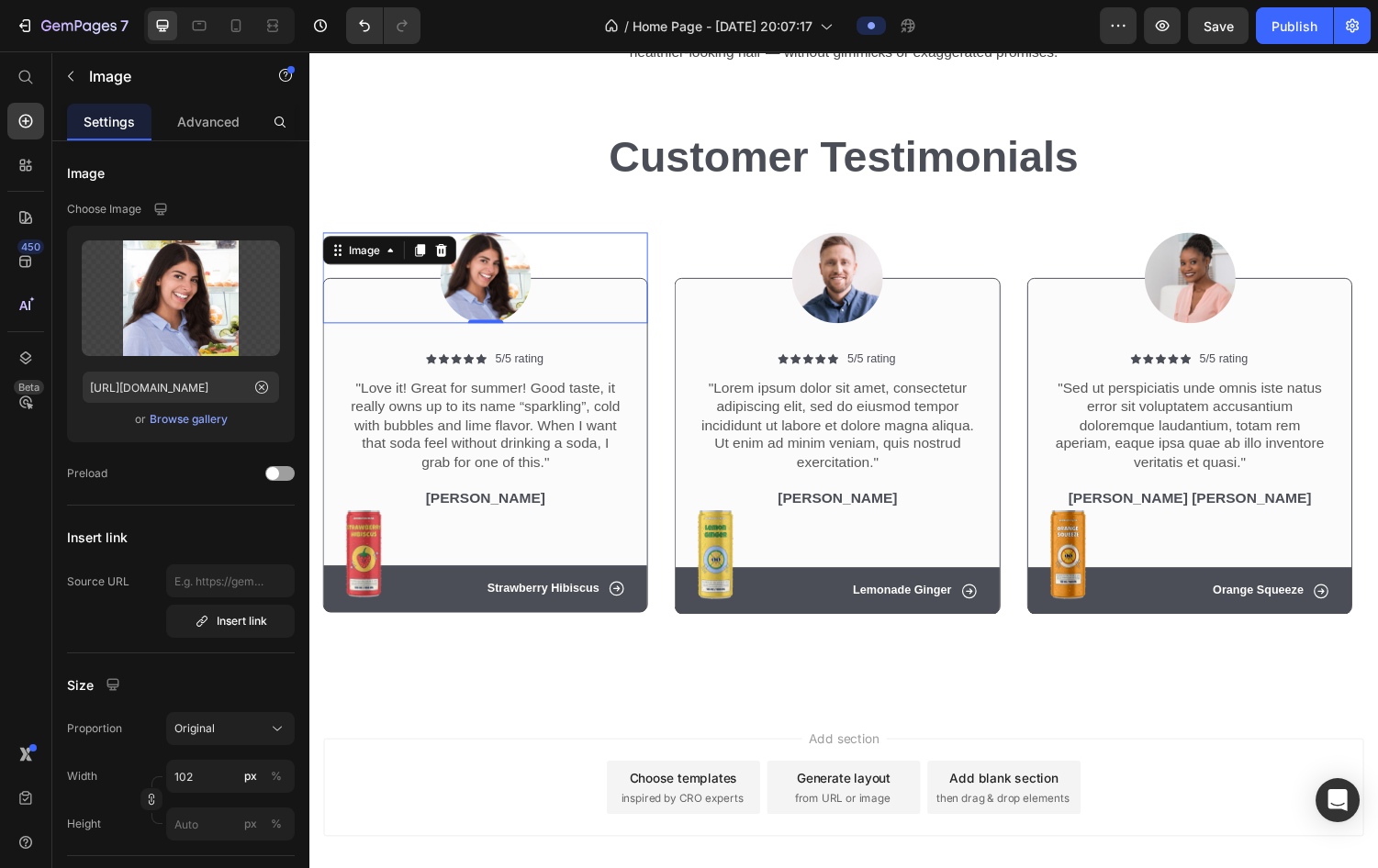 click at bounding box center (490, 285) 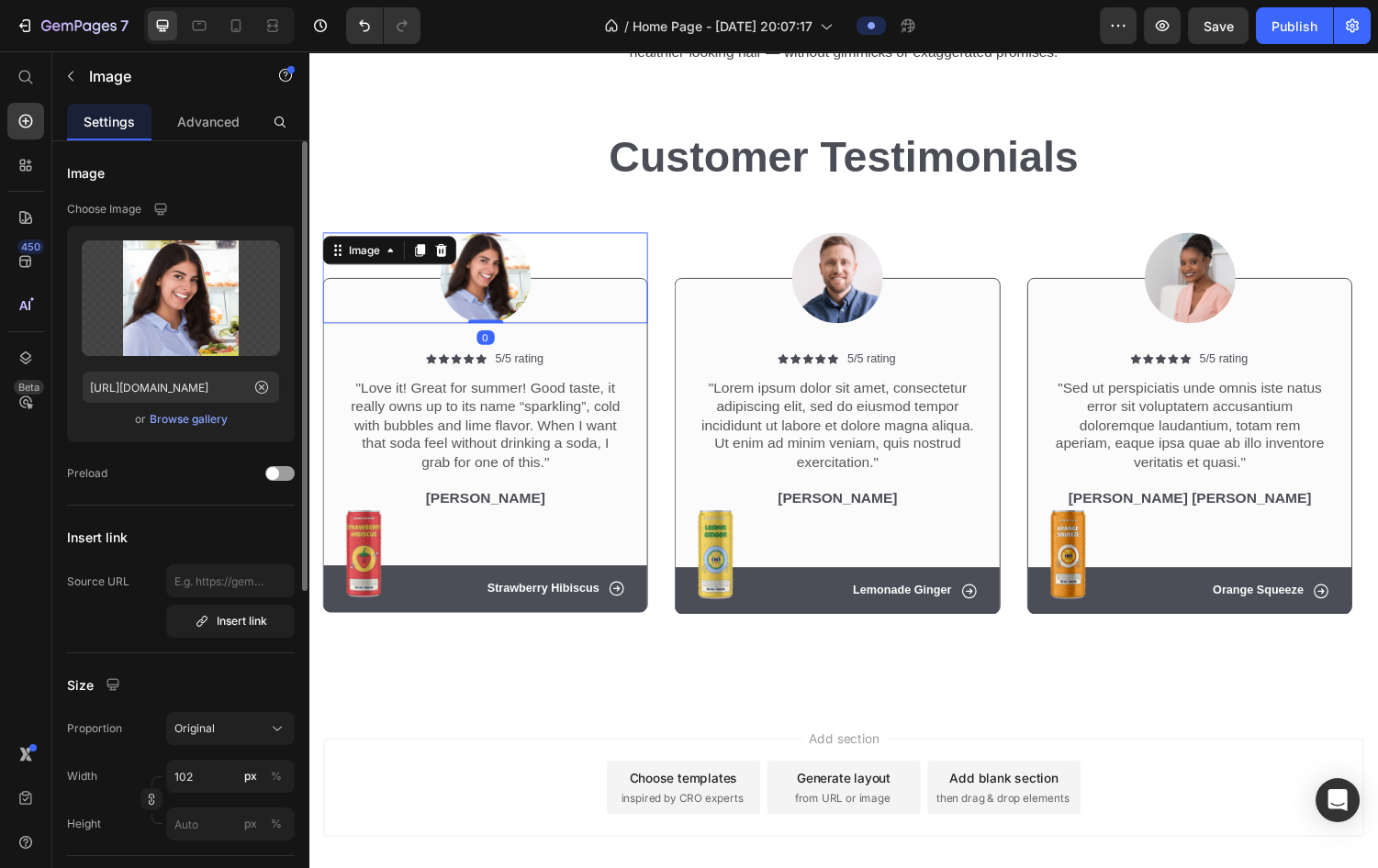click on "Browse gallery" at bounding box center (188, 419) 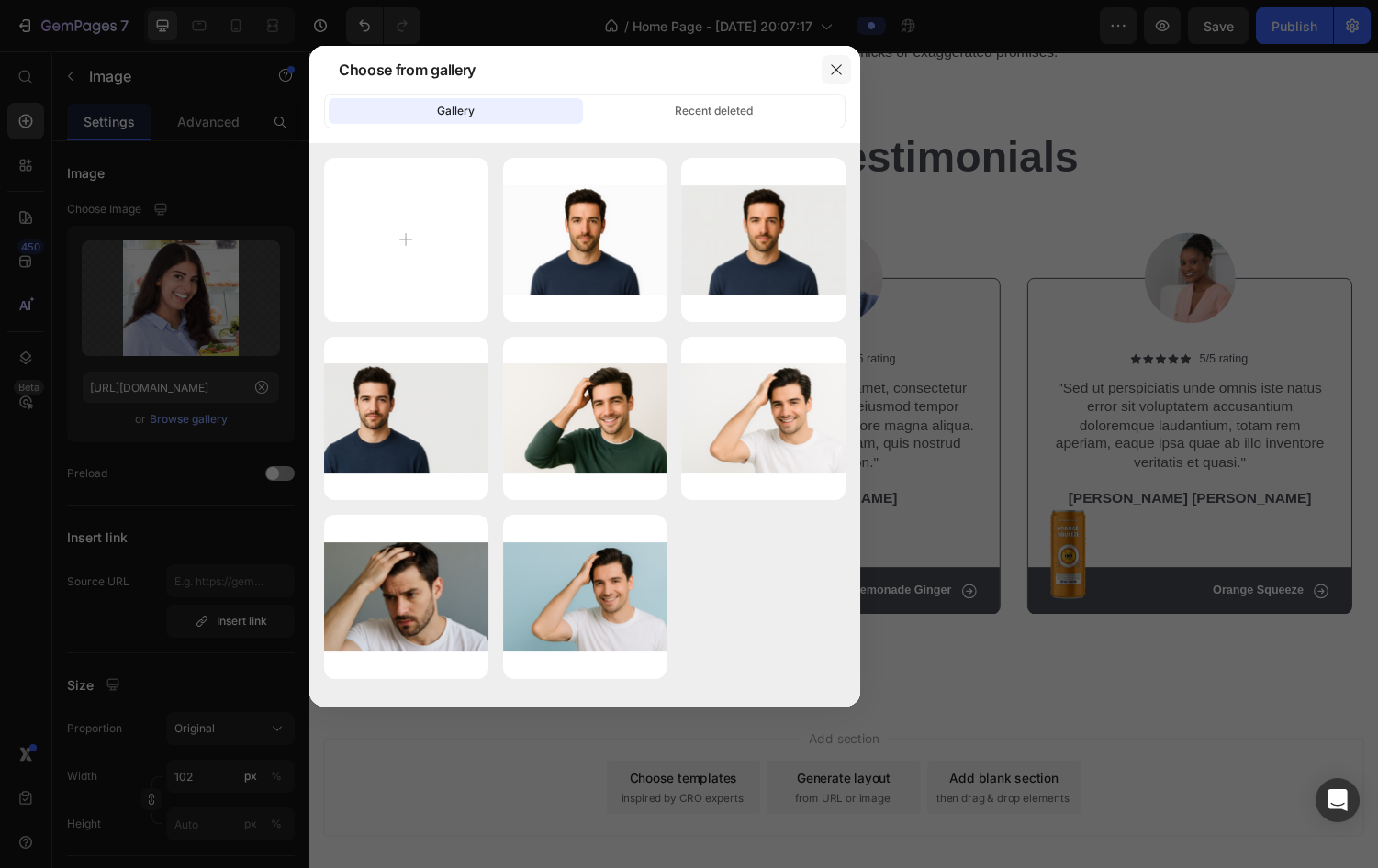 click at bounding box center (836, 70) 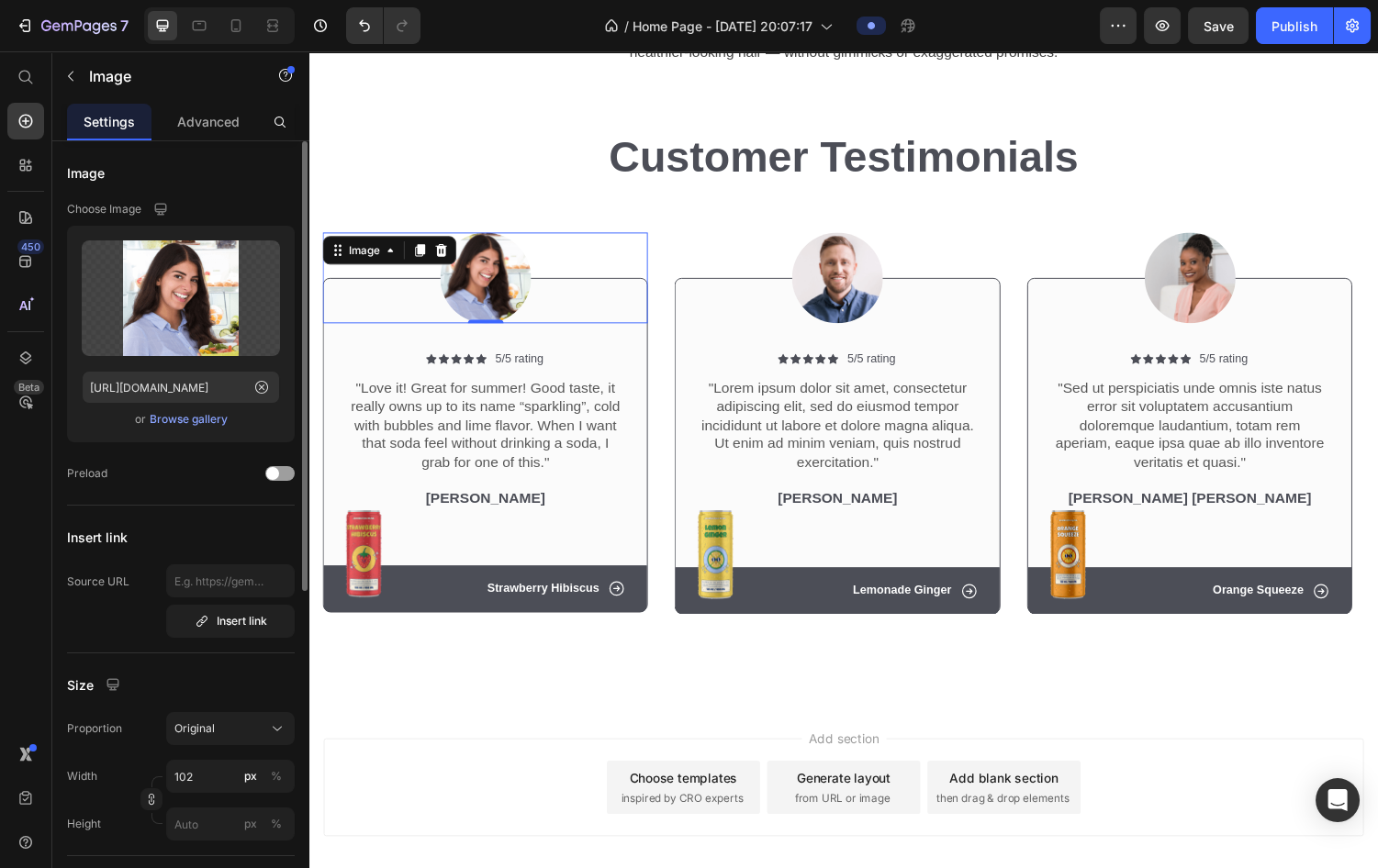 click on "Upload Image [URL][DOMAIN_NAME]  or   Browse gallery" 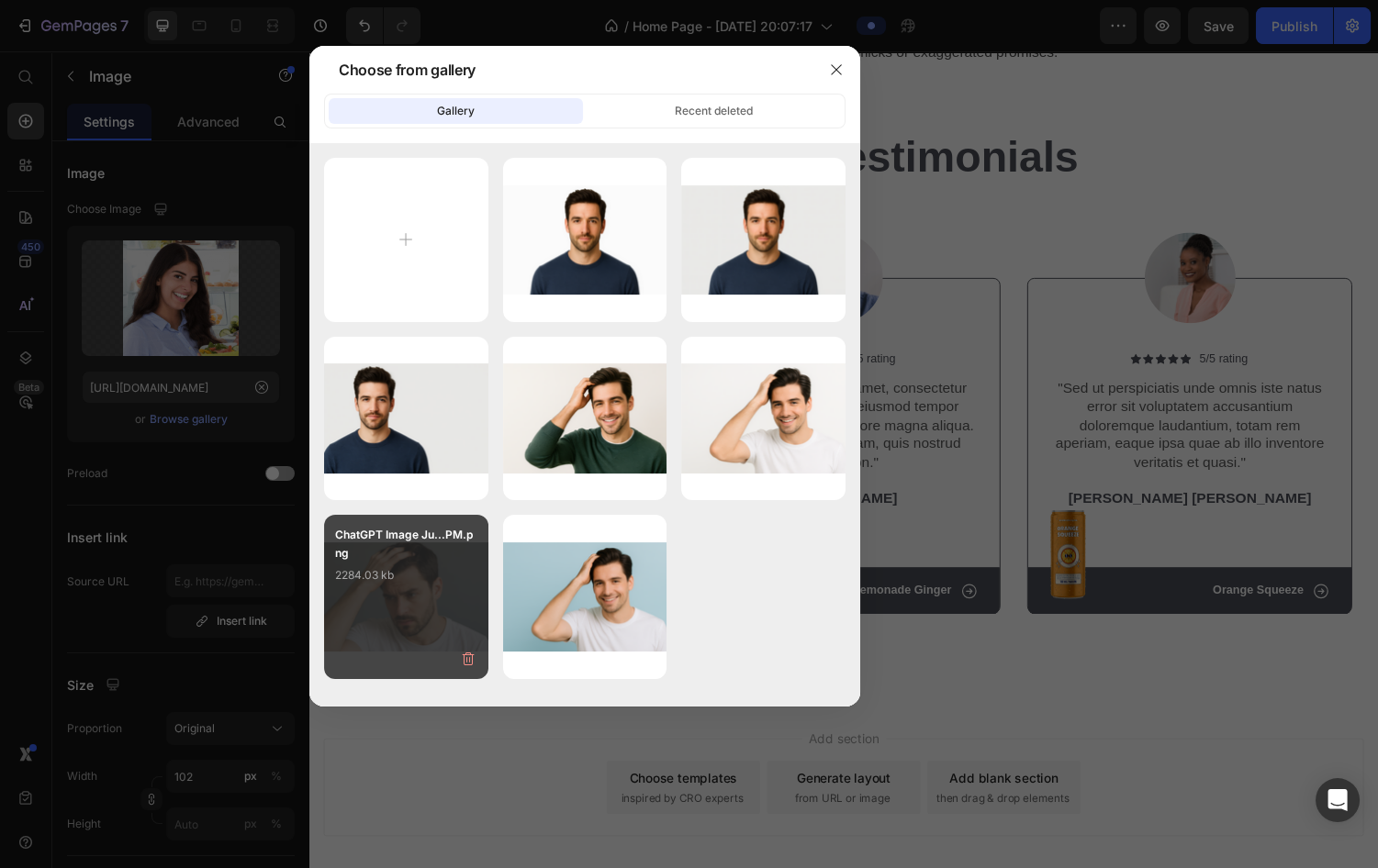 click on "ChatGPT Image Ju...PM.png" at bounding box center [406, 544] 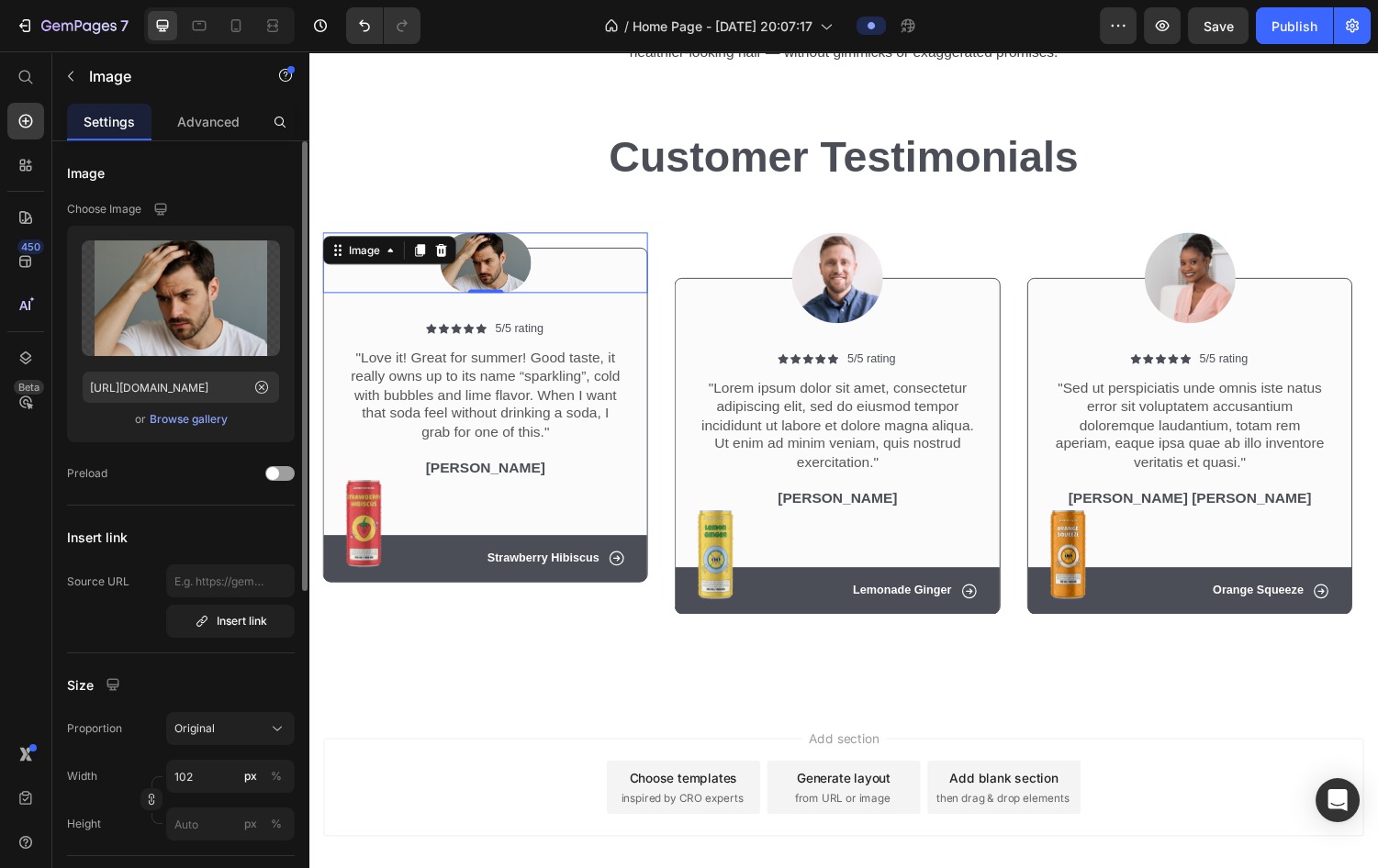 scroll, scrollTop: 83, scrollLeft: 0, axis: vertical 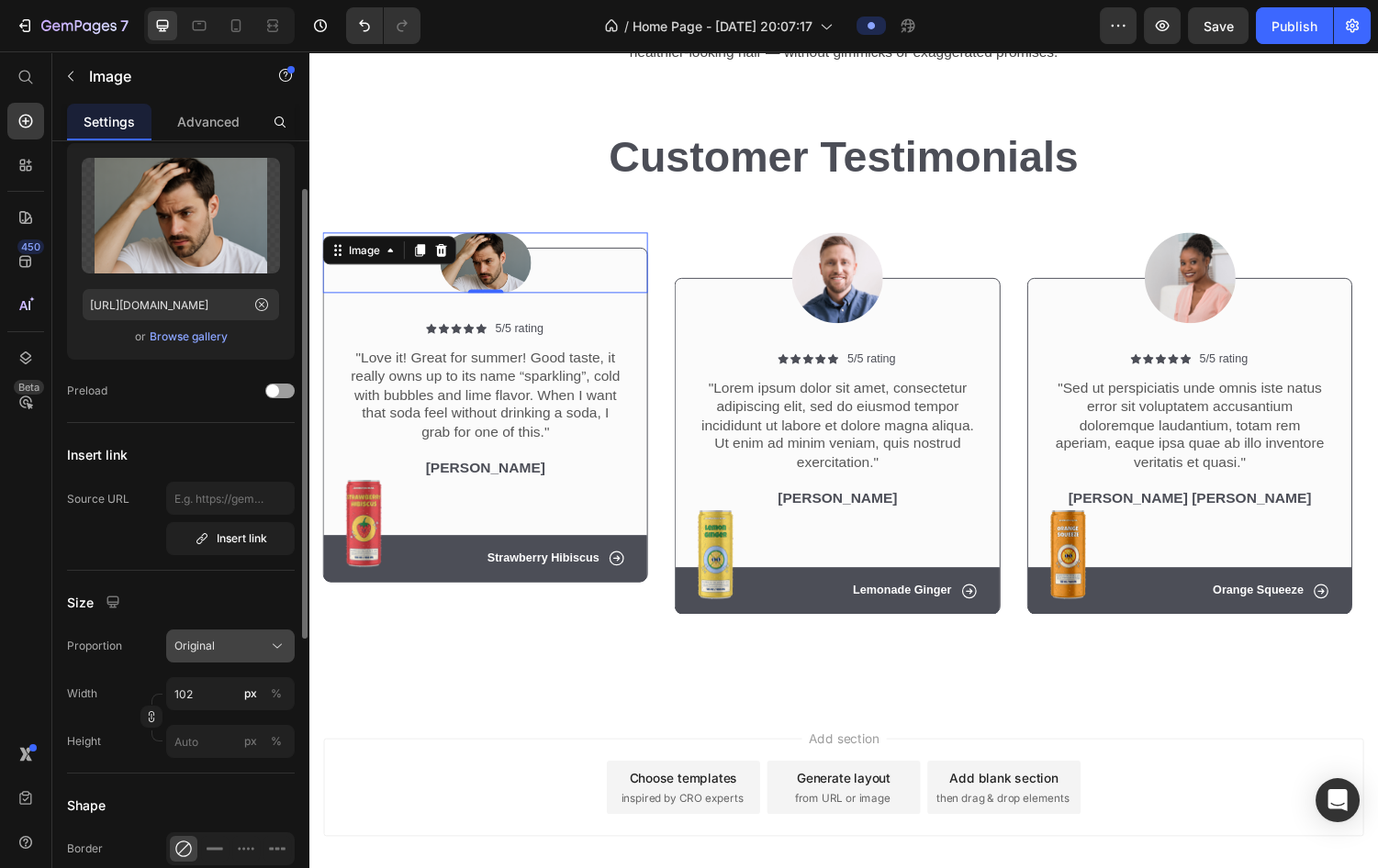 click on "Original" 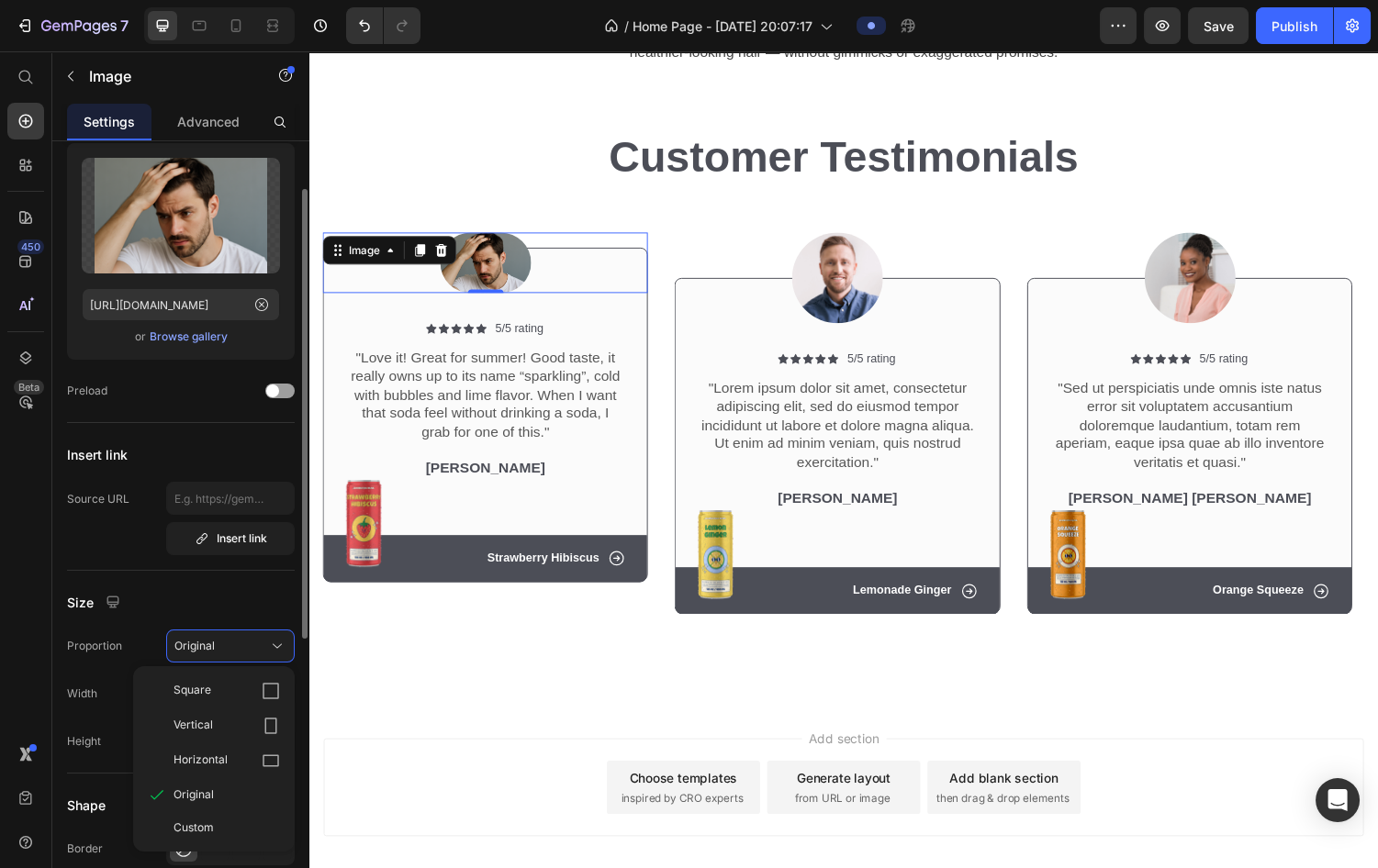 click on "Size" at bounding box center [181, 602] 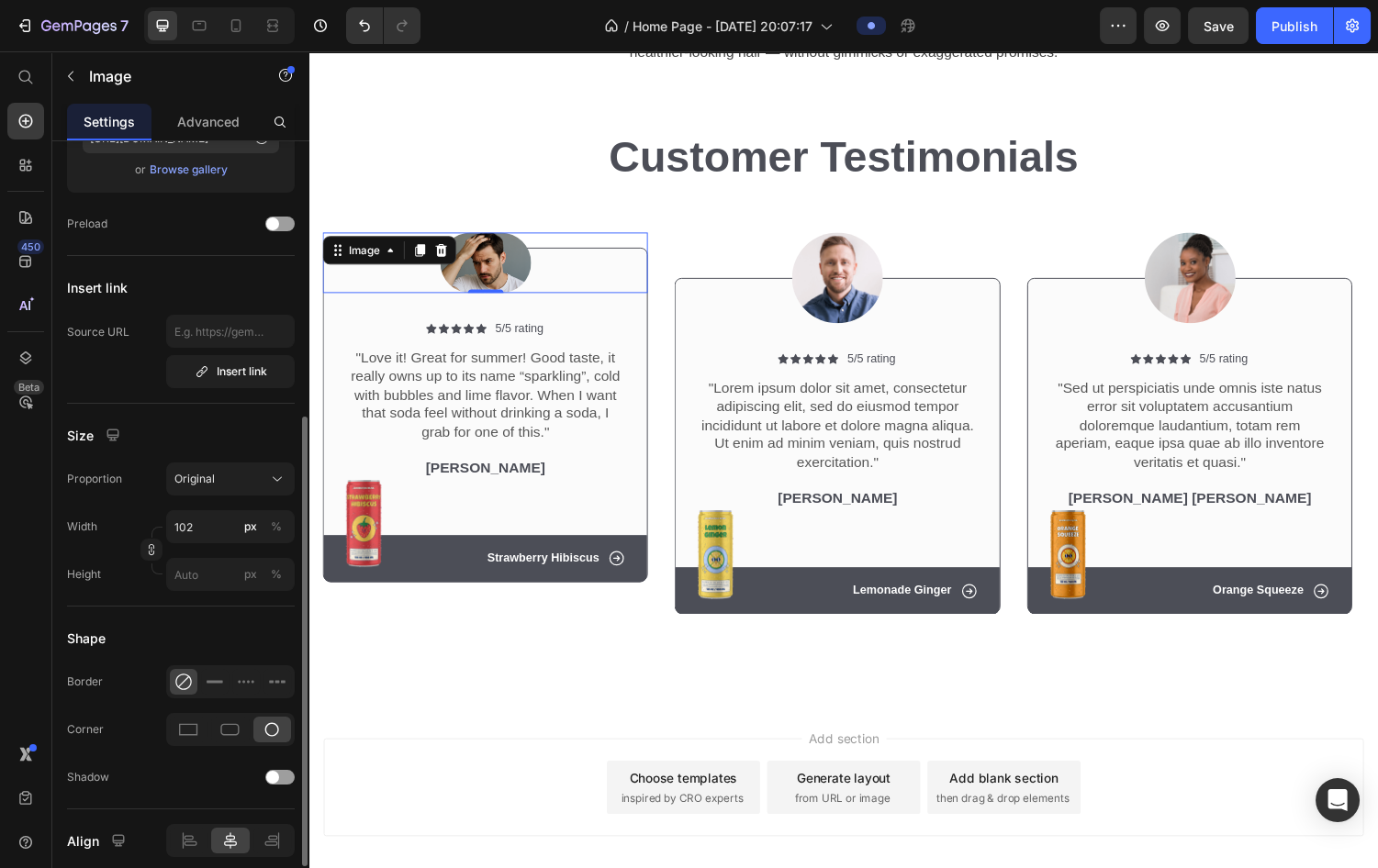 scroll, scrollTop: 333, scrollLeft: 0, axis: vertical 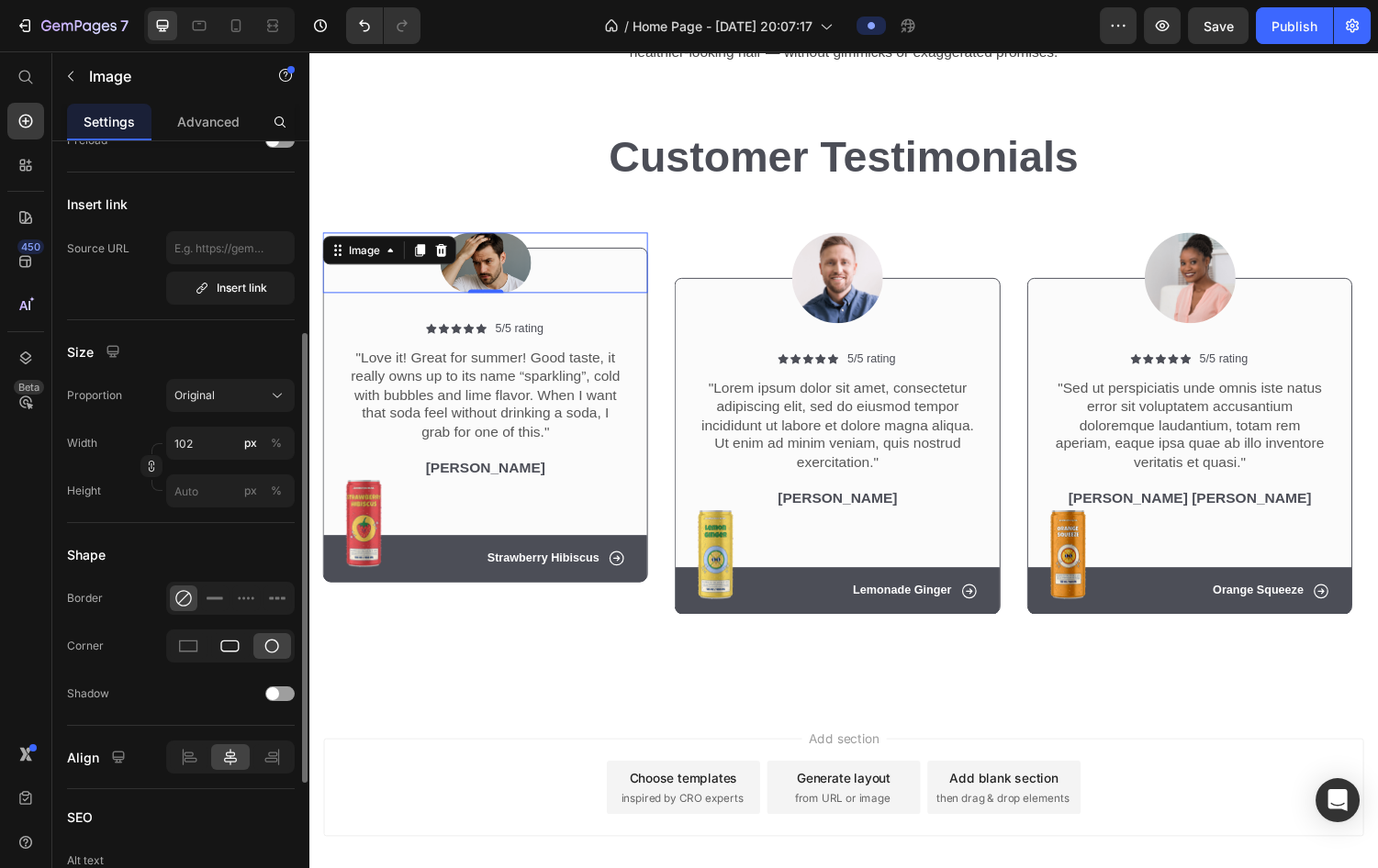drag, startPoint x: 227, startPoint y: 646, endPoint x: 254, endPoint y: 644, distance: 27.073973 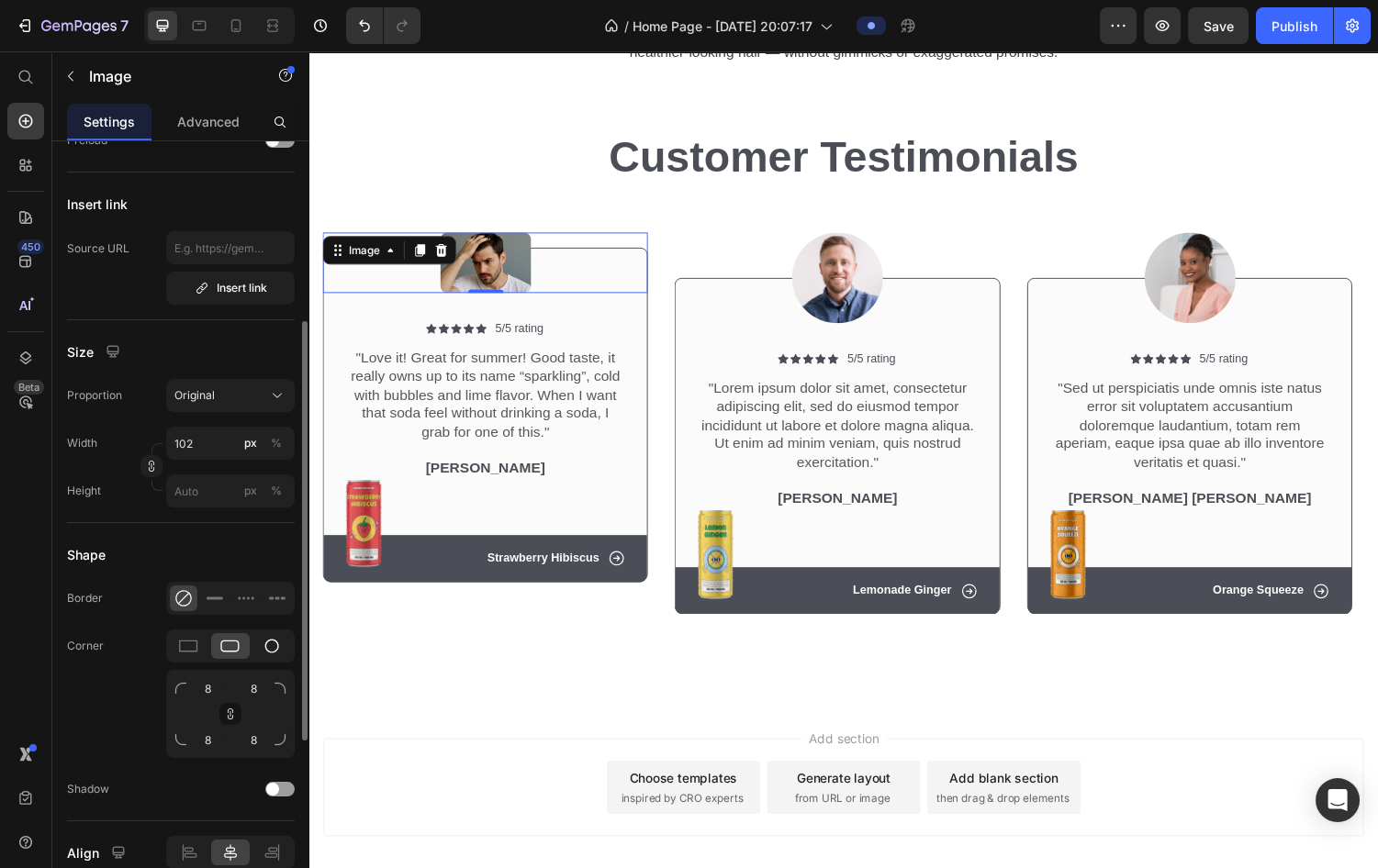 click 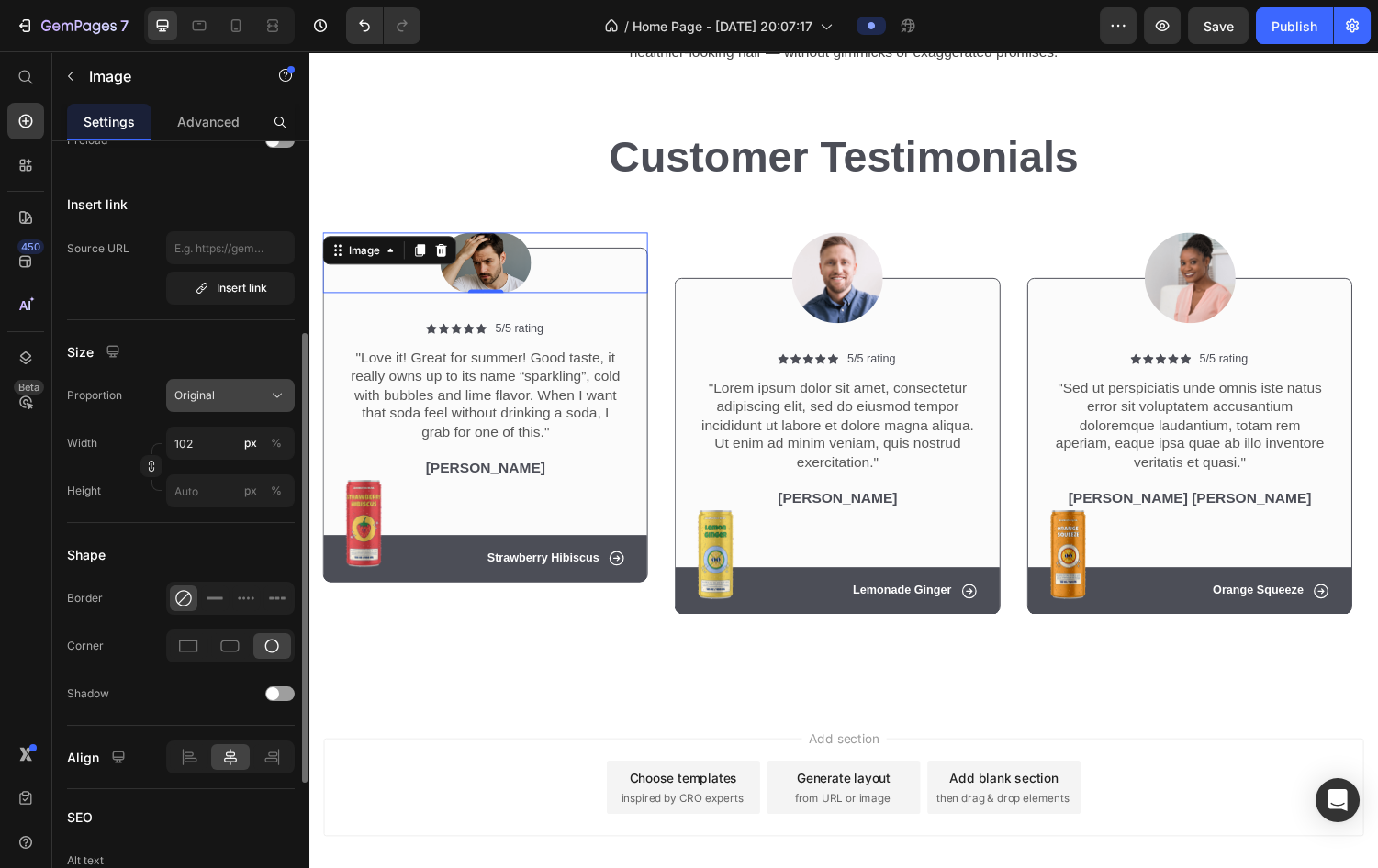 click on "Original" at bounding box center [230, 395] 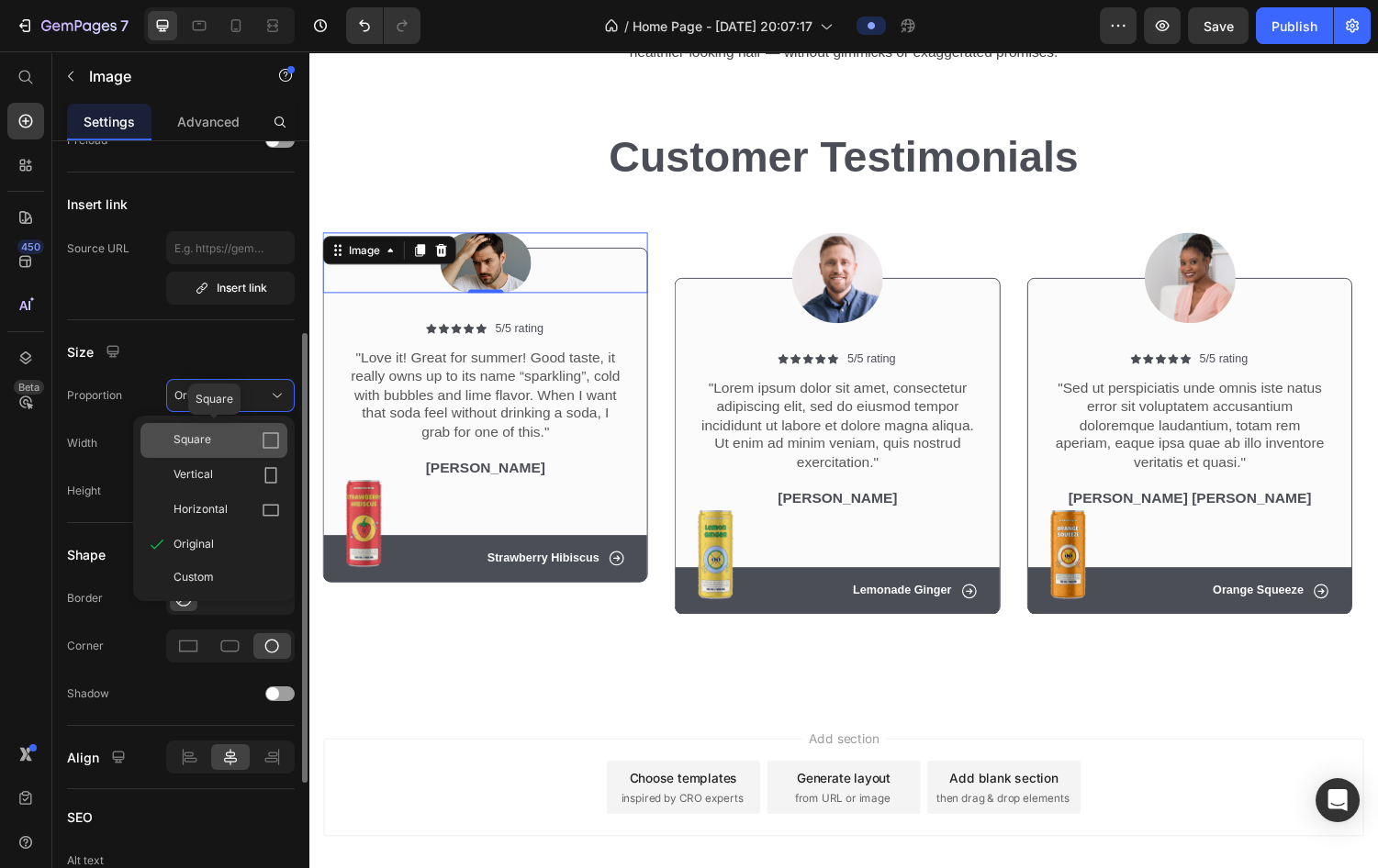 click on "Square" at bounding box center [227, 440] 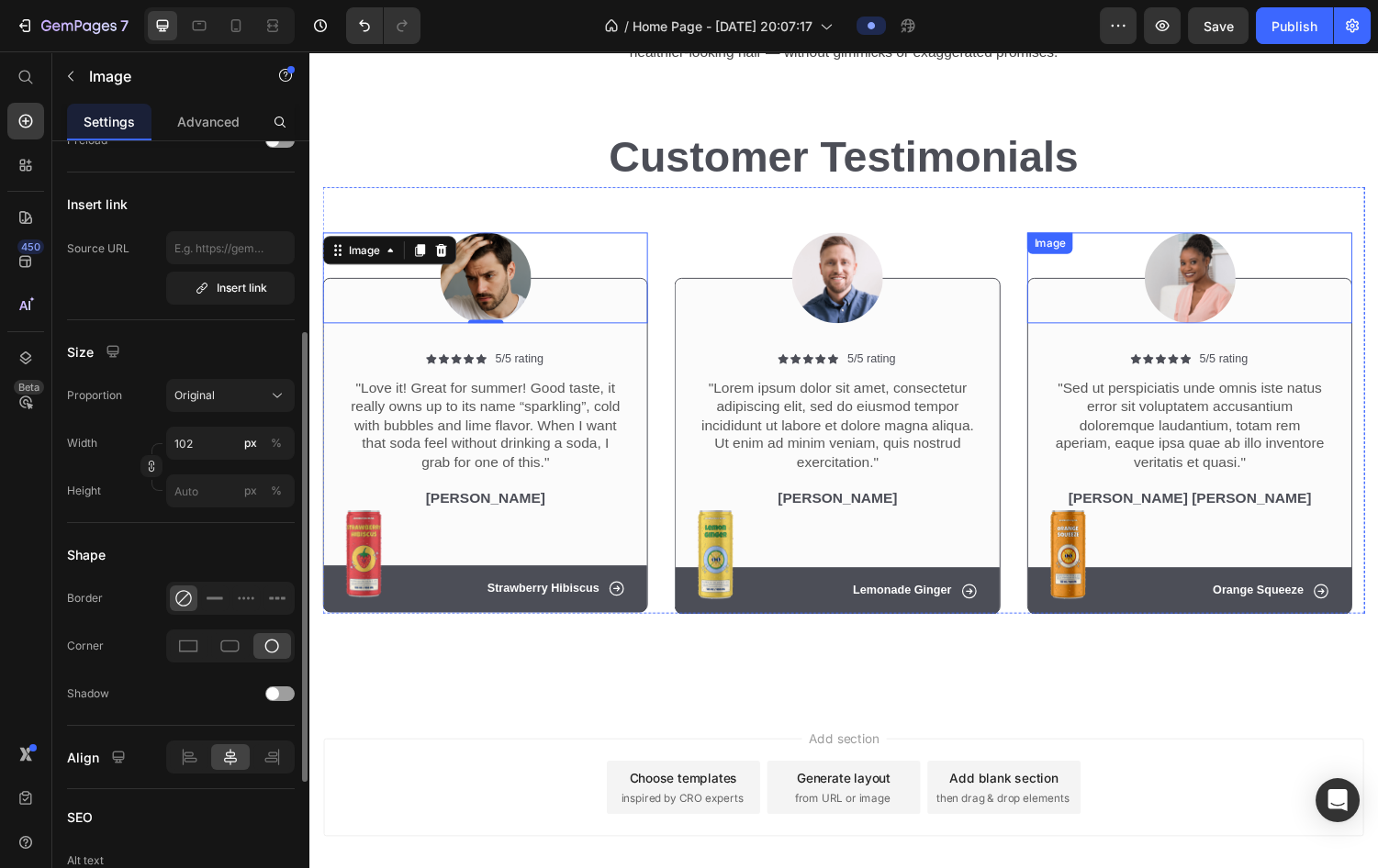 click at bounding box center (1216, 285) 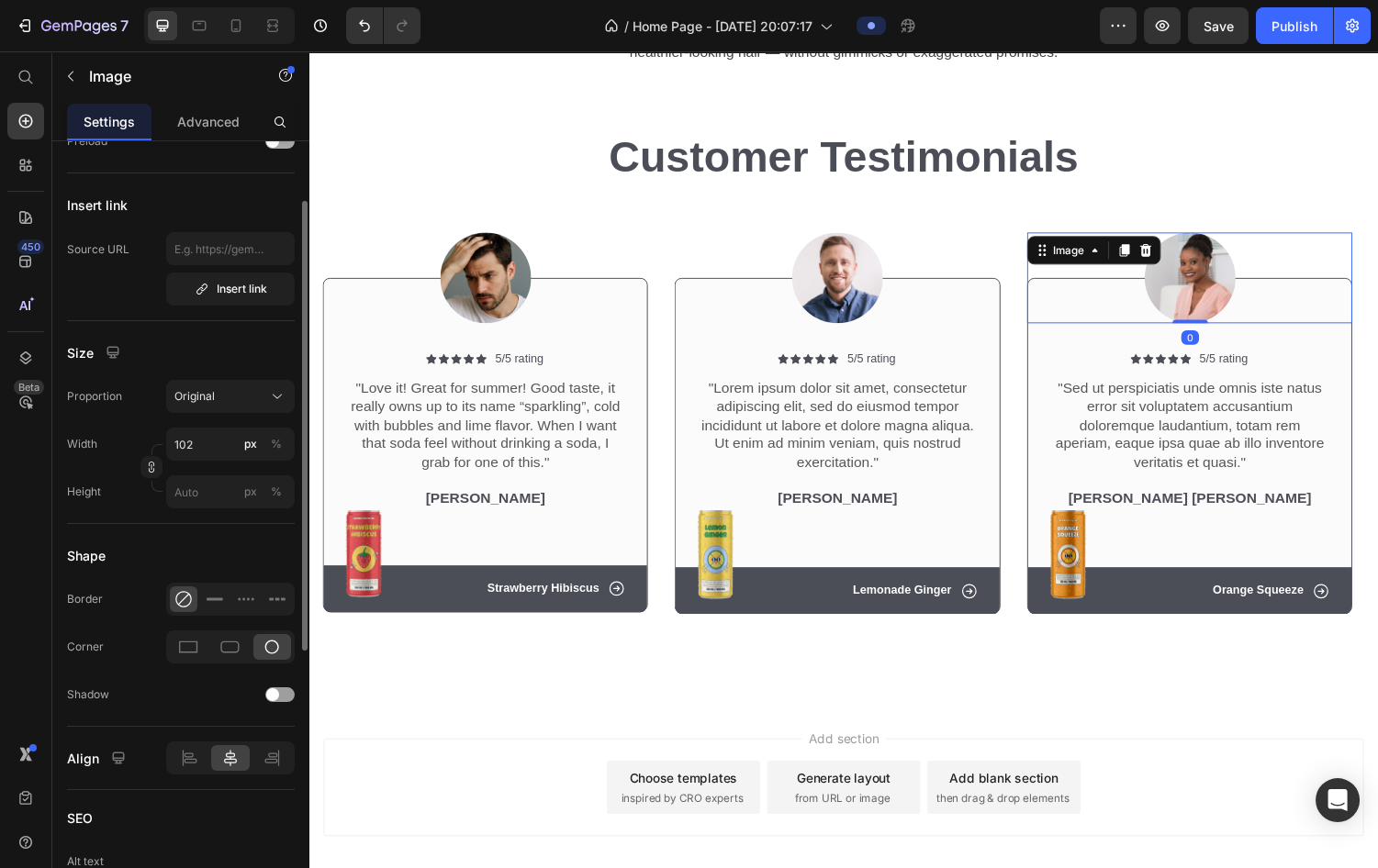 scroll, scrollTop: 0, scrollLeft: 0, axis: both 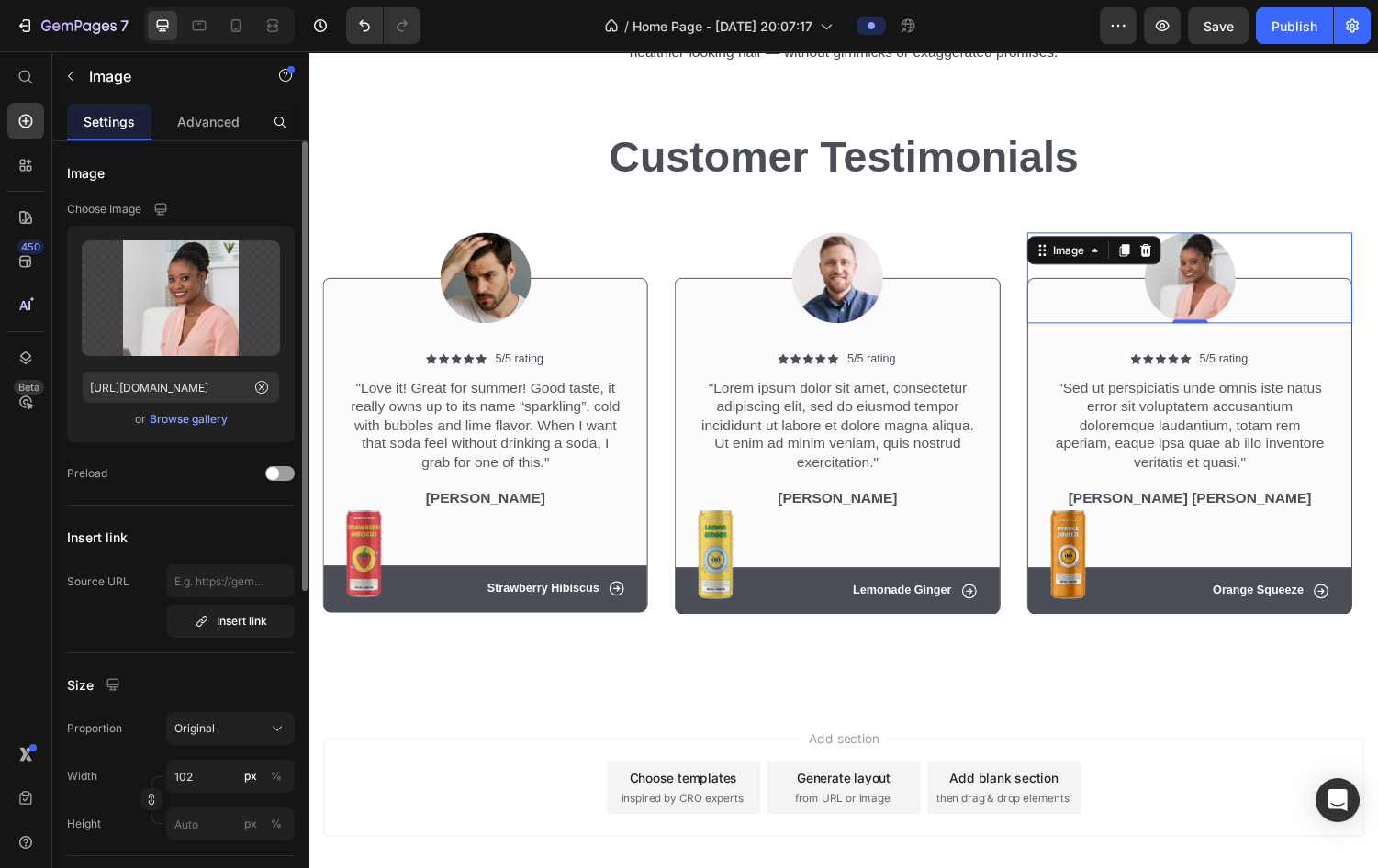 click on "Upload Image [URL][DOMAIN_NAME]  or   Browse gallery" 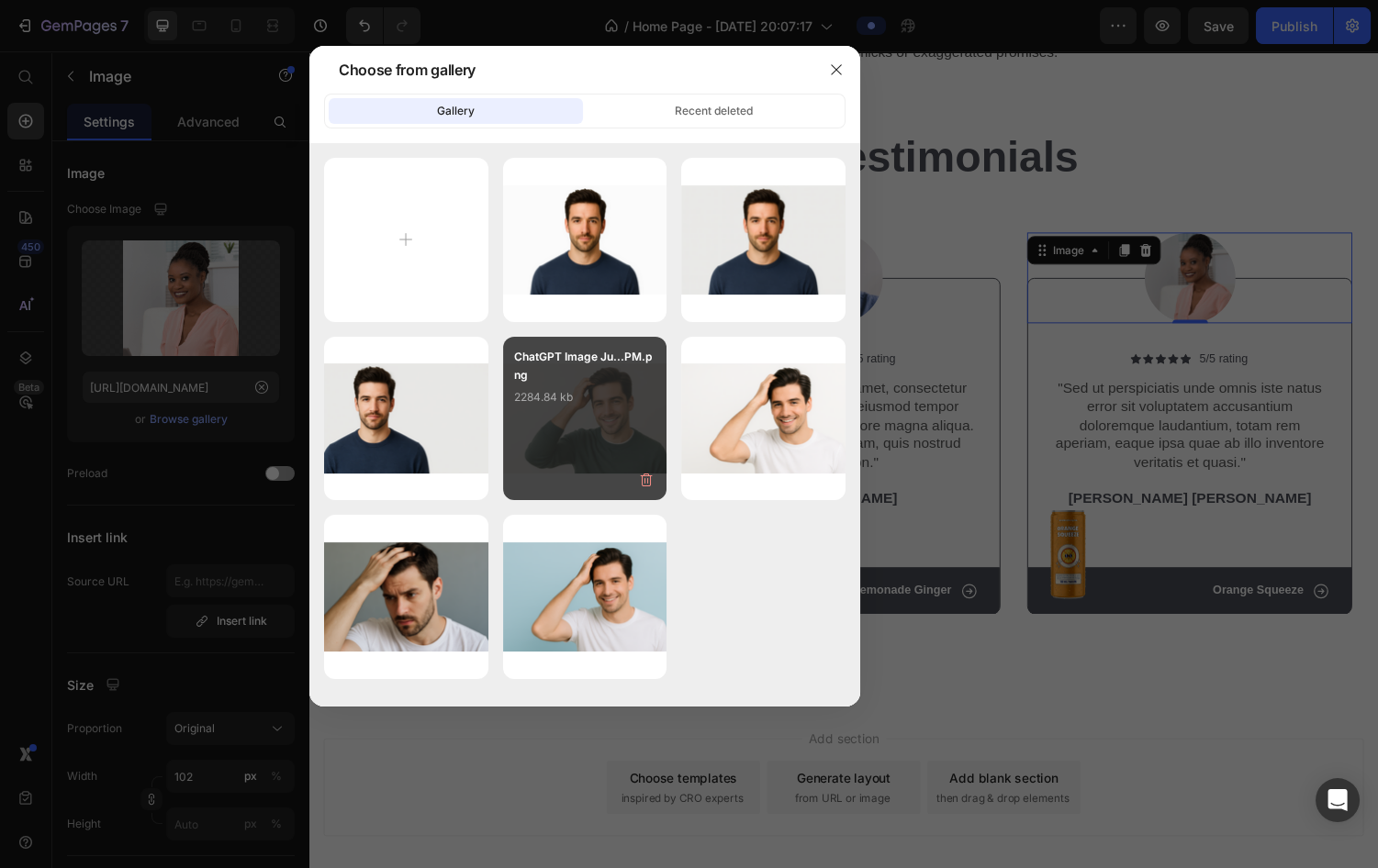 click on "2284.84 kb" at bounding box center [585, 397] 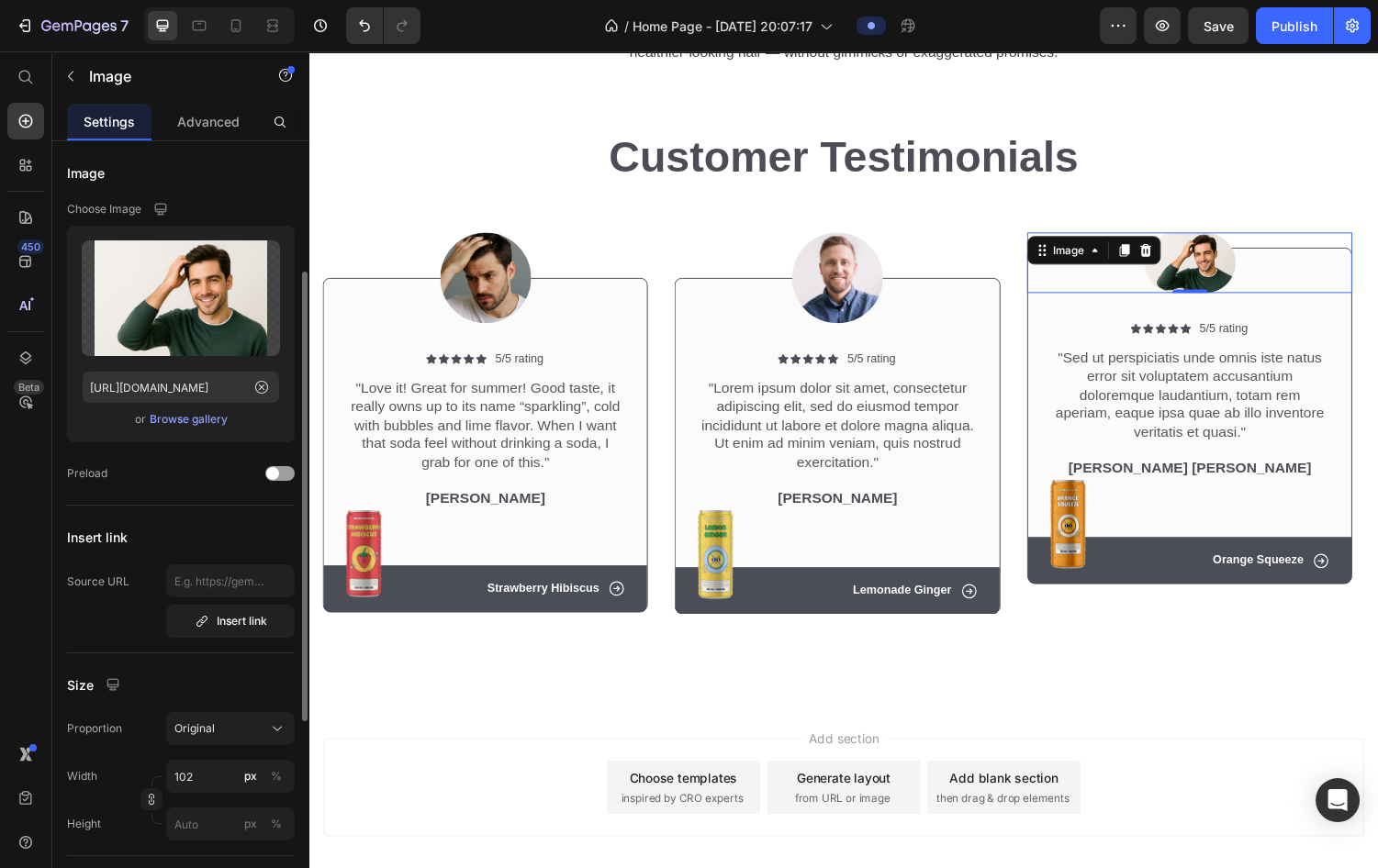scroll, scrollTop: 83, scrollLeft: 0, axis: vertical 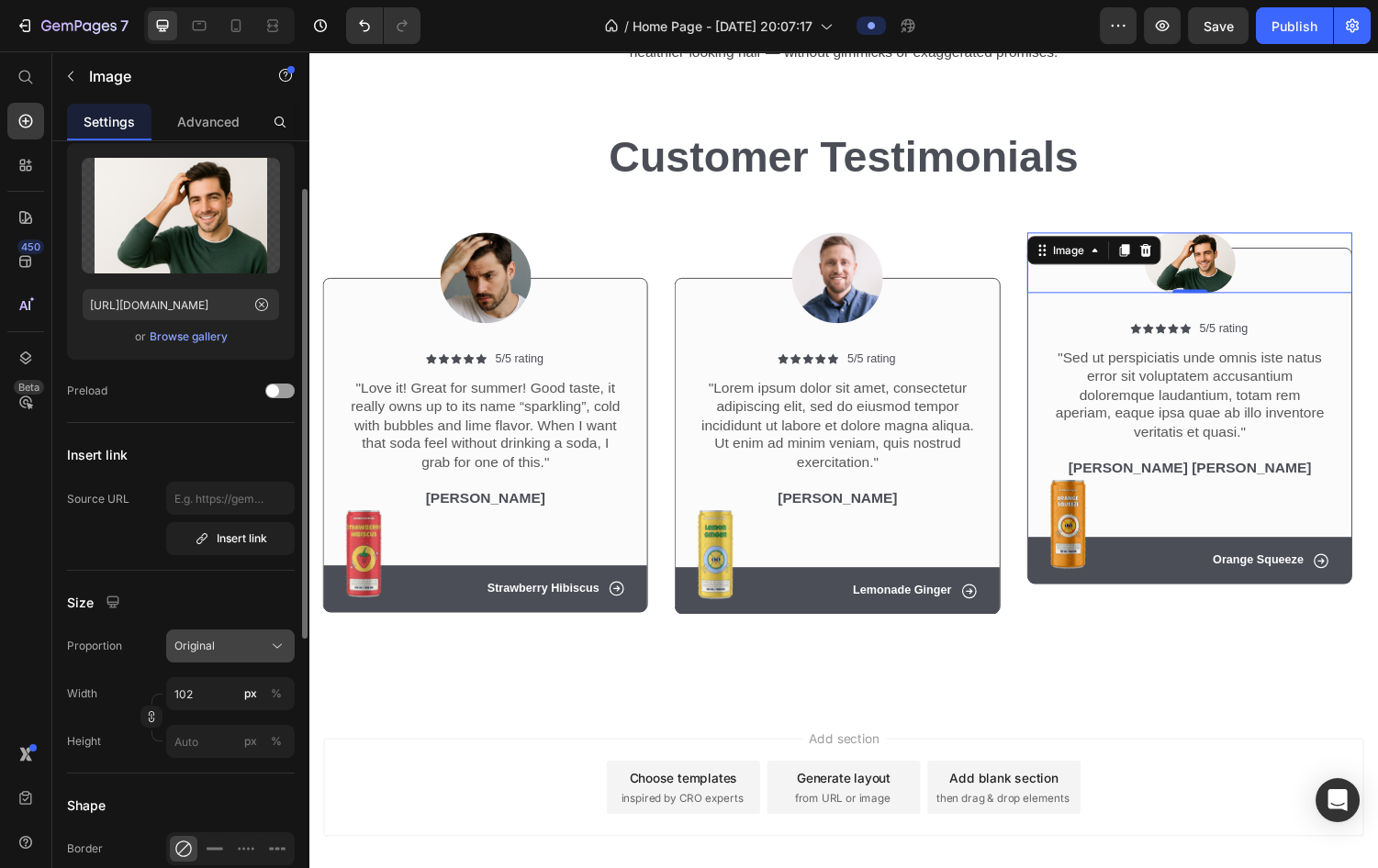 click on "Original" 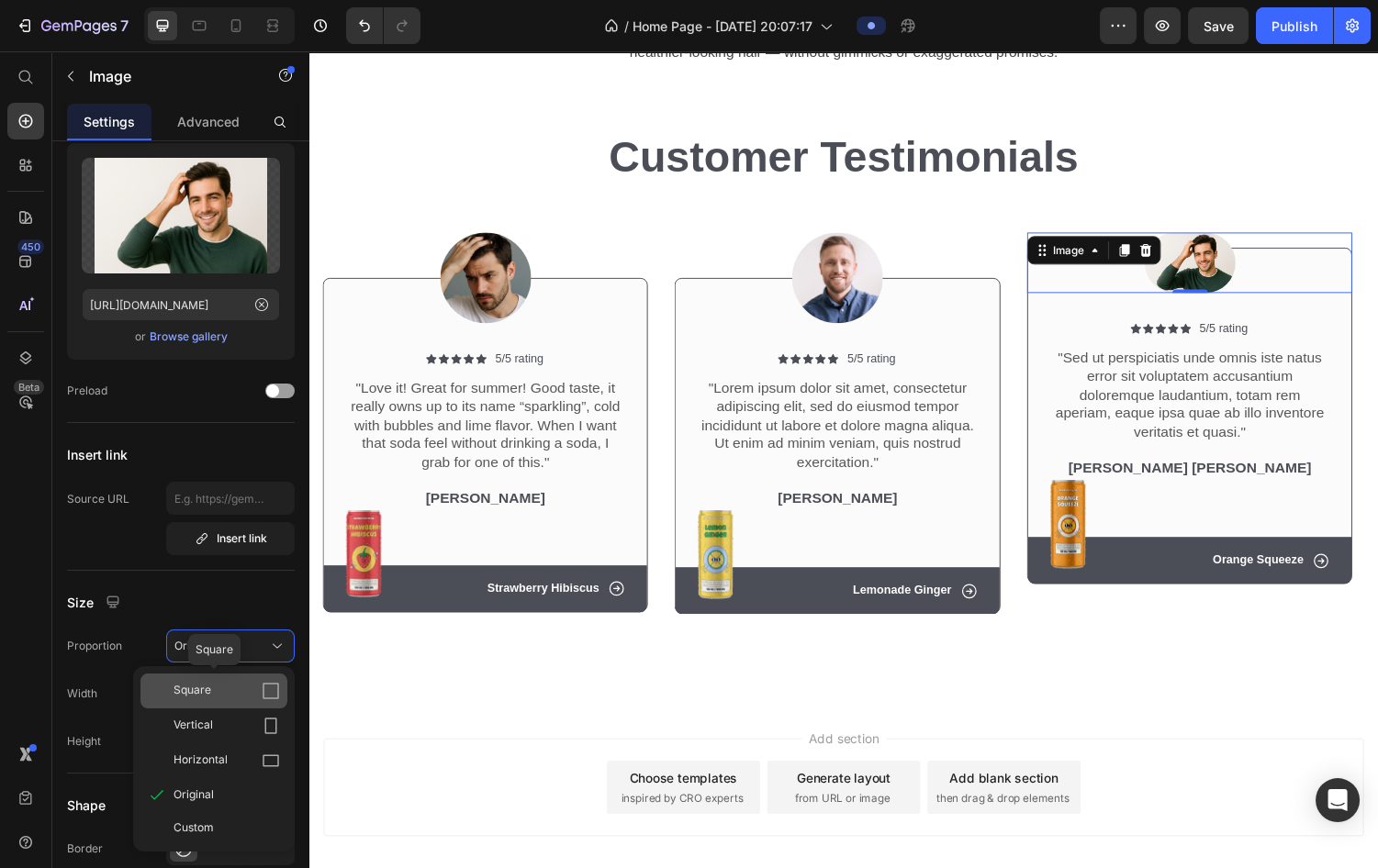 click on "Square" 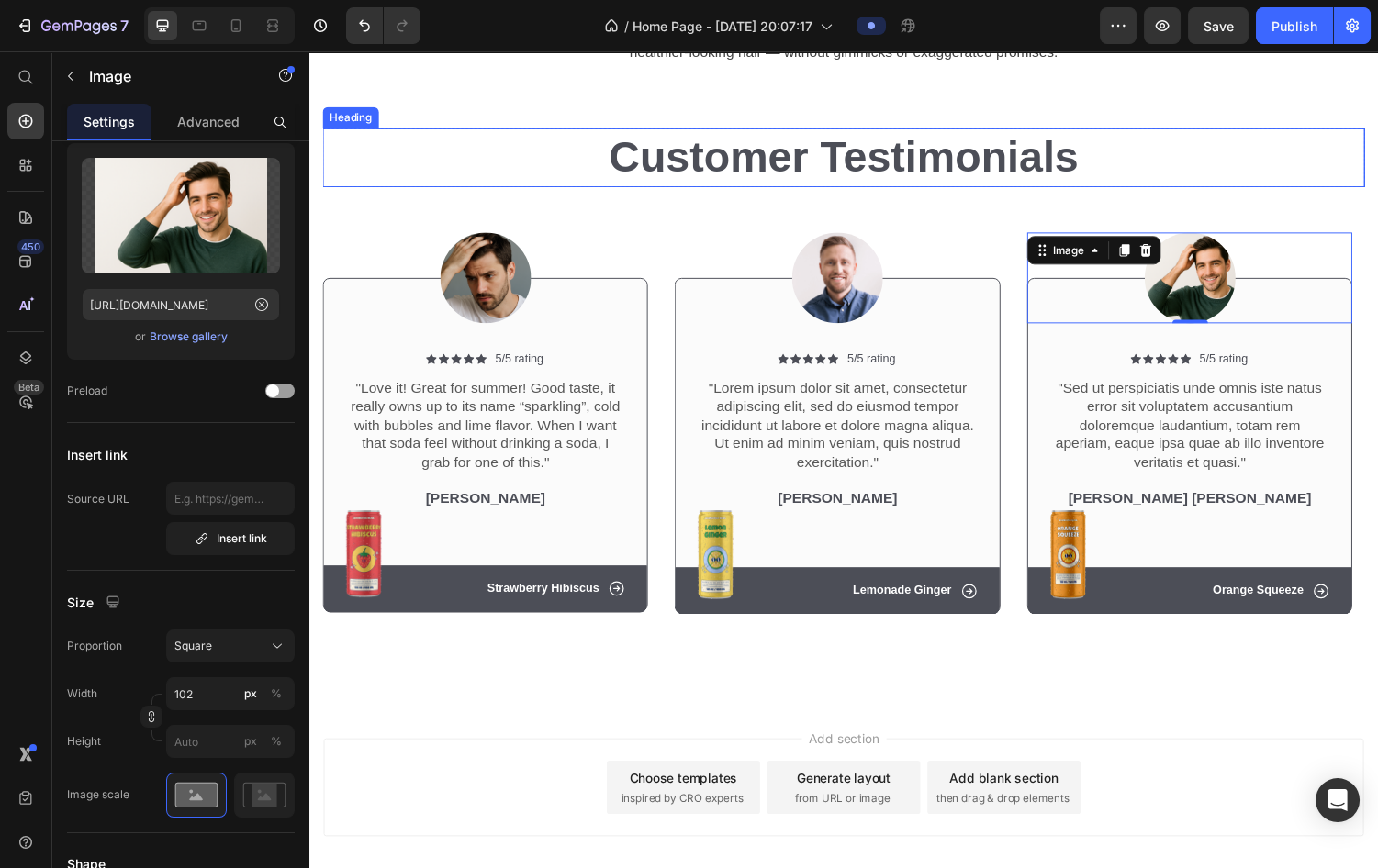 click on "Customer Testimonials" at bounding box center [860, 161] 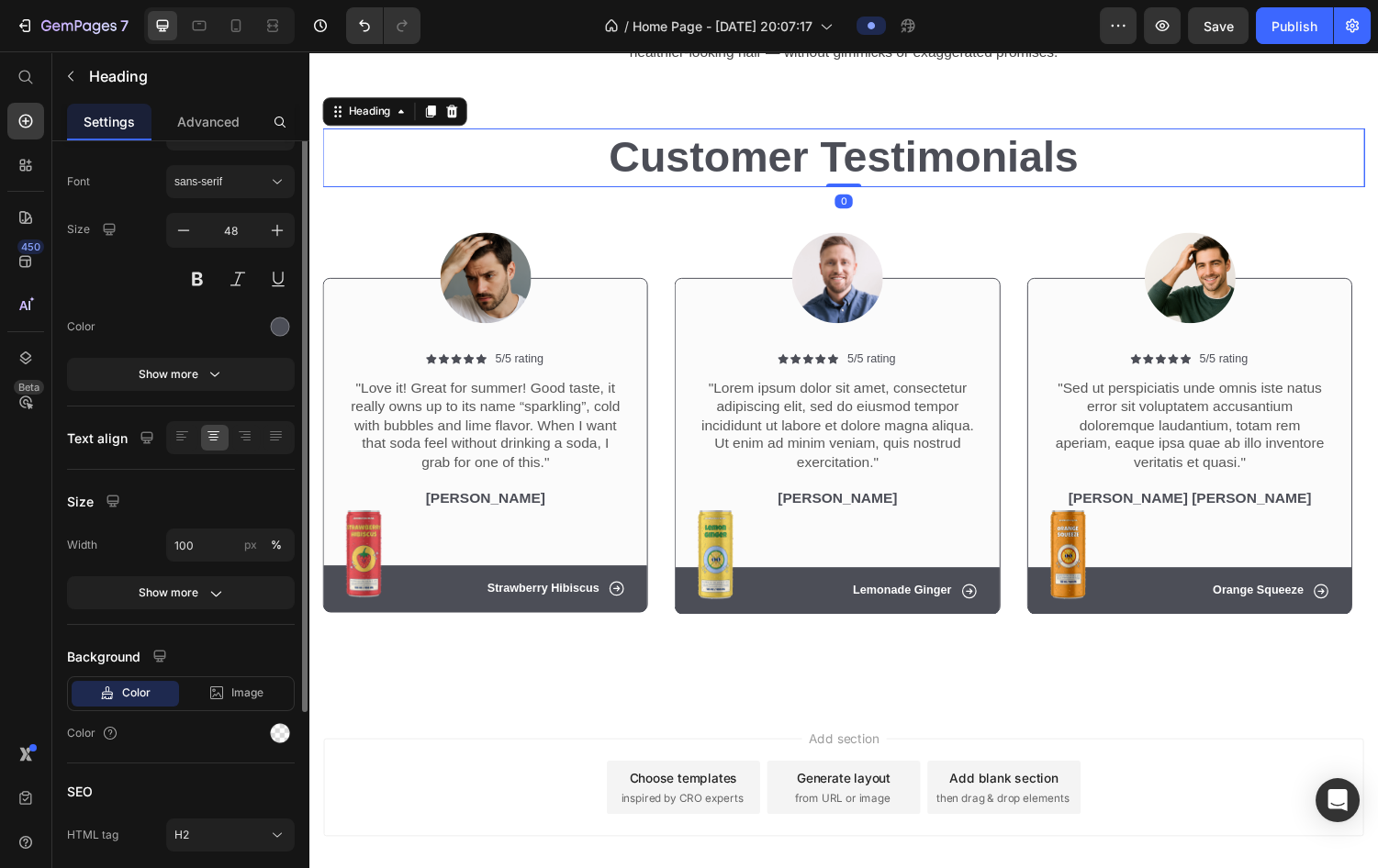 scroll, scrollTop: 0, scrollLeft: 0, axis: both 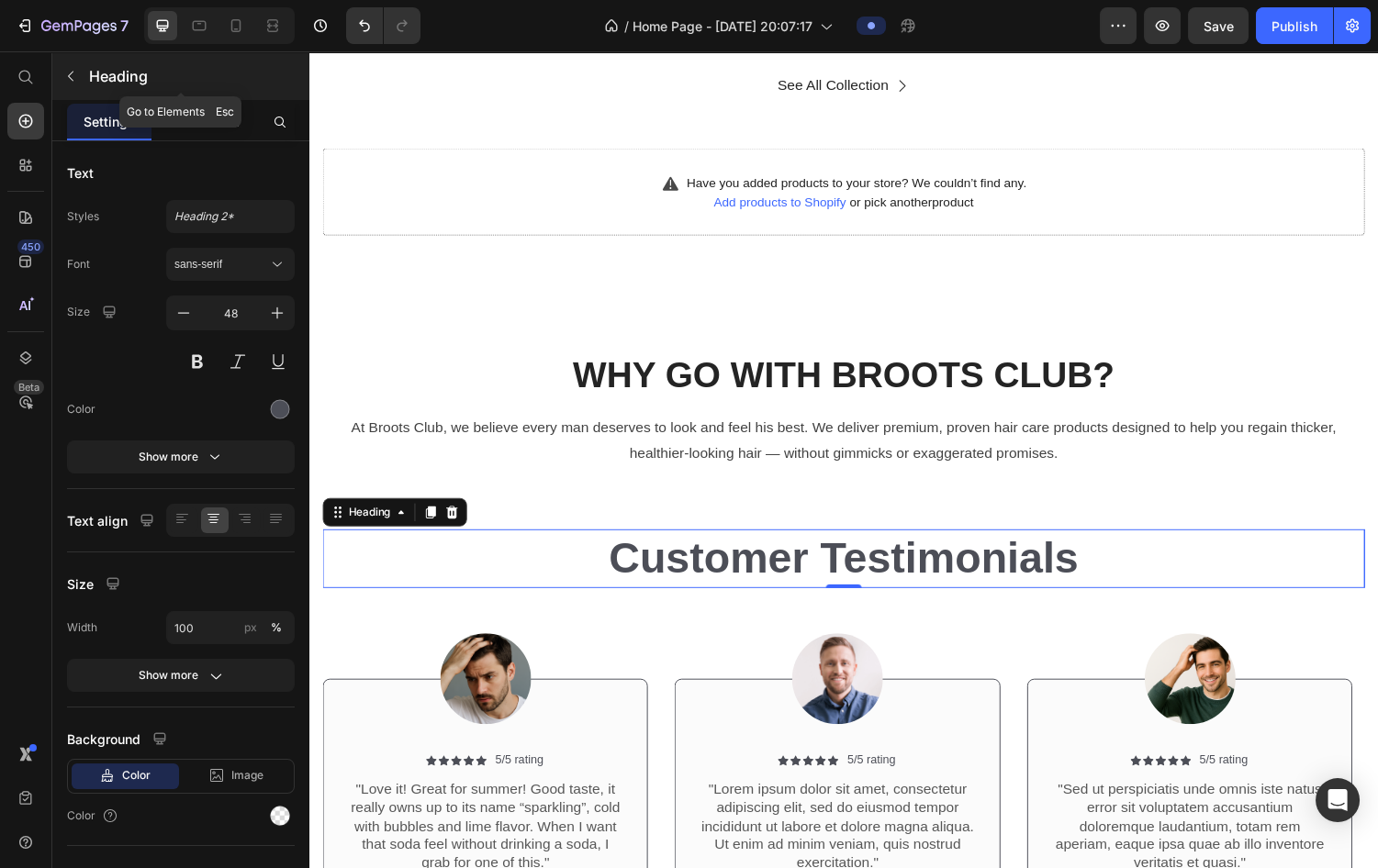 click on "Heading" at bounding box center (181, 76) 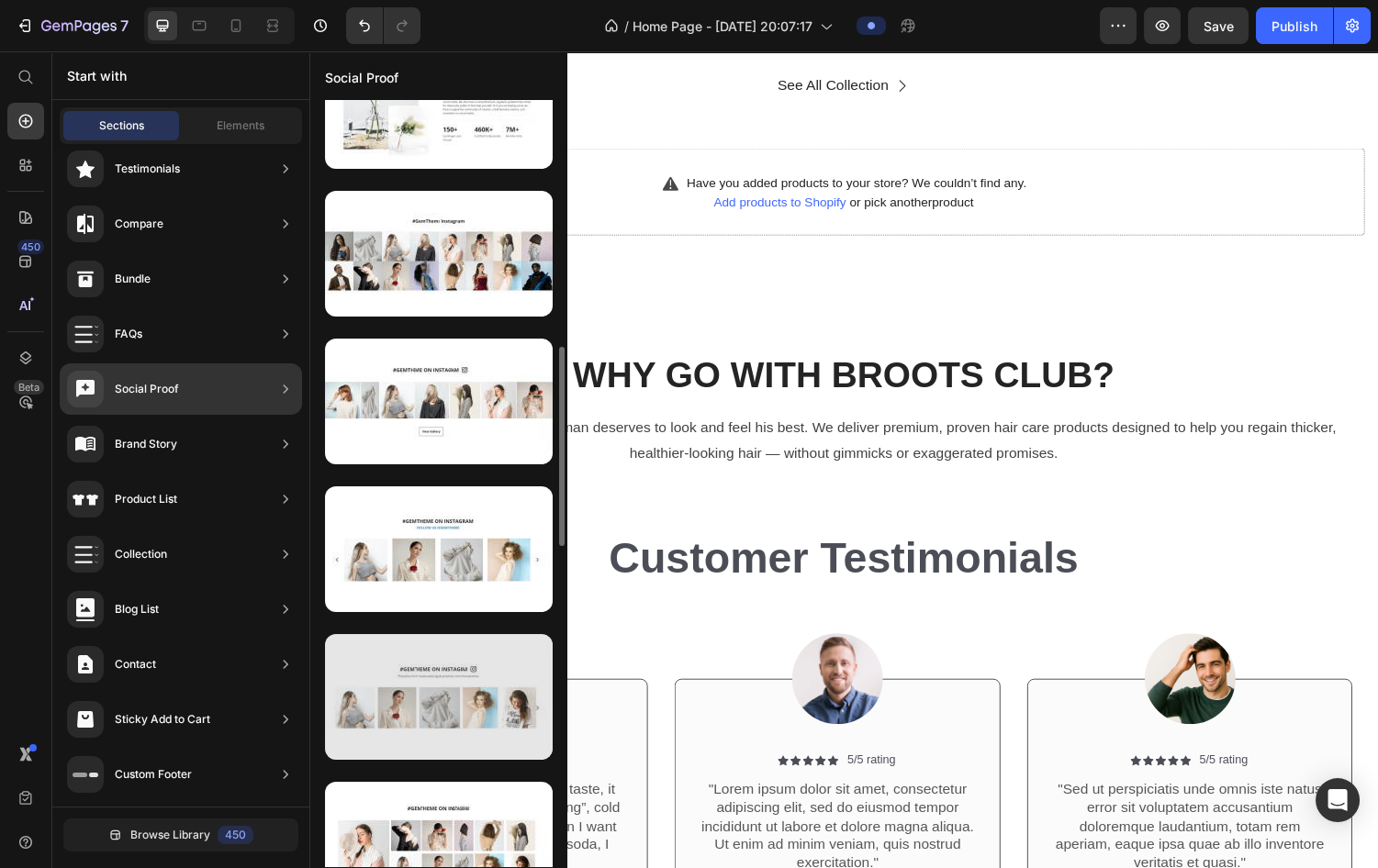 scroll, scrollTop: 1116, scrollLeft: 0, axis: vertical 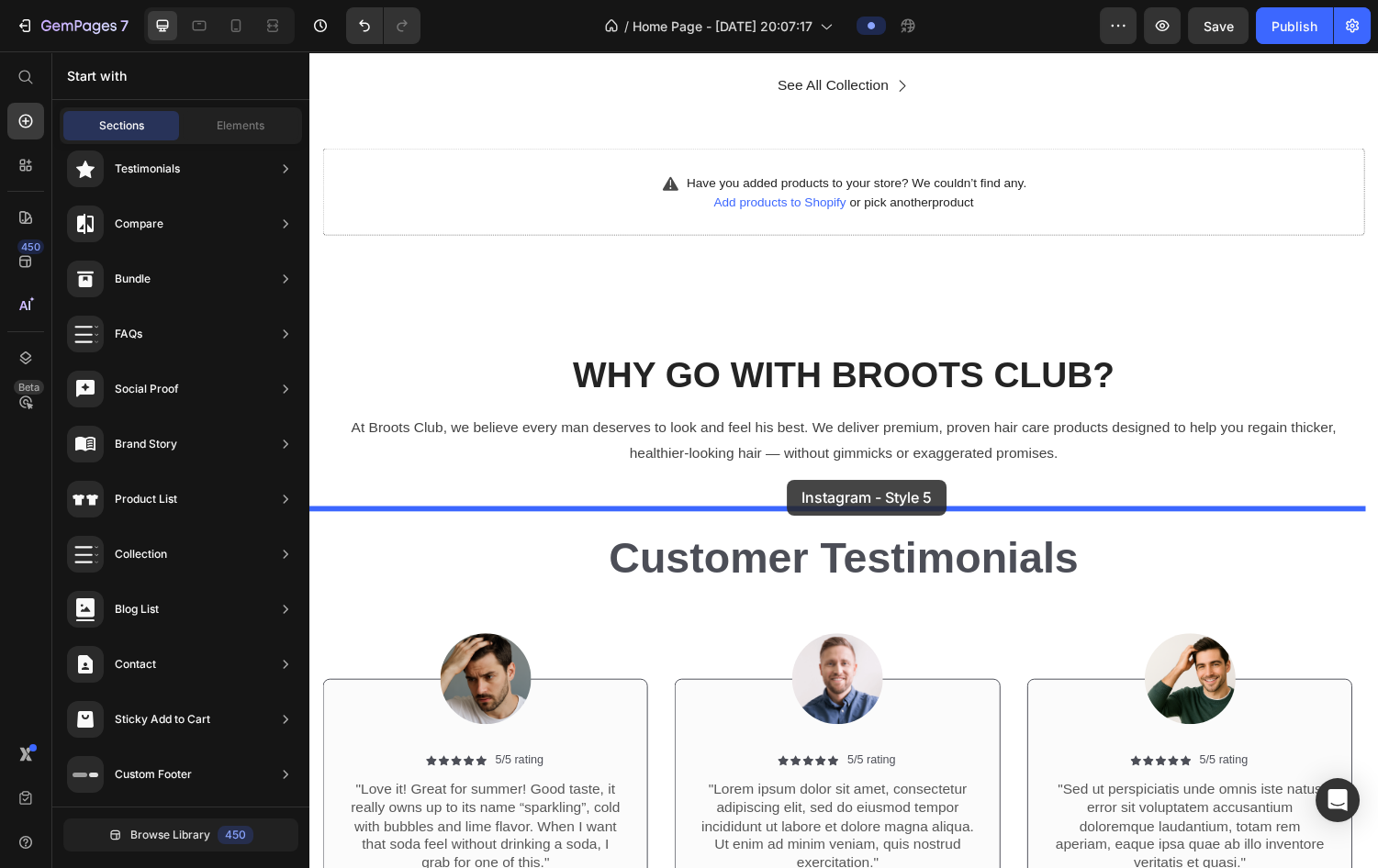 drag, startPoint x: 777, startPoint y: 605, endPoint x: 801, endPoint y: 493, distance: 114.54257 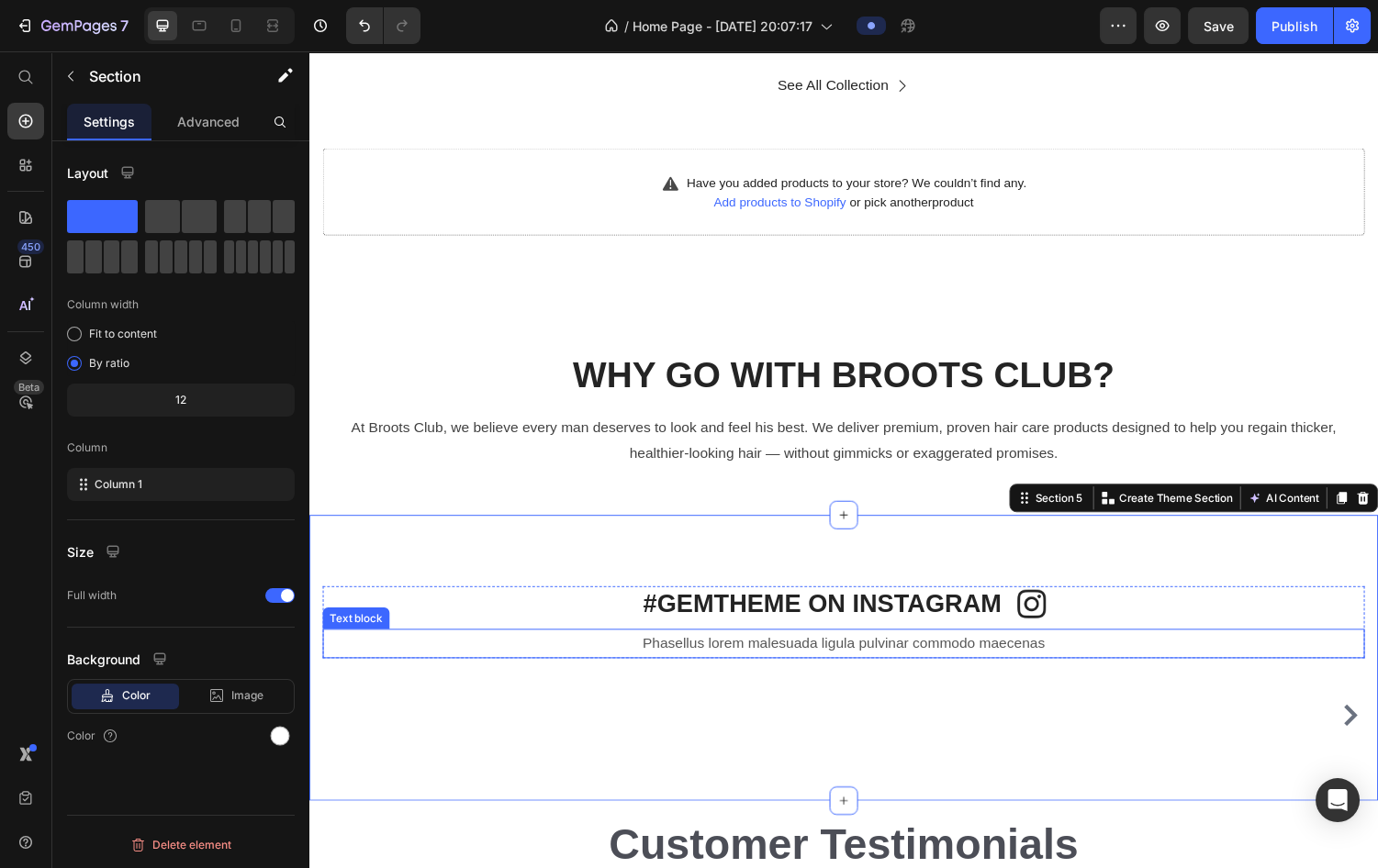 click on "Phasellus lorem malesuada ligula pulvinar commodo maecenas" at bounding box center (860, 662) 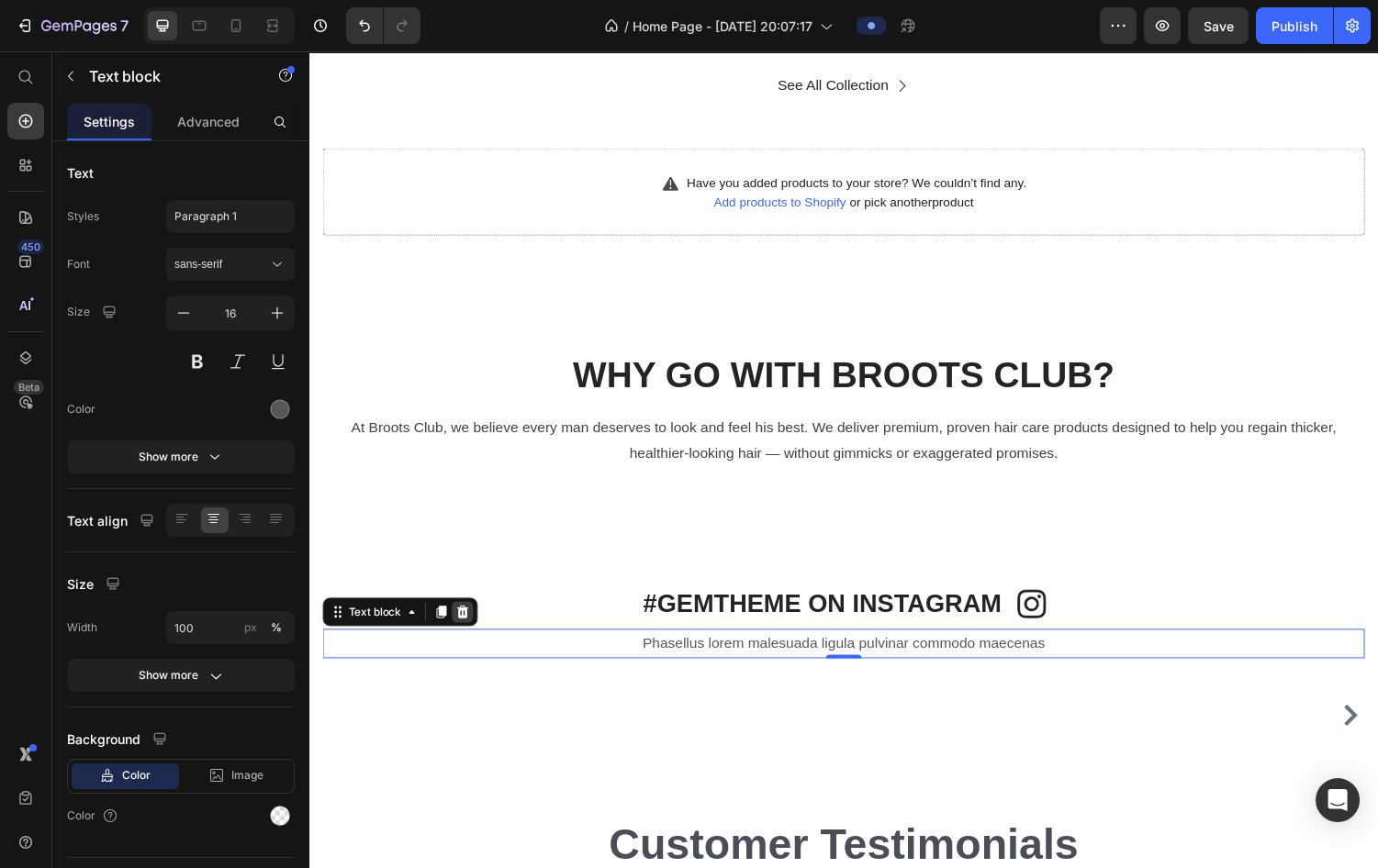 click 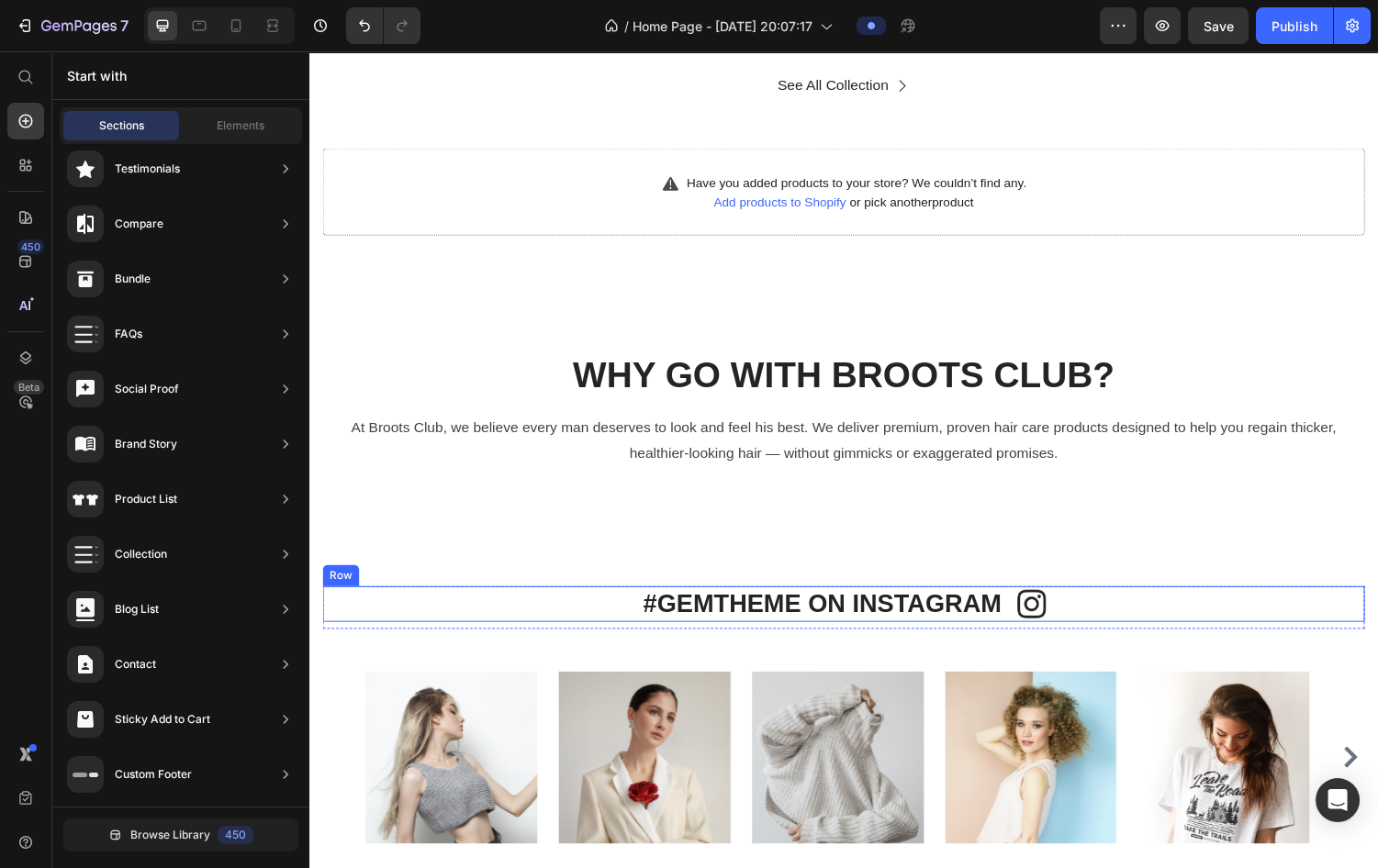 click on "#GEMTHEME ON INSTAGRAM Heading Image Row" at bounding box center (860, 621) 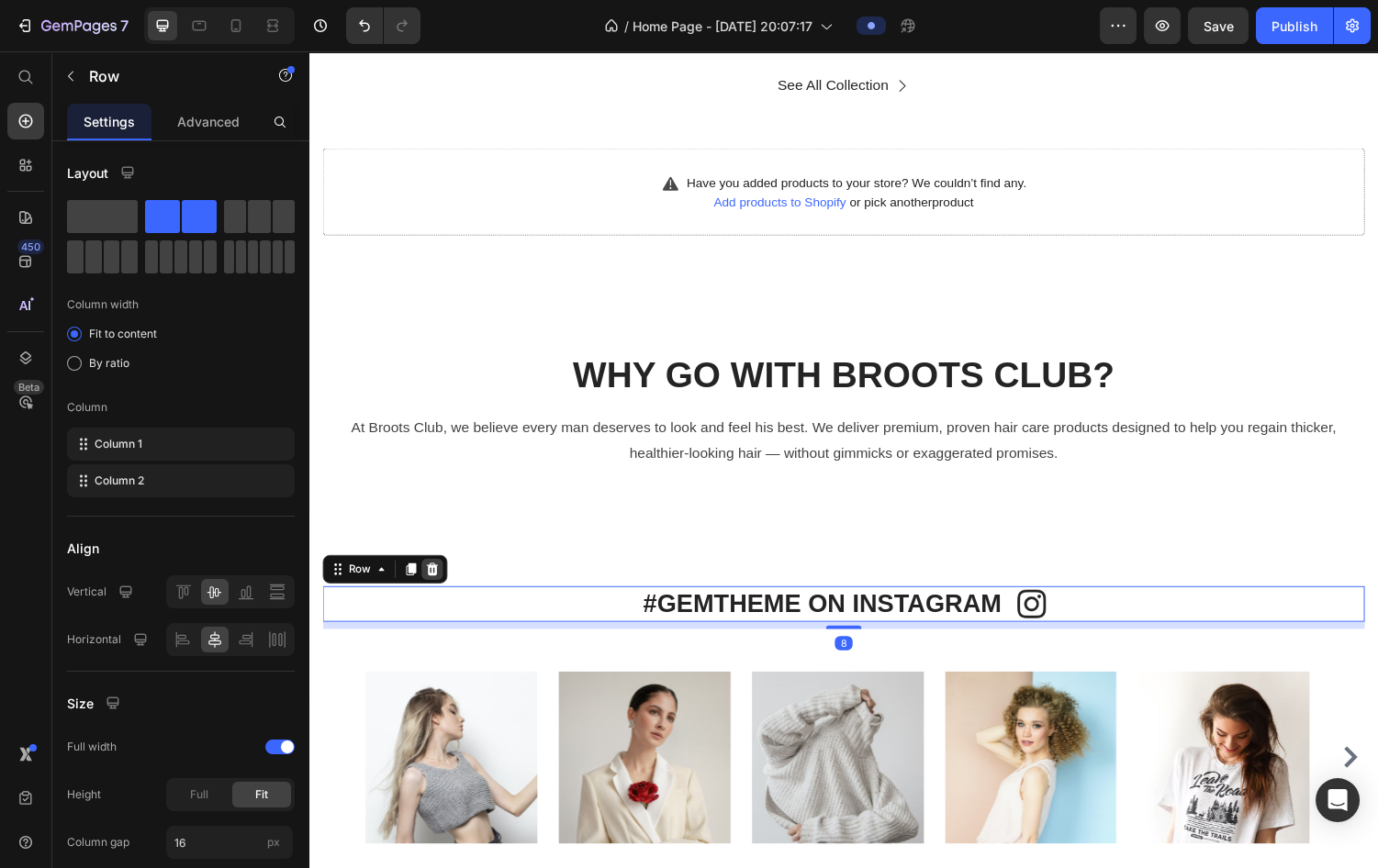 click 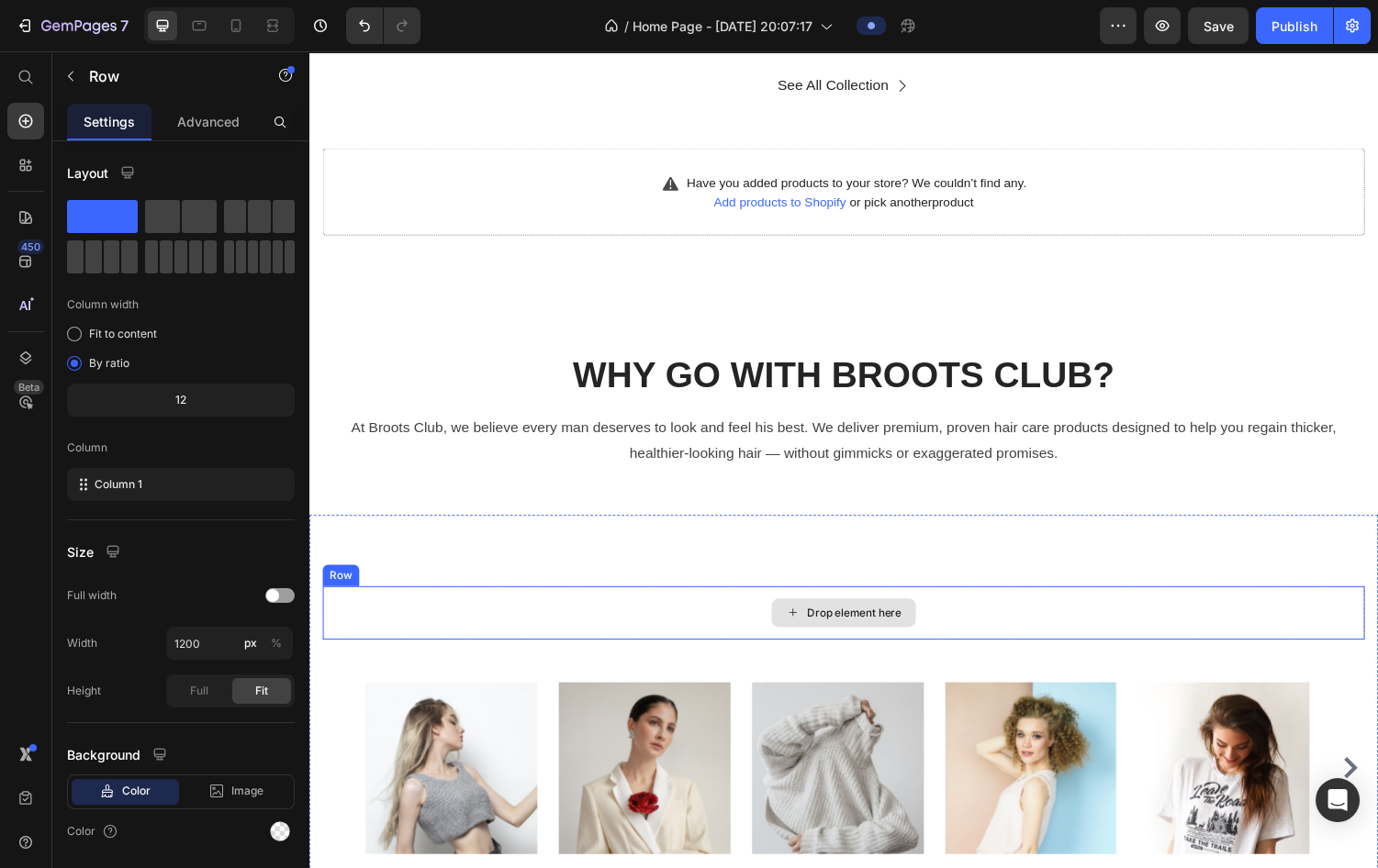 click on "Drop element here" at bounding box center (860, 630) 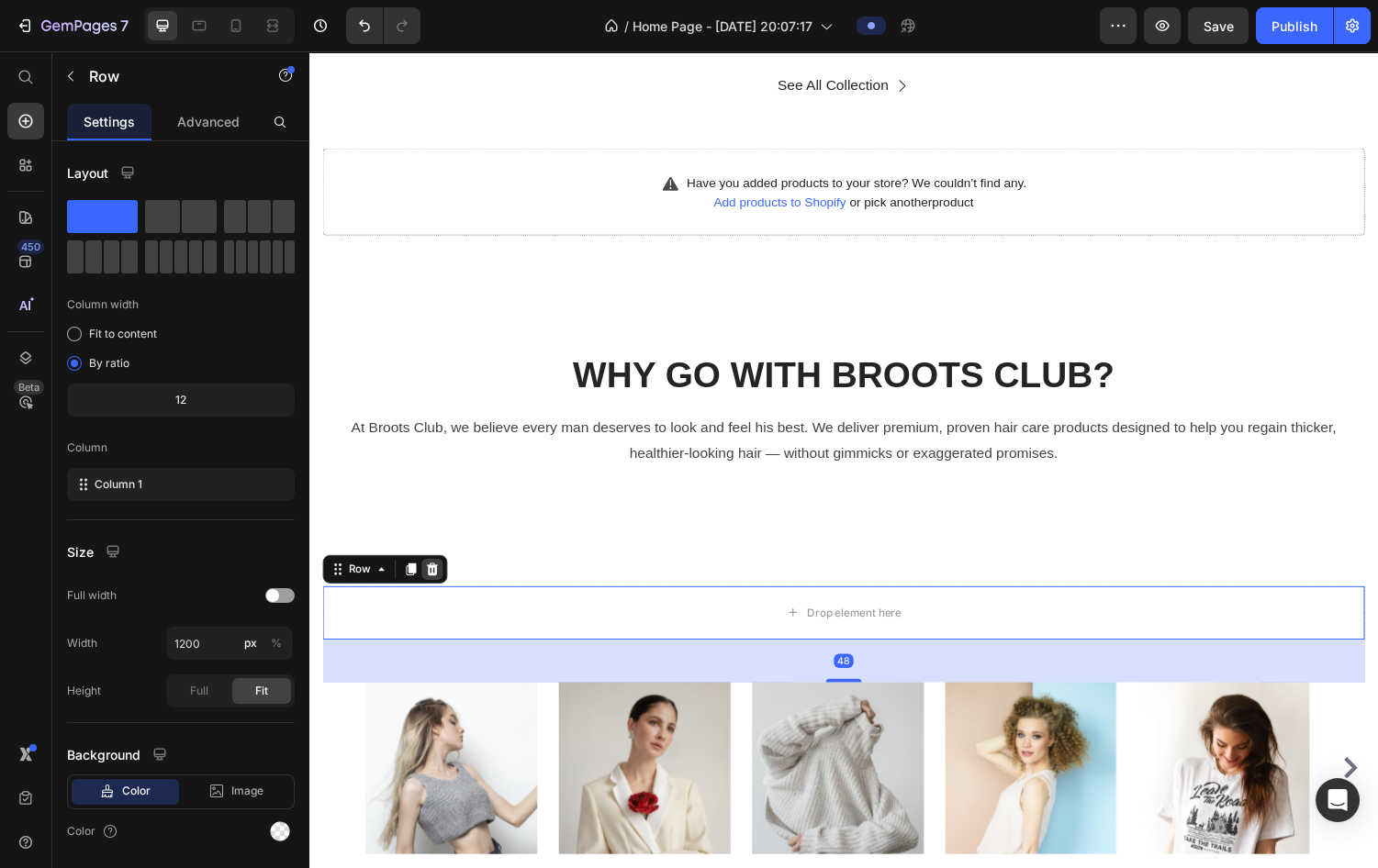 click 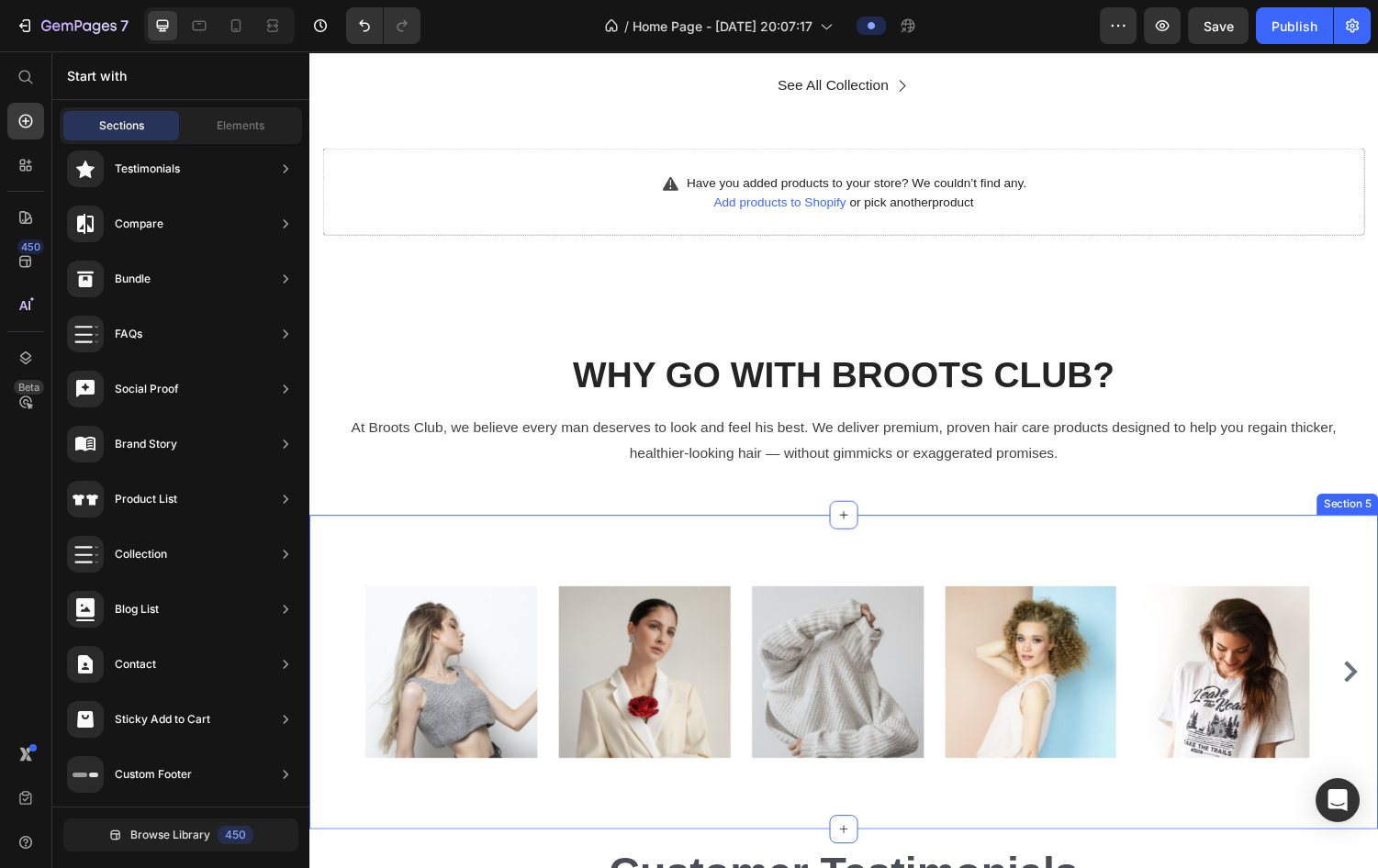 click on "Image Image Image Image Image Image Image Image Image Carousel Row Section 5" at bounding box center (860, 691) 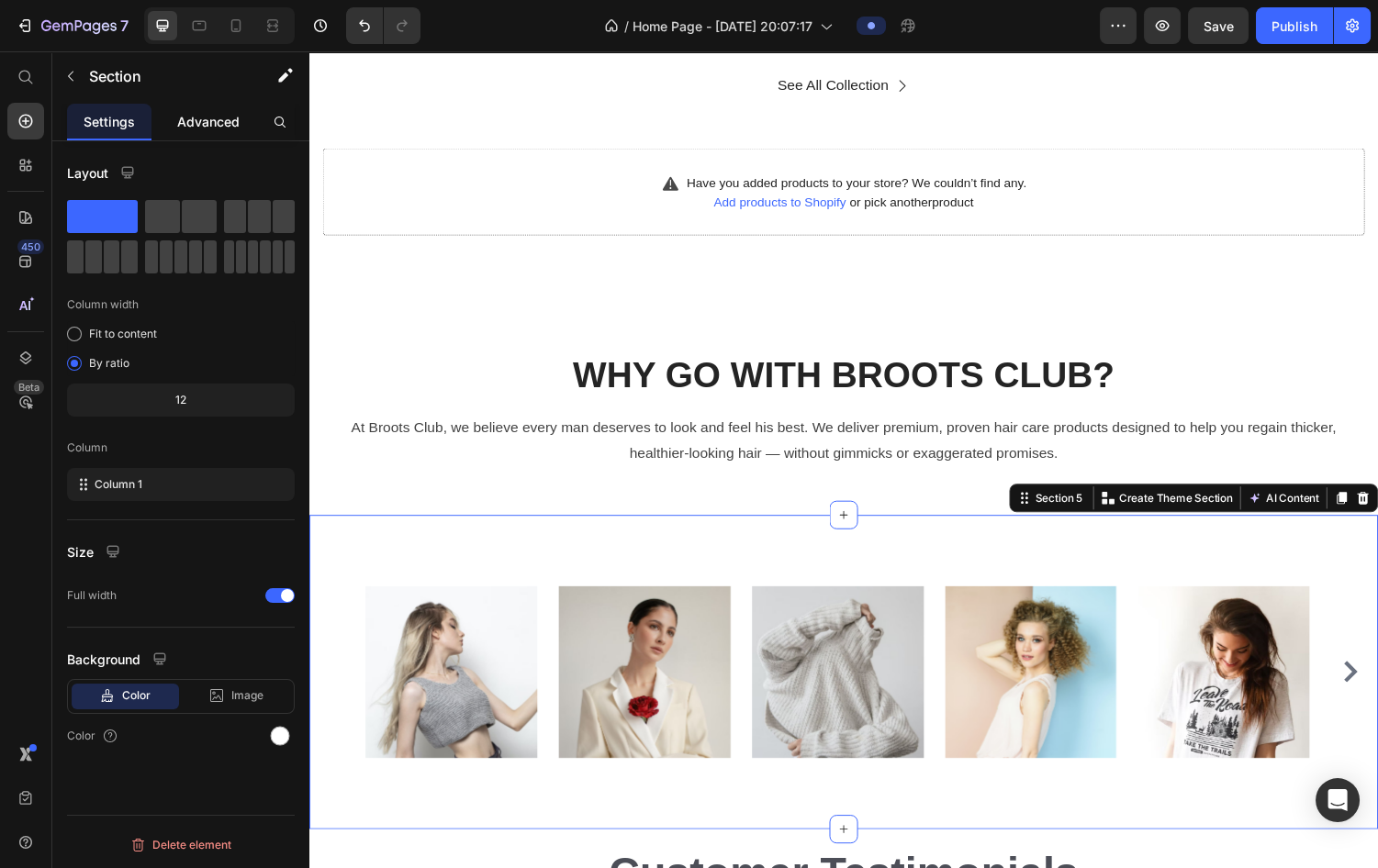 click on "Advanced" at bounding box center (208, 121) 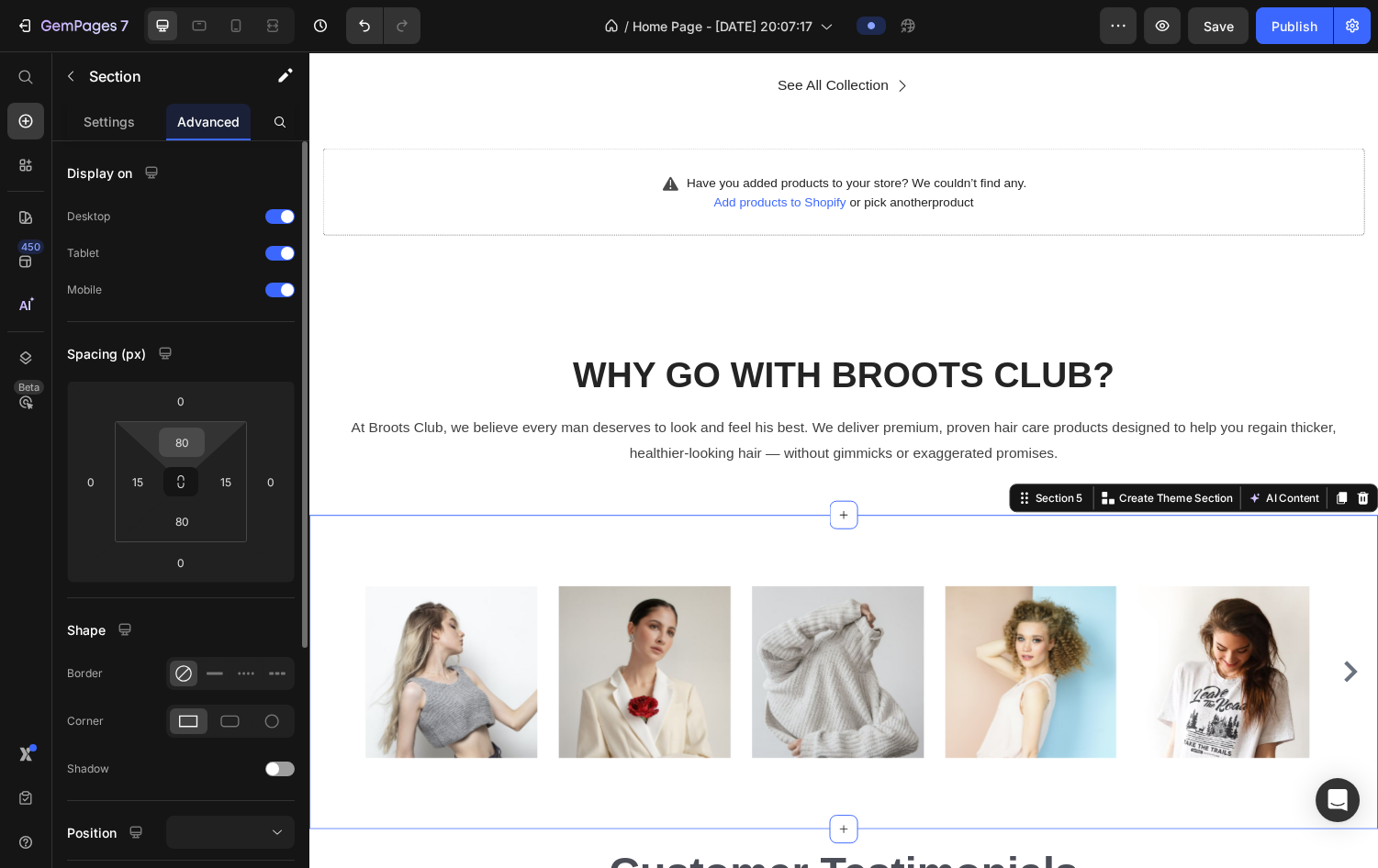 click on "80" at bounding box center [182, 442] 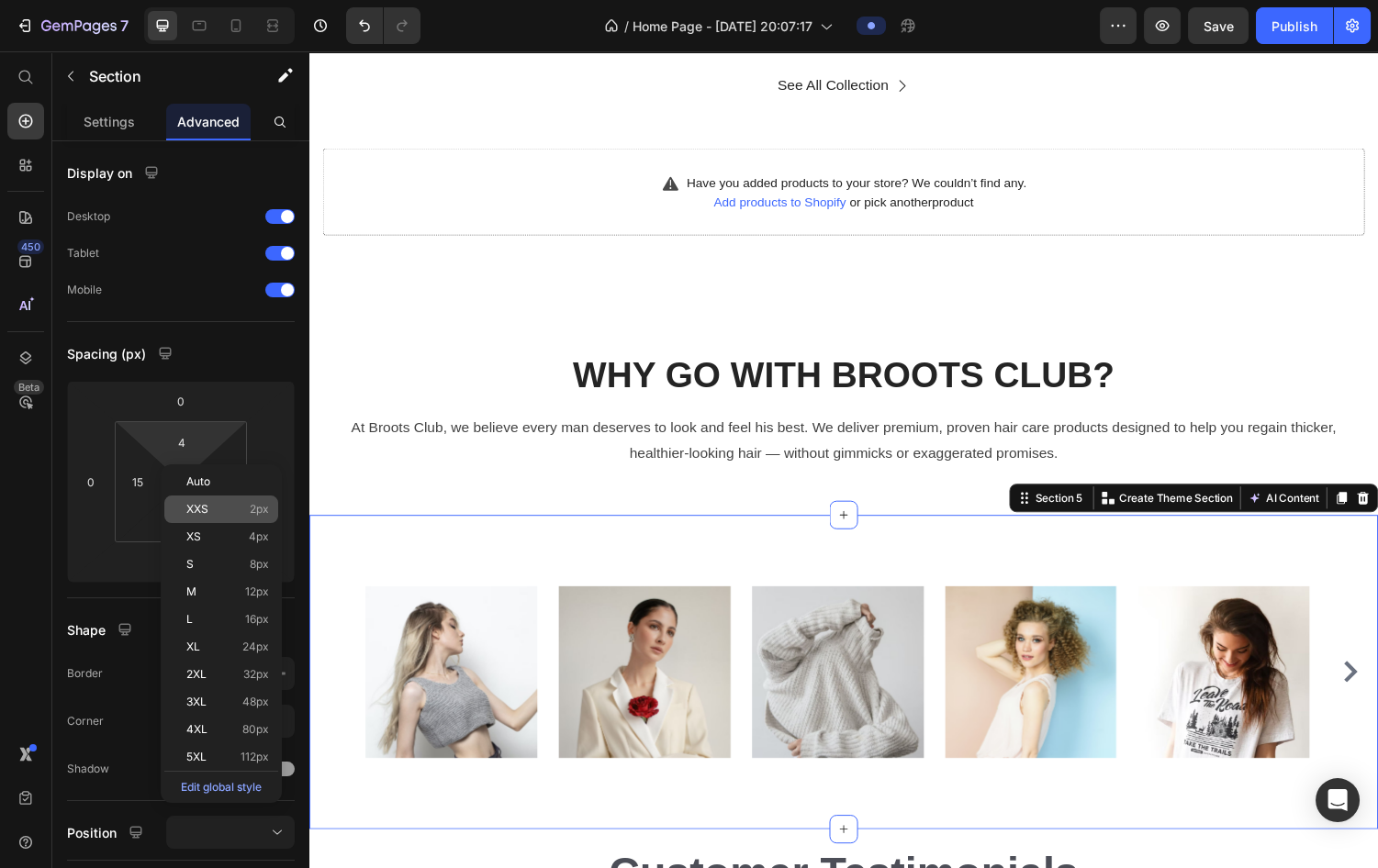 click on "XXS 2px" at bounding box center [228, 509] 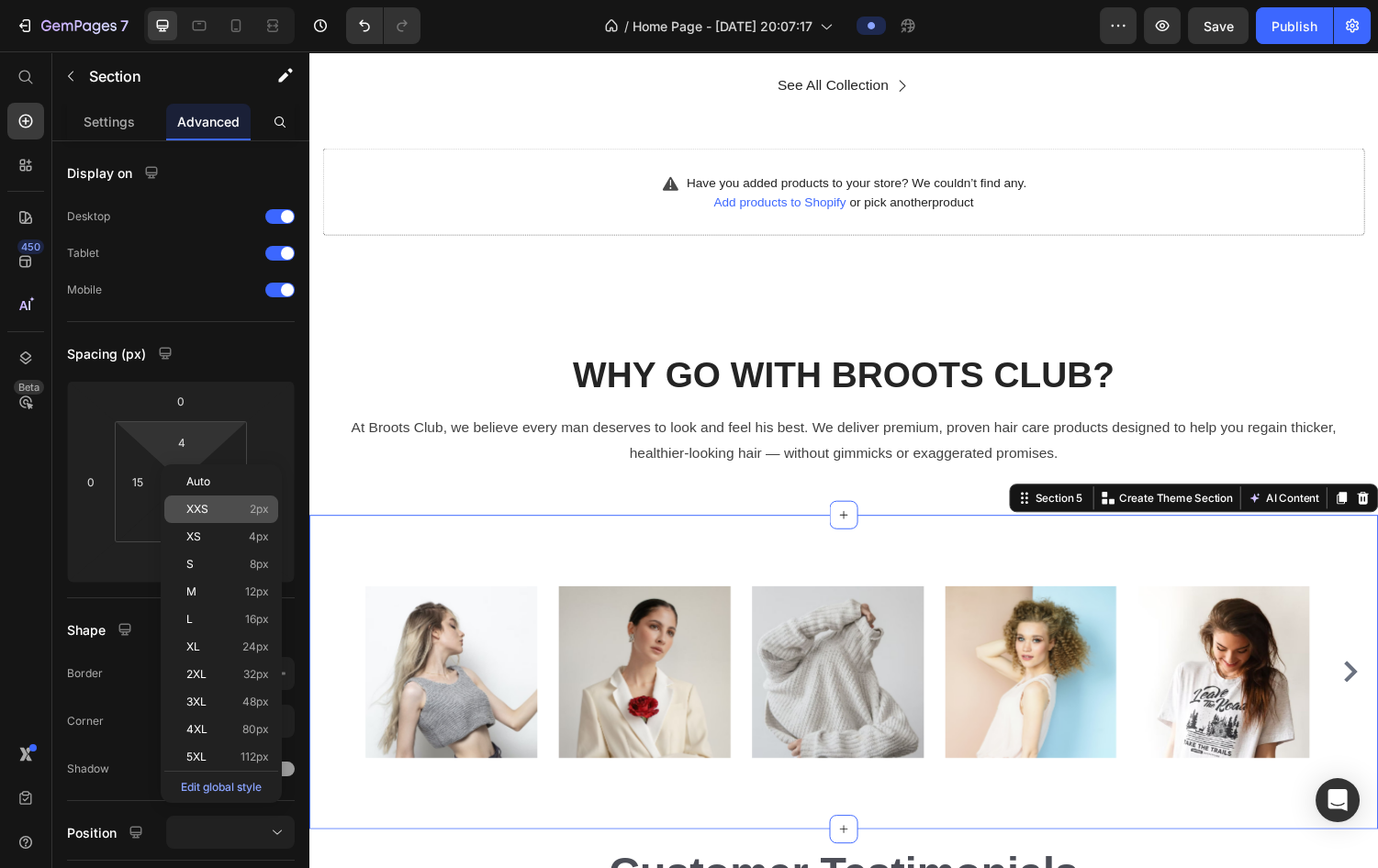 type on "2" 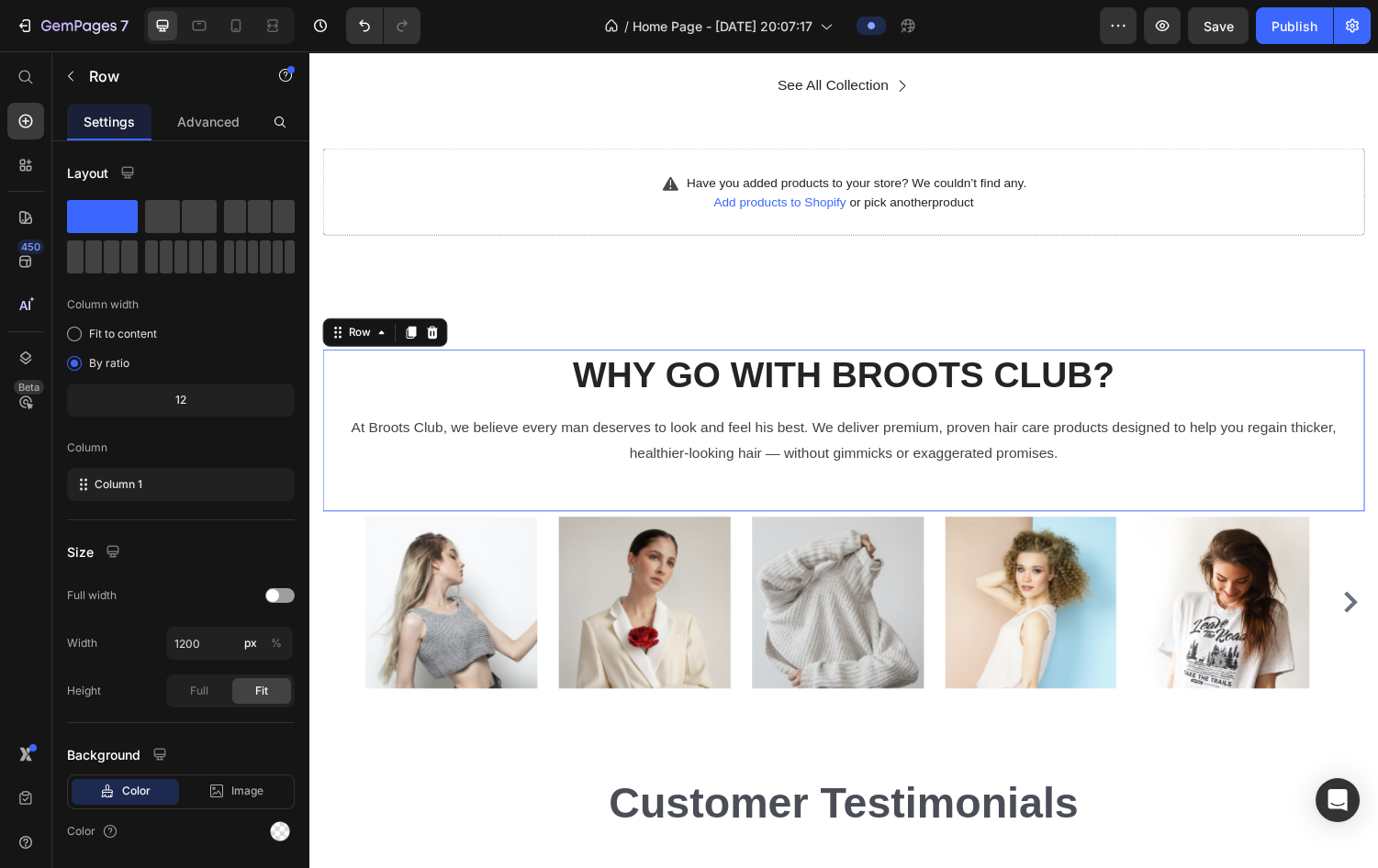 click on "Why Go With BROOTS CLUB? Heading At [GEOGRAPHIC_DATA], we believe every man deserves to look and feel his best. We deliver premium, proven hair care products designed to help you regain thicker, healthier-looking hair — without gimmicks or exaggerated promises. Text block" at bounding box center (860, 442) 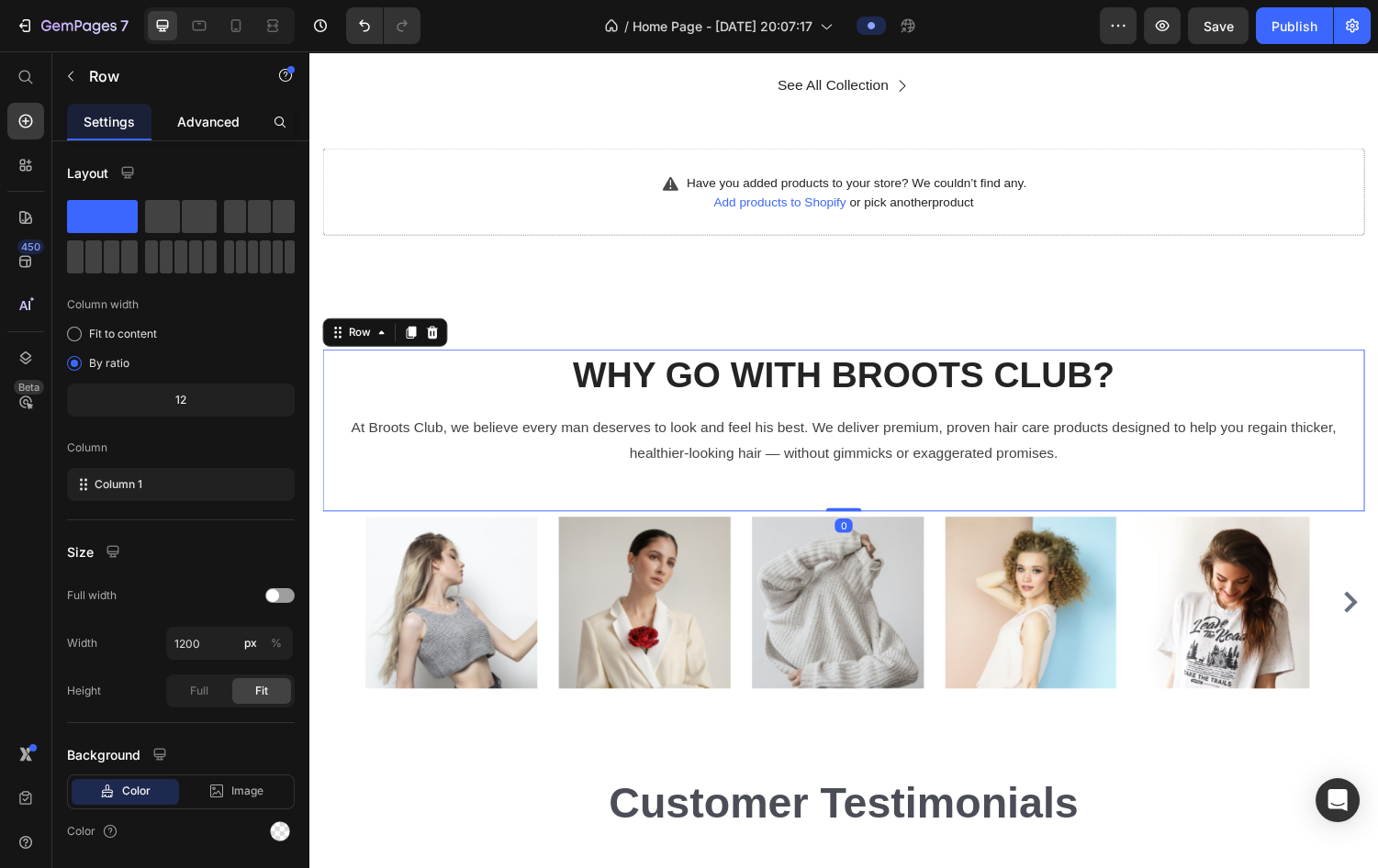 click on "Advanced" at bounding box center [208, 121] 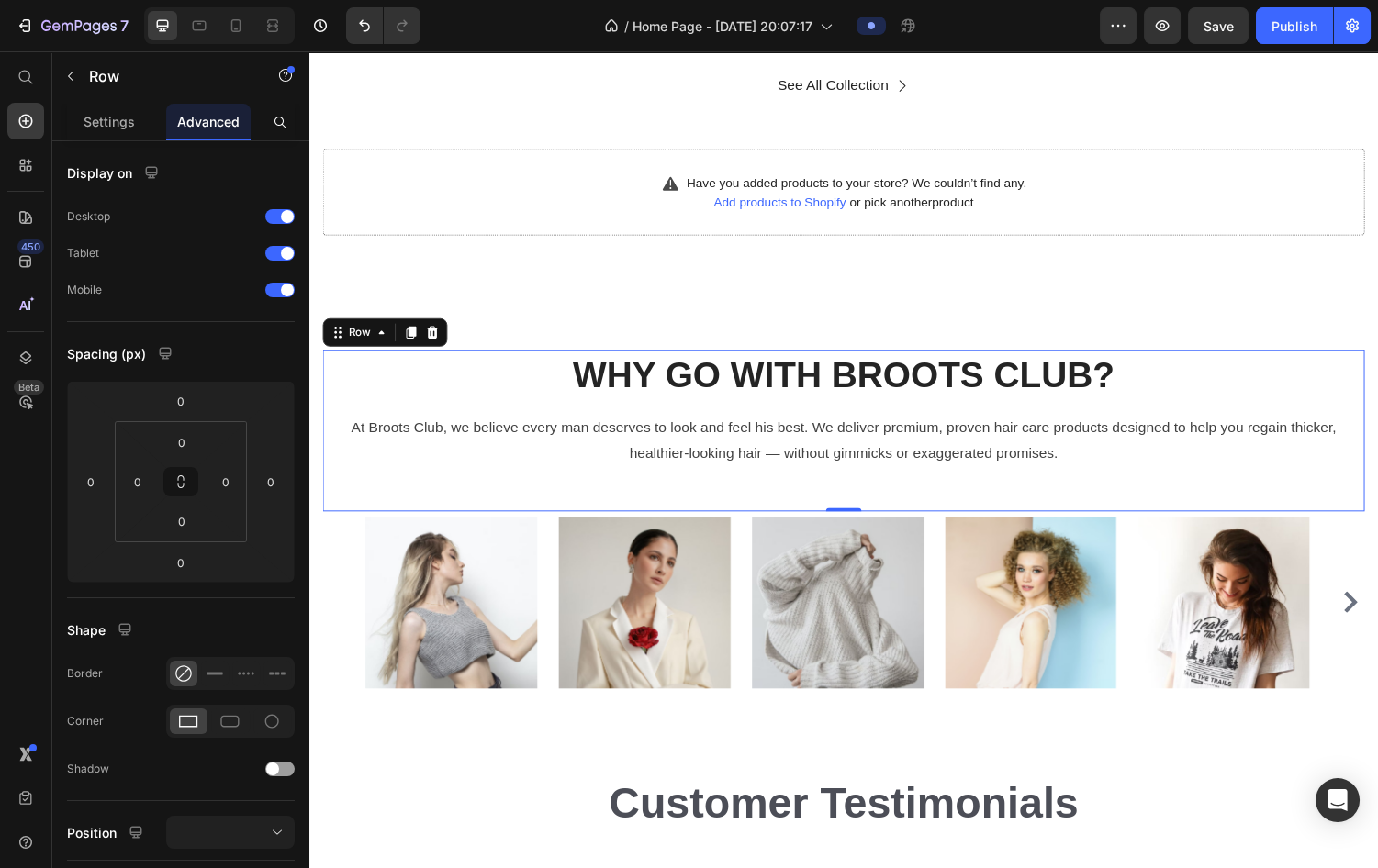 click on "Why Go With BROOTS CLUB? Heading At [GEOGRAPHIC_DATA], we believe every man deserves to look and feel his best. We deliver premium, proven hair care products designed to help you regain thicker, healthier-looking hair — without gimmicks or exaggerated promises. Text block" at bounding box center [860, 442] 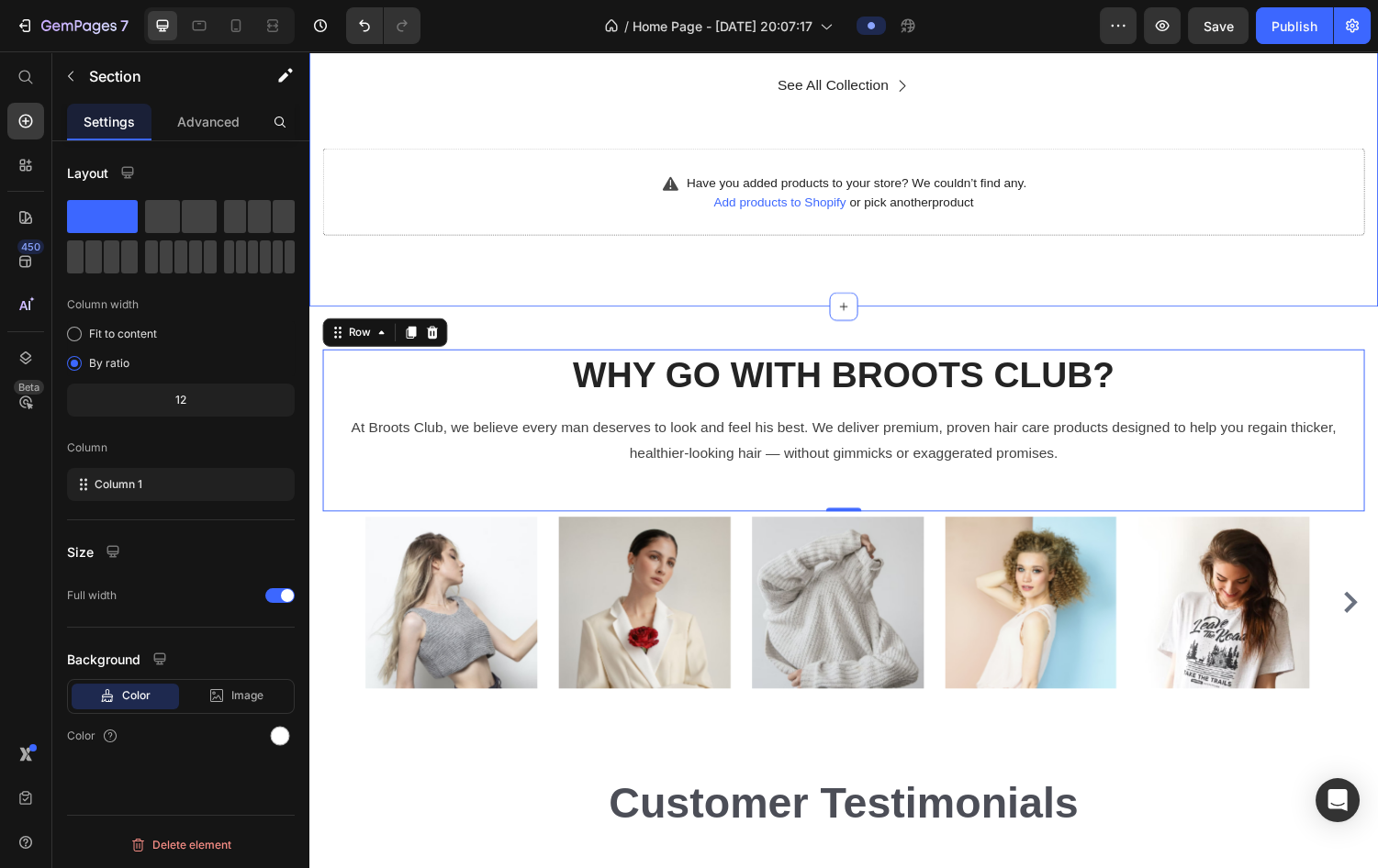 click on "New Arrivals Heading
See All Collection Button Row Have you added products to your store? We couldn’t find any. Add products to Shopify   or pick another  product Product List Row Section 3" at bounding box center (860, 127) 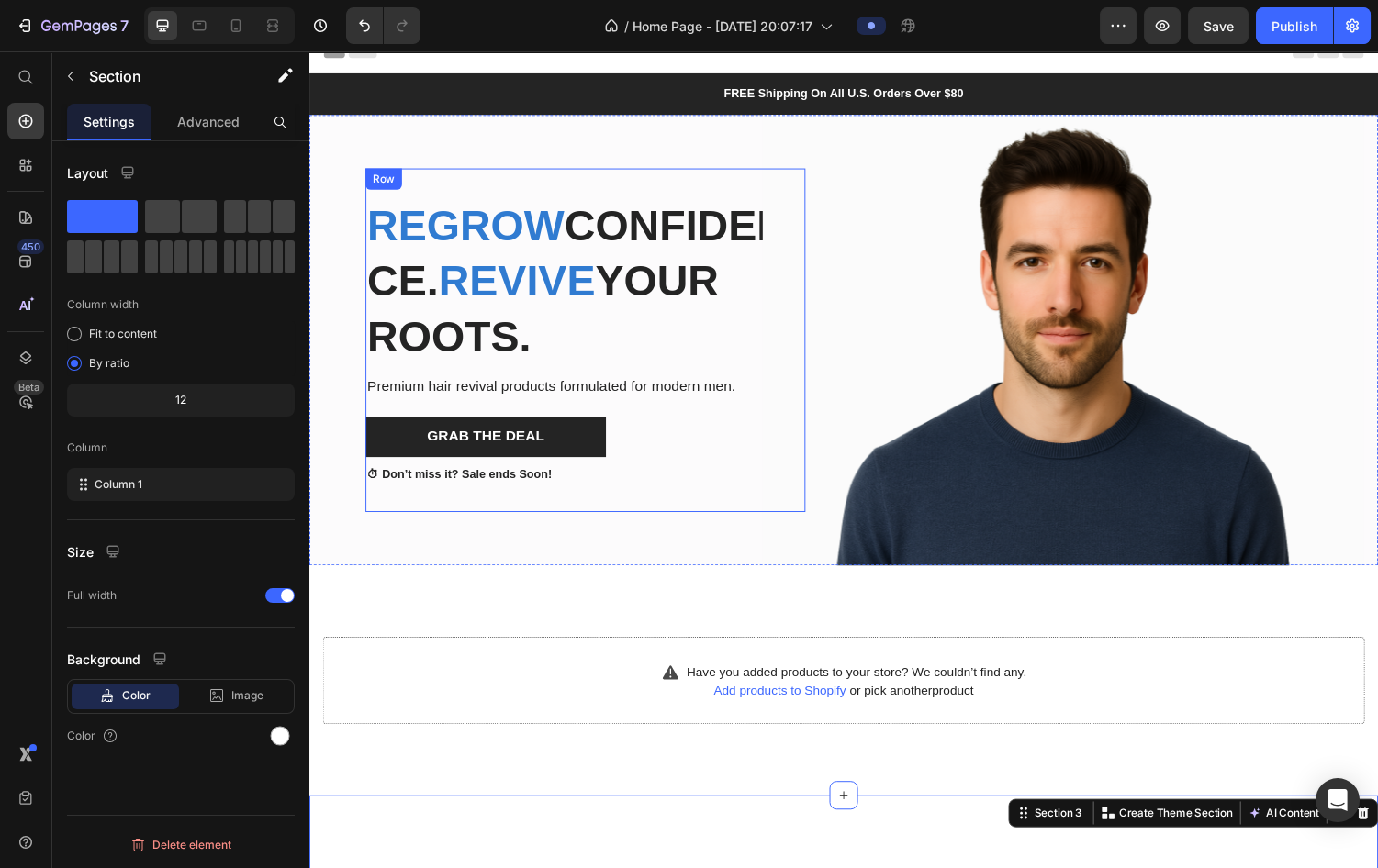 scroll, scrollTop: 0, scrollLeft: 0, axis: both 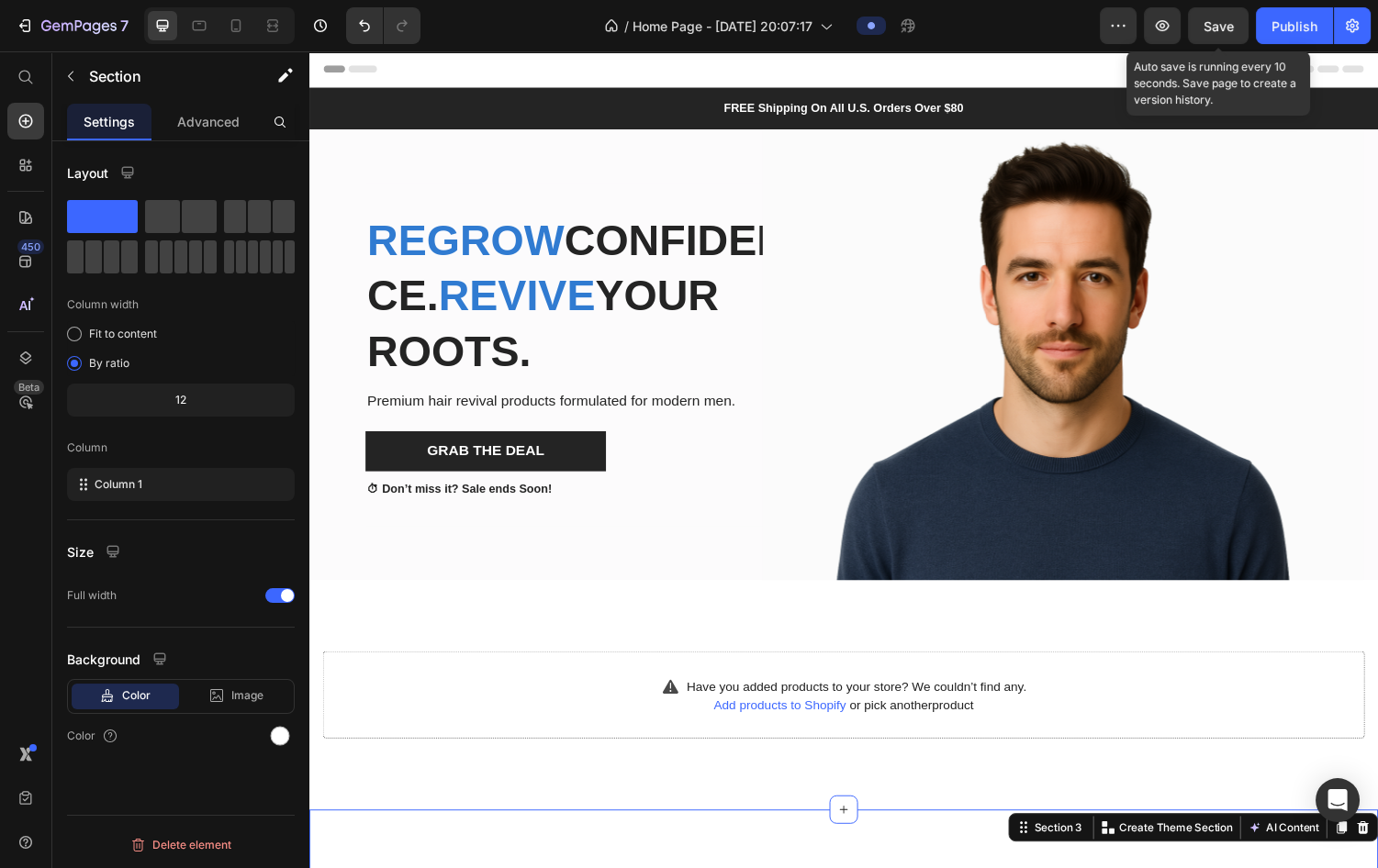 click on "Save" at bounding box center [1218, 26] 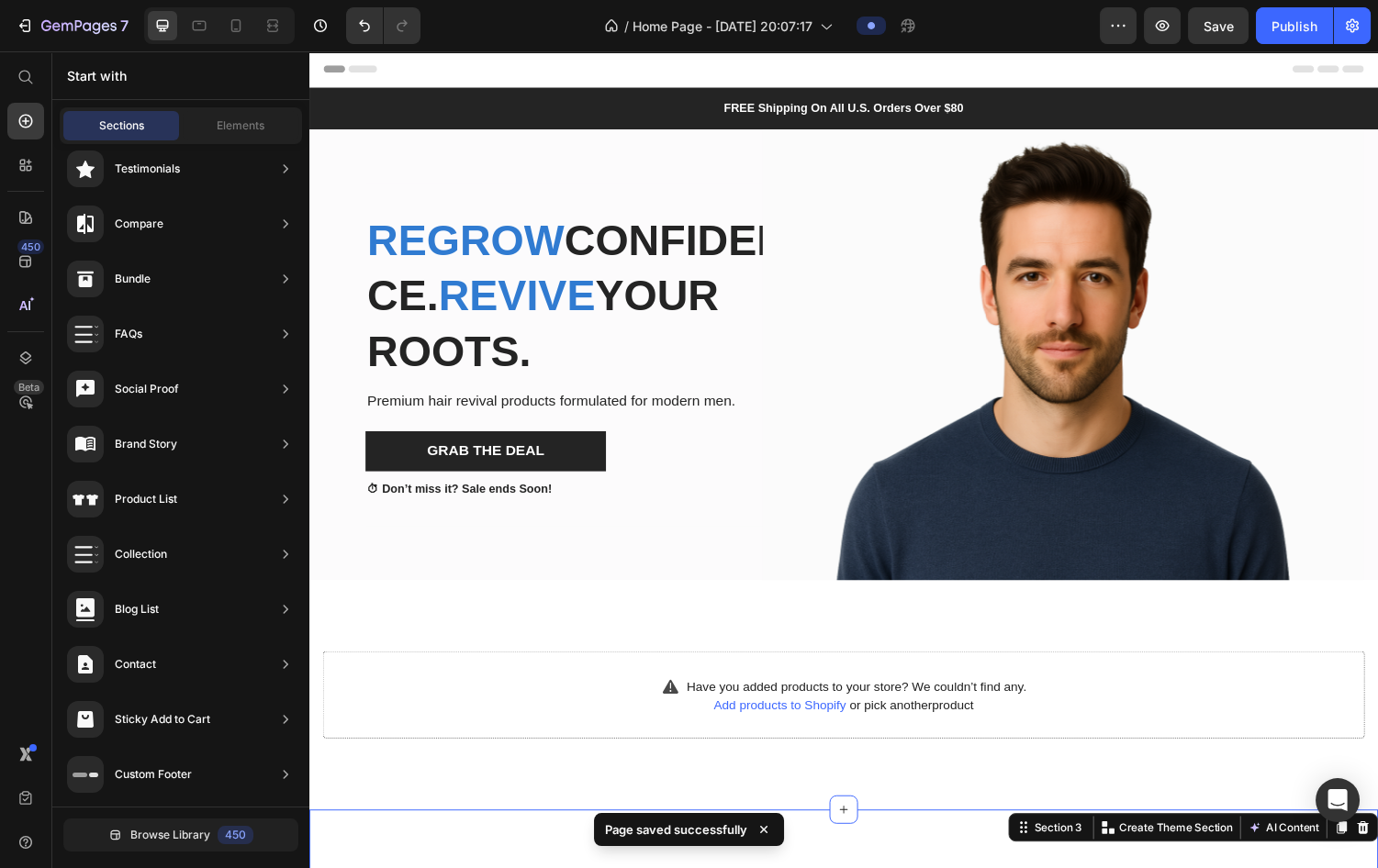 click on "Header" at bounding box center [860, 70] 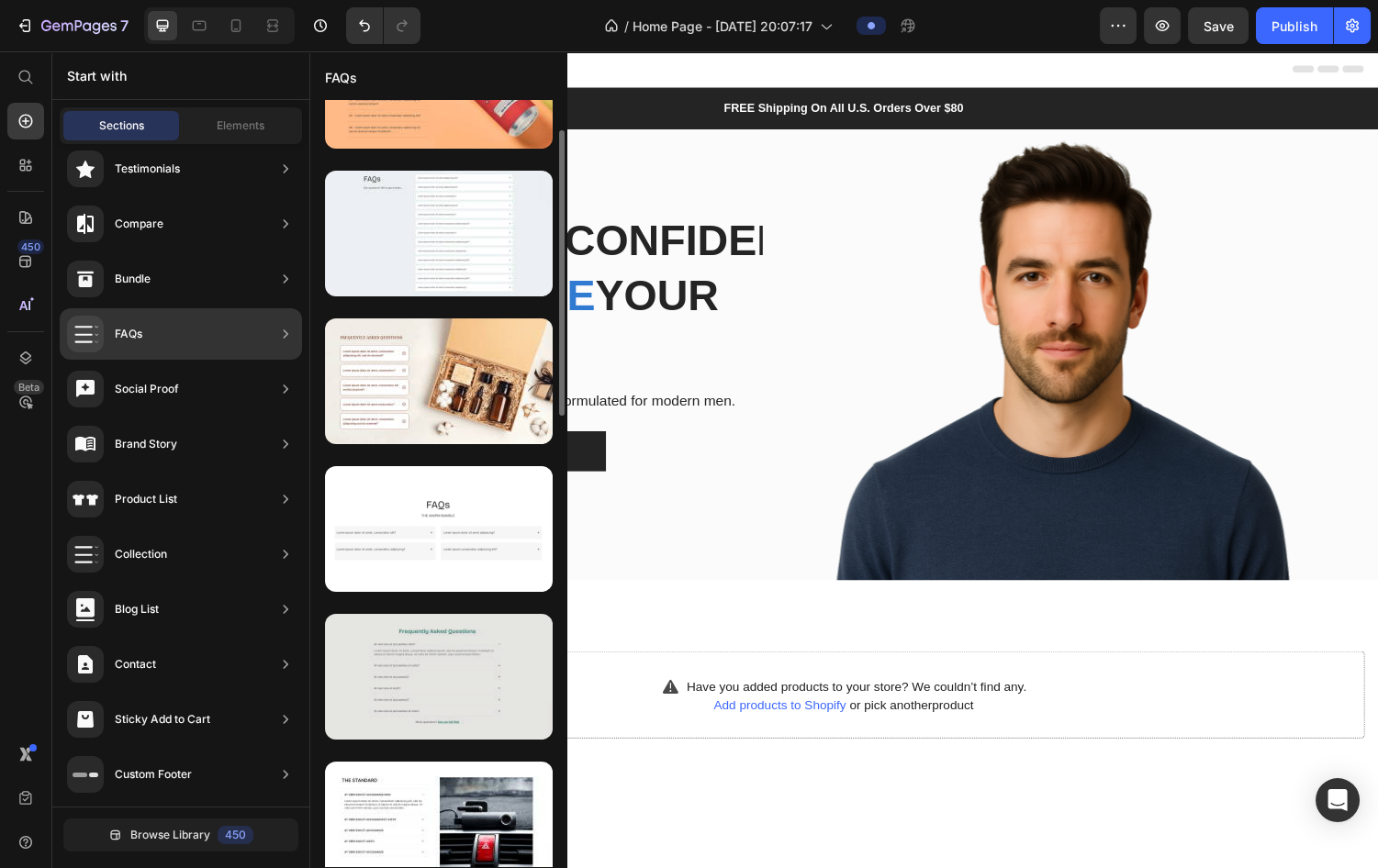scroll, scrollTop: 166, scrollLeft: 0, axis: vertical 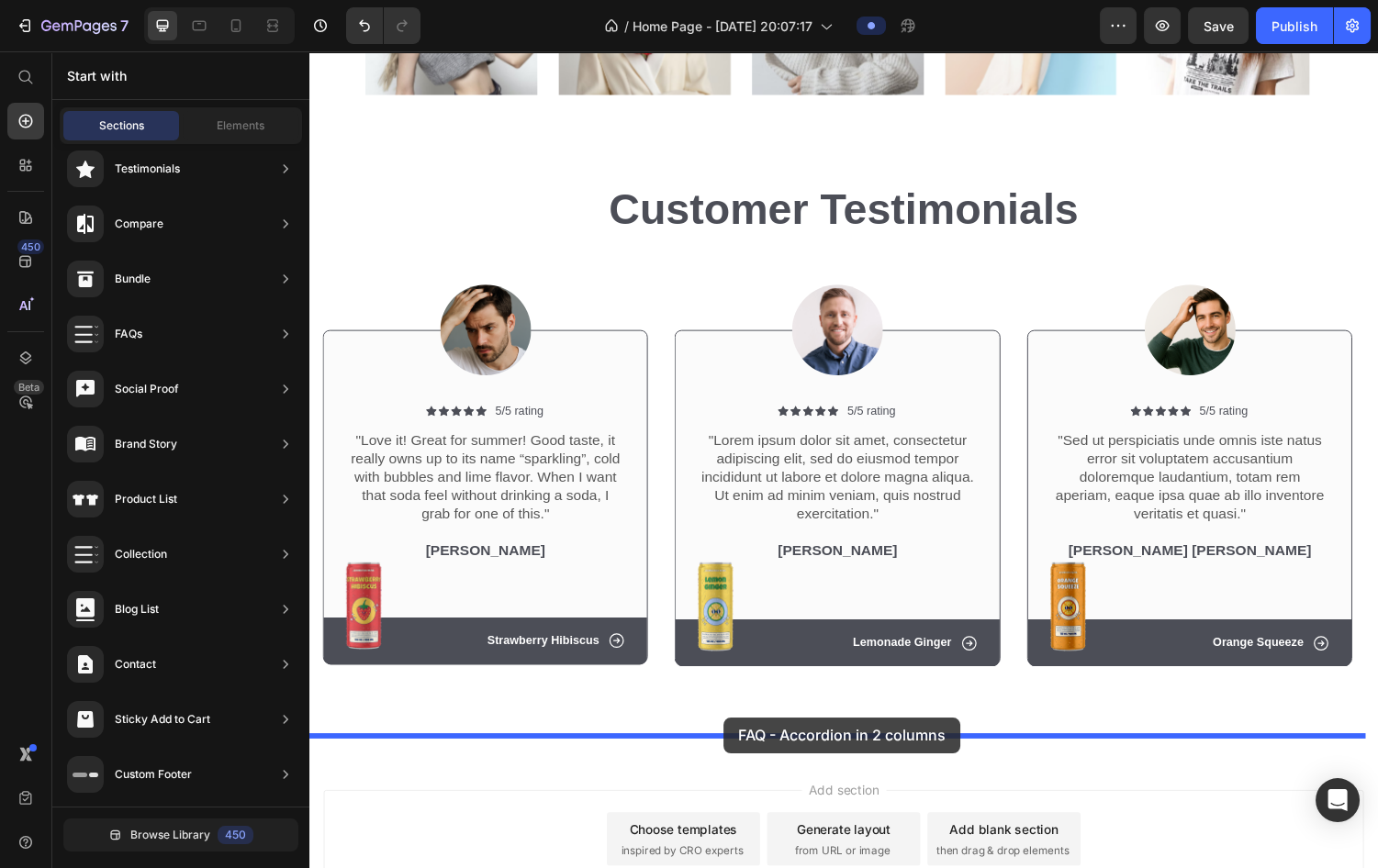 drag, startPoint x: 762, startPoint y: 528, endPoint x: 755, endPoint y: 734, distance: 206.1189 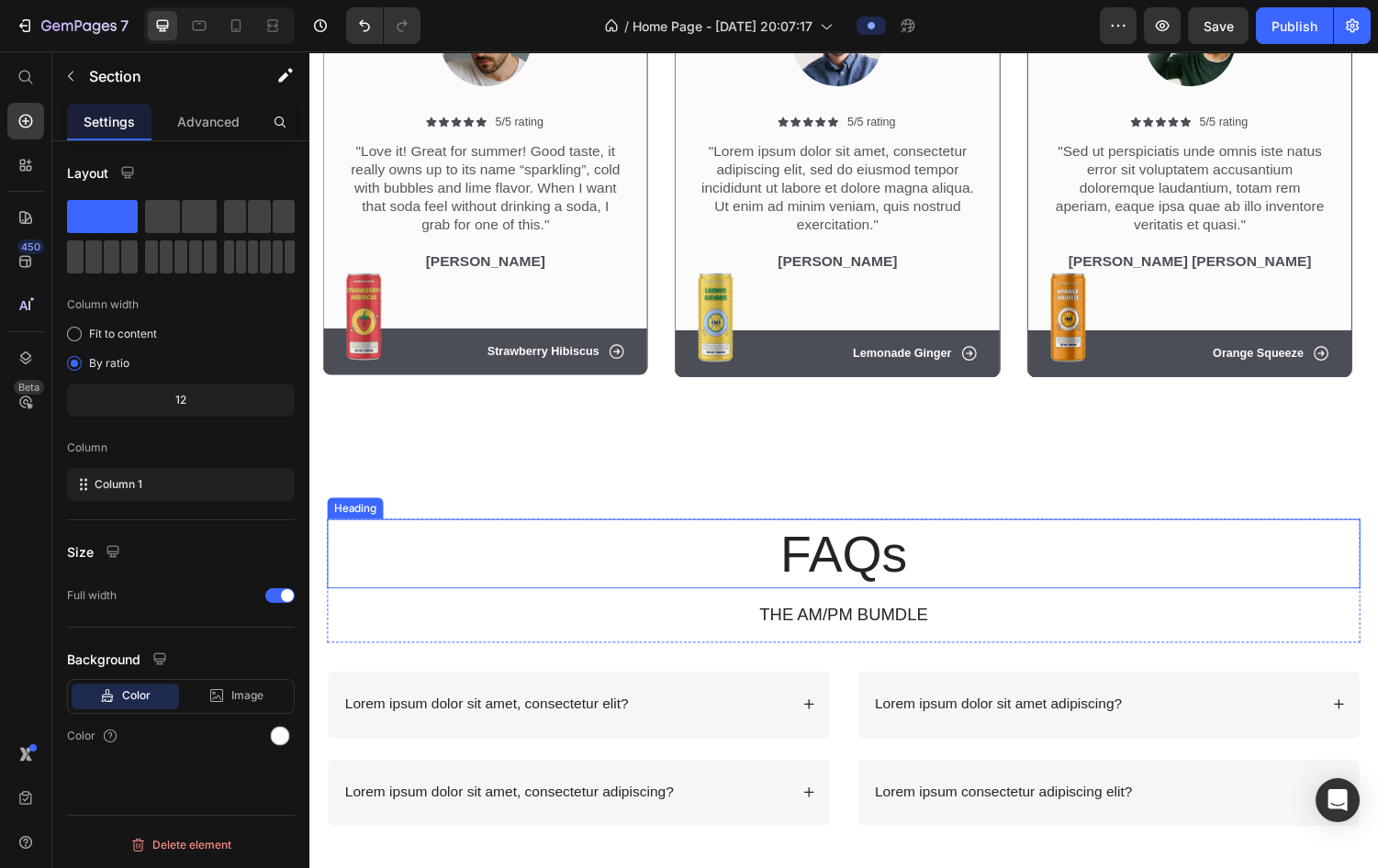 scroll, scrollTop: 1860, scrollLeft: 0, axis: vertical 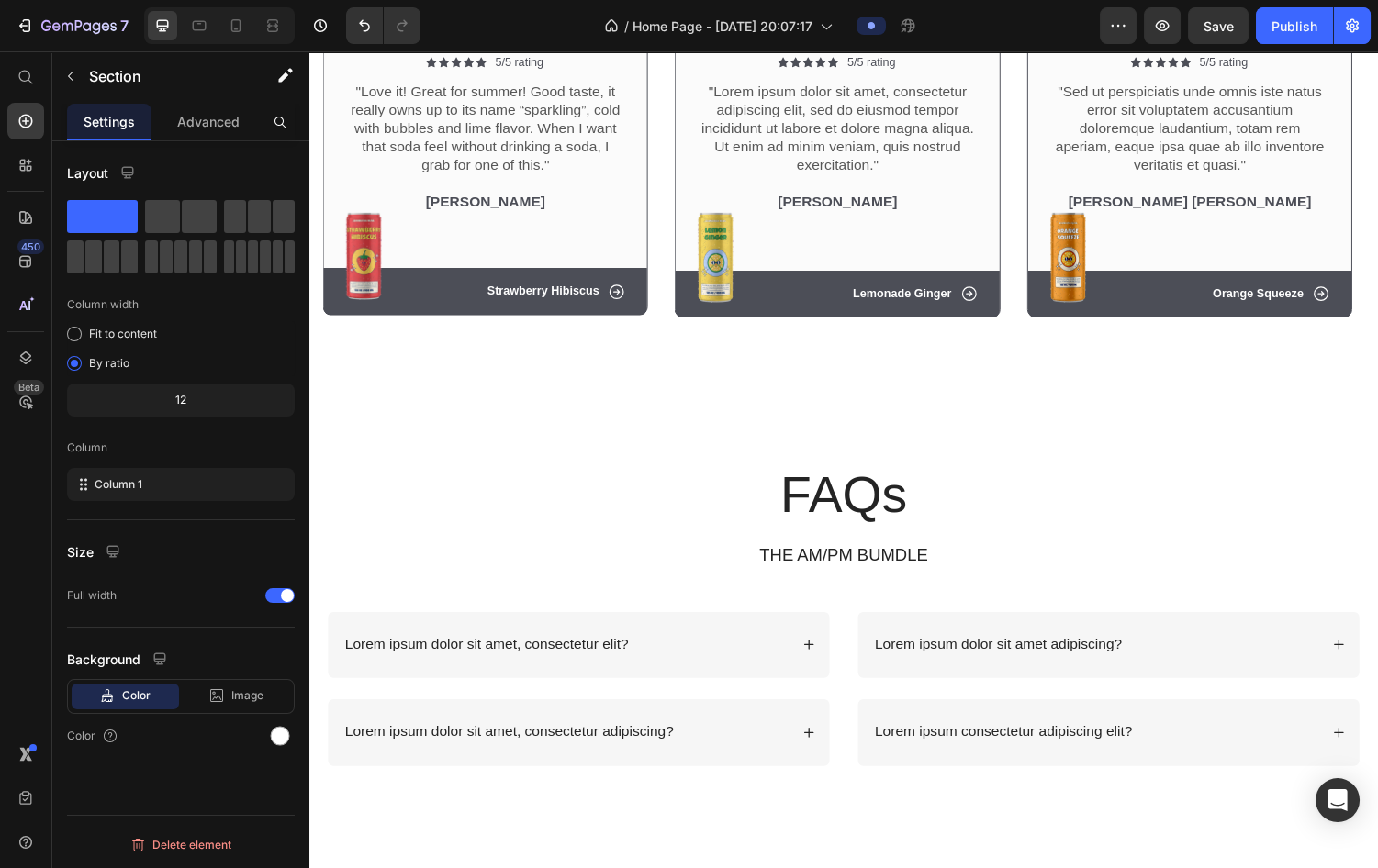 click on "FAQs Heading THE AM/PM BUMDLE Text Block Row
Lorem ipsum dolor sit amet, consectetur elit?
Lorem ipsum dolor sit amet, consectetur adipiscing? Accordion
Lorem ipsum dolor sit amet adipiscing?
Lorem ipsum consectetur adipiscing elit? Accordion Row Section 7" at bounding box center (860, 630) 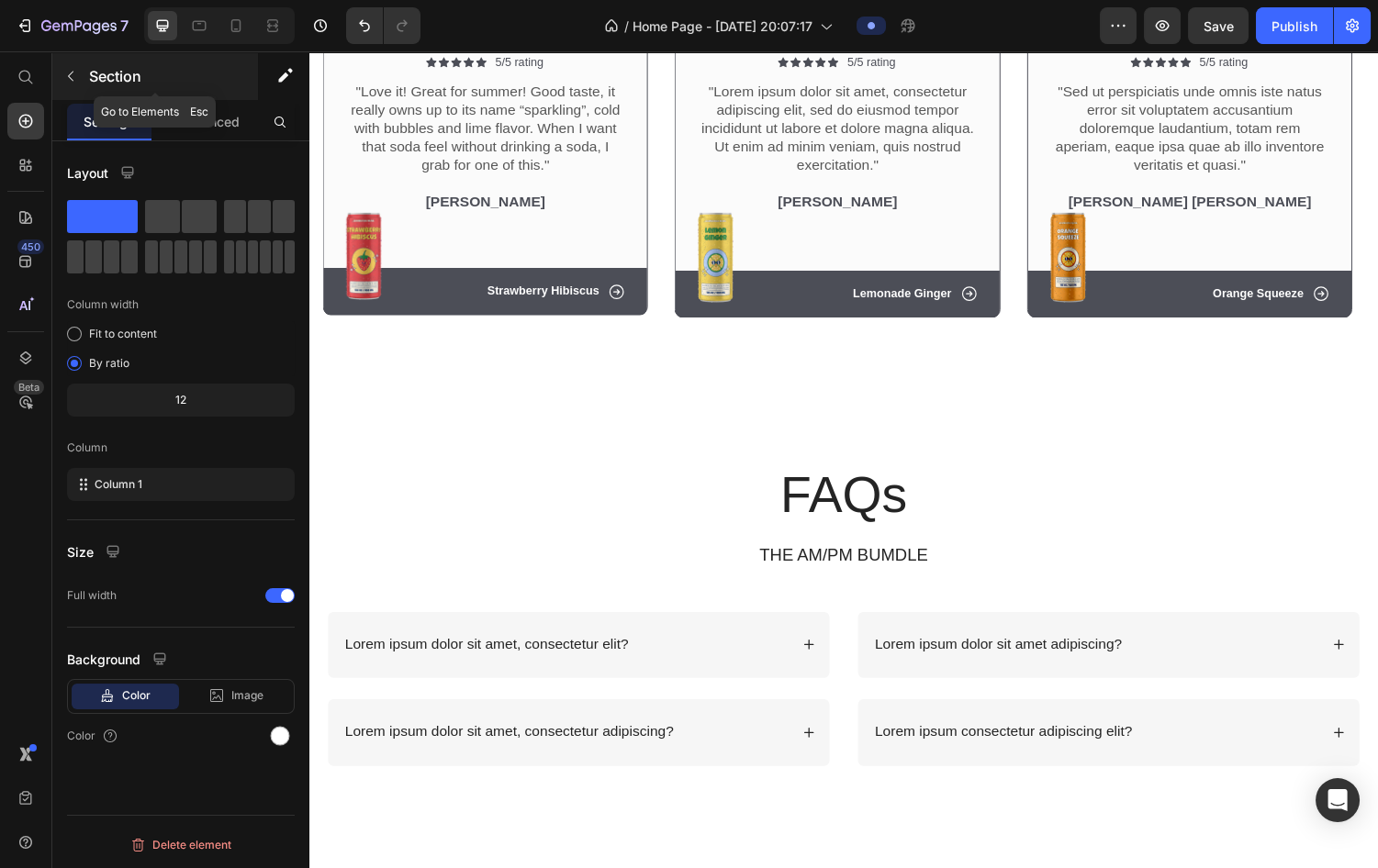 click at bounding box center [71, 76] 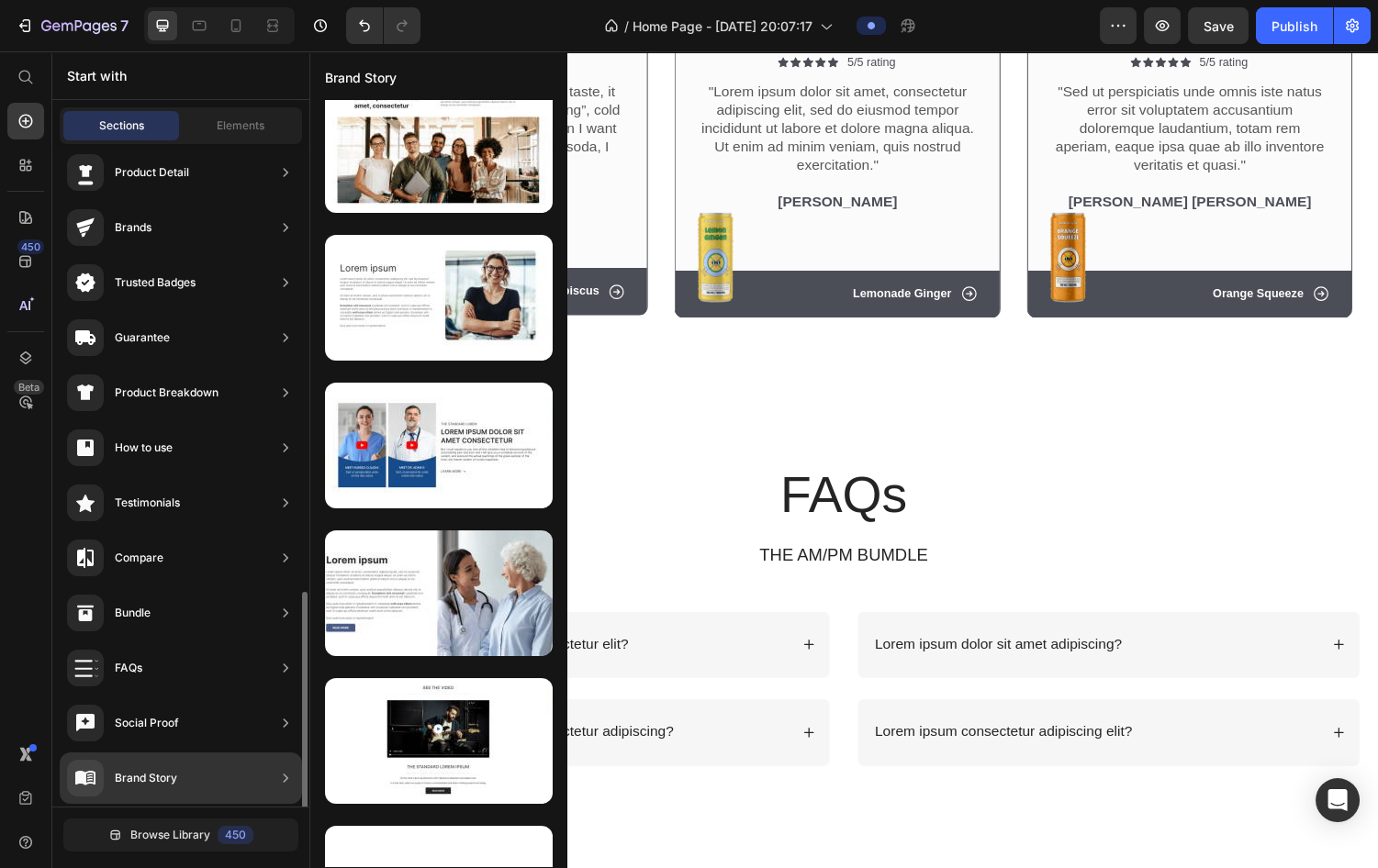 scroll, scrollTop: 0, scrollLeft: 0, axis: both 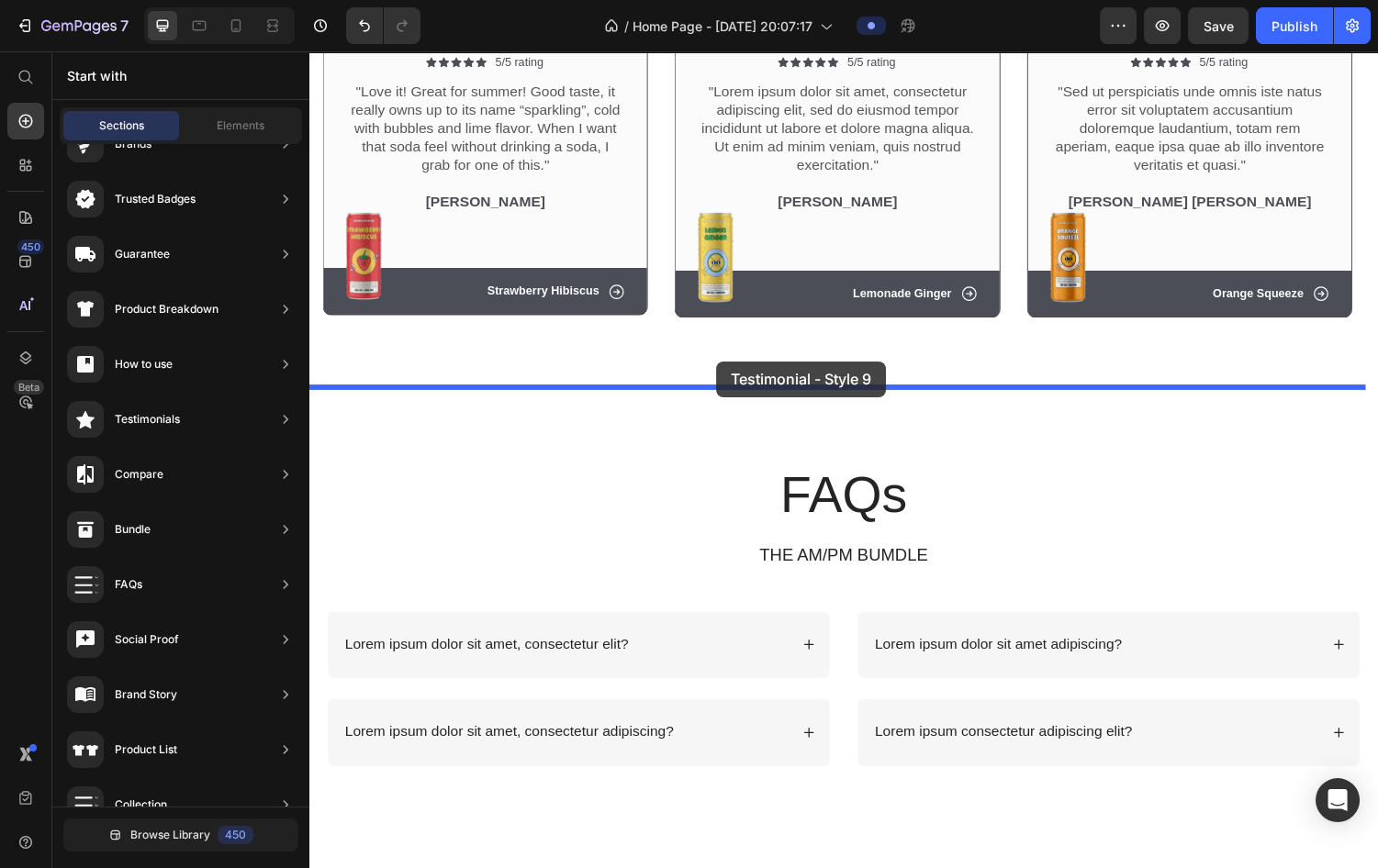 drag, startPoint x: 733, startPoint y: 428, endPoint x: 729, endPoint y: 371, distance: 57.1402 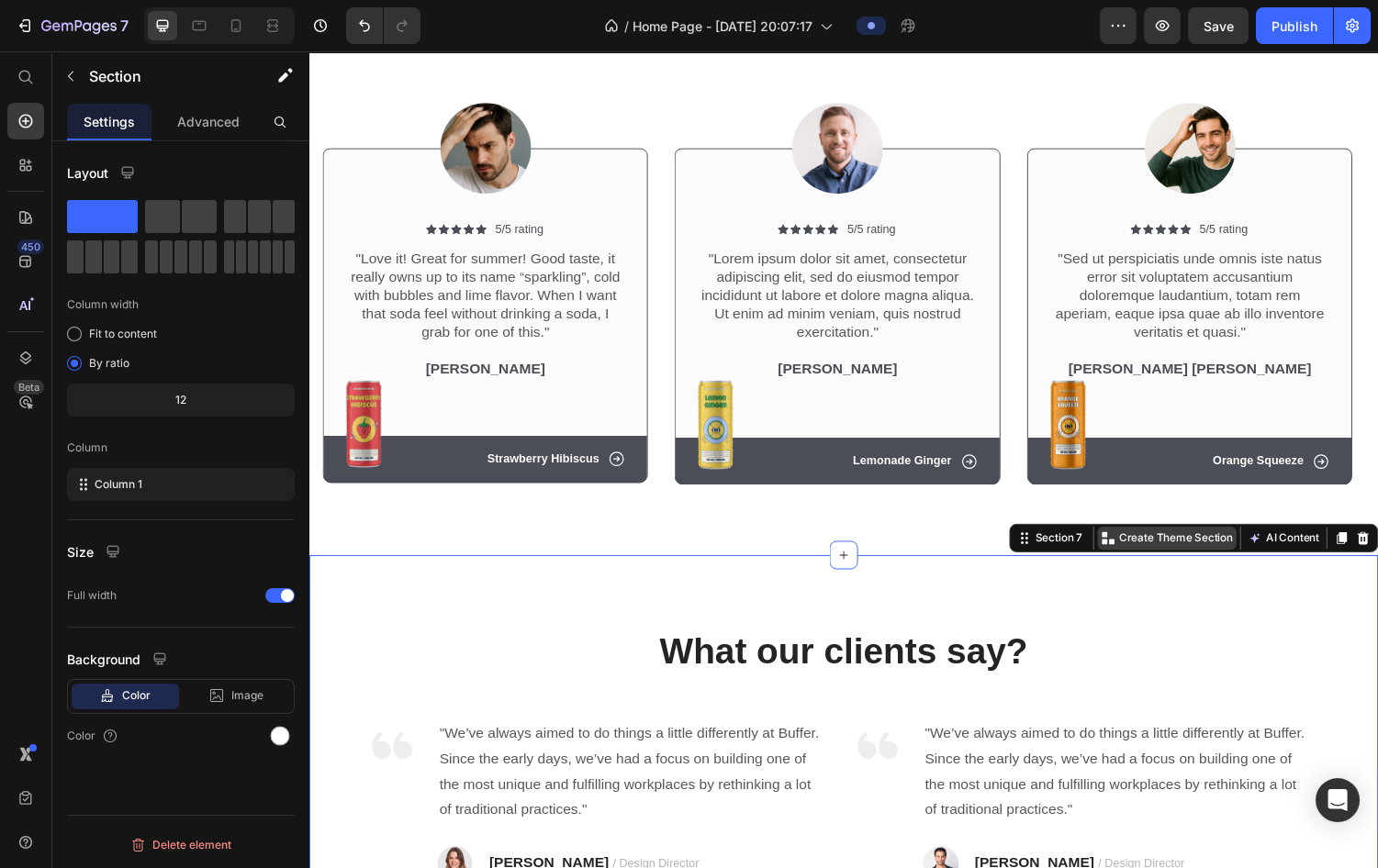 scroll, scrollTop: 1693, scrollLeft: 0, axis: vertical 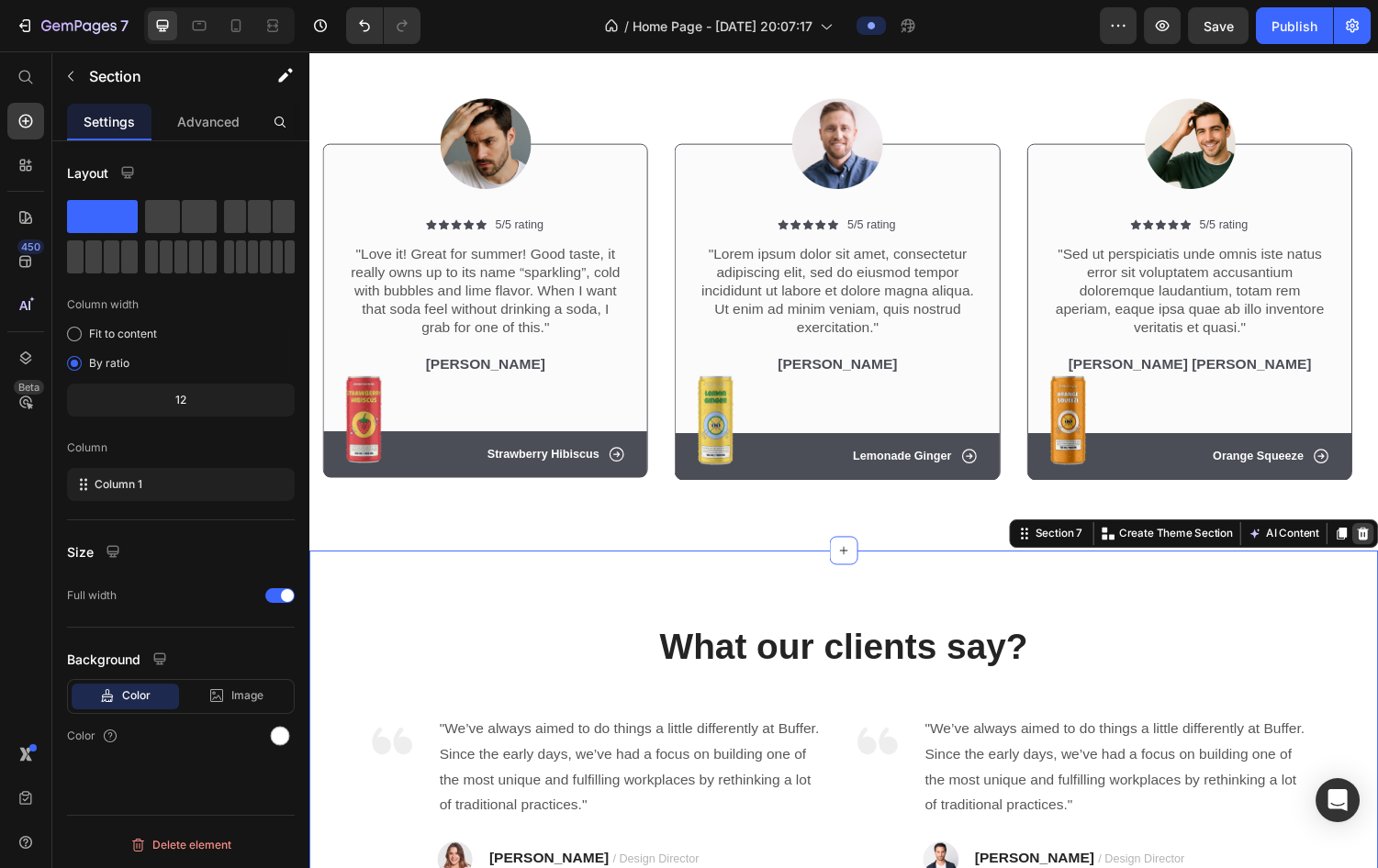 click at bounding box center (1395, 549) 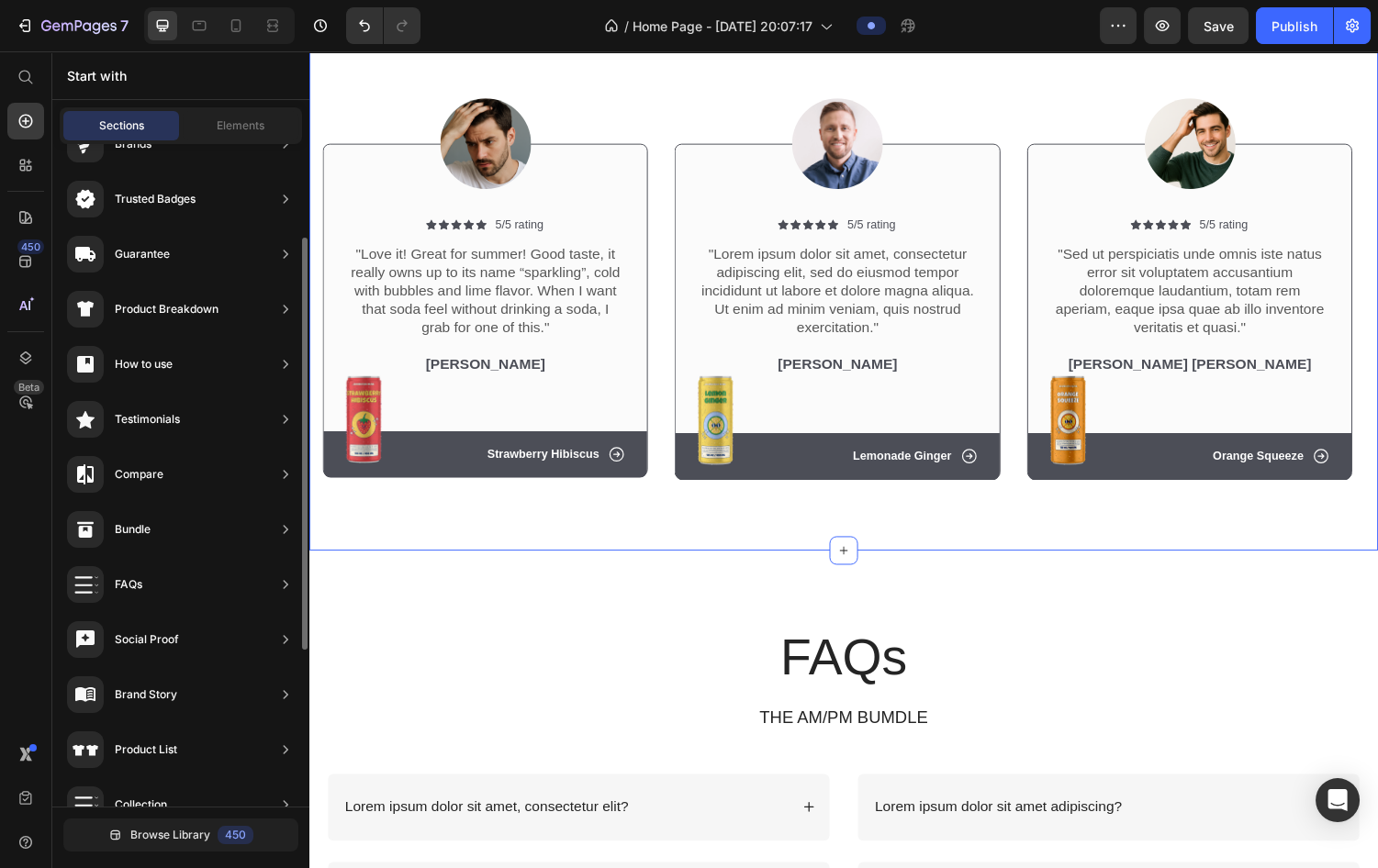 scroll, scrollTop: 0, scrollLeft: 0, axis: both 